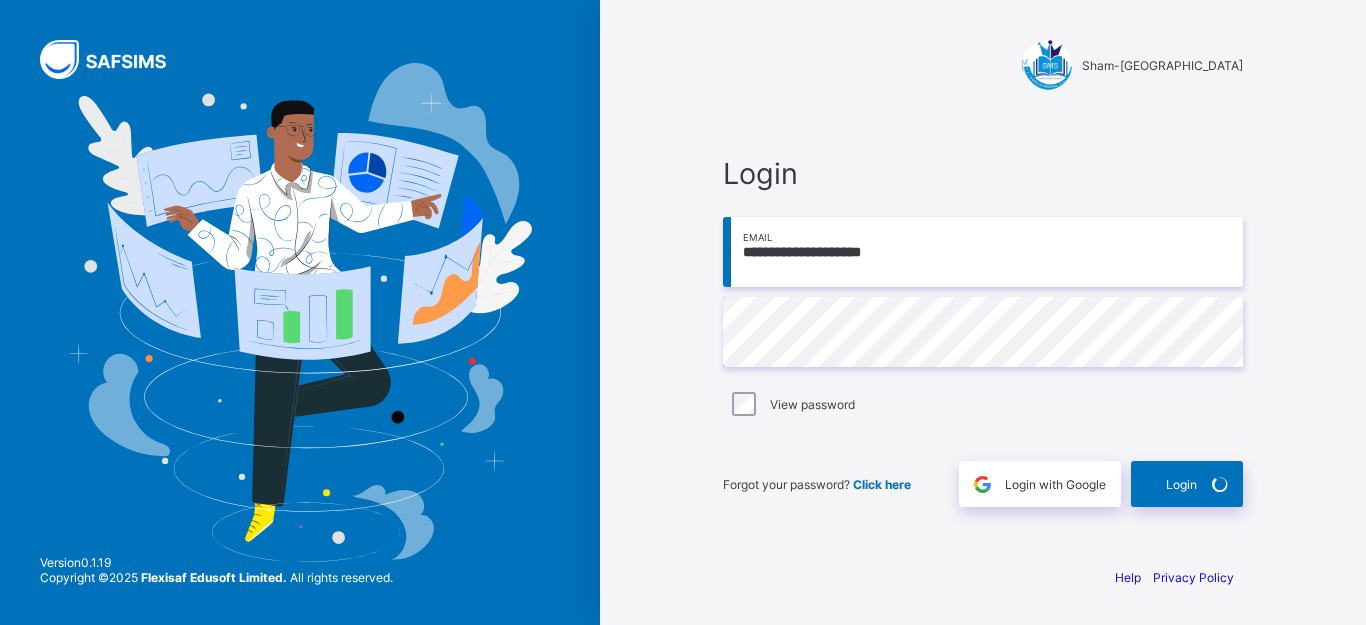 scroll, scrollTop: 0, scrollLeft: 0, axis: both 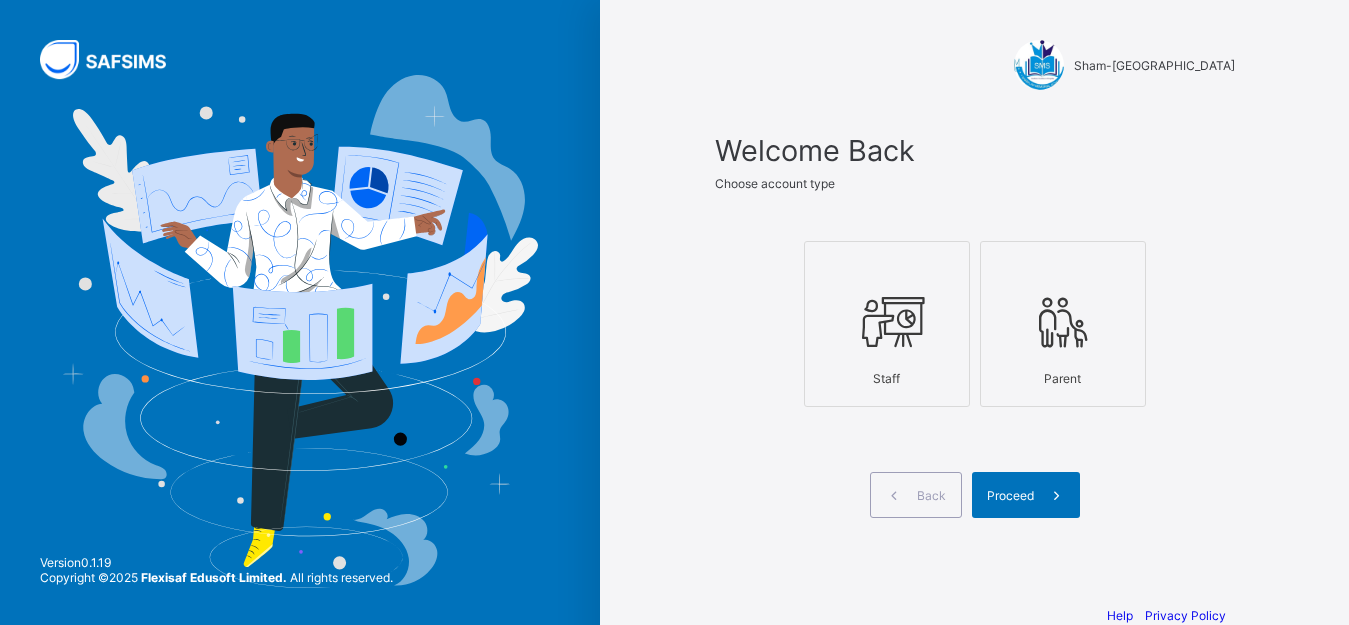 click at bounding box center [887, 322] 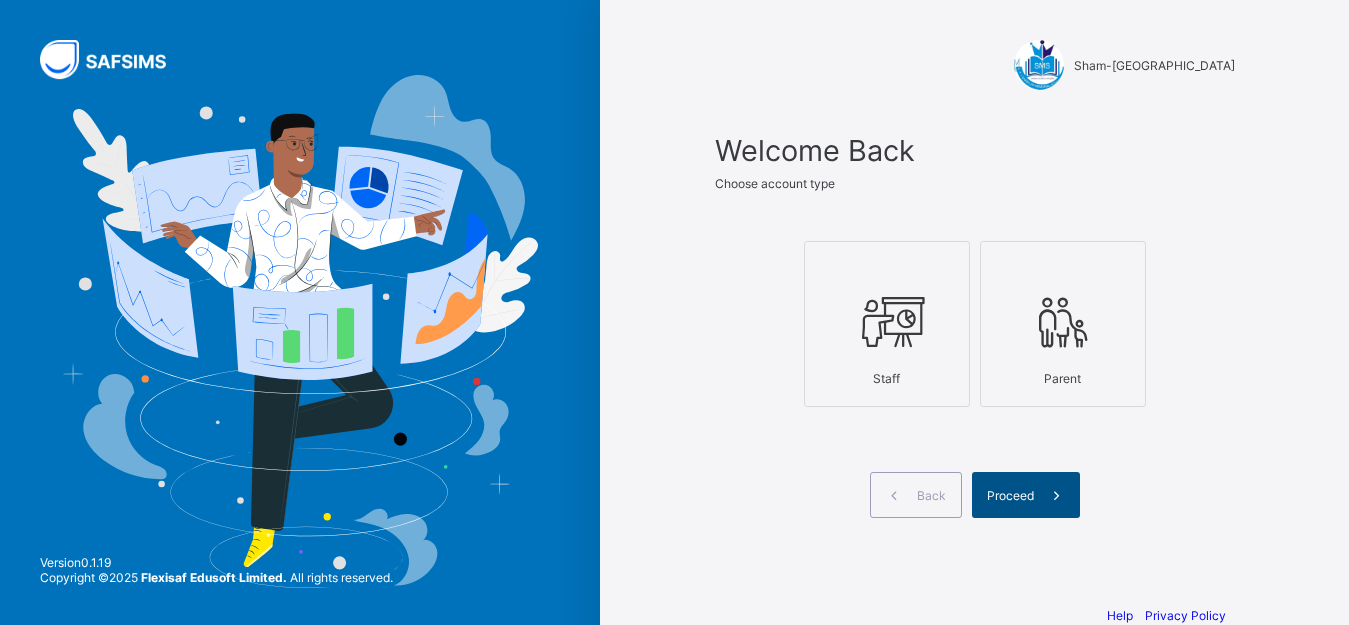 click at bounding box center [1057, 495] 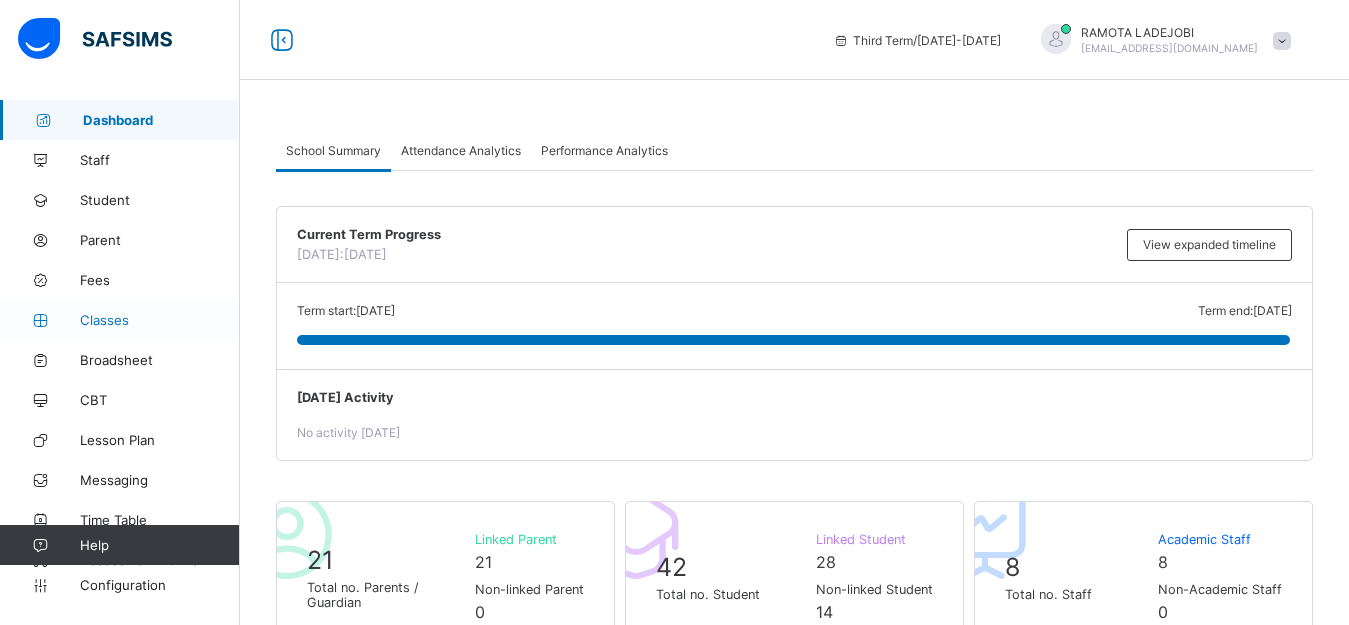 click on "Classes" at bounding box center [160, 320] 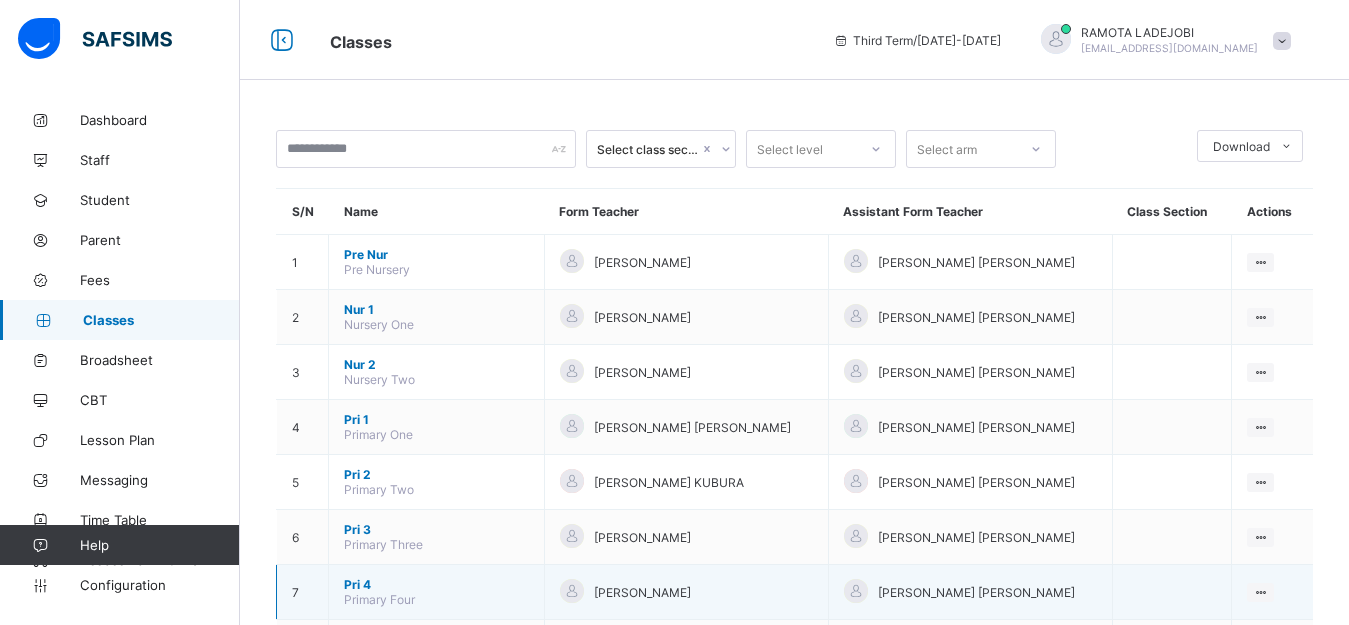 click on "Pri 4     Primary Four" at bounding box center (437, 592) 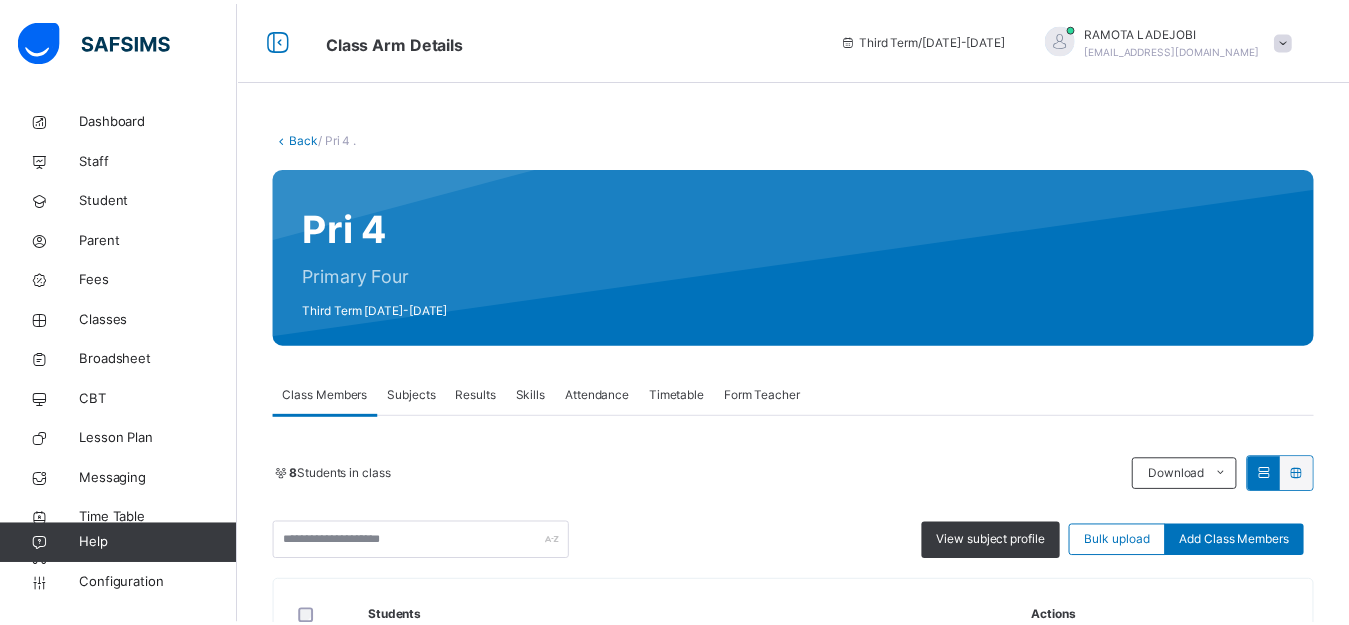 scroll, scrollTop: 547, scrollLeft: 0, axis: vertical 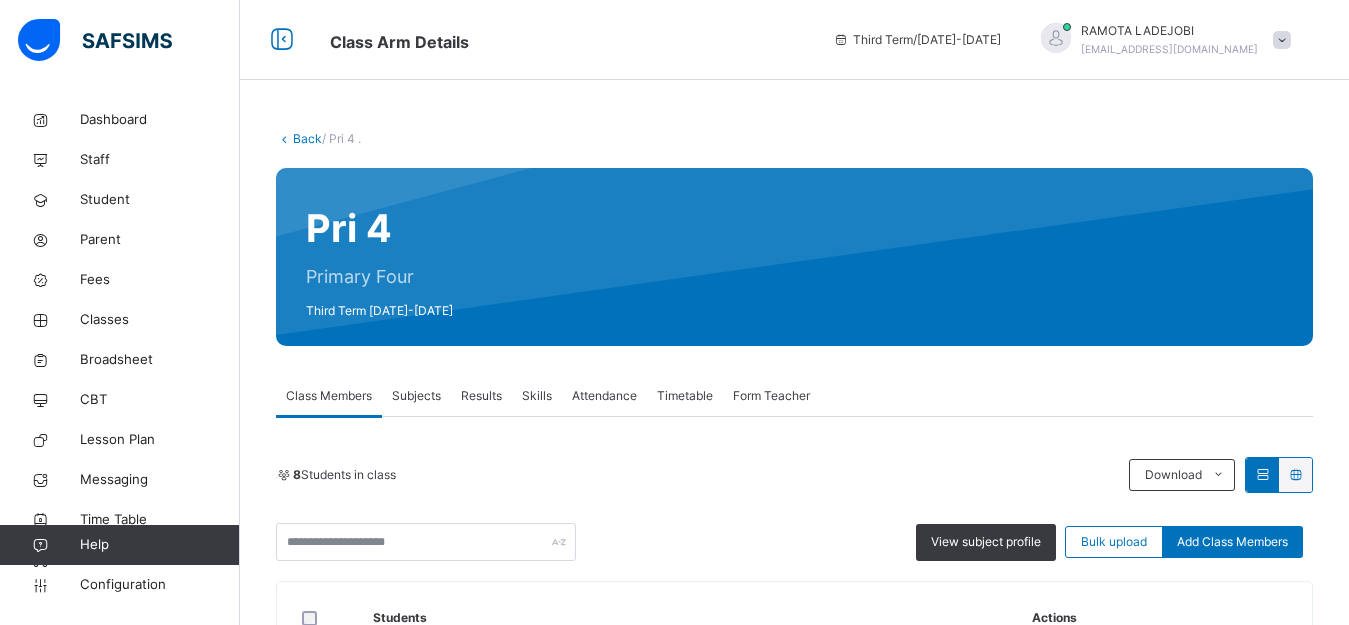 click on "Subjects" at bounding box center (416, 396) 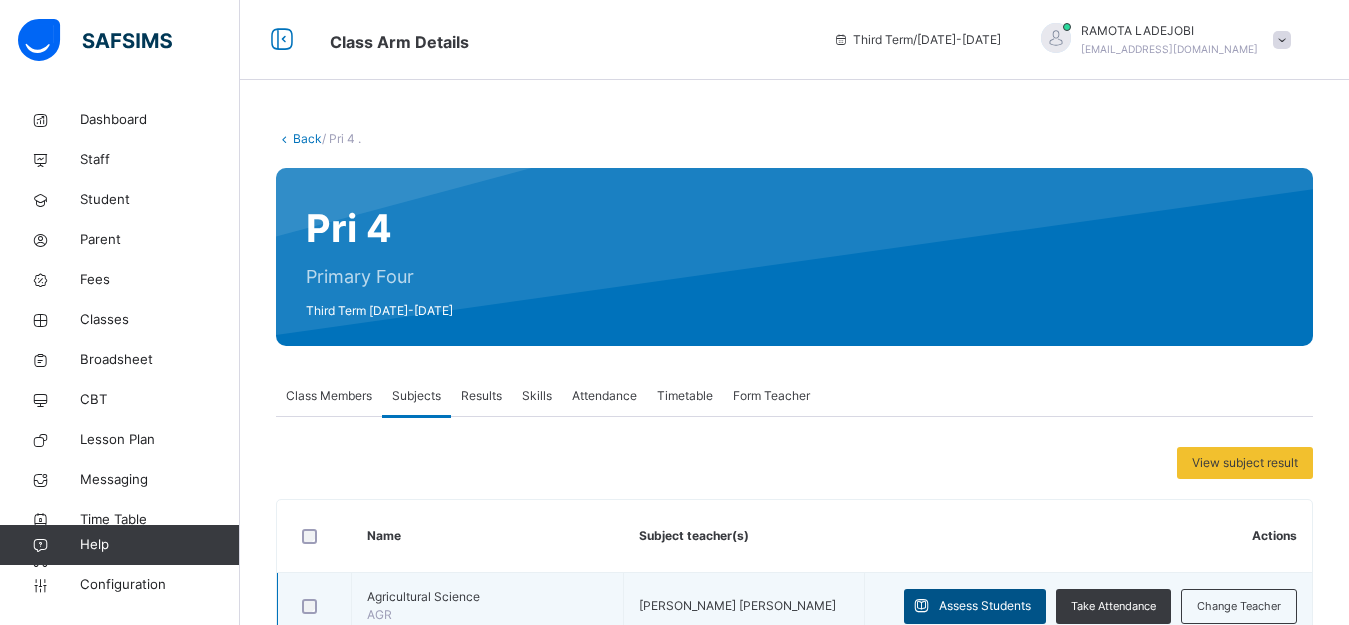 click on "Assess Students" at bounding box center (985, 606) 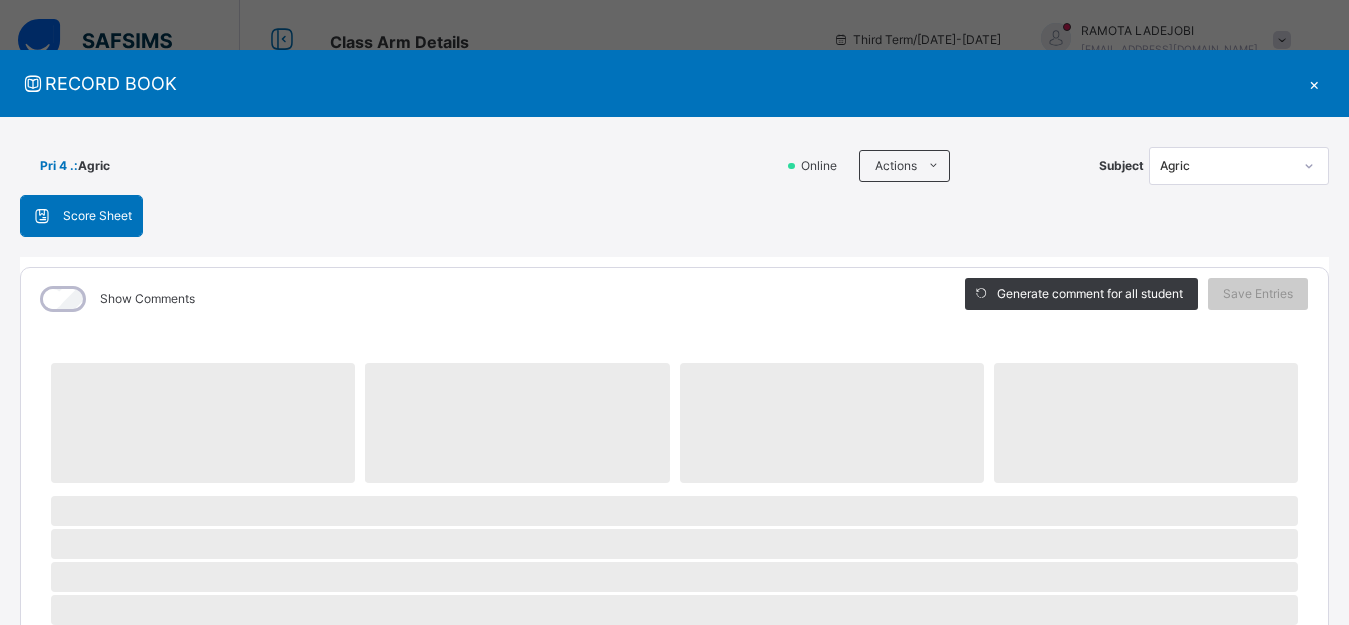 scroll, scrollTop: 547, scrollLeft: 0, axis: vertical 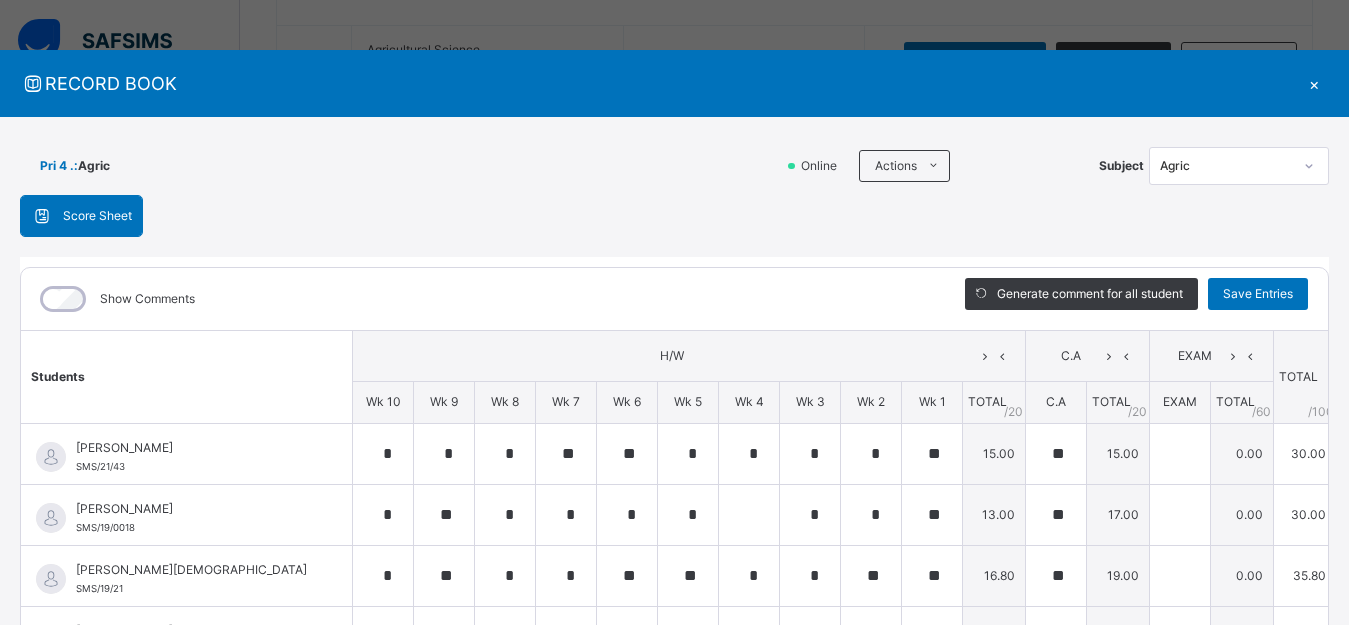 type on "*" 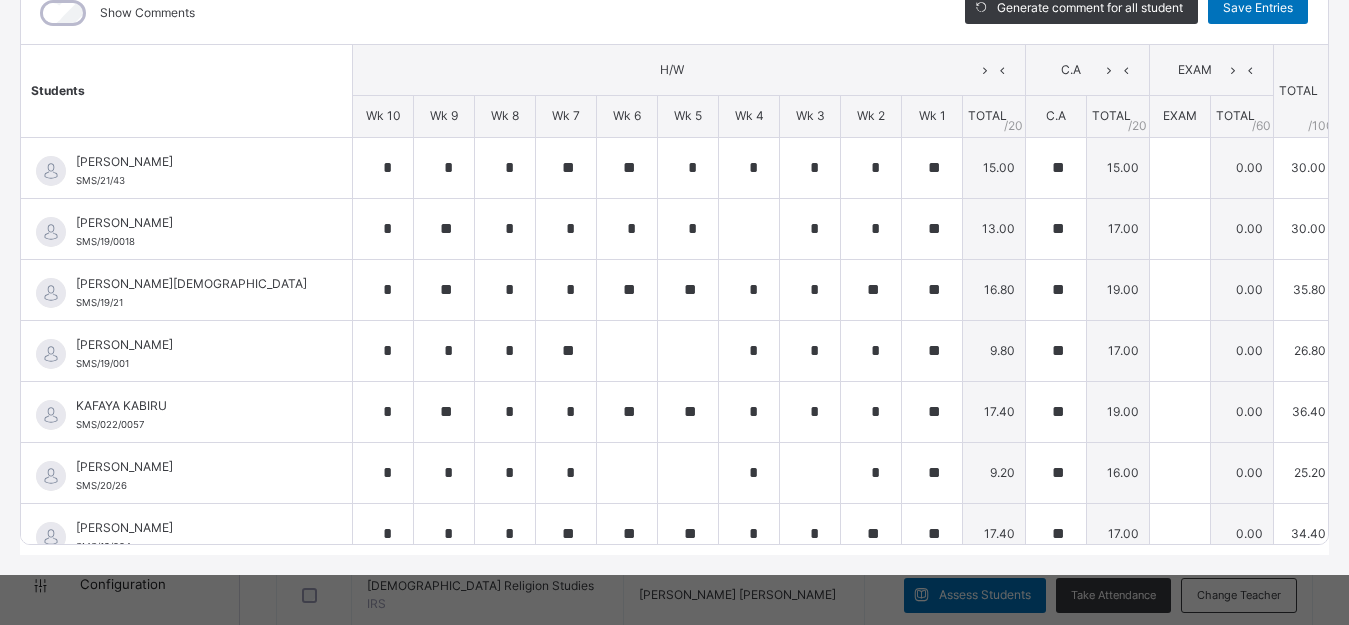 scroll, scrollTop: 82, scrollLeft: 0, axis: vertical 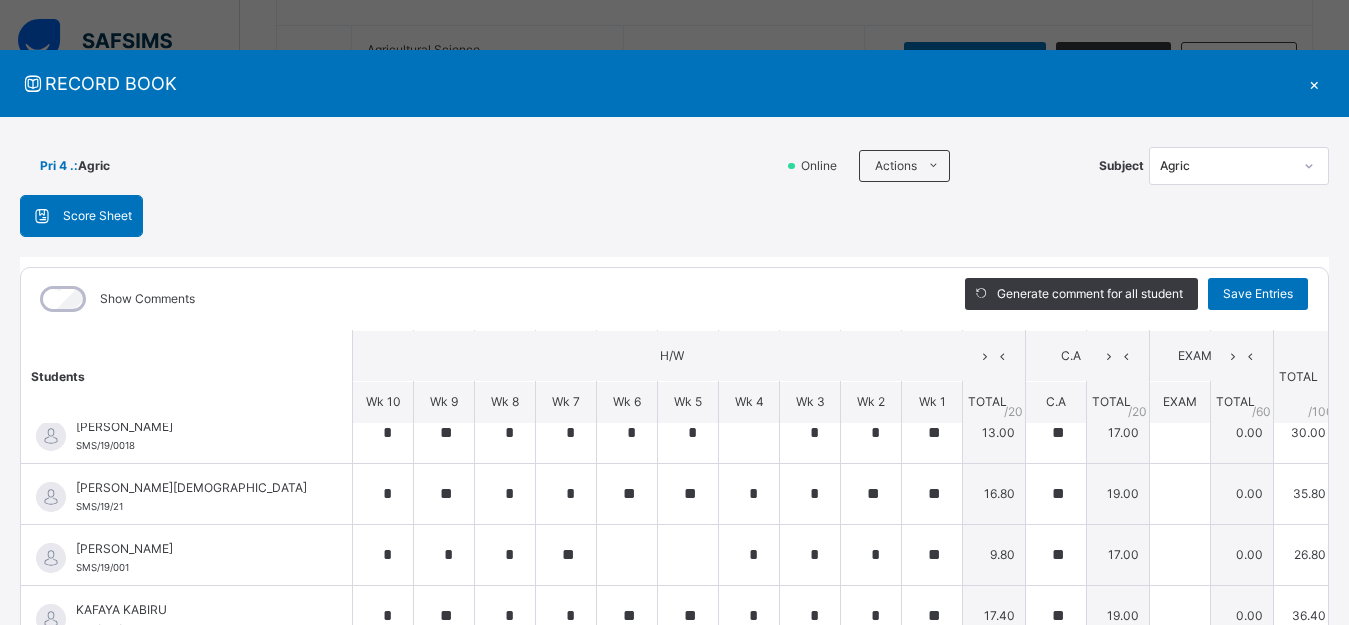 click 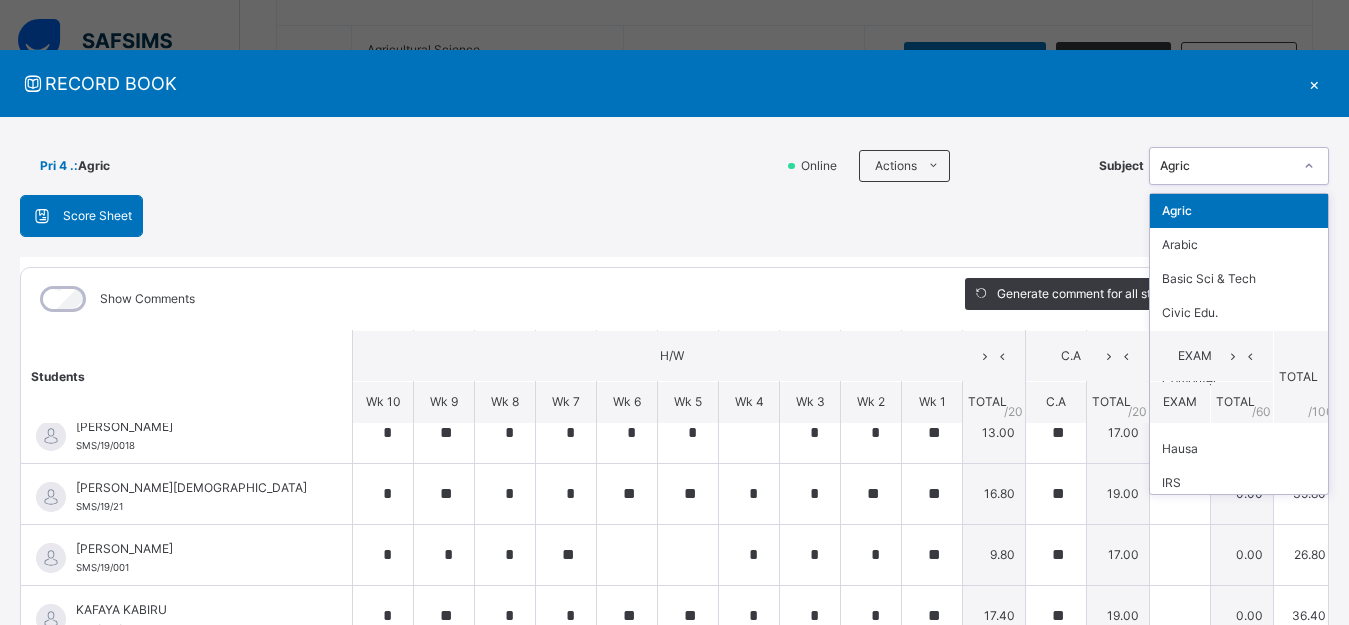 click 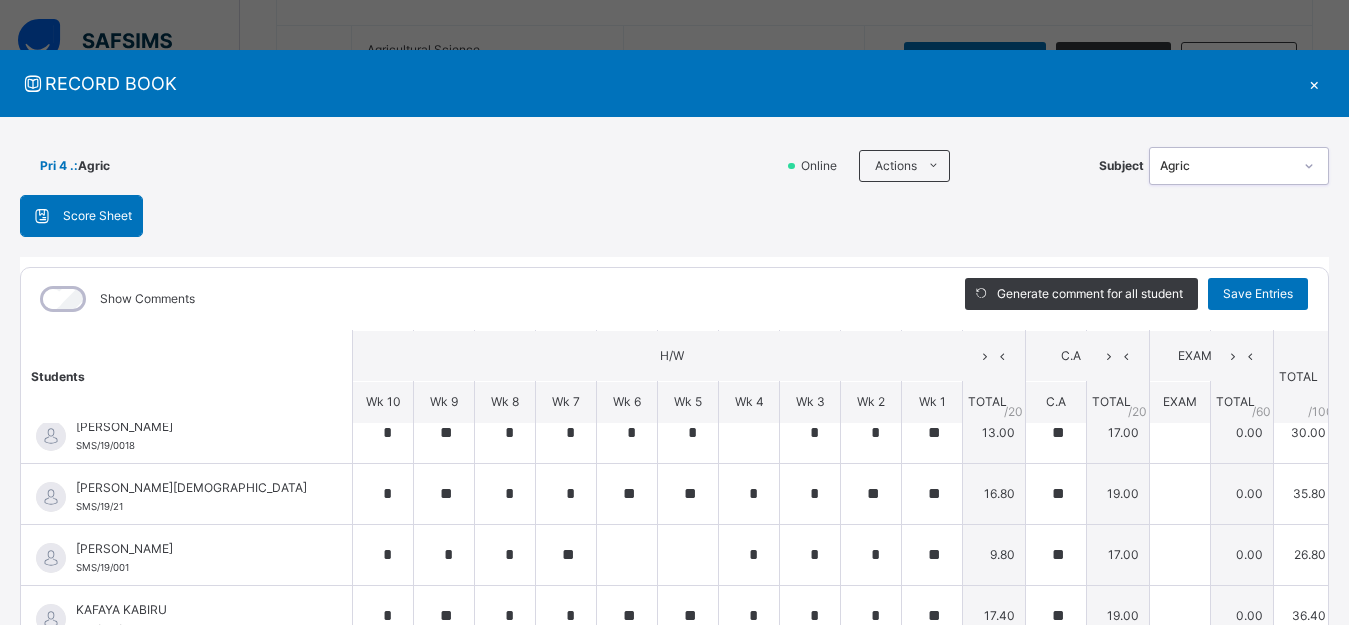 click 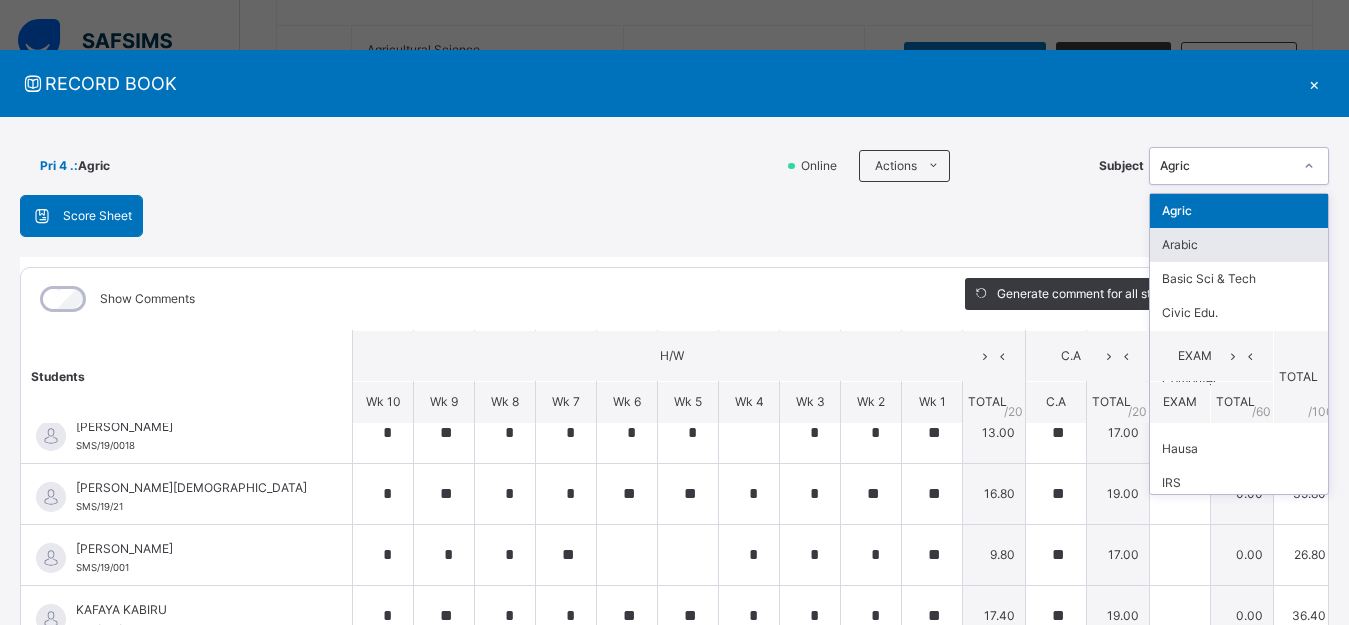 click on "Arabic" at bounding box center (1239, 245) 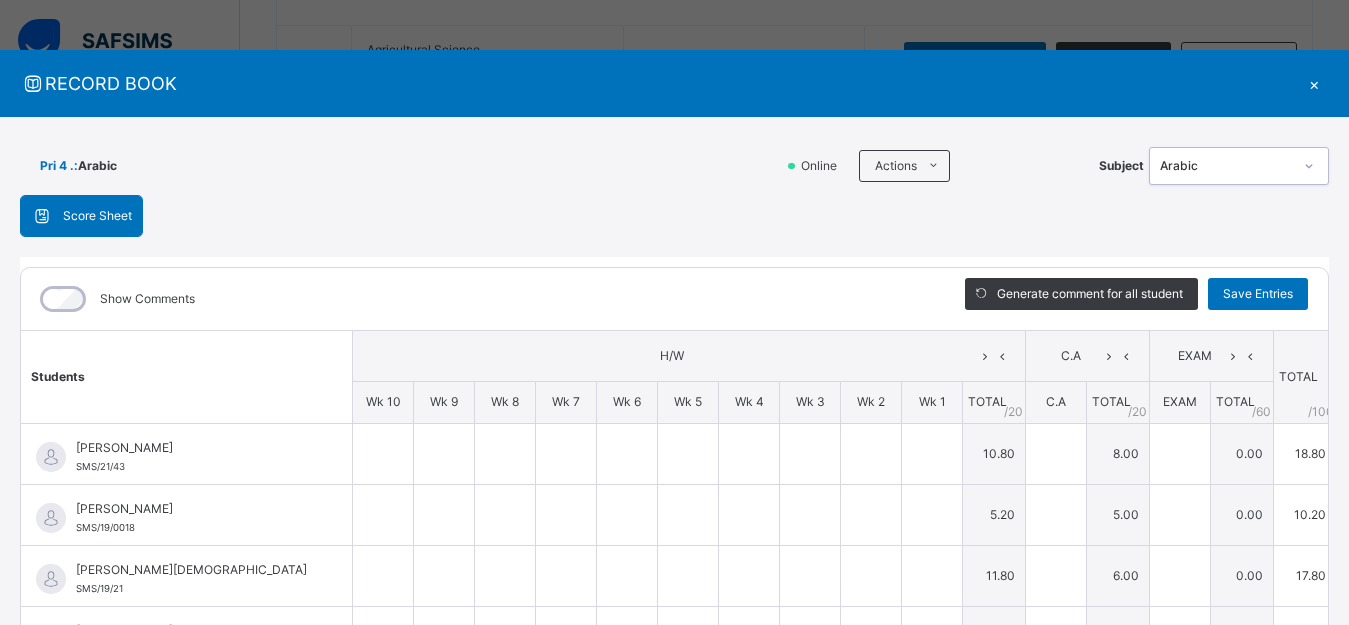type on "*" 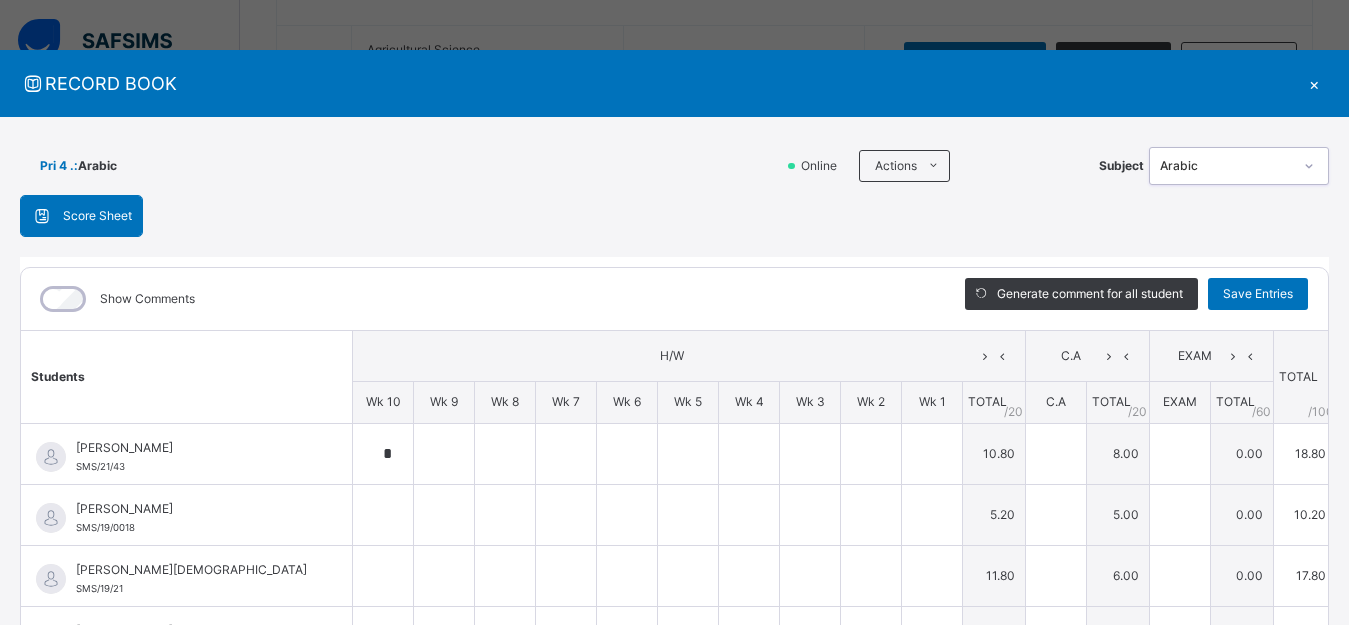 type on "*" 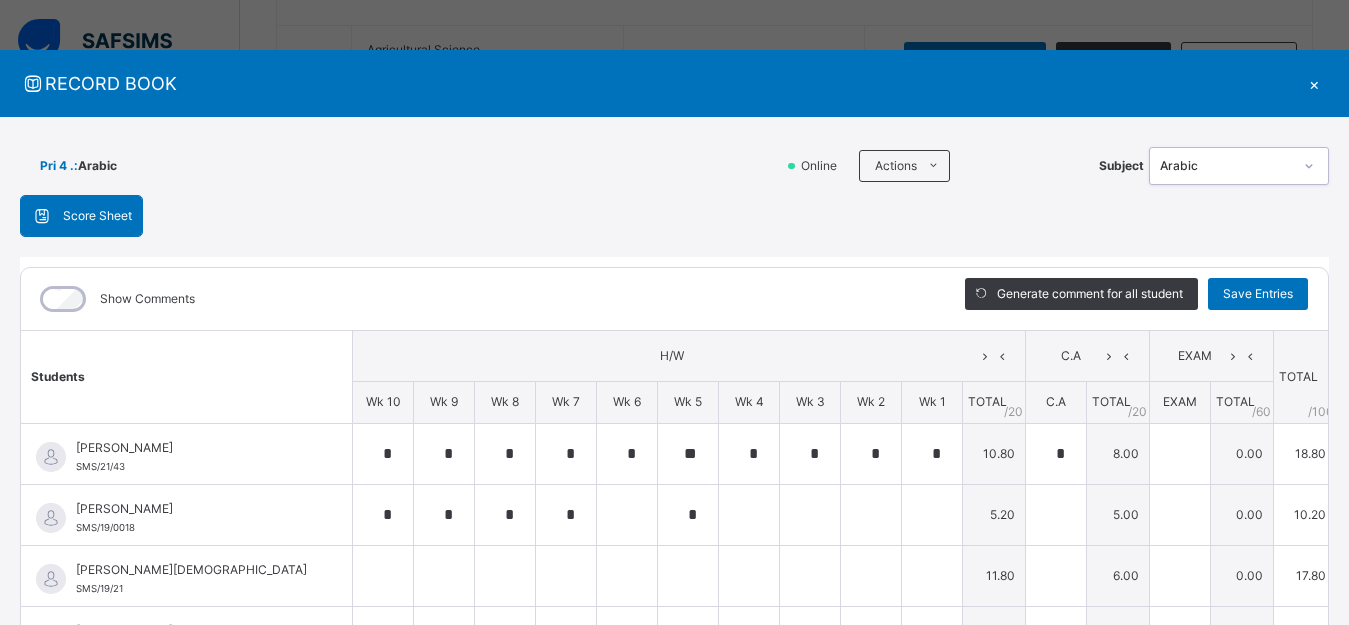 type on "*" 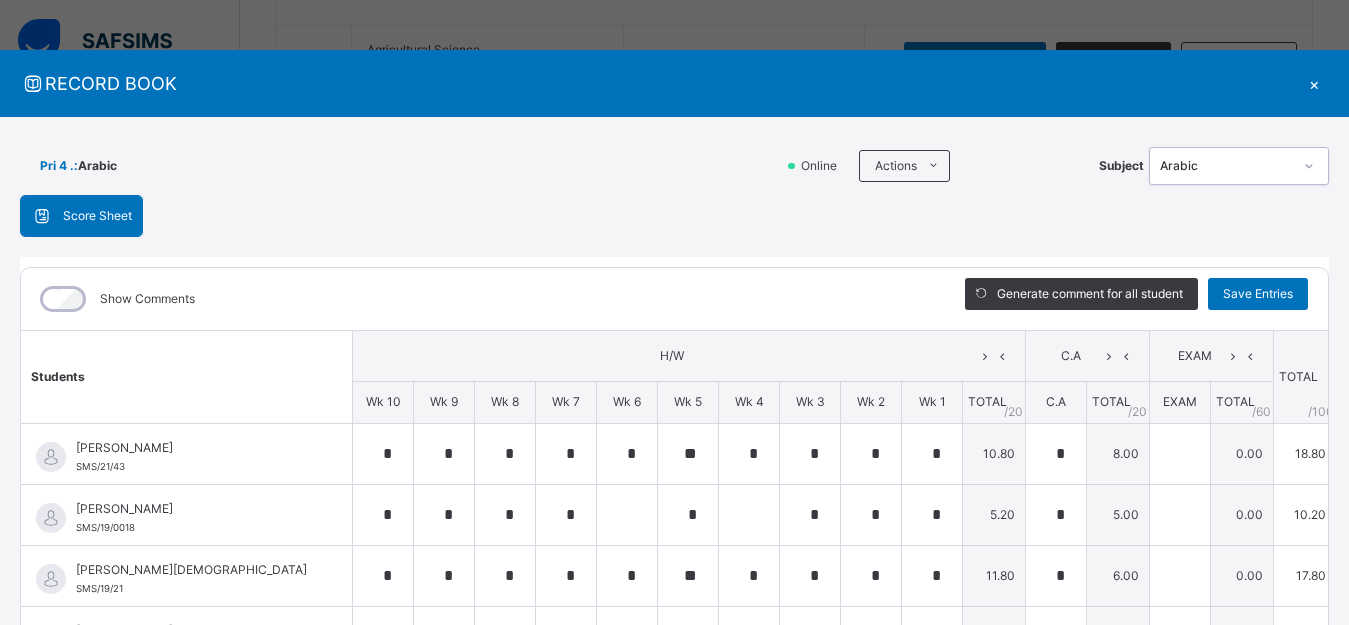 type on "**" 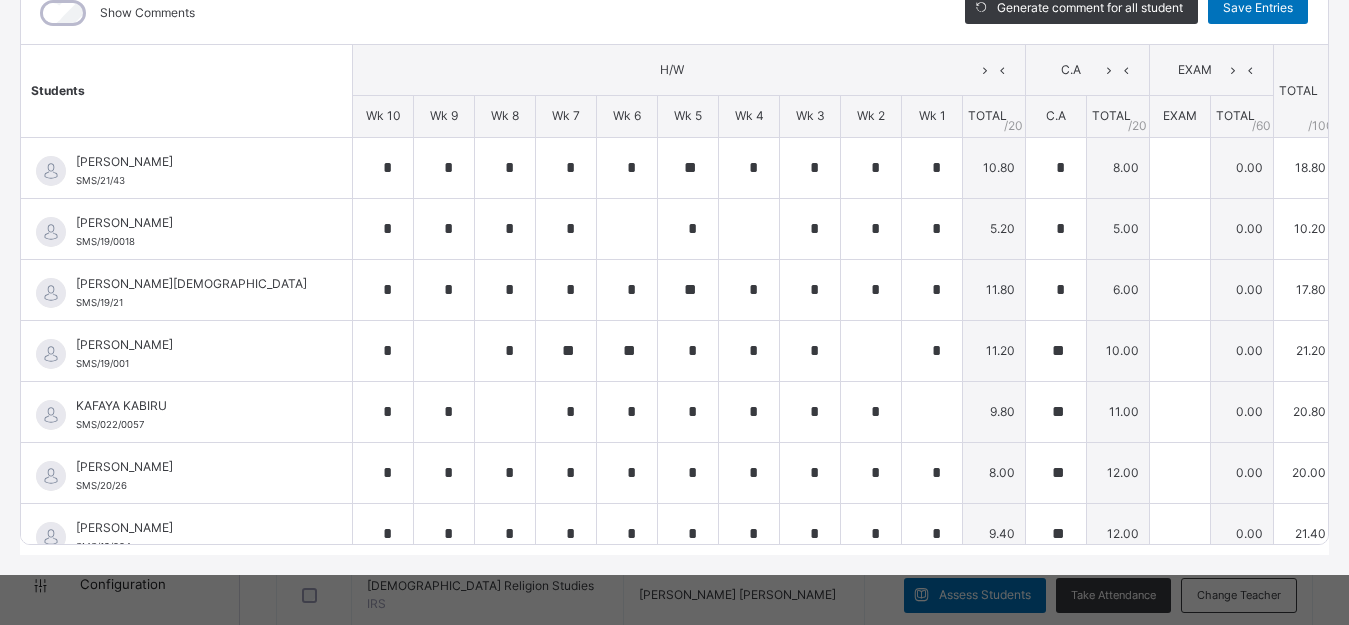 scroll, scrollTop: 82, scrollLeft: 0, axis: vertical 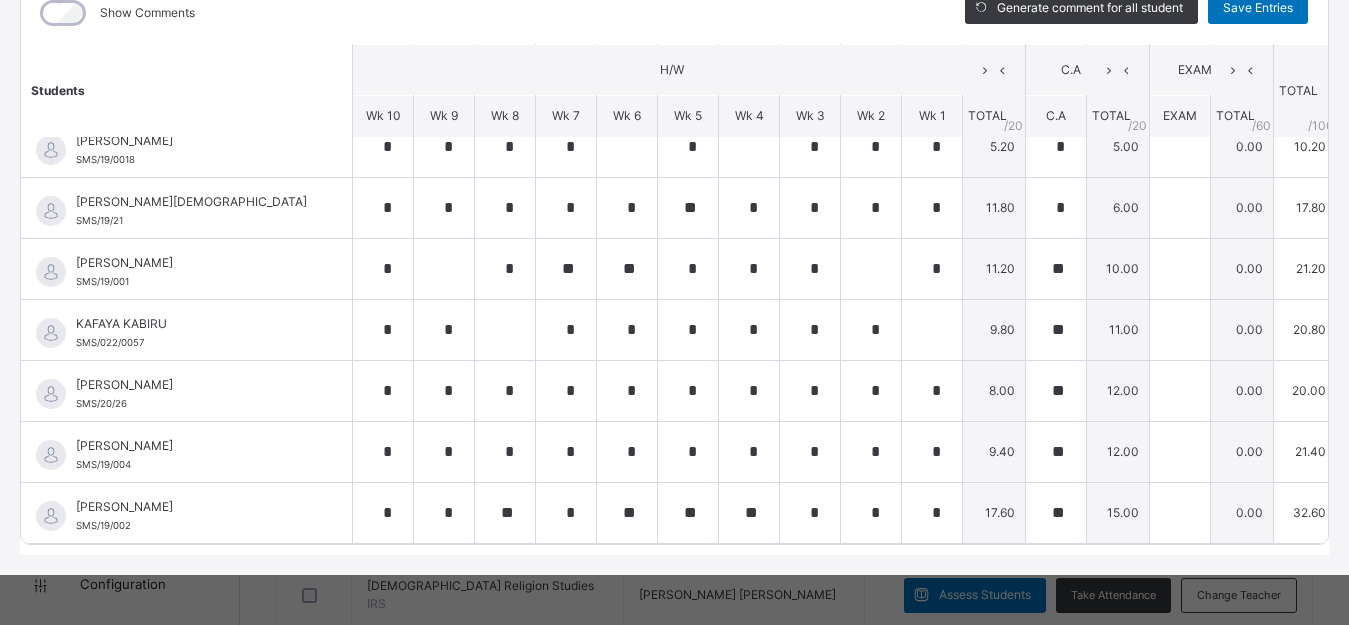 click on "Pri 4   . :   Arabic Online Actions  Download Empty Score Sheet  Upload/map score sheet Subject    option Arabic, selected.     0 results available. Select is focused ,type to refine list, press Down to open the menu,  Arabic Sham-Lad Memorial School Date: 13th Jul 2025, 12:43:30 pm Score Sheet Score Sheet Show Comments   Generate comment for all student   Save Entries Class Level:  Pri 4   . Subject:  Arabic Session:  2024/2025 Session Session:  Third Term Students H/W C.A  EXAM TOTAL /100 Comment Wk 10 Wk 9 Wk 8 Wk 7 Wk 6 Wk 5 Wk 4 Wk 3 Wk 2 Wk 1 TOTAL / 20 C.A  TOTAL / 20 EXAM TOTAL / 60 ABDULAZEEZ  IBRAHIM SMS/21/43 ABDULAZEEZ  IBRAHIM SMS/21/43 * * * * * ** * * * * 10.80 * 8.00 0.00 18.80 Generate comment 0 / 250   ×   Subject Teacher’s Comment Generate and see in full the comment developed by the AI with an option to regenerate the comment JS ABDULAZEEZ  IBRAHIM   SMS/21/43   Total 18.80  / 100.00 Sims Bot   Regenerate     Use this comment   ABDULKAREEM  ABDULFATAHI SMS/19/0018 SMS/19/0018 * * * *" at bounding box center [674, 203] 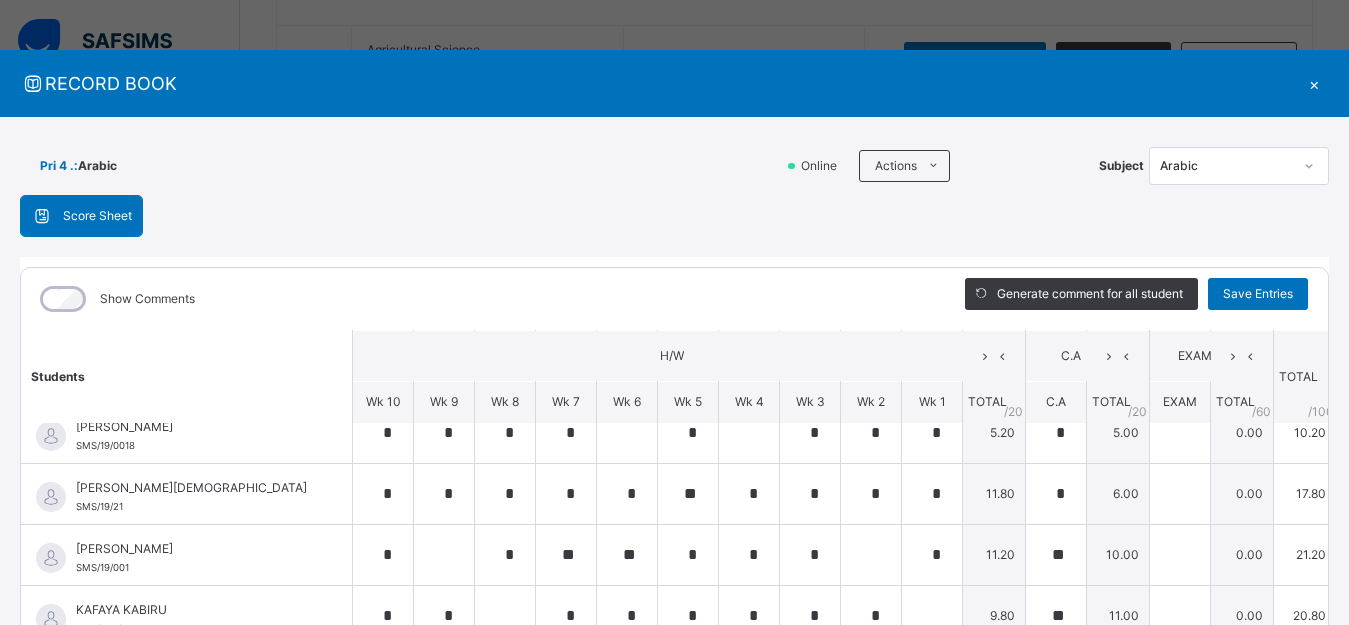 click 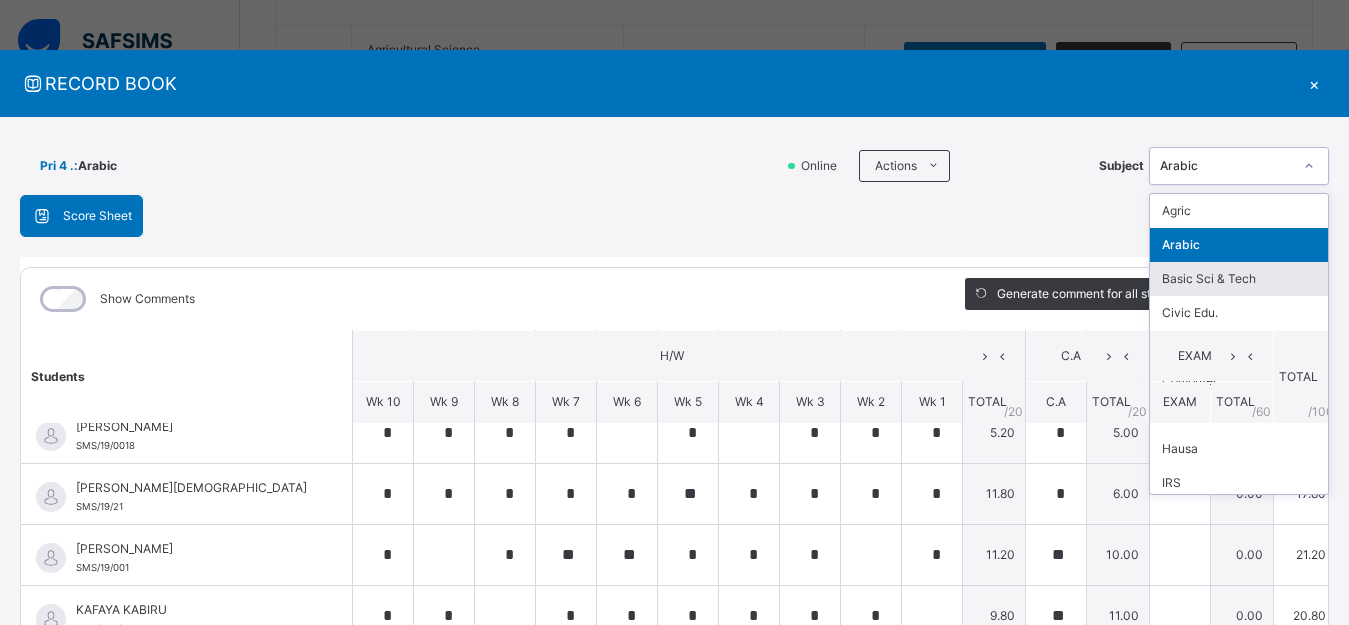click on "Basic Sci & Tech" at bounding box center (1239, 279) 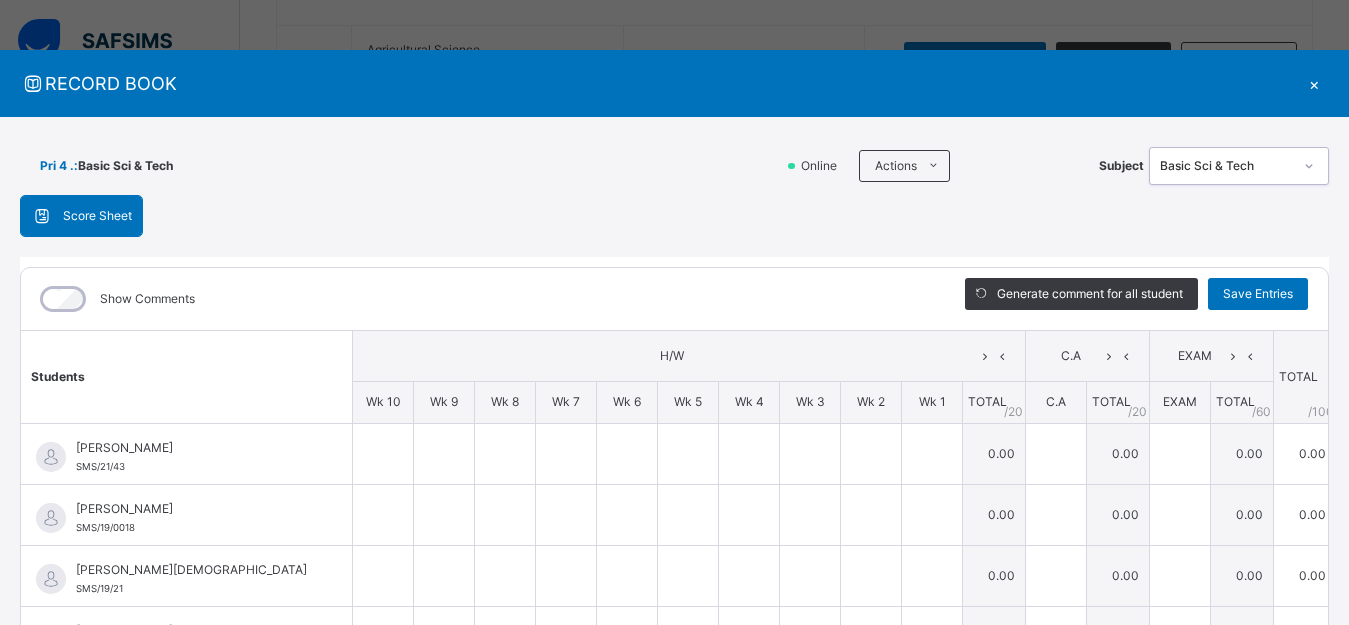 scroll, scrollTop: 286, scrollLeft: 0, axis: vertical 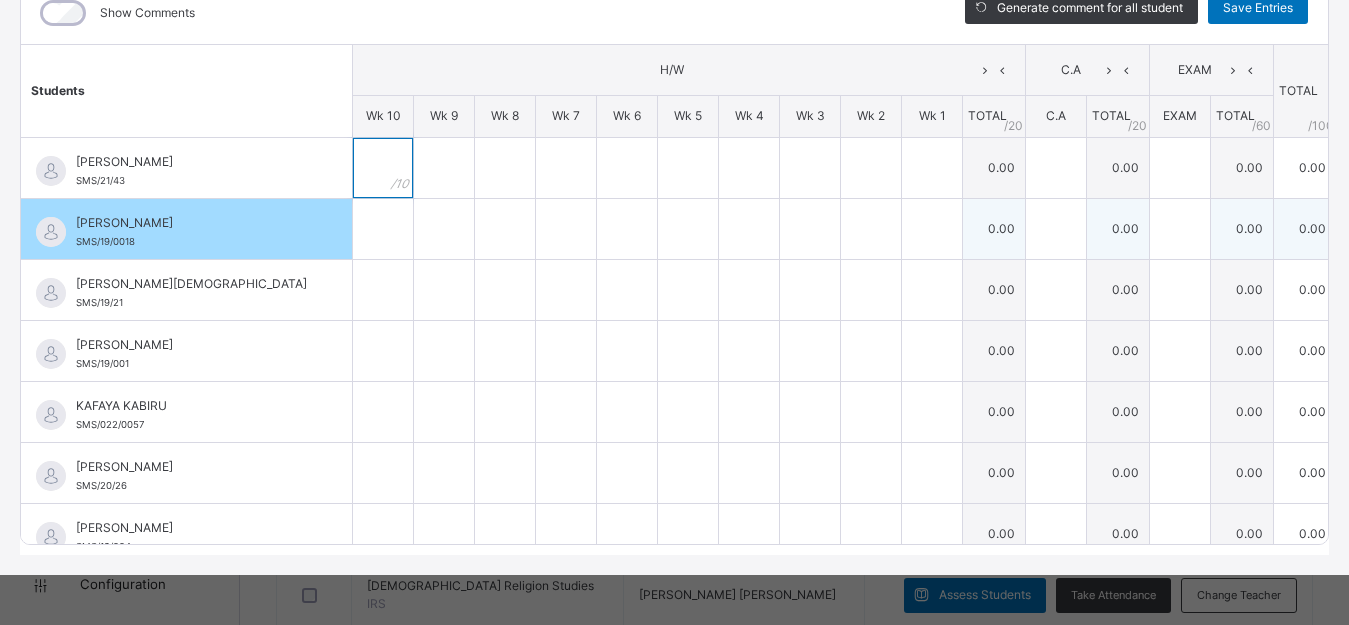 click at bounding box center (383, 168) 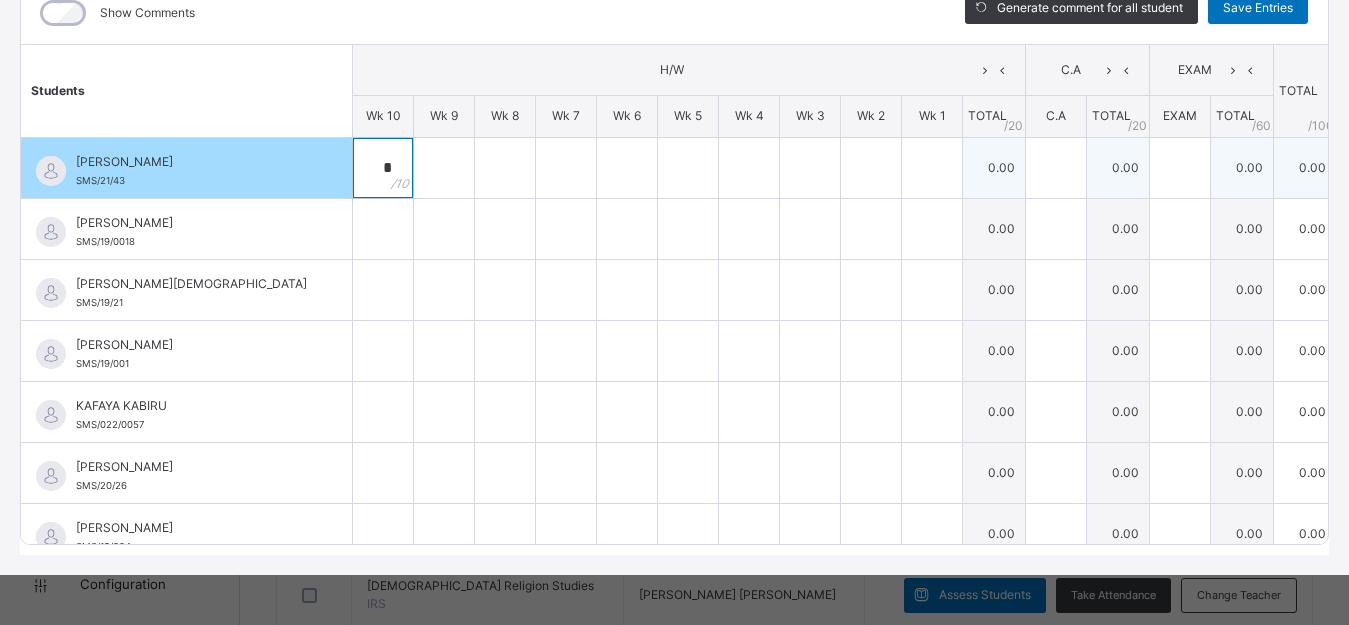 type on "*" 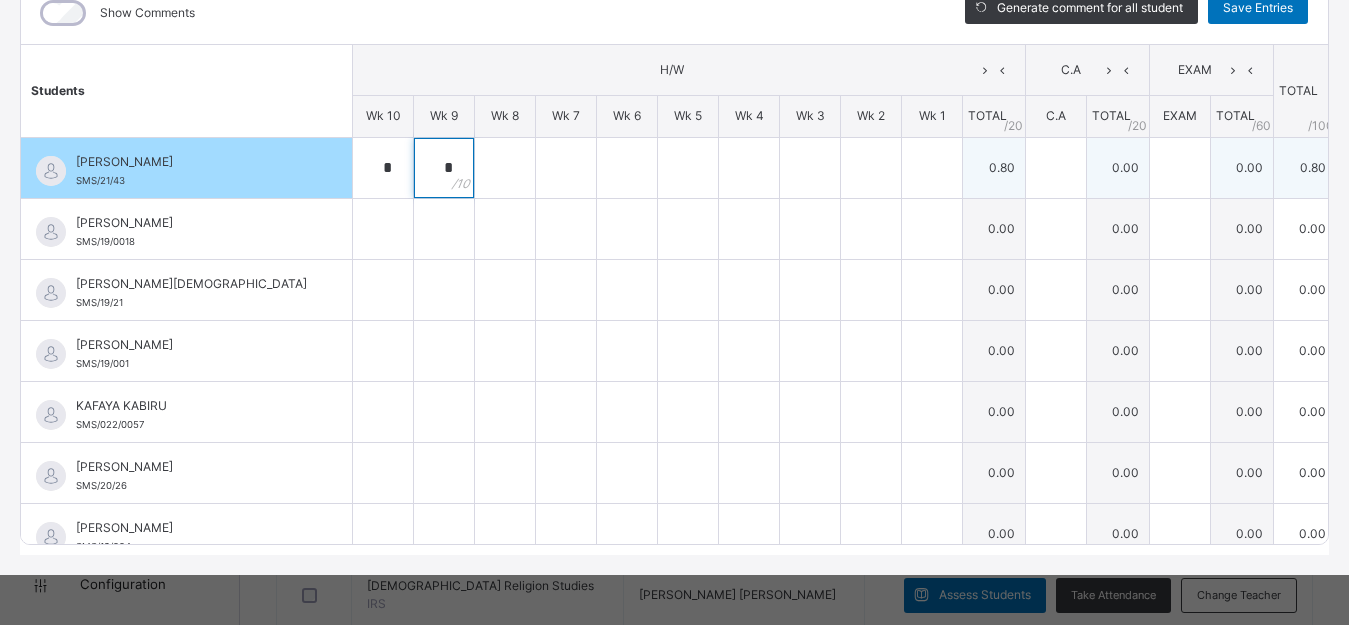 type on "*" 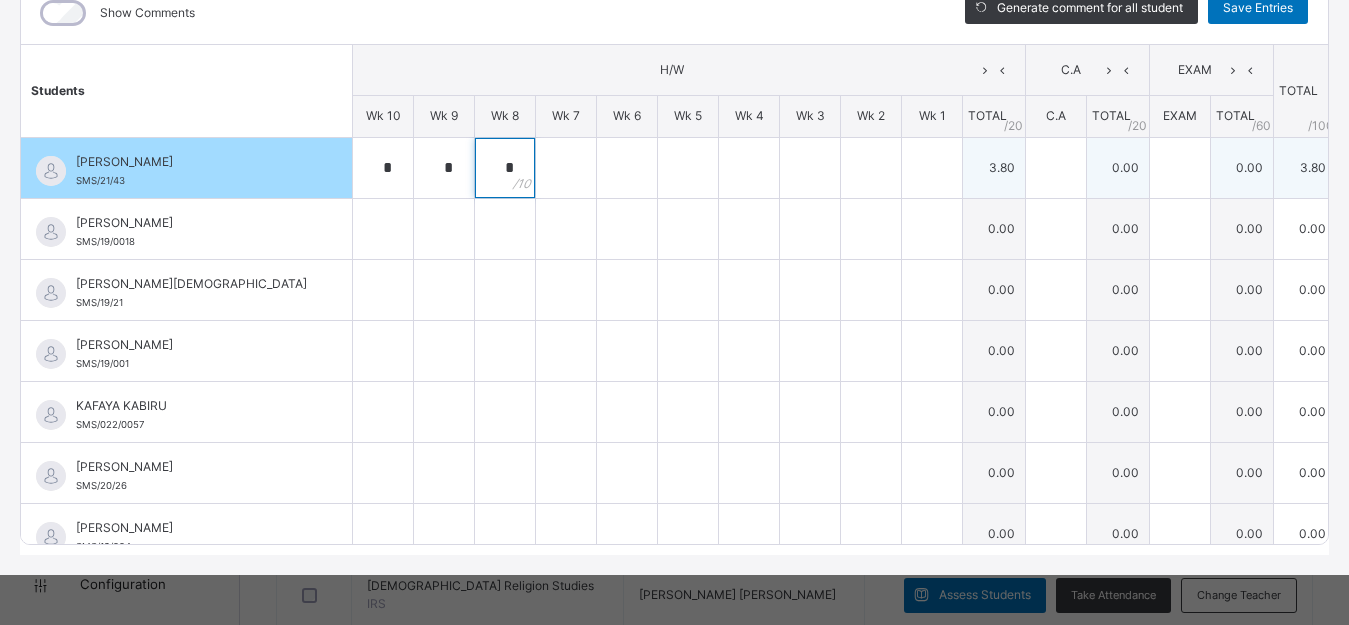 type on "*" 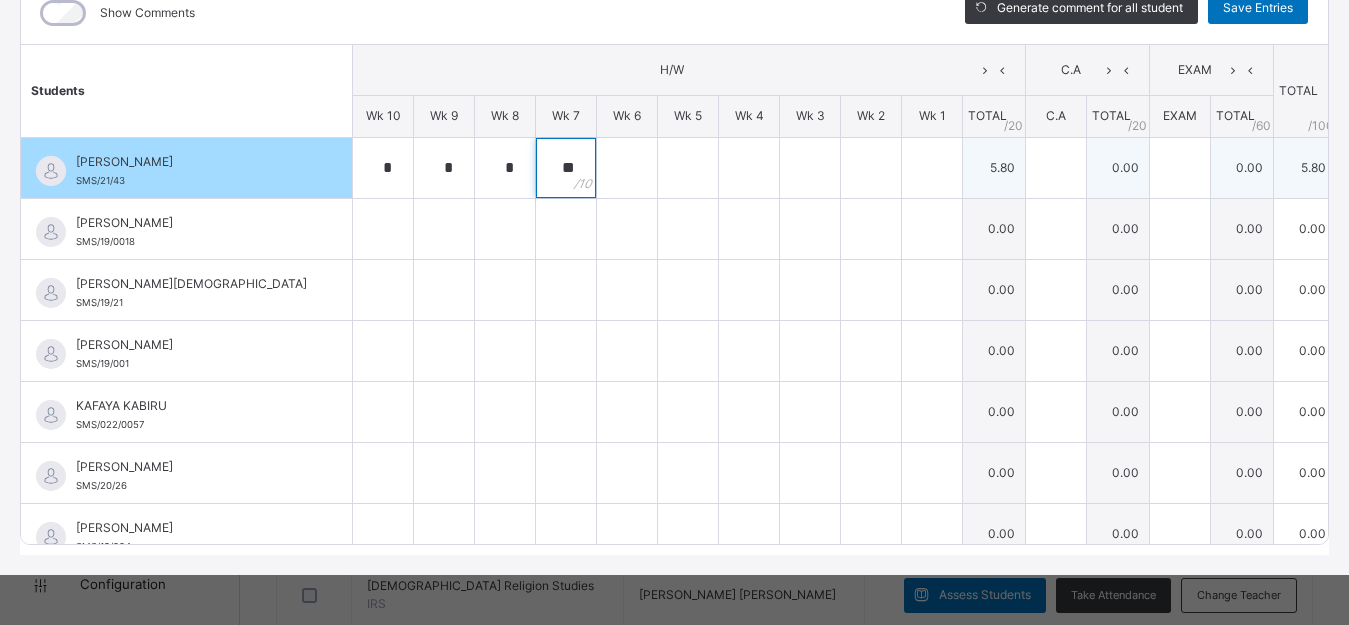 type on "**" 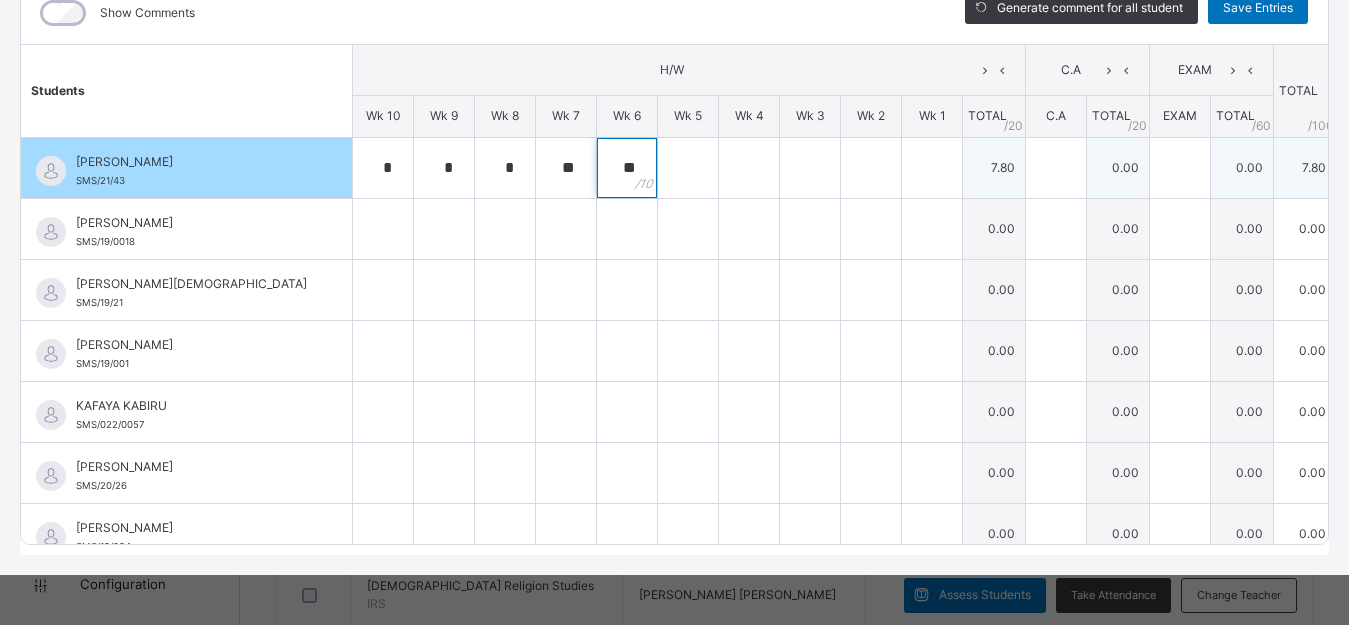 type on "**" 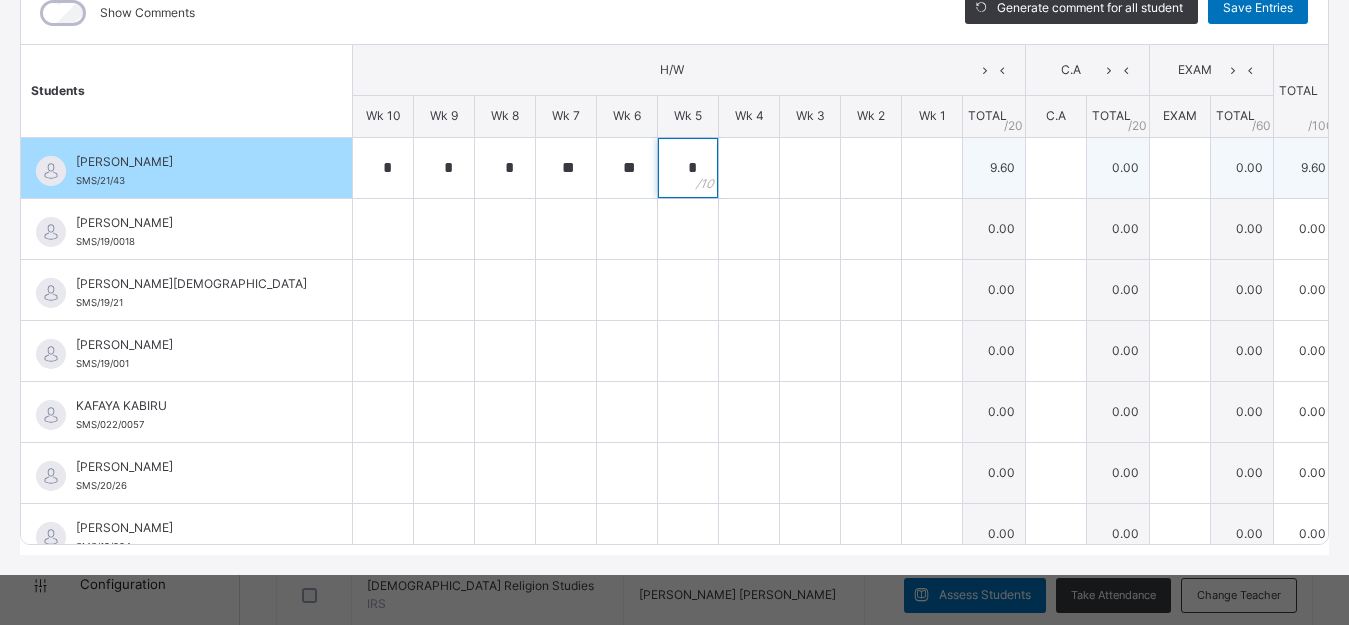 type on "*" 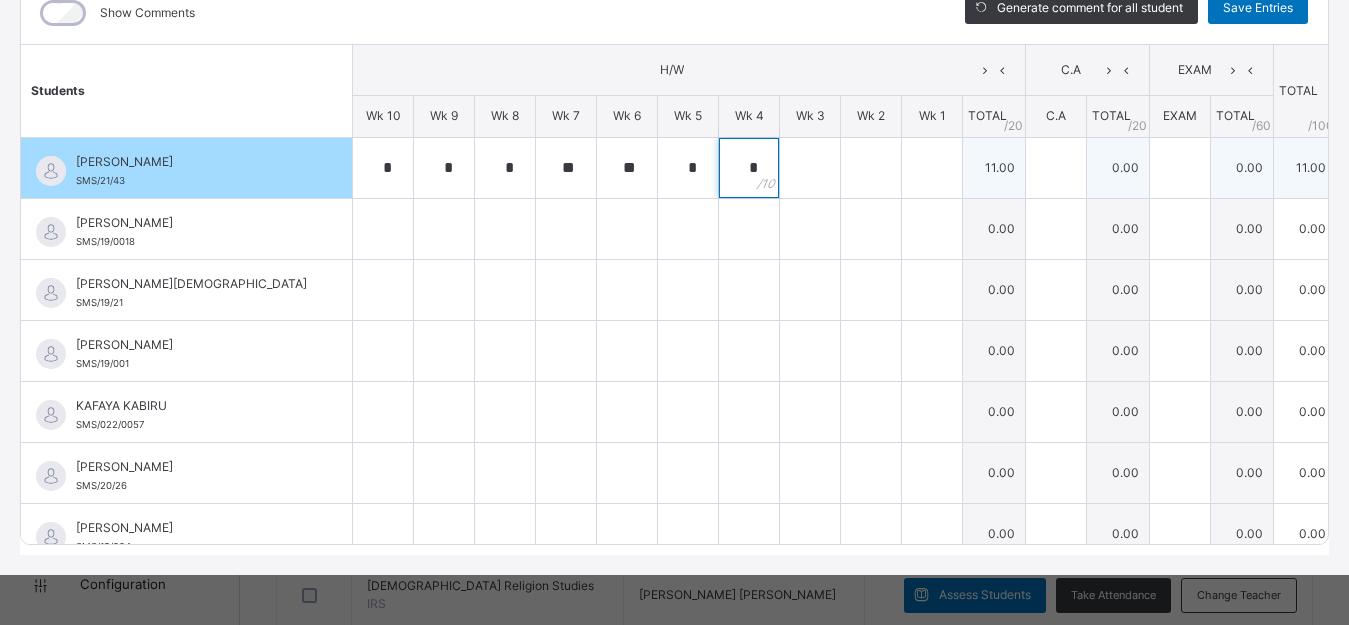 type on "*" 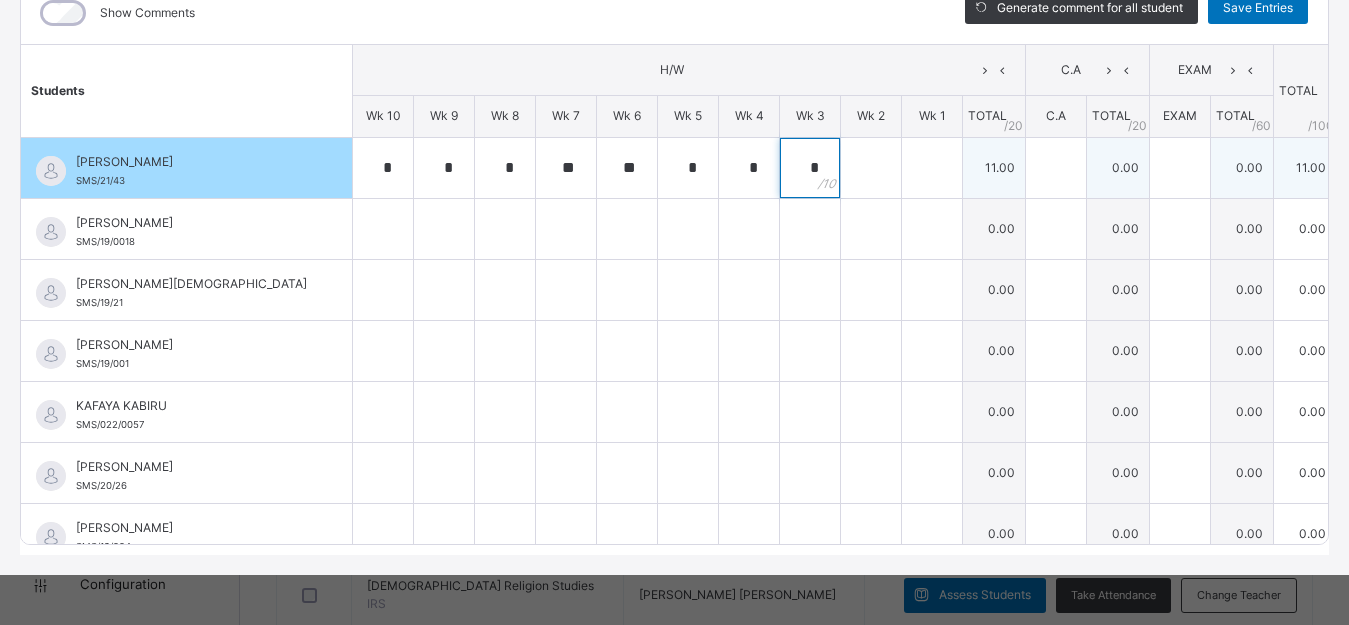type on "*" 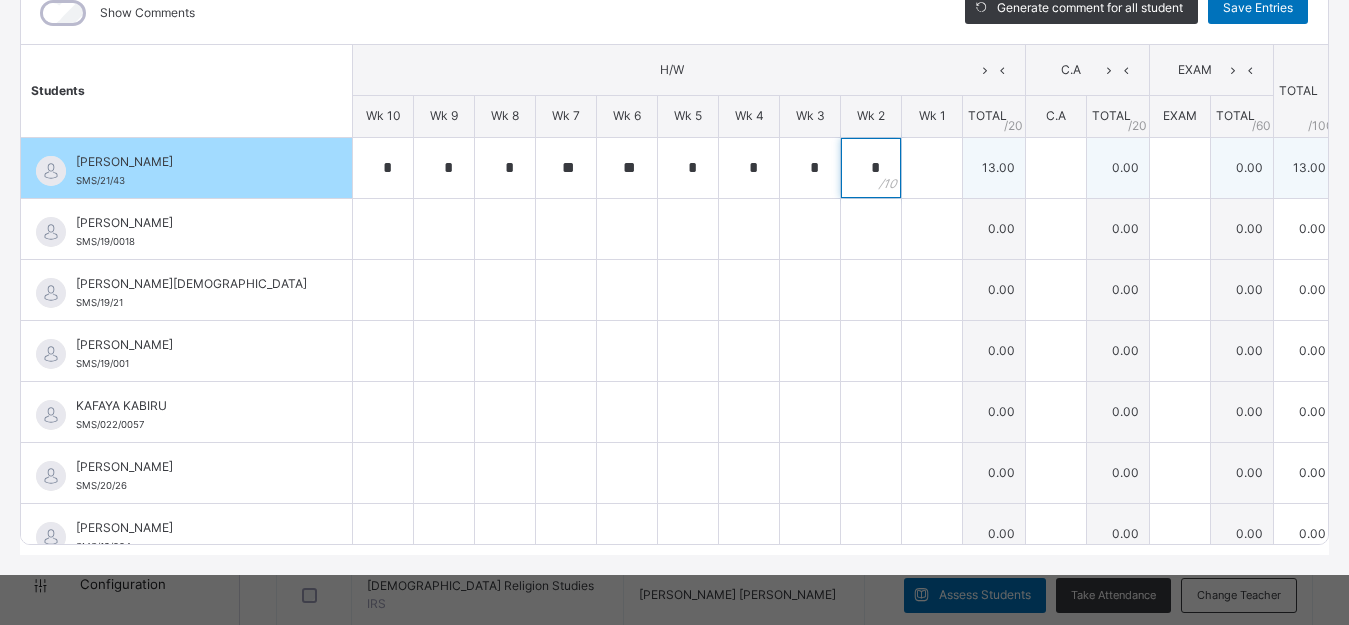 type on "*" 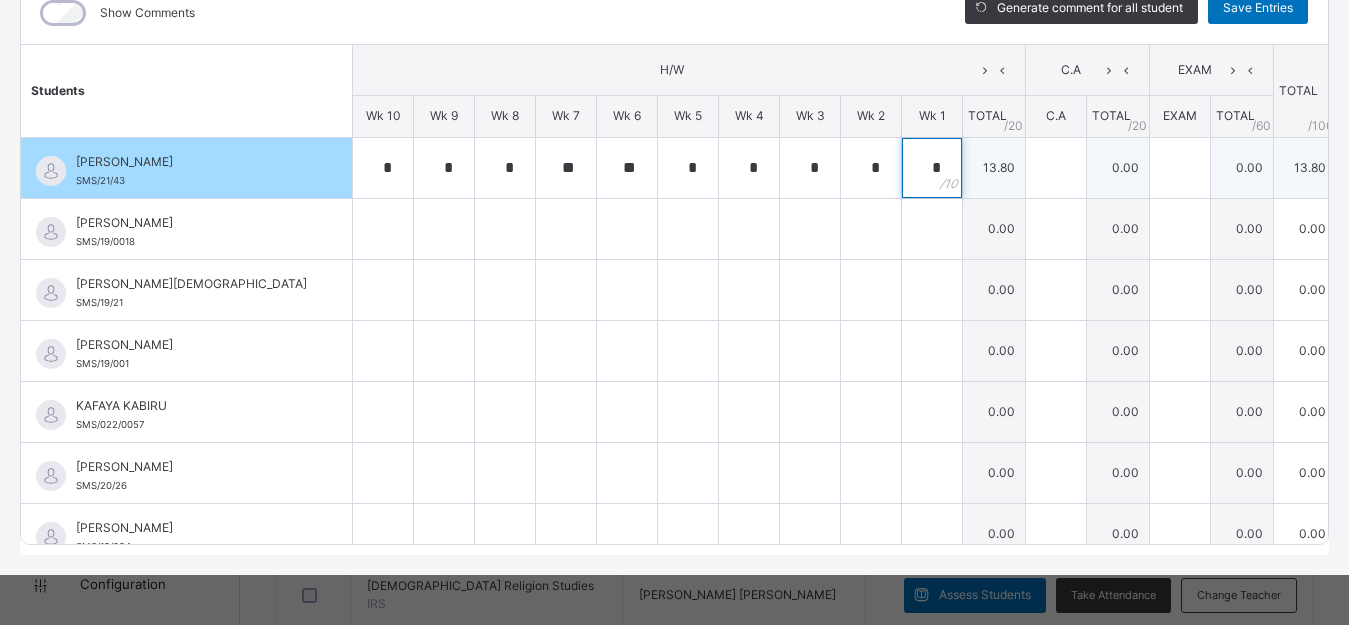 type on "*" 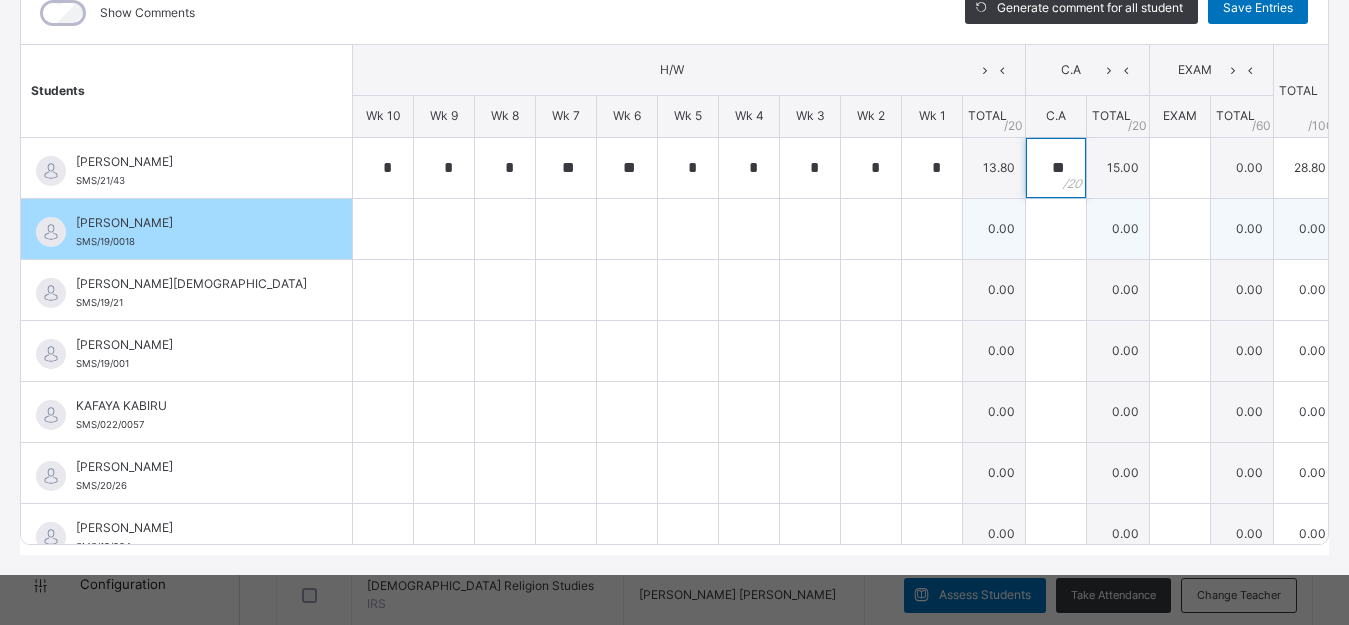type on "**" 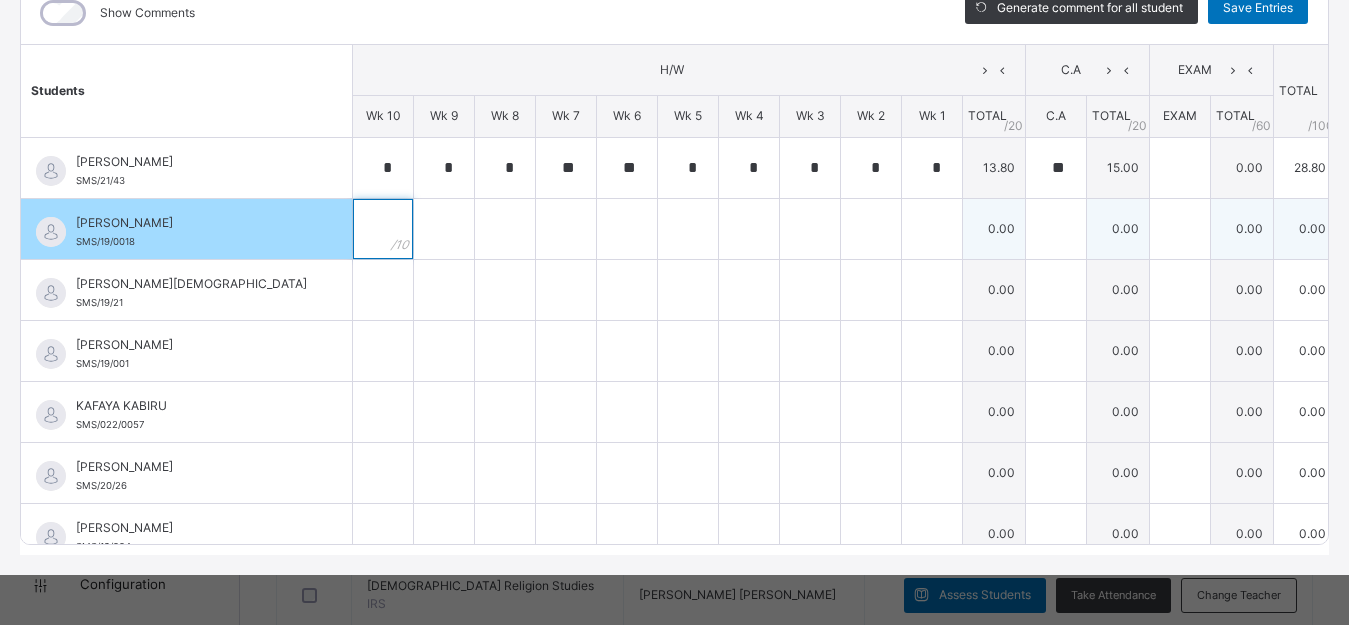 click at bounding box center (383, 229) 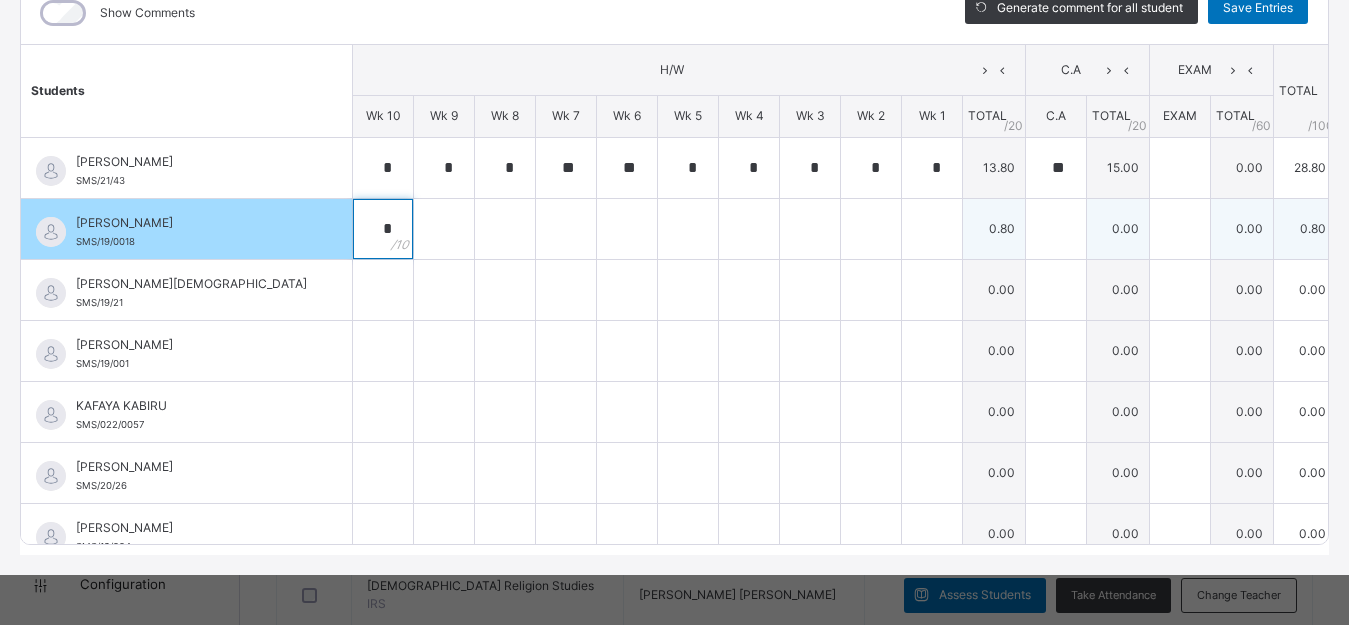 type on "*" 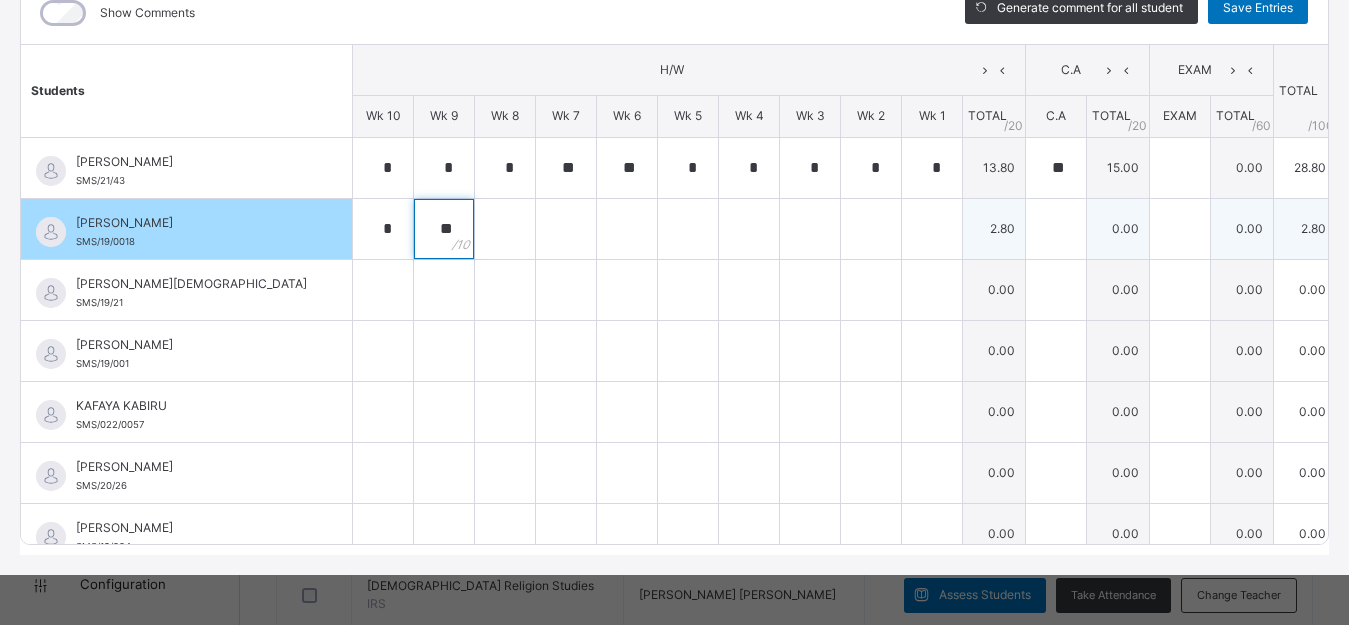 type on "**" 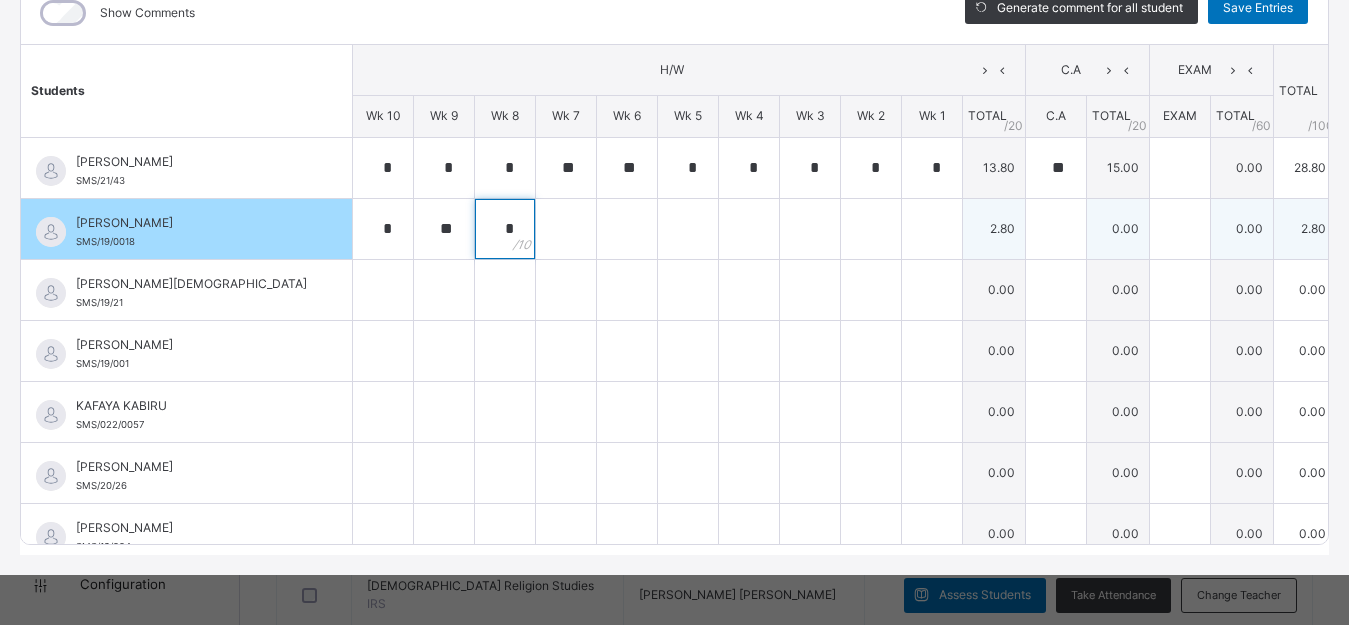 type on "*" 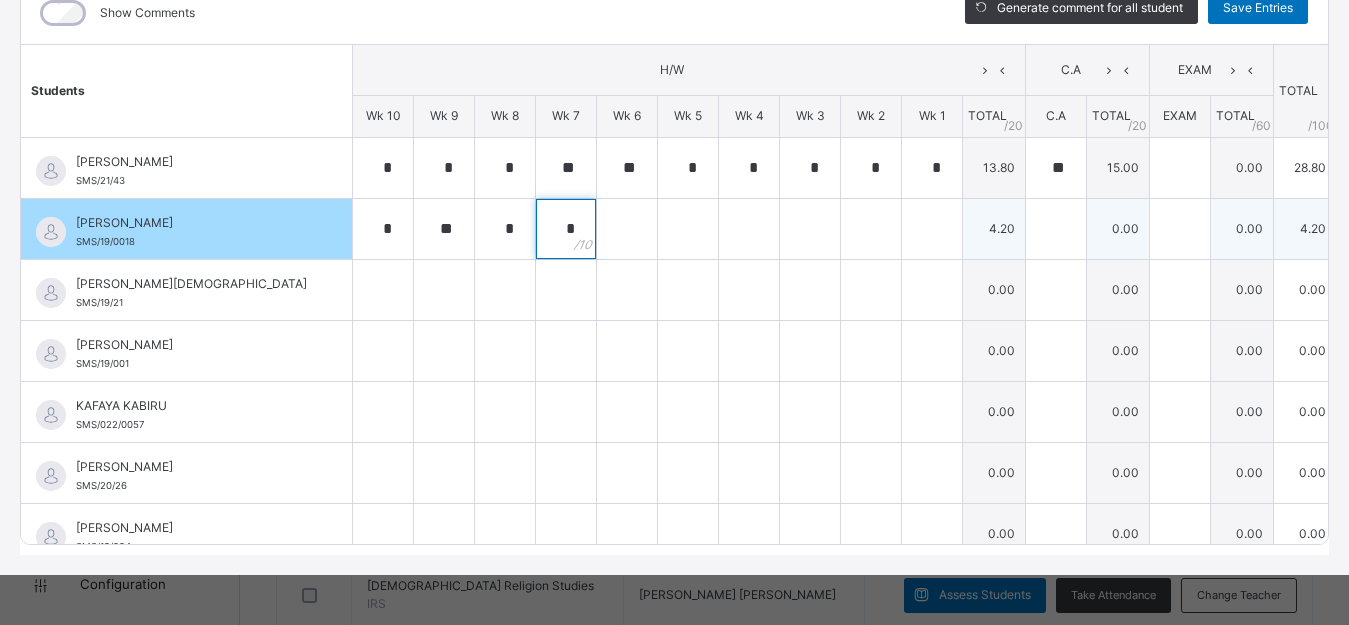 type on "*" 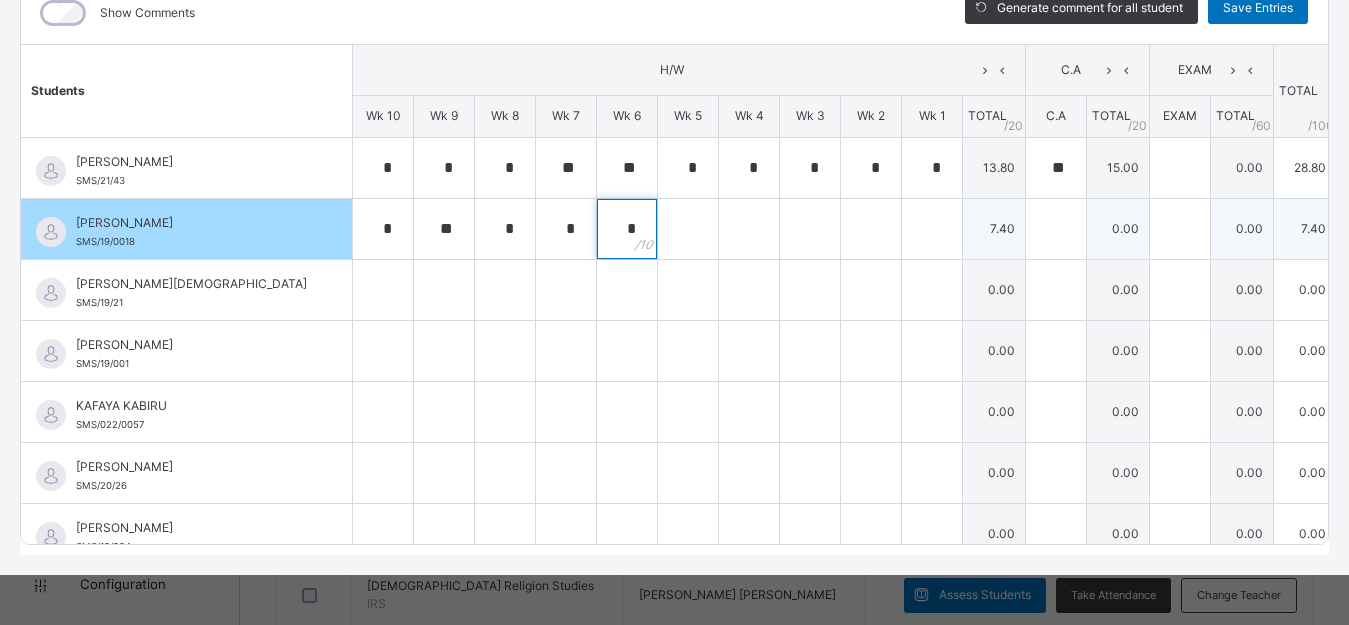type on "*" 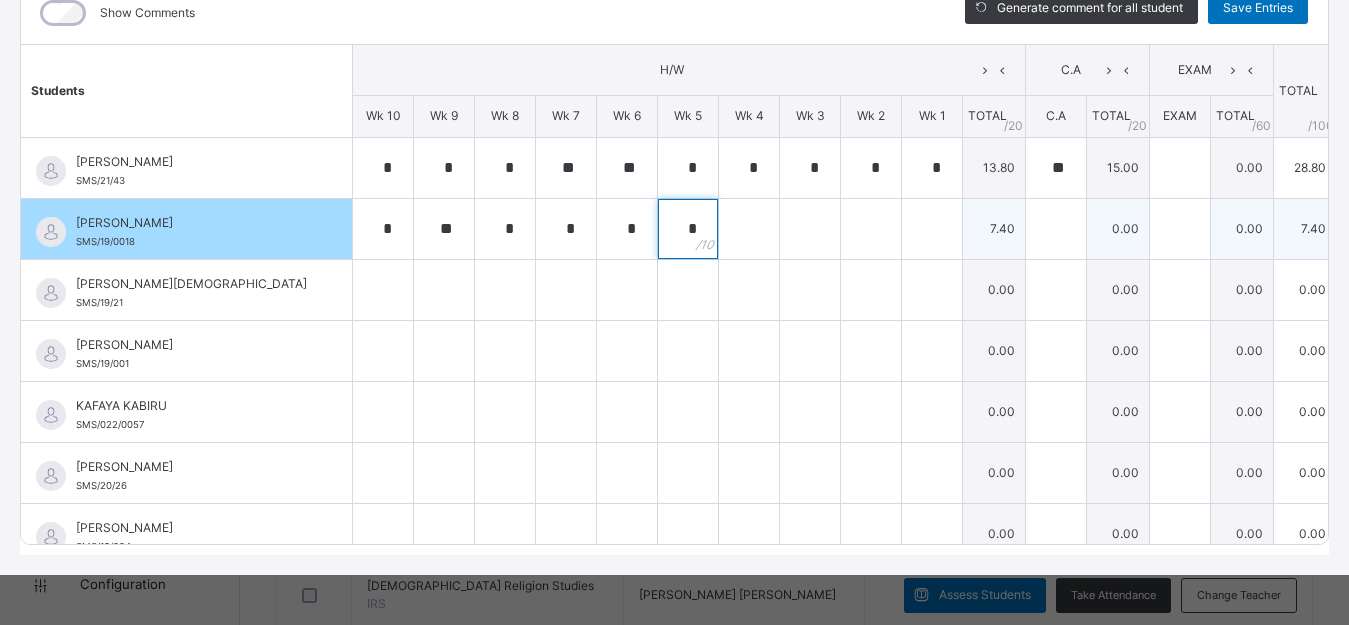 type on "*" 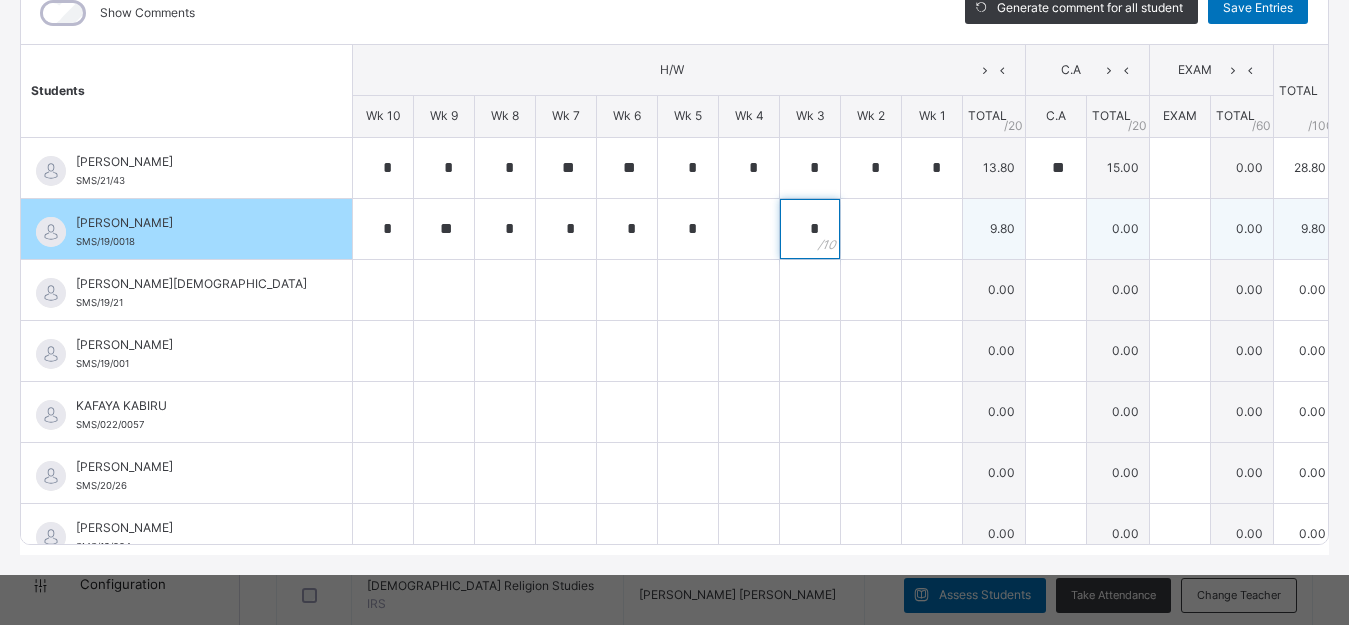 type on "*" 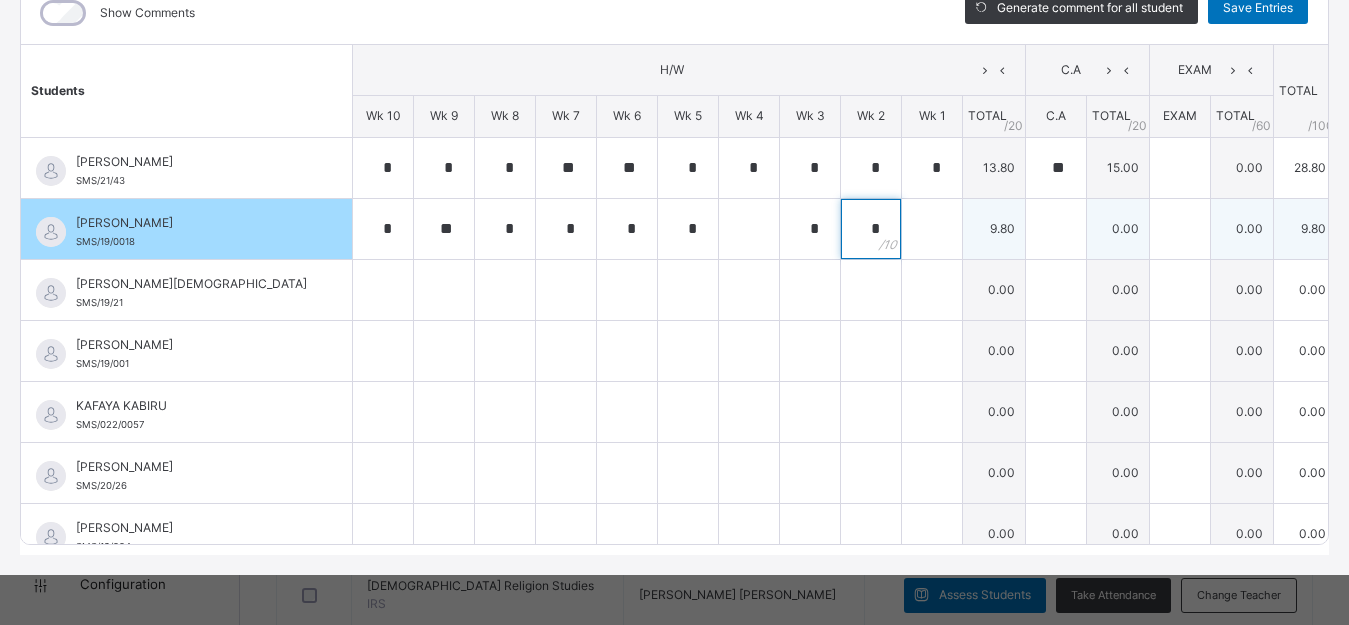 type on "*" 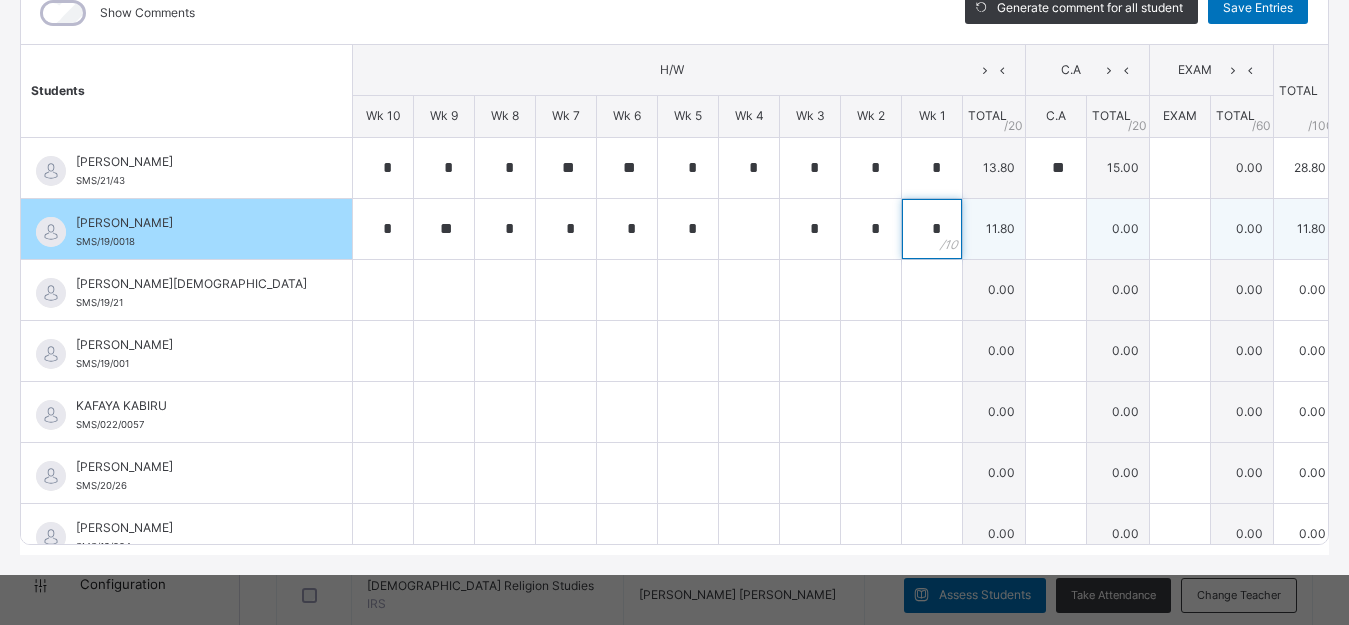 type on "*" 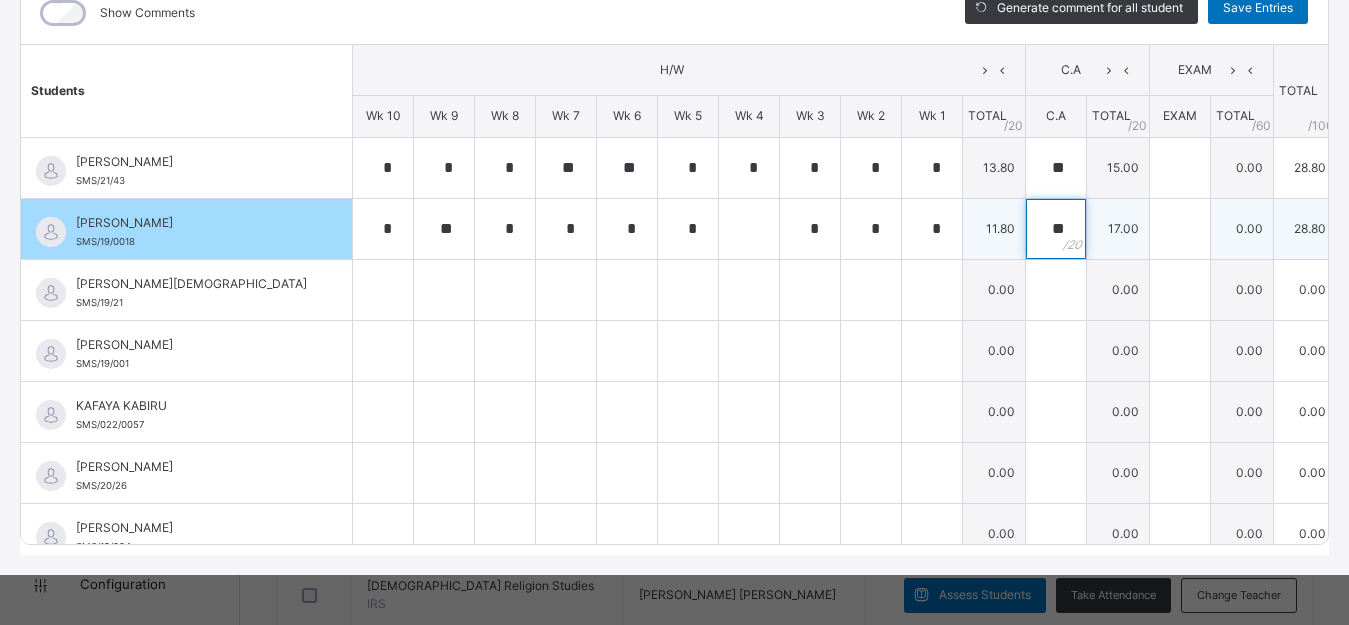 type on "**" 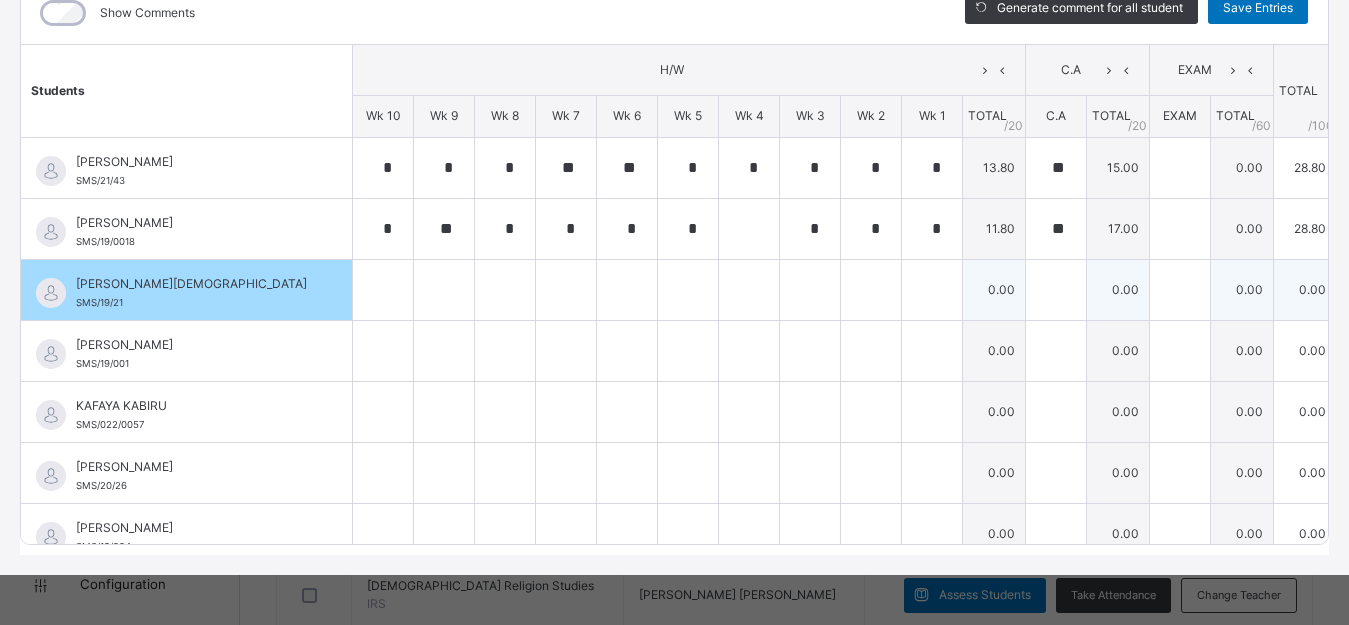 click at bounding box center [383, 290] 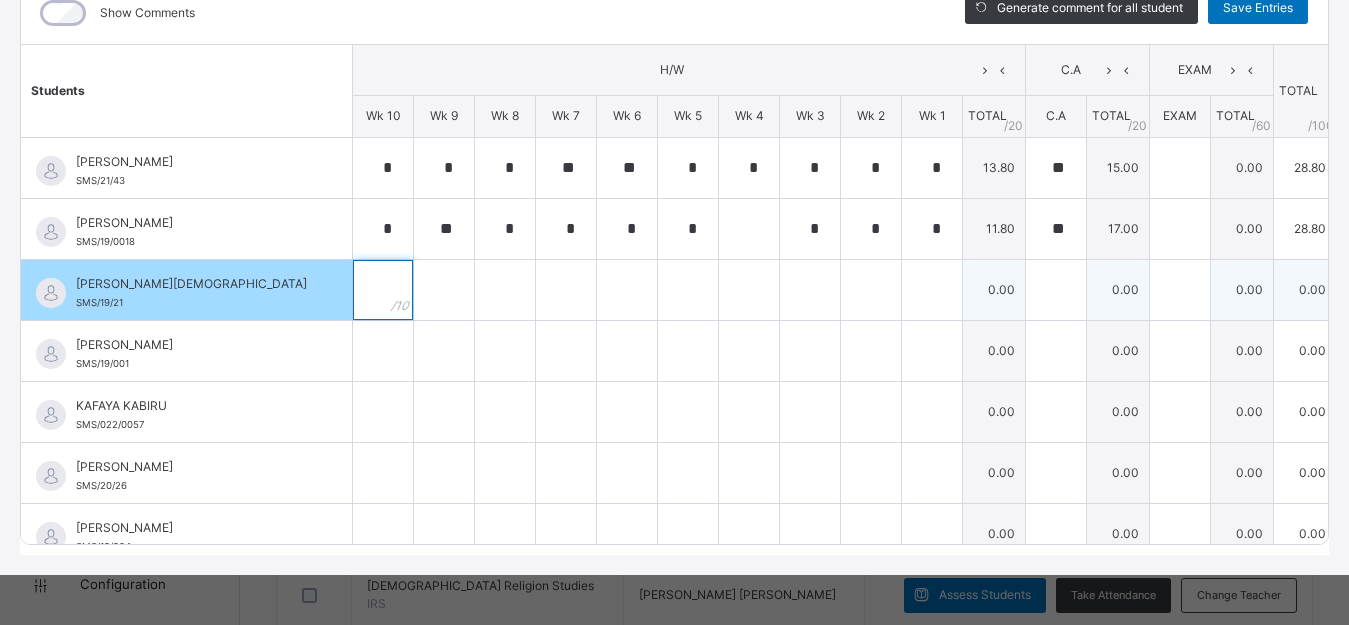 click at bounding box center [383, 290] 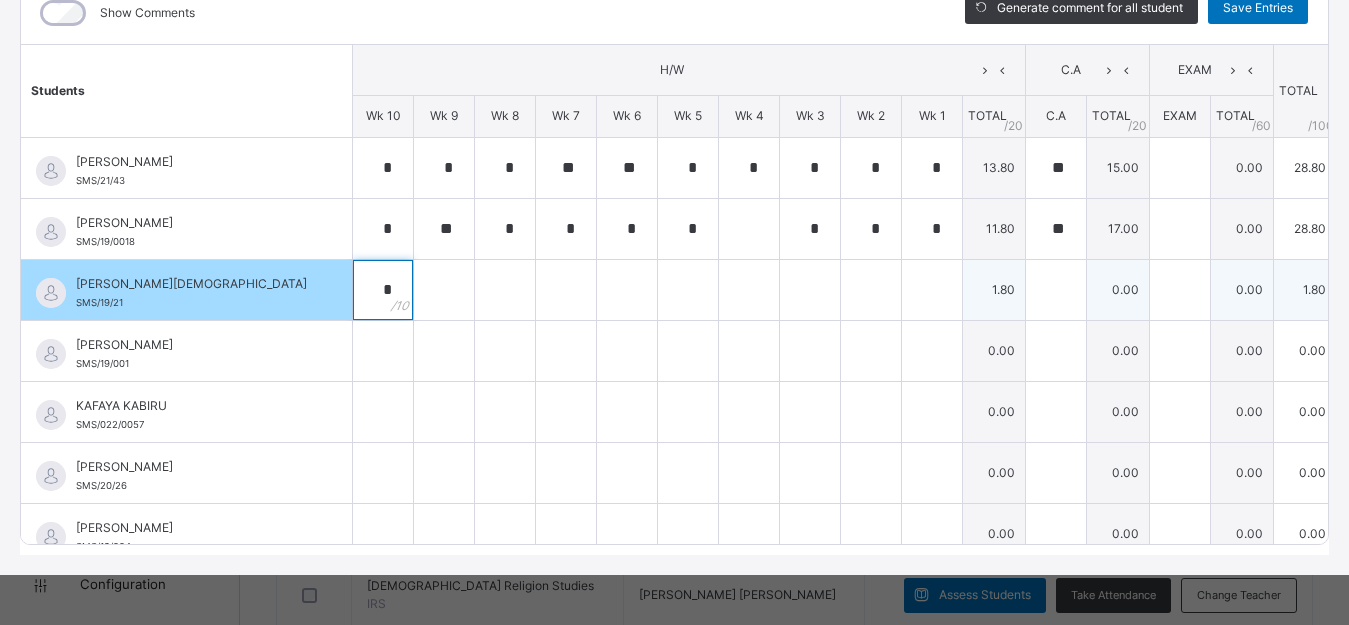 type on "*" 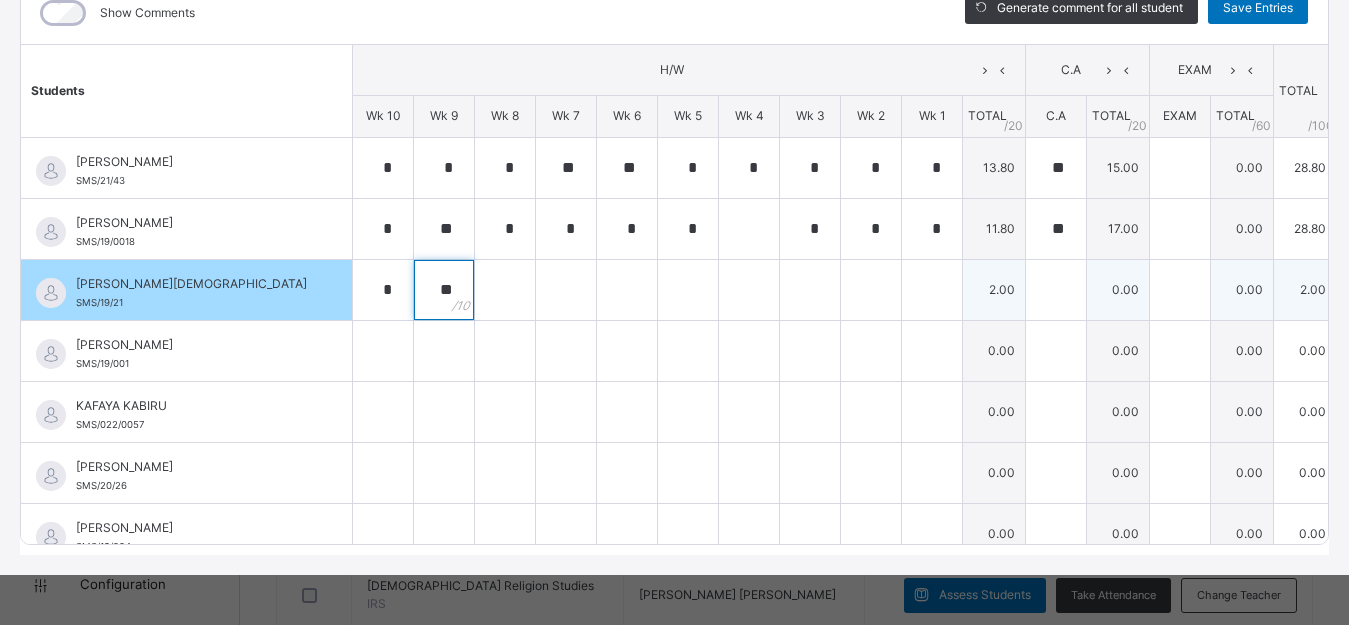 type on "**" 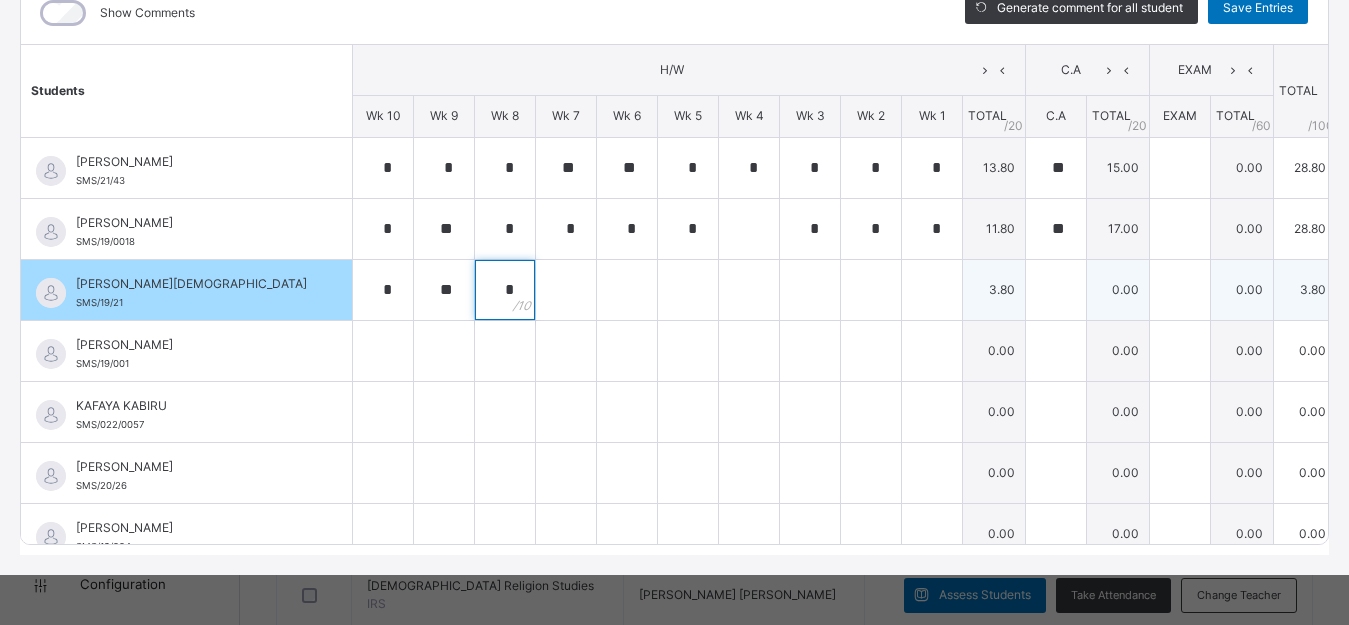 type on "*" 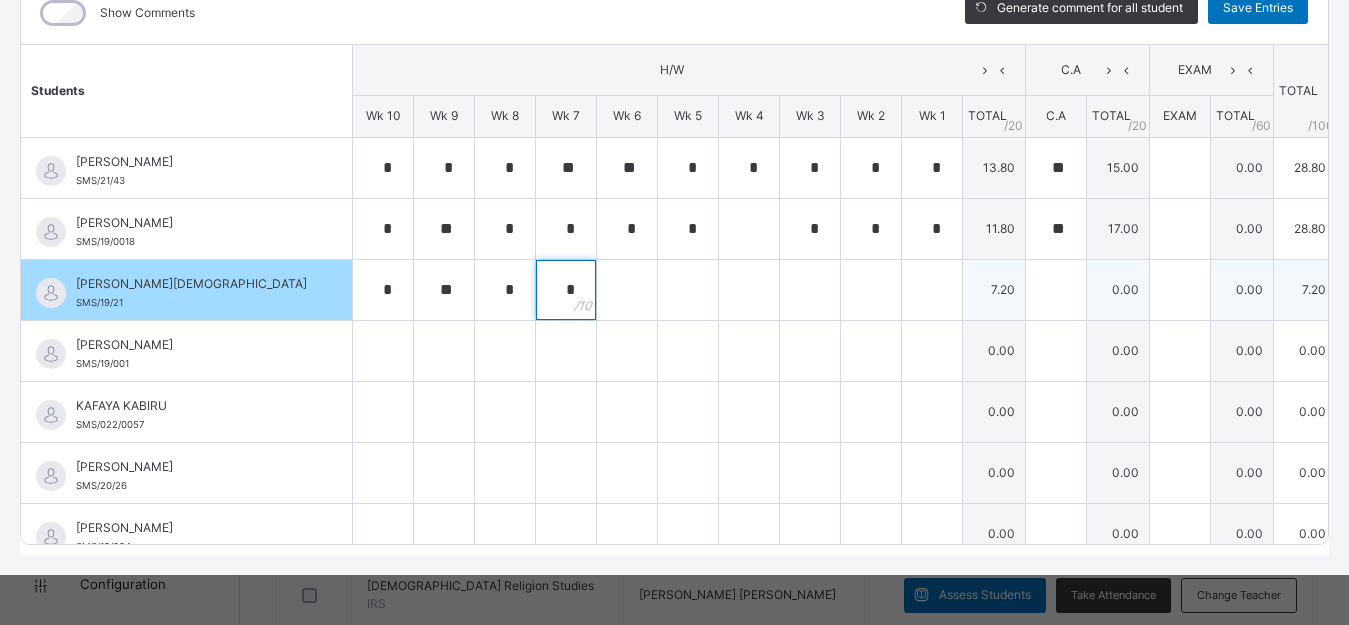 type on "*" 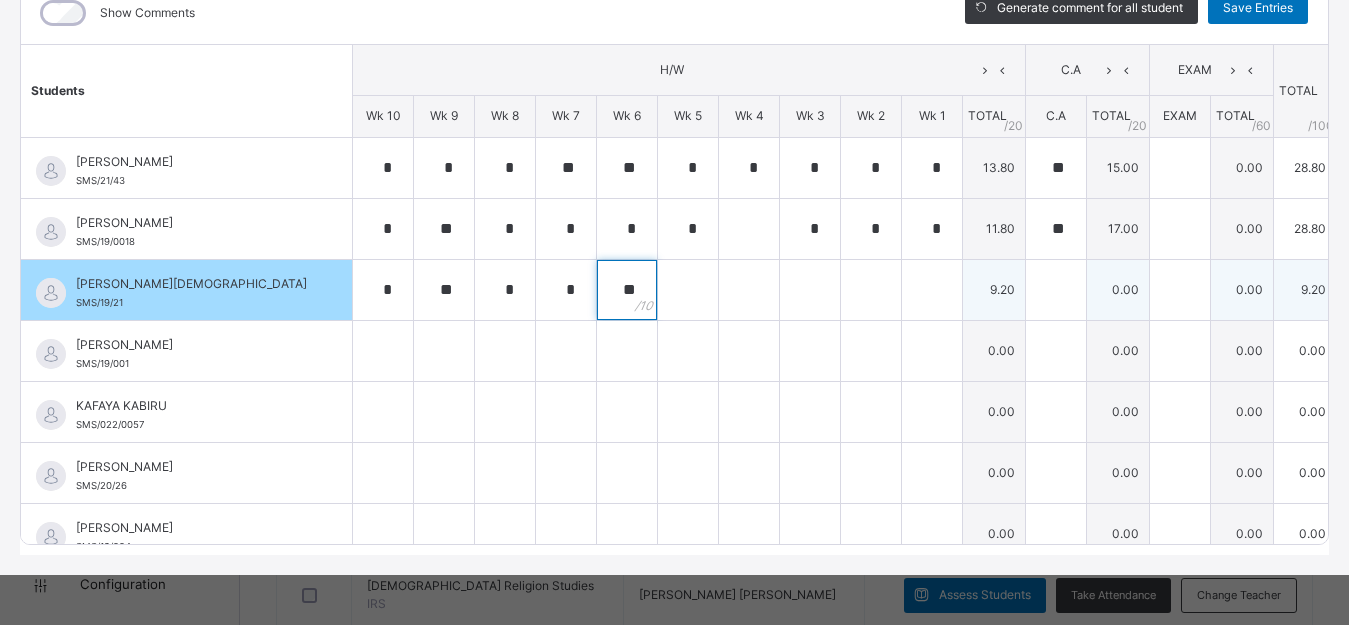 type on "**" 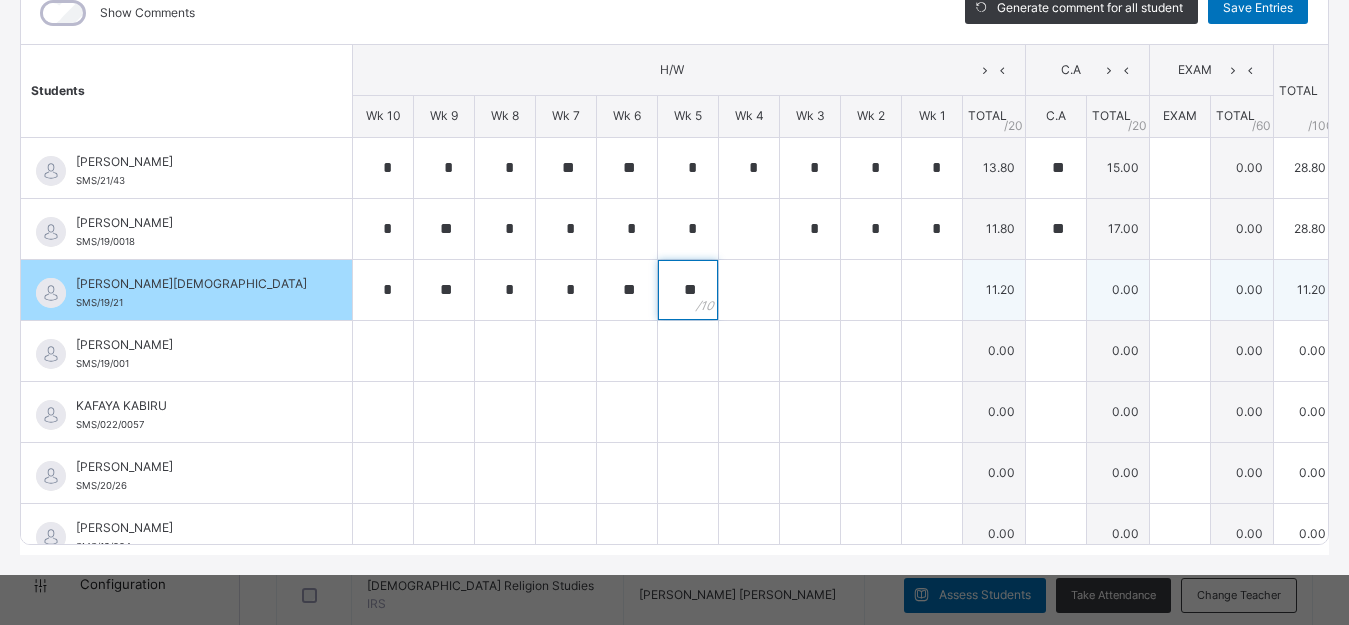 type on "**" 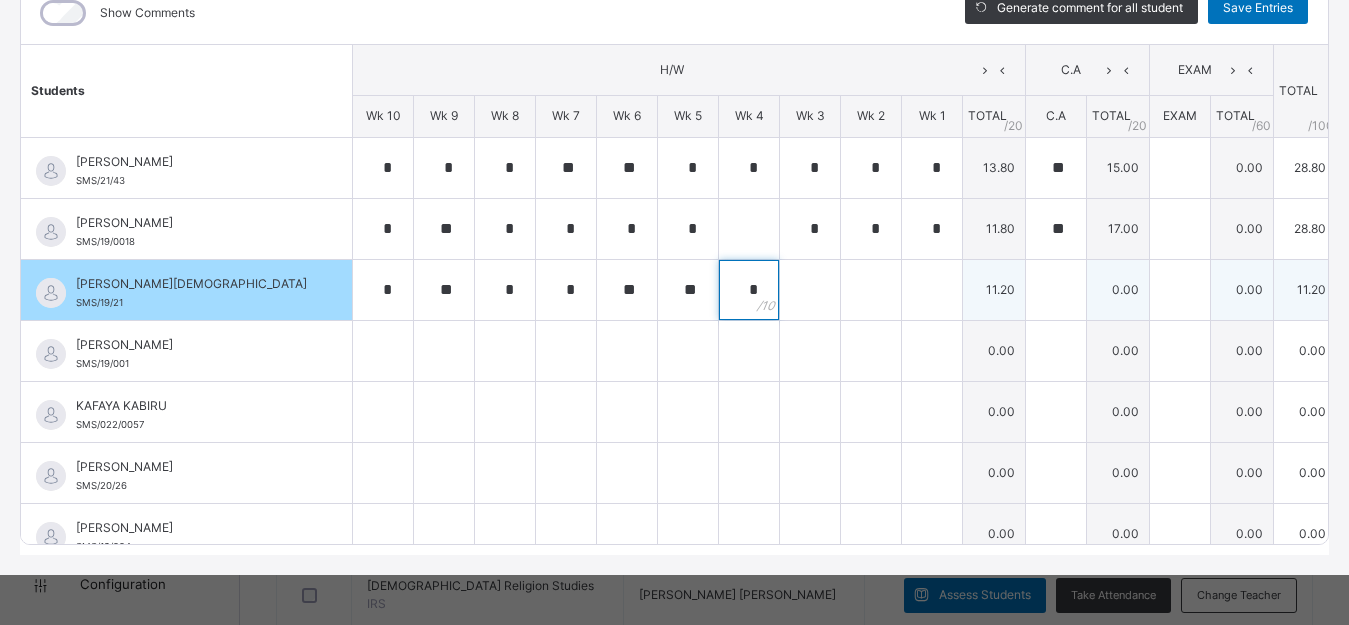 type on "*" 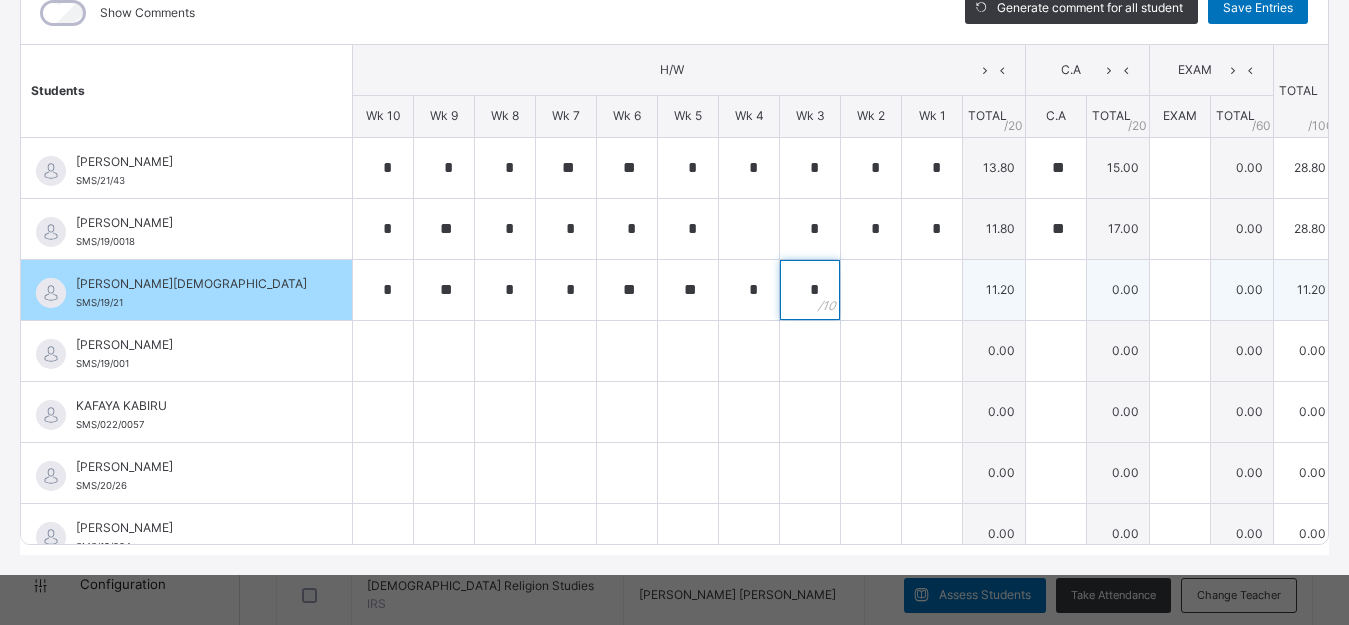 type on "*" 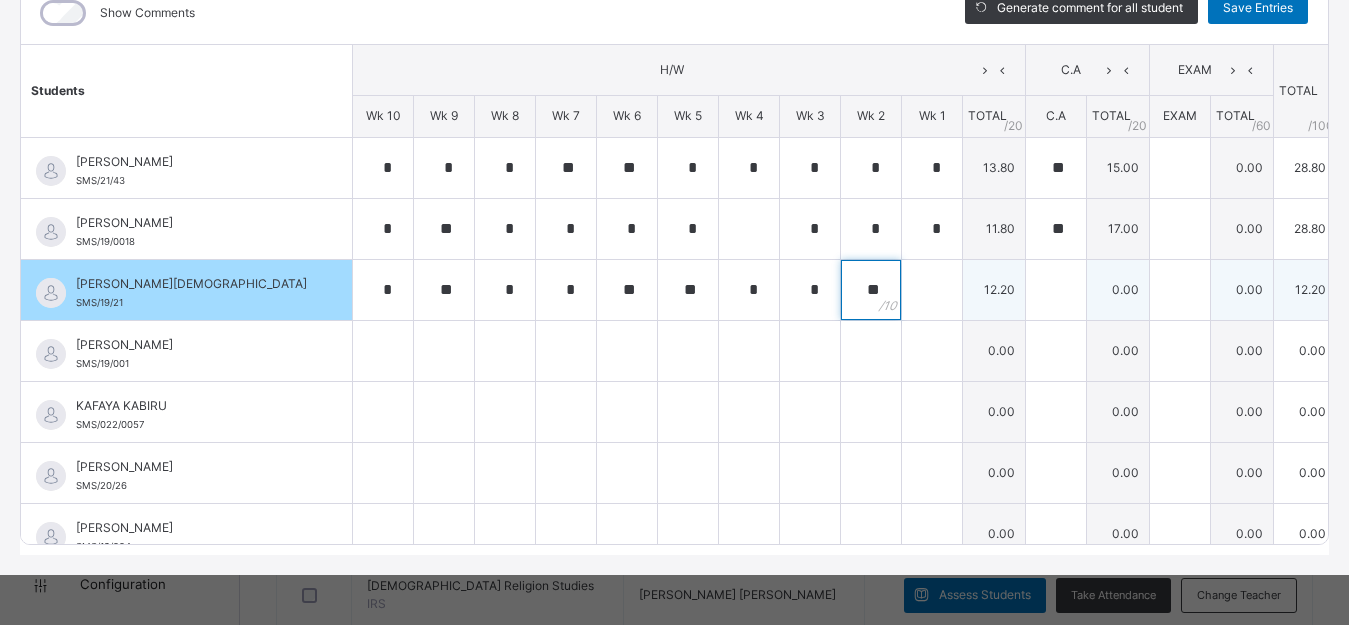 type on "**" 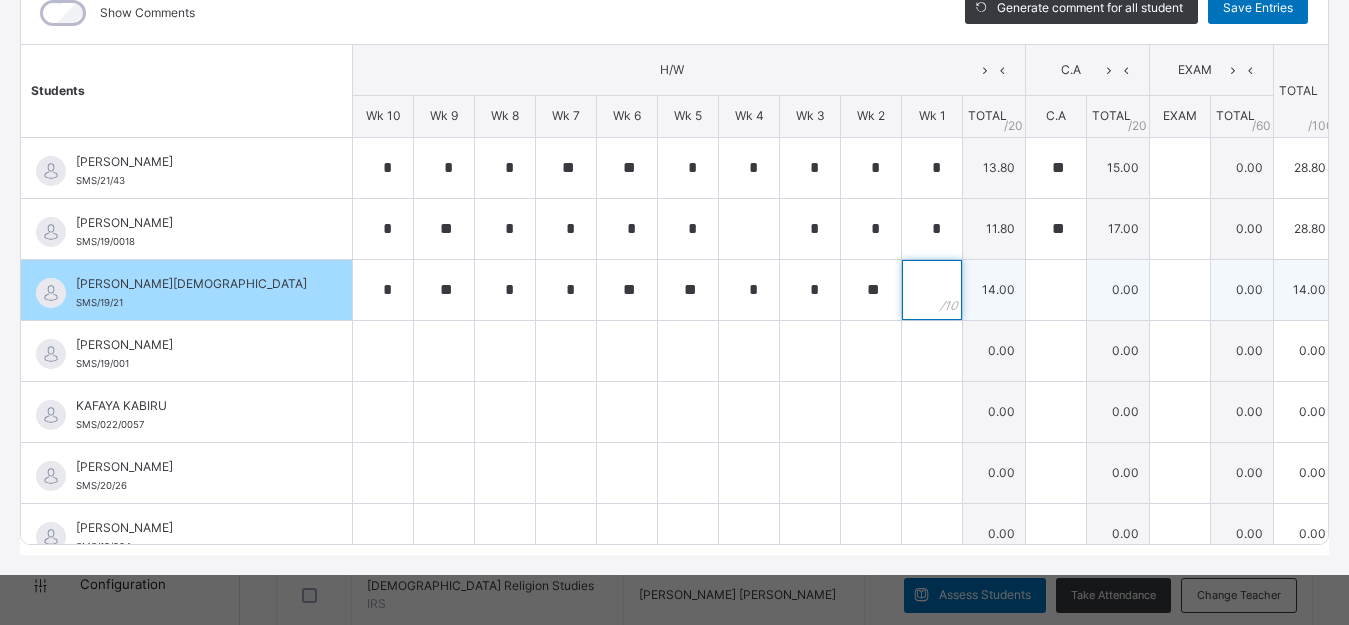 type on "*" 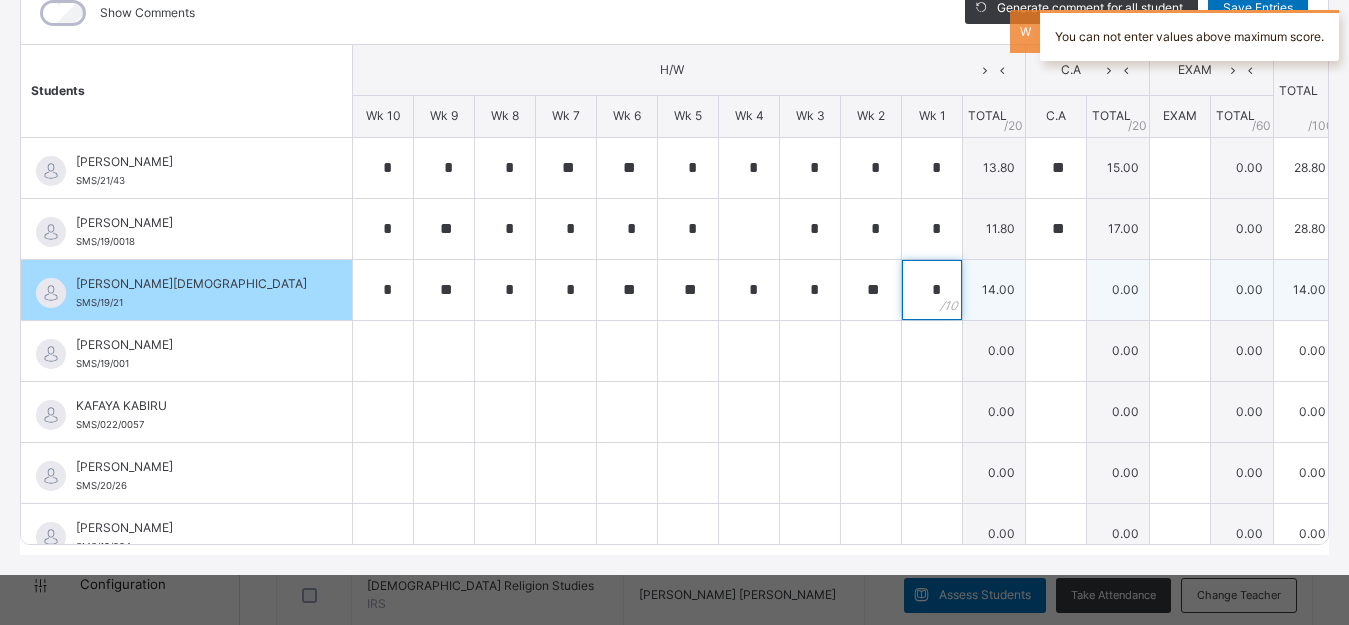 type on "*" 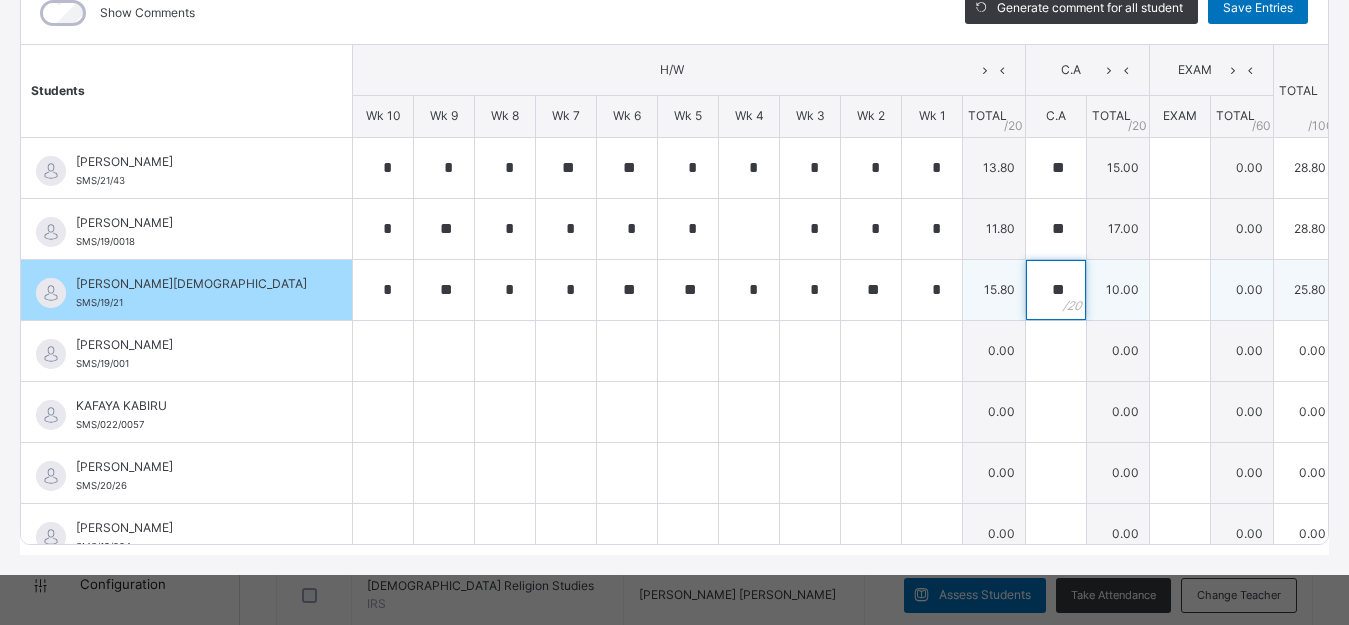 click on "**" at bounding box center [1056, 290] 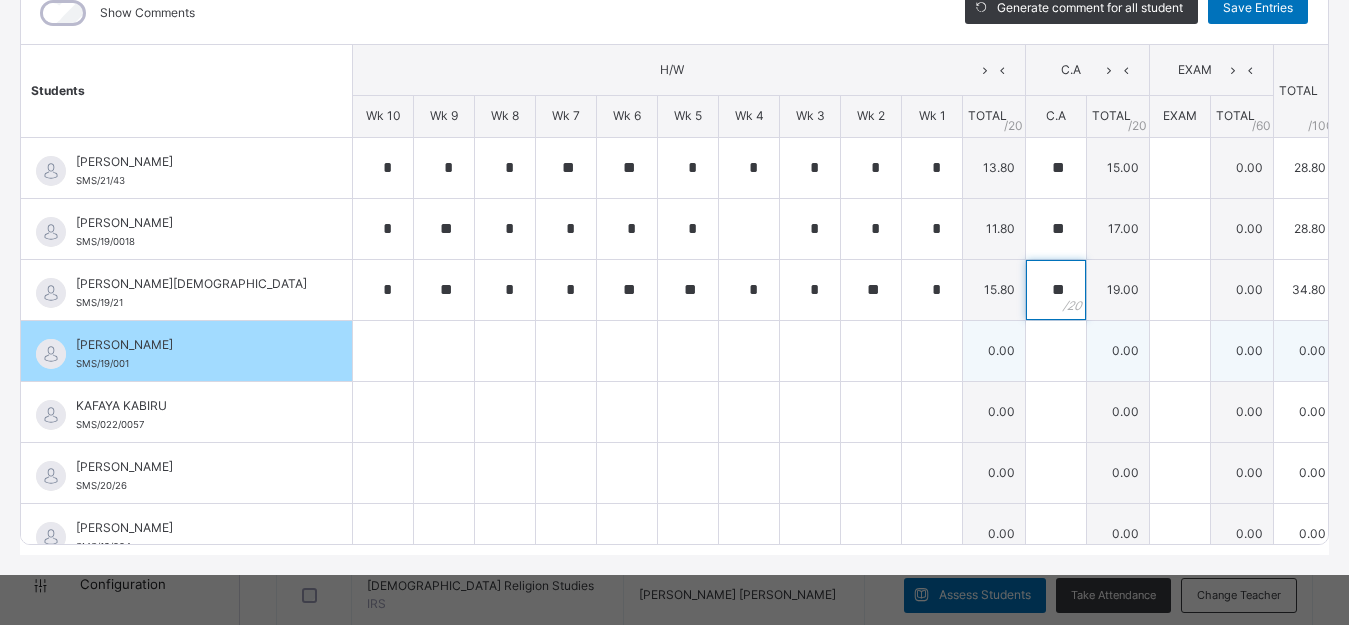type on "**" 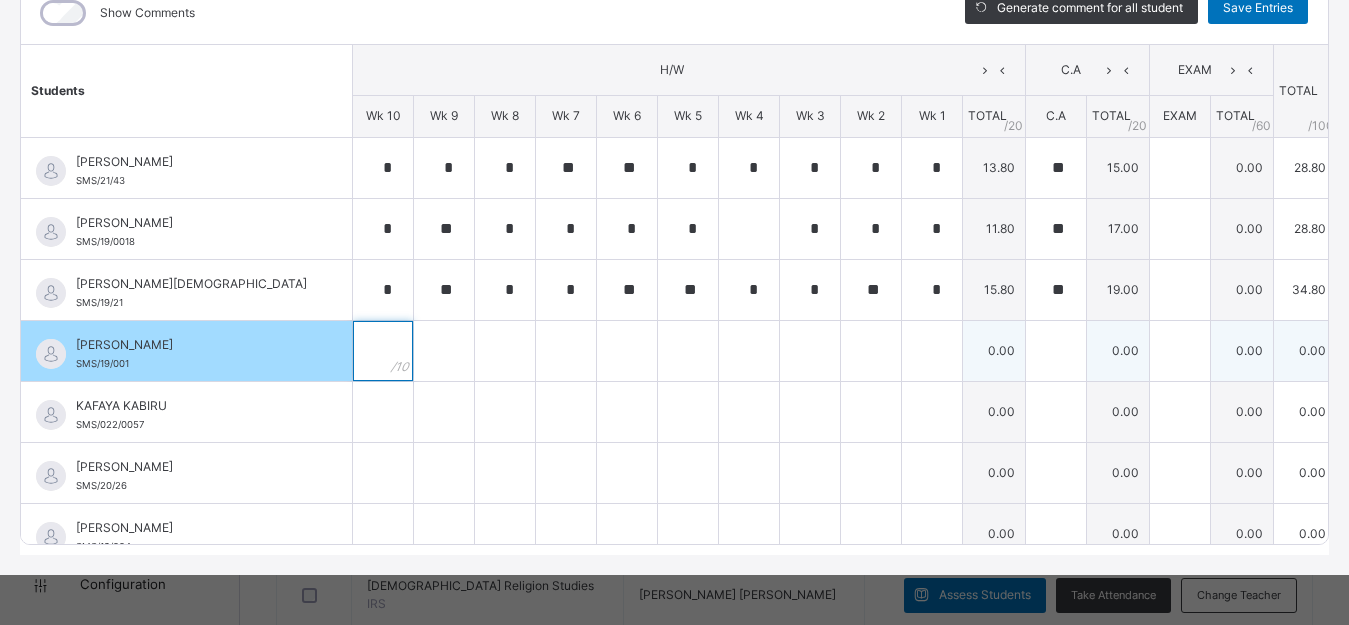 click at bounding box center (383, 351) 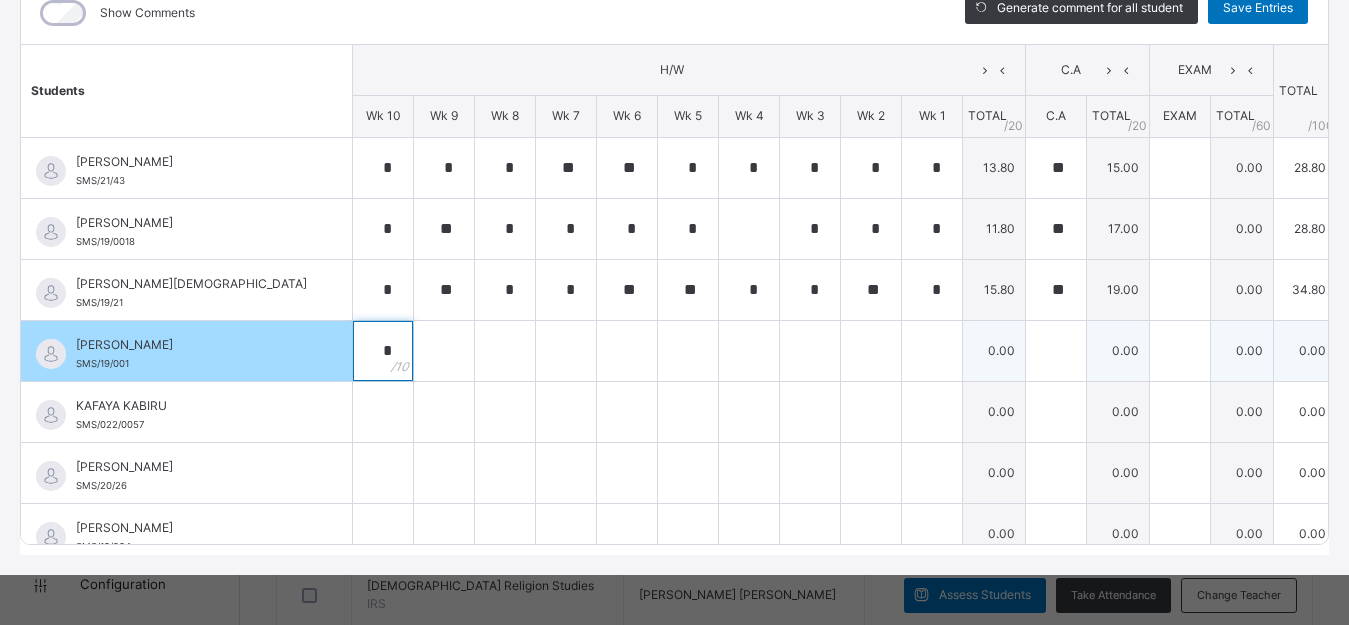 type on "*" 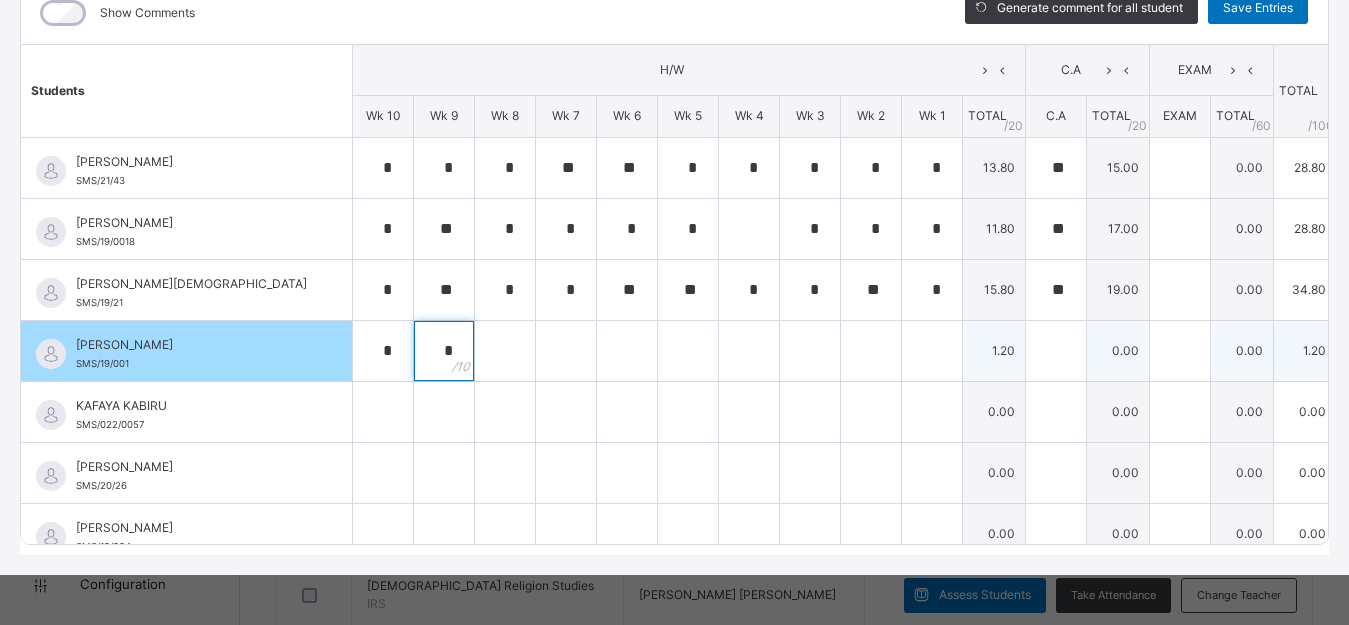 type on "*" 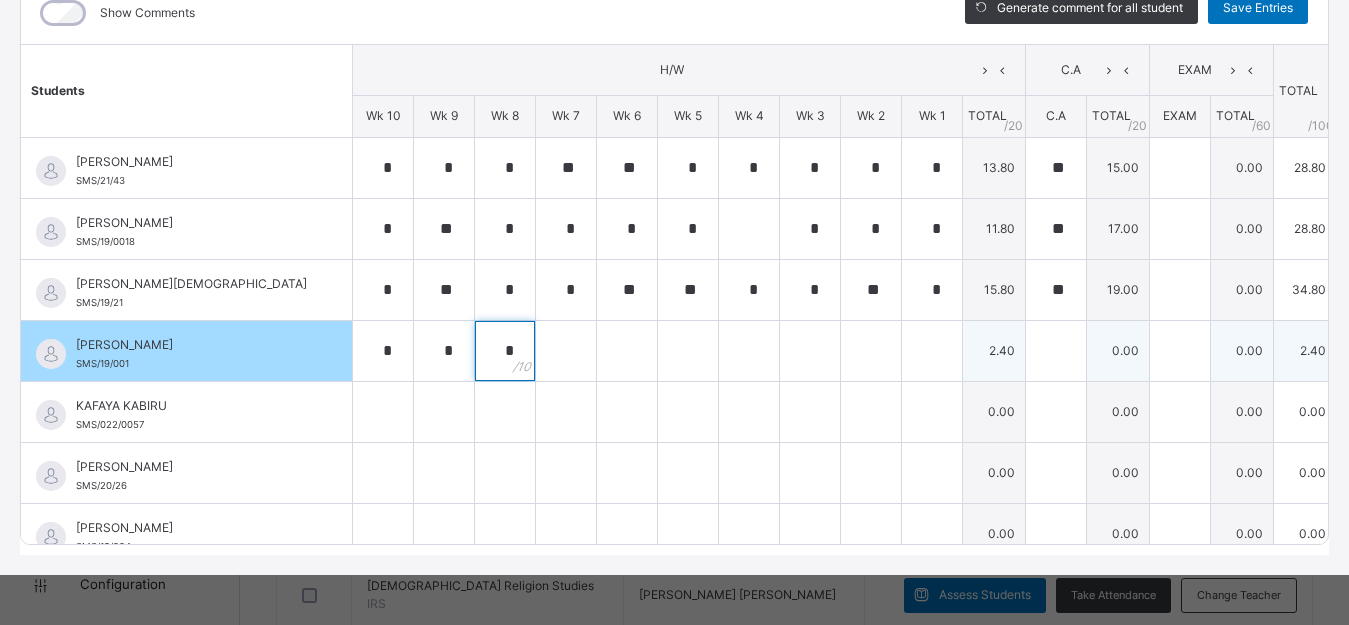 type on "*" 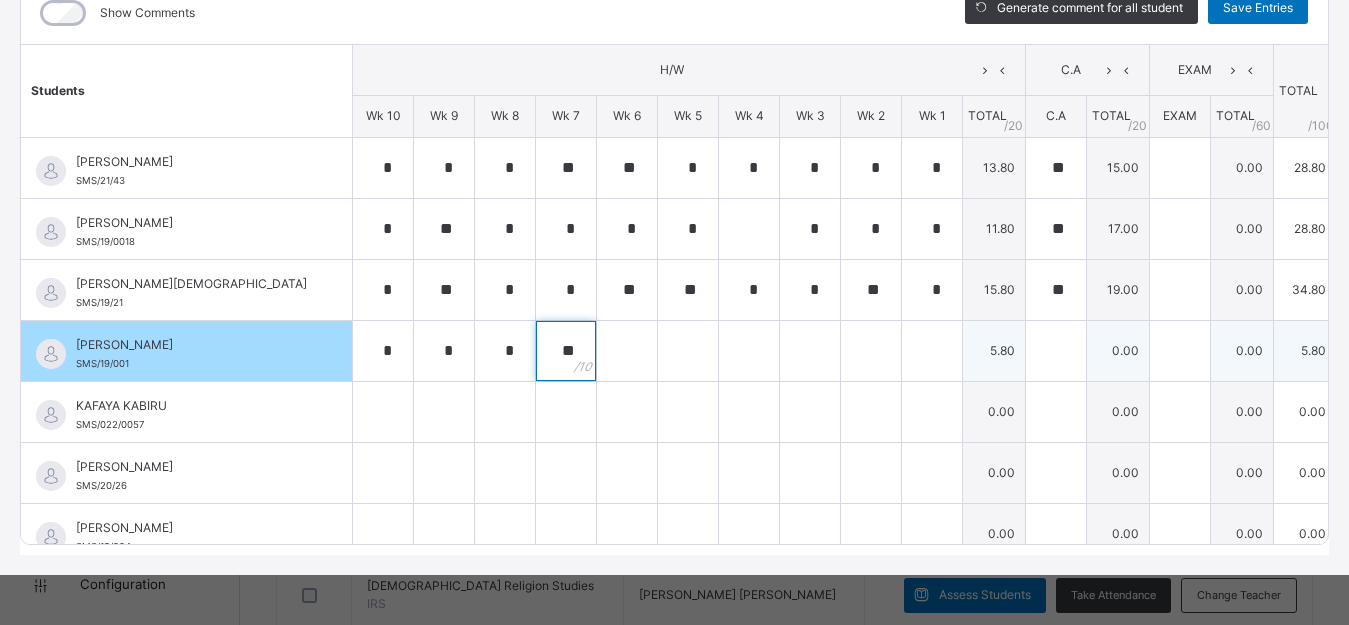 type 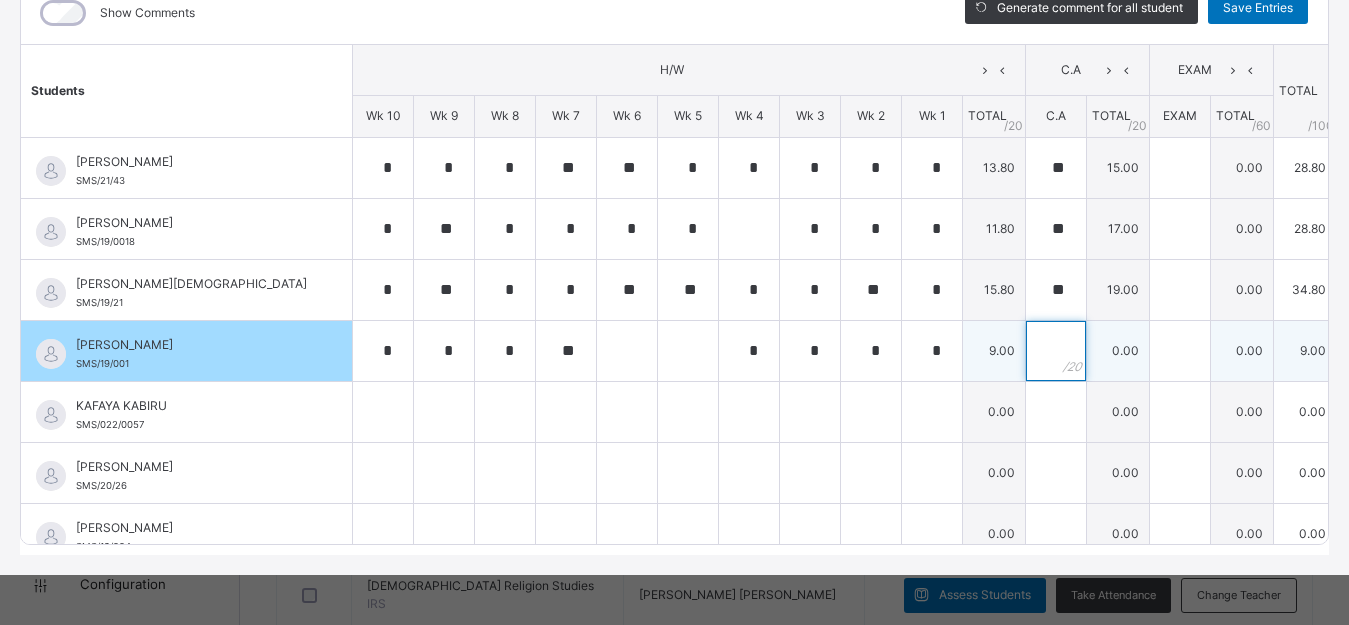 click at bounding box center (1056, 351) 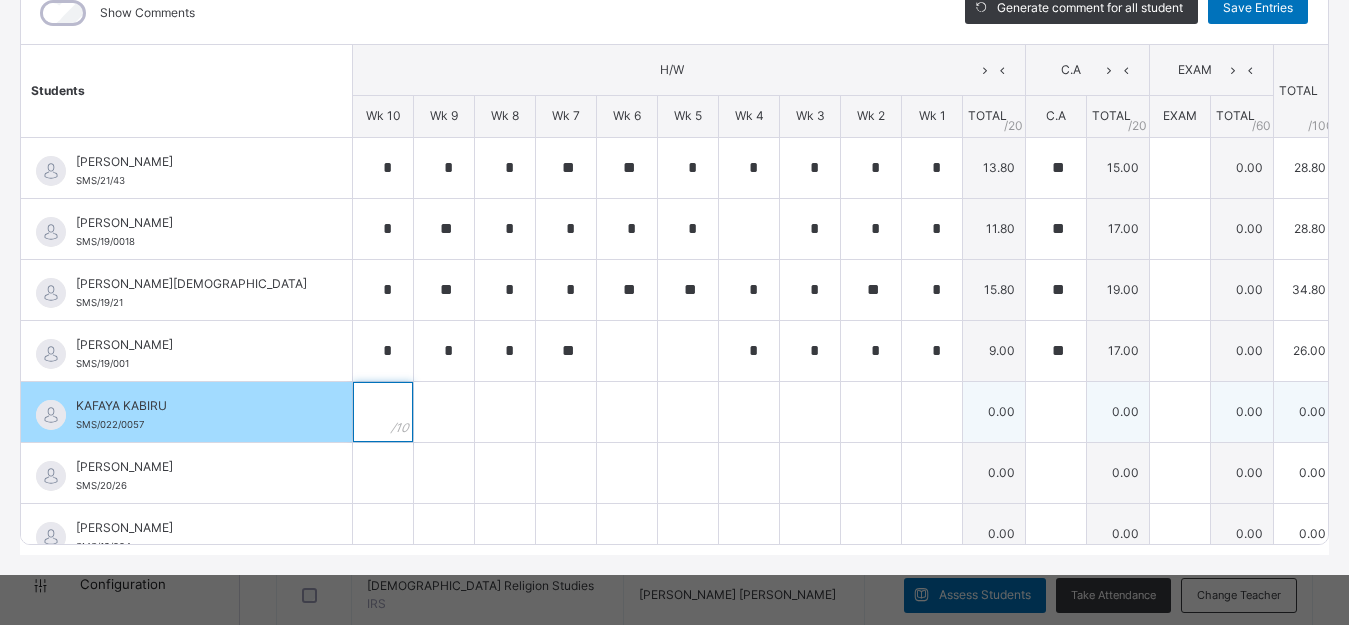 click at bounding box center [383, 412] 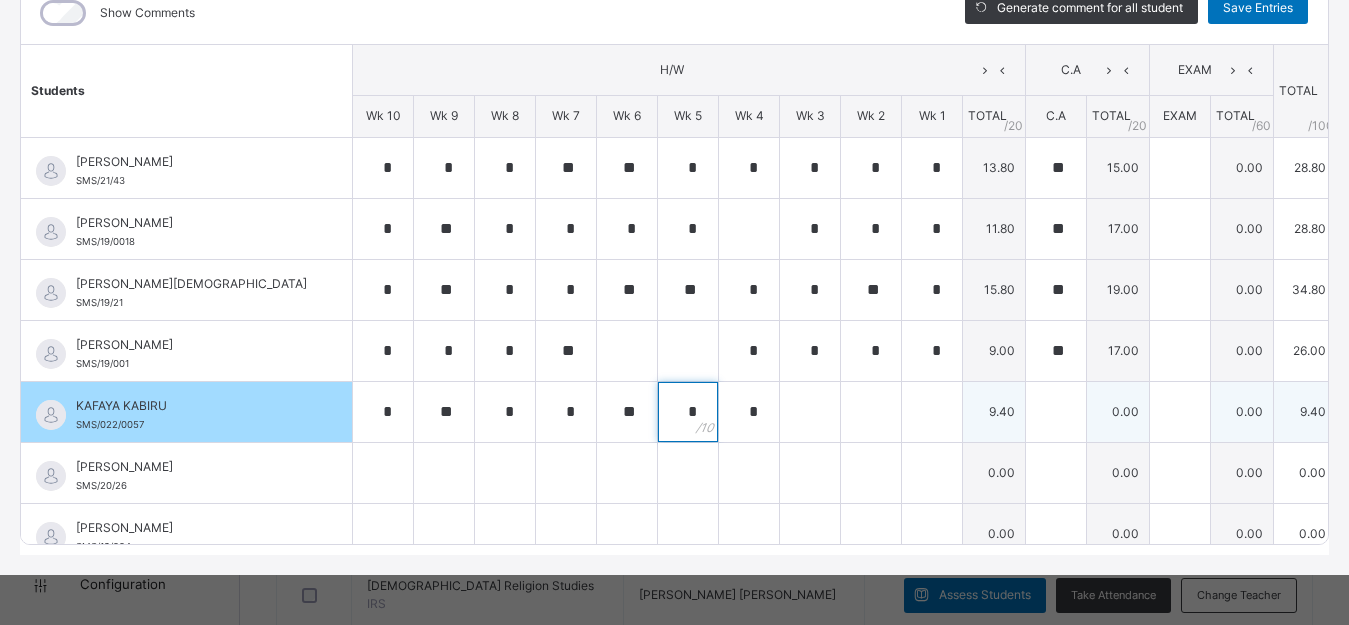 click on "*" at bounding box center [688, 412] 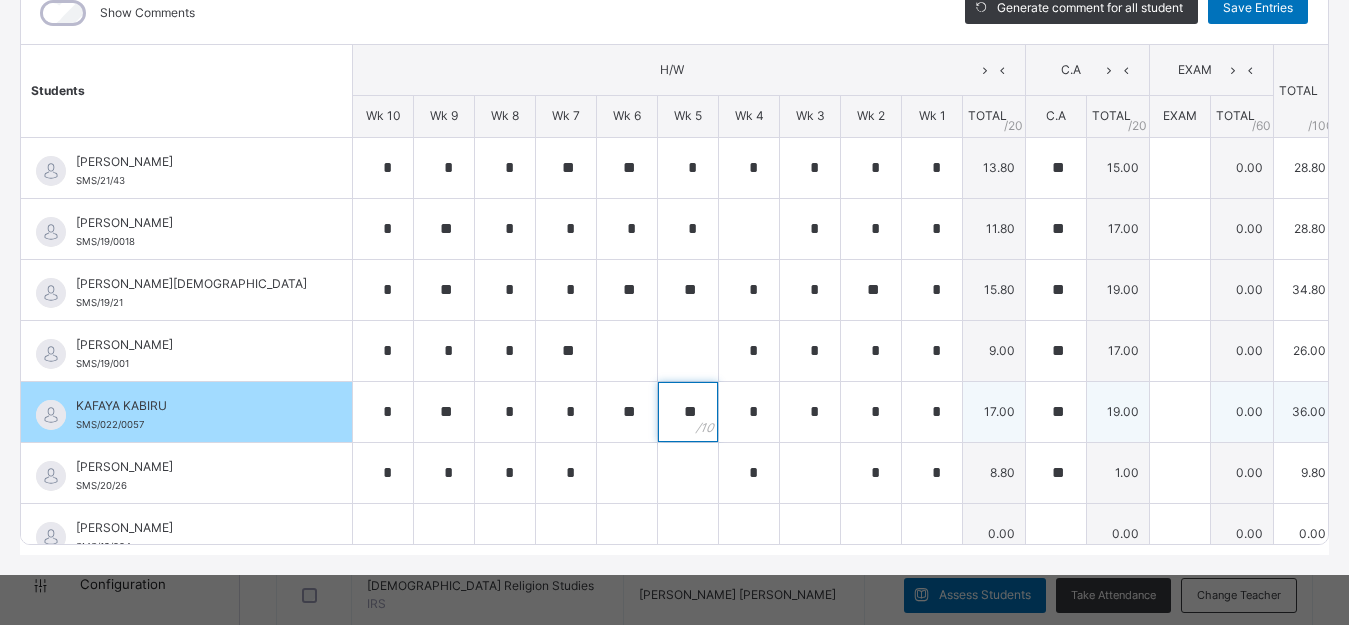 click on "**" at bounding box center [688, 412] 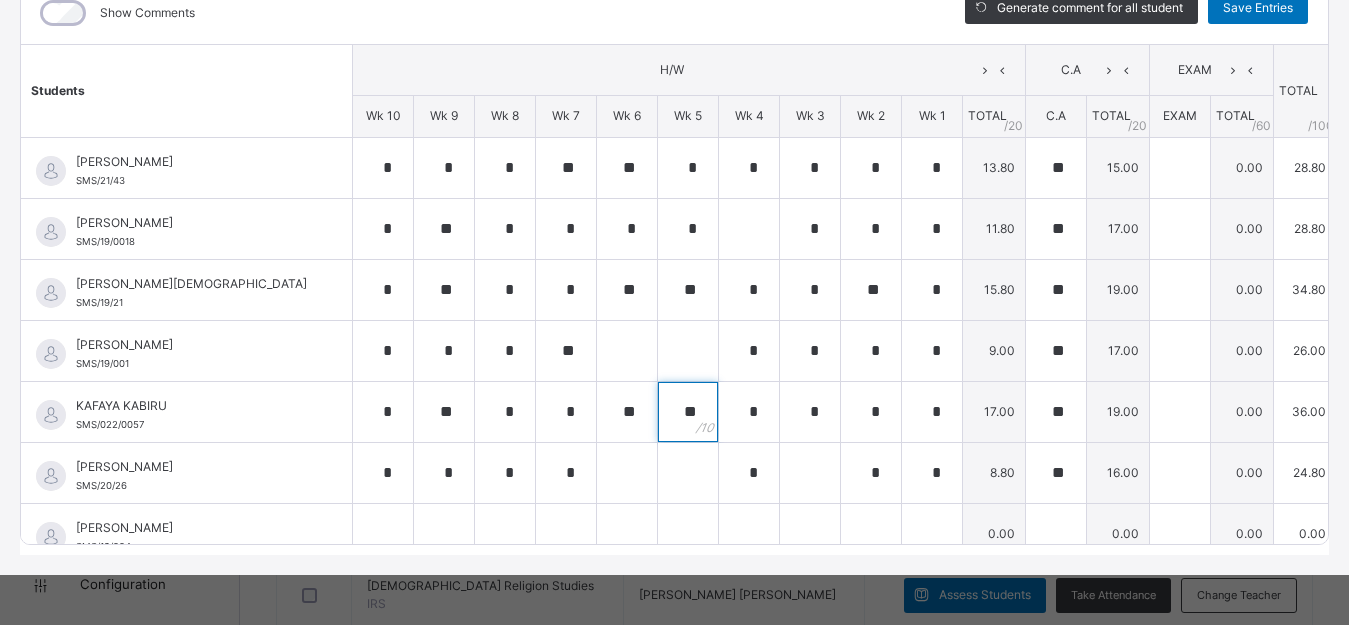 scroll, scrollTop: 82, scrollLeft: 0, axis: vertical 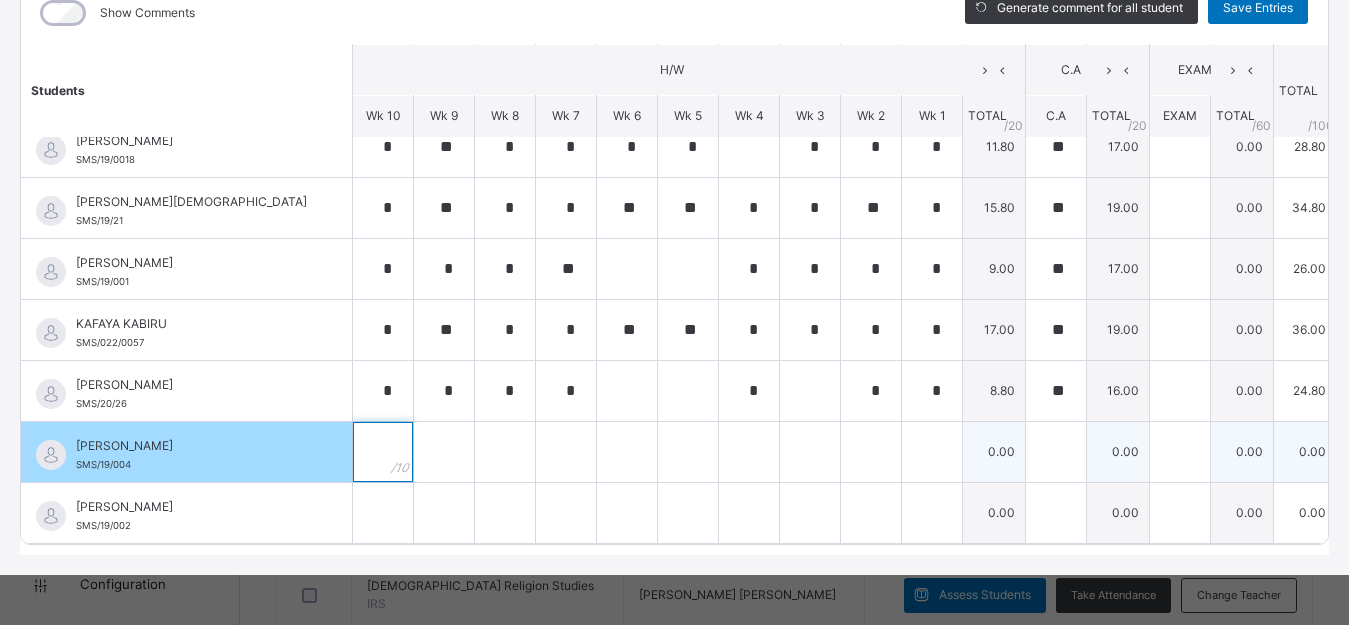 click at bounding box center (383, 452) 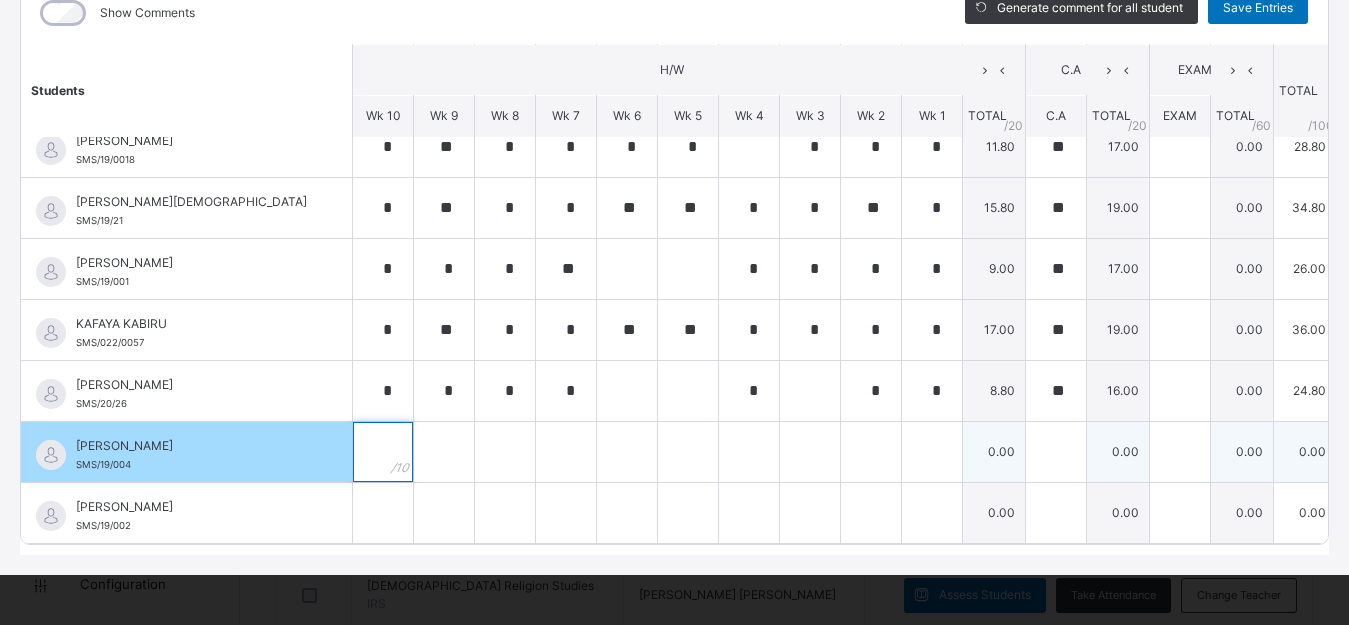 click at bounding box center [383, 452] 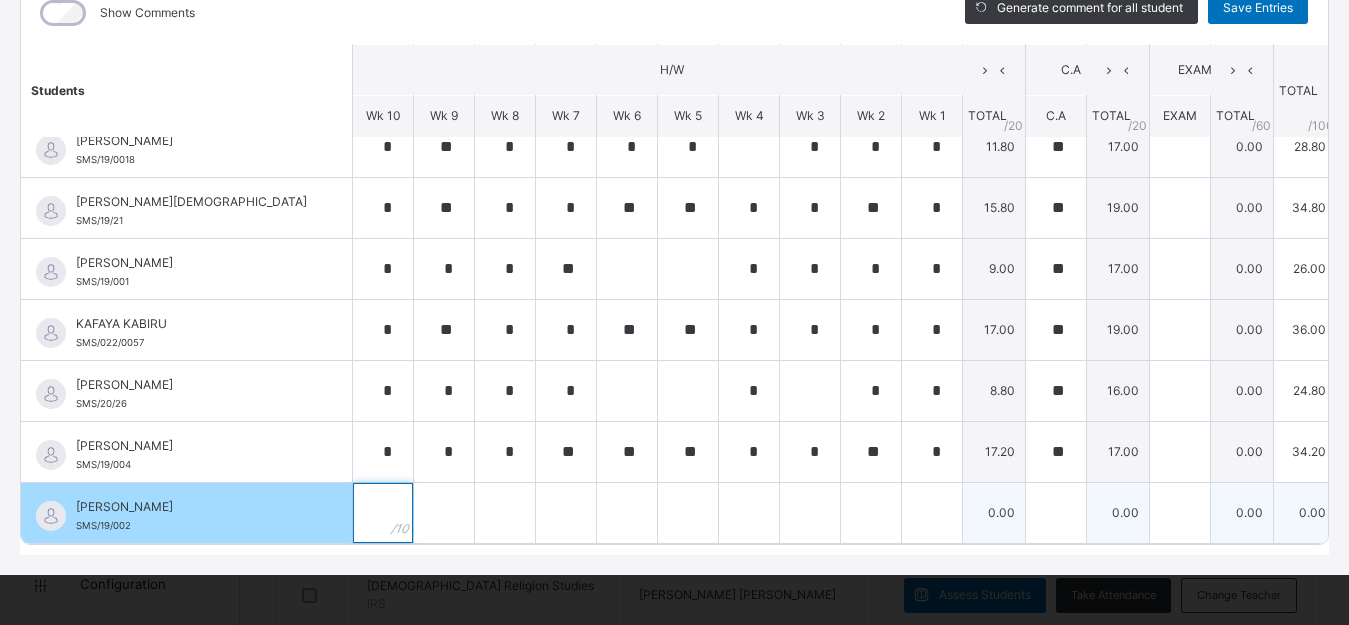 click at bounding box center (383, 513) 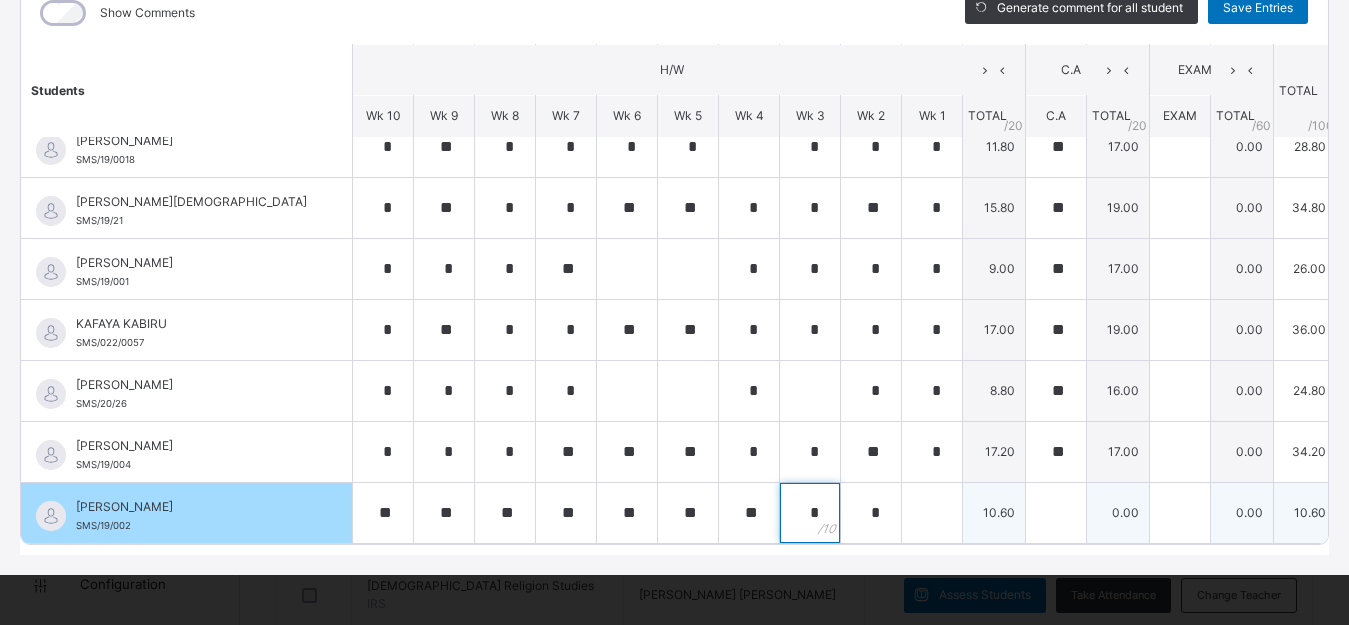 click on "*" at bounding box center [810, 513] 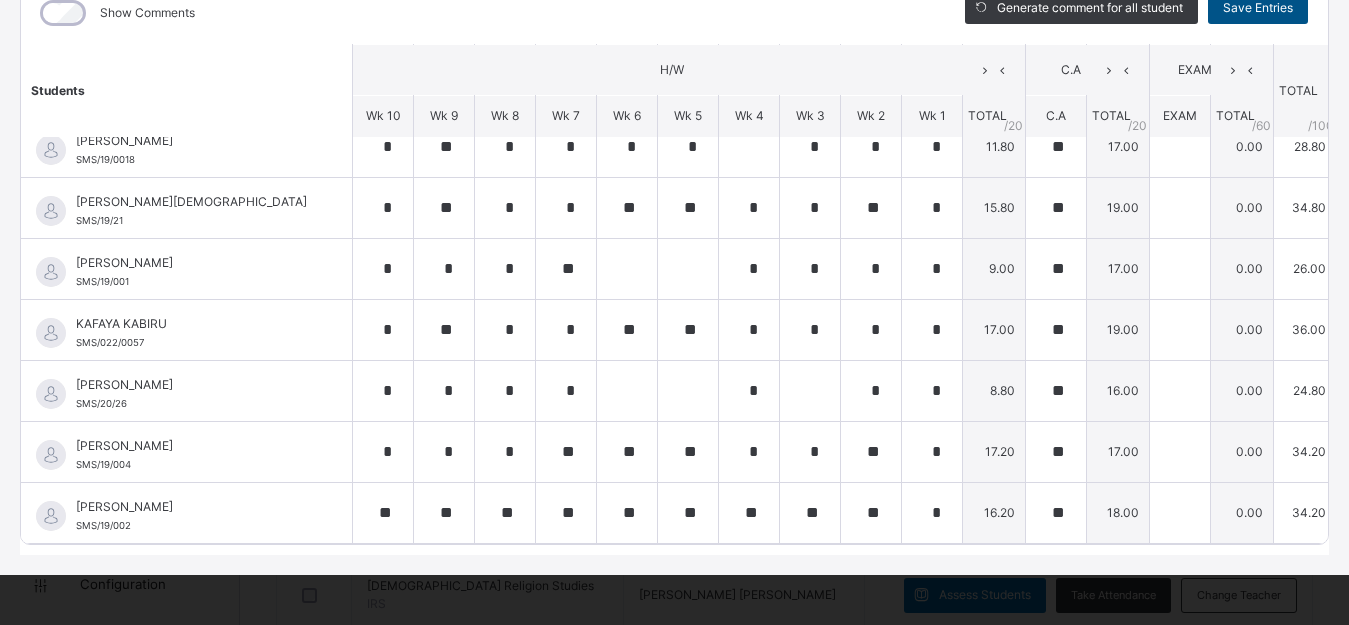 click on "Save Entries" at bounding box center [1258, 8] 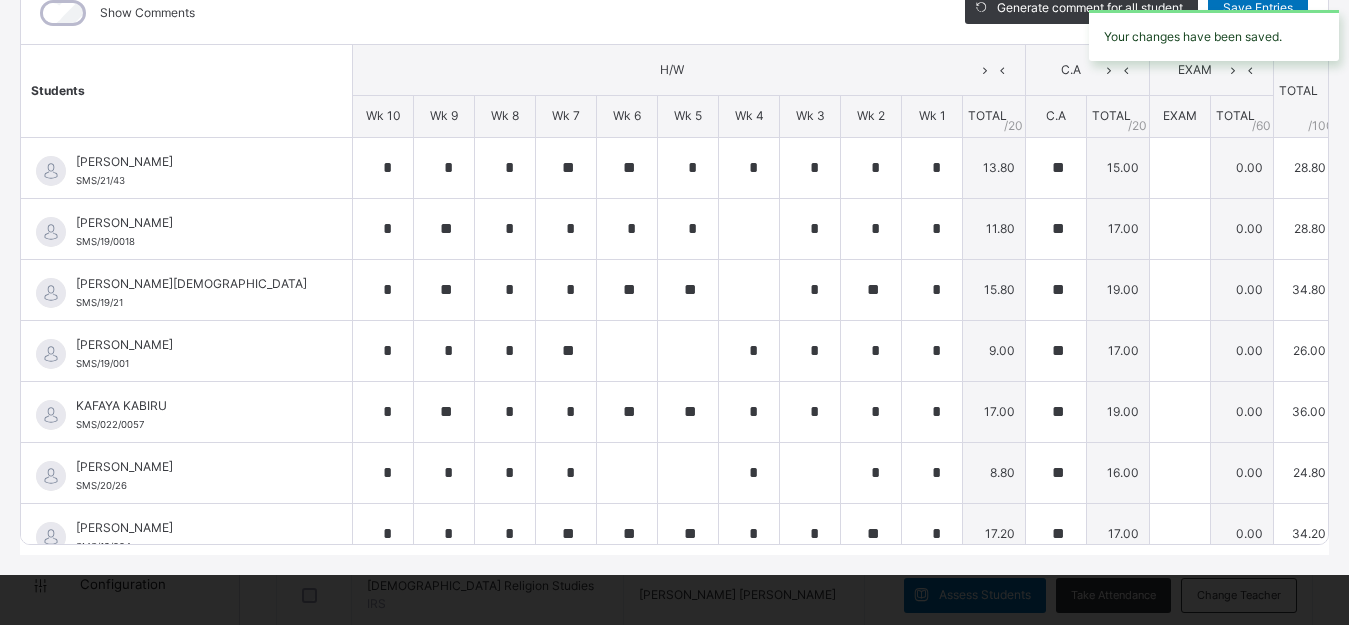 scroll, scrollTop: 82, scrollLeft: 0, axis: vertical 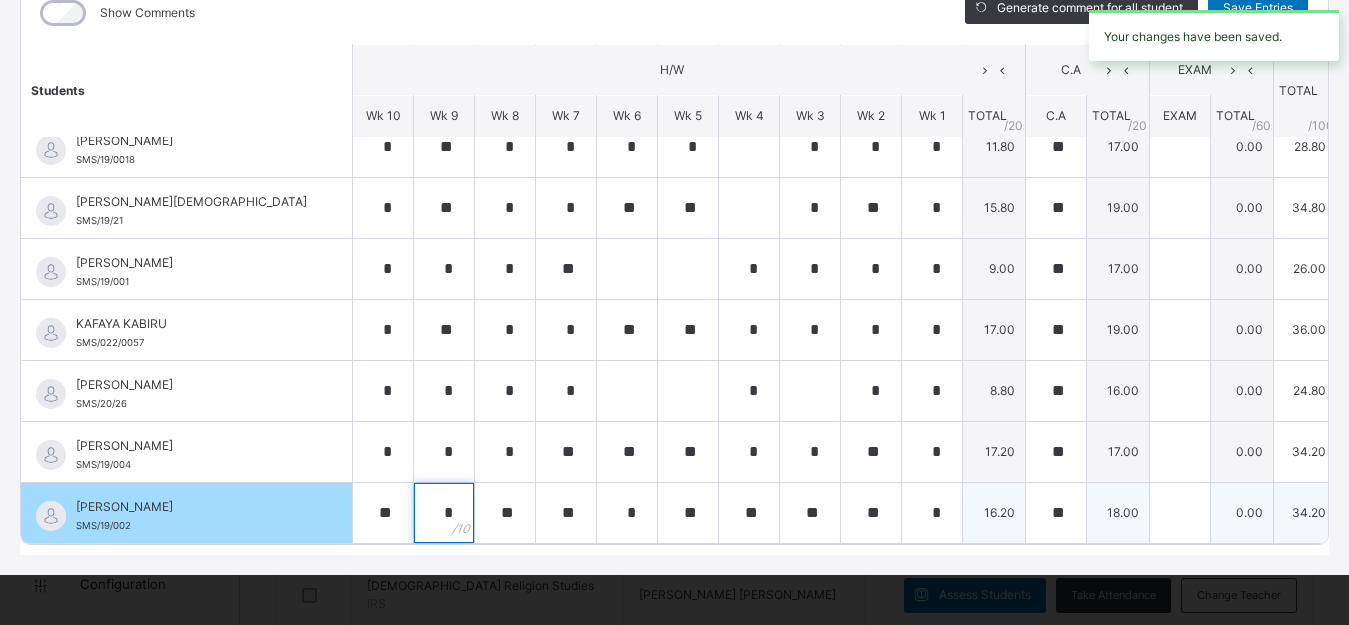 click on "*" at bounding box center [444, 513] 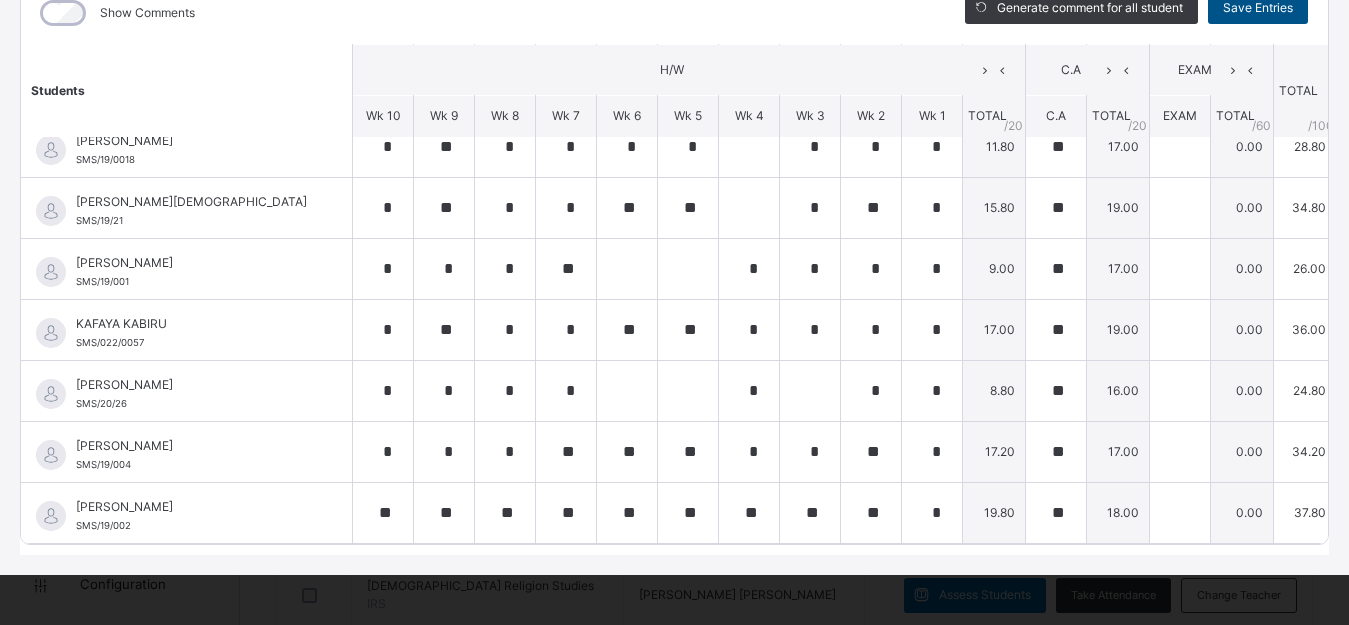 click on "Save Entries" at bounding box center (1258, 8) 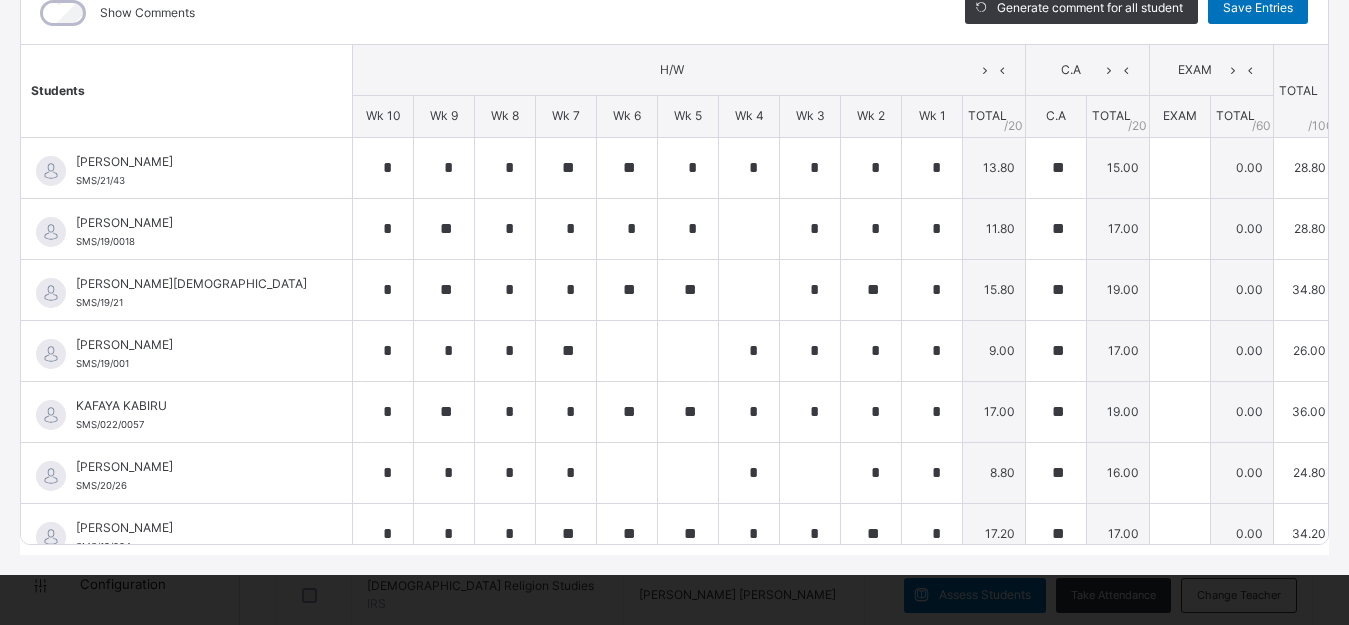 scroll, scrollTop: 0, scrollLeft: 0, axis: both 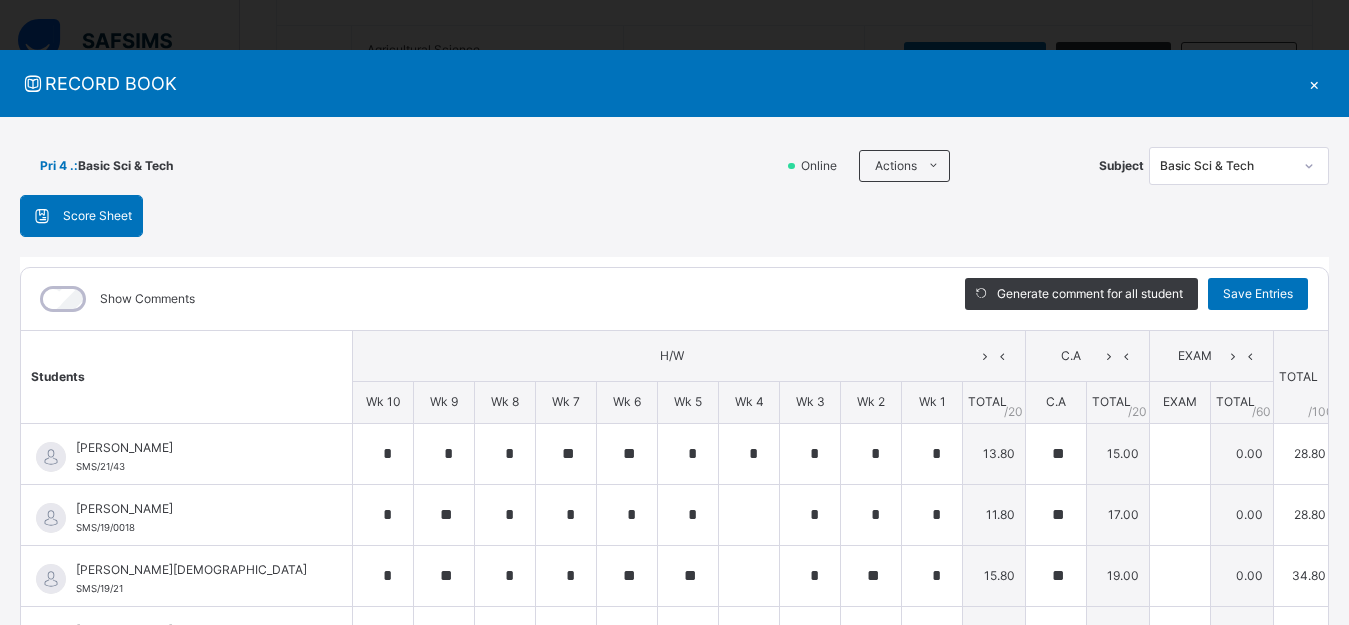 click 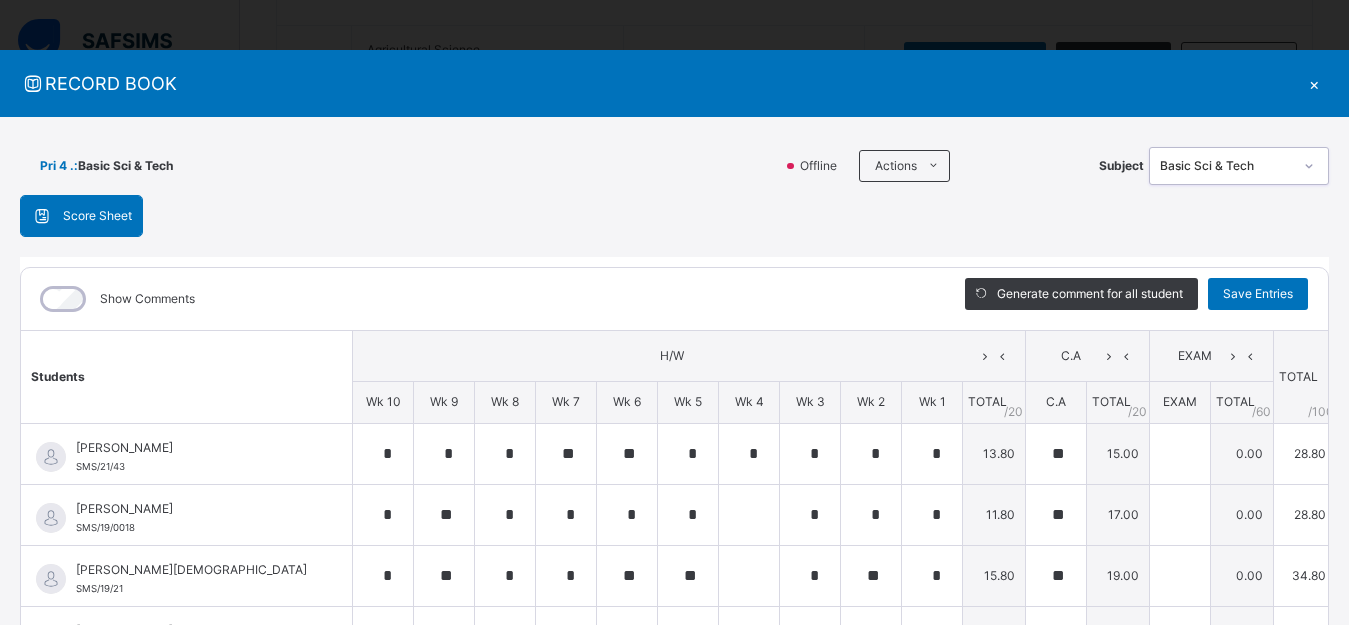 click at bounding box center (1309, 166) 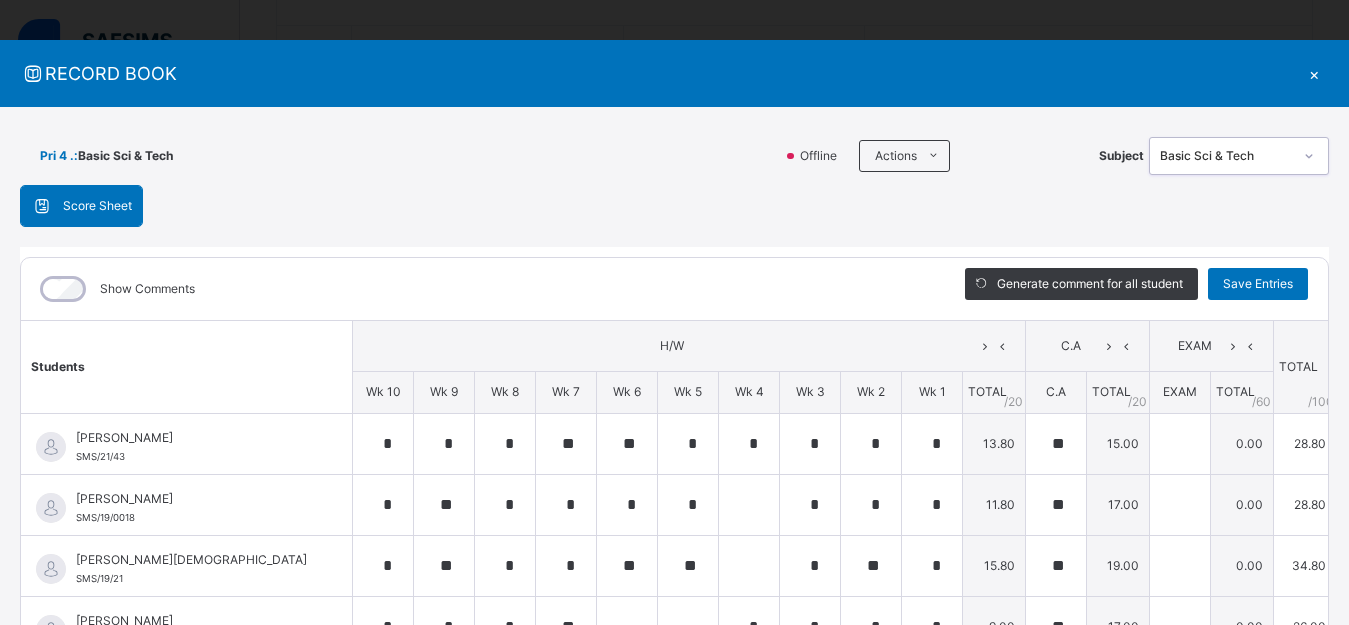 scroll, scrollTop: 0, scrollLeft: 0, axis: both 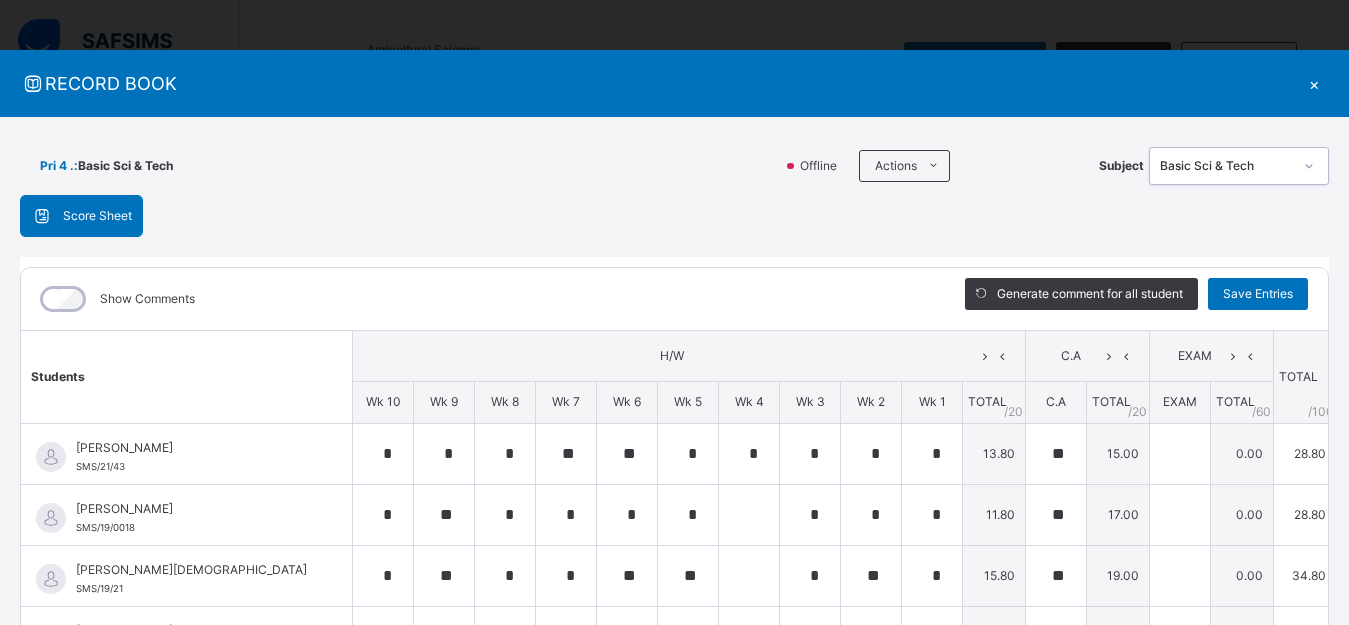 click 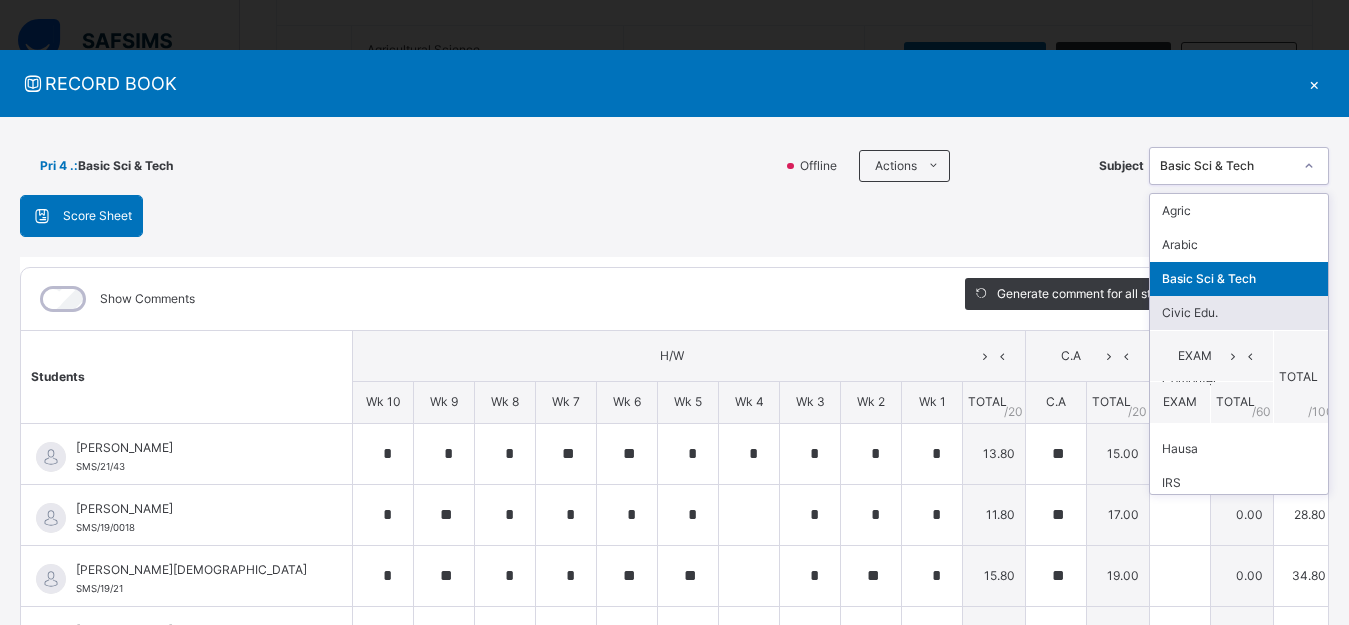 click on "Civic Edu." at bounding box center [1239, 313] 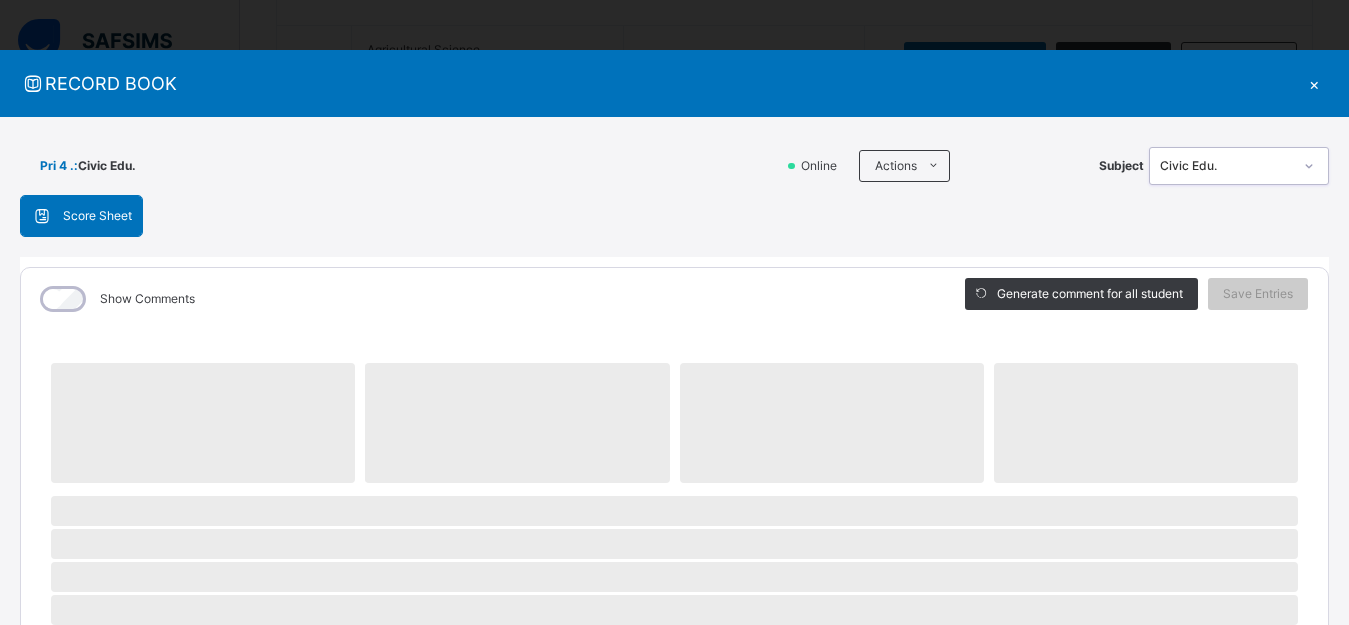 scroll, scrollTop: 547, scrollLeft: 0, axis: vertical 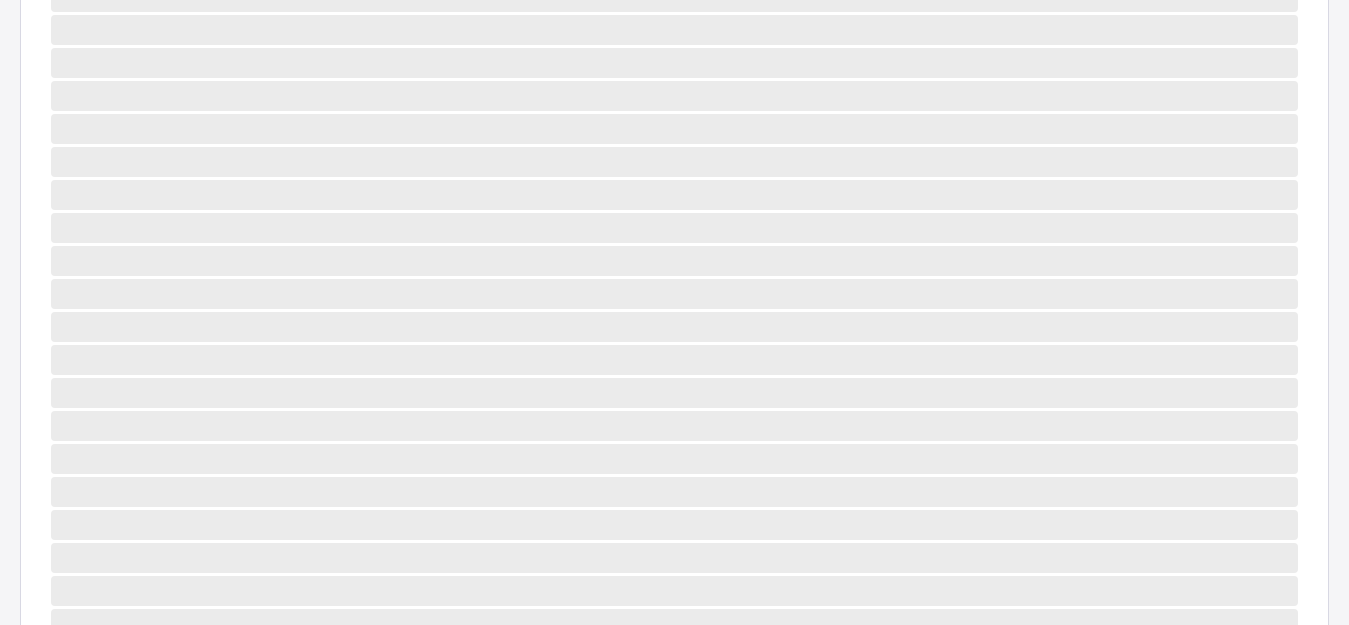 click on "‌" at bounding box center [674, 195] 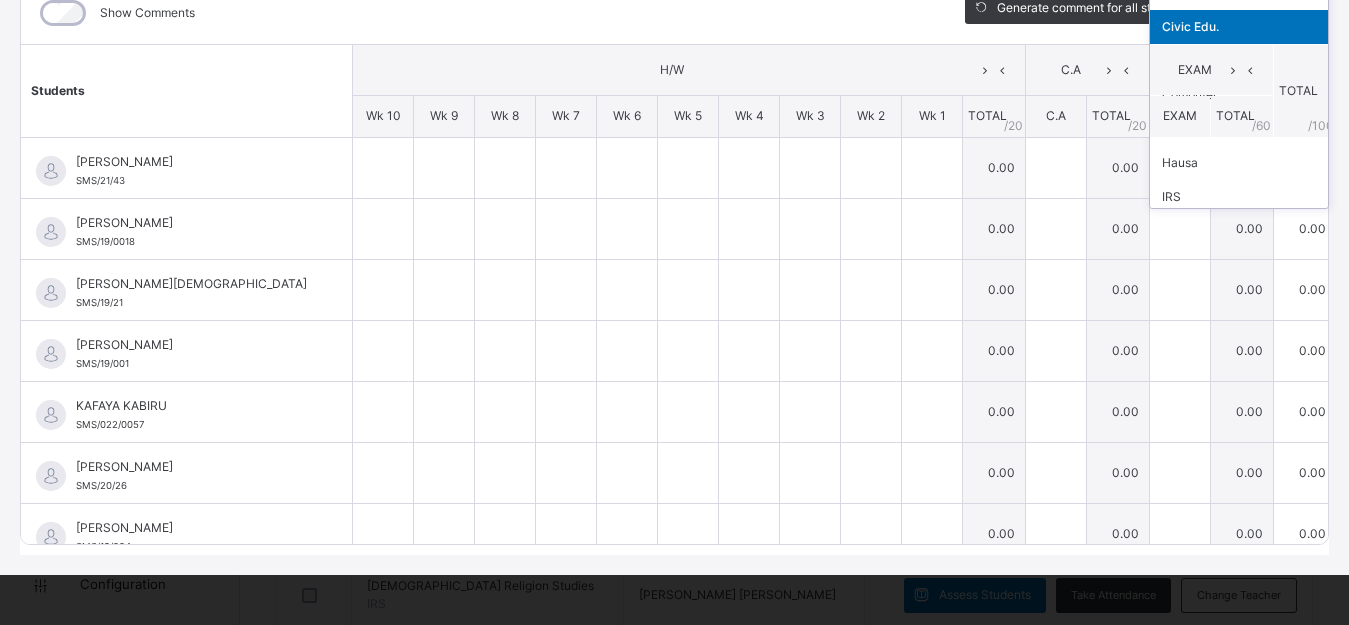 scroll, scrollTop: 0, scrollLeft: 0, axis: both 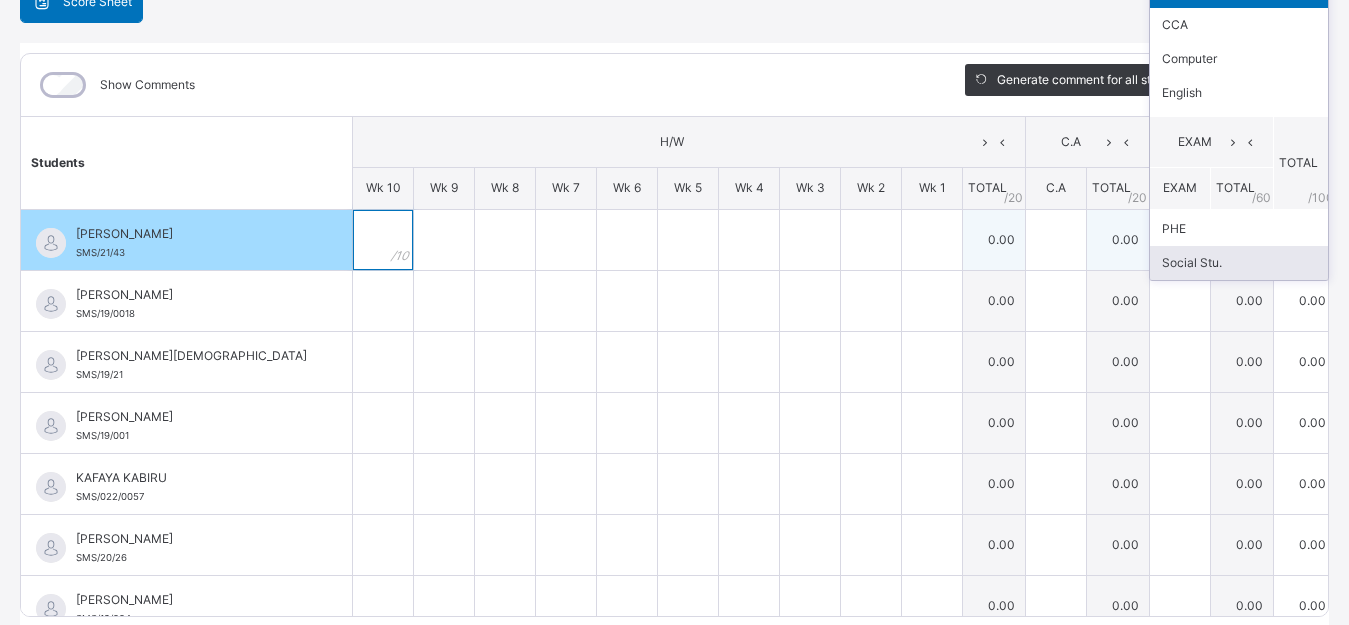 click at bounding box center (383, 240) 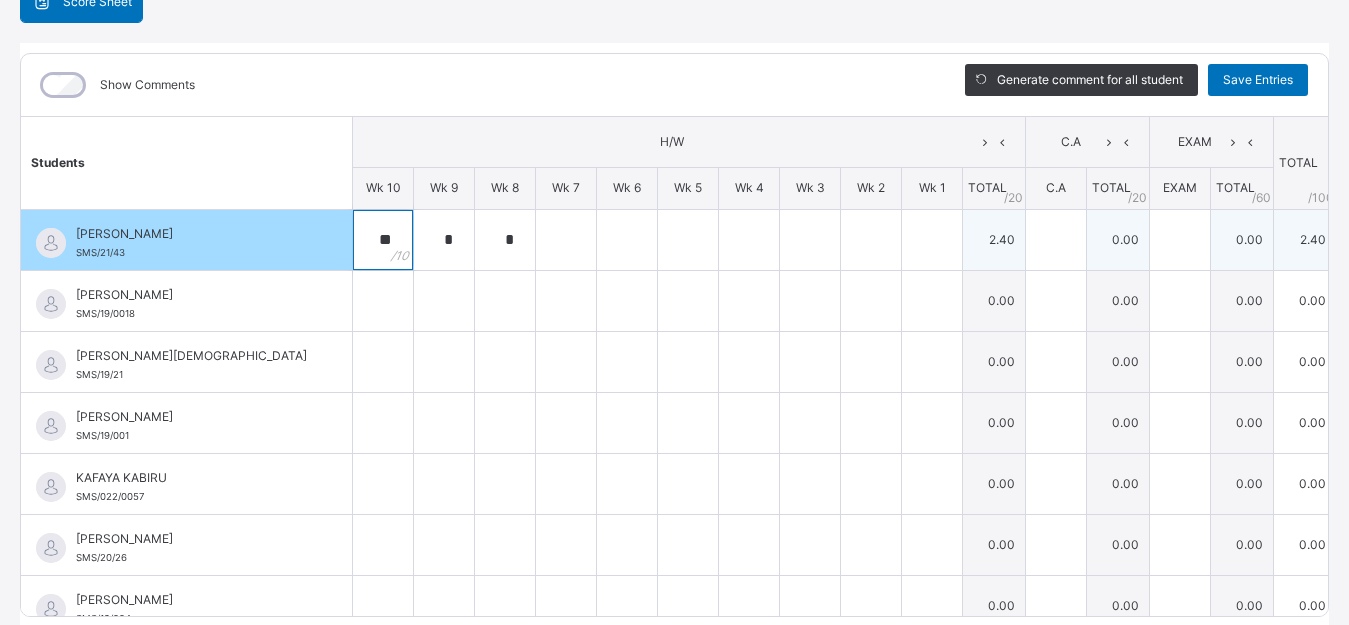 click on "**" at bounding box center [383, 240] 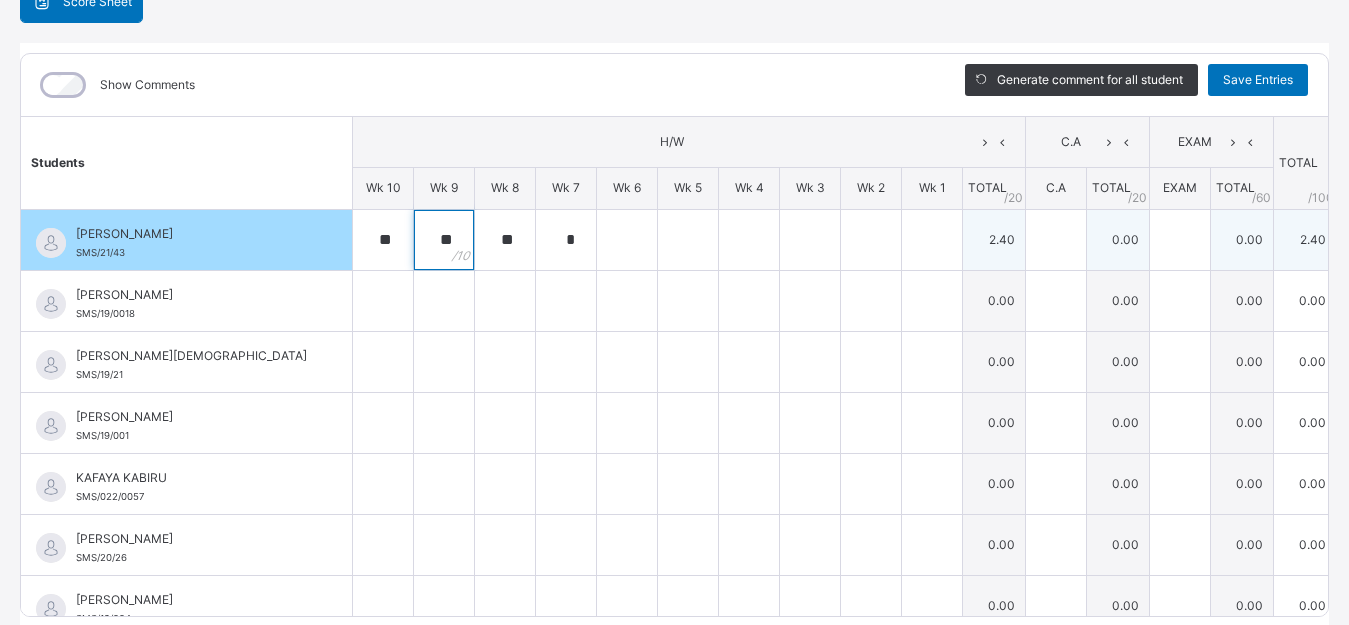 click on "**" at bounding box center (383, 240) 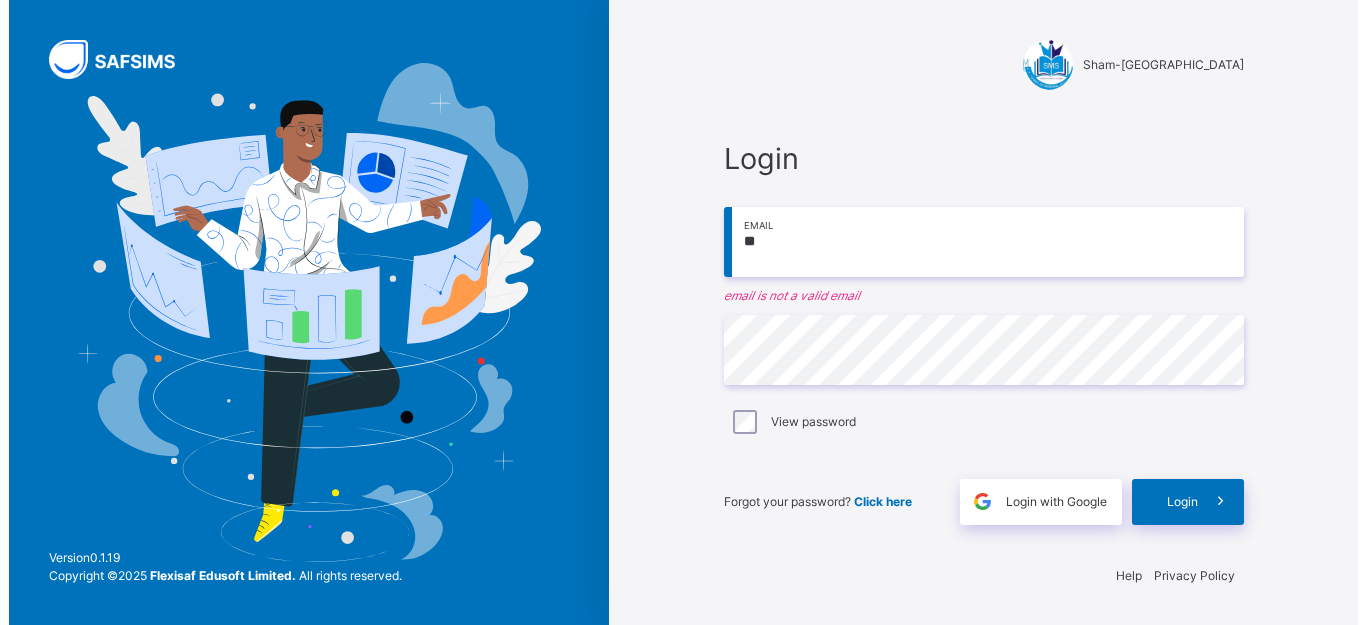 scroll, scrollTop: 0, scrollLeft: 0, axis: both 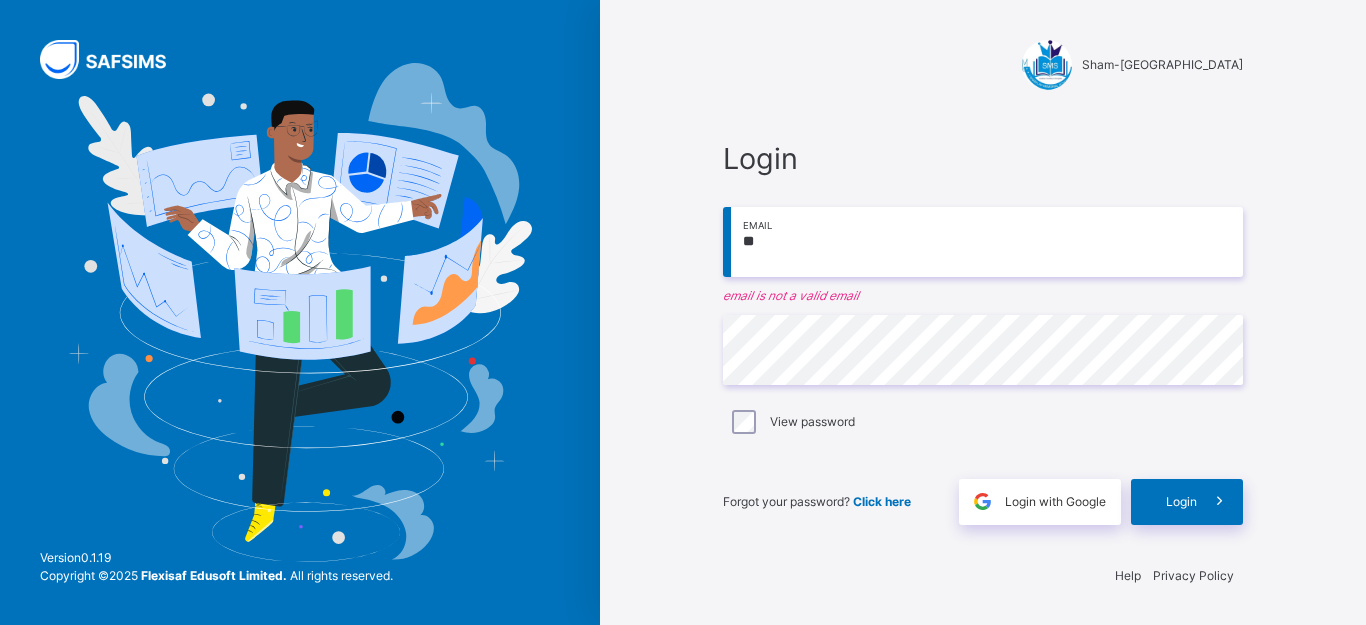click on "**" at bounding box center [983, 242] 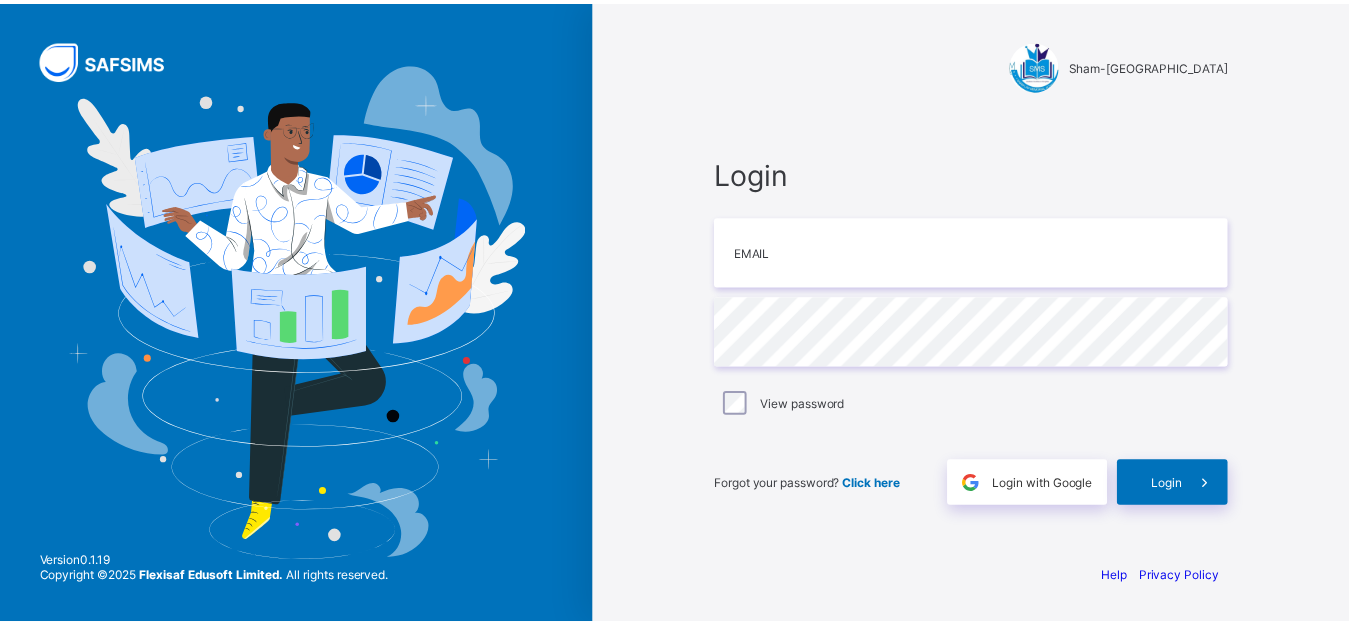 scroll, scrollTop: 0, scrollLeft: 0, axis: both 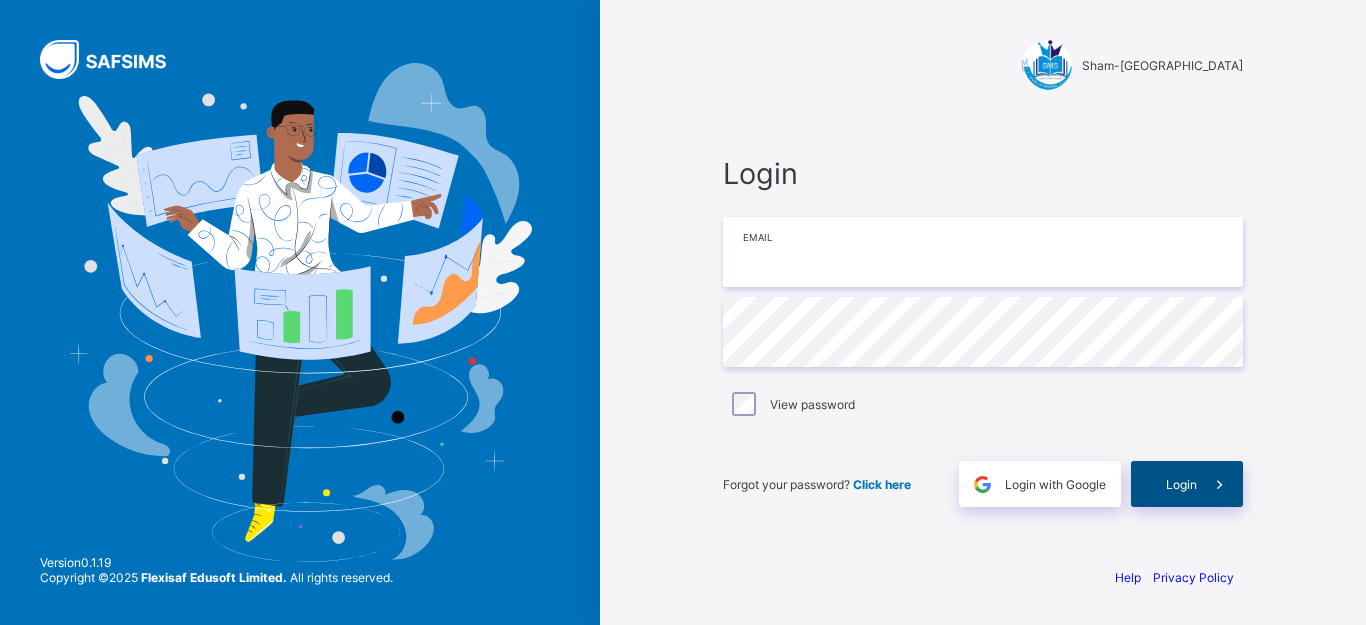 type on "**********" 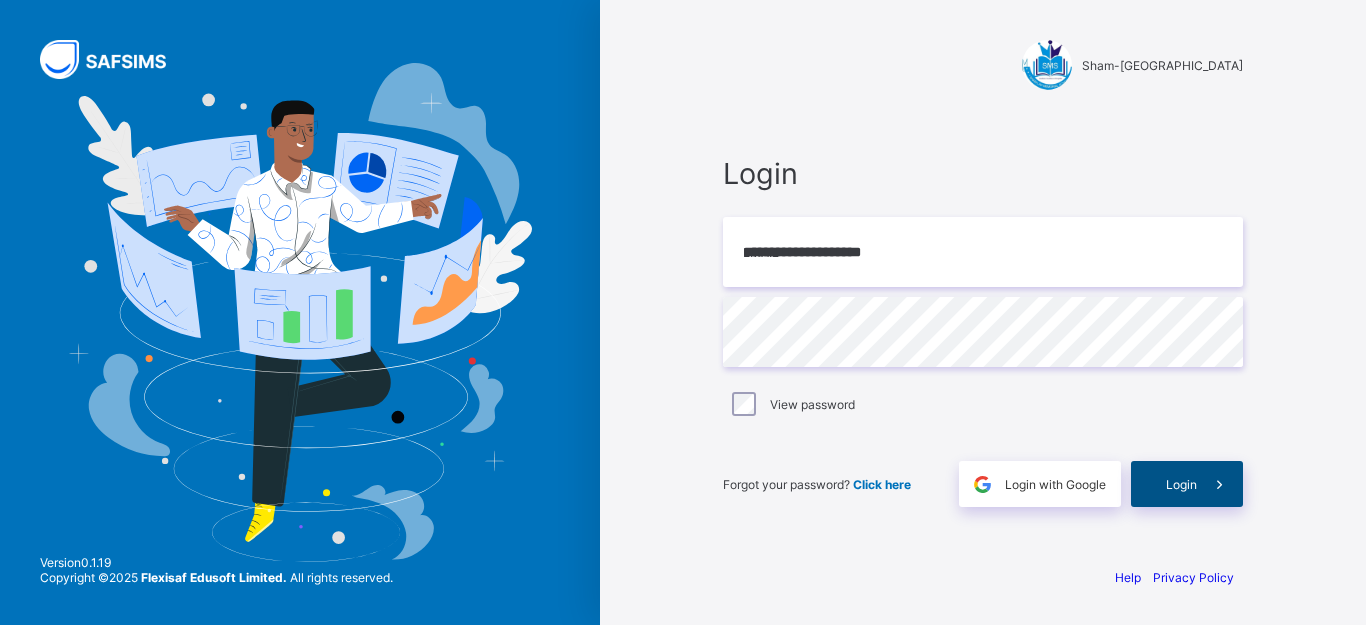 click on "Login" at bounding box center (1181, 484) 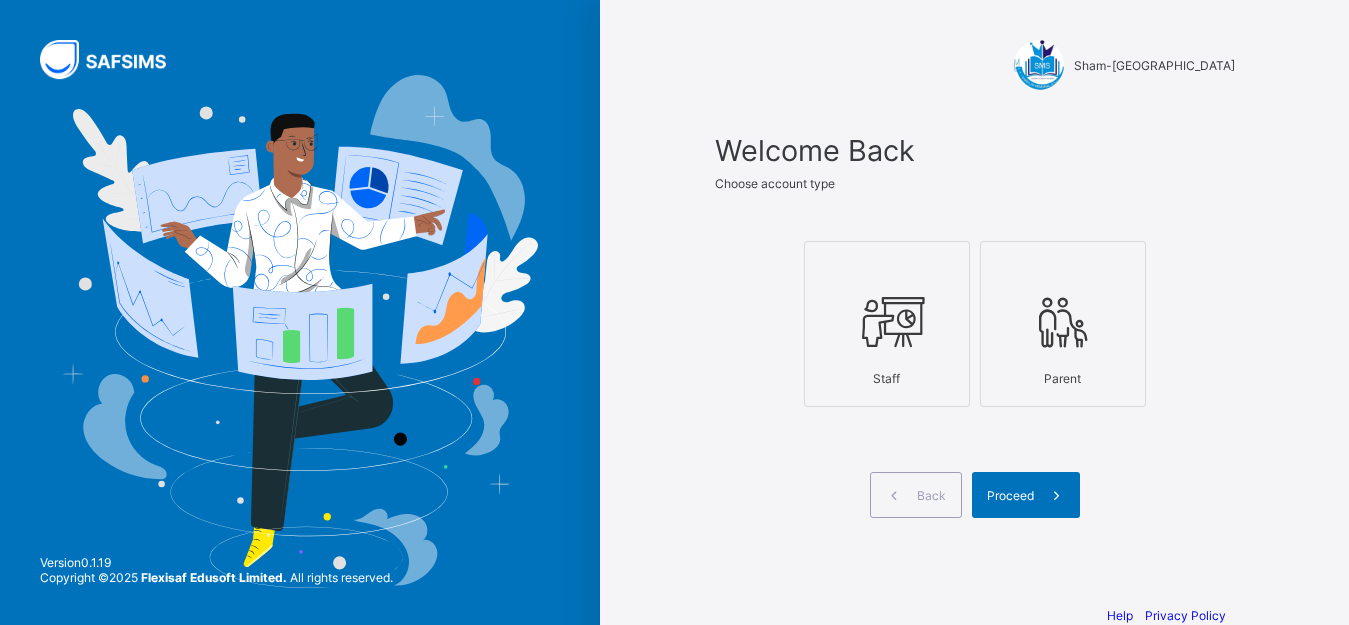 click at bounding box center [887, 322] 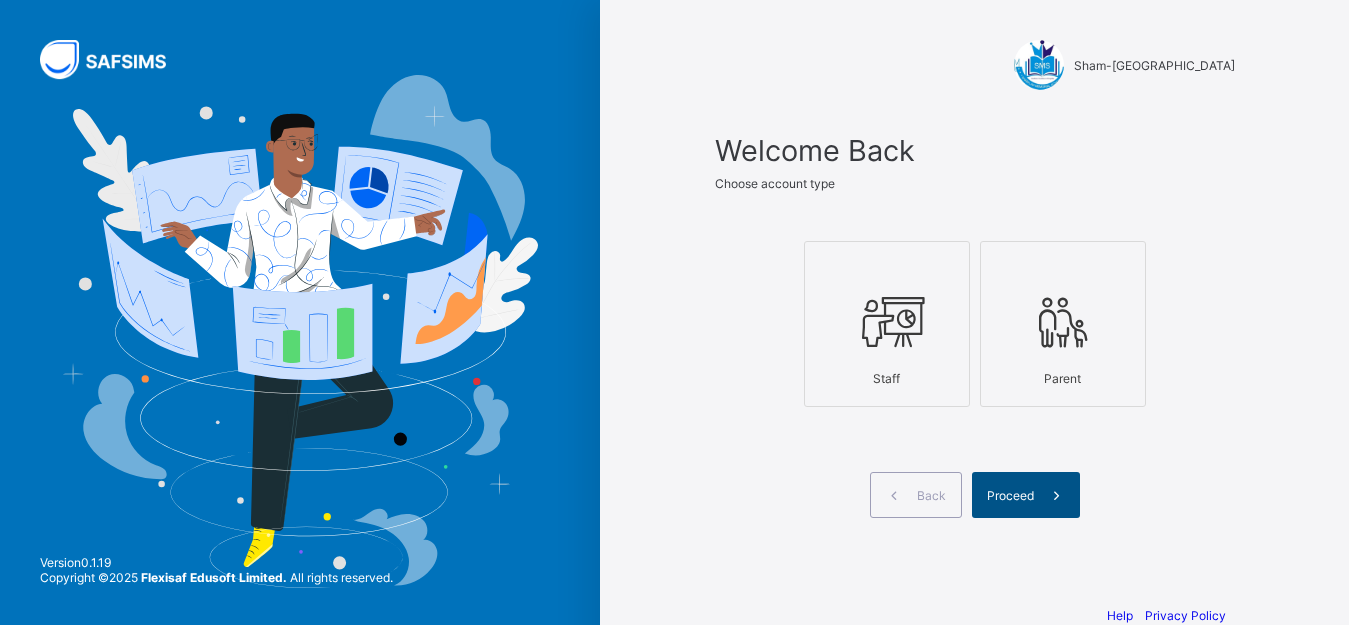 click on "Proceed" at bounding box center [1026, 495] 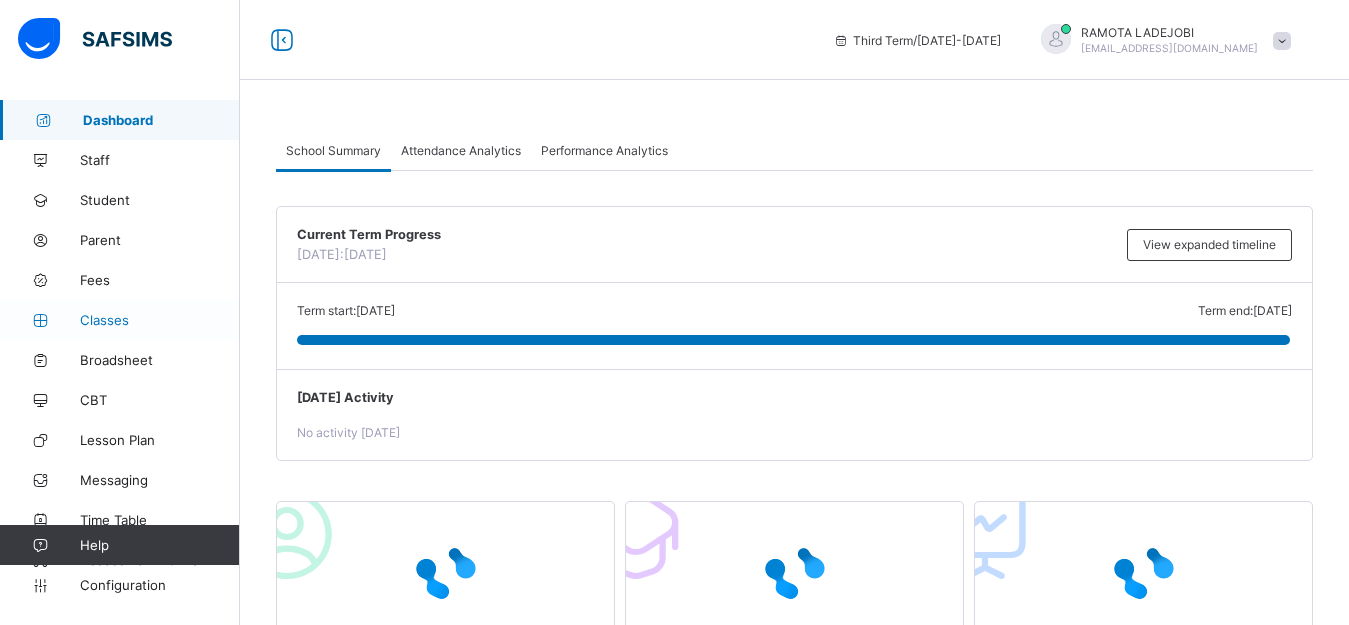 click on "Classes" at bounding box center [160, 320] 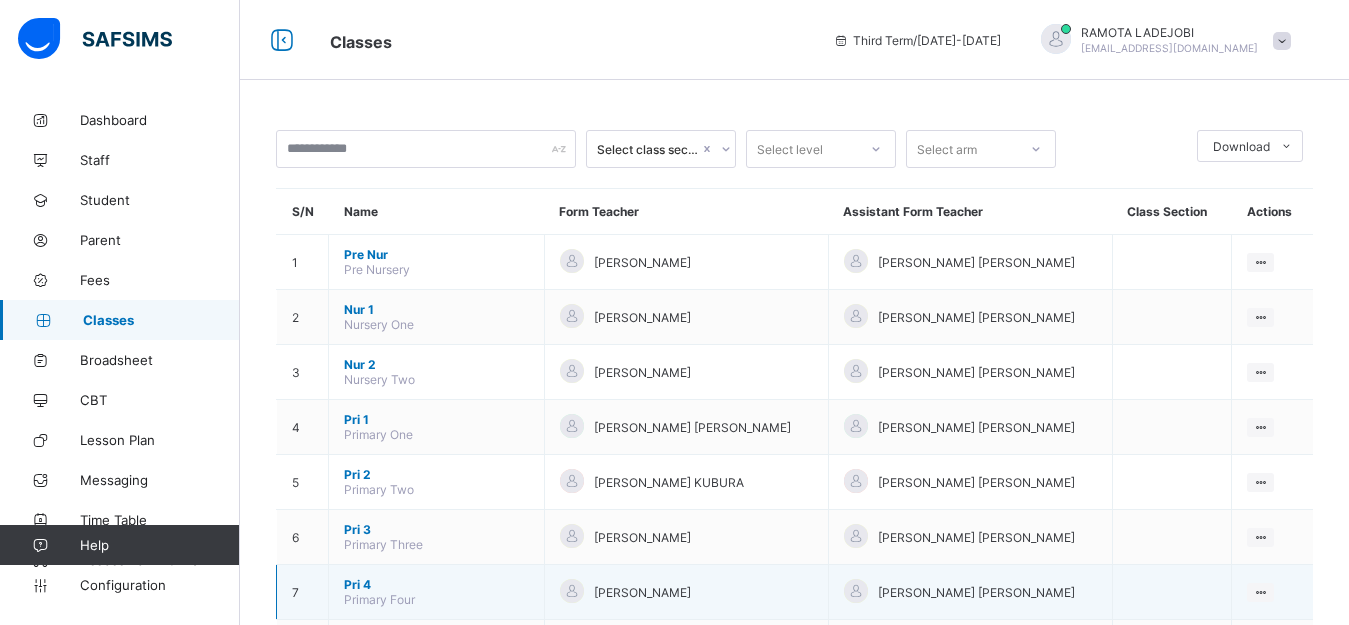 click on "Pri 4" at bounding box center [436, 584] 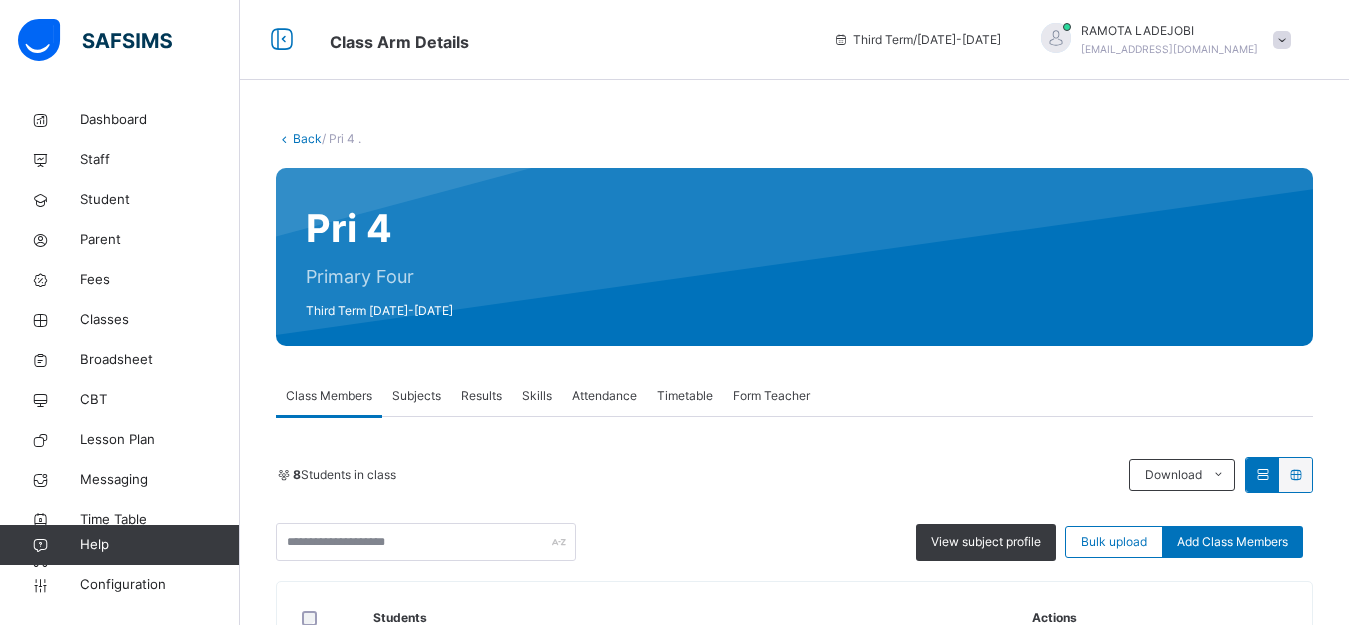 scroll, scrollTop: 547, scrollLeft: 0, axis: vertical 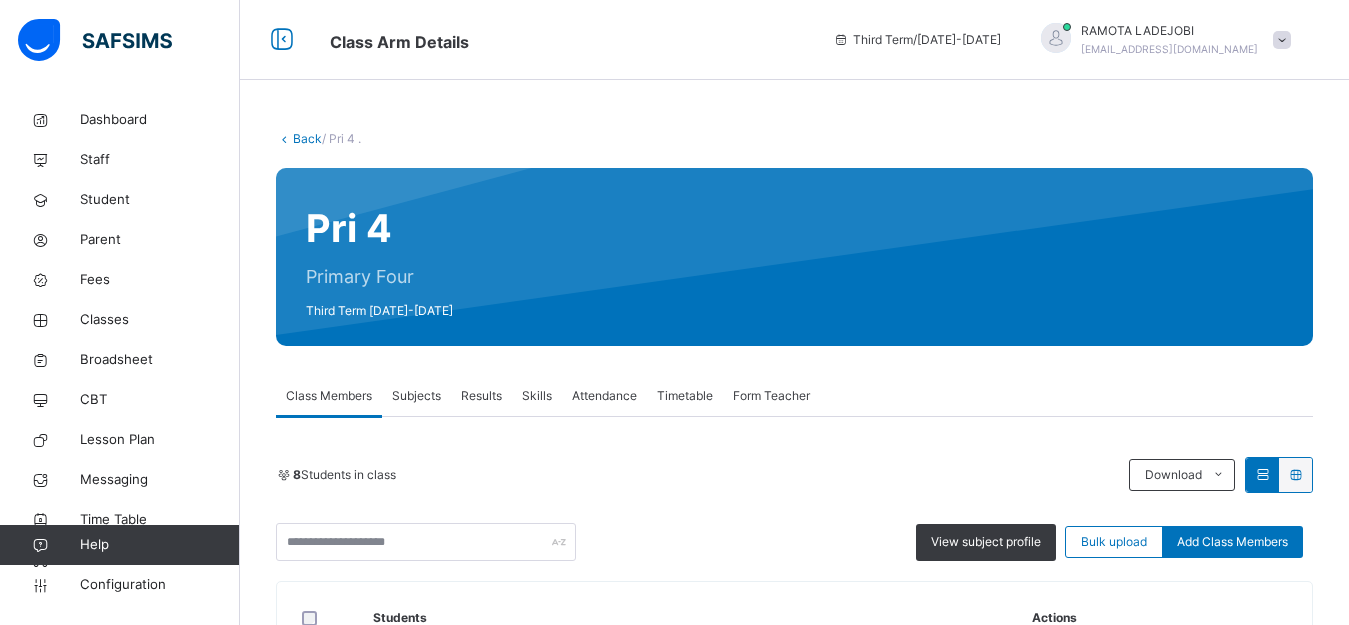 click on "Subjects" at bounding box center [416, 396] 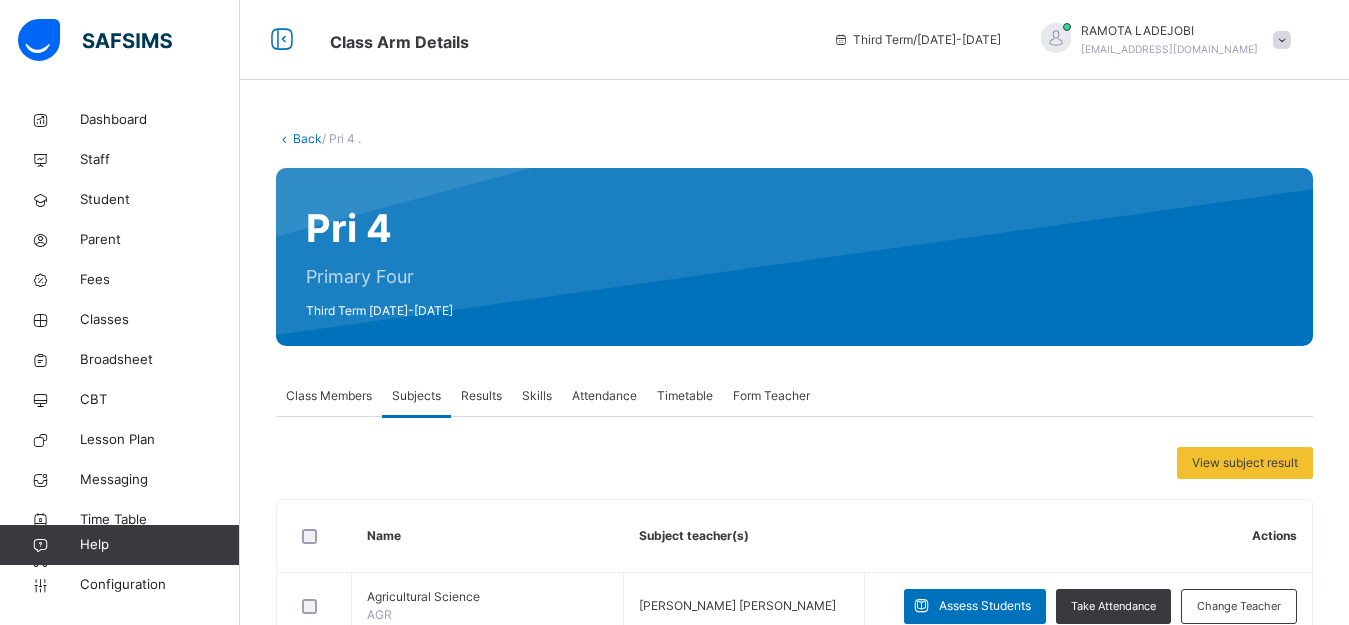 scroll, scrollTop: 547, scrollLeft: 0, axis: vertical 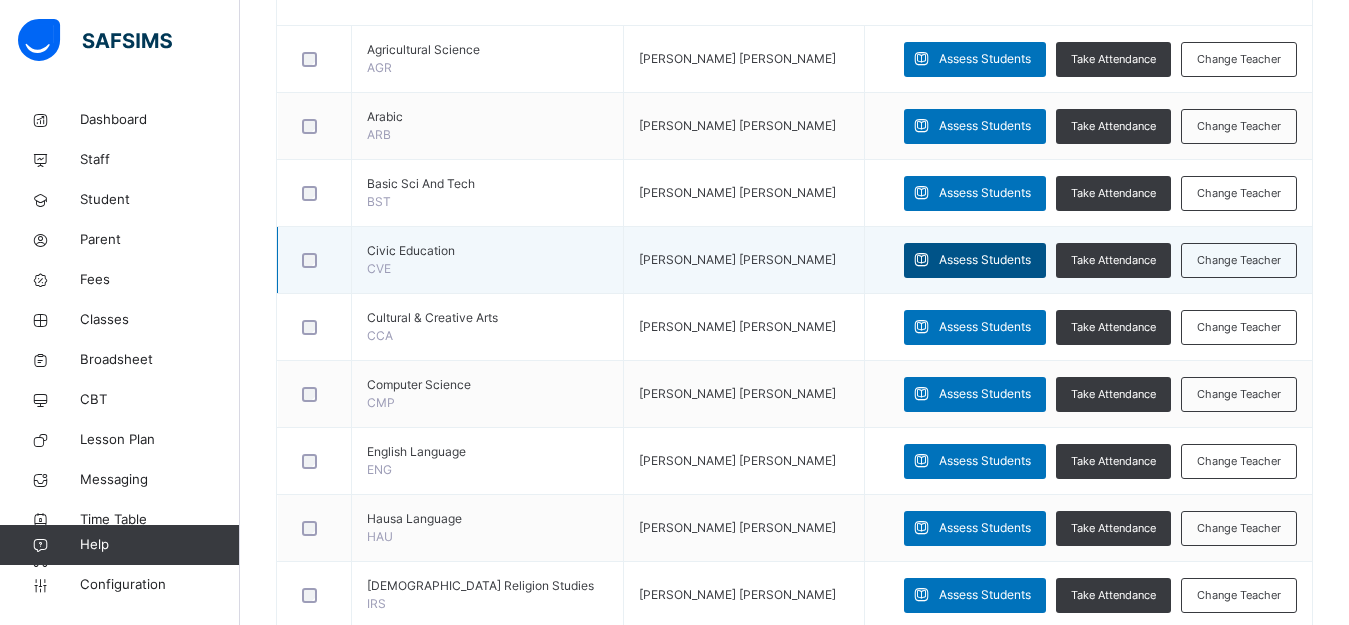click on "Assess Students" at bounding box center [985, 260] 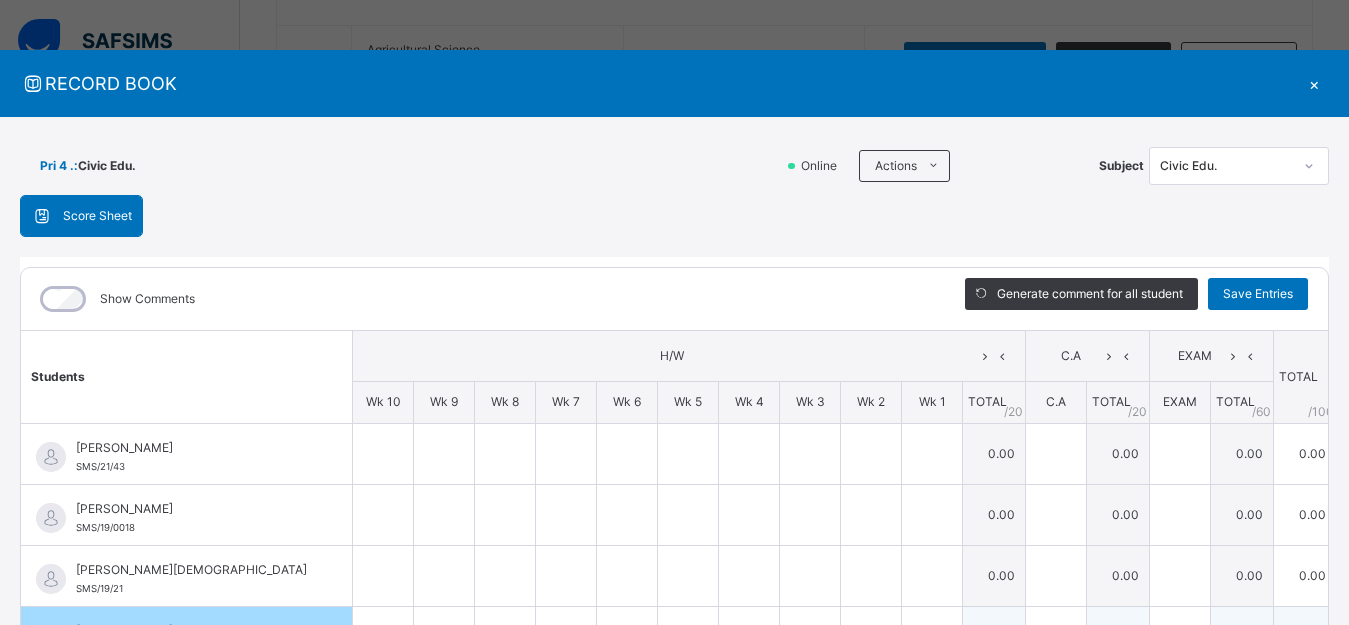 scroll, scrollTop: 214, scrollLeft: 0, axis: vertical 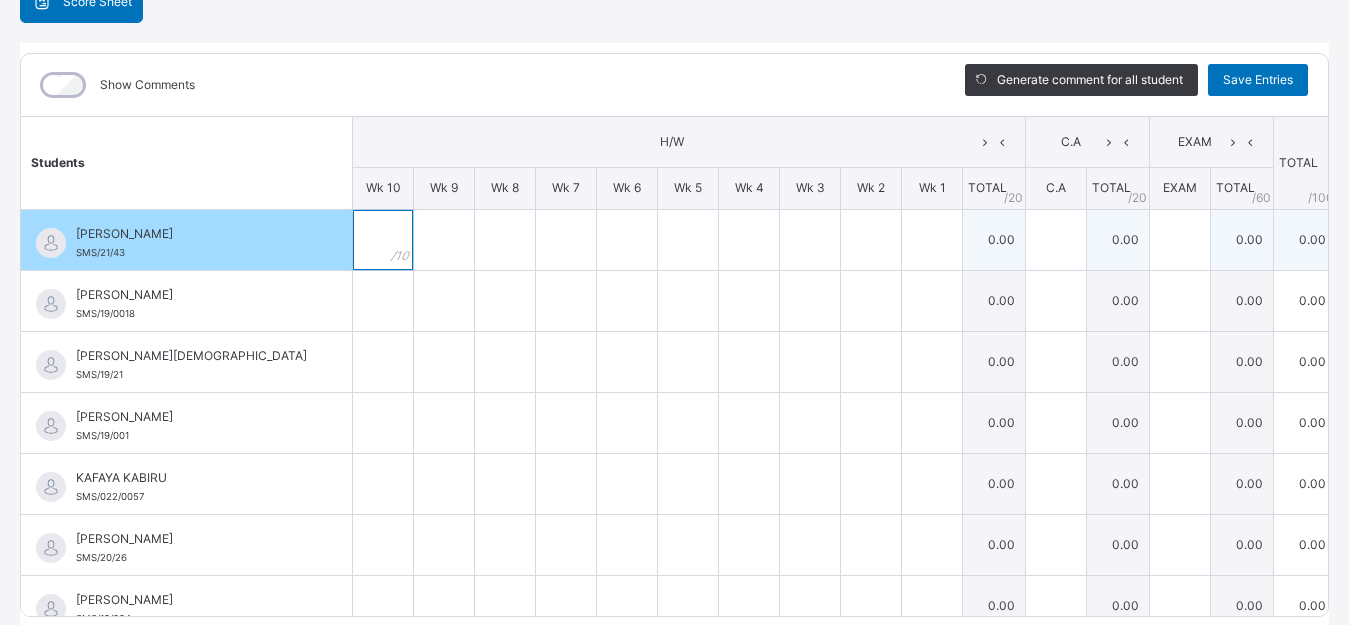 click at bounding box center [383, 240] 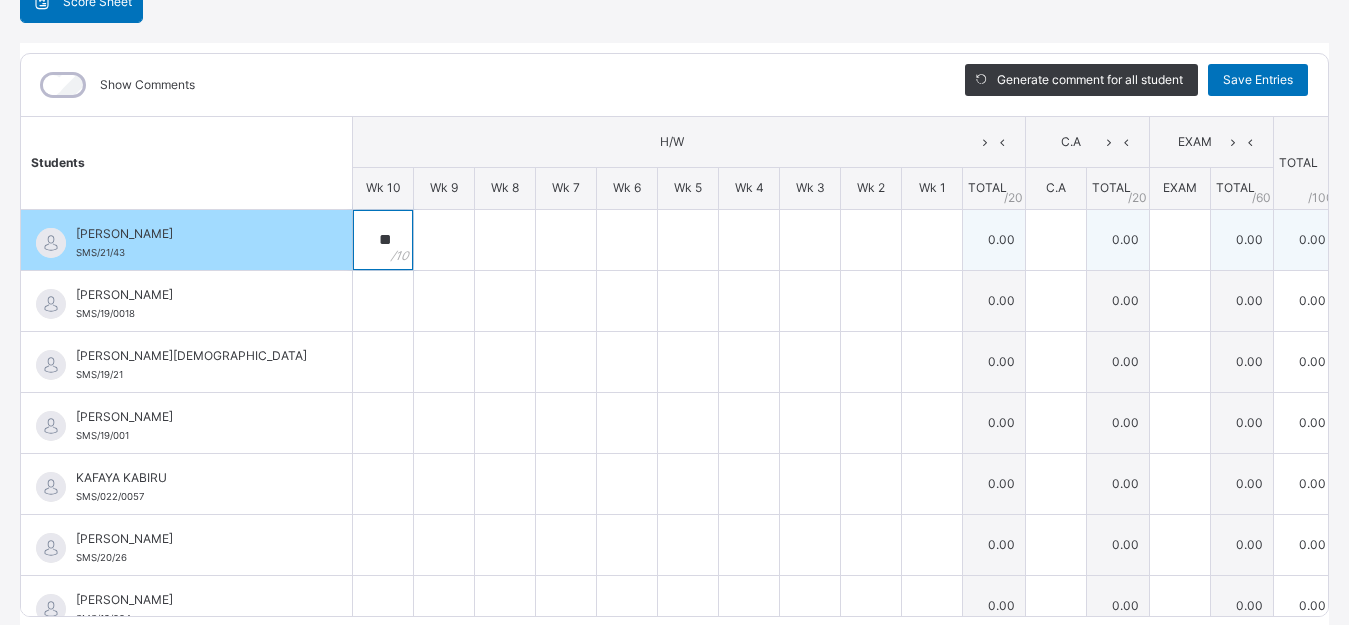 type on "**" 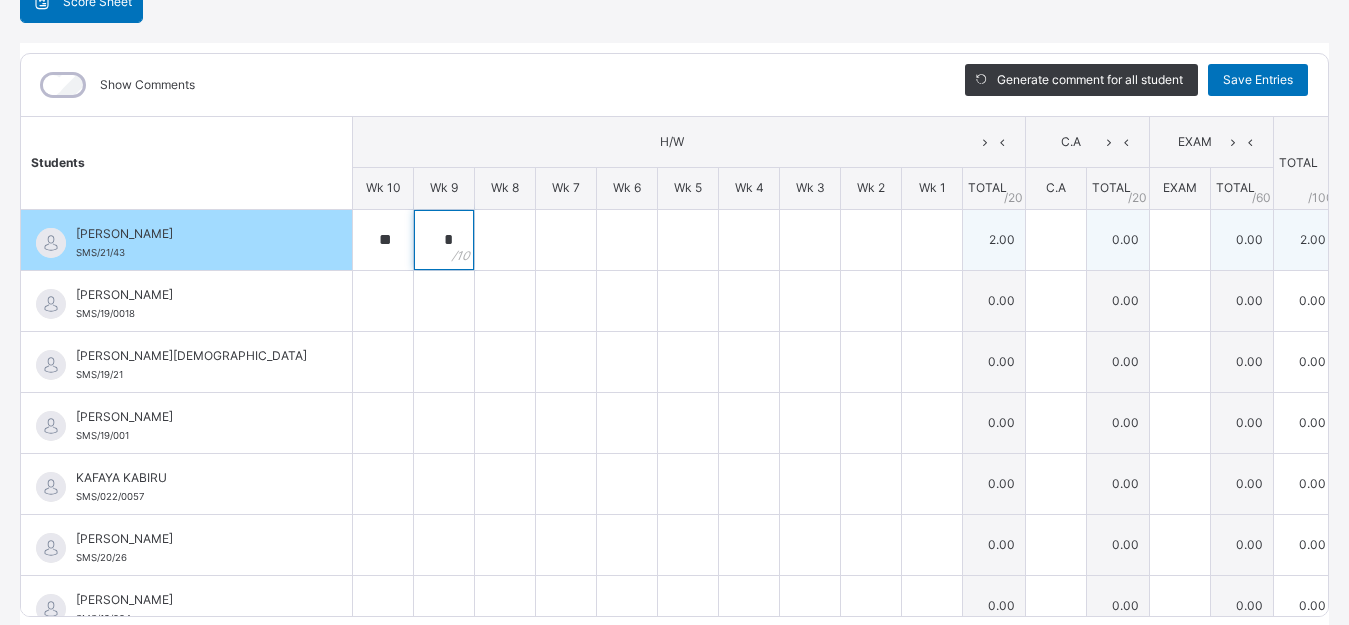 type on "*" 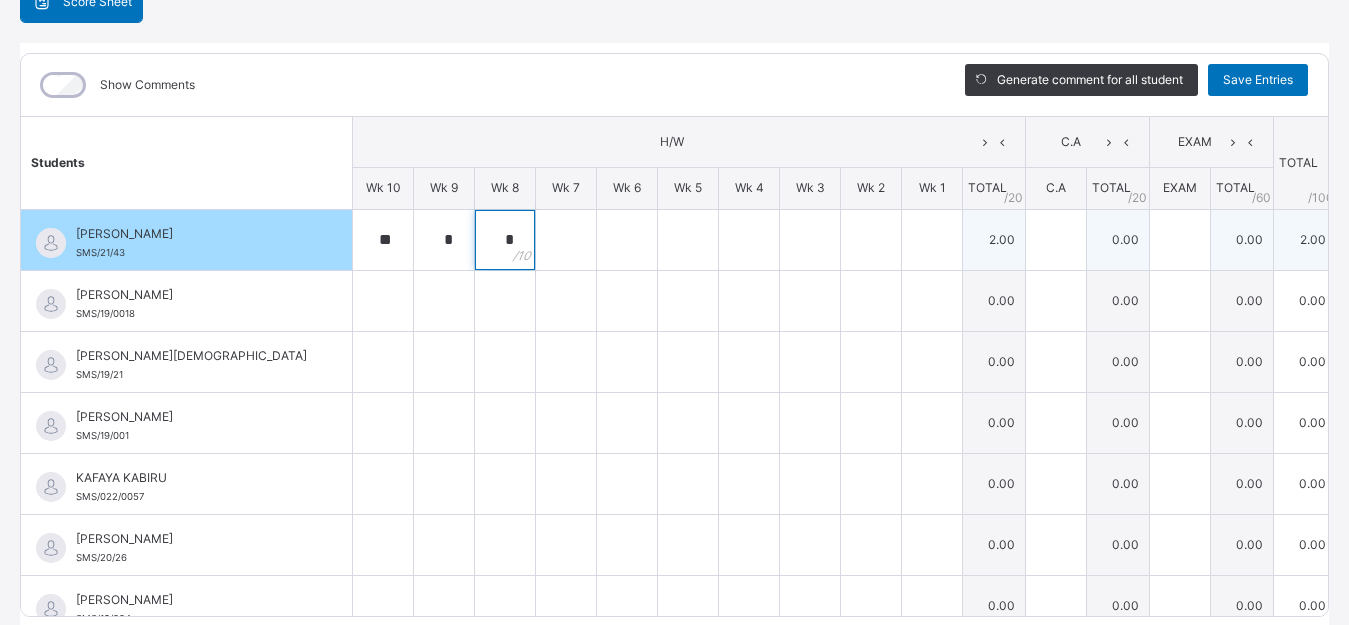 type on "*" 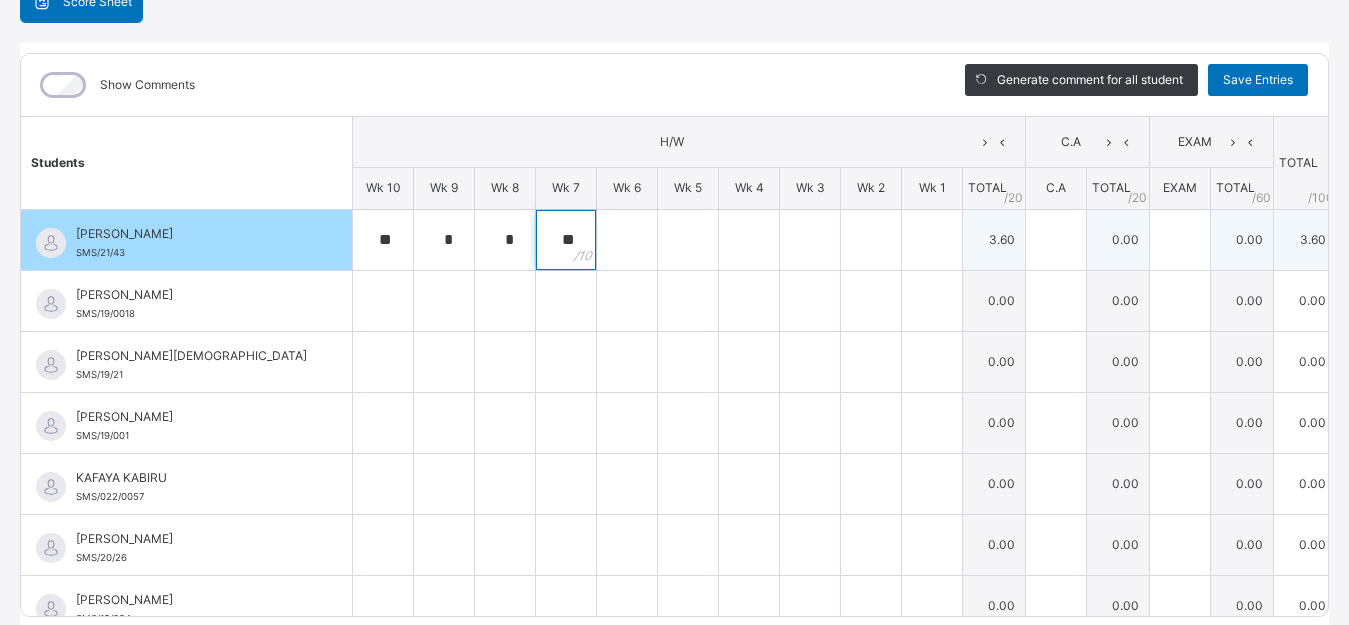 type on "**" 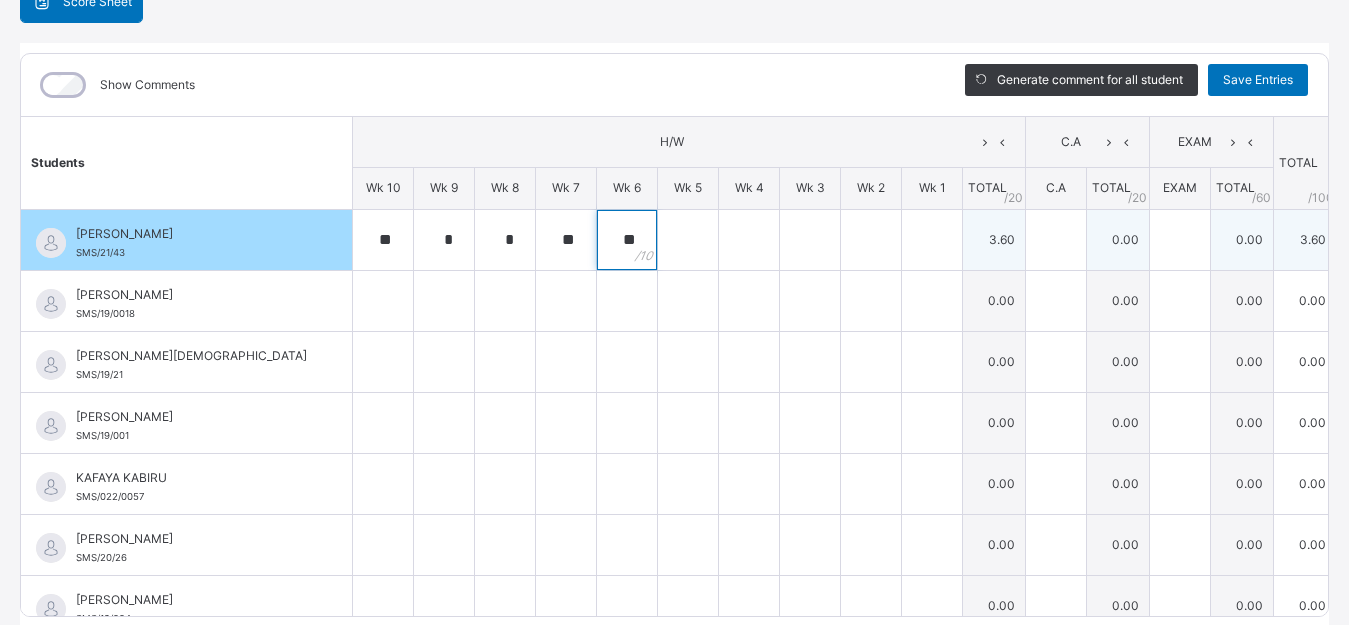 type on "**" 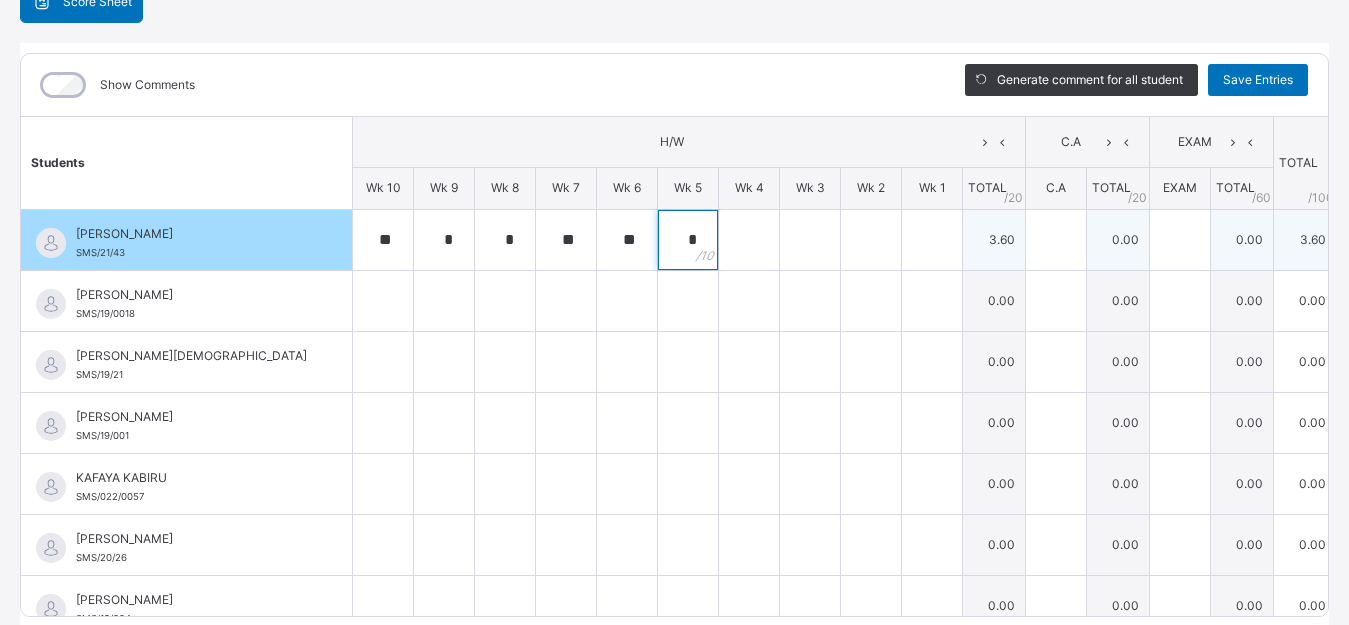 type on "*" 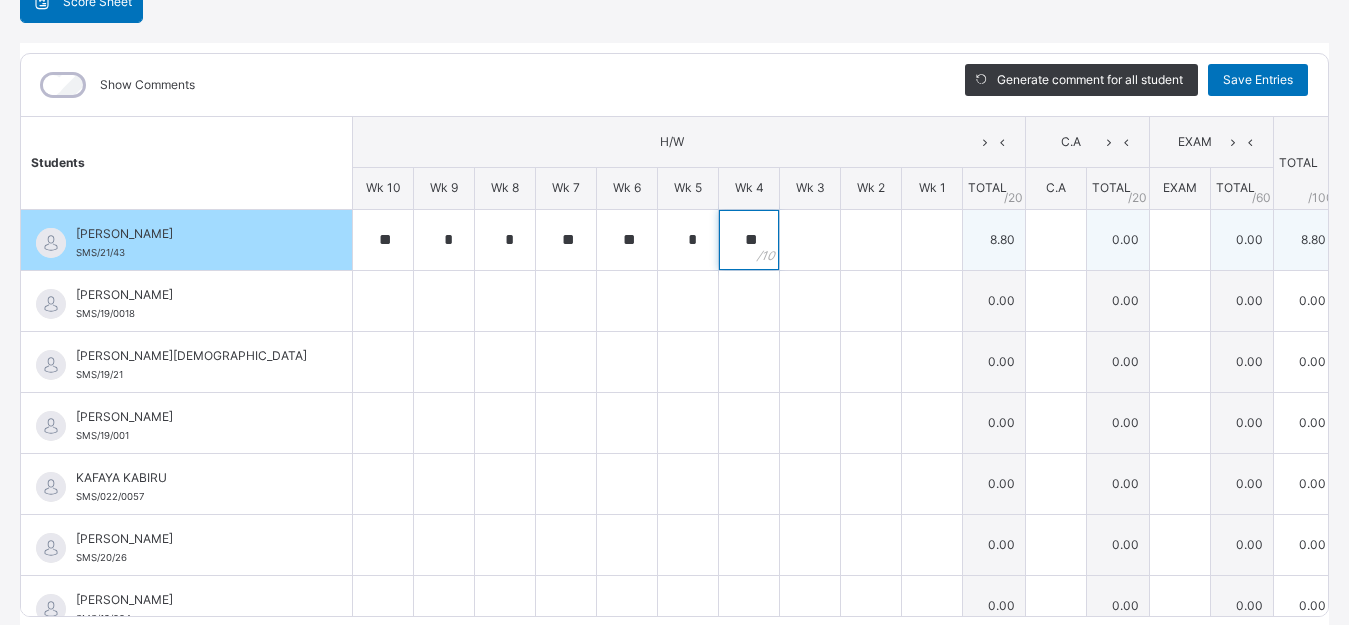type on "**" 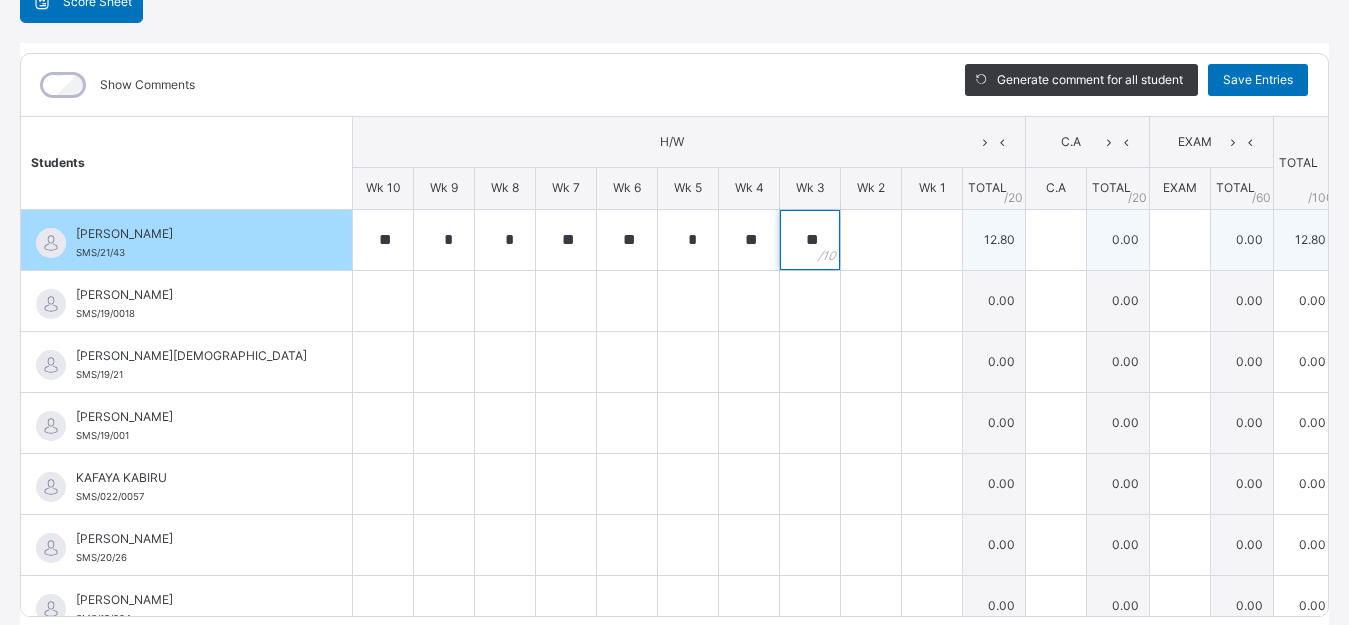 type on "**" 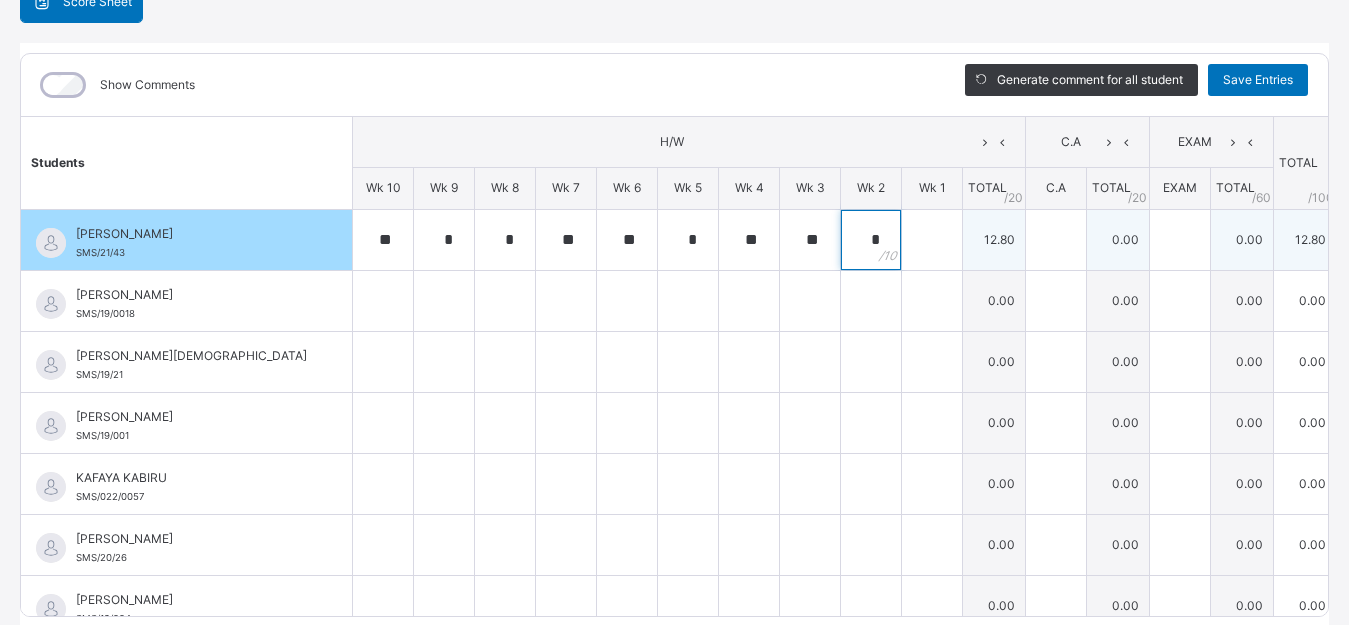 type on "*" 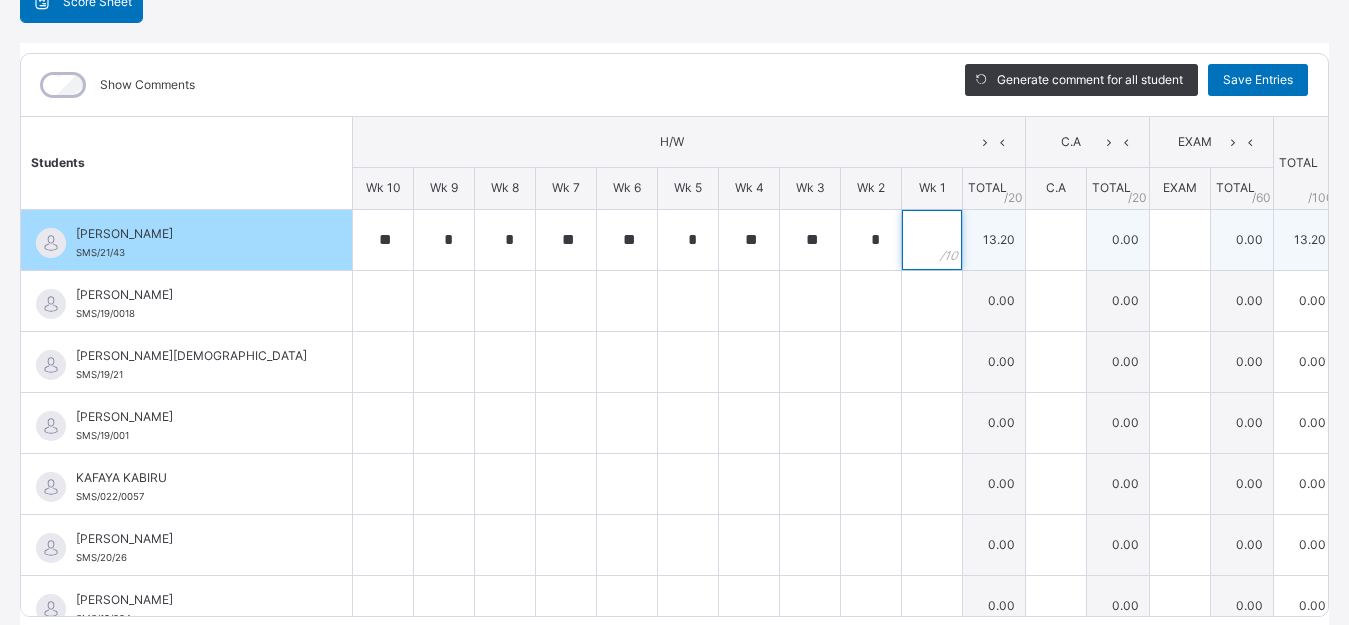 type on "*" 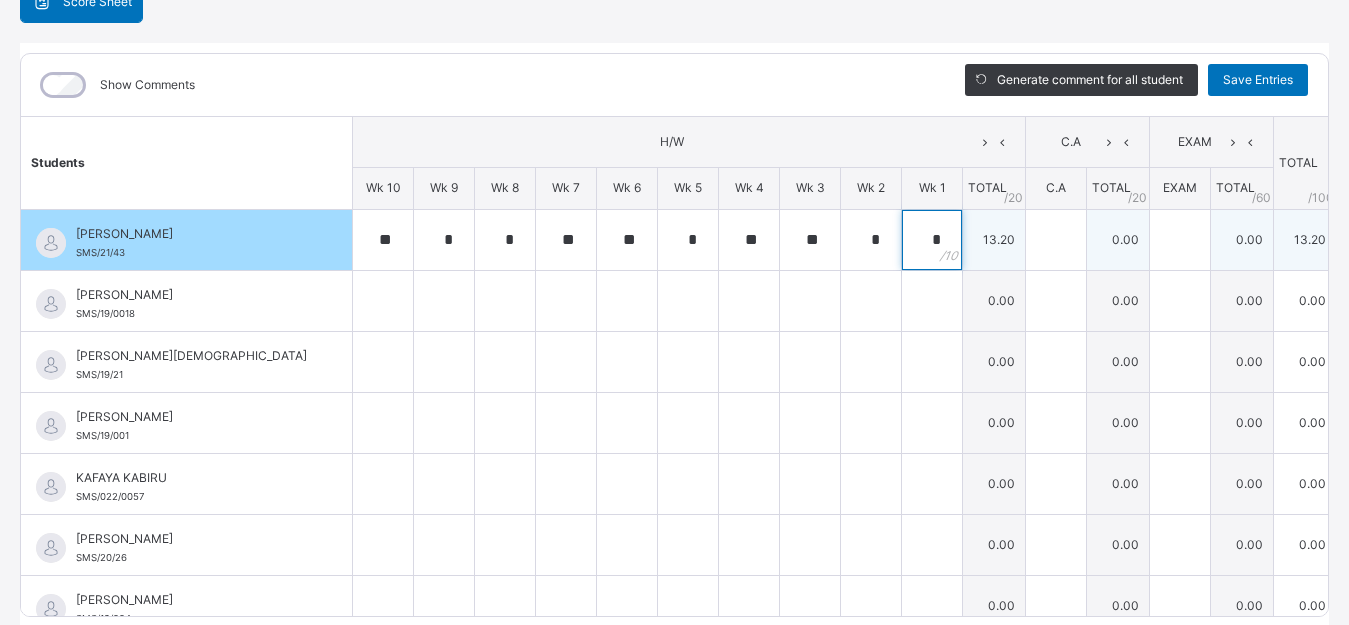 type on "*" 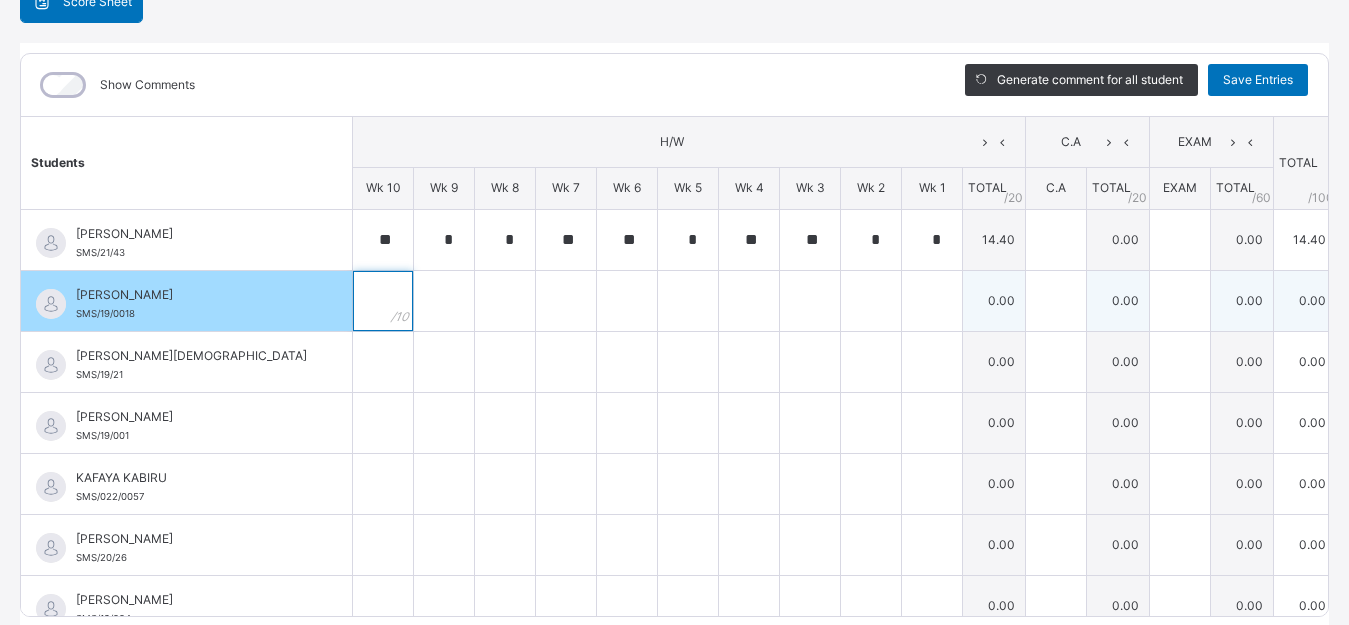 click at bounding box center (383, 301) 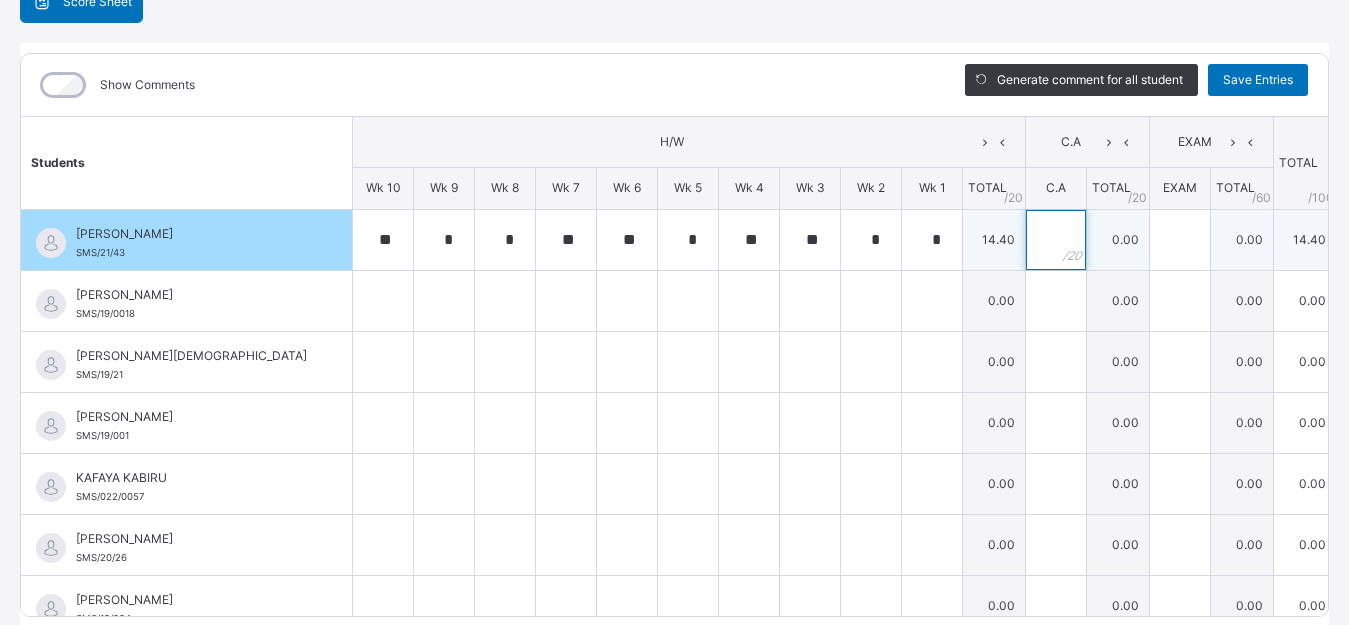 click at bounding box center [1056, 240] 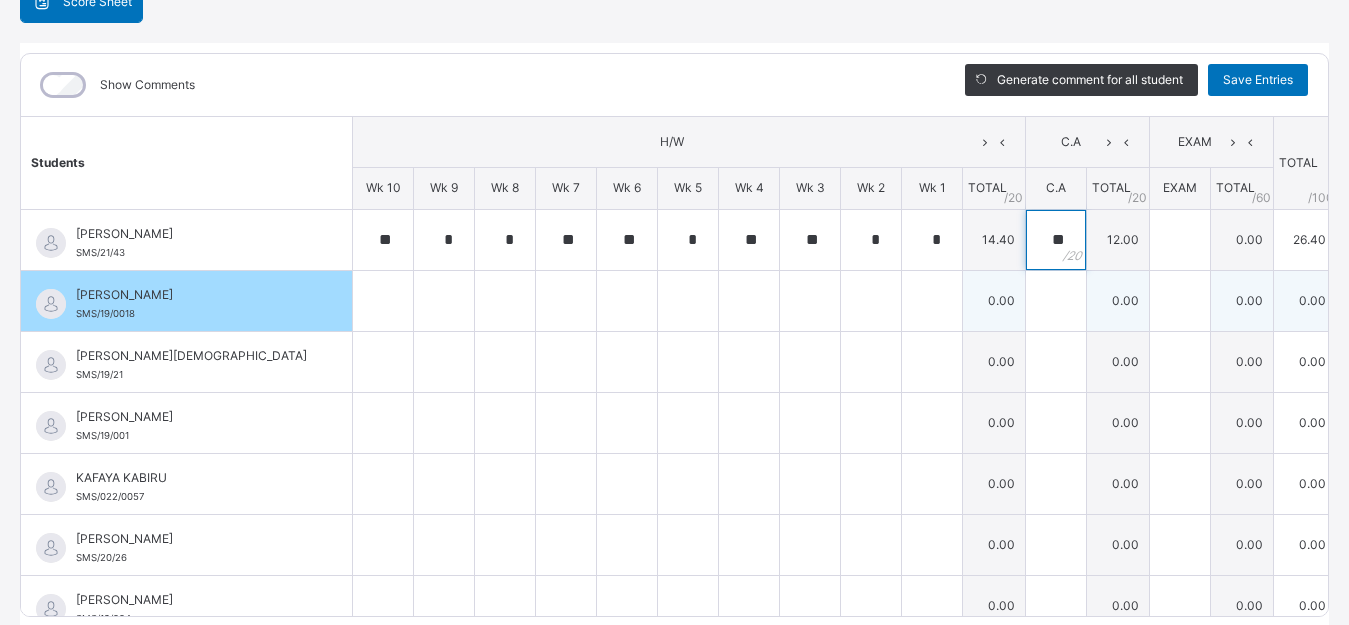 type on "**" 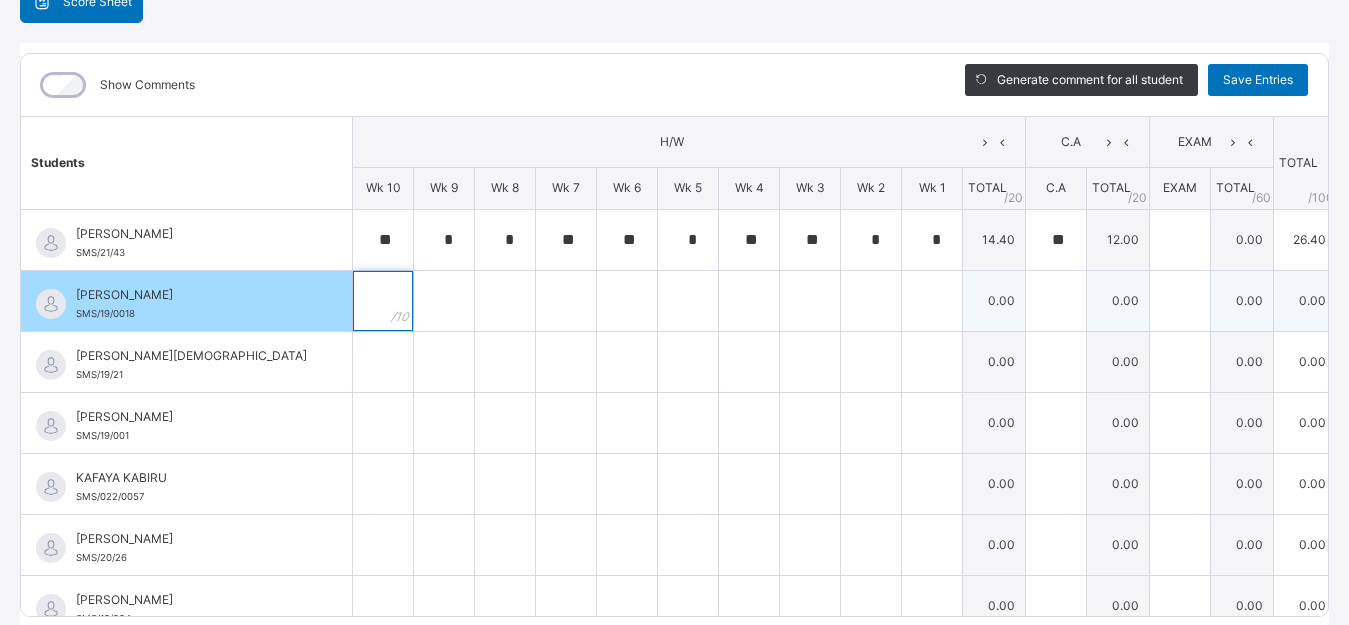 click at bounding box center [383, 301] 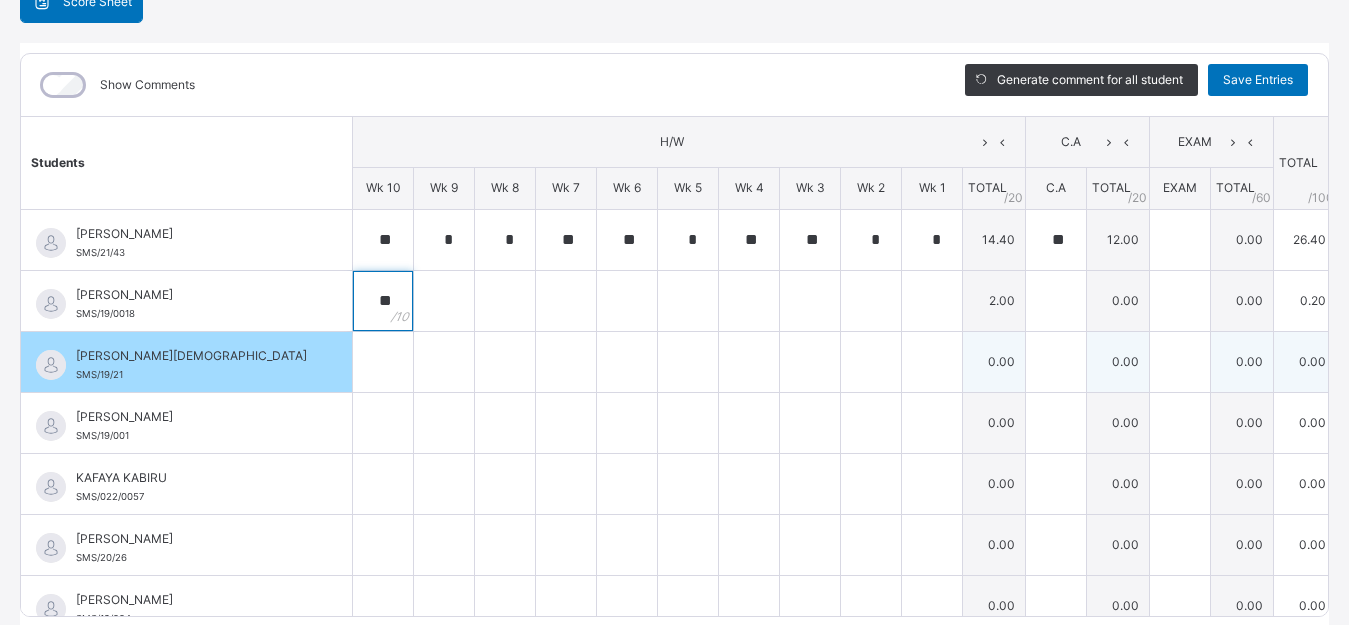 type on "**" 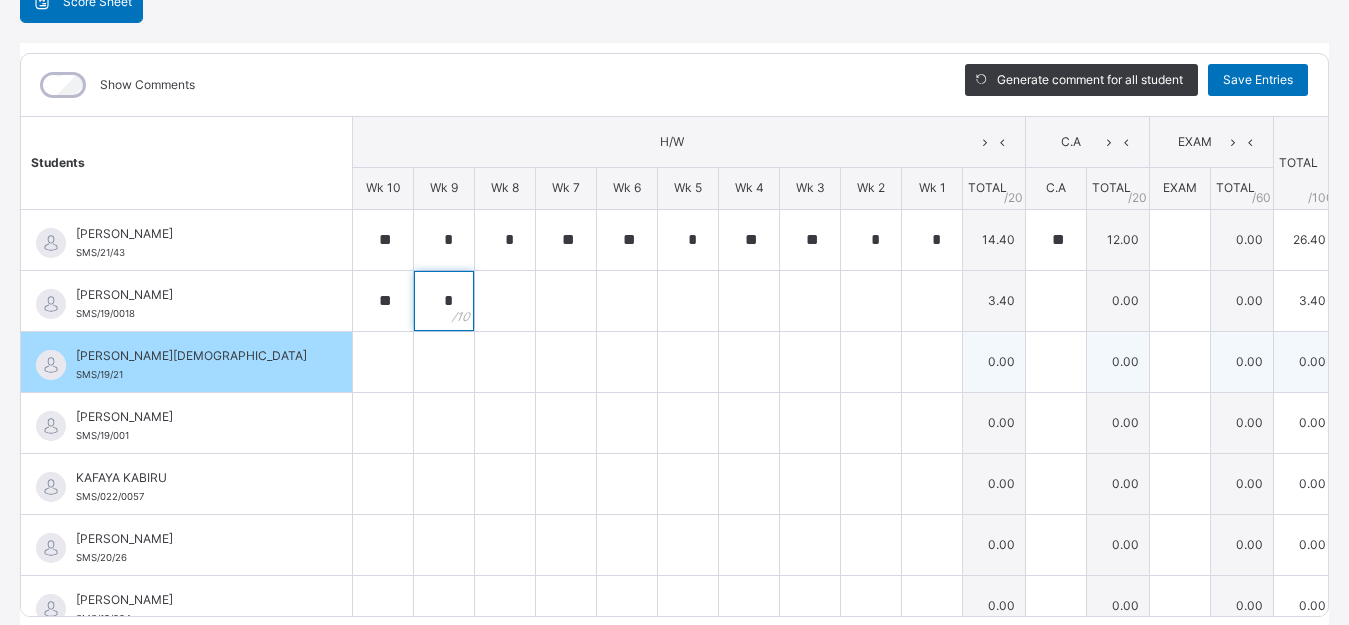 type on "*" 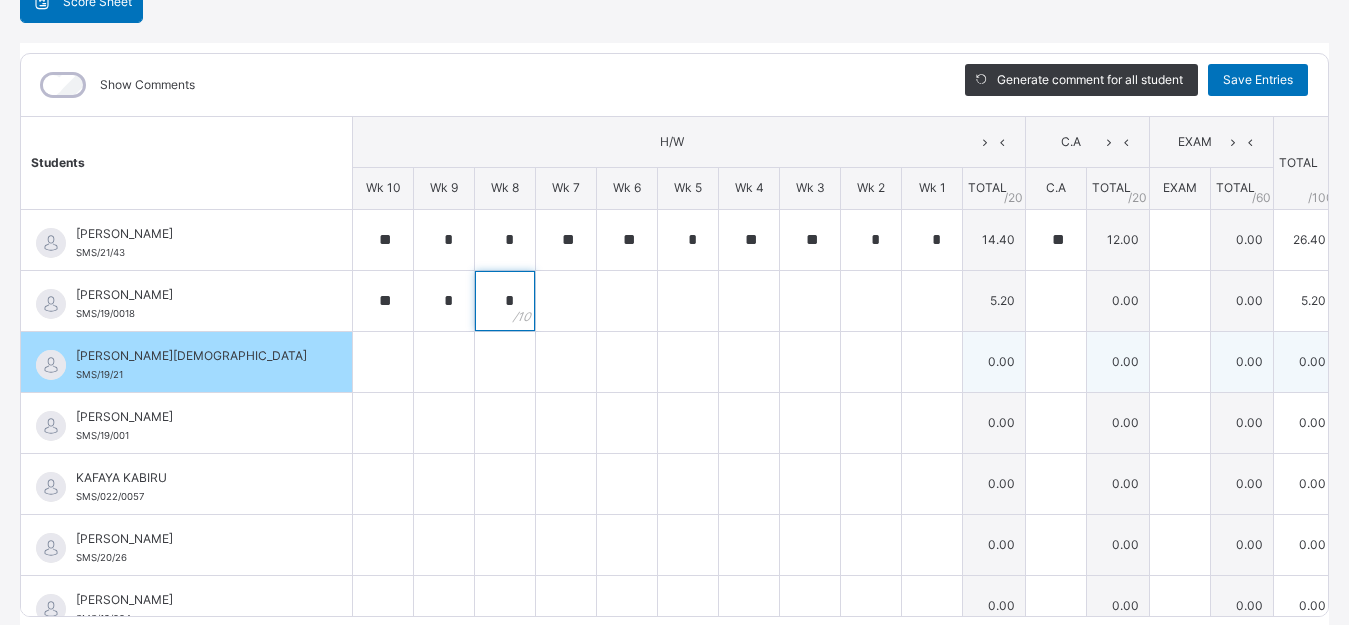 type on "*" 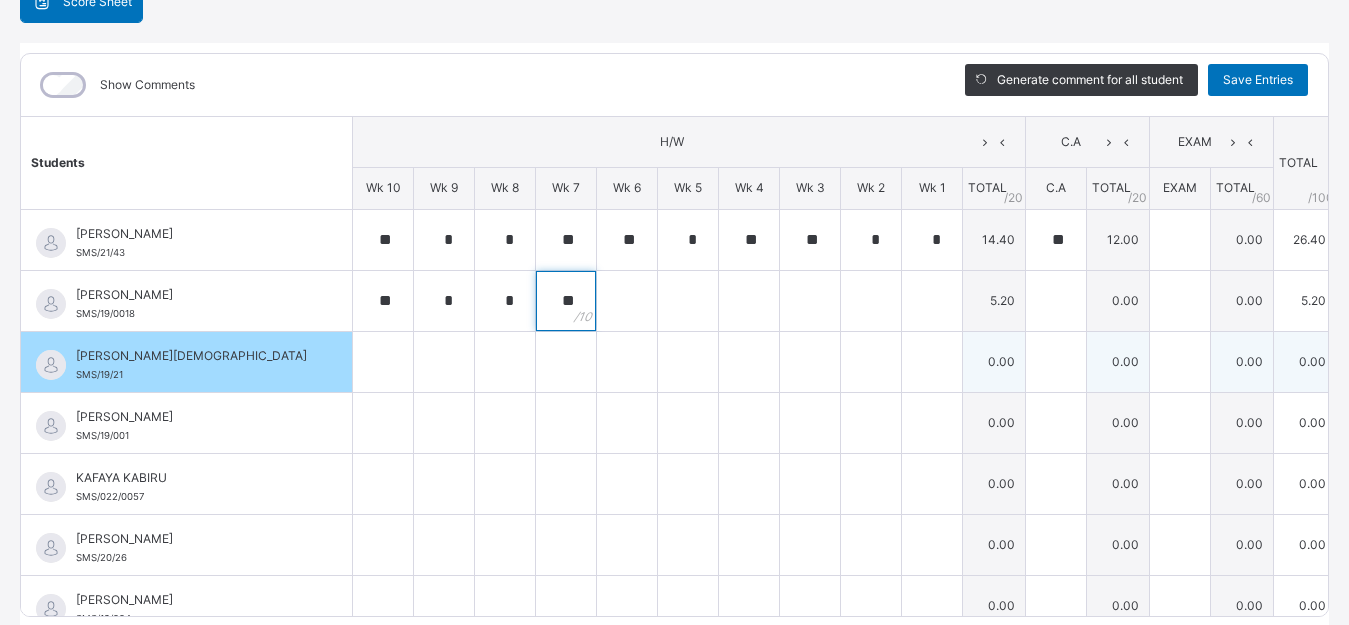 type on "**" 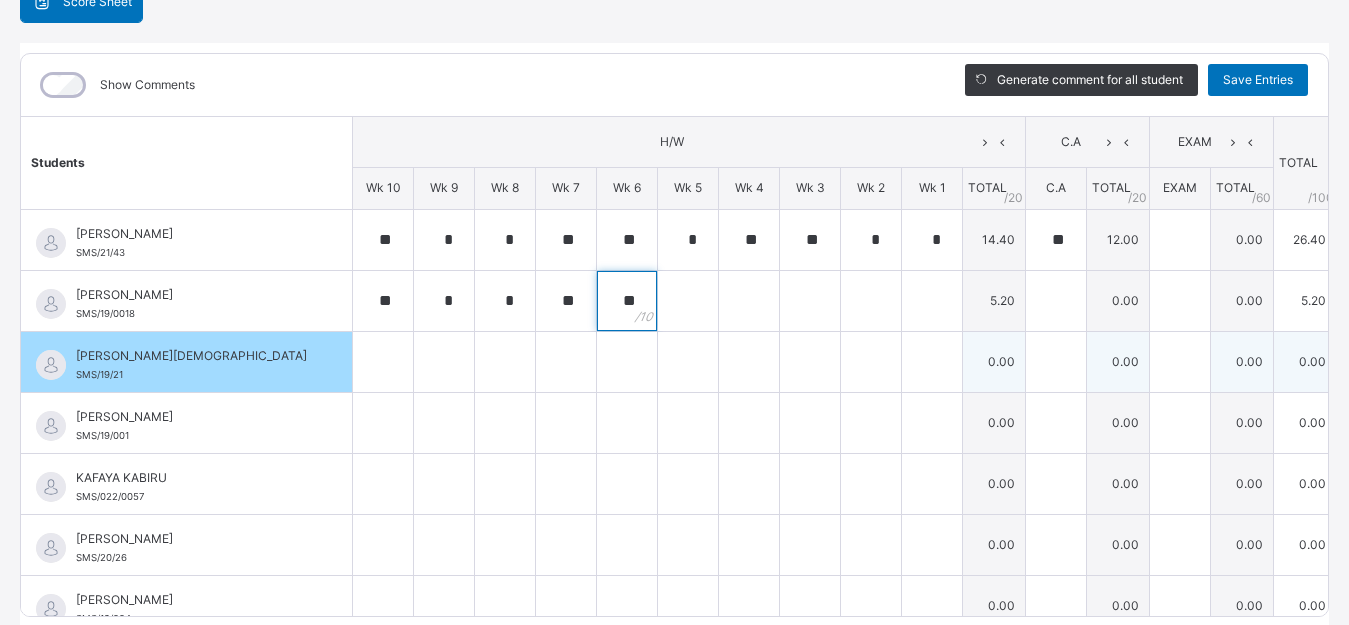 type on "**" 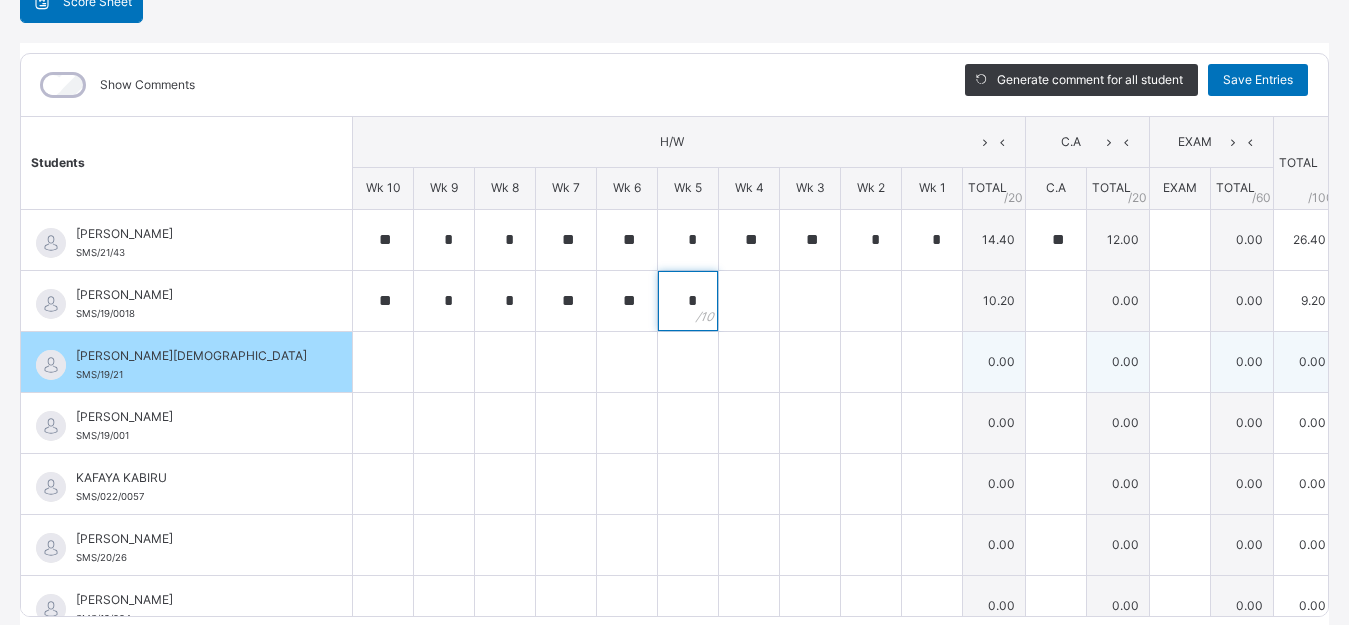 type on "*" 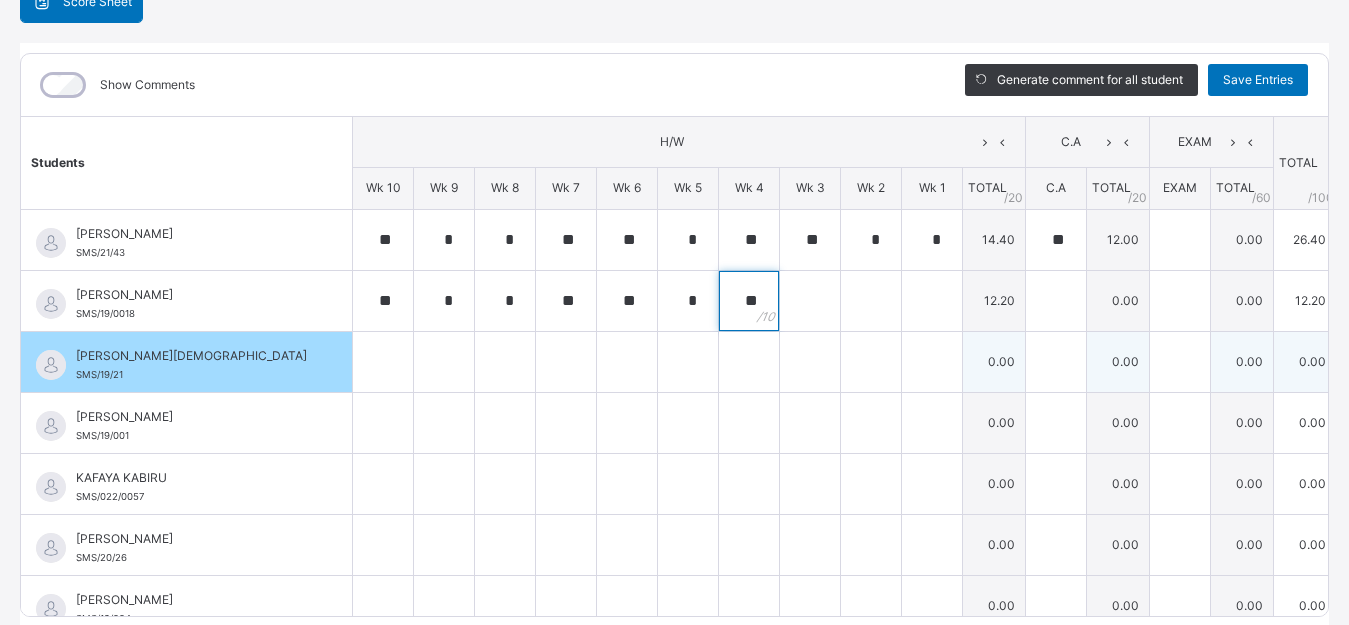 type on "**" 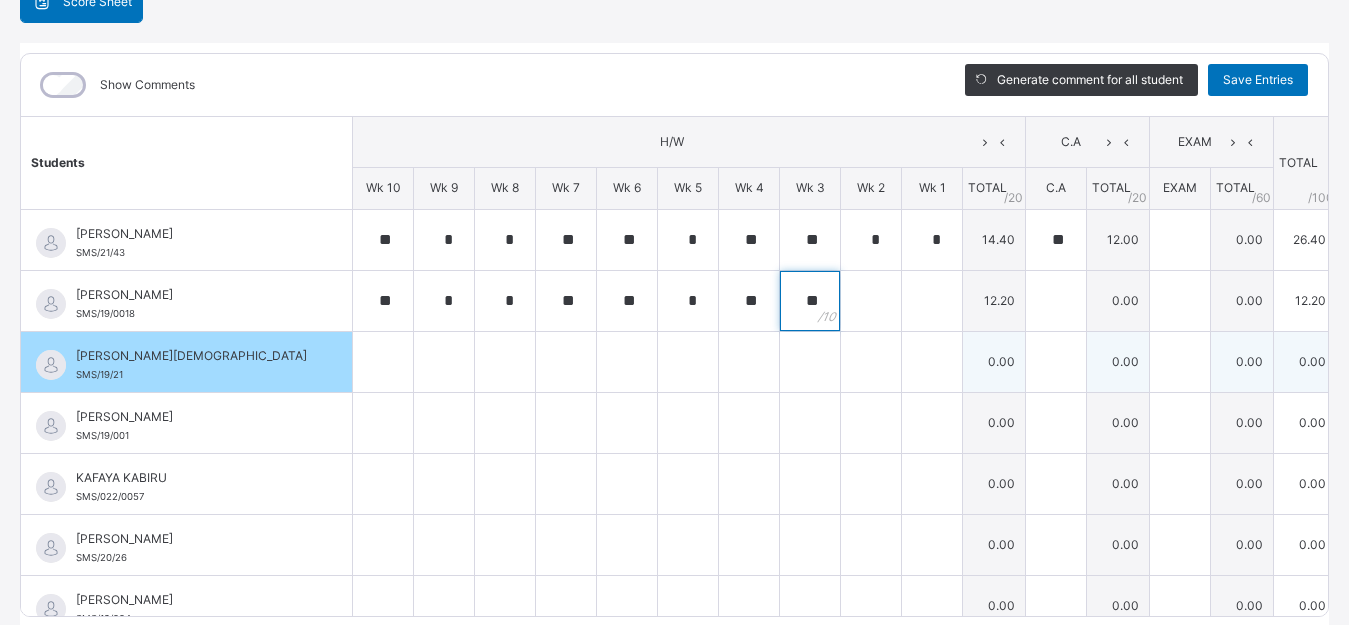 type on "**" 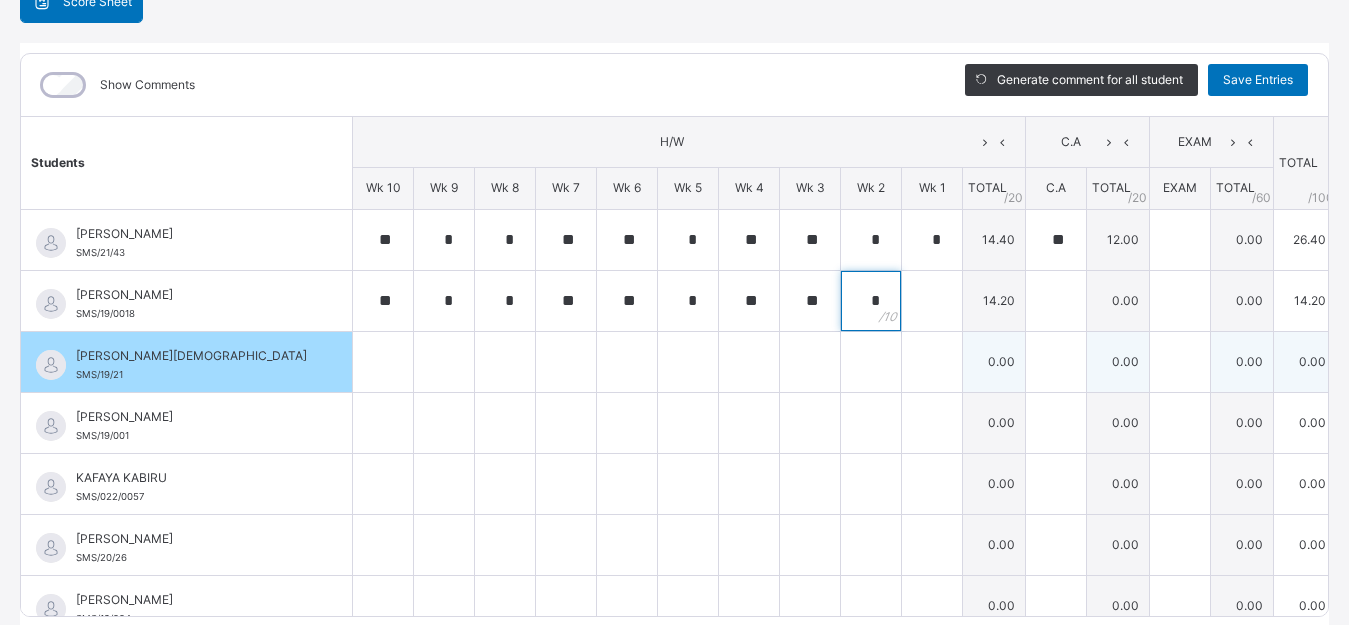 type on "*" 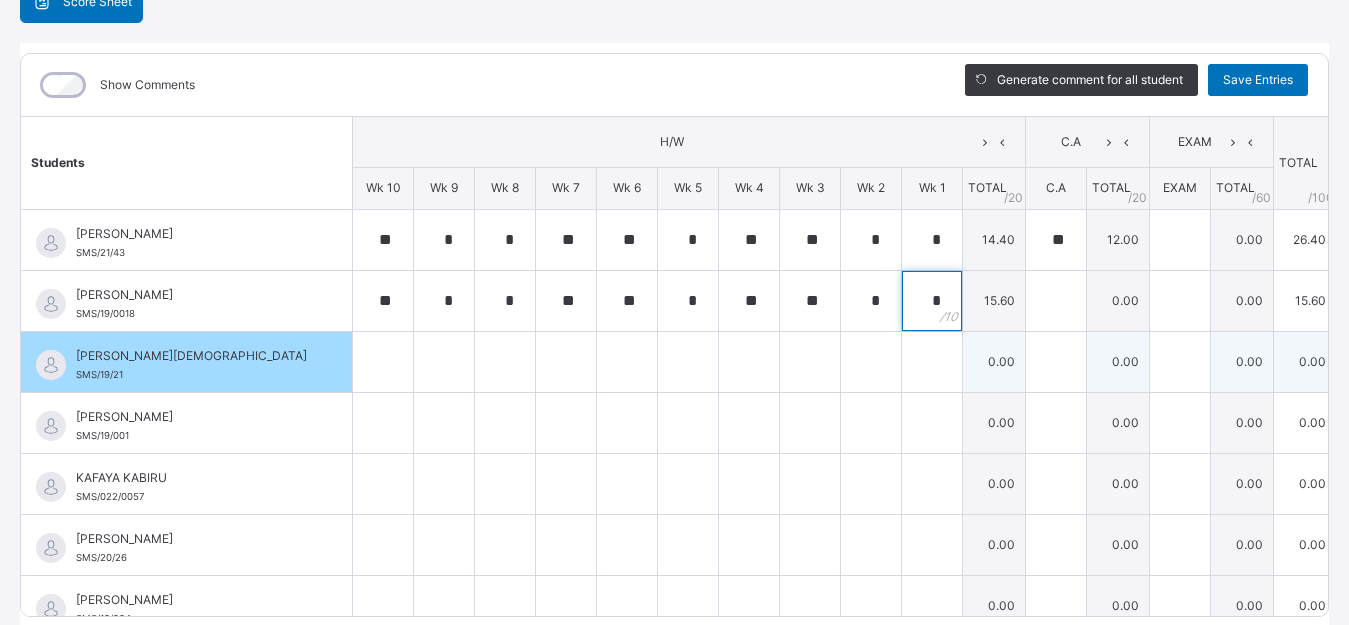 type on "*" 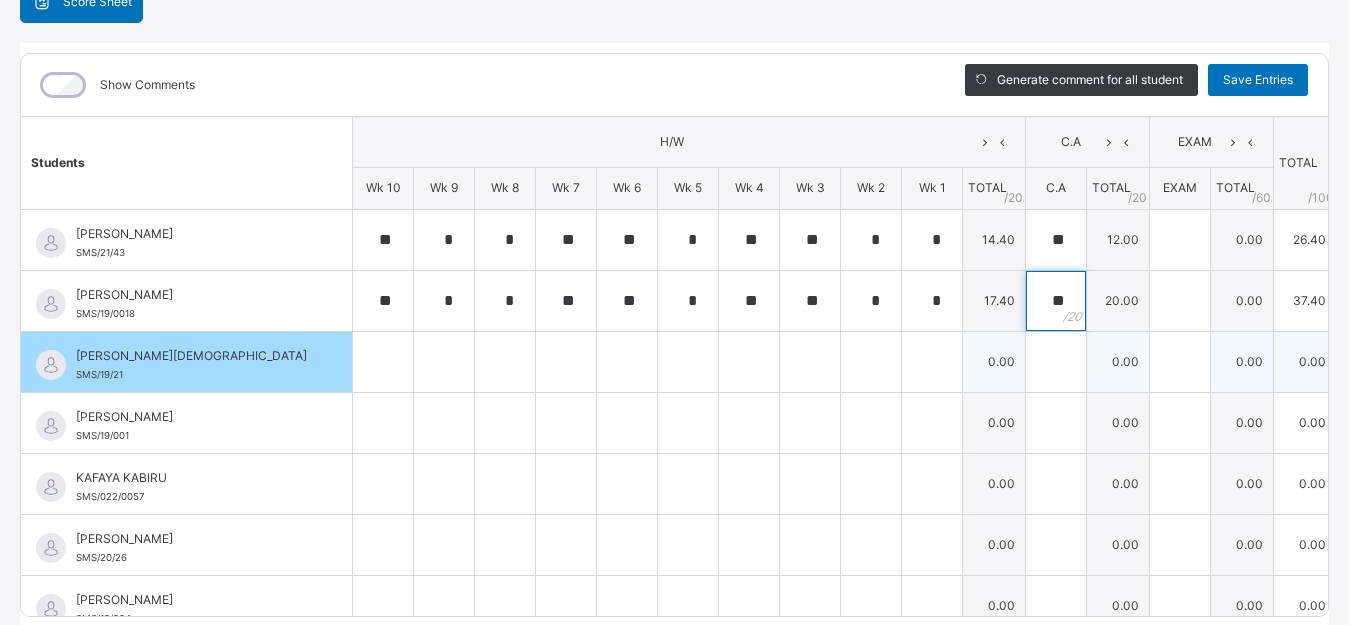 type on "**" 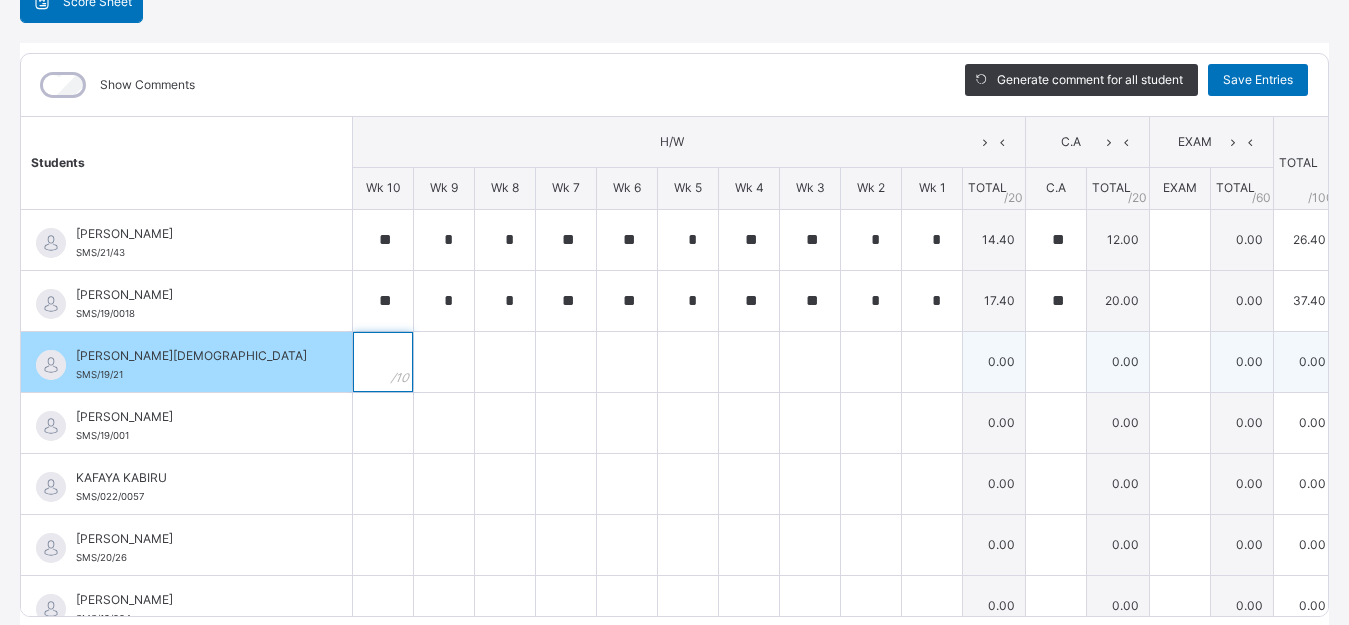 click at bounding box center (383, 362) 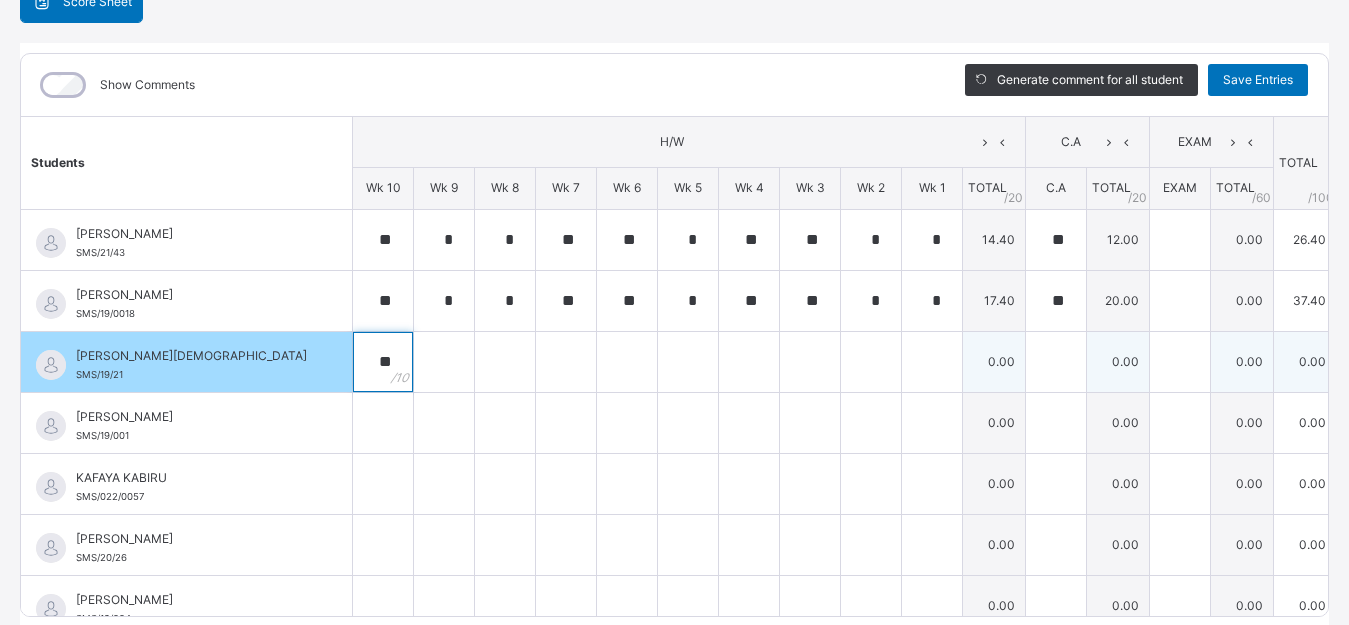 type on "**" 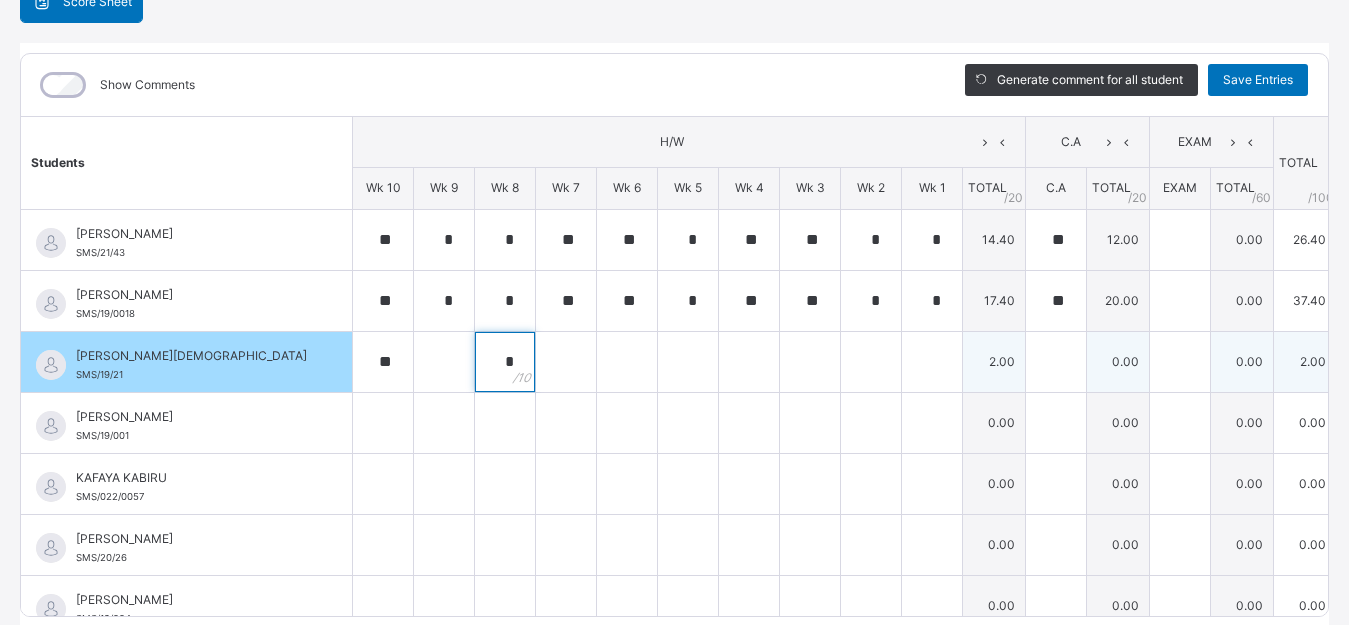type on "*" 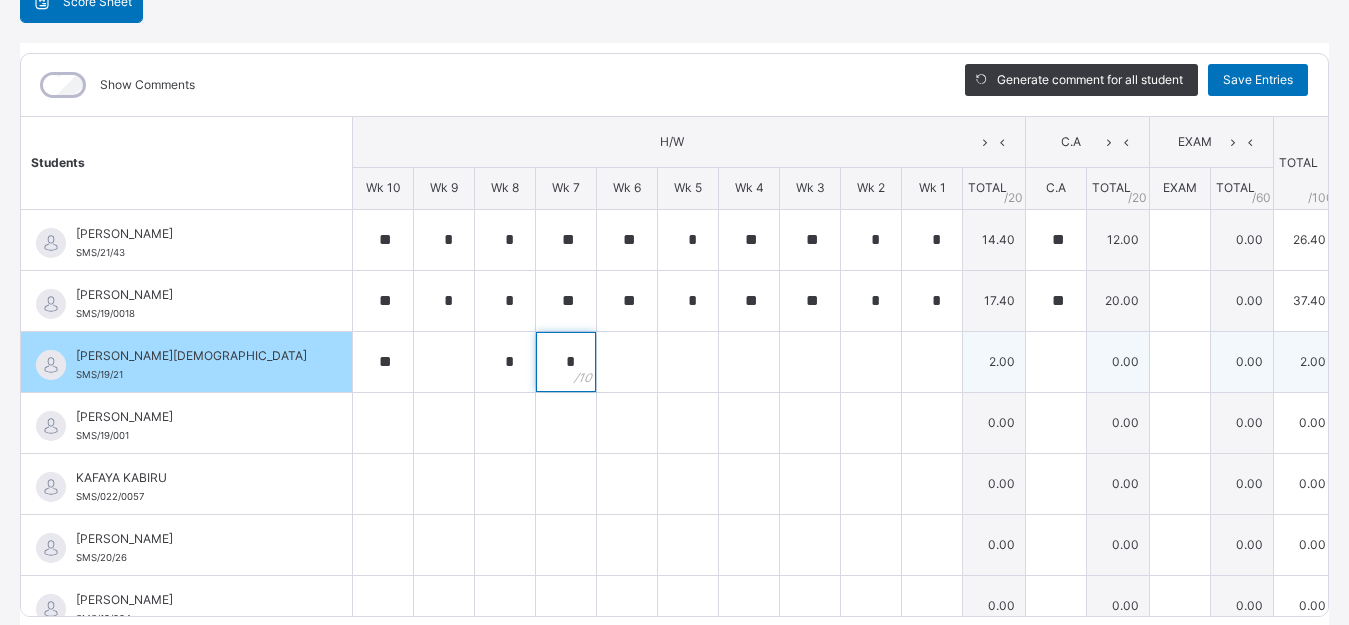 type on "*" 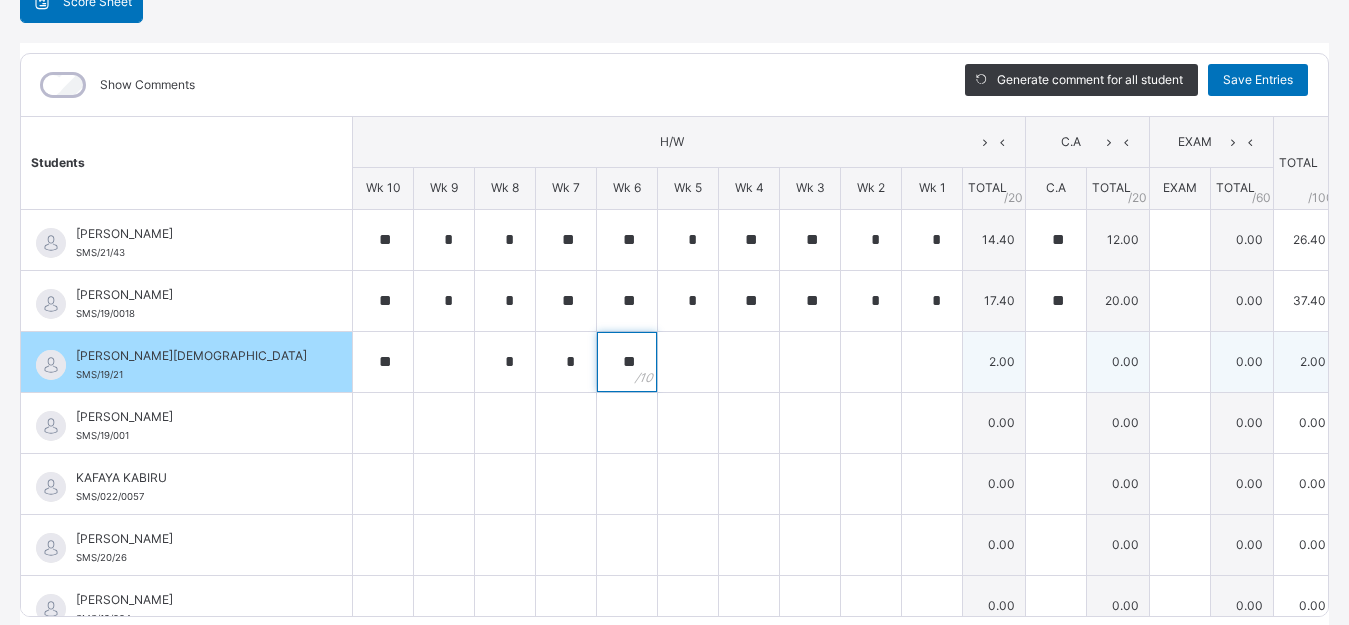 type on "**" 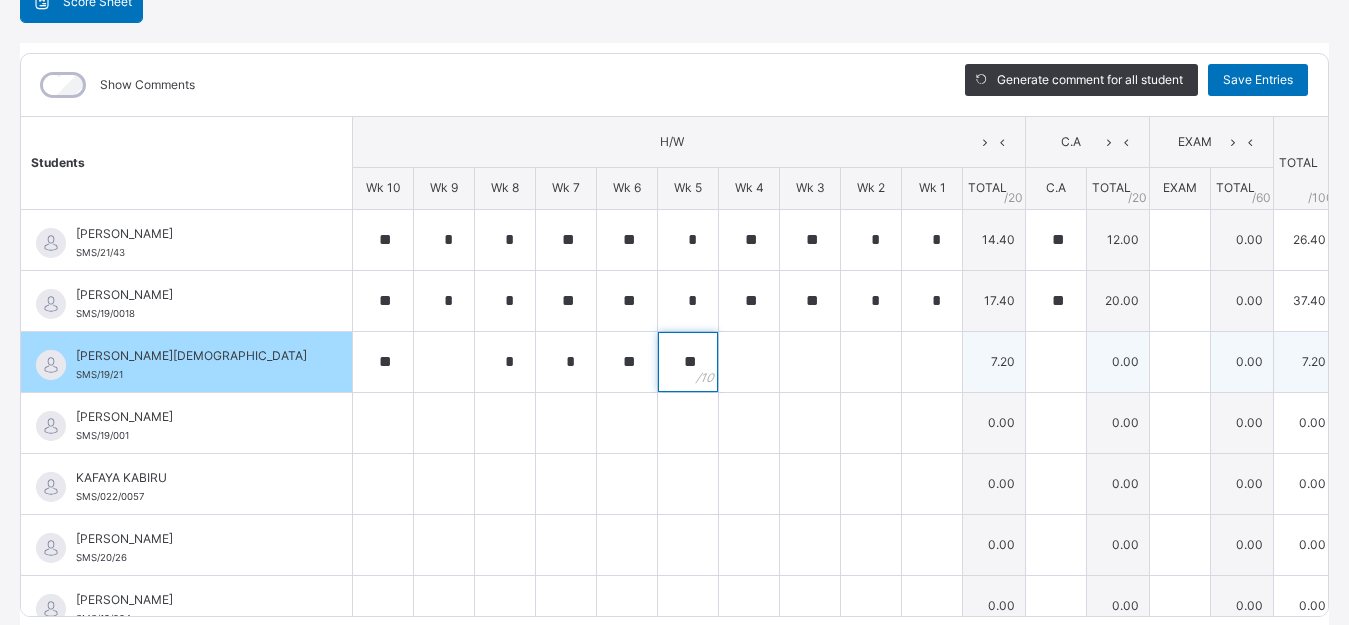 type on "**" 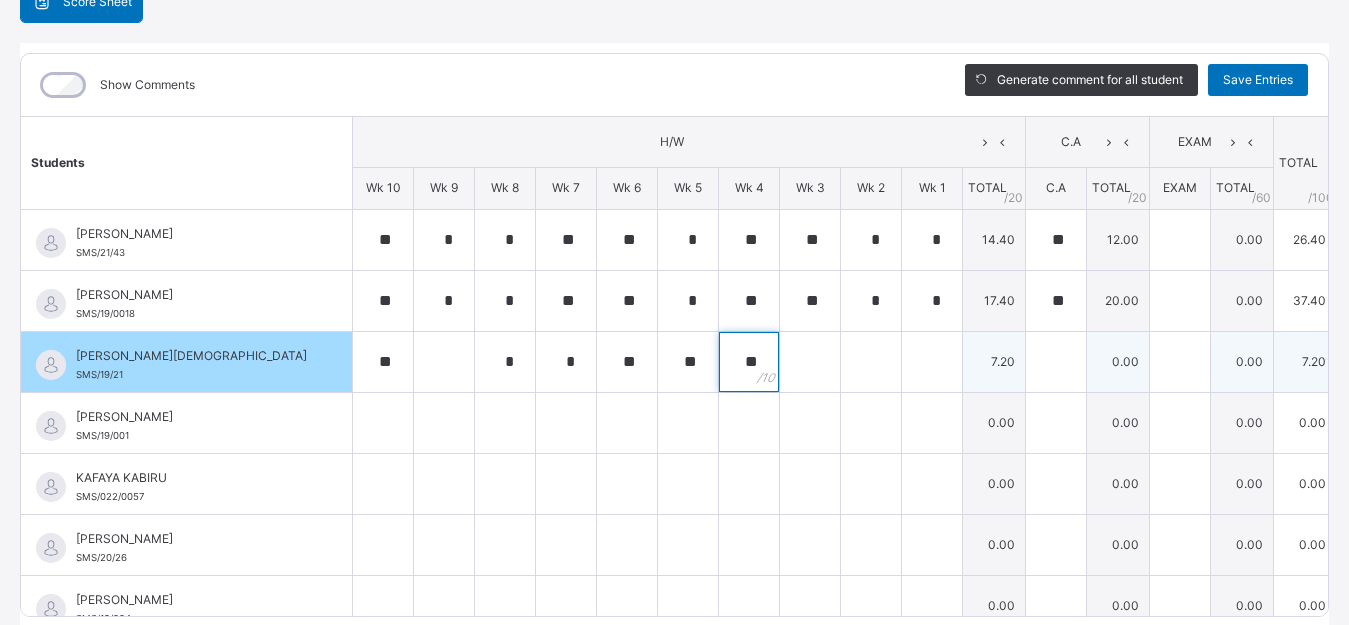 type on "**" 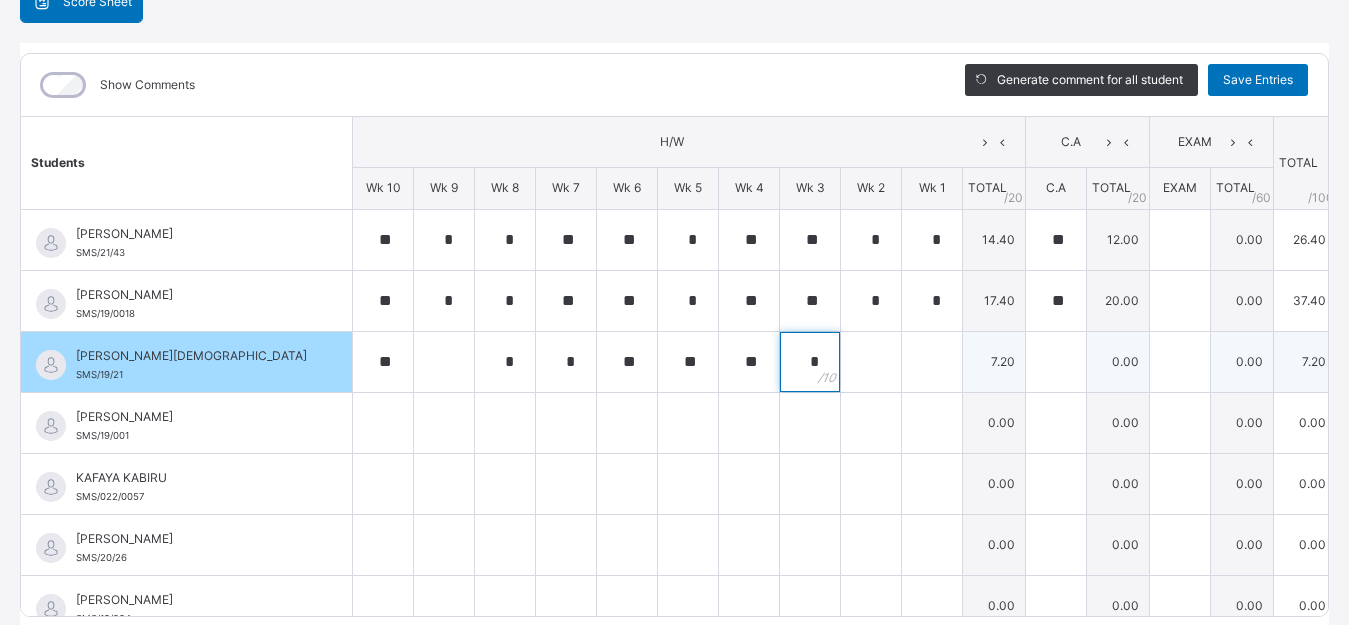type on "*" 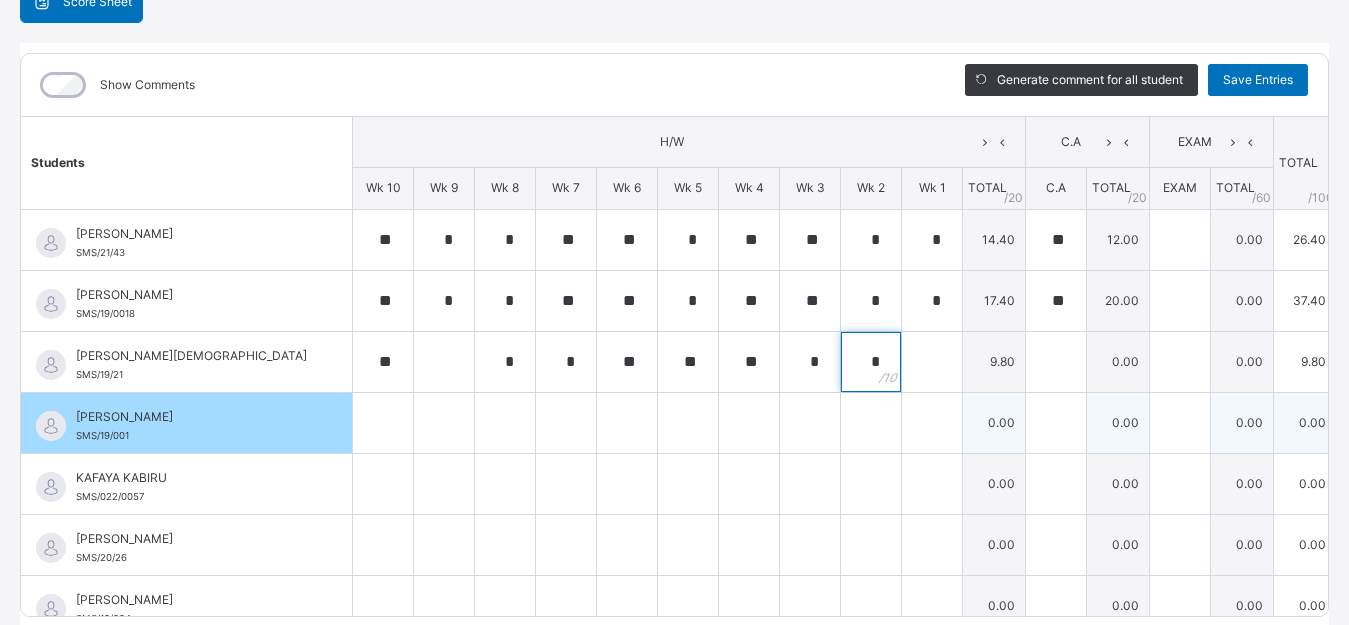 type on "*" 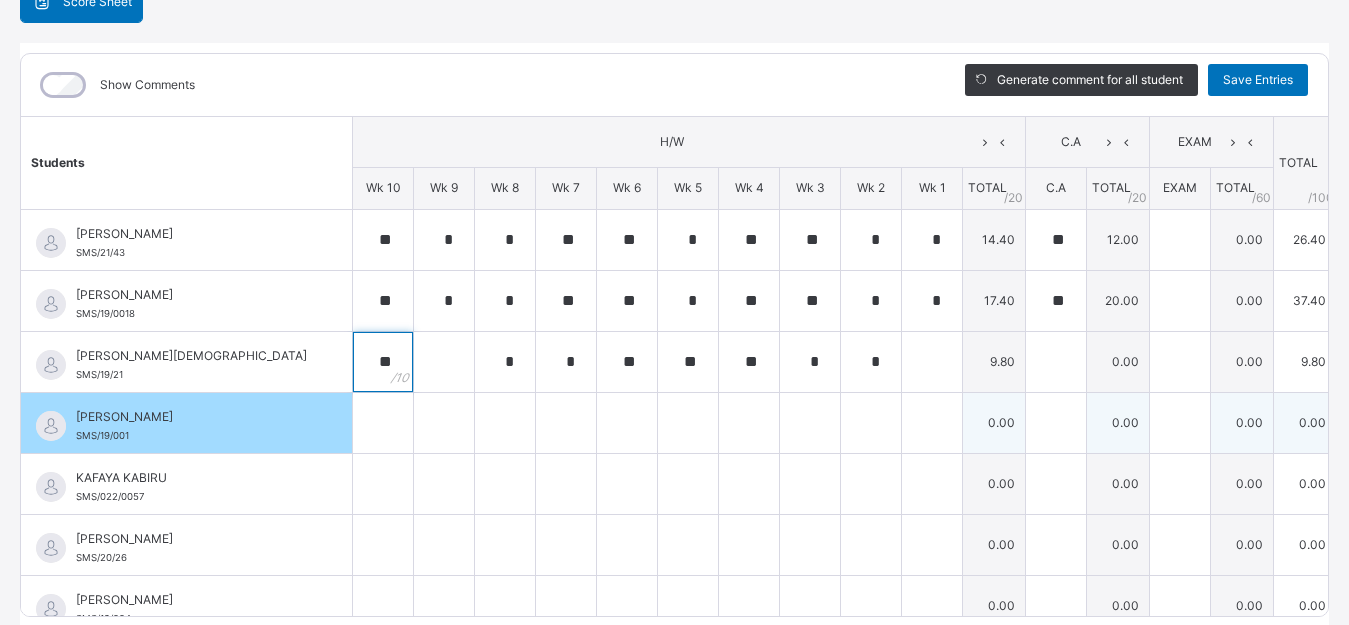 click on "ABDULAZEEZ  IBRAHIM SMS/21/43 ABDULAZEEZ  IBRAHIM SMS/21/43 ** * * ** ** * ** ** * * 14.40 ** 12.00 0.00 26.40 Generate comment 0 / 250   ×   Subject Teacher’s Comment Generate and see in full the comment developed by the AI with an option to regenerate the comment JS ABDULAZEEZ  IBRAHIM   SMS/21/43   Total 26.40  / 100.00 Sims Bot   Regenerate     Use this comment   ABDULKAREEM  ABDULFATAHI SMS/19/0018 ABDULKAREEM  ABDULFATAHI SMS/19/0018 ** * * ** ** * ** ** * * 17.40 ** 20.00 0.00 37.40 Generate comment 0 / 250   ×   Subject Teacher’s Comment Generate and see in full the comment developed by the AI with an option to regenerate the comment JS ABDULKAREEM  ABDULFATAHI   SMS/19/0018   Total 37.40  / 100.00 Sims Bot   Regenerate     Use this comment   AZEEMA  MUHAMMAD SMS/19/21 AZEEMA  MUHAMMAD SMS/19/21 ** * * ** ** ** * * 9.80 0.00 0.00 9.80 Generate comment 0 / 250   ×   Subject Teacher’s Comment Generate and see in full the comment developed by the AI with an option to regenerate the comment JS" at bounding box center (684, 453) 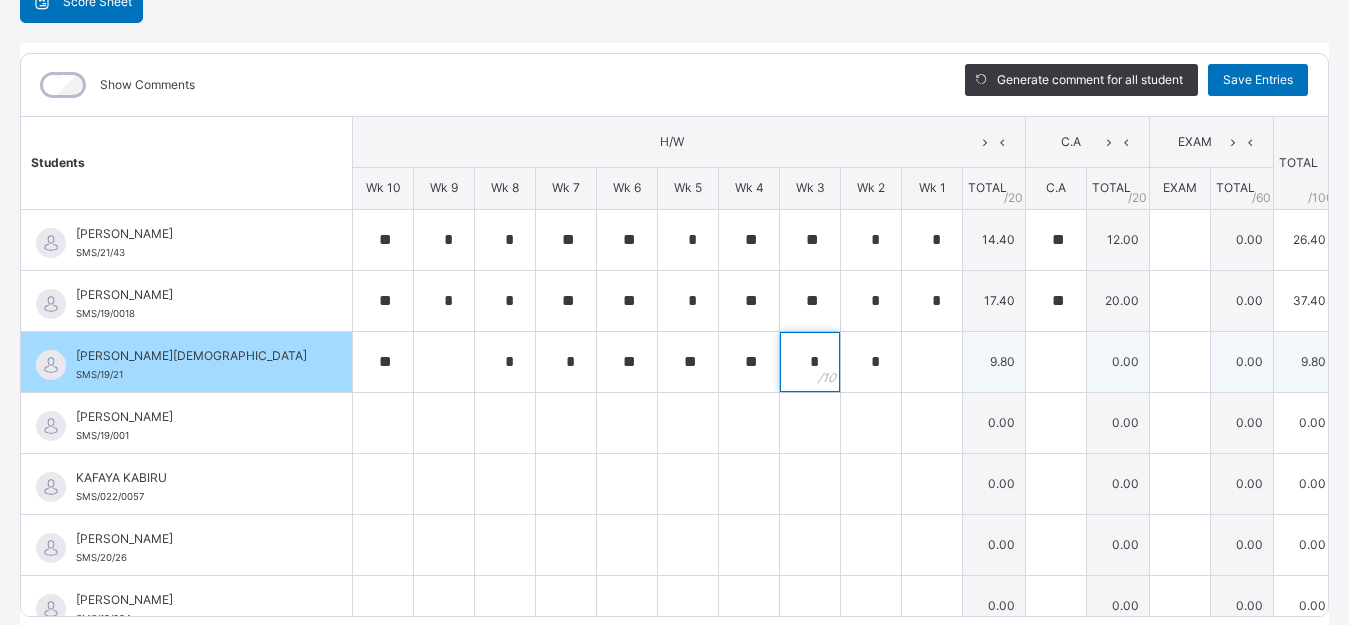 click on "*" at bounding box center [810, 362] 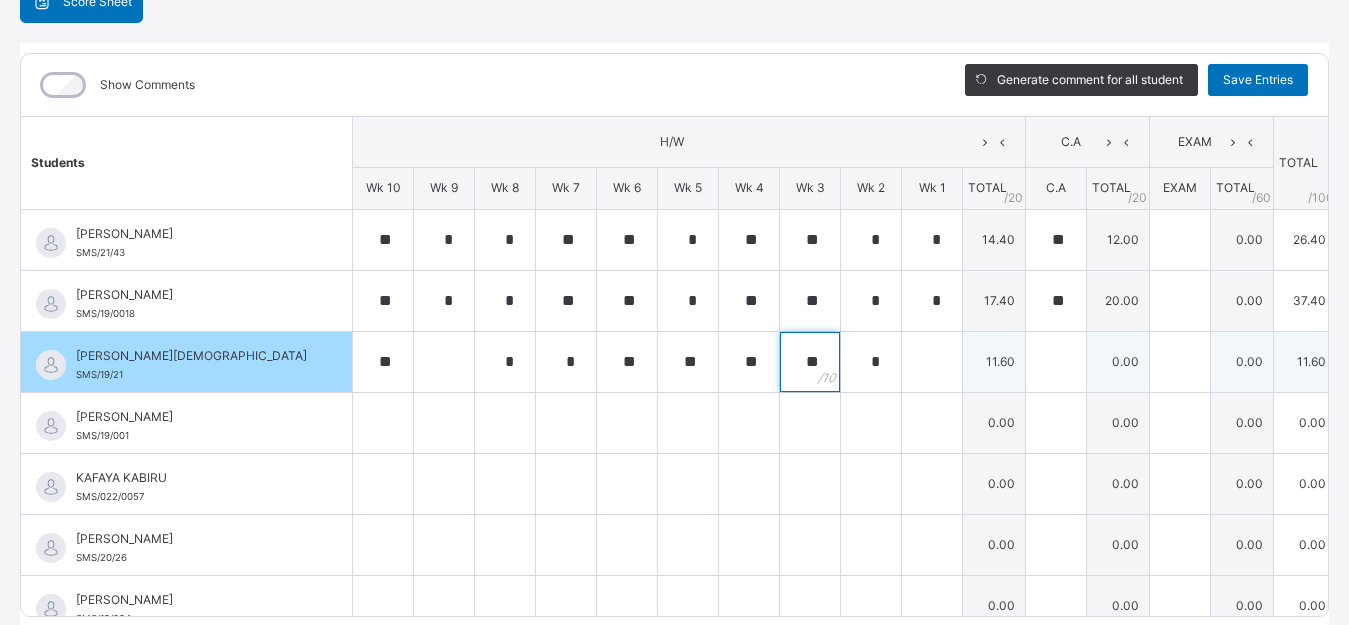 type on "**" 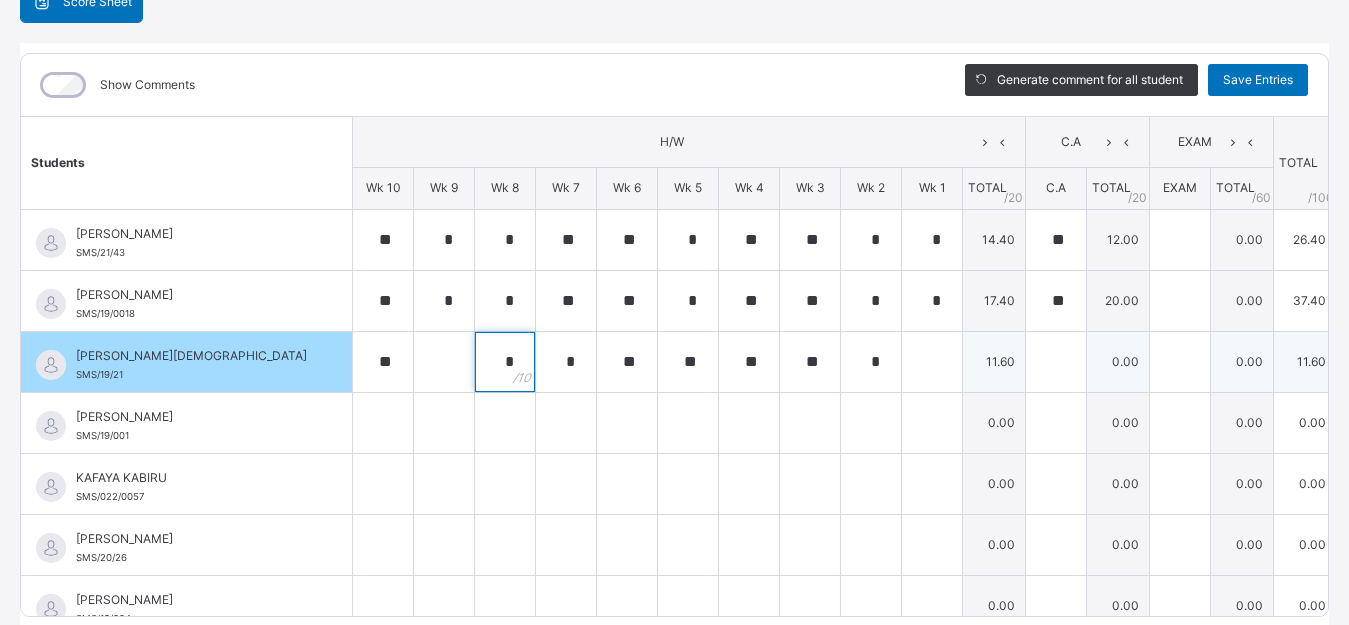 click on "*" at bounding box center [505, 362] 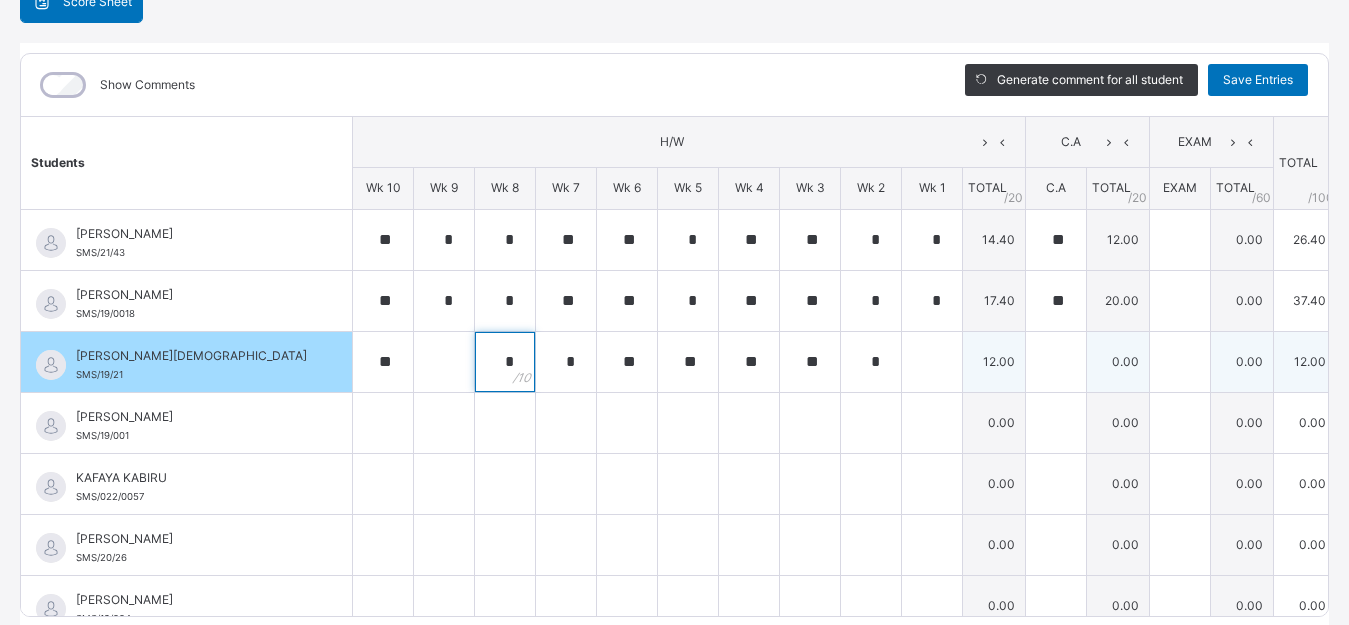 type on "*" 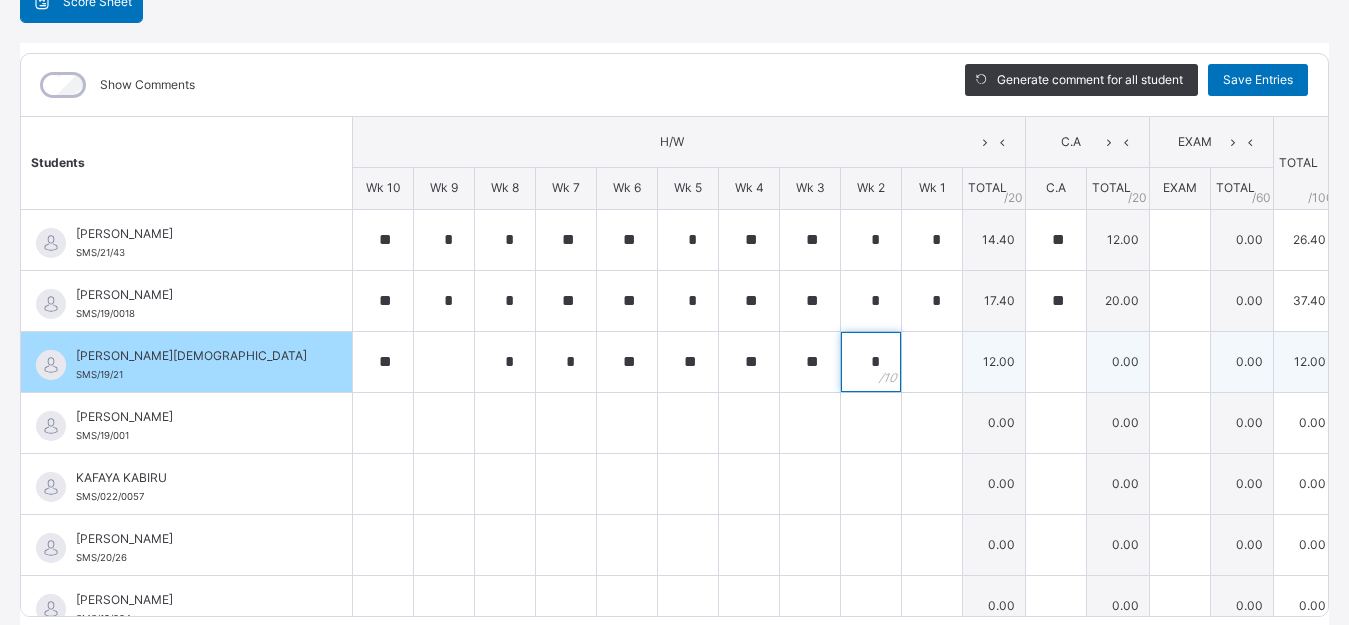 click on "*" at bounding box center (871, 362) 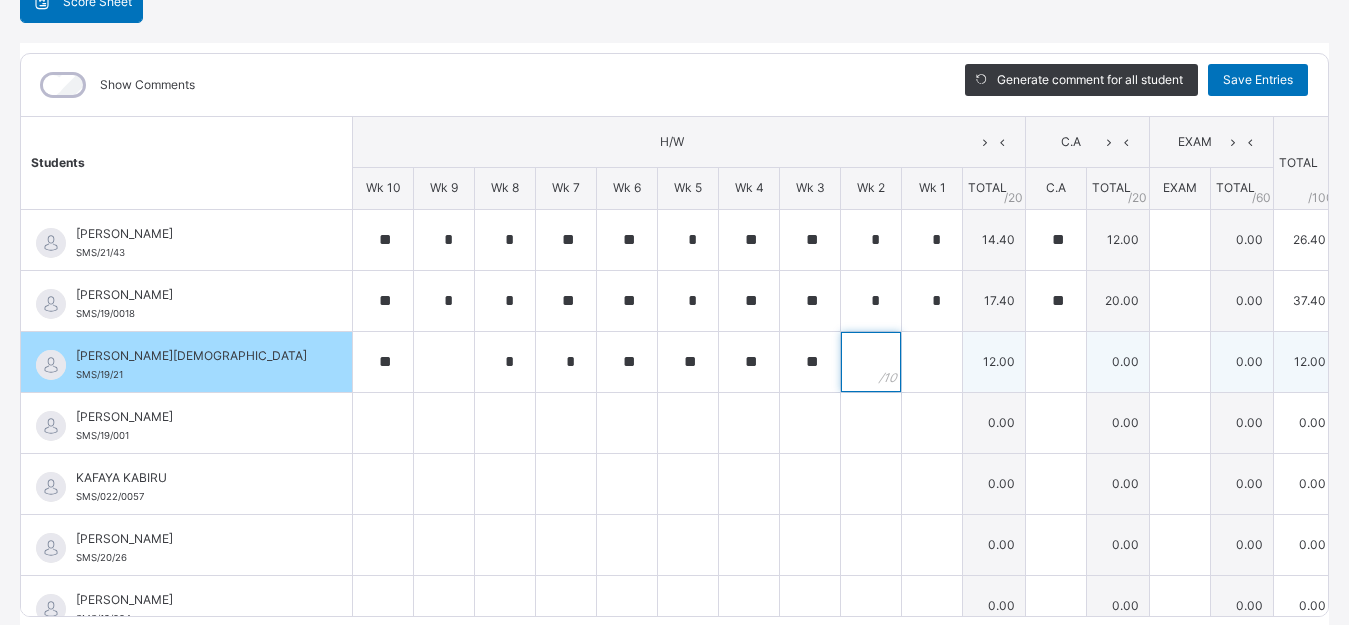 type 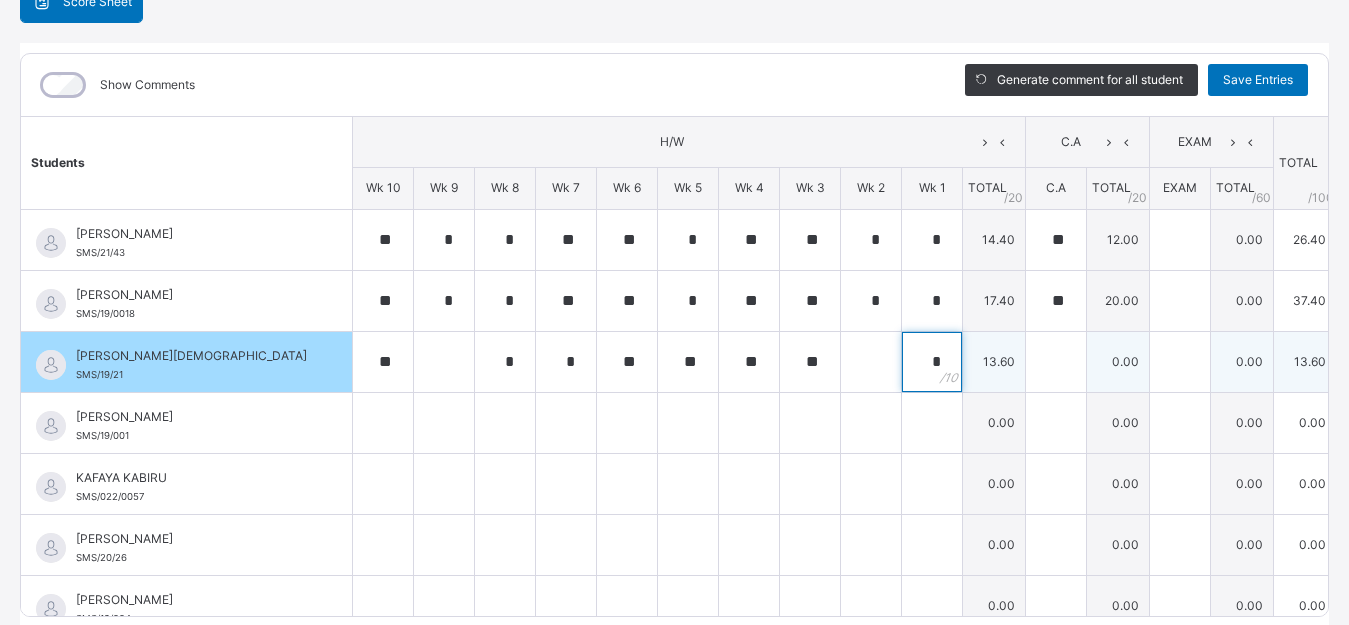 type on "*" 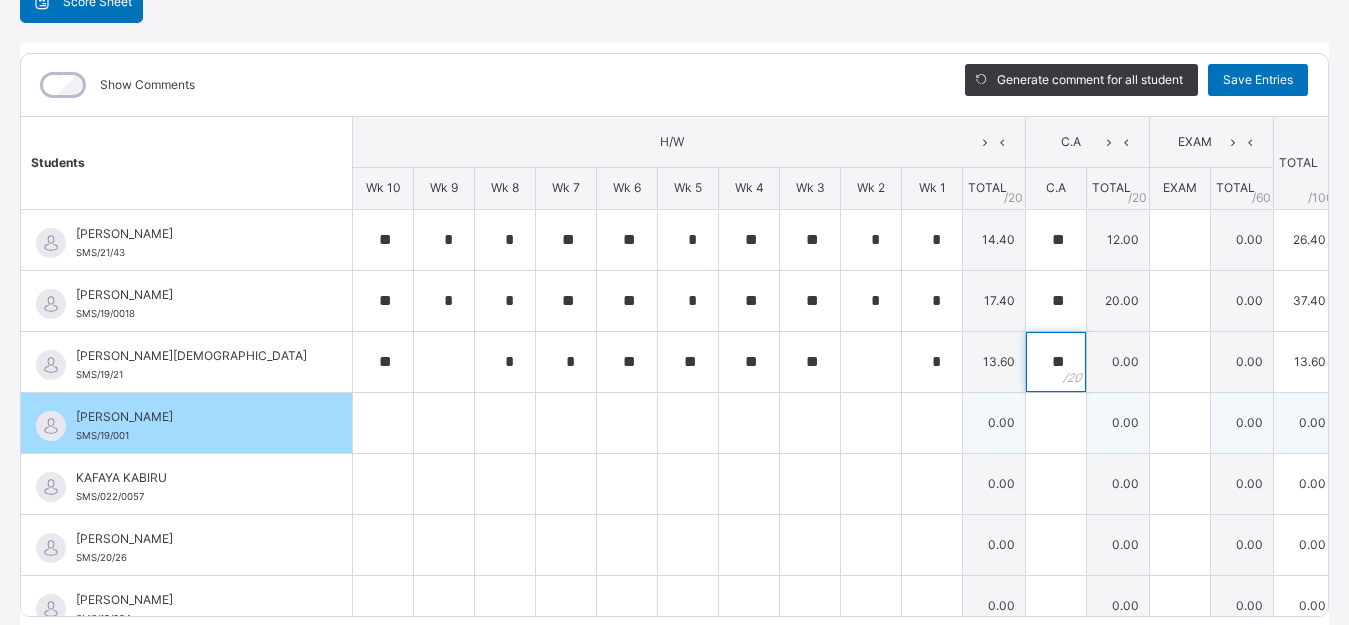 type on "**" 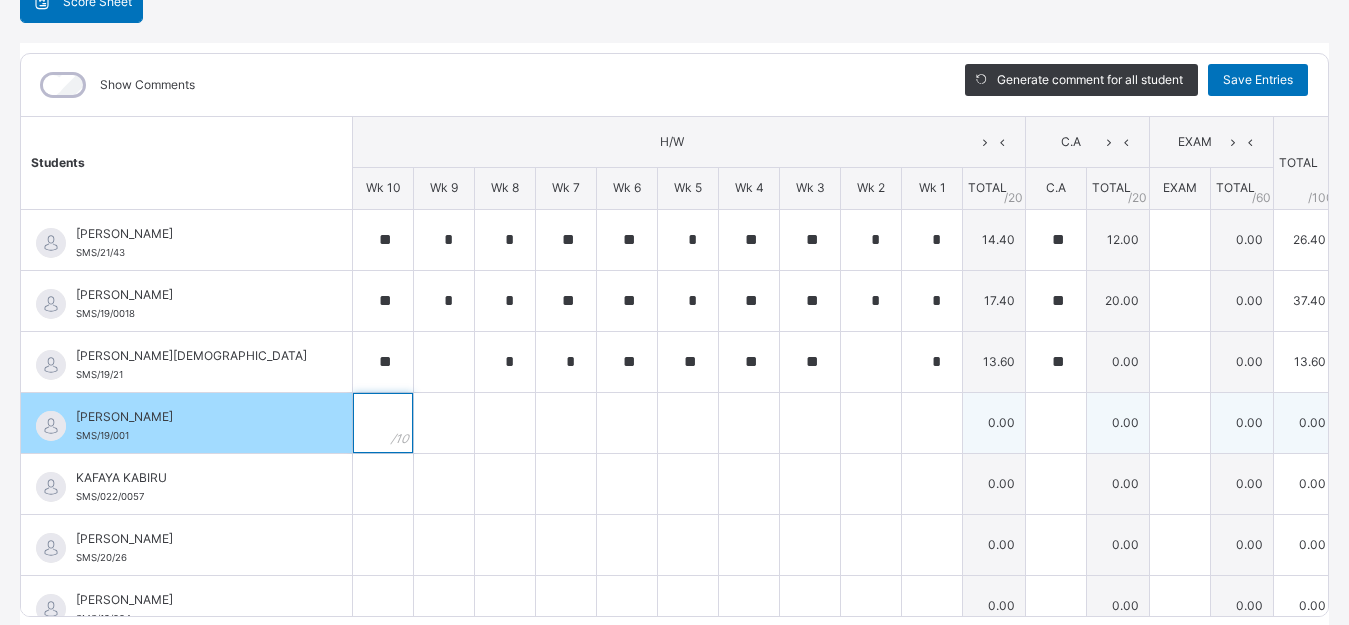 click at bounding box center [383, 423] 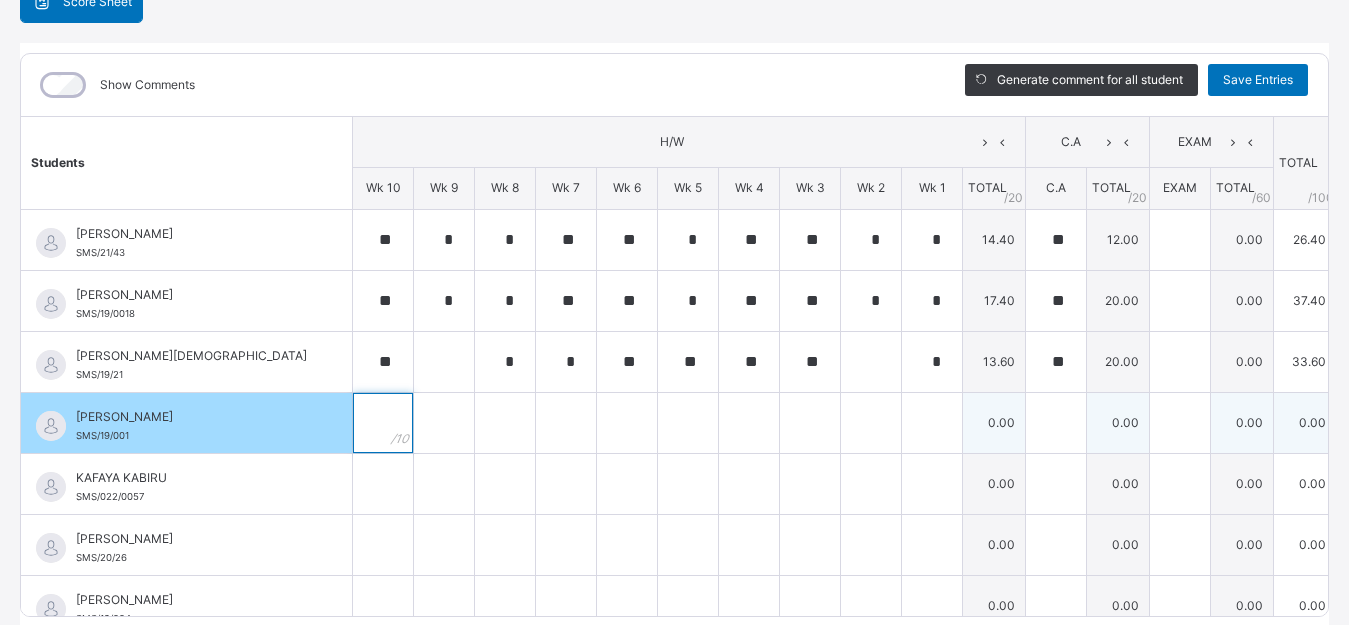click at bounding box center [383, 423] 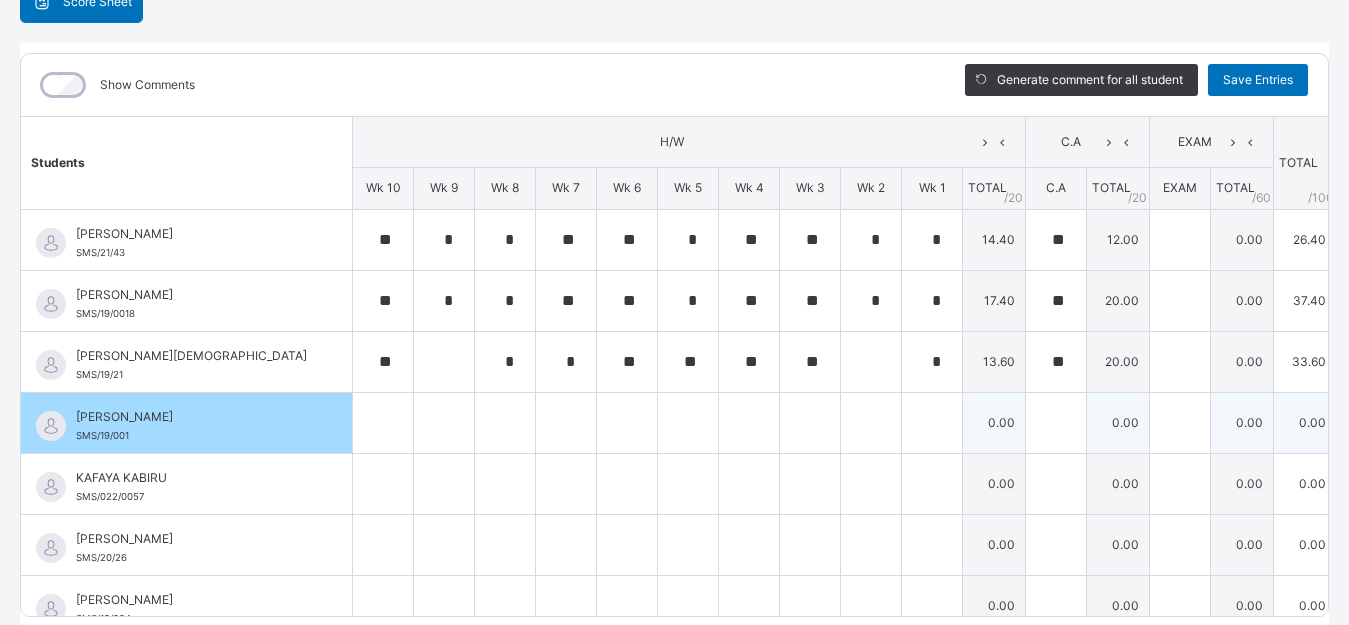 click at bounding box center [383, 423] 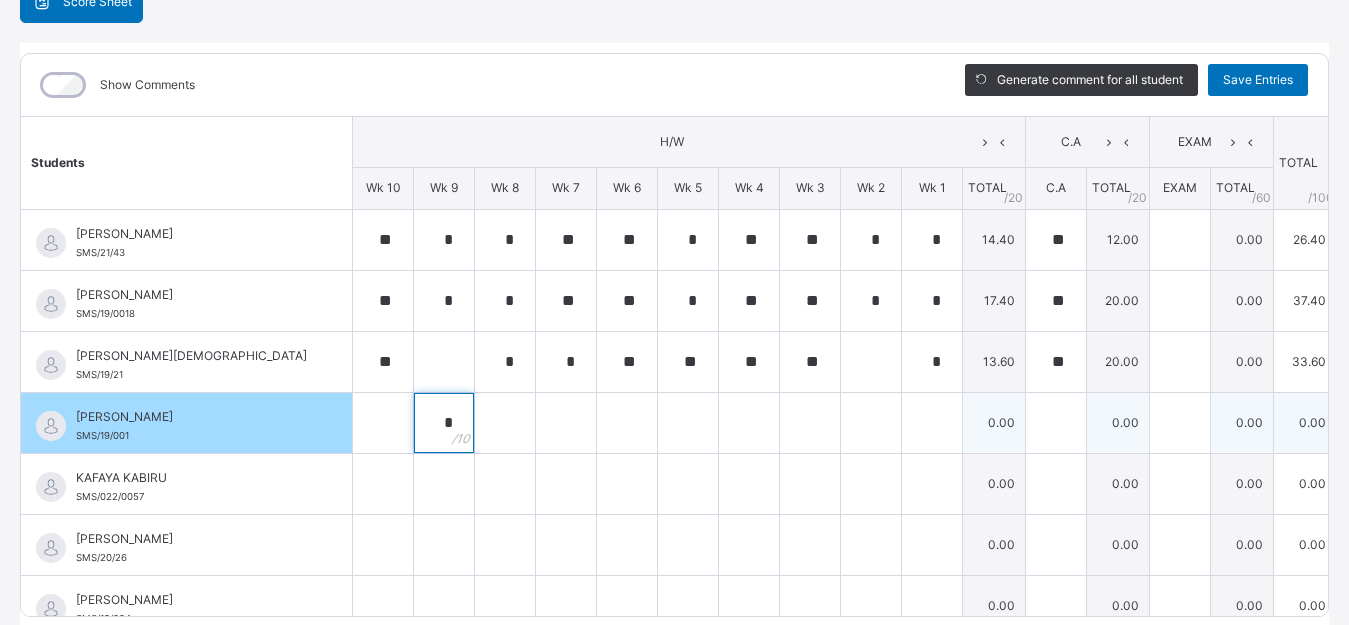 type on "*" 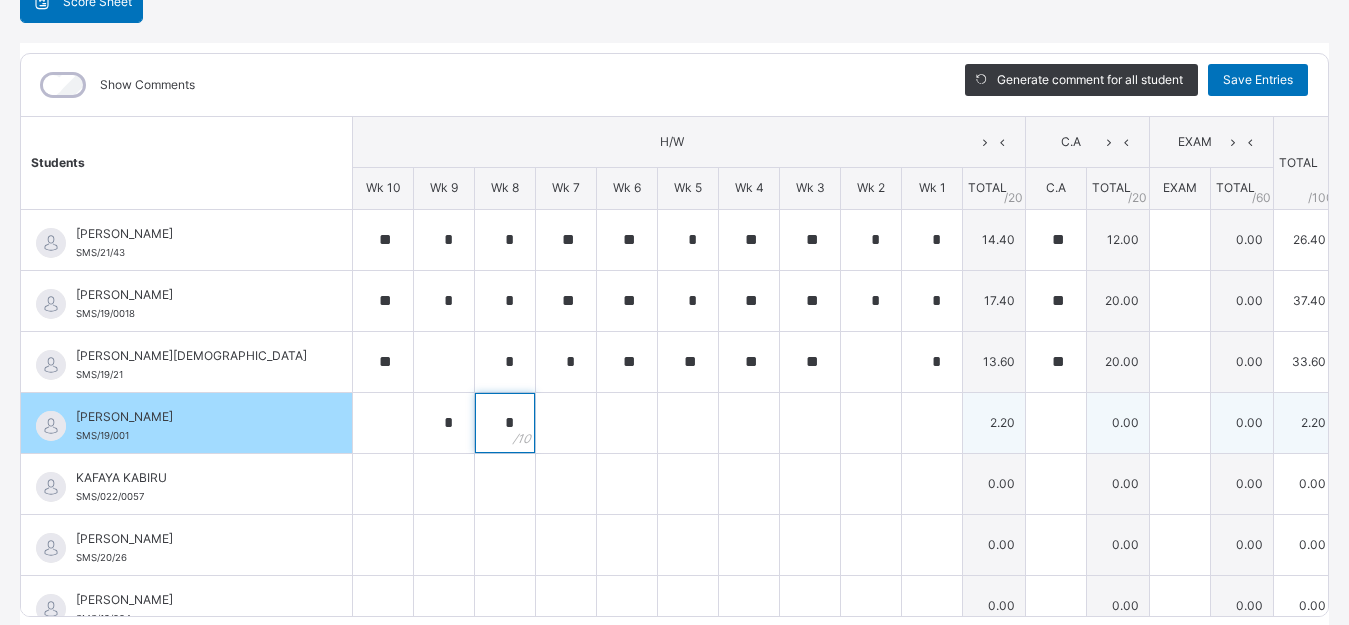 type on "*" 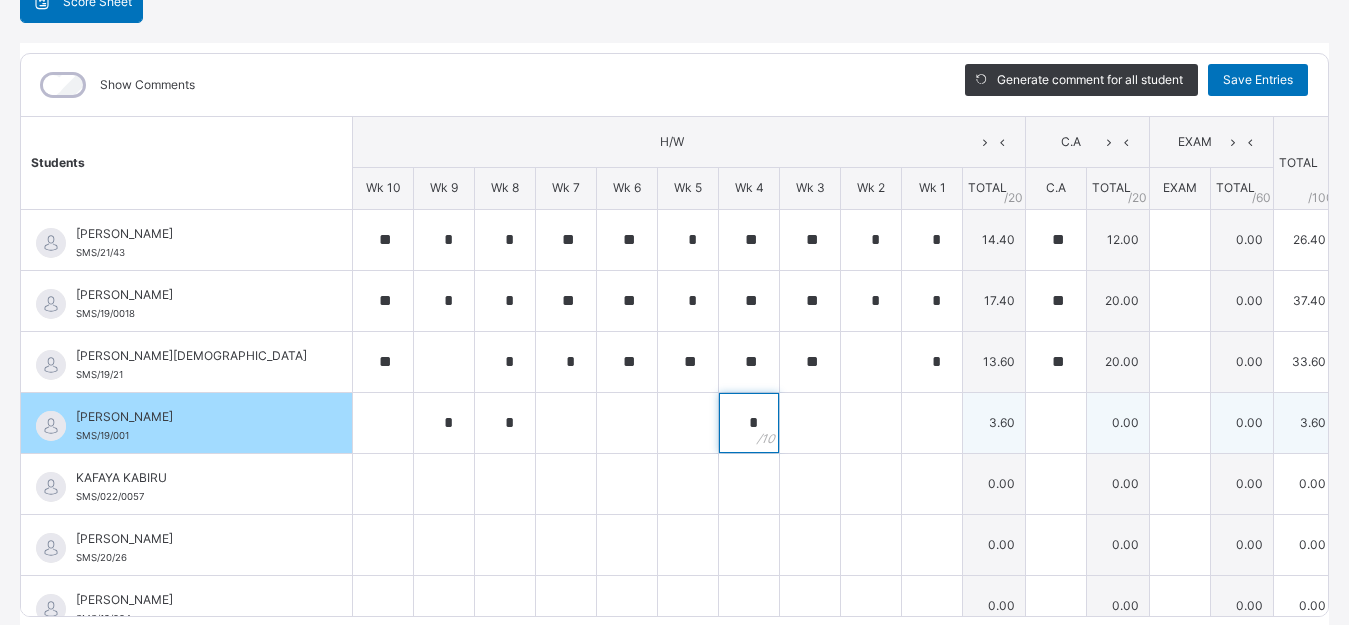type on "*" 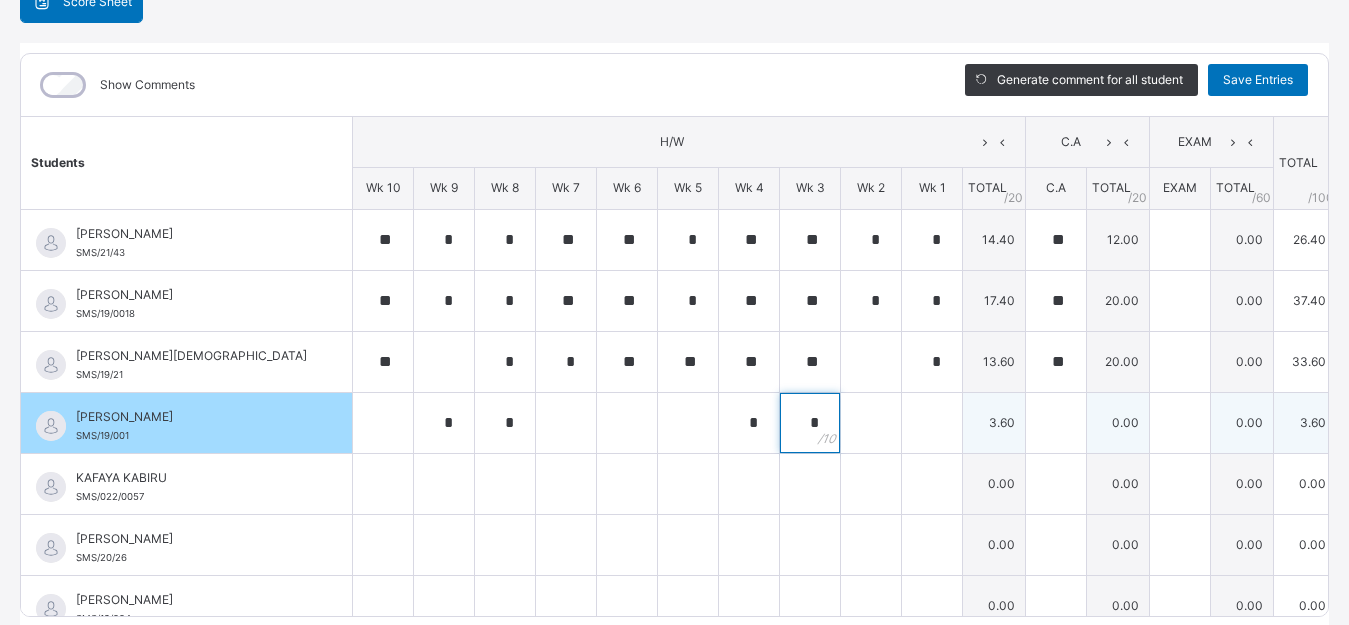 type on "*" 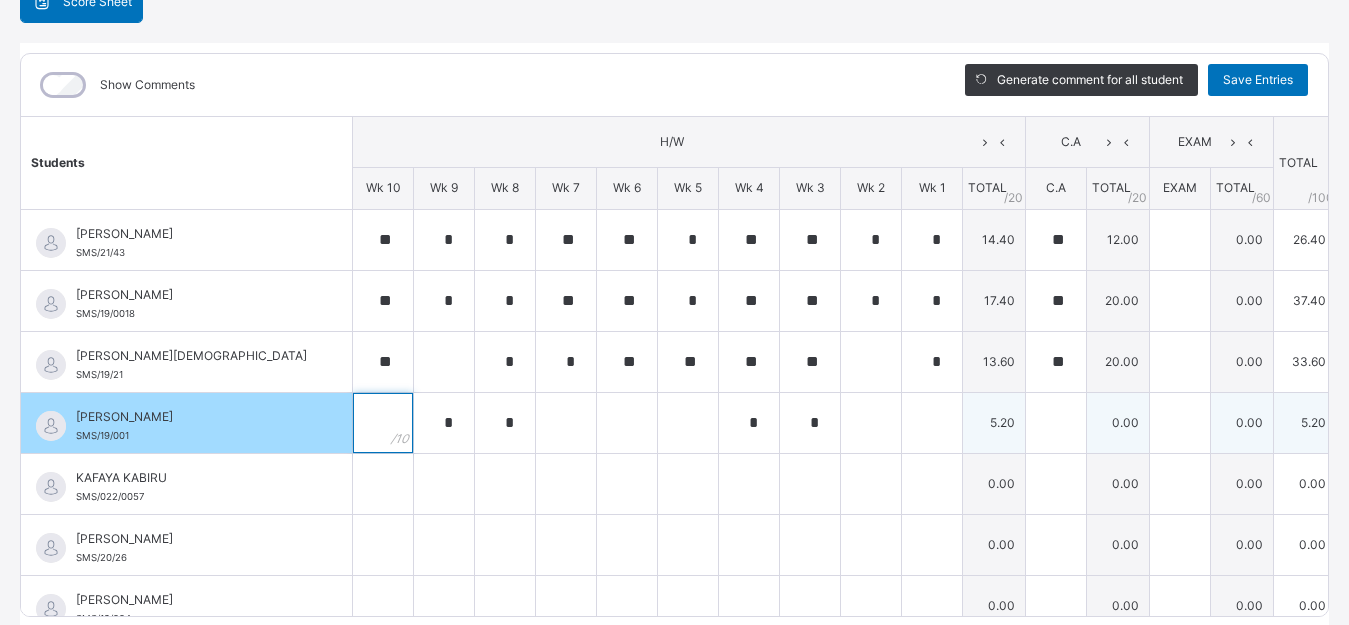 click at bounding box center (383, 423) 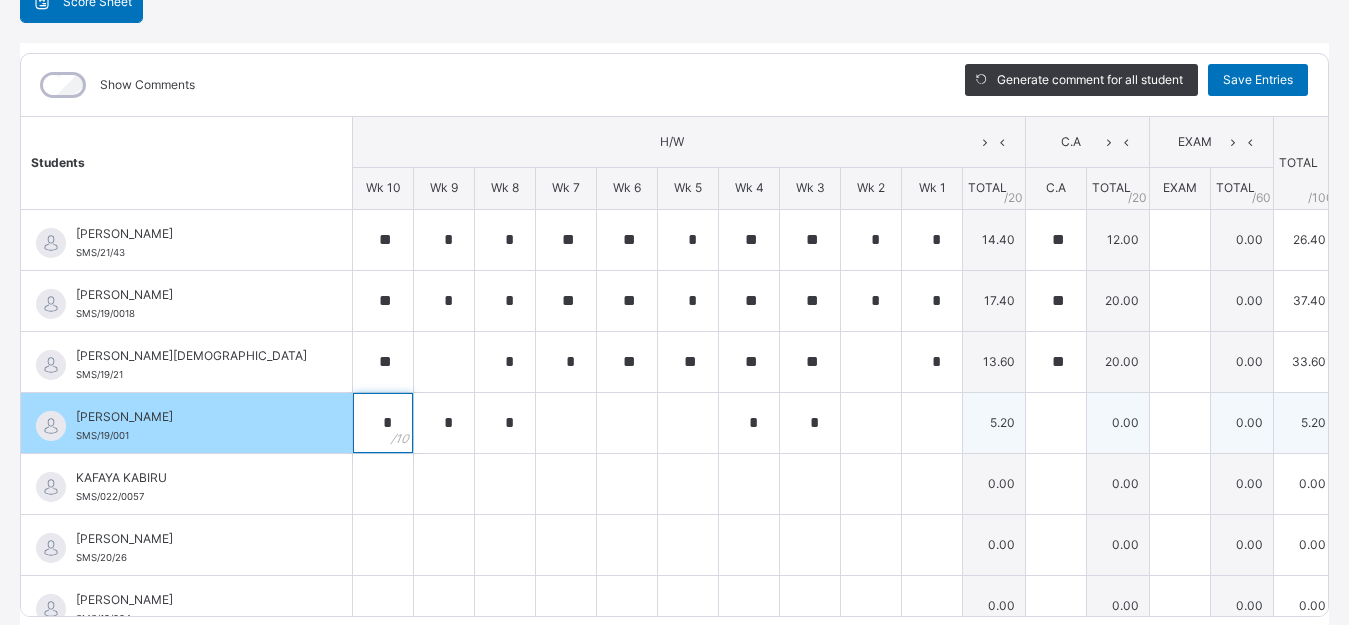 type on "*" 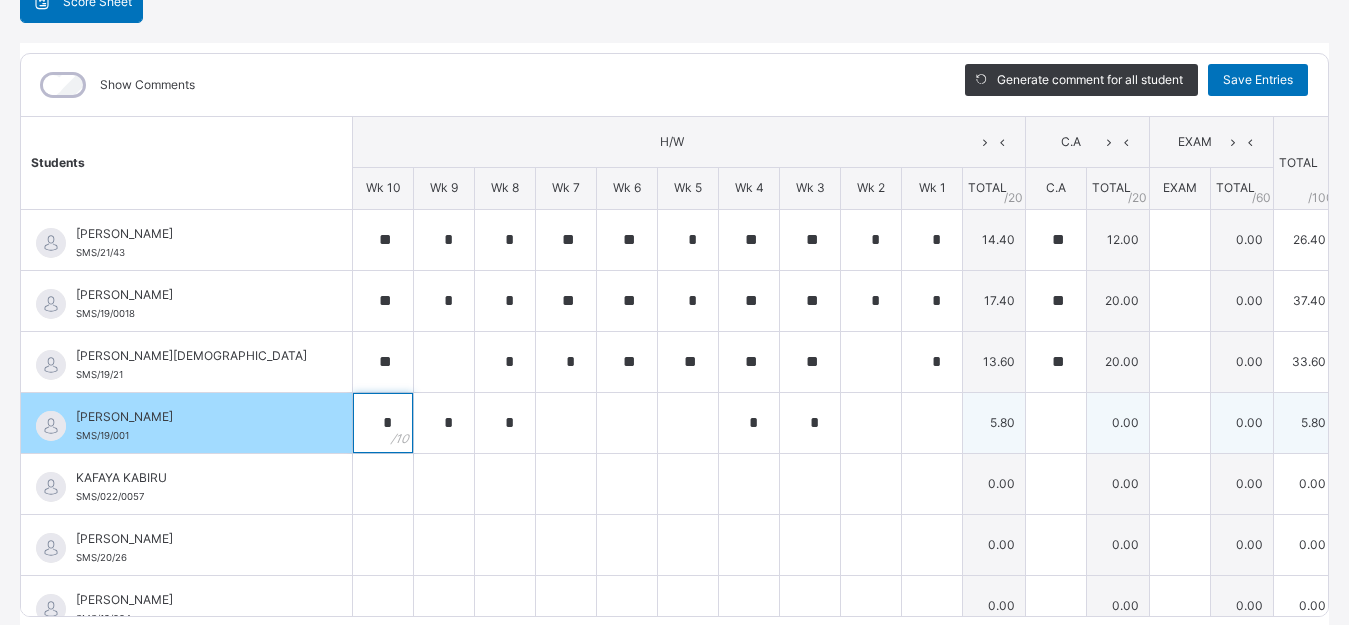 click on "*" at bounding box center [383, 423] 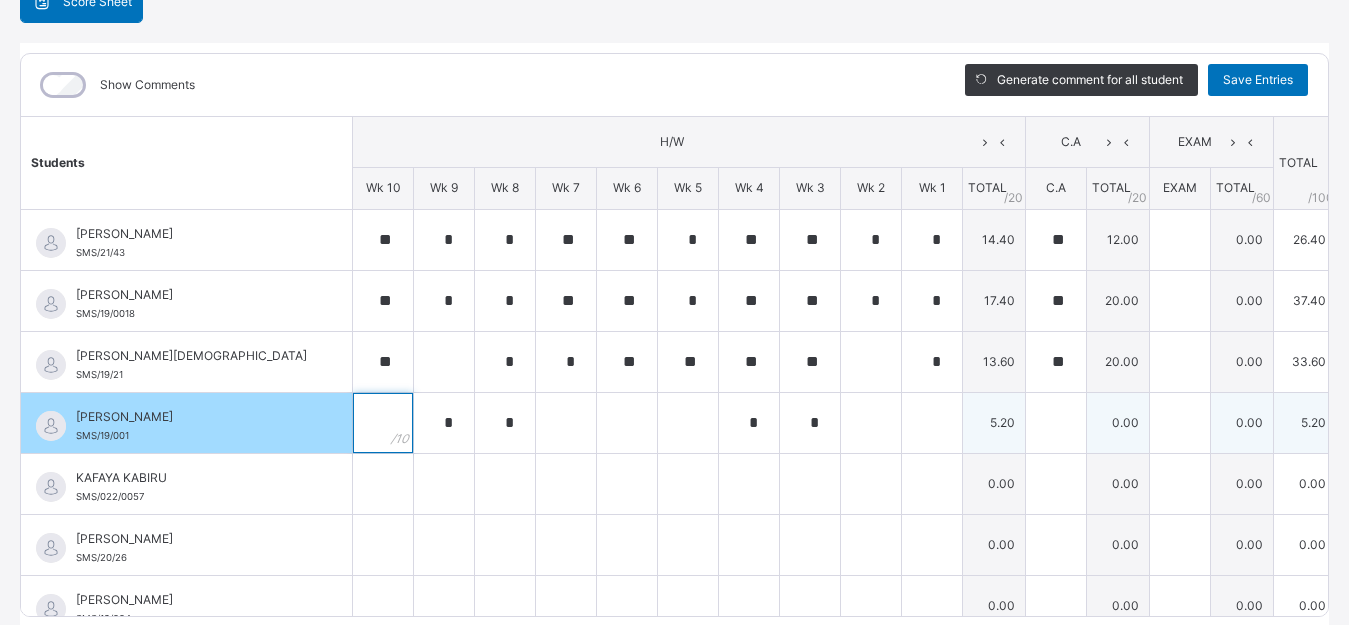 type 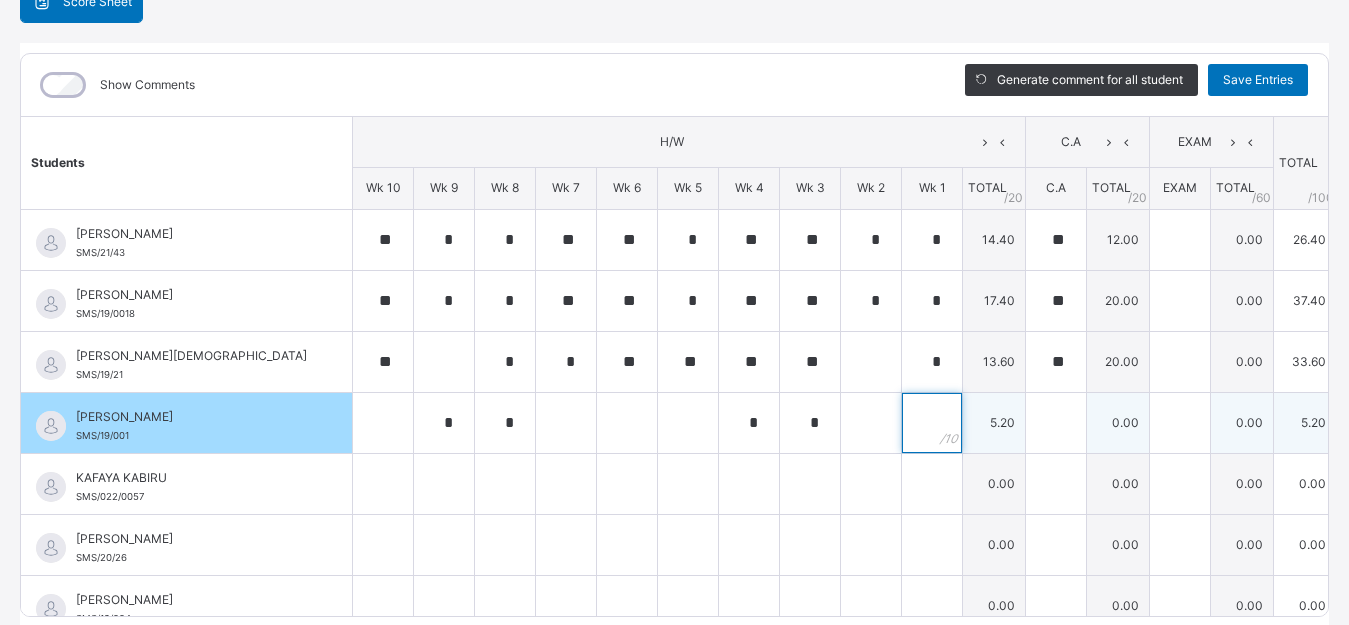 click at bounding box center [932, 423] 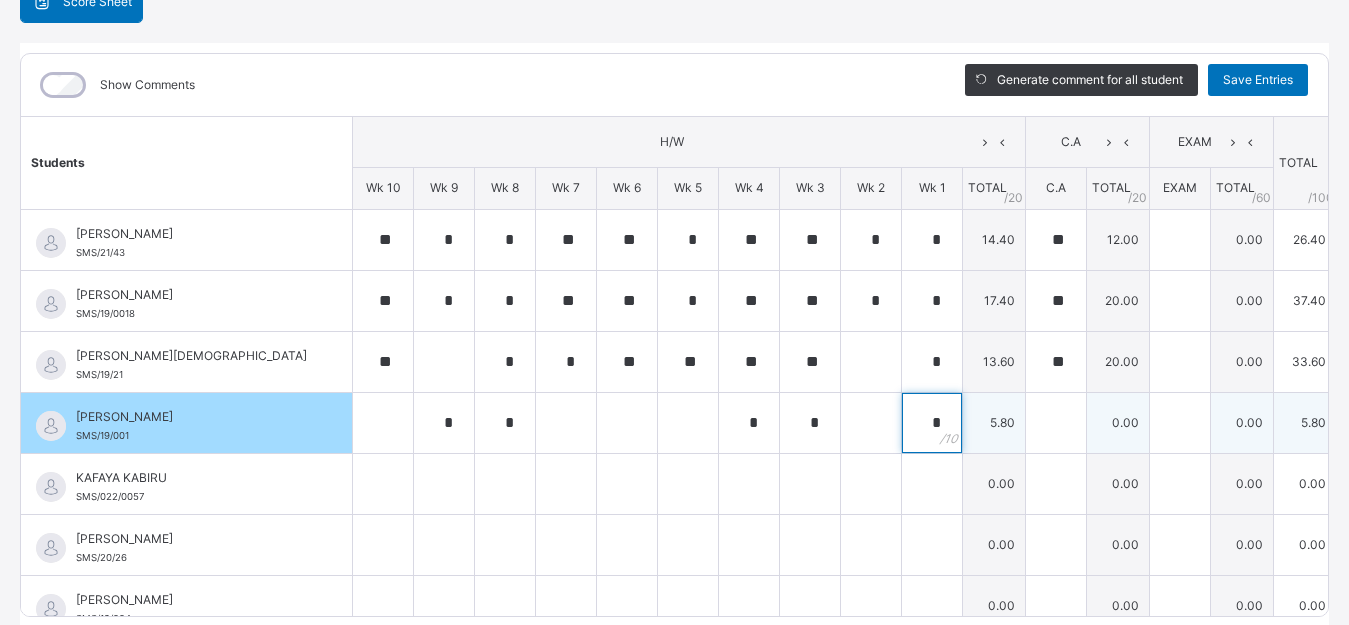 type on "*" 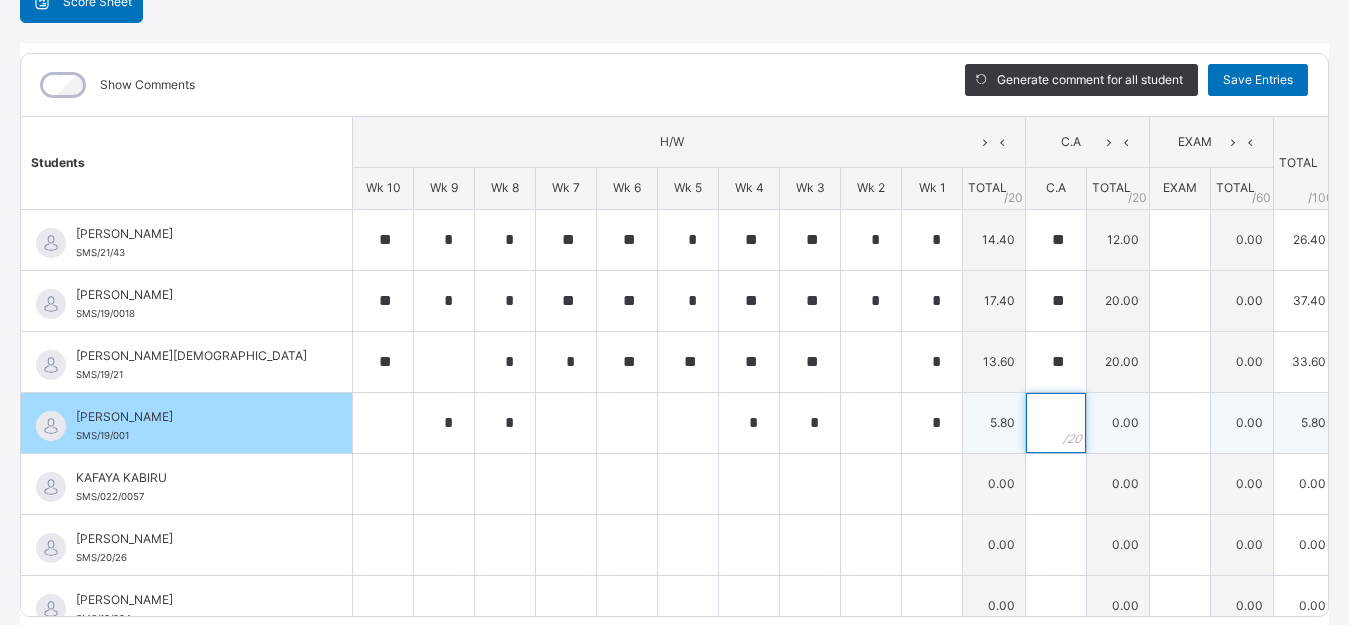 click at bounding box center (1056, 423) 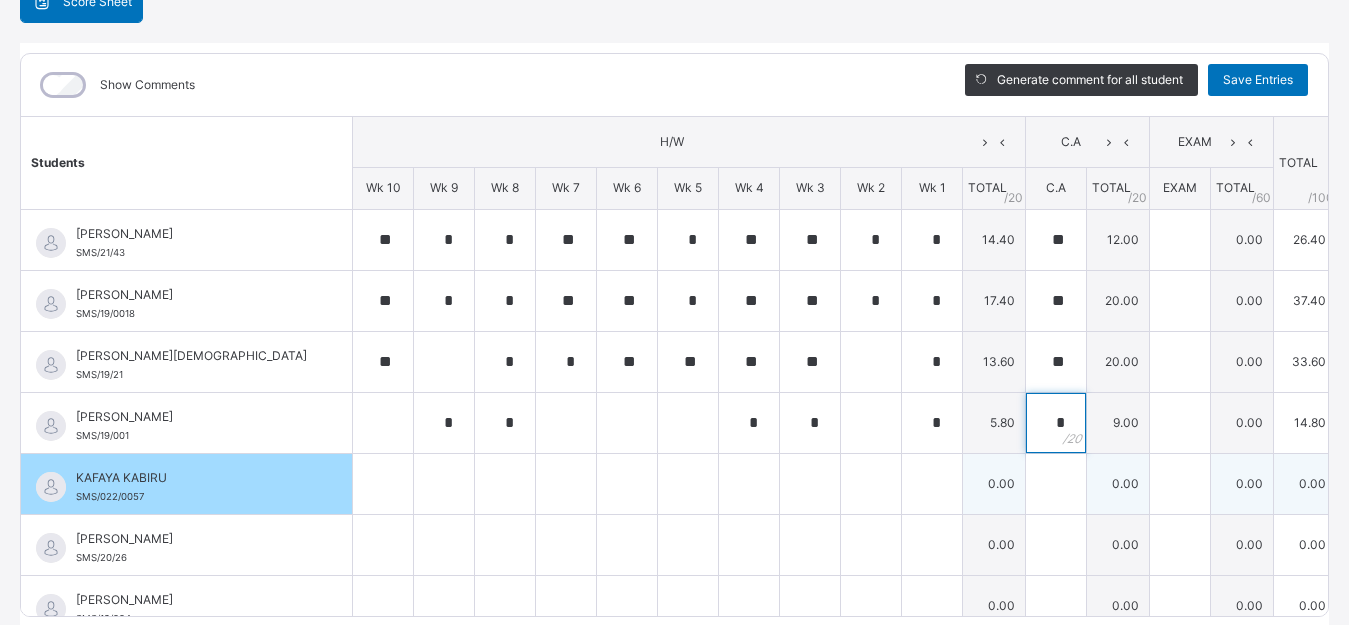 type on "*" 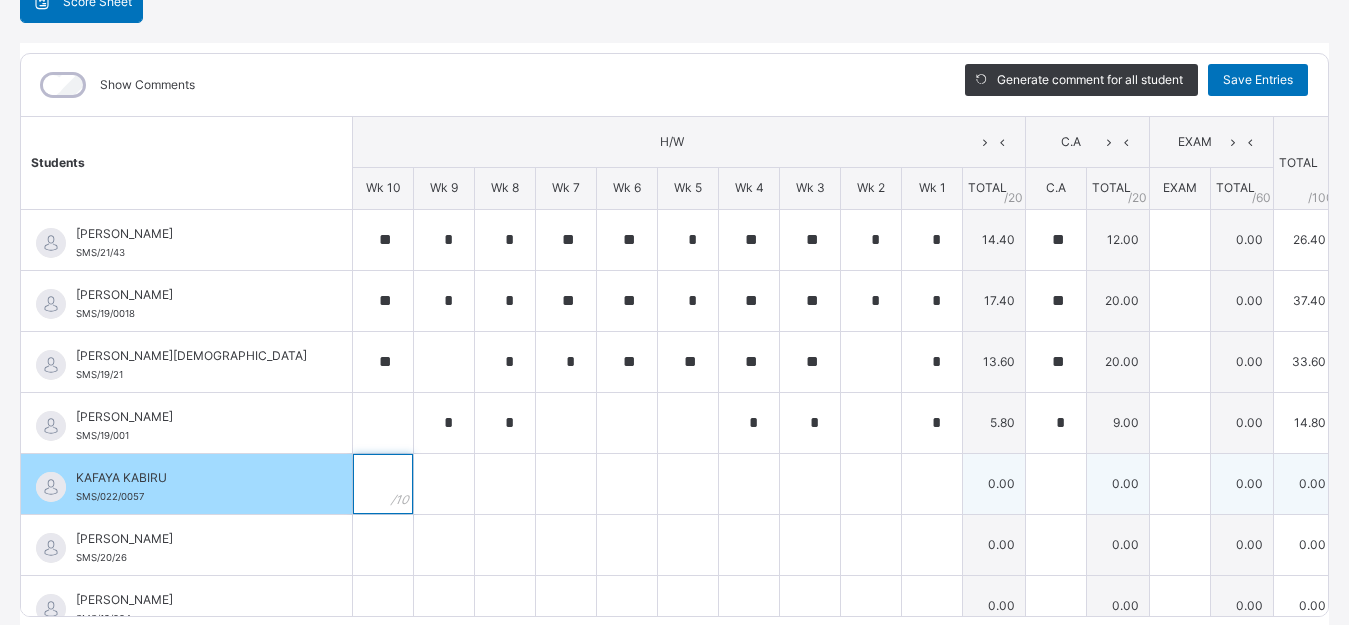 click at bounding box center [383, 484] 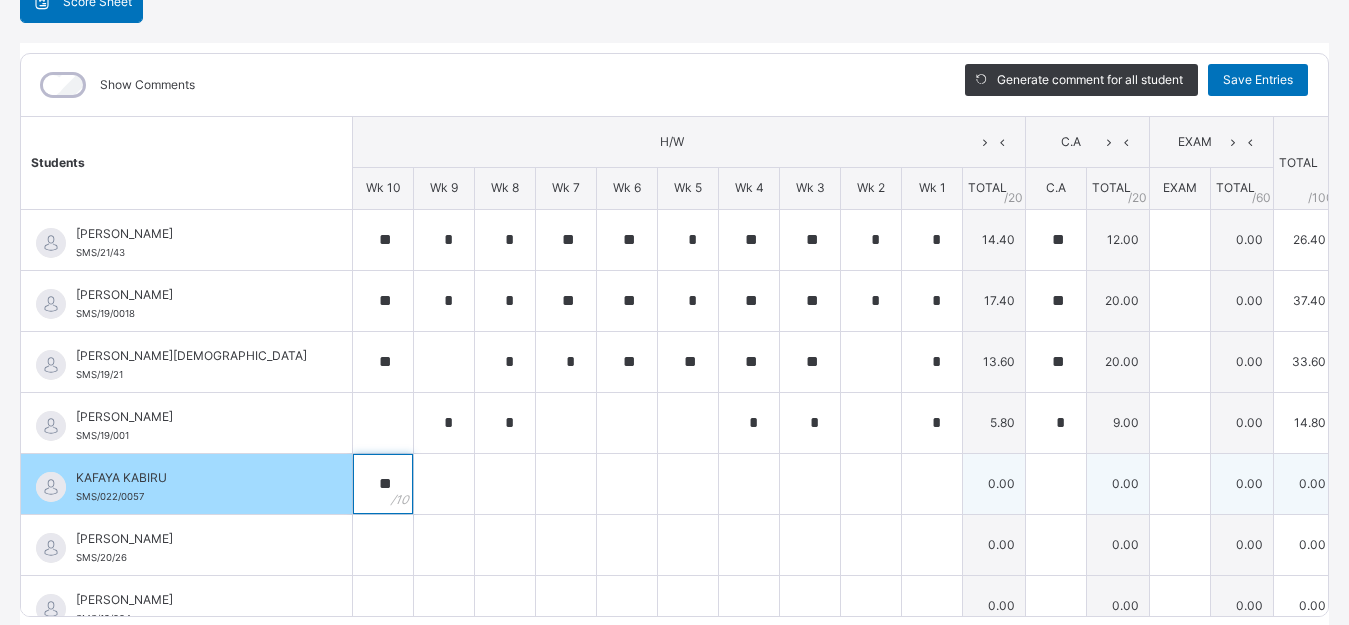 type on "**" 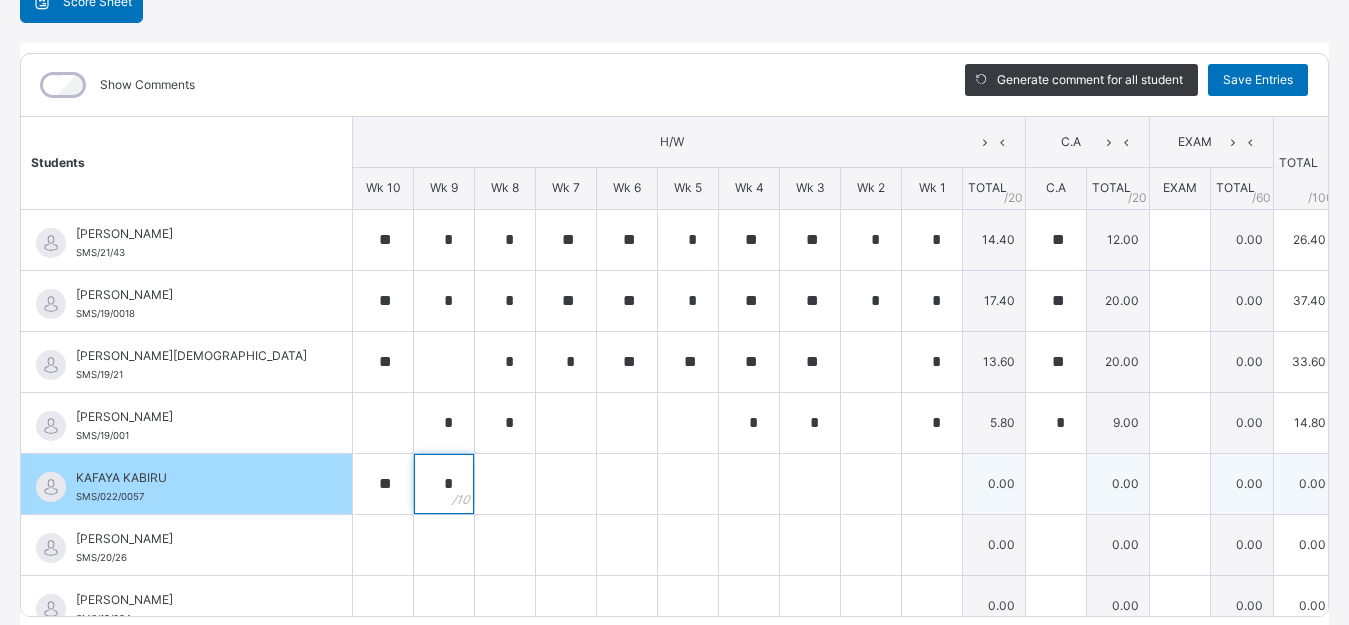type on "*" 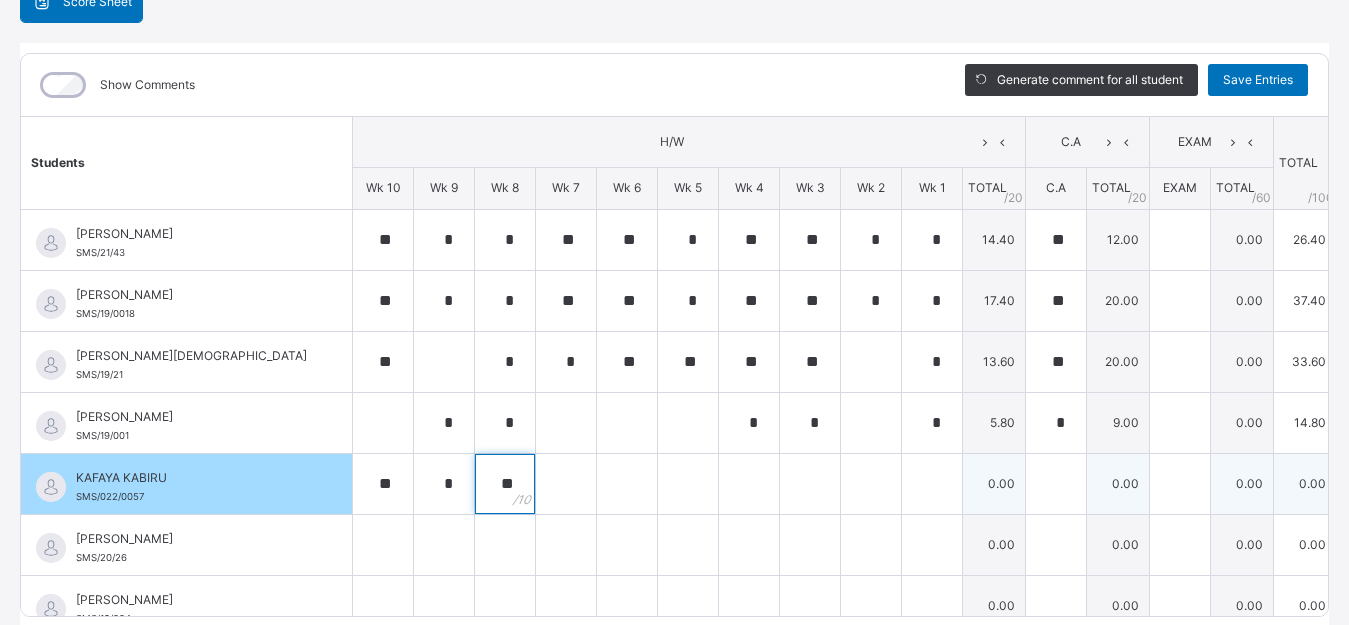 type on "**" 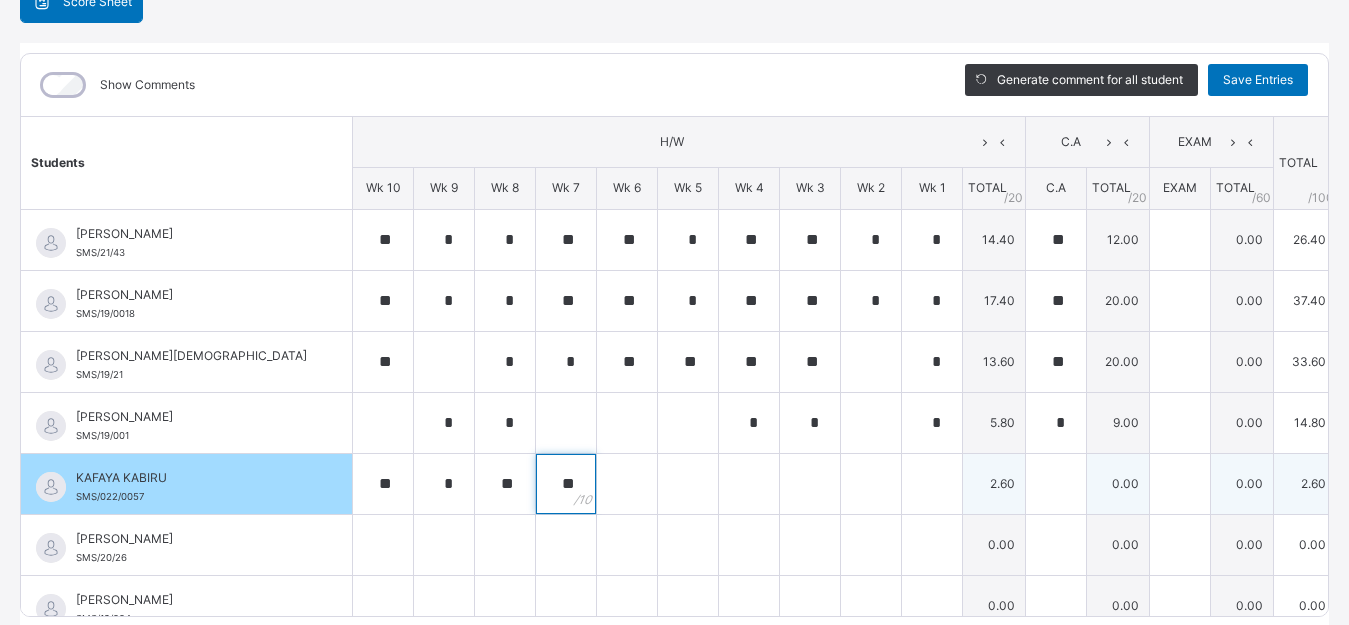 type on "**" 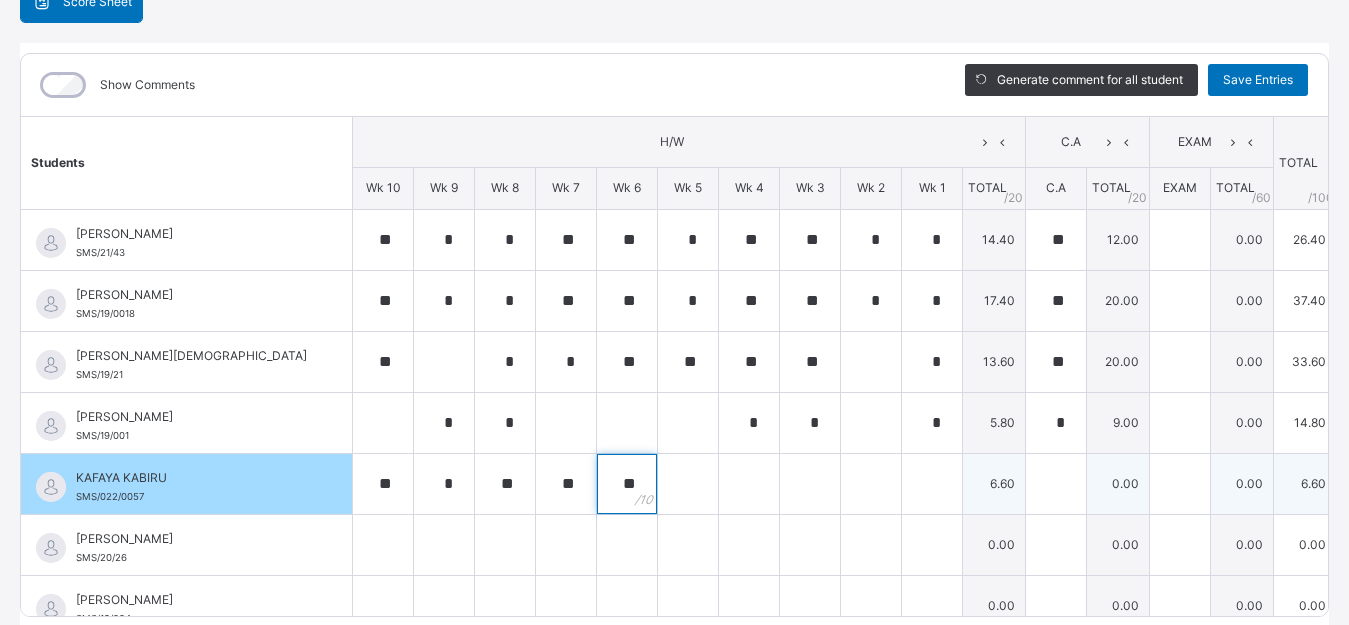 type on "**" 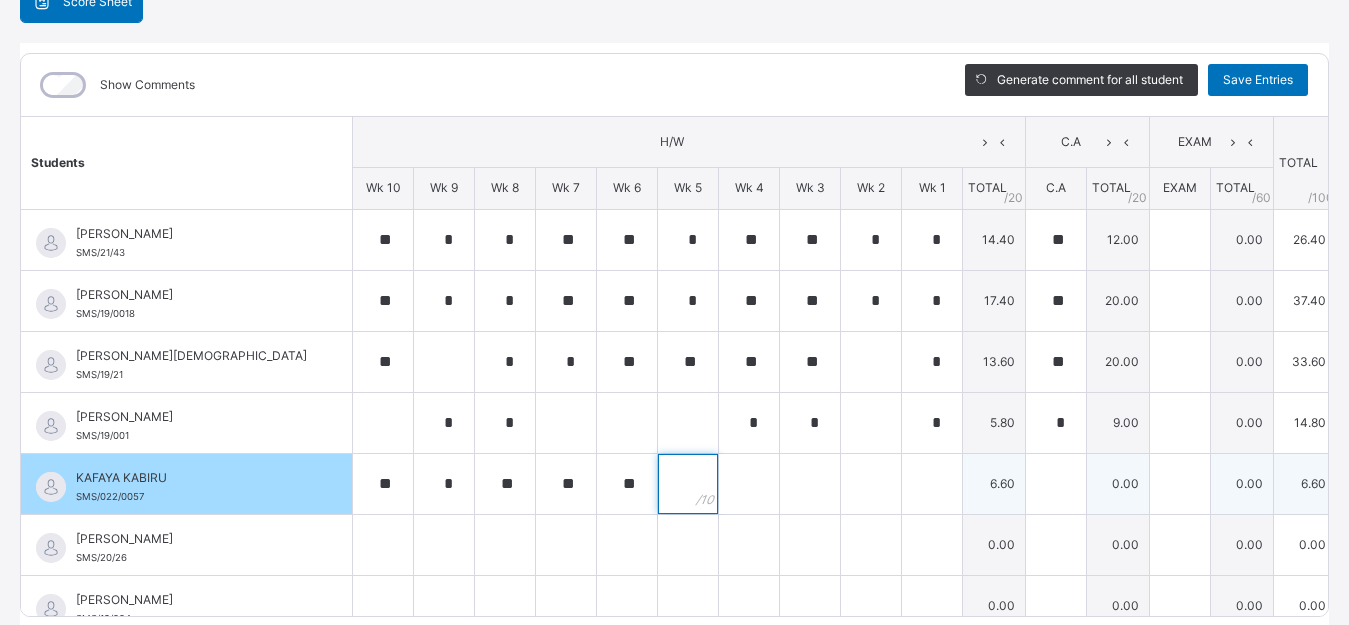click at bounding box center (688, 484) 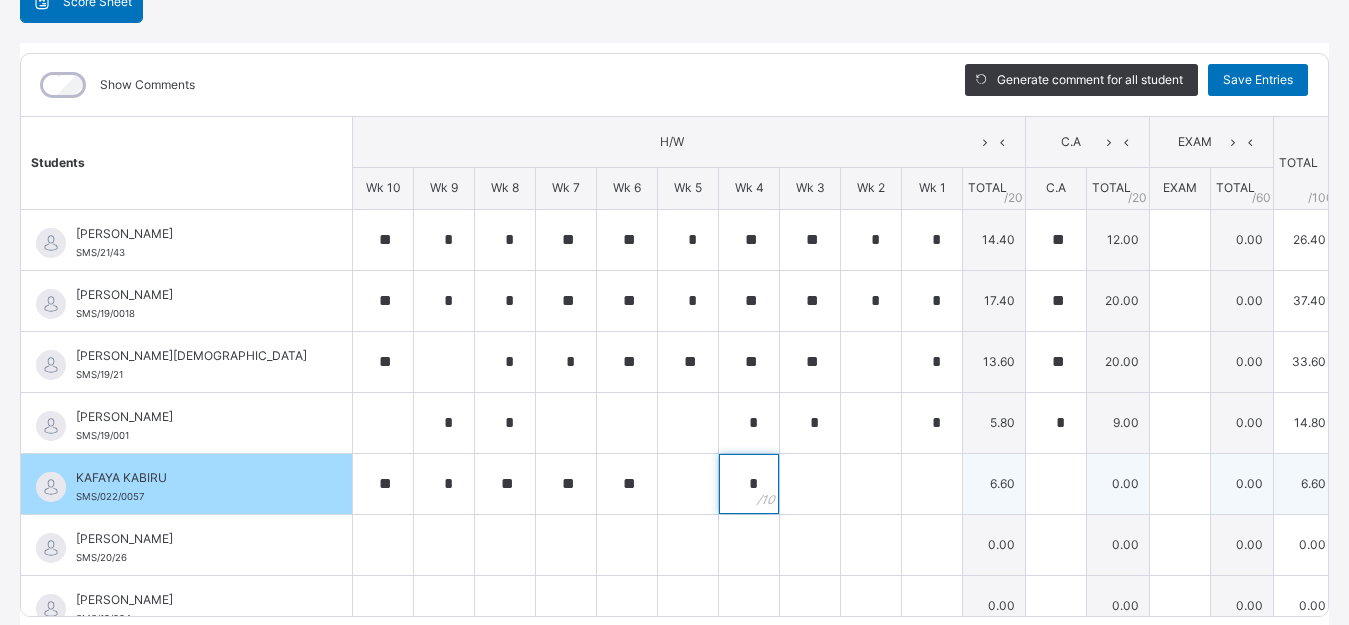 type on "*" 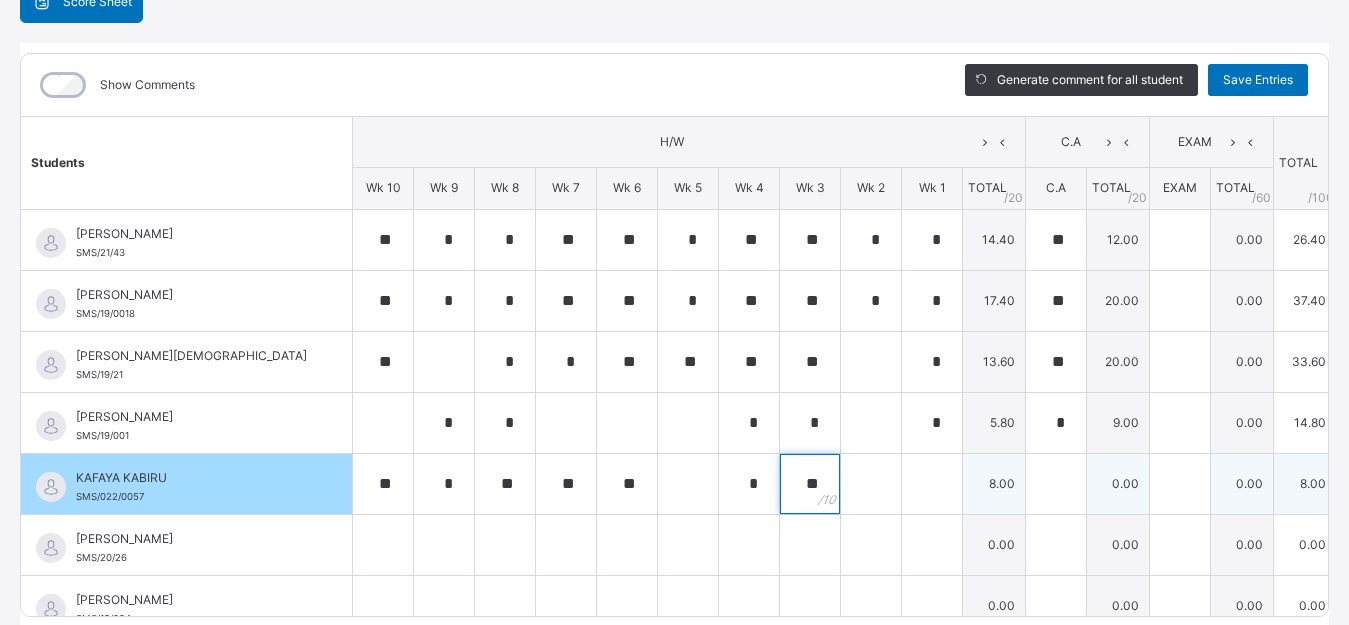 type on "**" 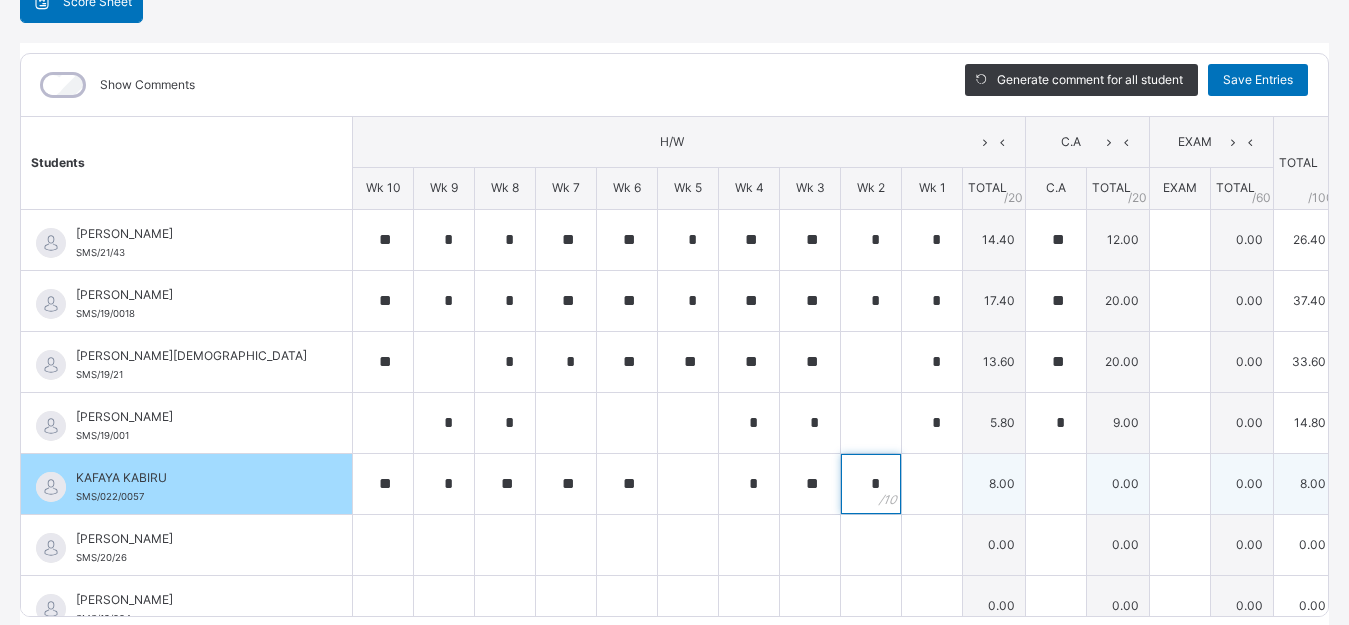 type on "*" 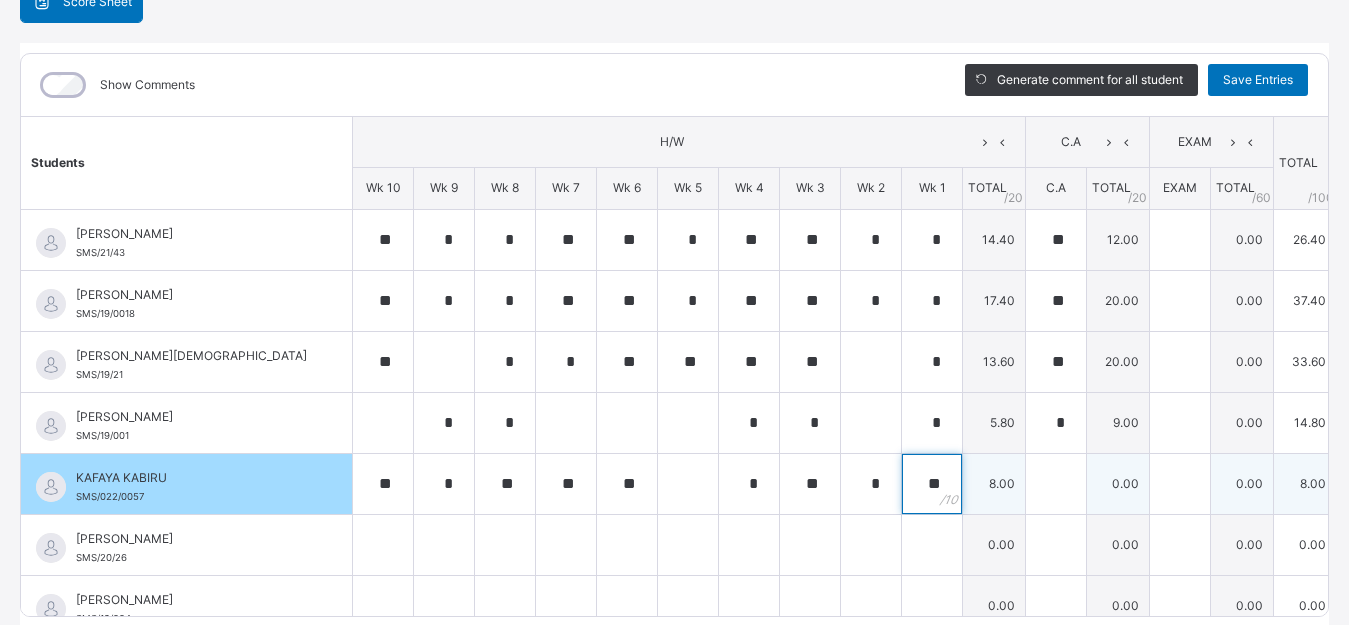 type on "**" 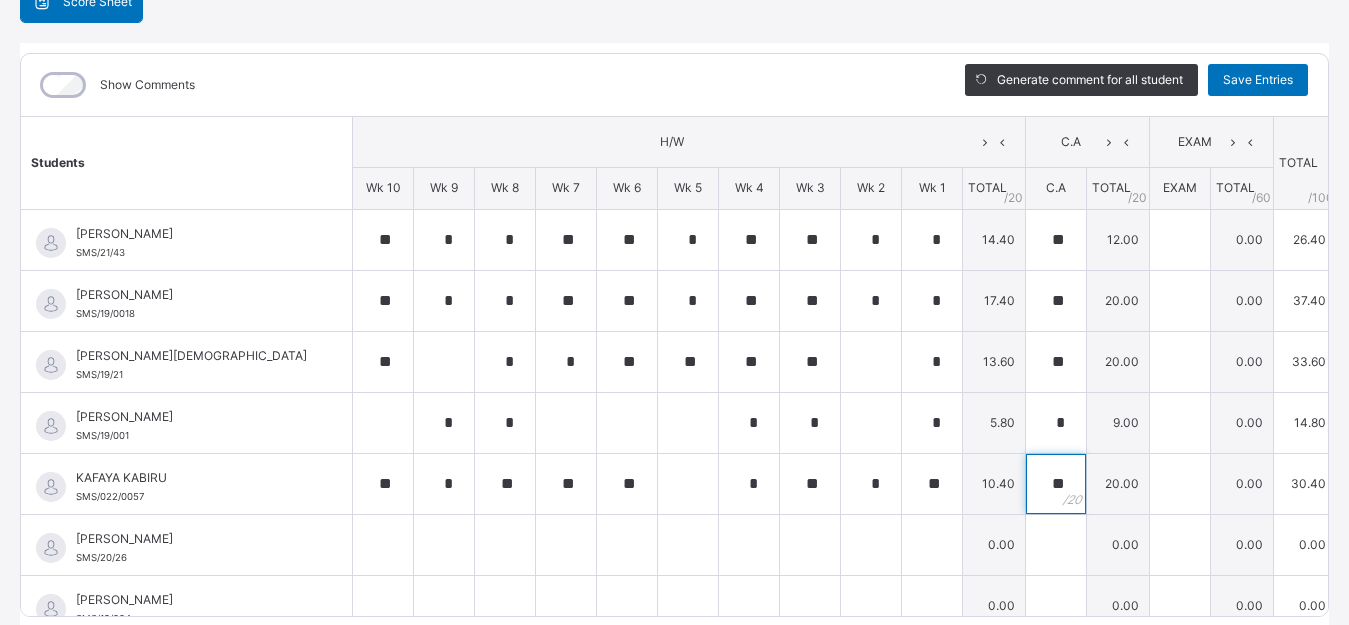 type on "**" 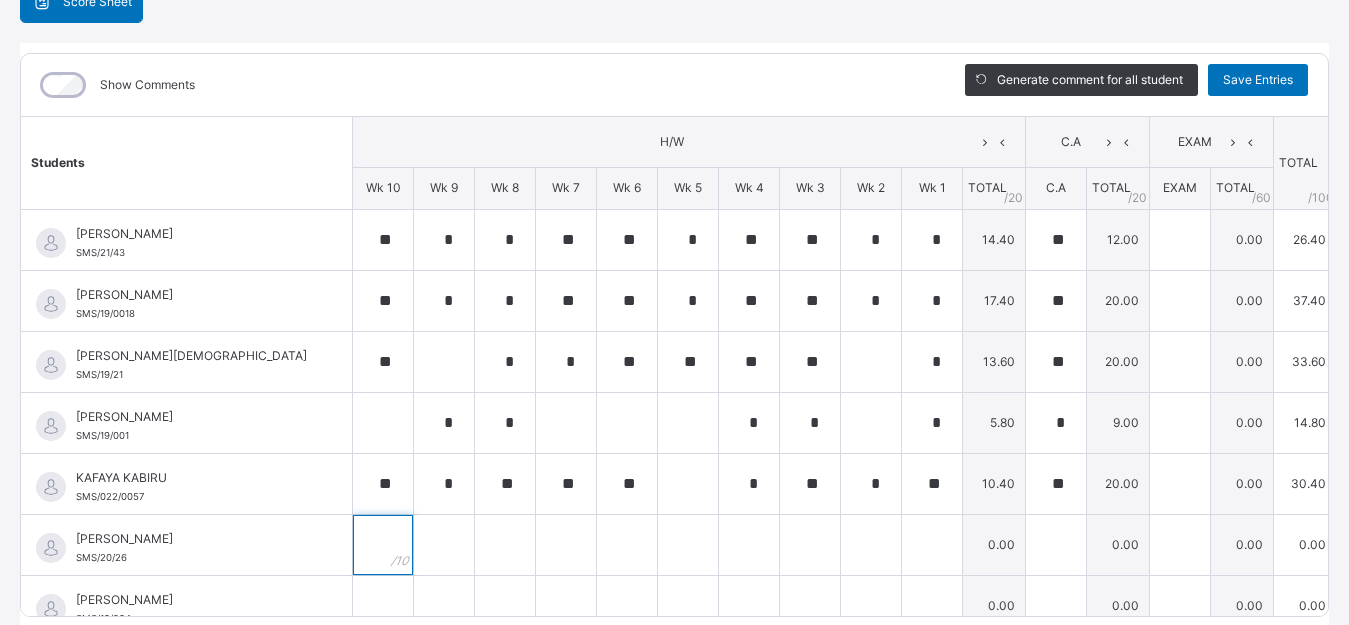 click at bounding box center [383, 545] 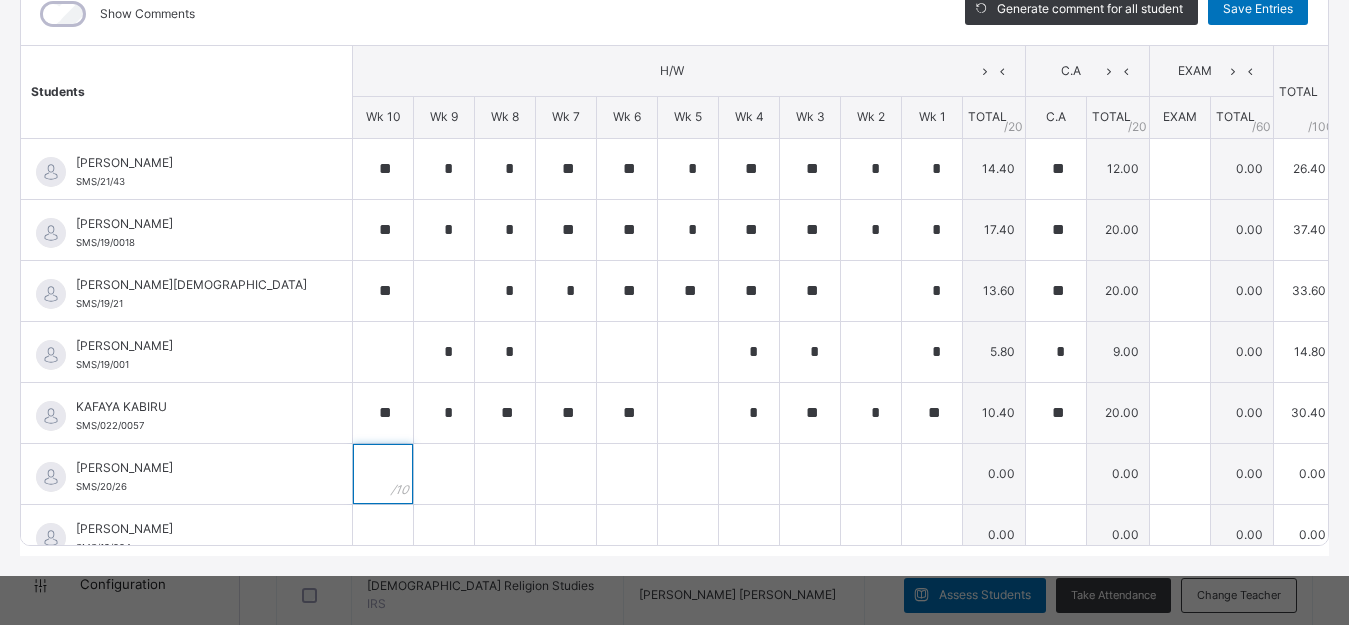 scroll, scrollTop: 82, scrollLeft: 0, axis: vertical 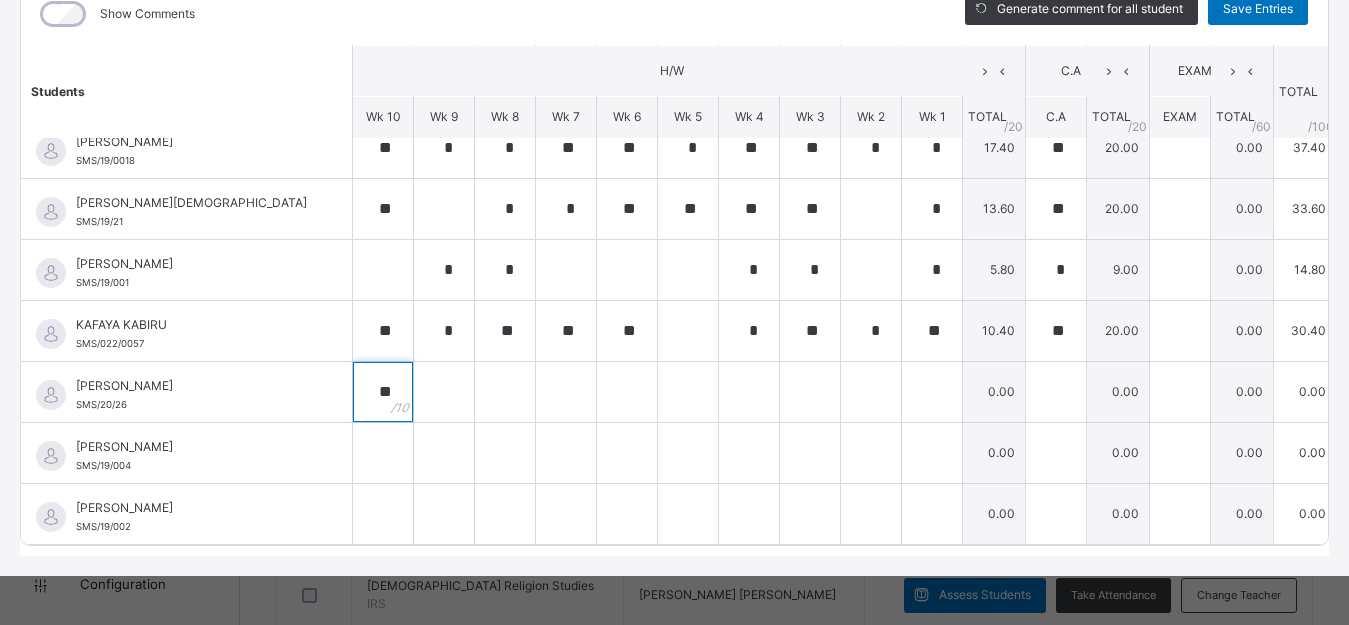 type on "**" 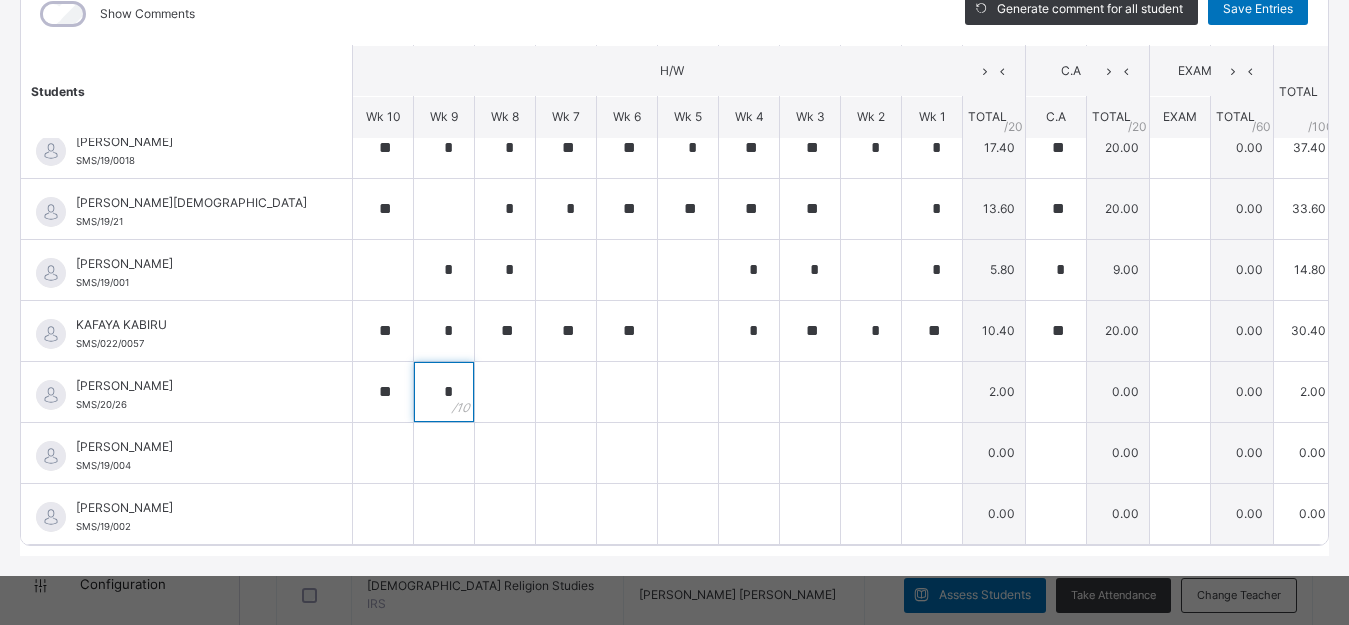 type on "*" 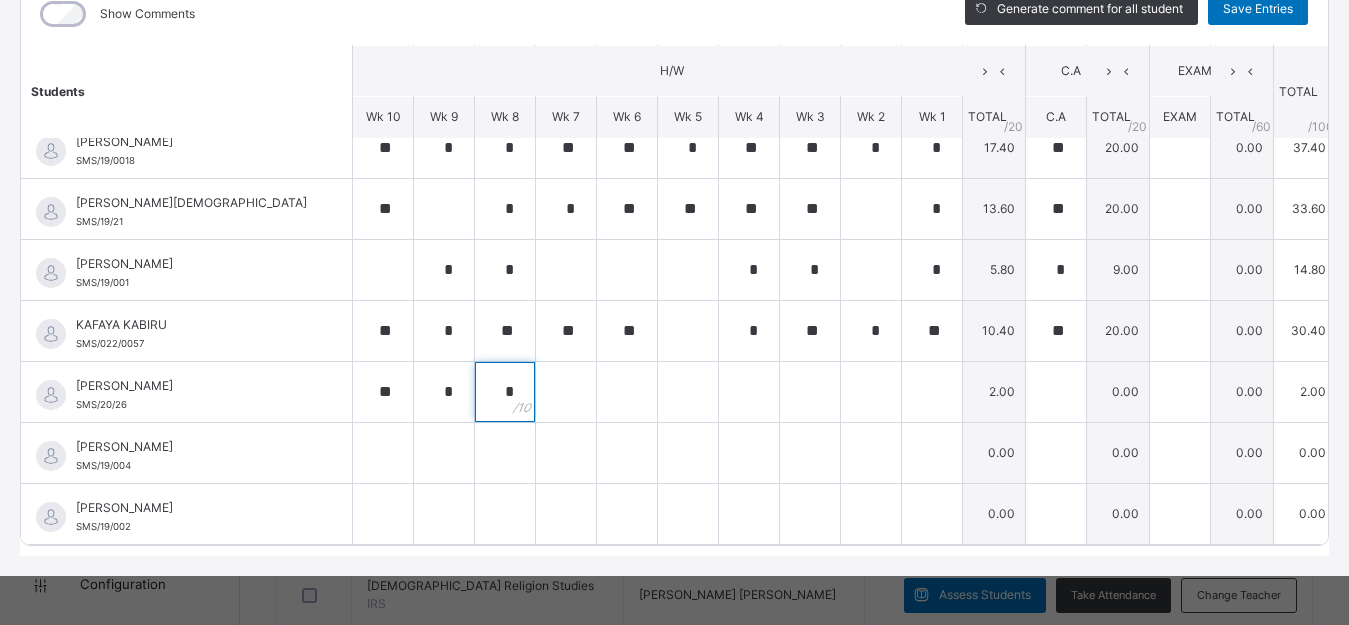 type on "*" 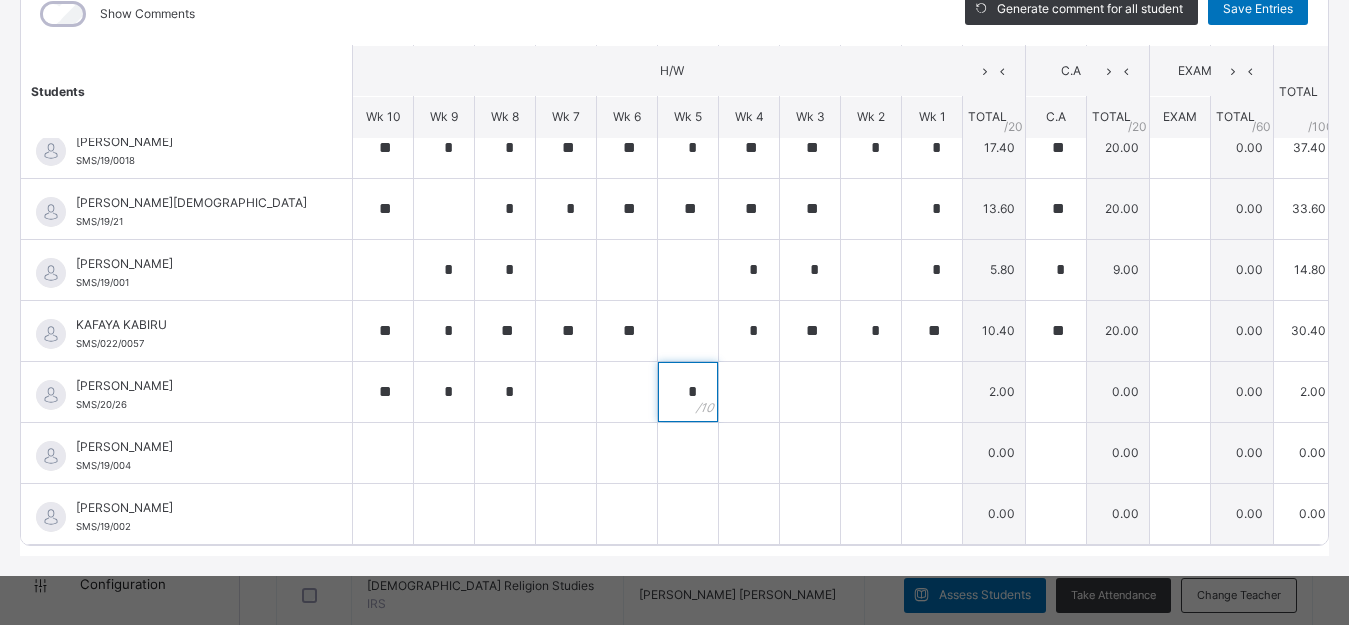 type on "*" 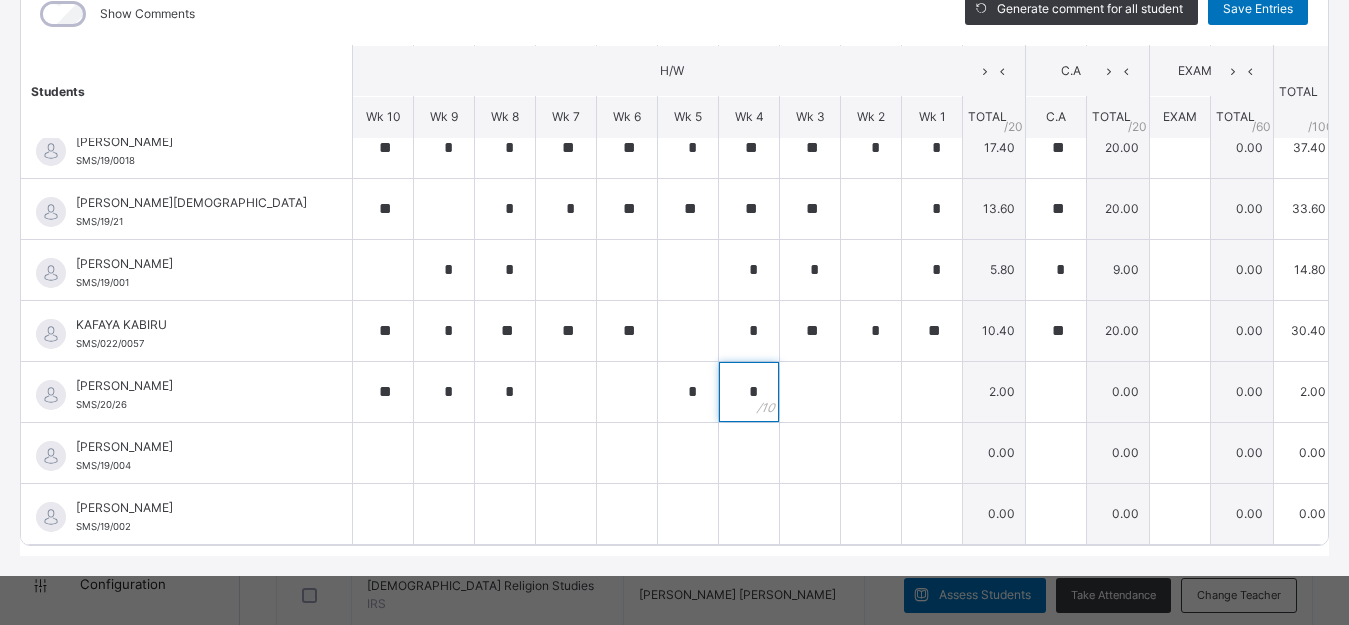 type on "*" 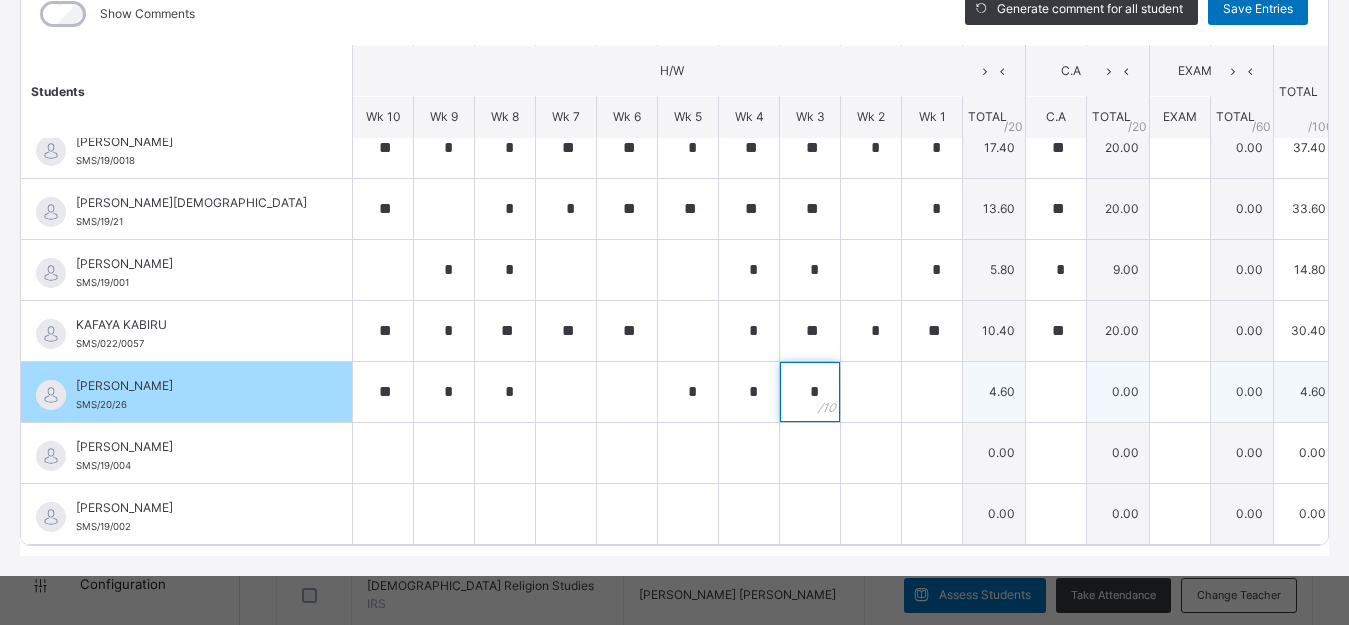 type on "*" 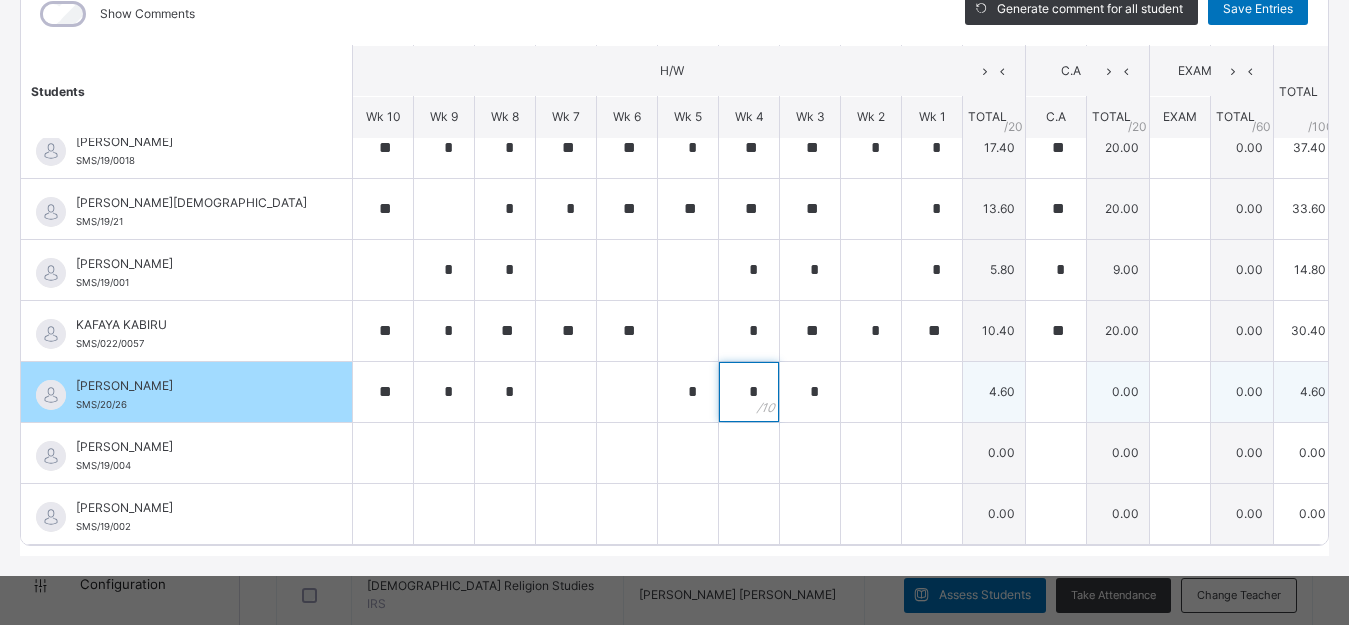 click on "*" at bounding box center (749, 392) 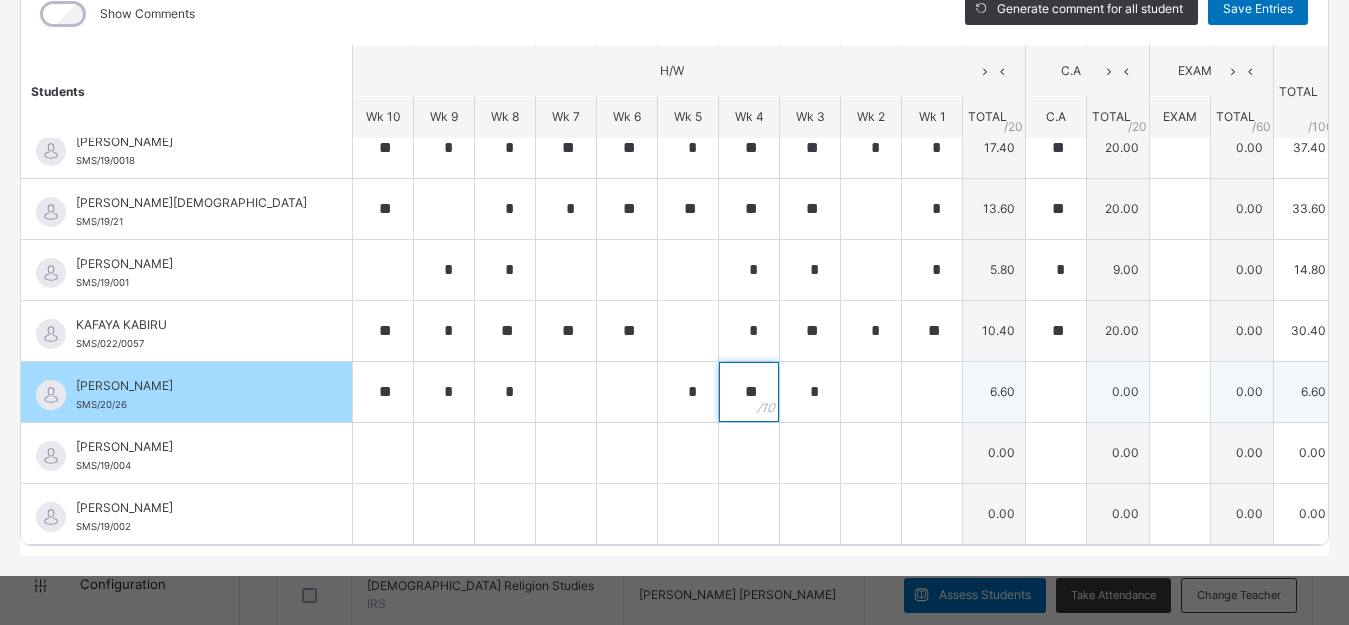 type on "**" 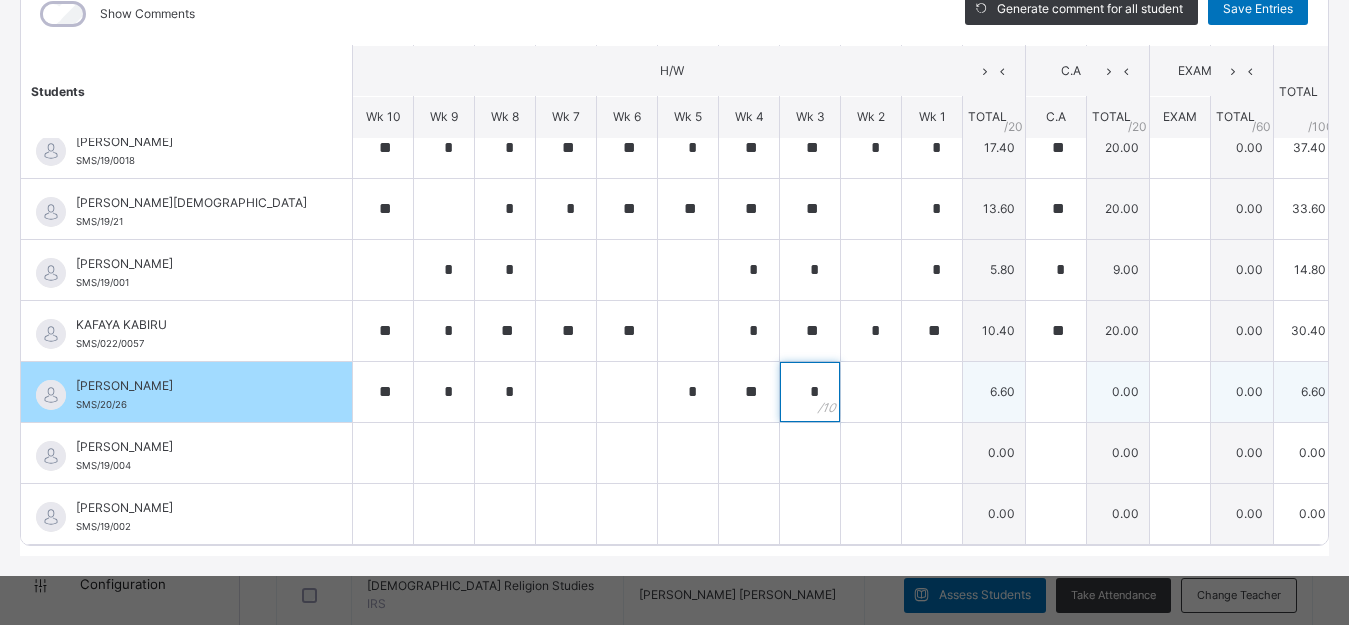 click on "*" at bounding box center (810, 392) 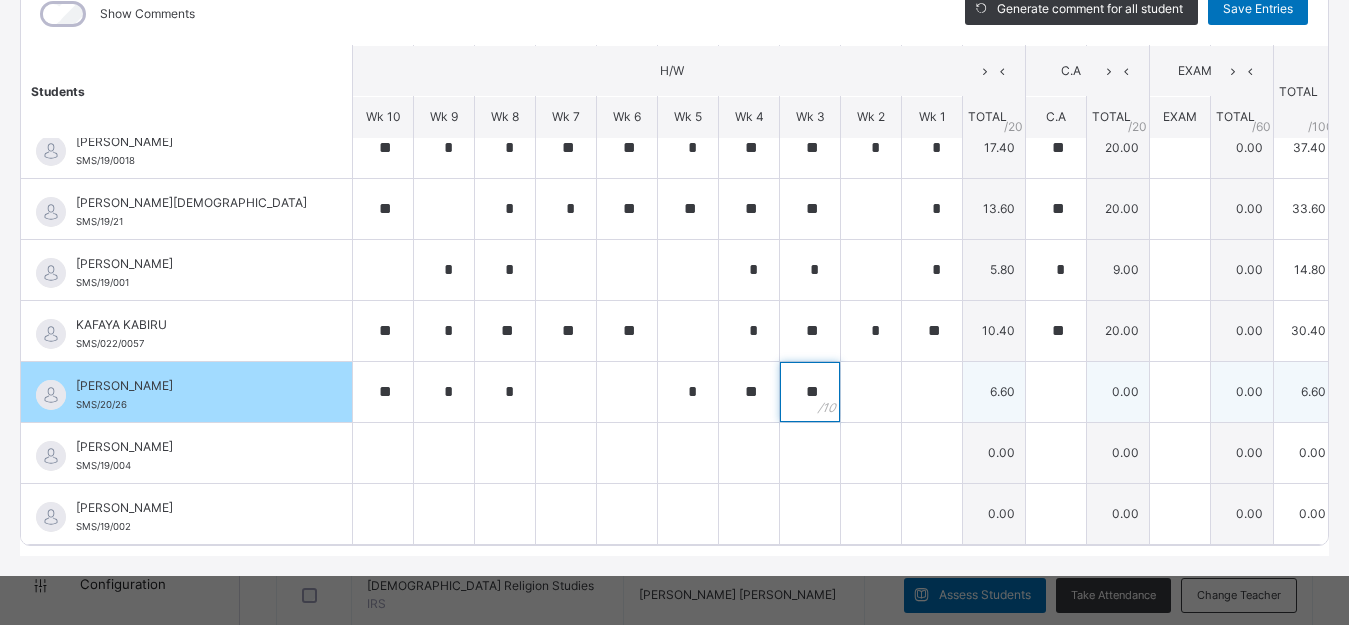 type on "**" 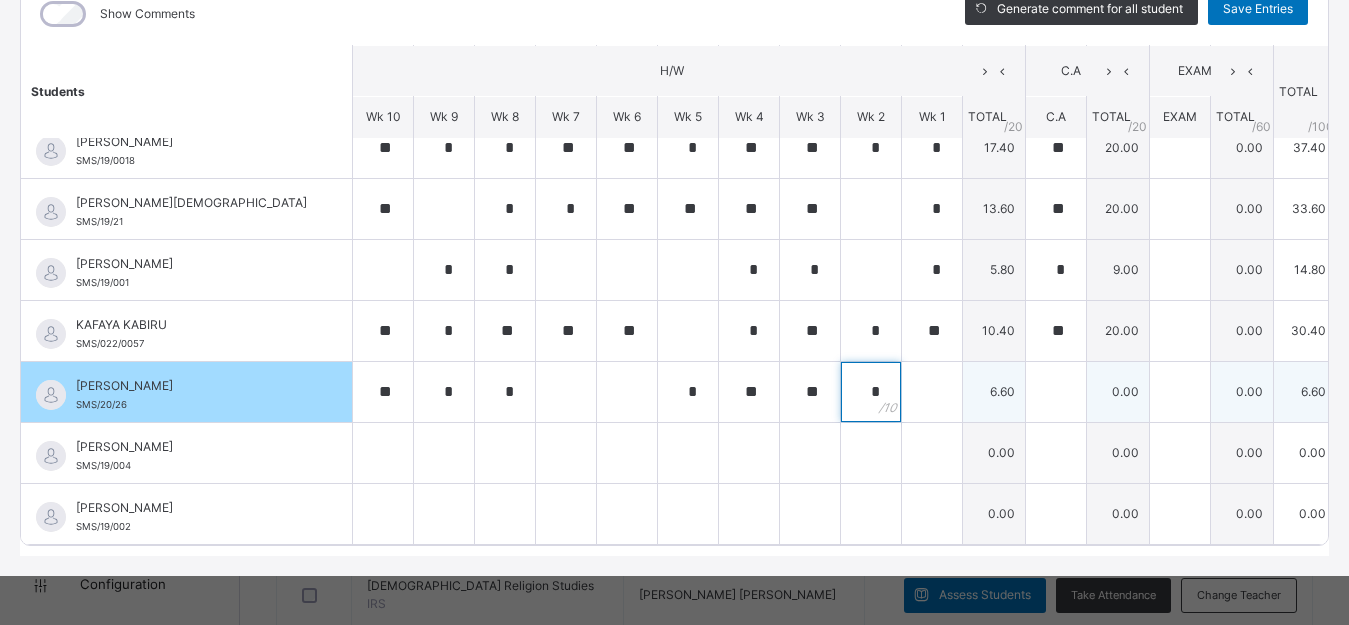 type on "*" 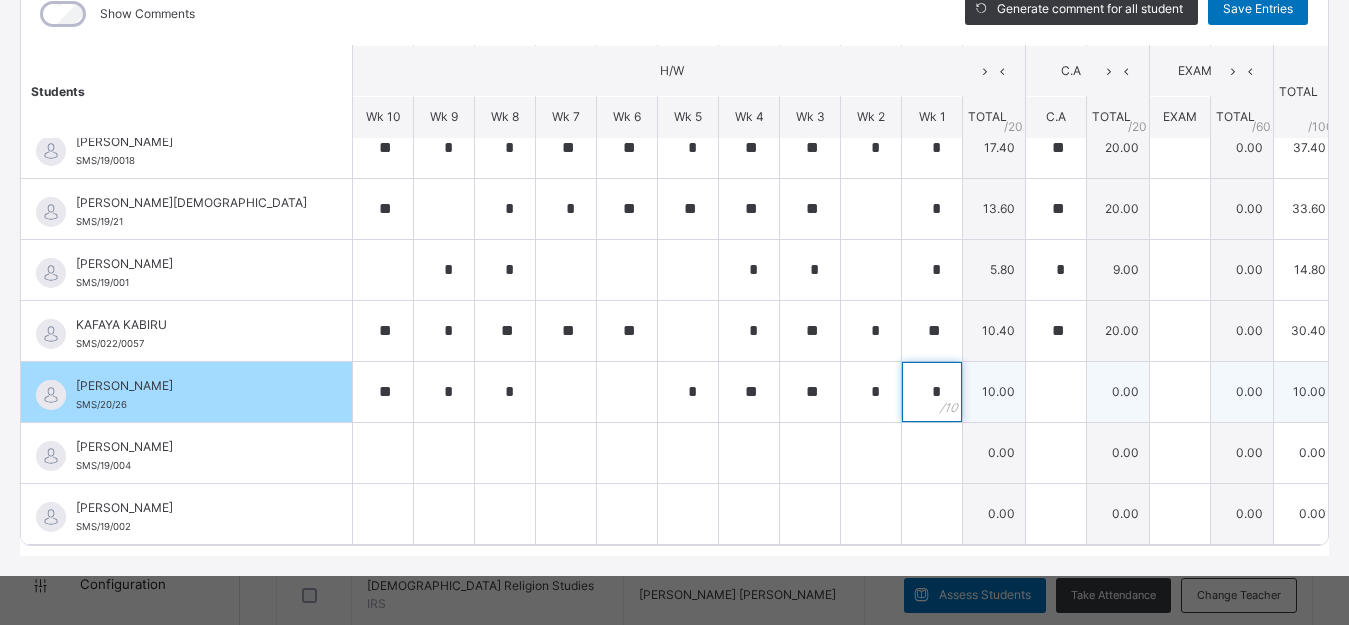 type on "*" 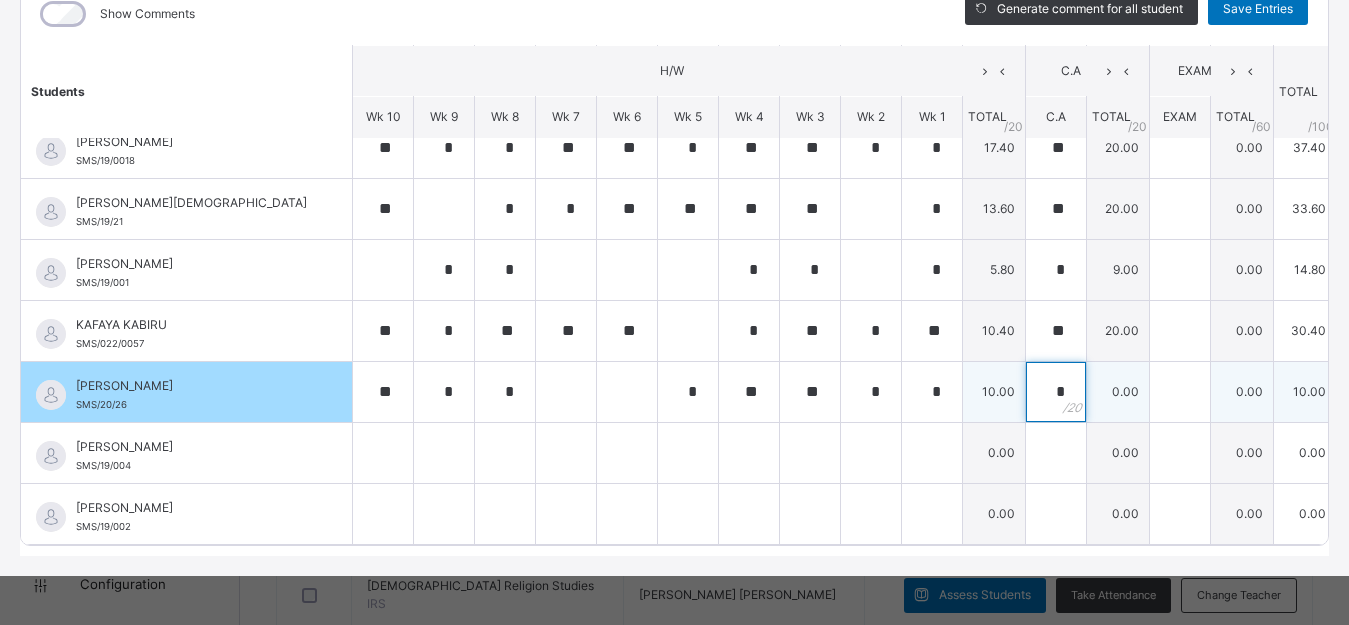 type on "*" 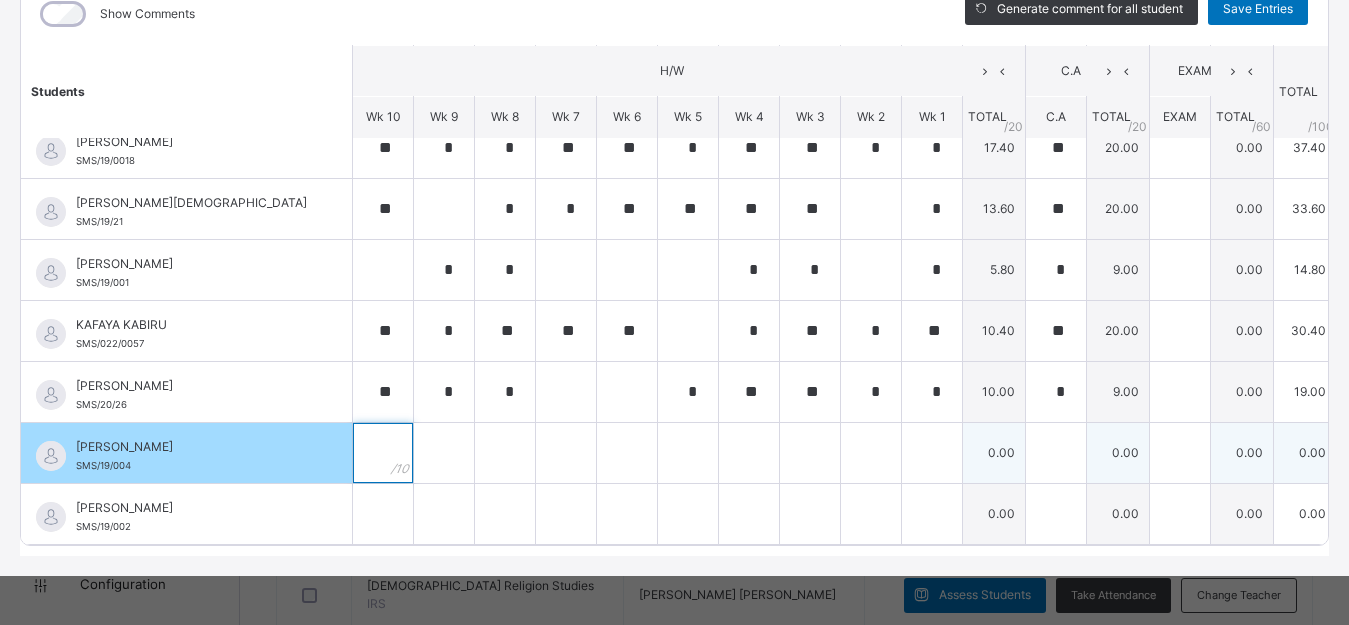 click at bounding box center (383, 453) 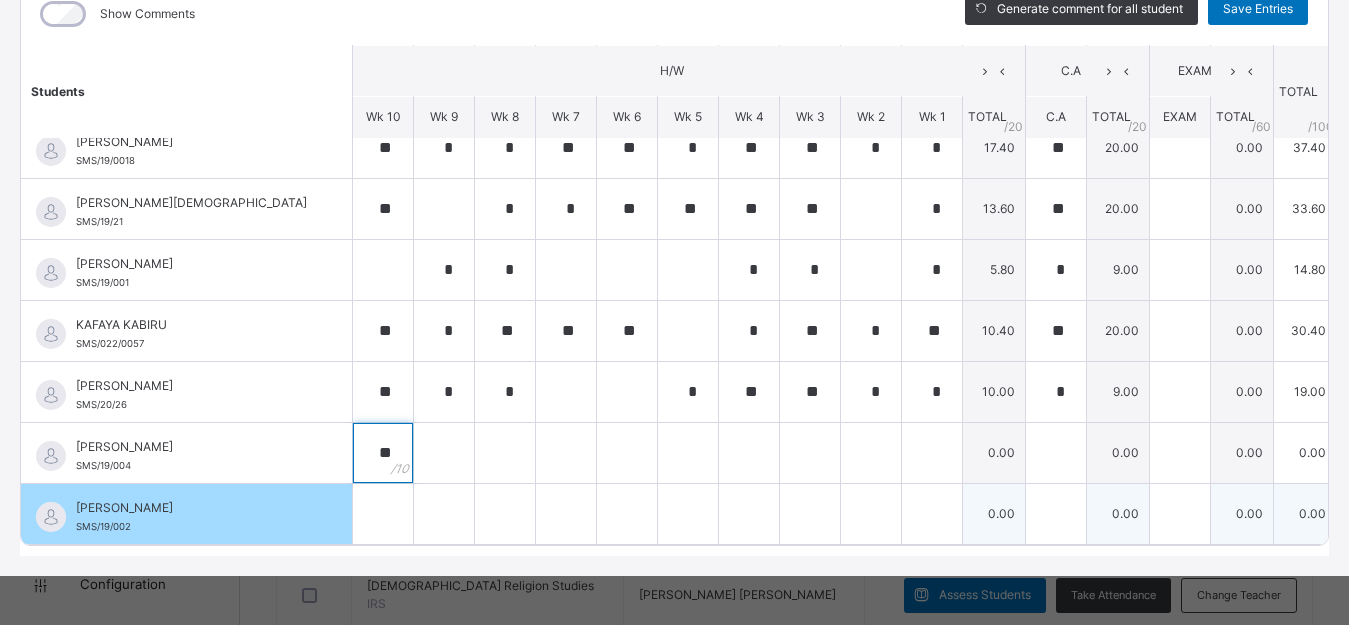 type on "**" 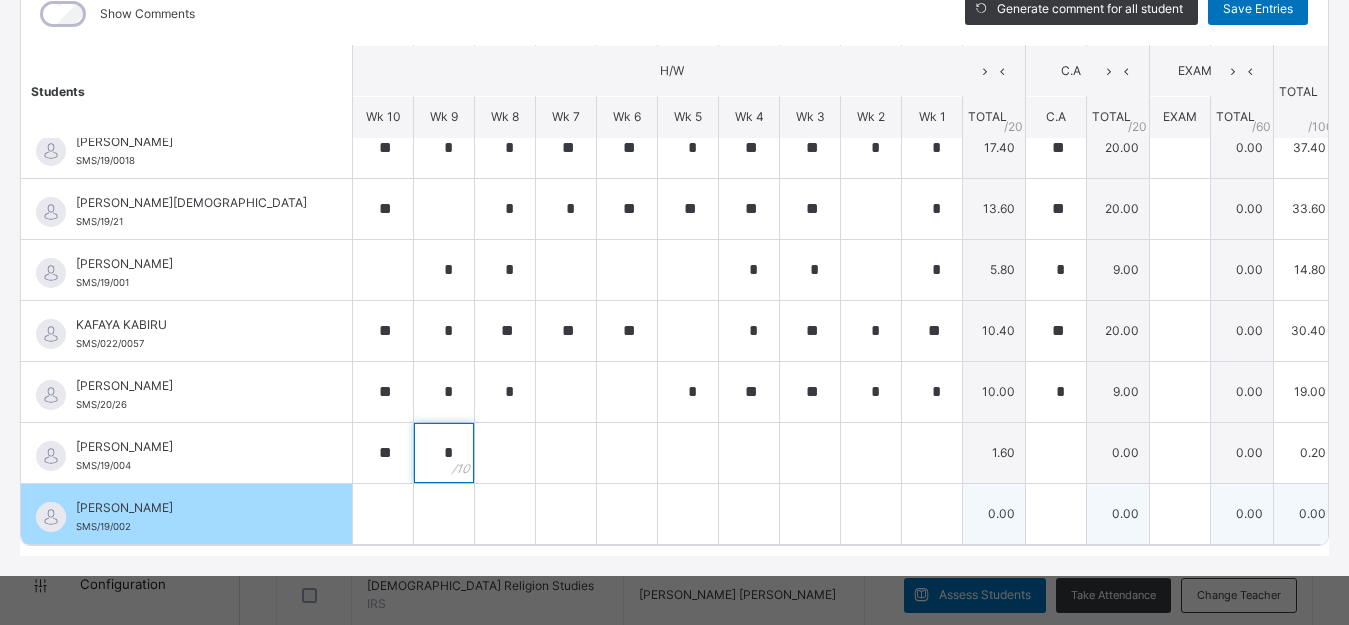 type on "*" 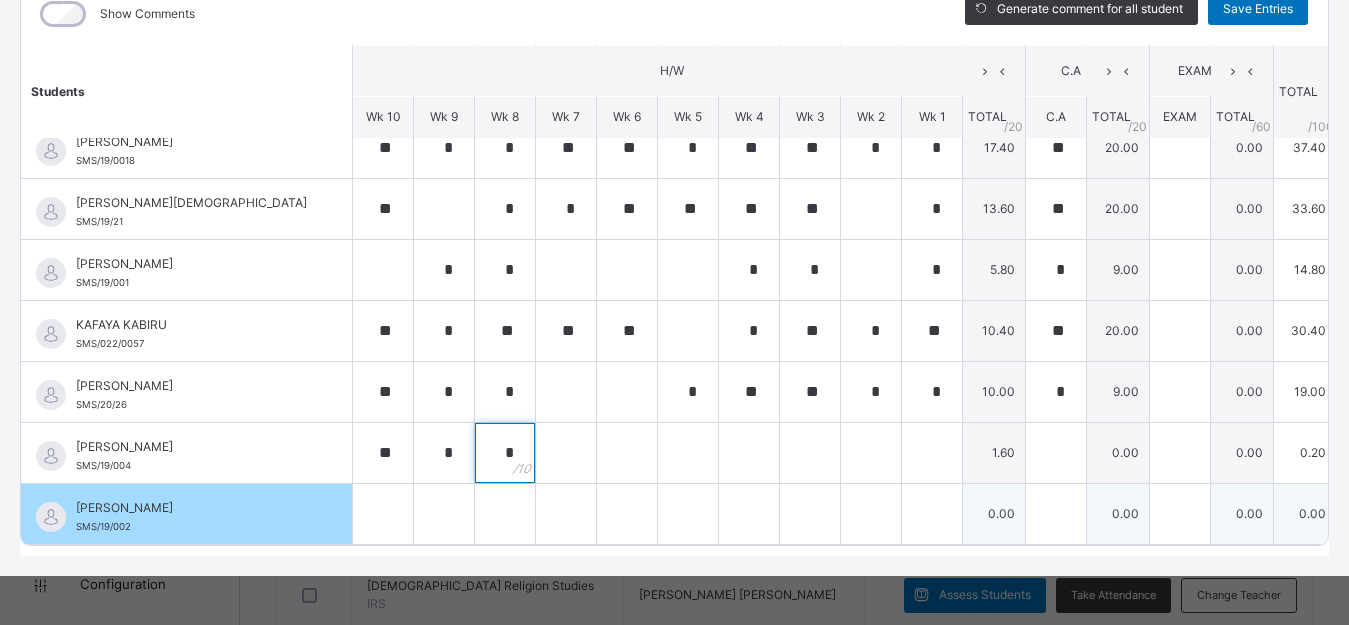 type on "*" 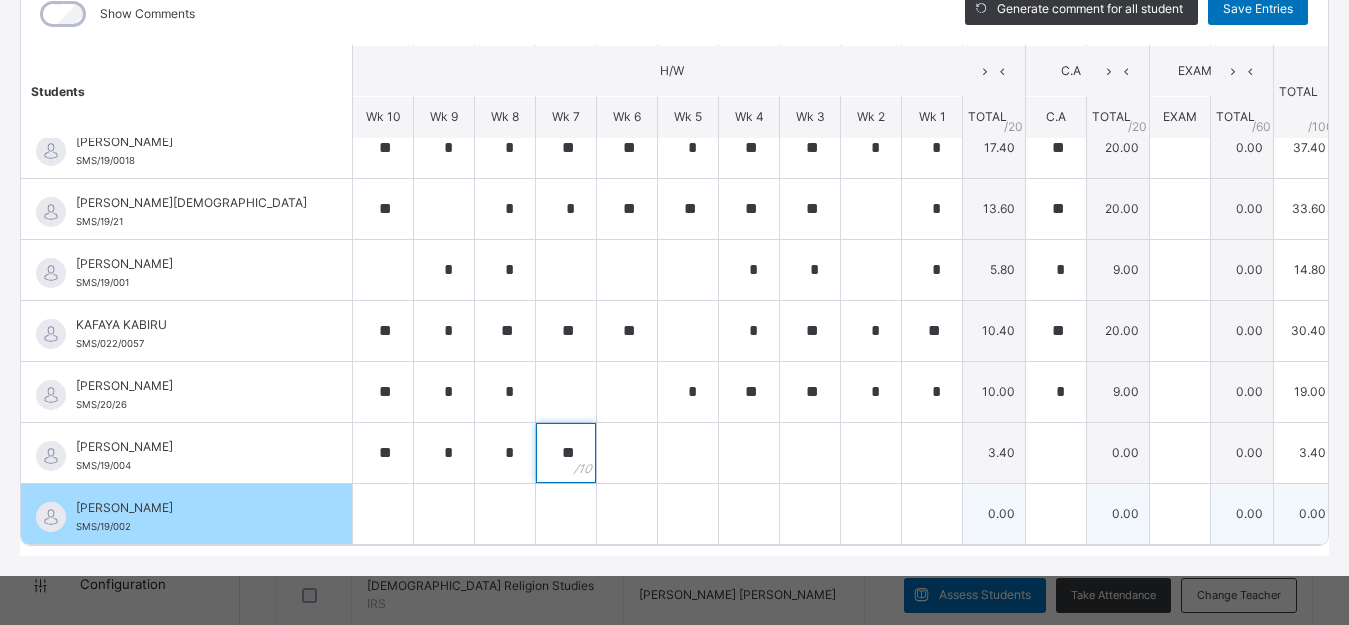 type on "**" 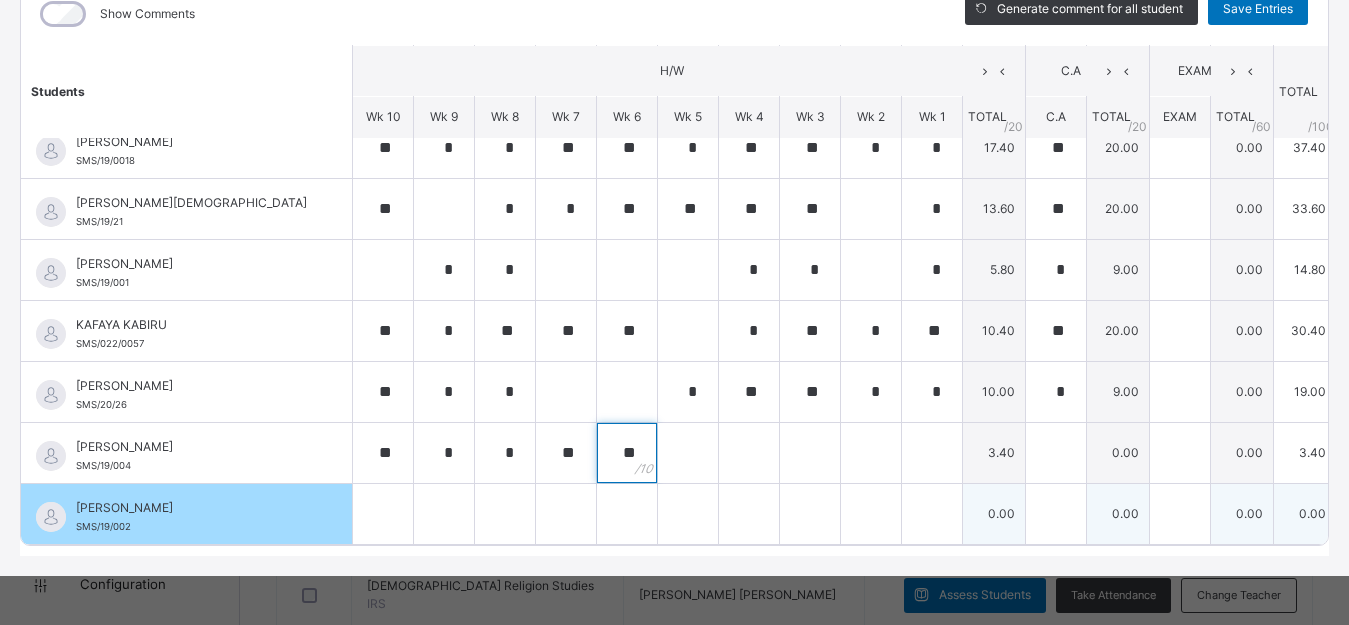 type on "**" 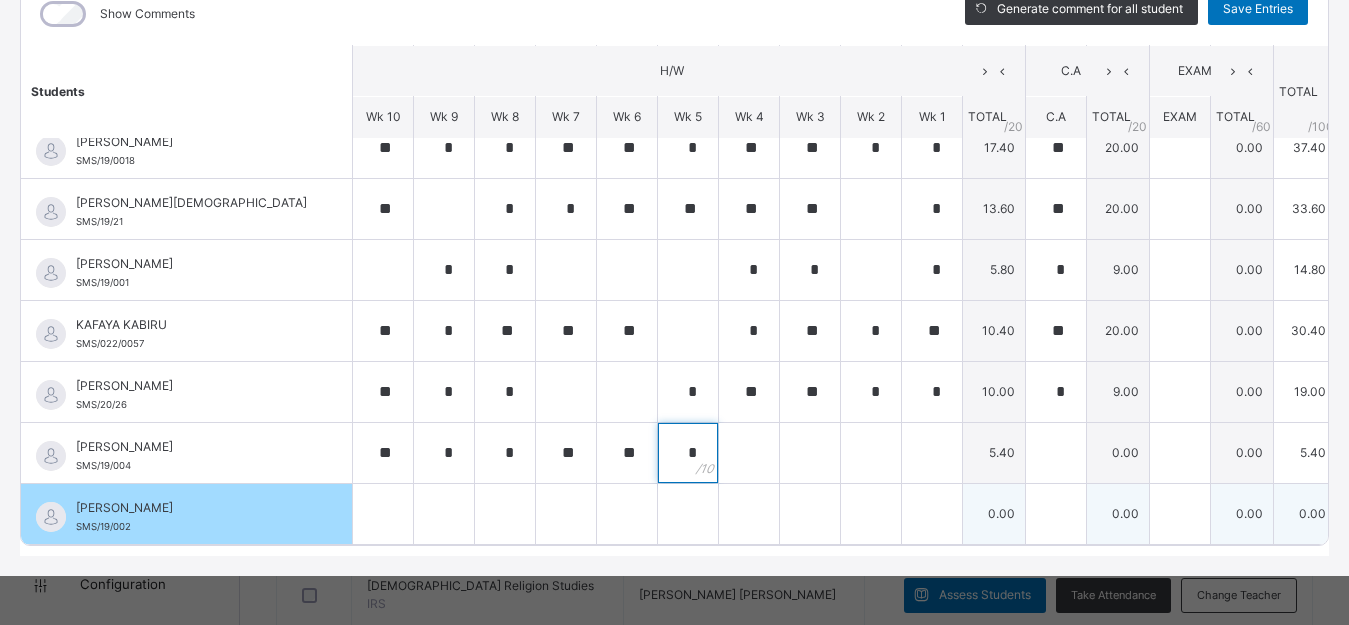 type on "*" 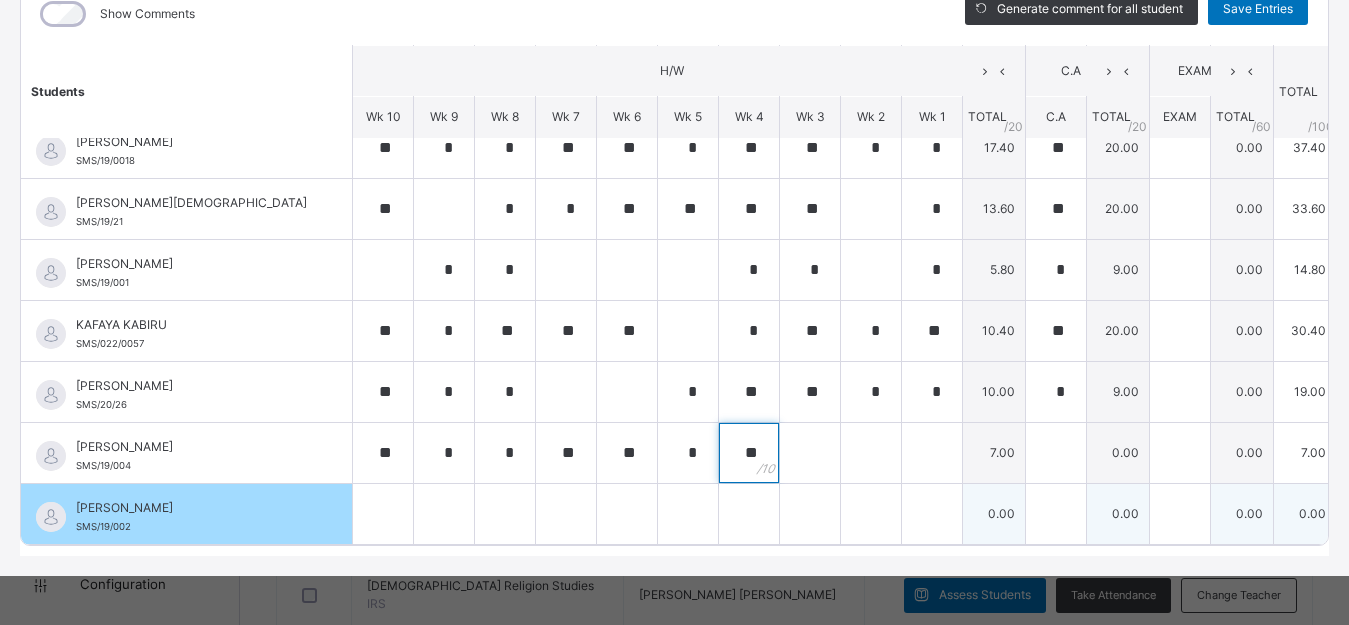 type on "**" 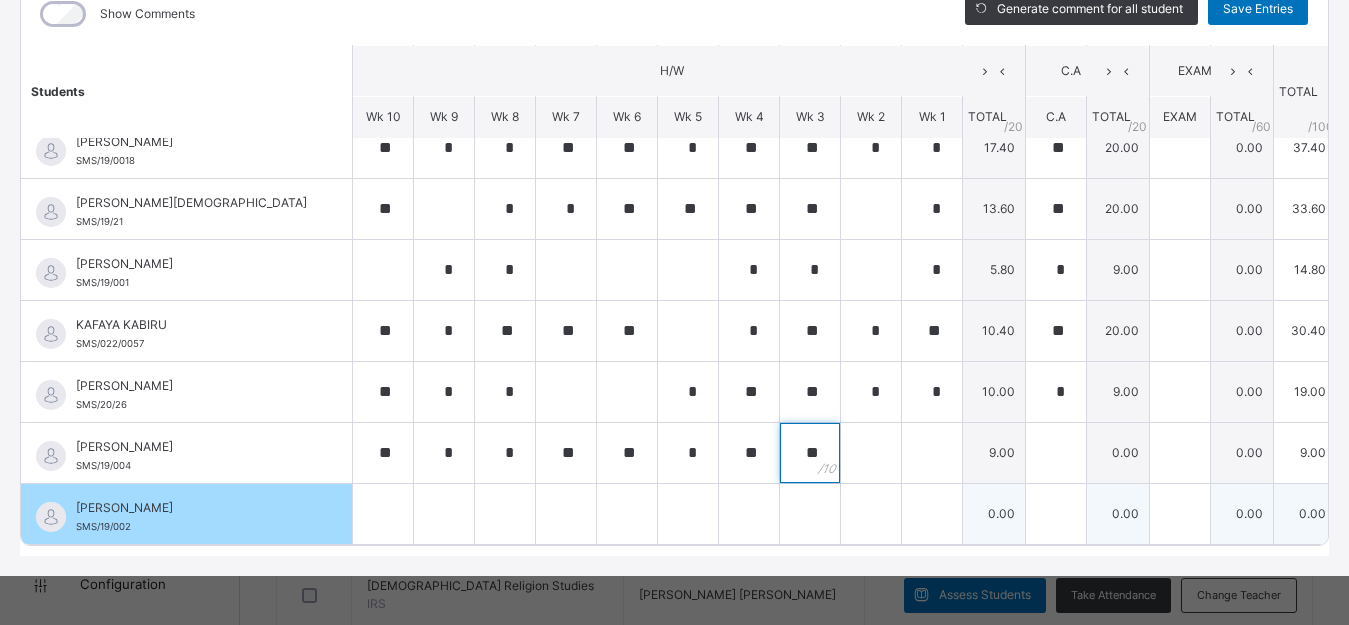 type on "**" 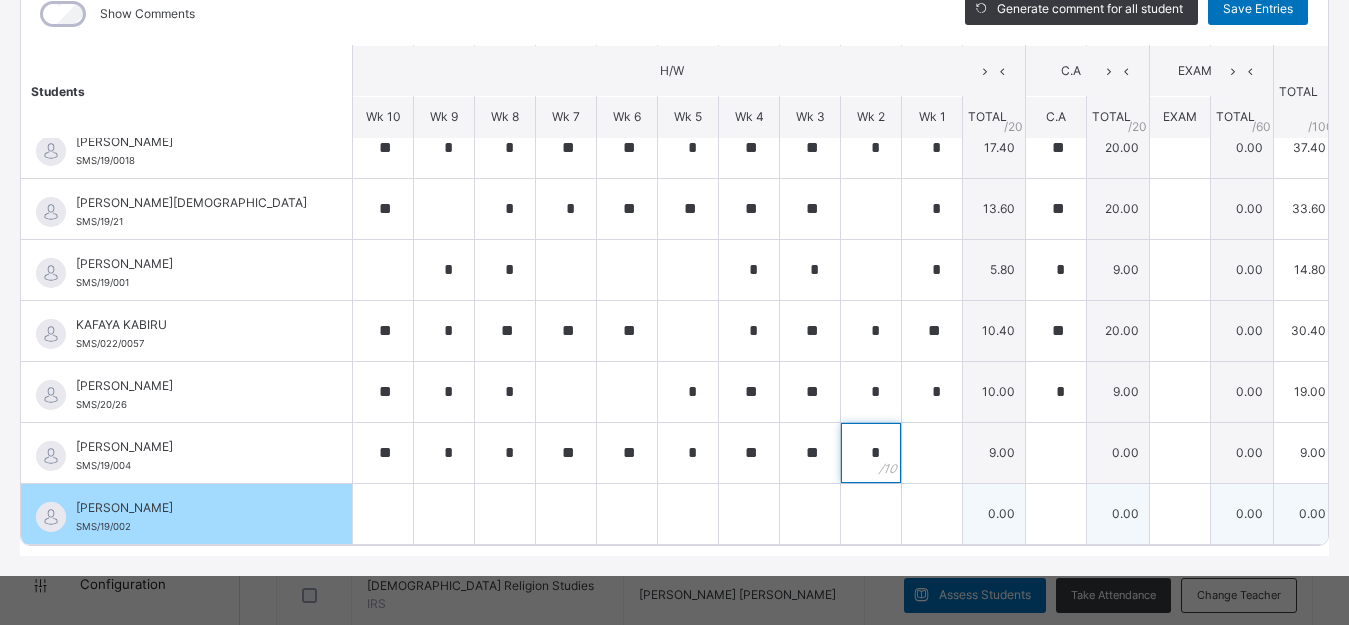 type on "*" 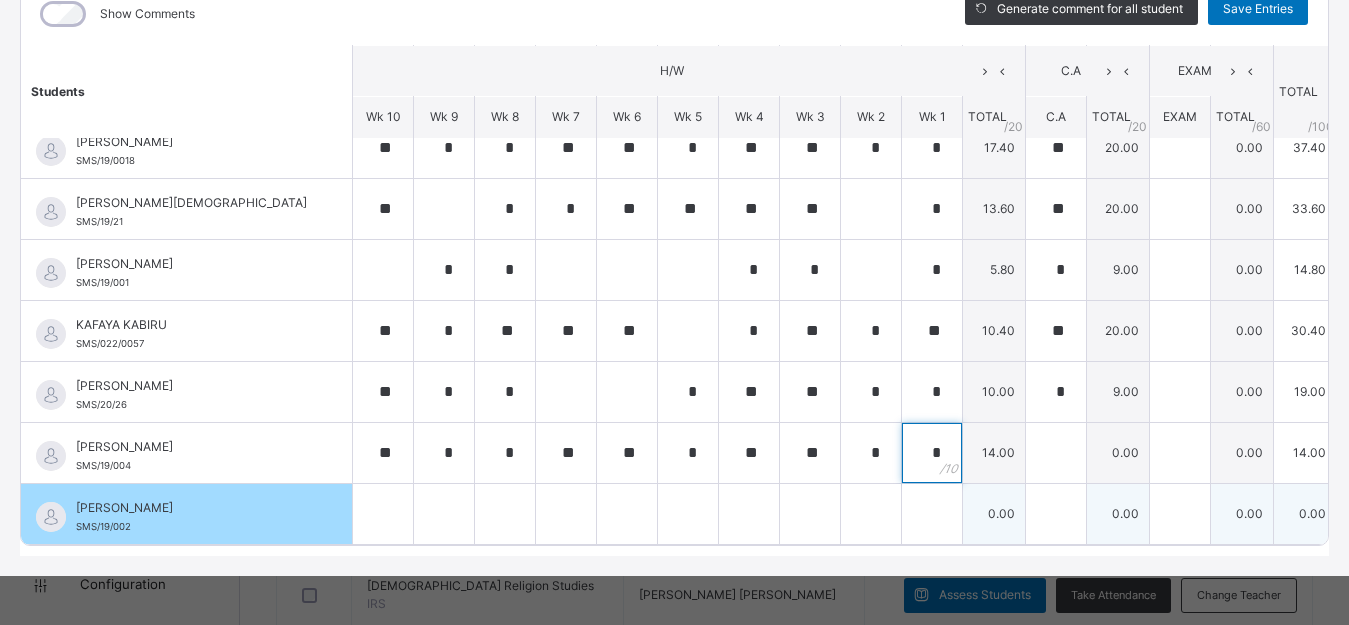 type on "*" 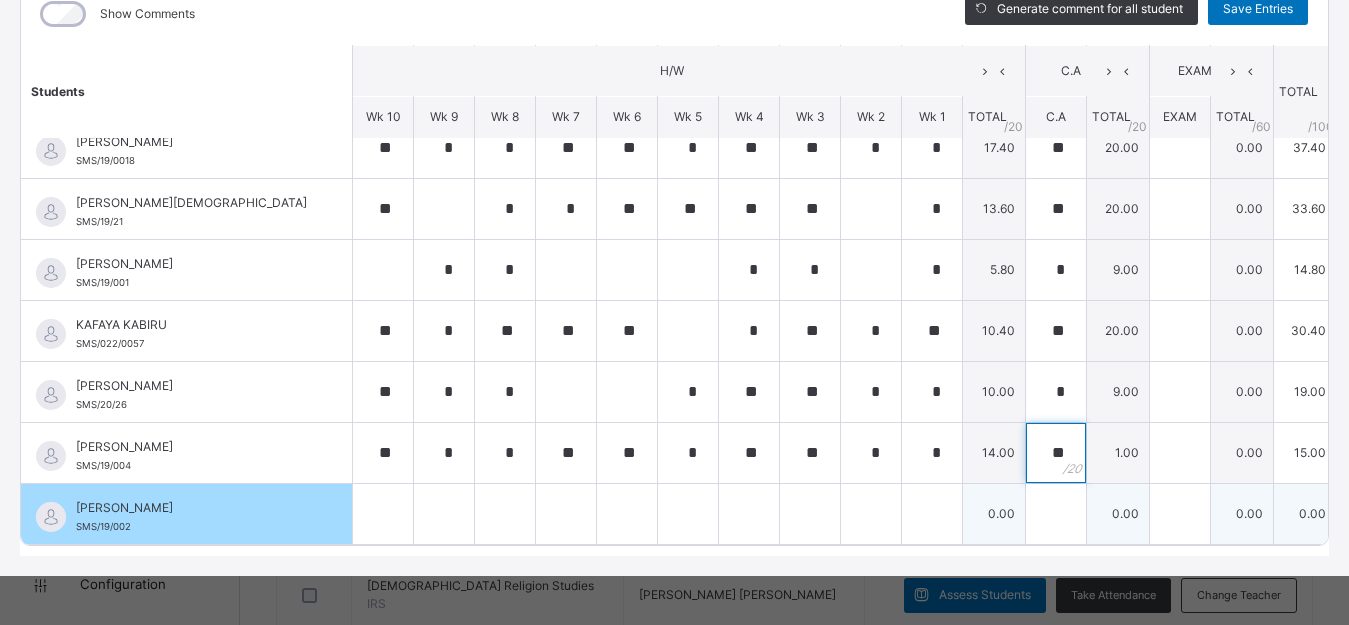 type on "**" 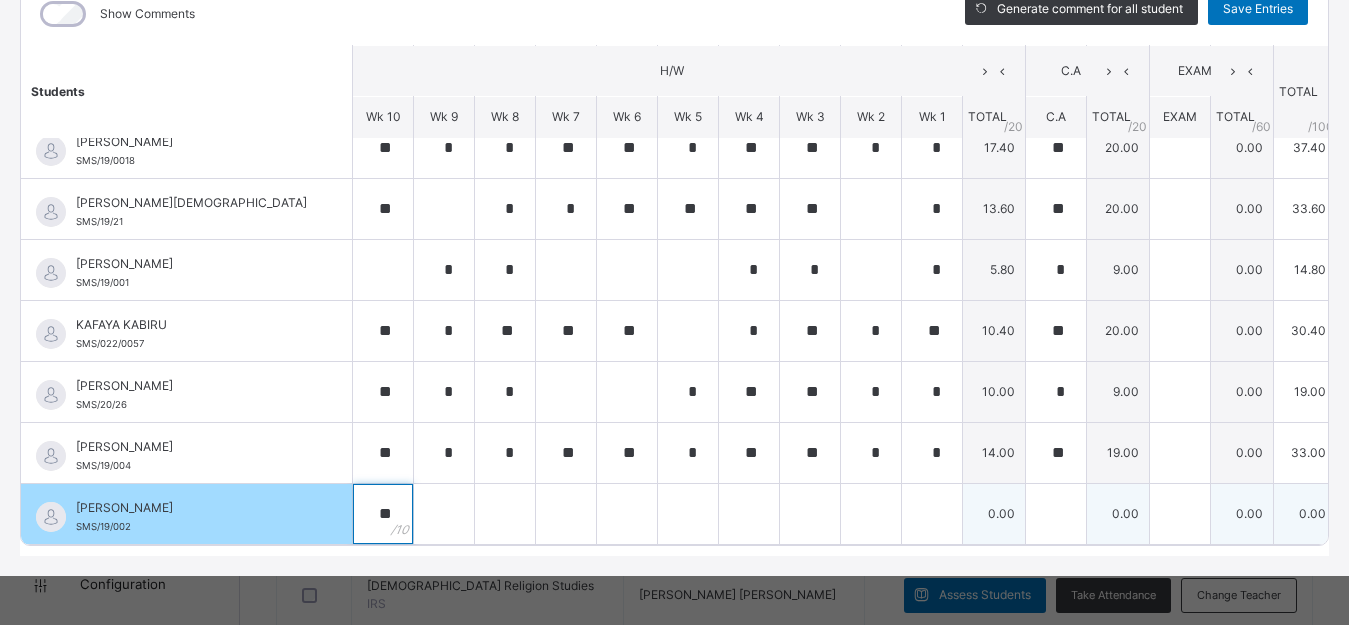 type on "**" 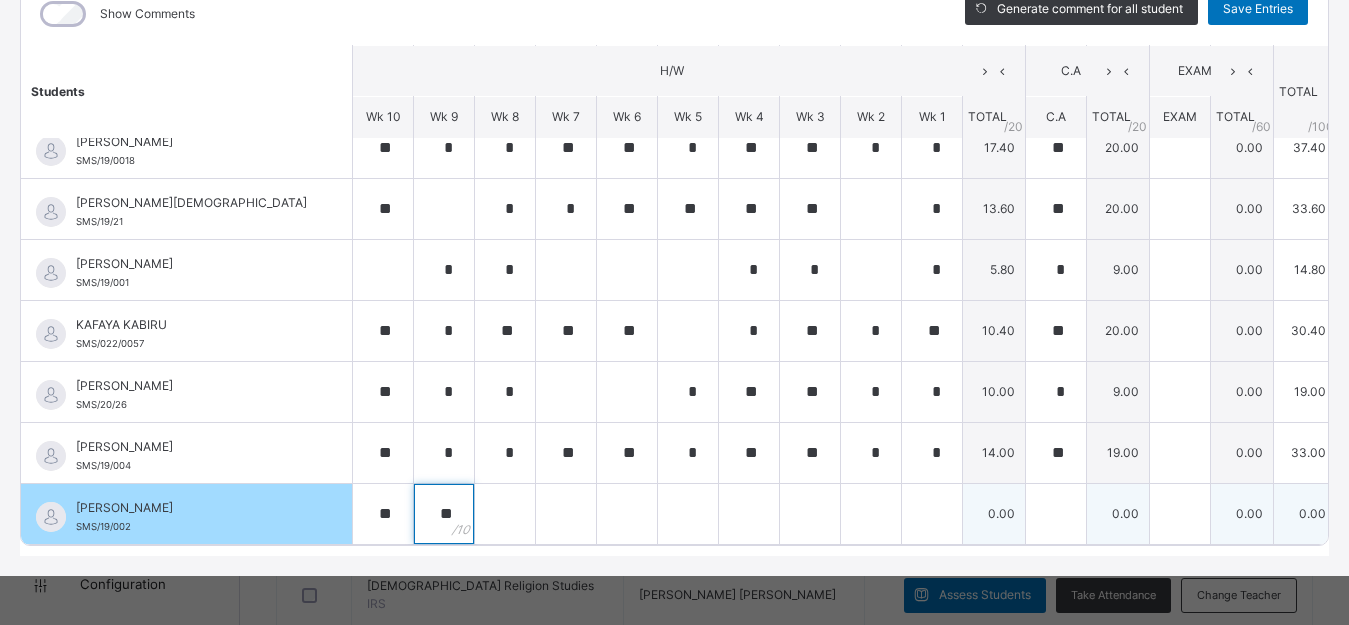 type on "**" 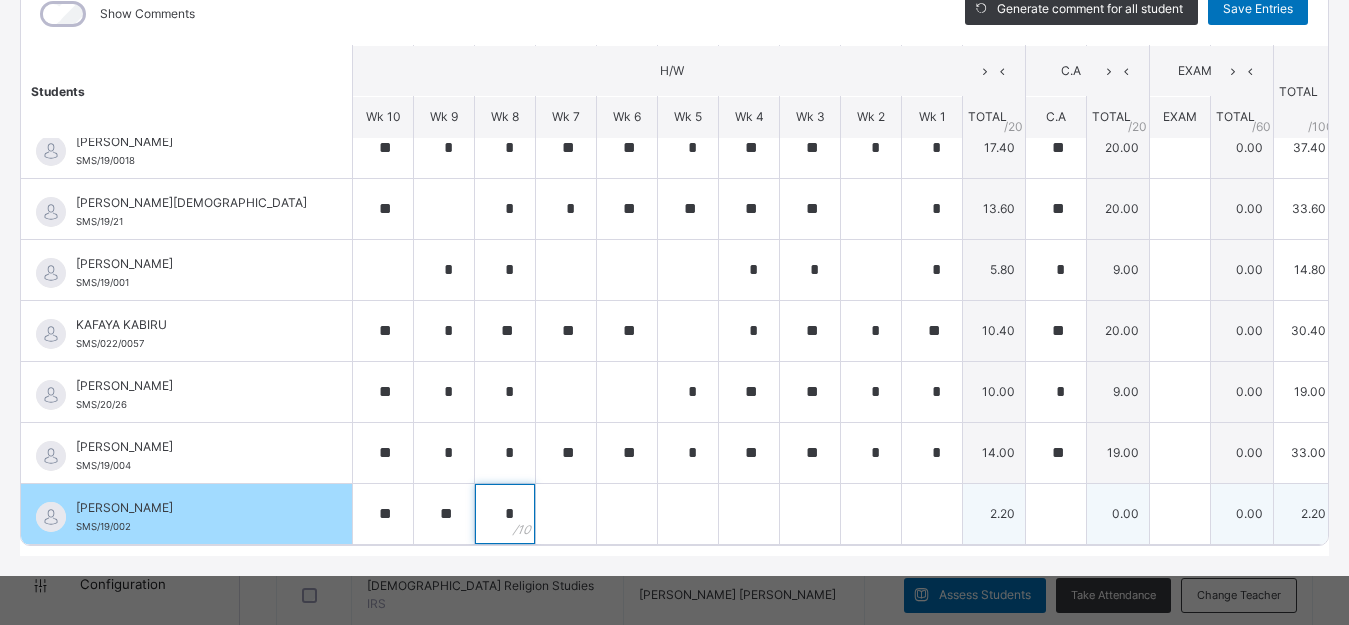 type on "*" 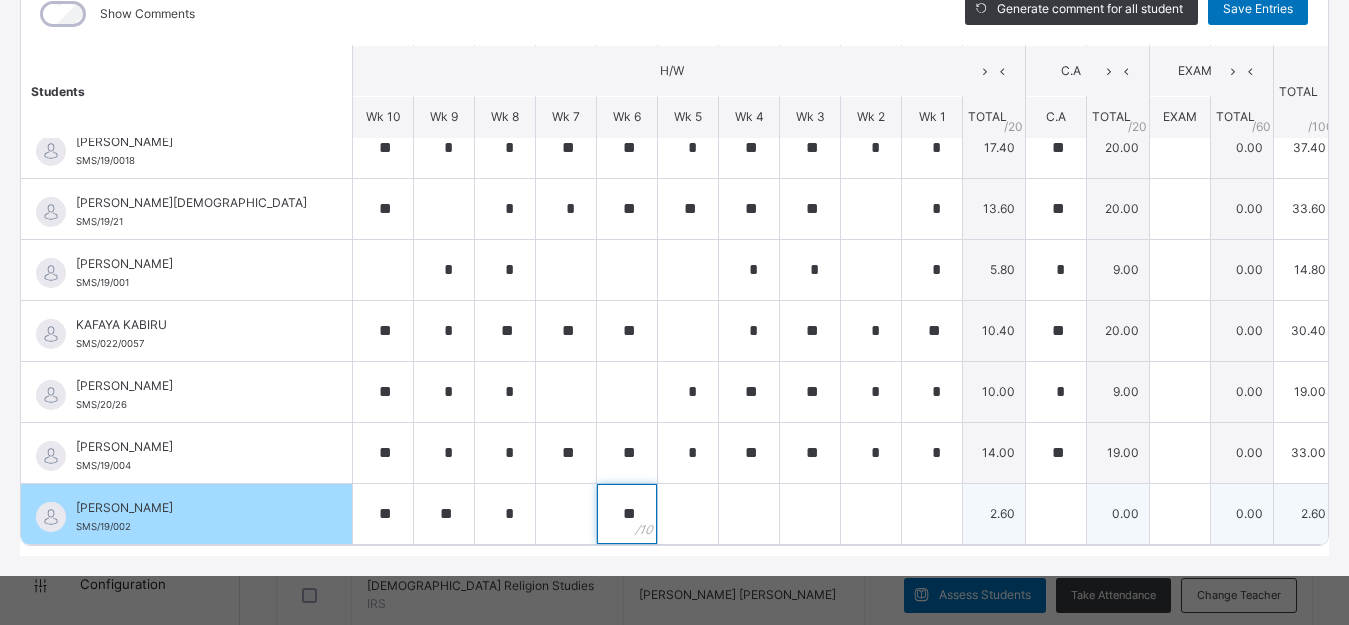 type on "**" 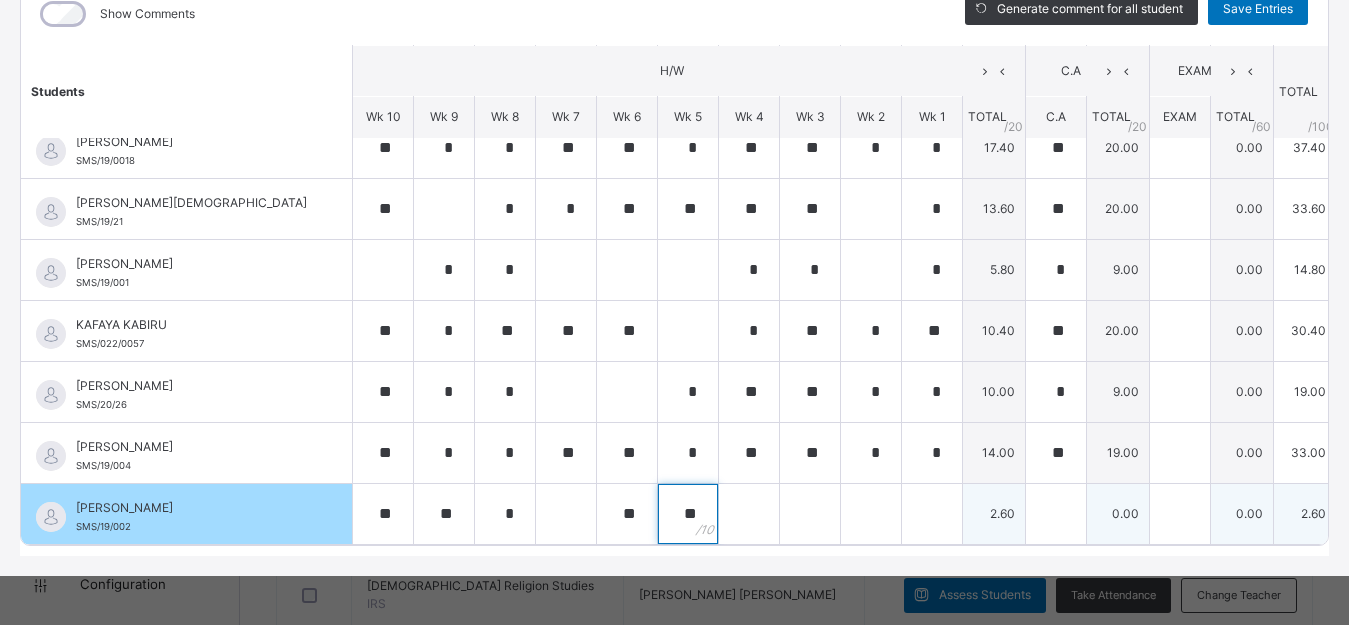 type on "**" 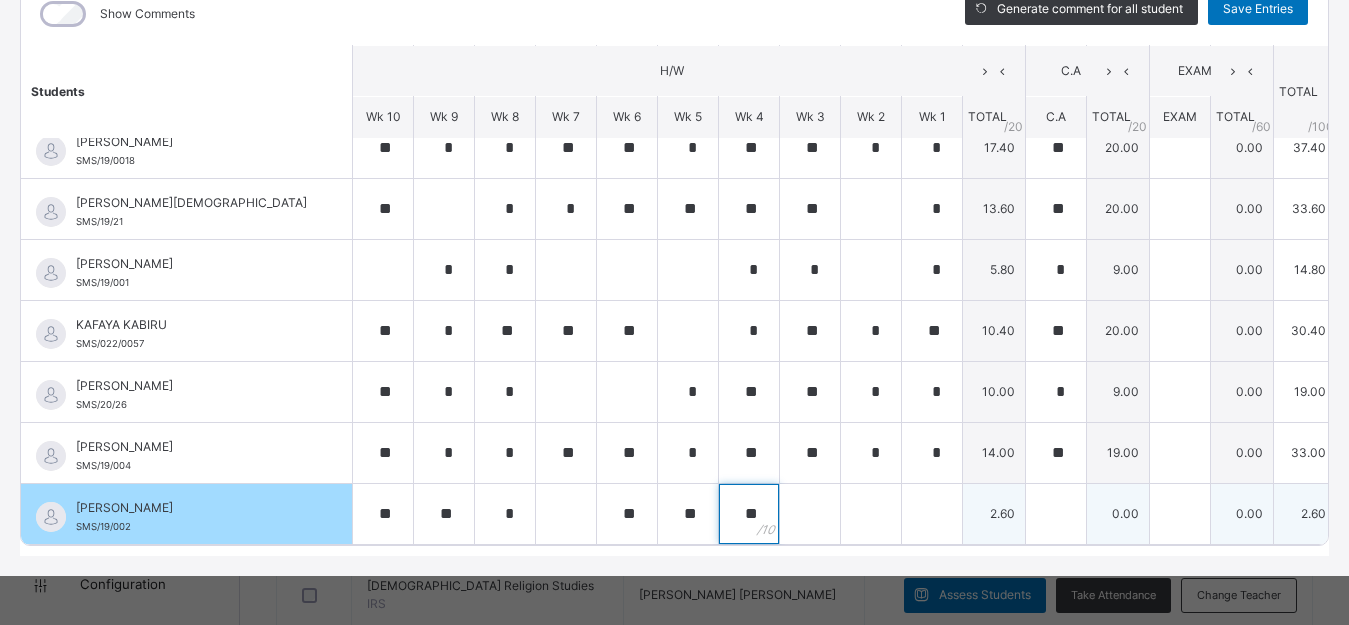 type on "**" 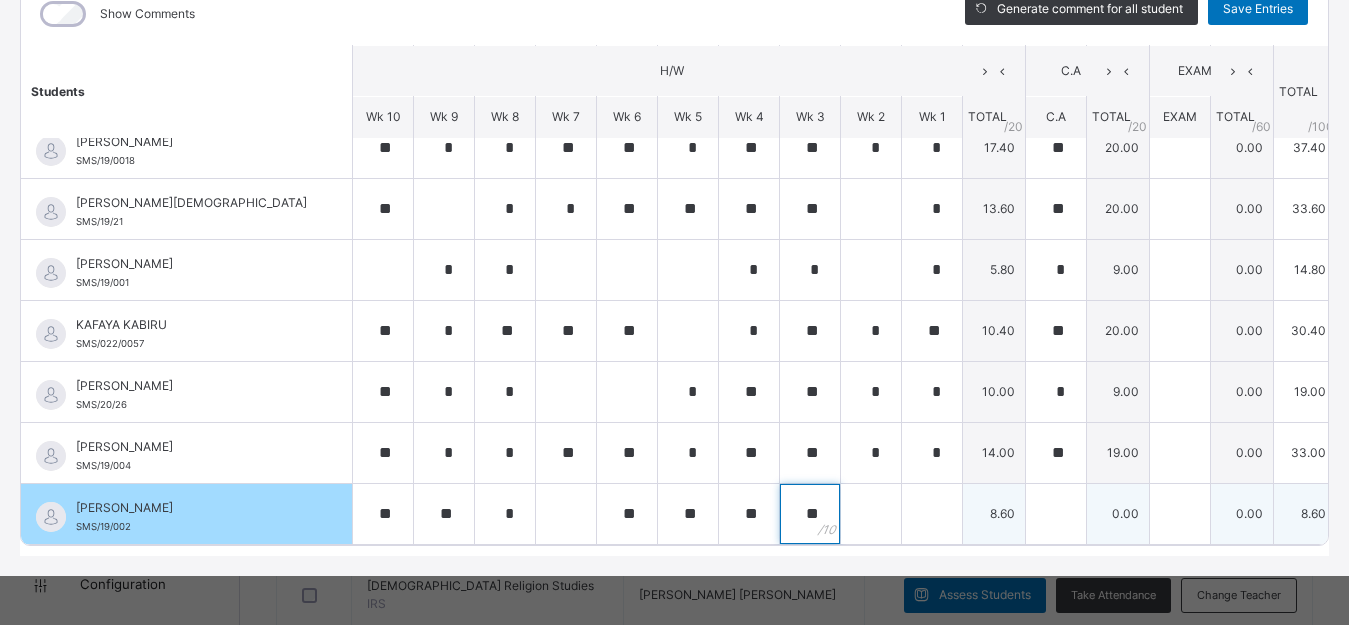 type on "**" 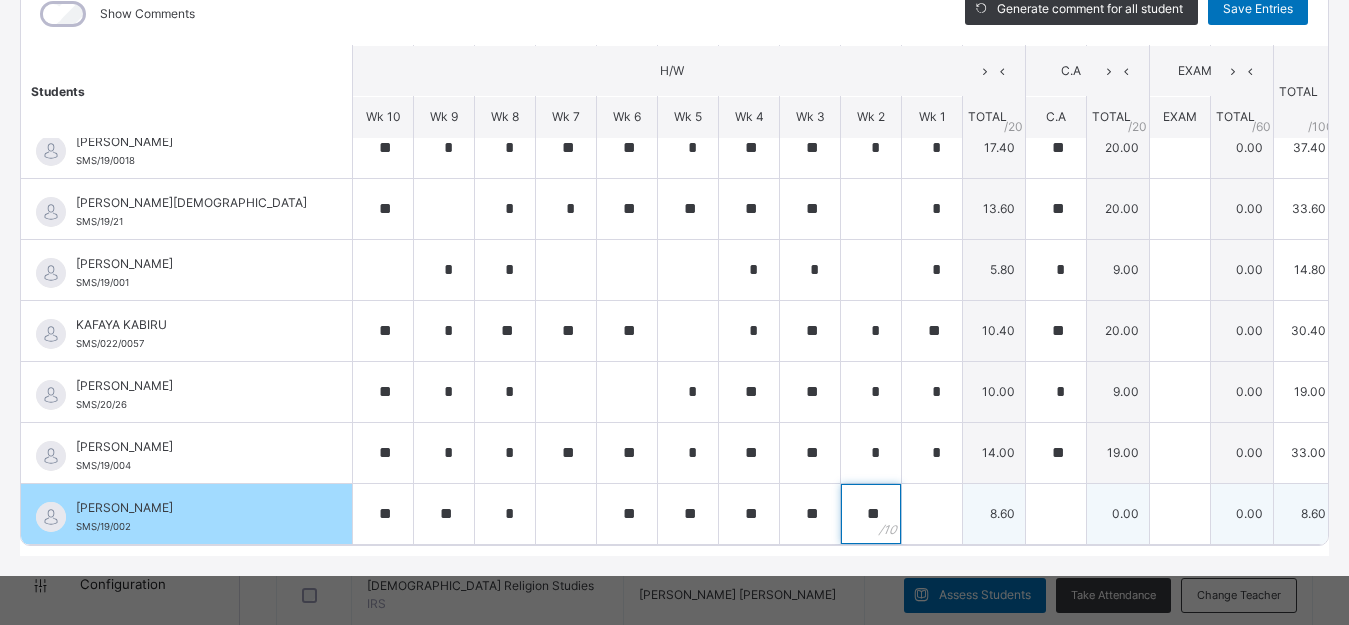 type on "**" 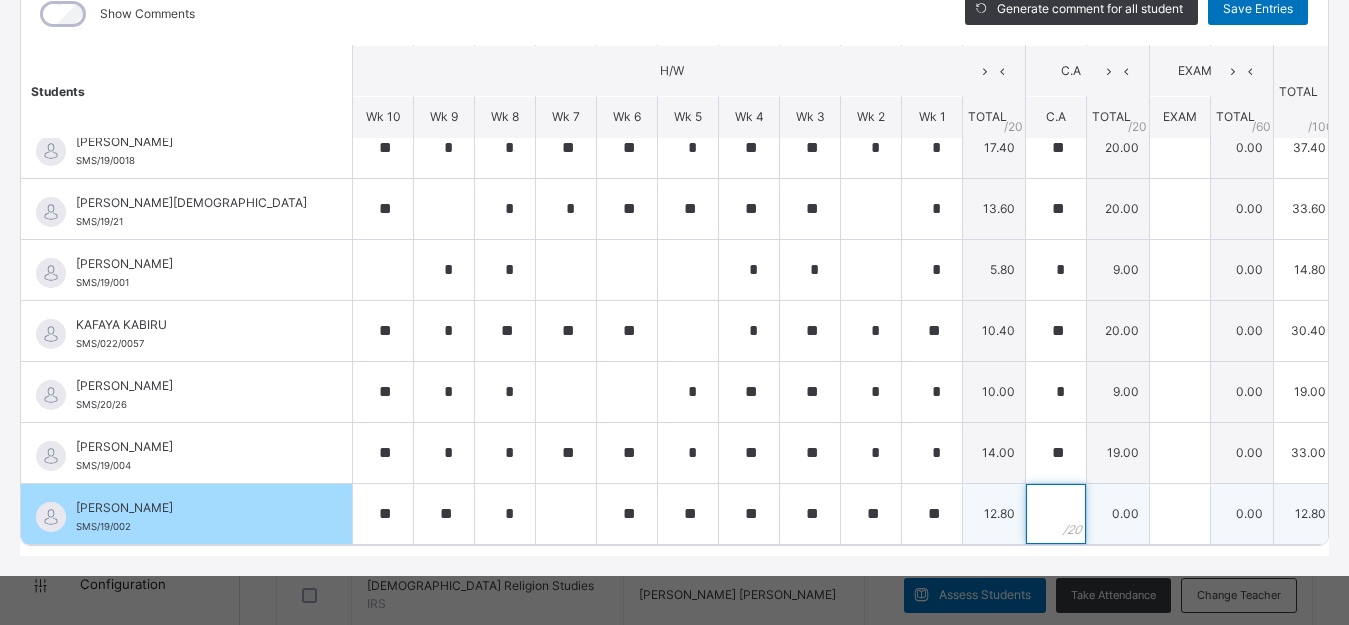 type on "**" 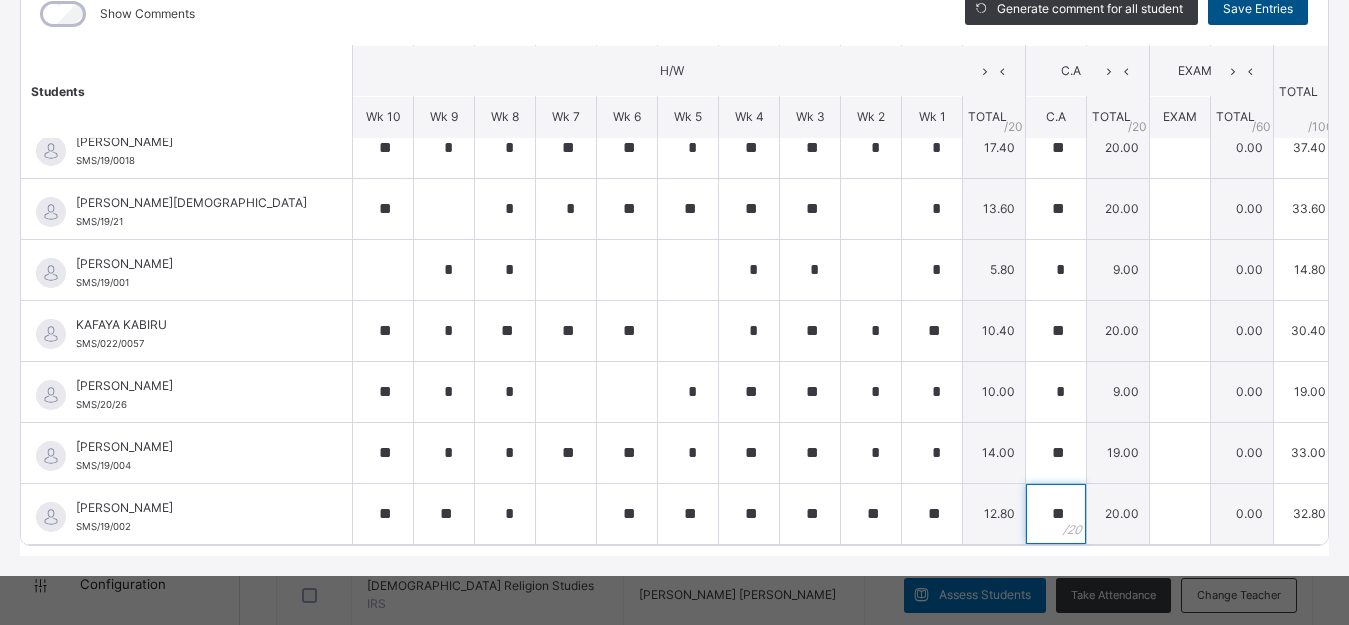 type on "**" 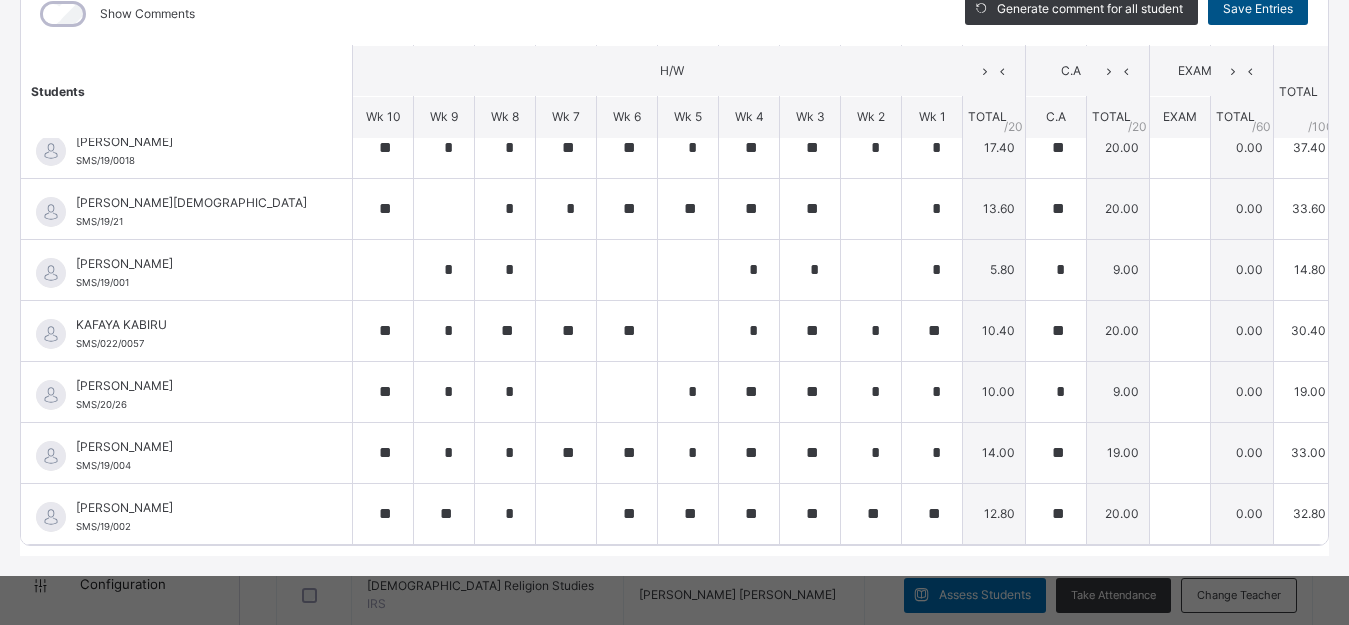 click on "Save Entries" at bounding box center (1258, 9) 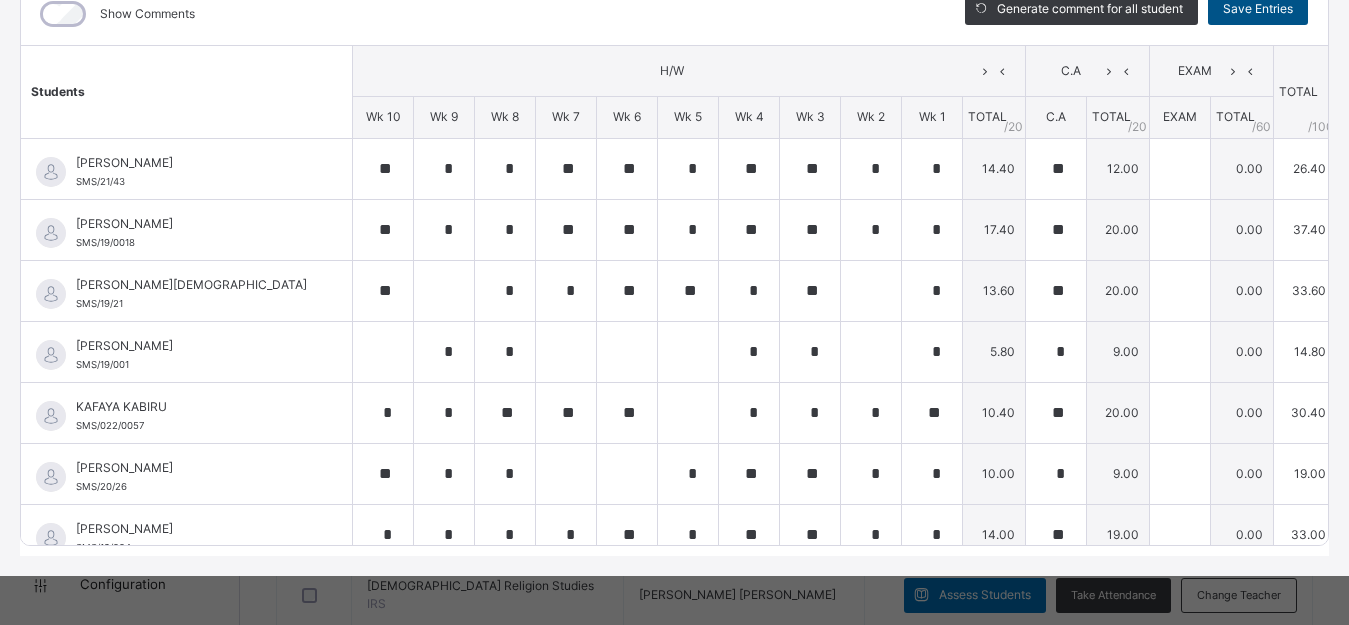 type on "**" 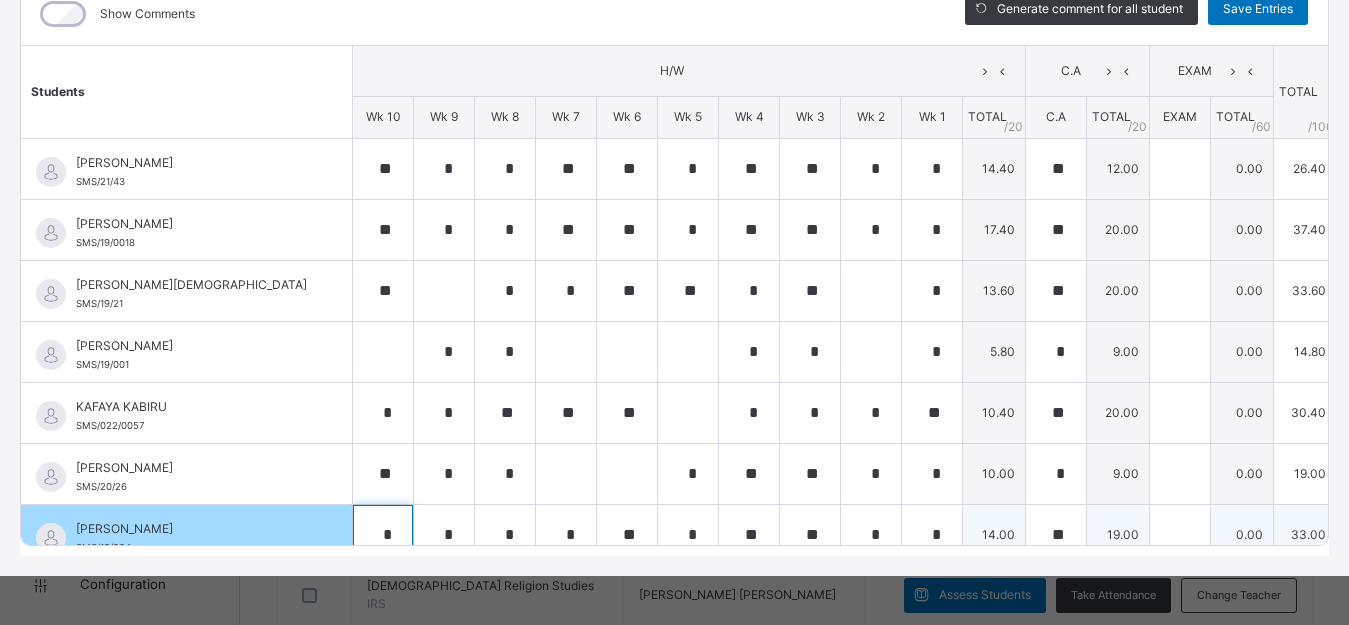 click on "*" at bounding box center (383, 535) 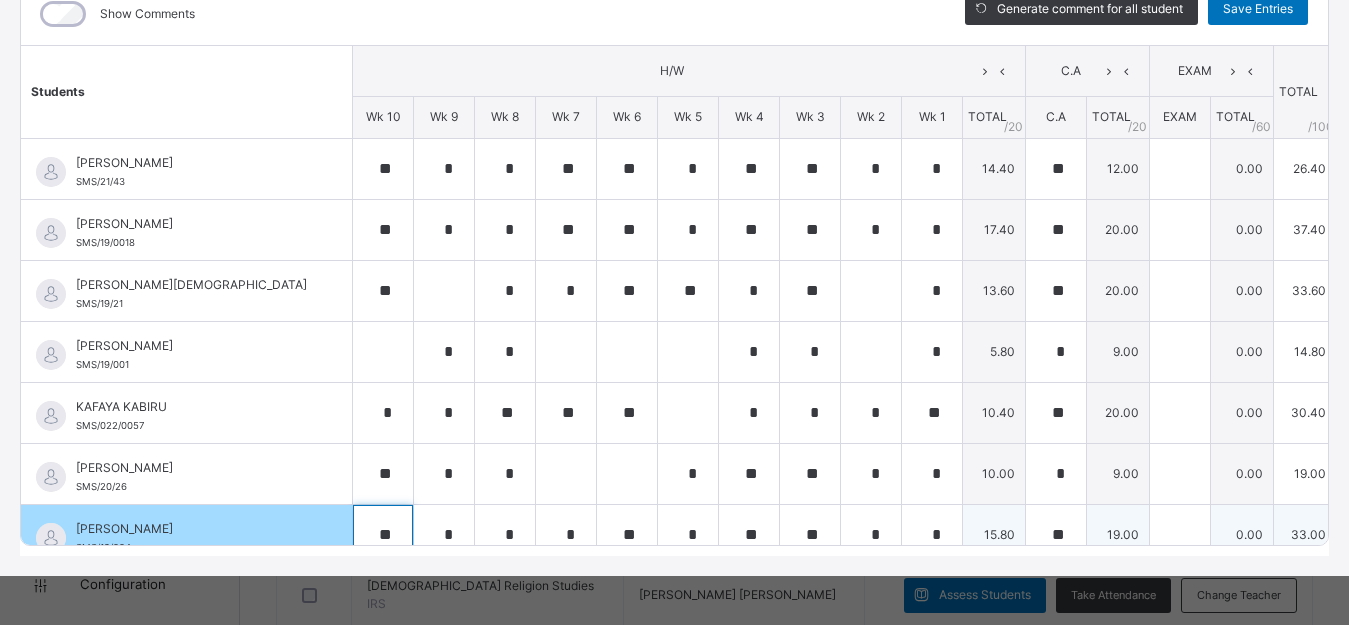 type on "**" 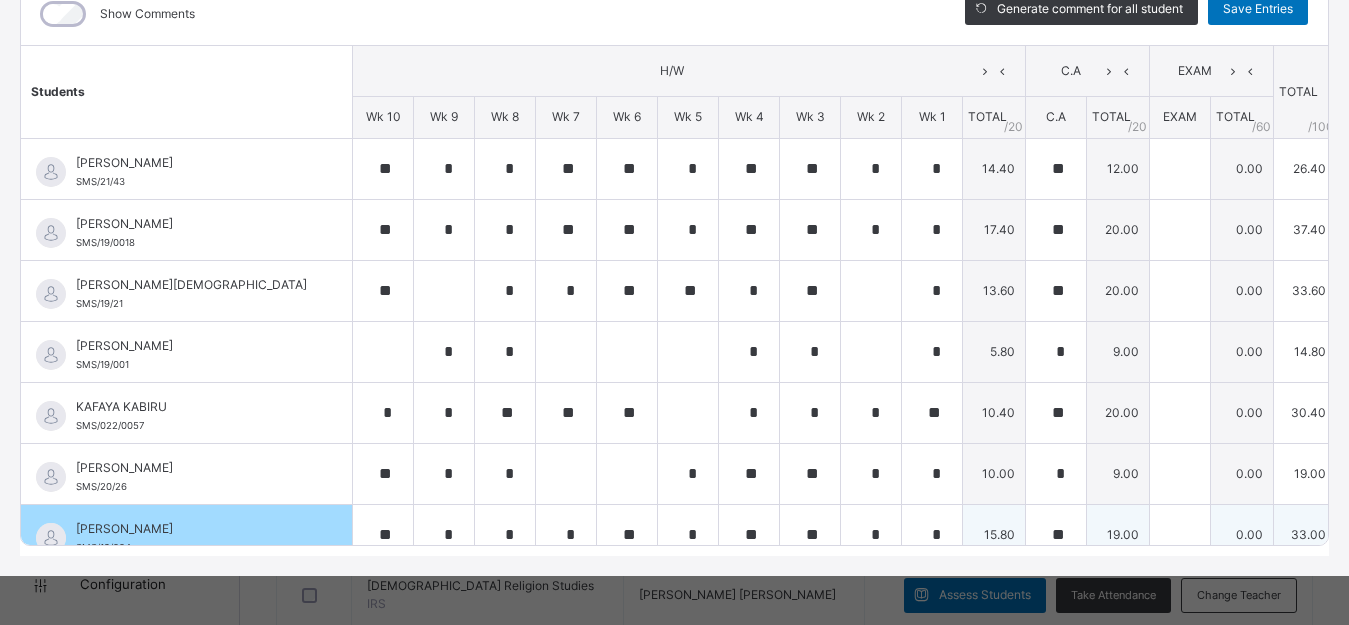 click on "**" at bounding box center (383, 535) 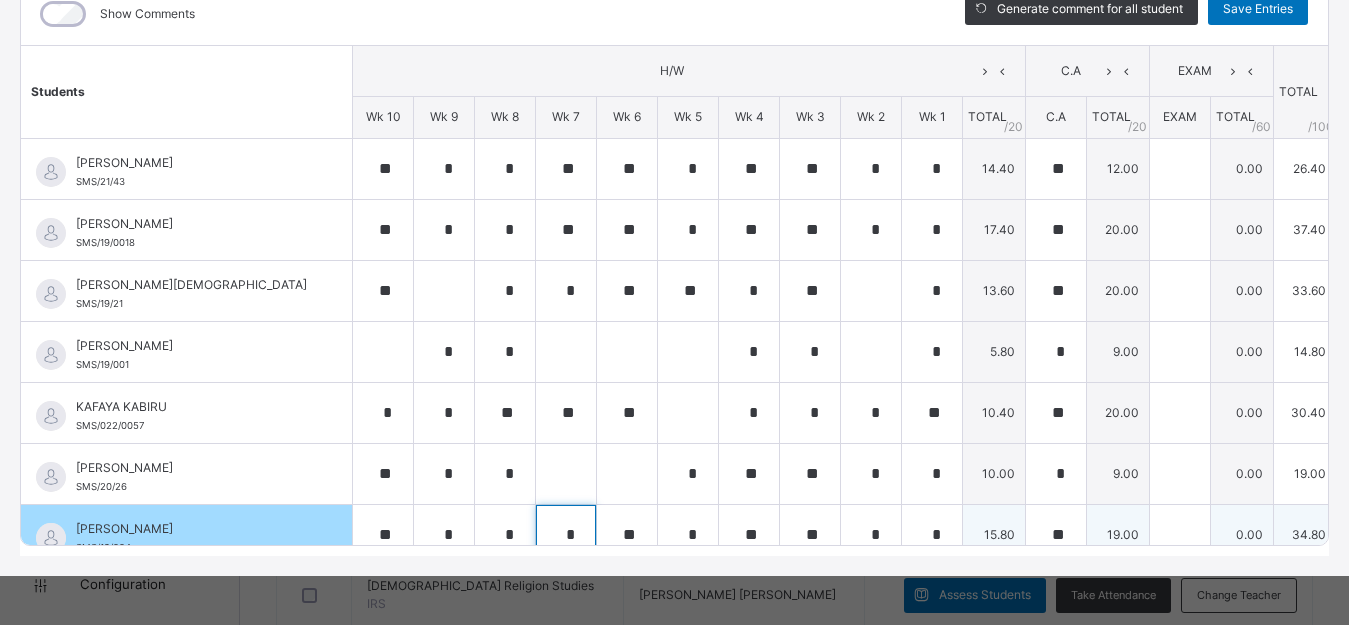 click on "*" at bounding box center [566, 535] 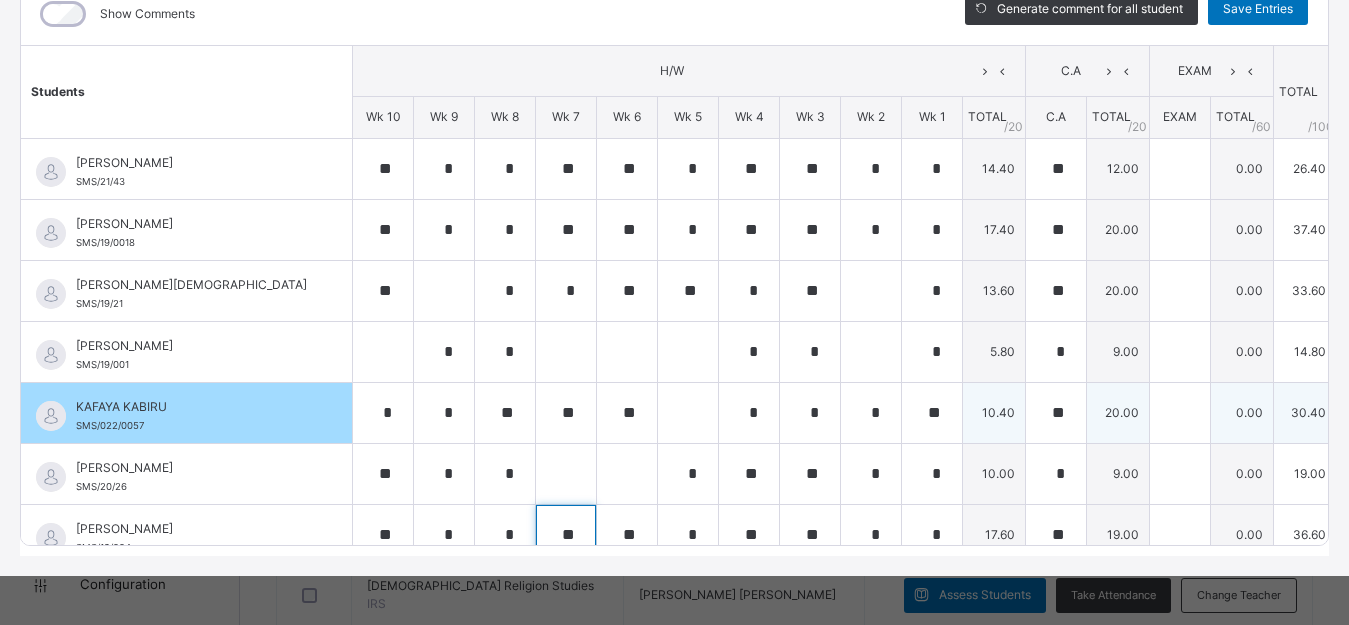type on "**" 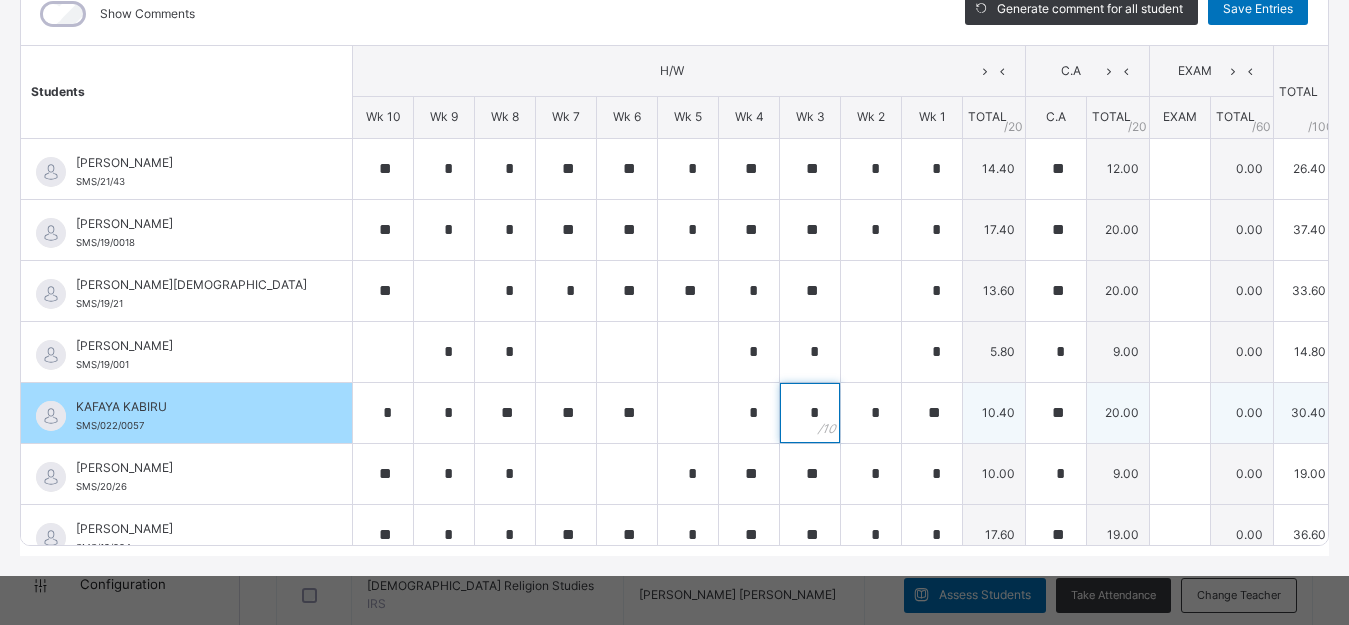 click on "*" at bounding box center (810, 413) 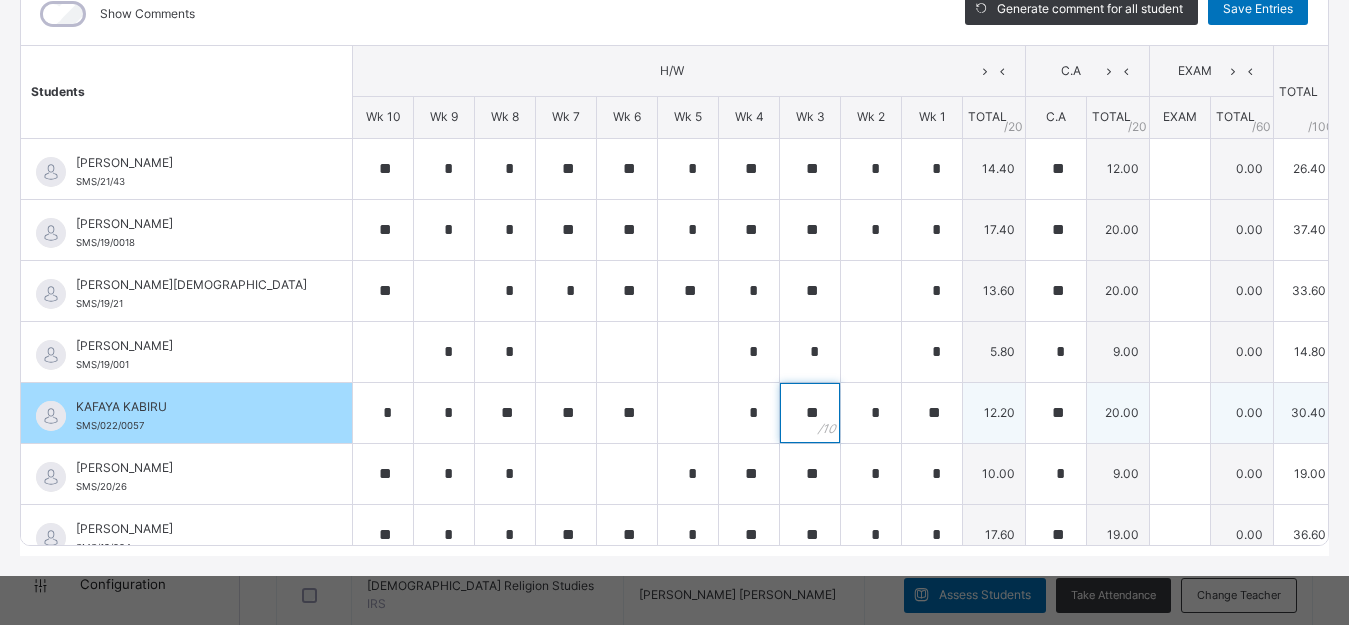 type on "**" 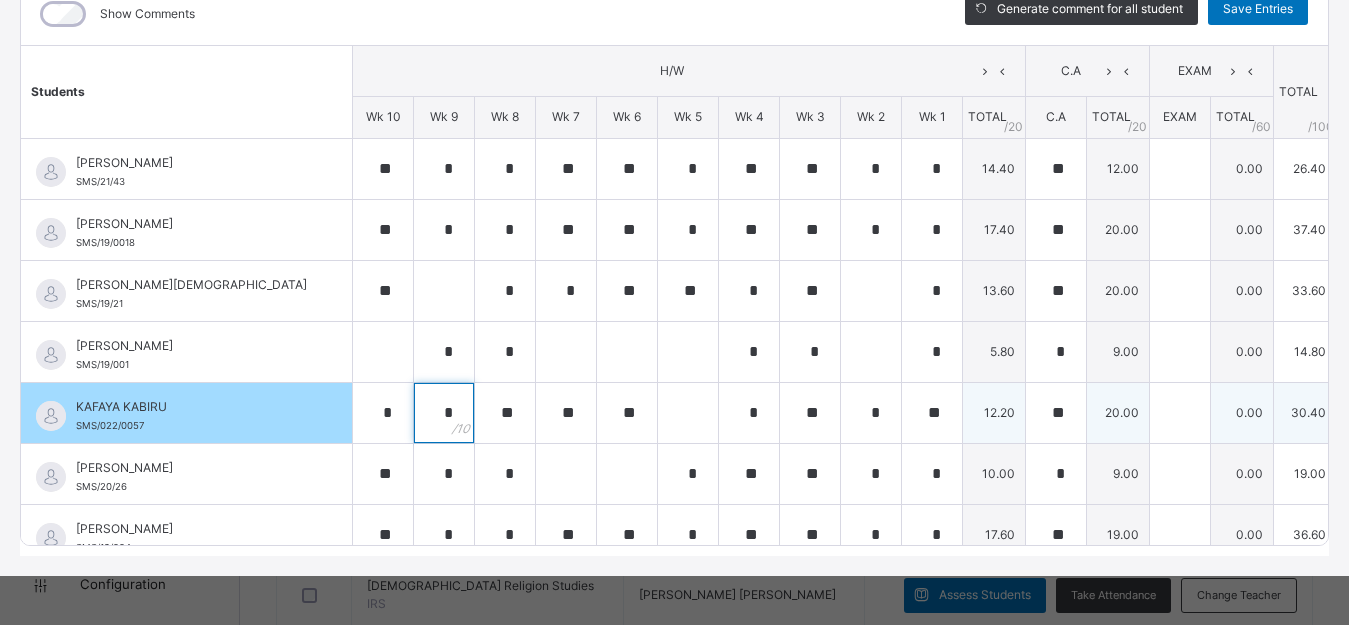 click on "*" at bounding box center [444, 413] 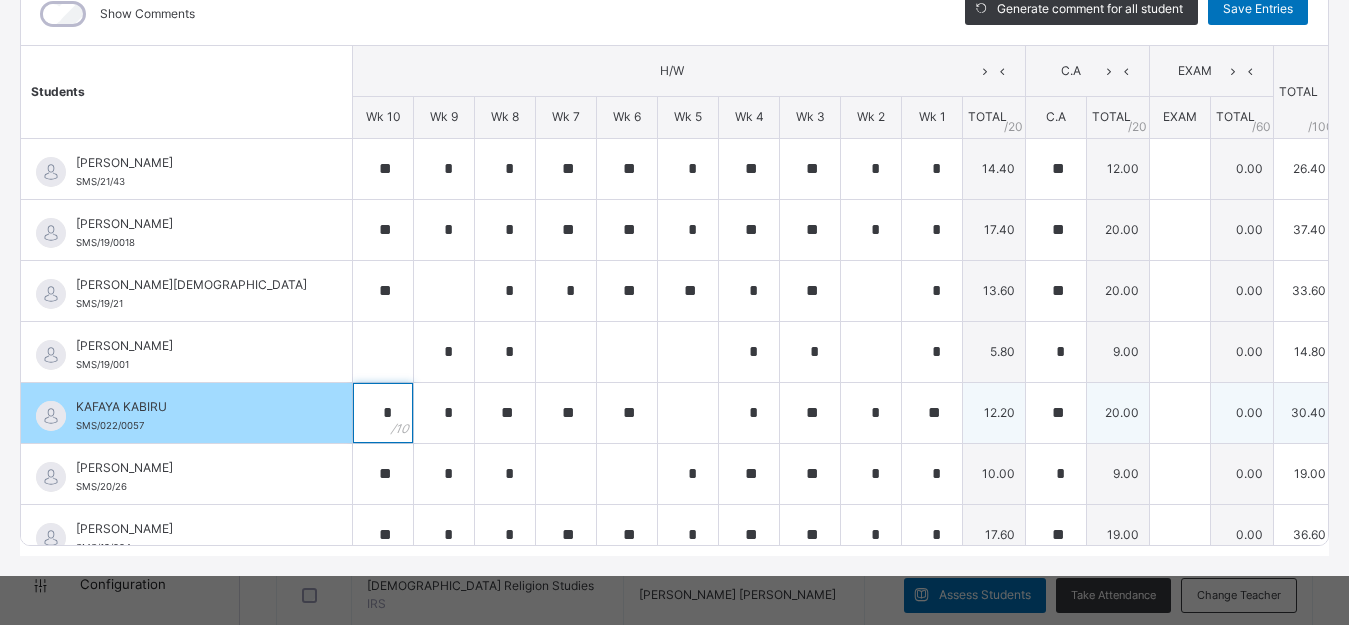 click on "*" at bounding box center (383, 413) 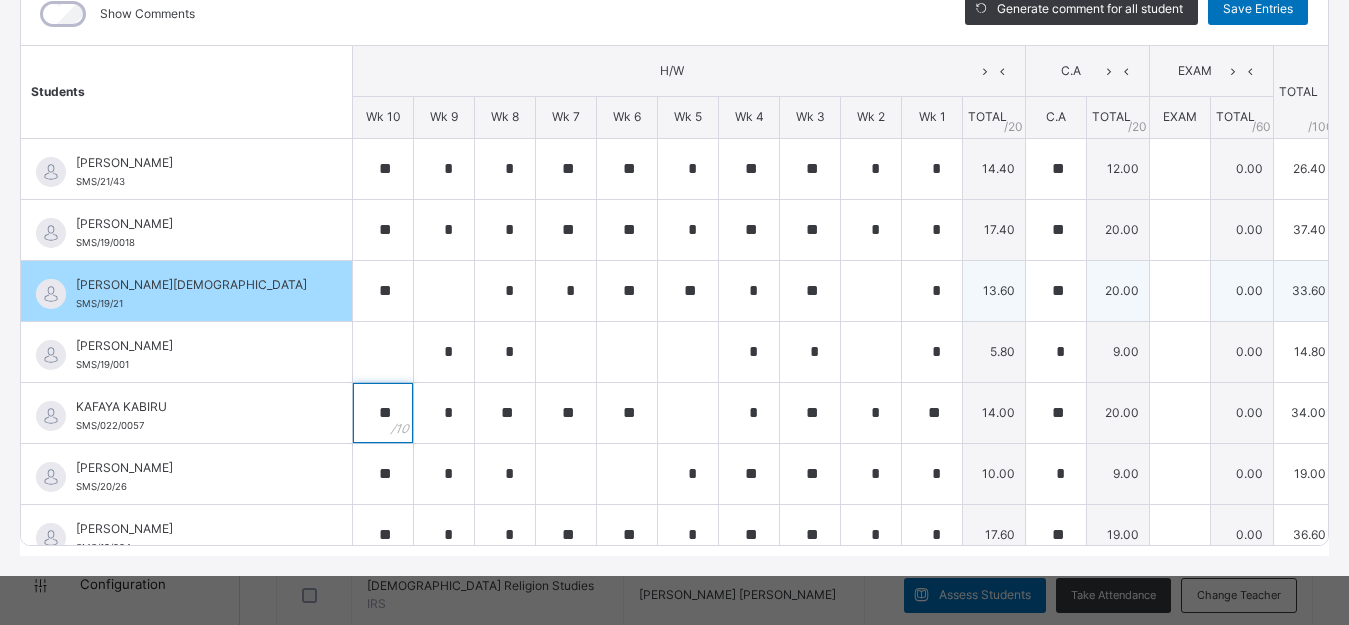 type on "**" 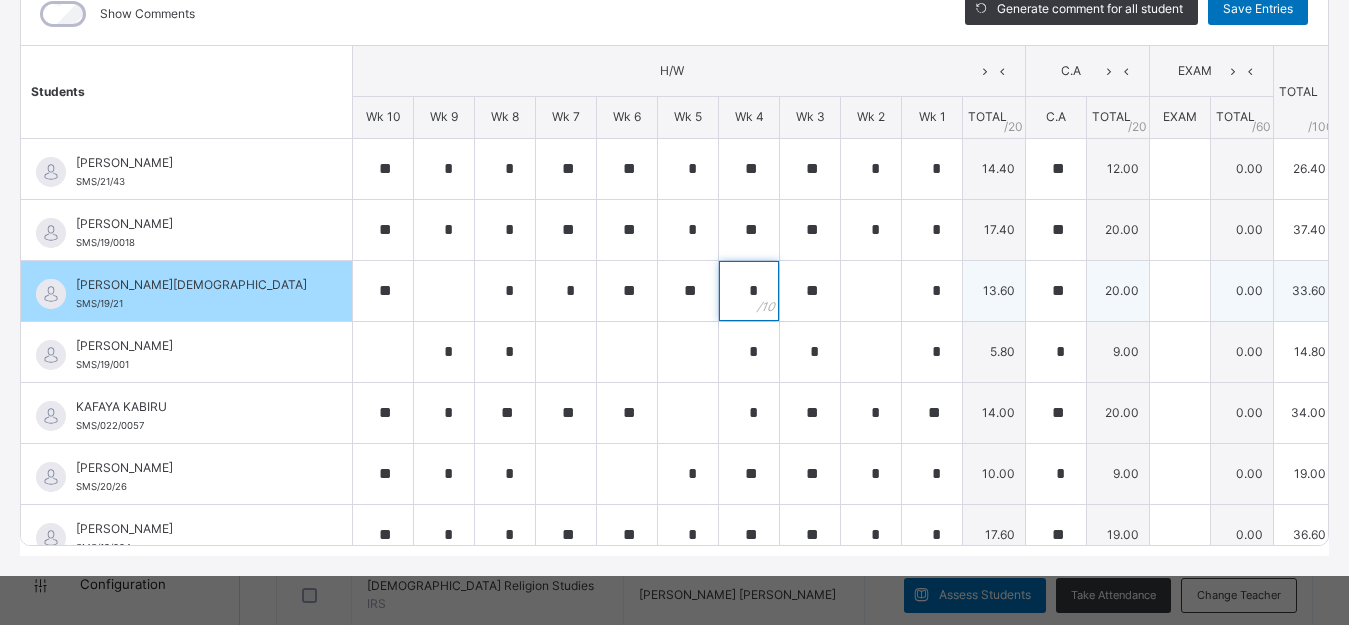 click on "*" at bounding box center [749, 291] 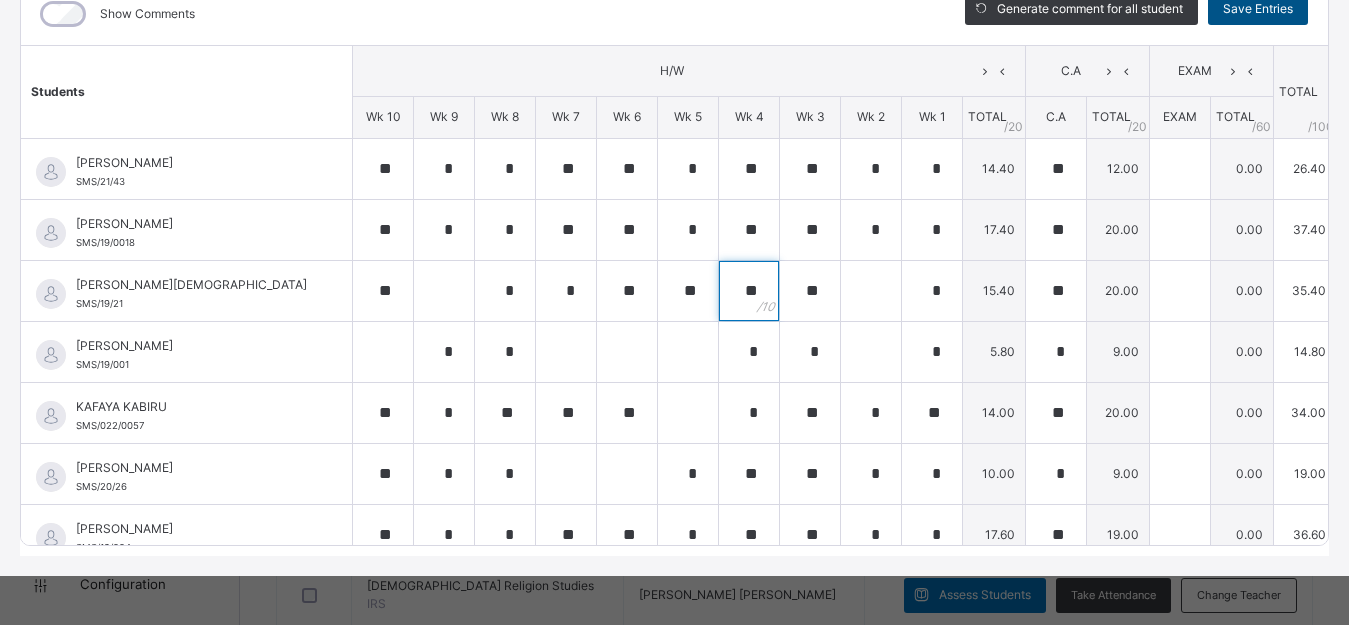 type on "**" 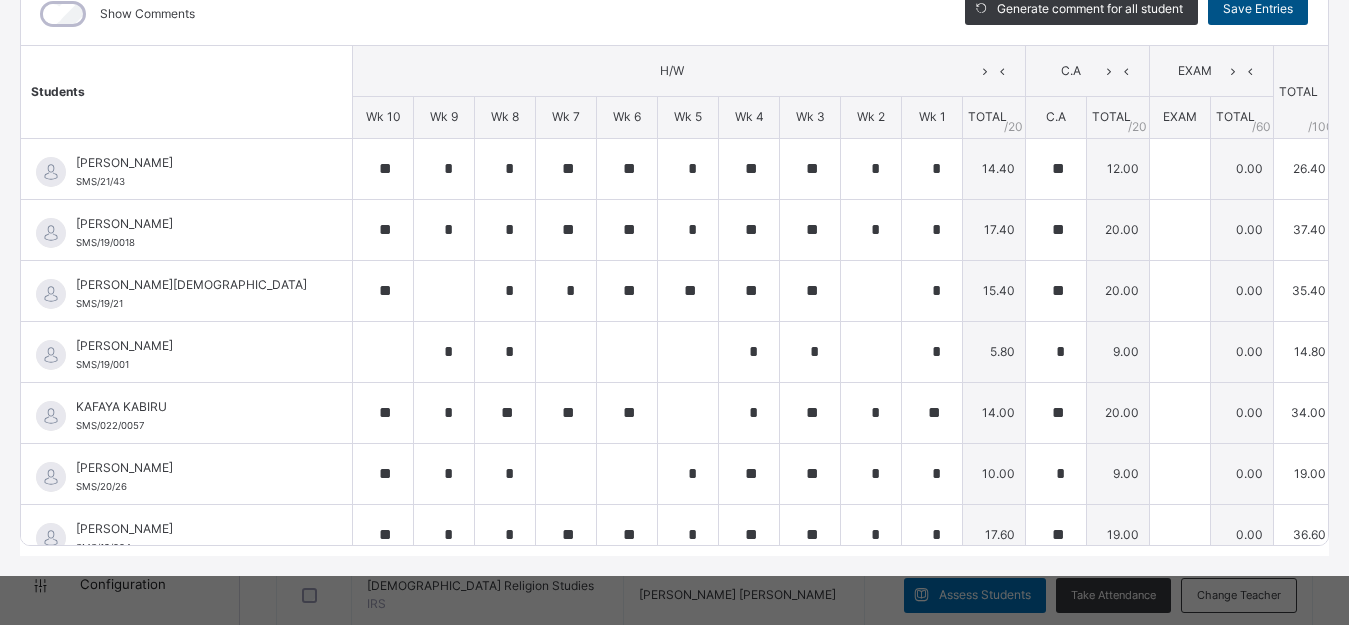 click on "Save Entries" at bounding box center [1258, 9] 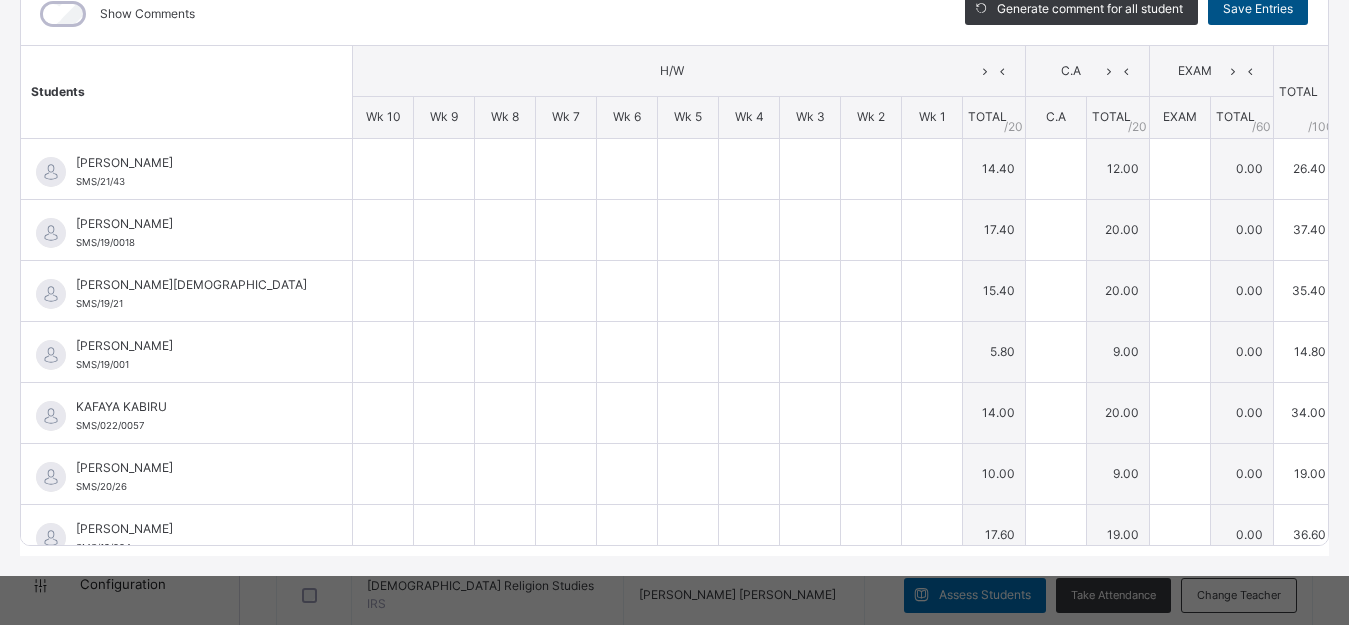 type on "**" 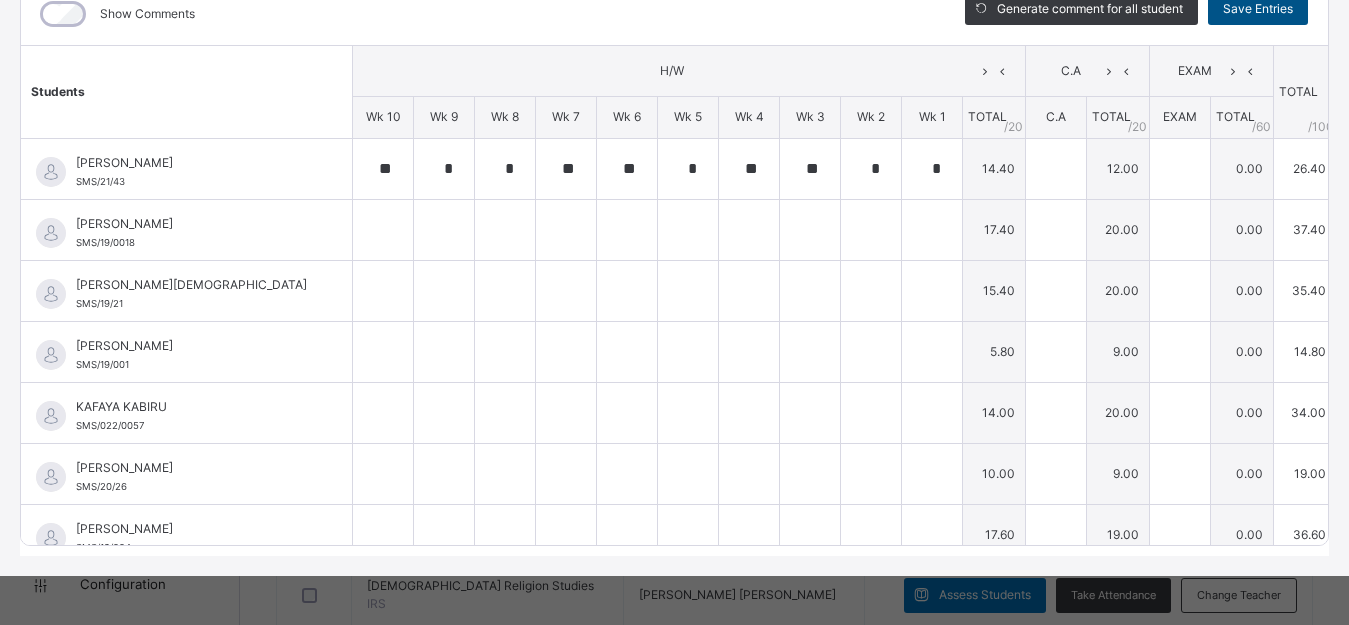 type on "**" 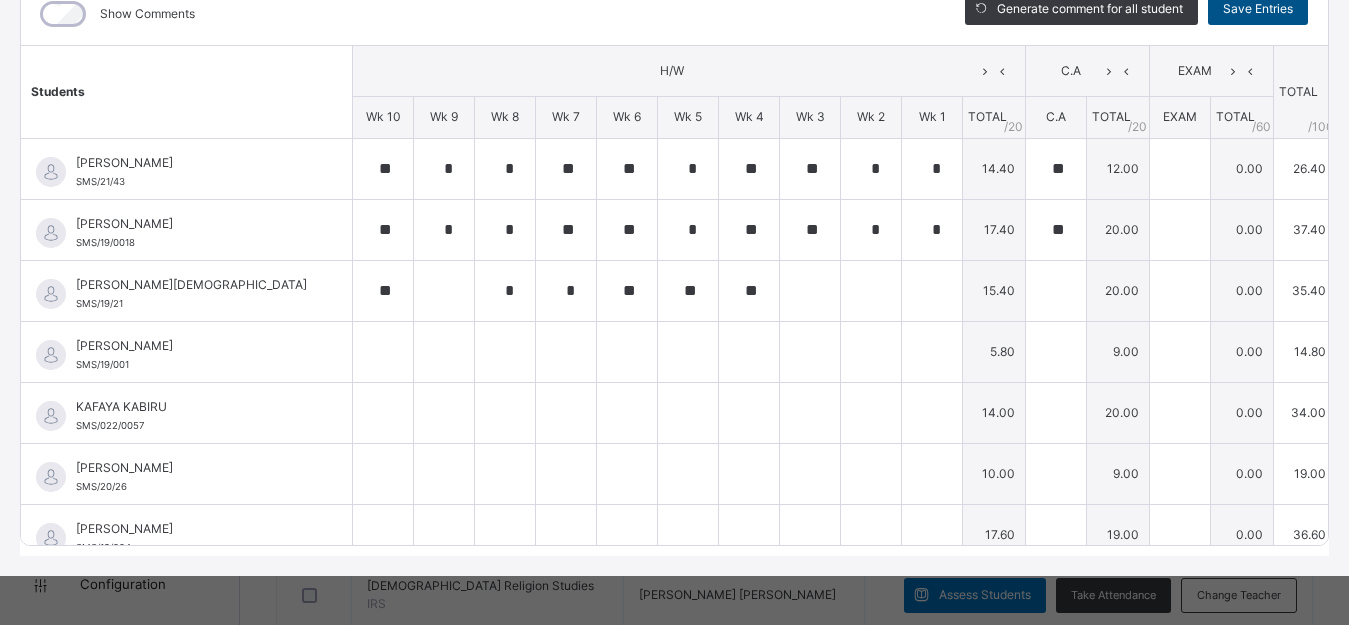 type on "**" 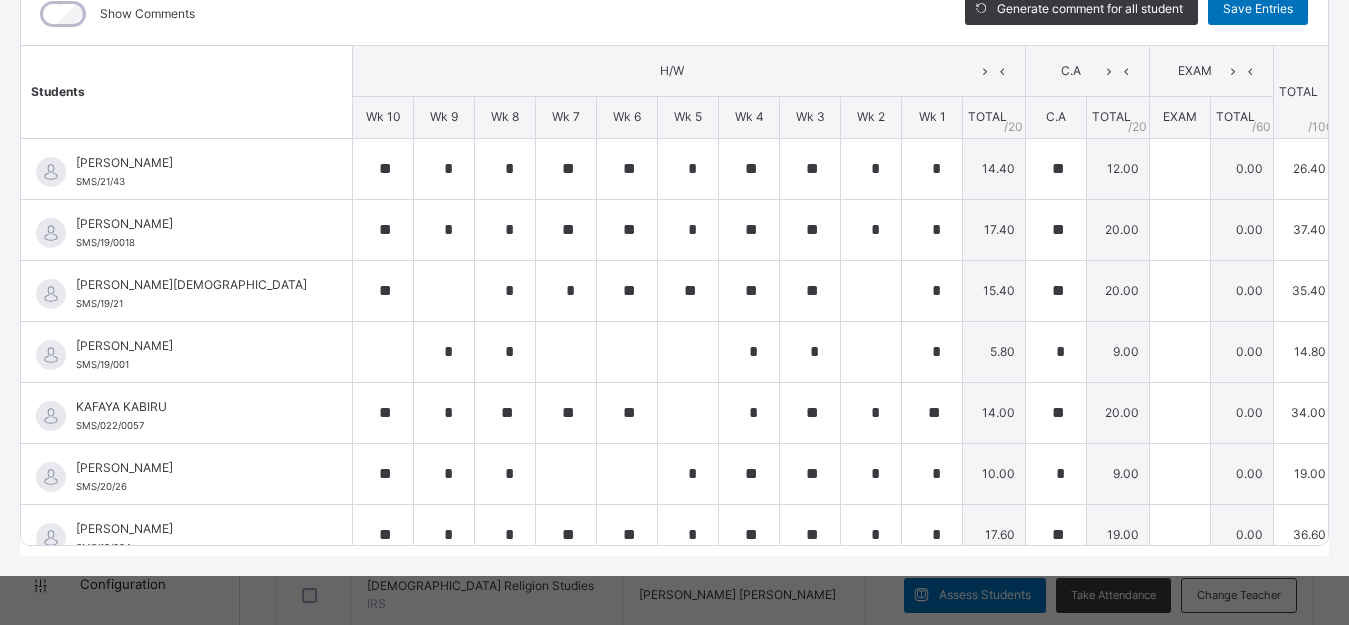 scroll, scrollTop: 0, scrollLeft: 0, axis: both 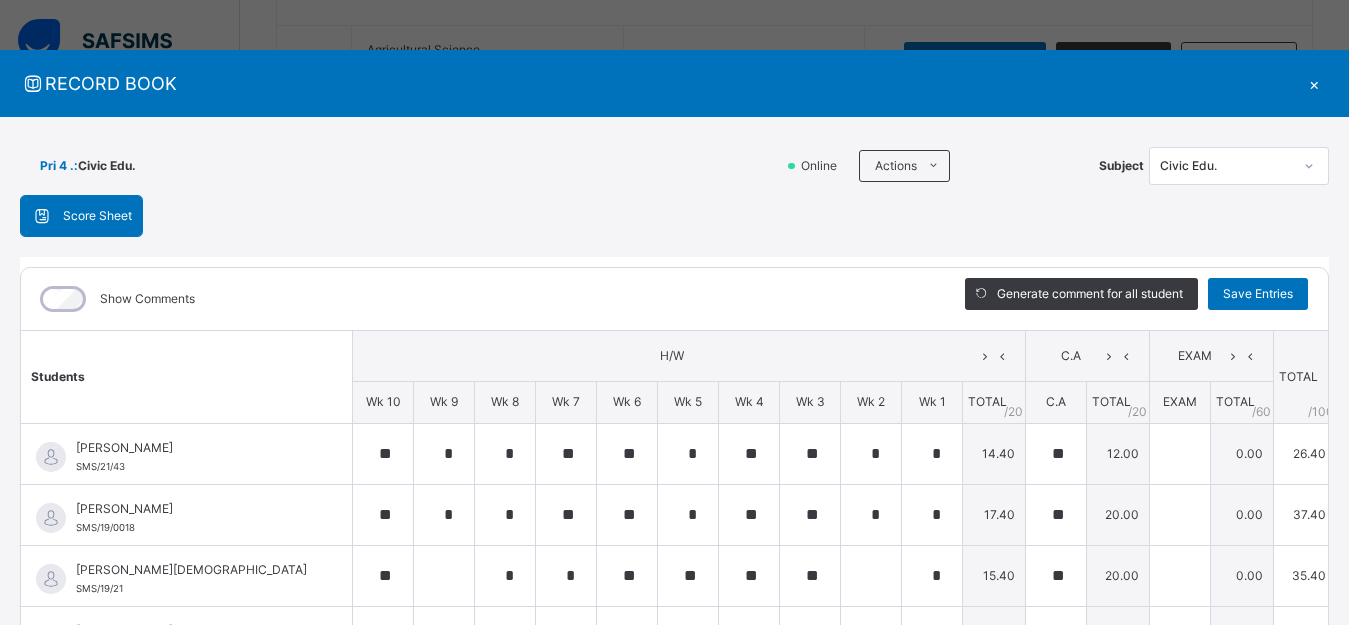 click 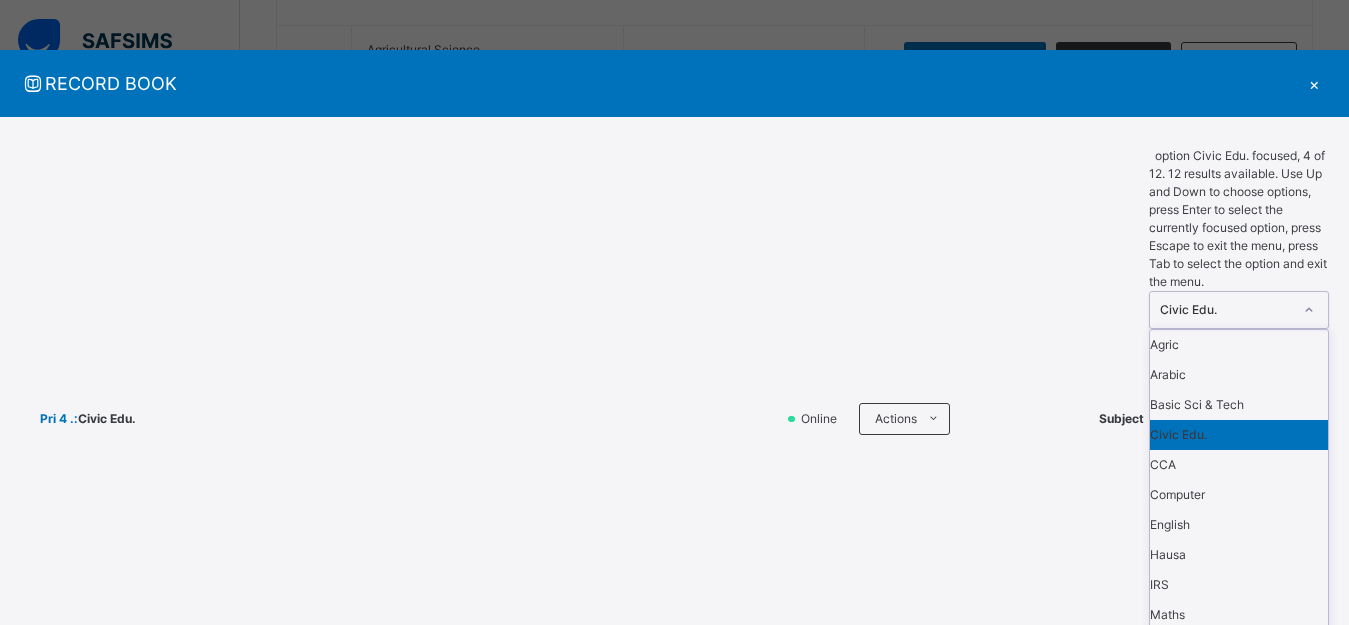 scroll, scrollTop: 108, scrollLeft: 0, axis: vertical 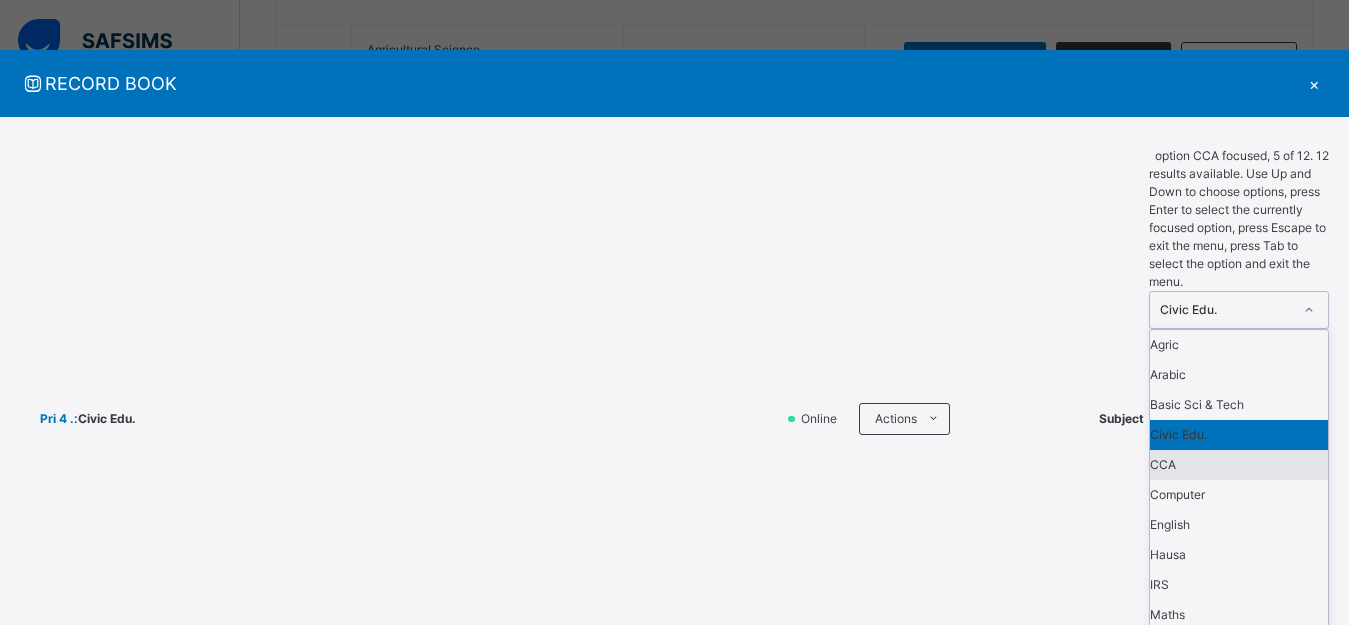 click on "CCA" at bounding box center (1239, 465) 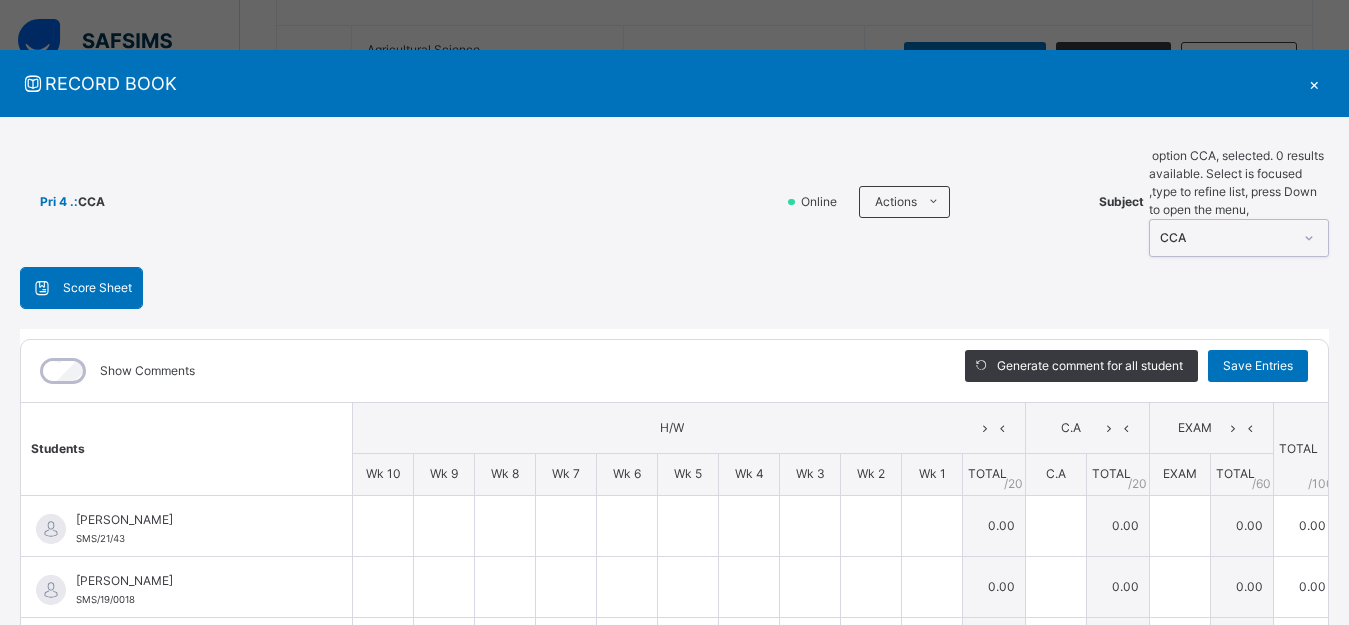 scroll, scrollTop: 286, scrollLeft: 0, axis: vertical 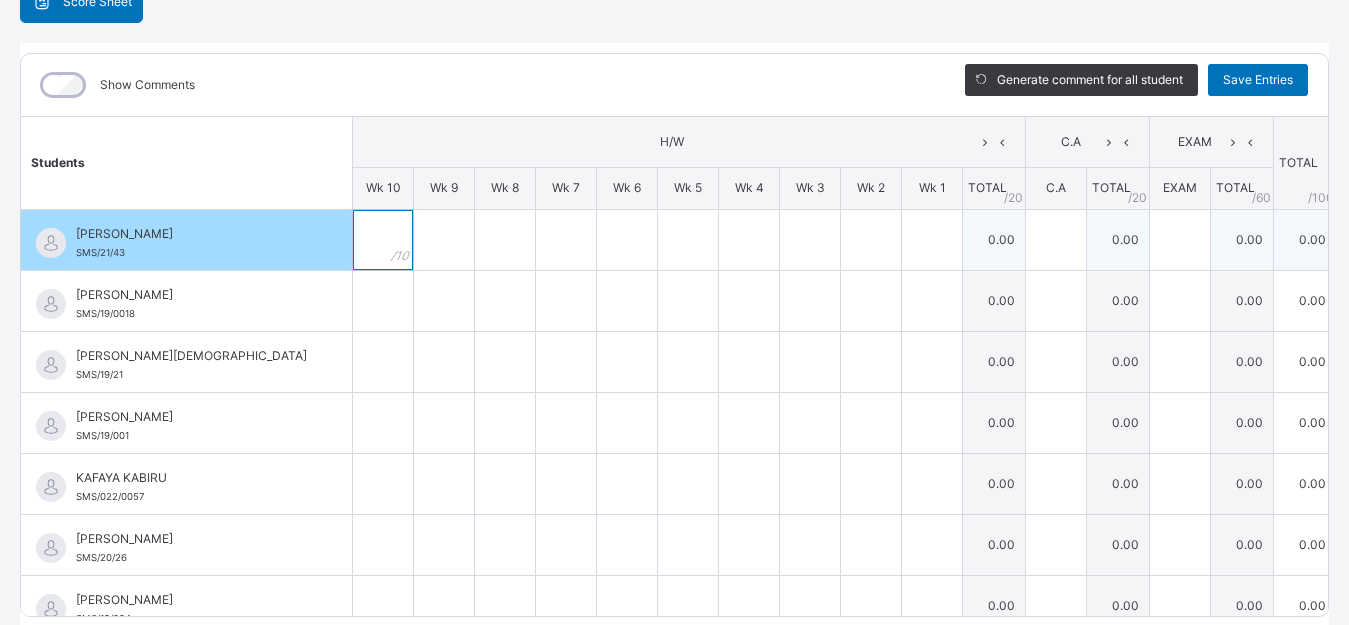 click at bounding box center [383, 240] 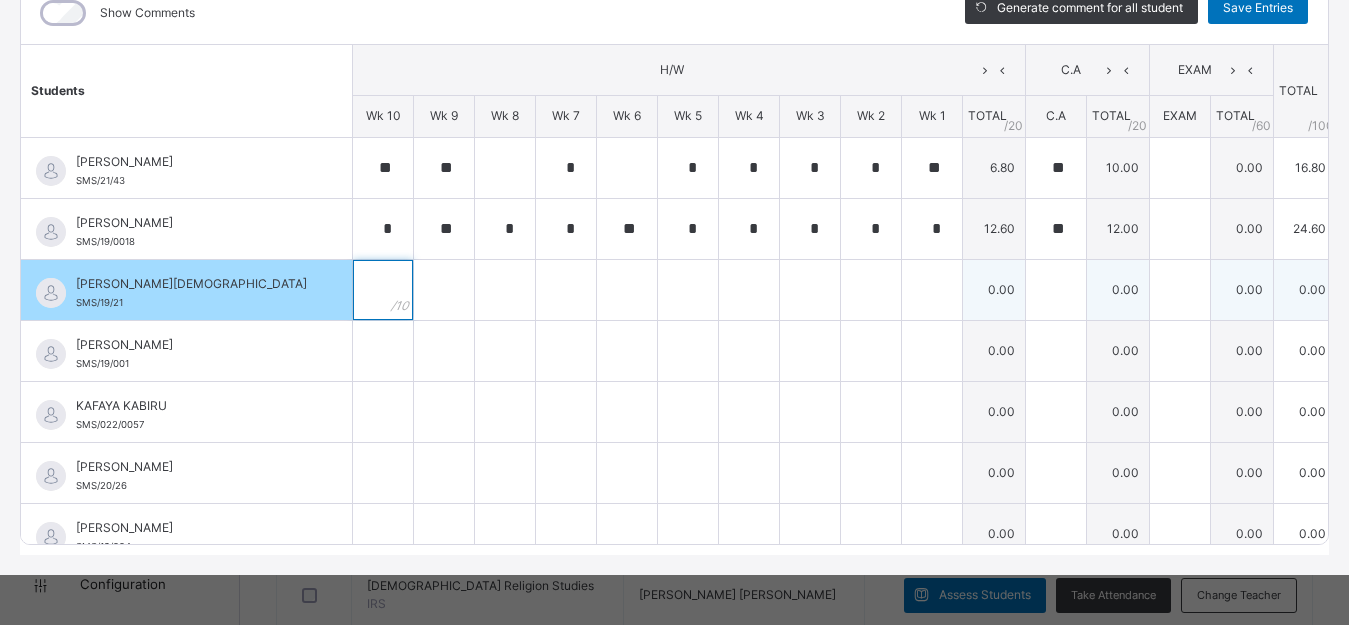 click at bounding box center (383, 290) 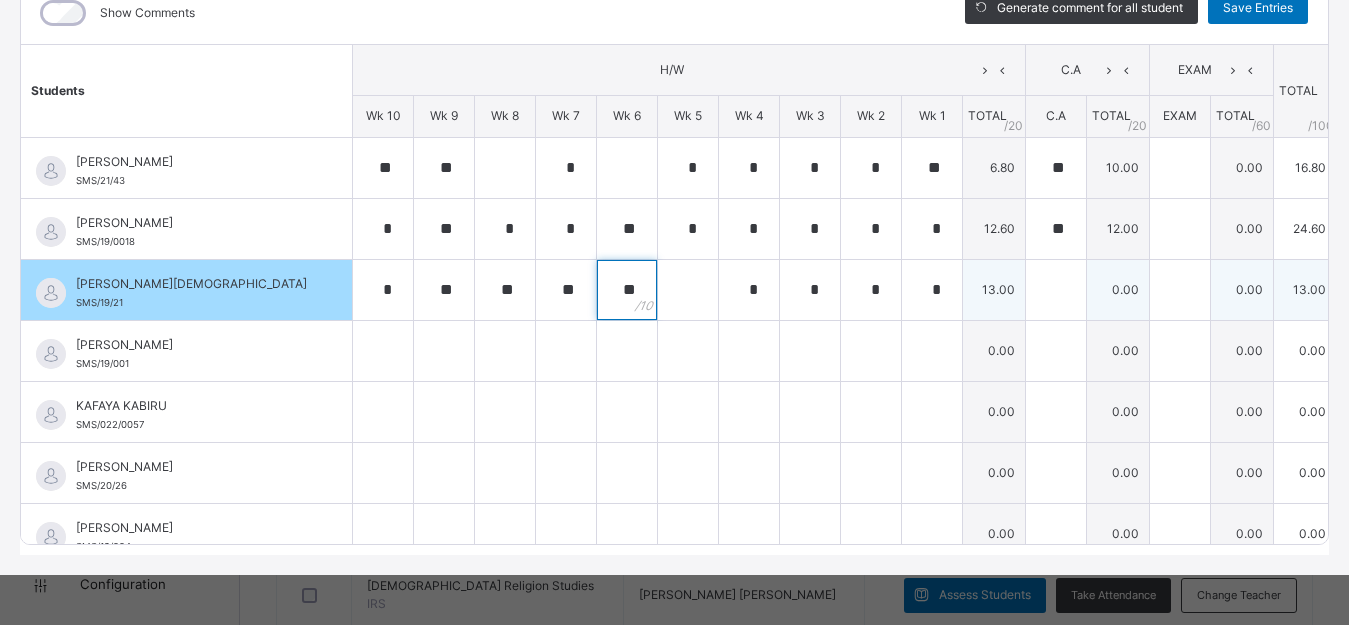 click on "**" at bounding box center [627, 290] 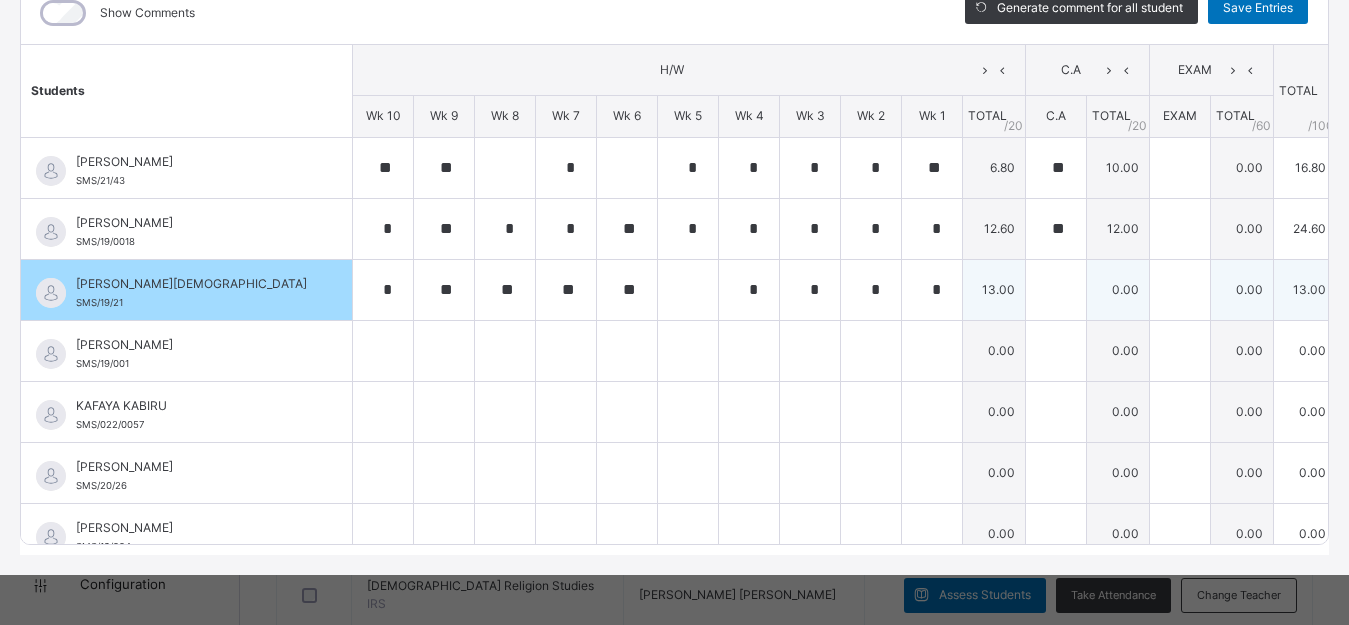 click on "**" at bounding box center [627, 290] 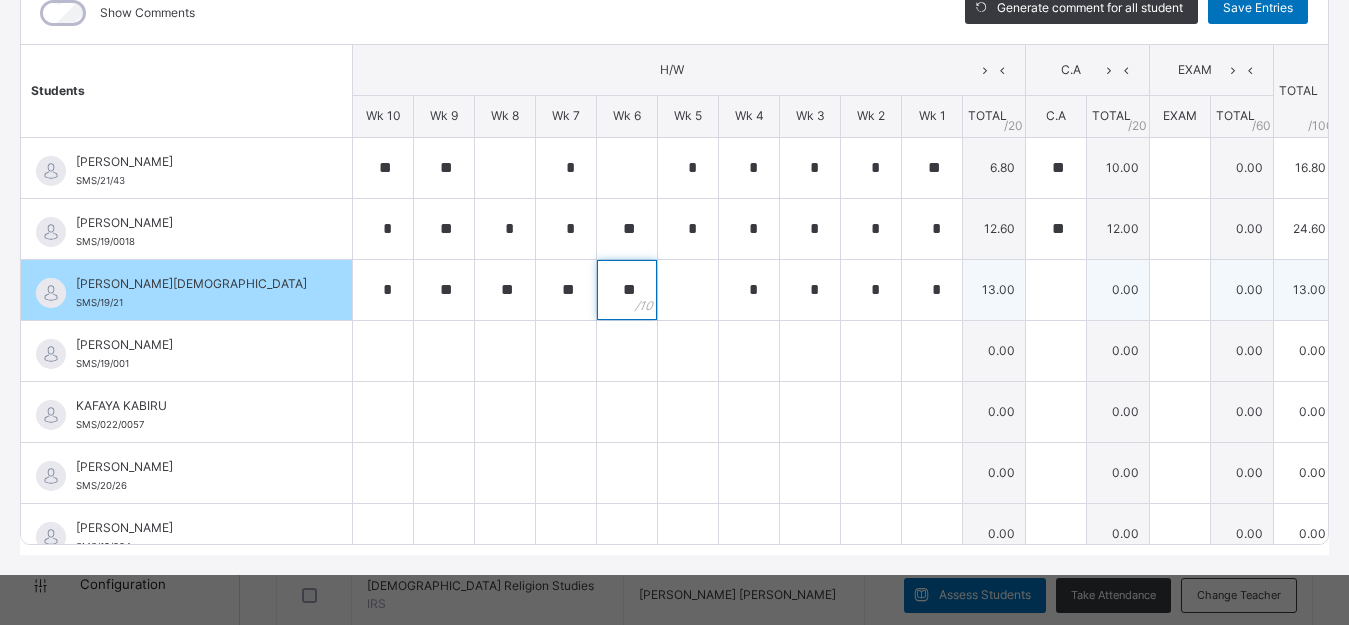 click on "**" at bounding box center (627, 290) 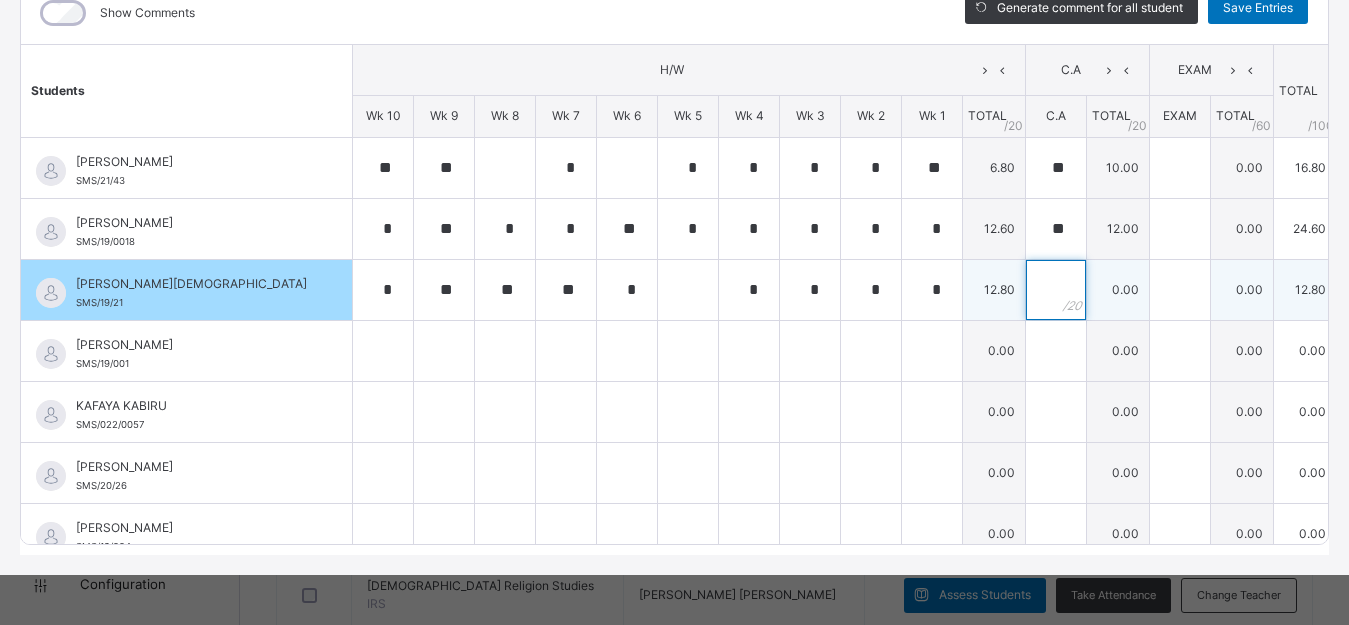 click at bounding box center (1056, 290) 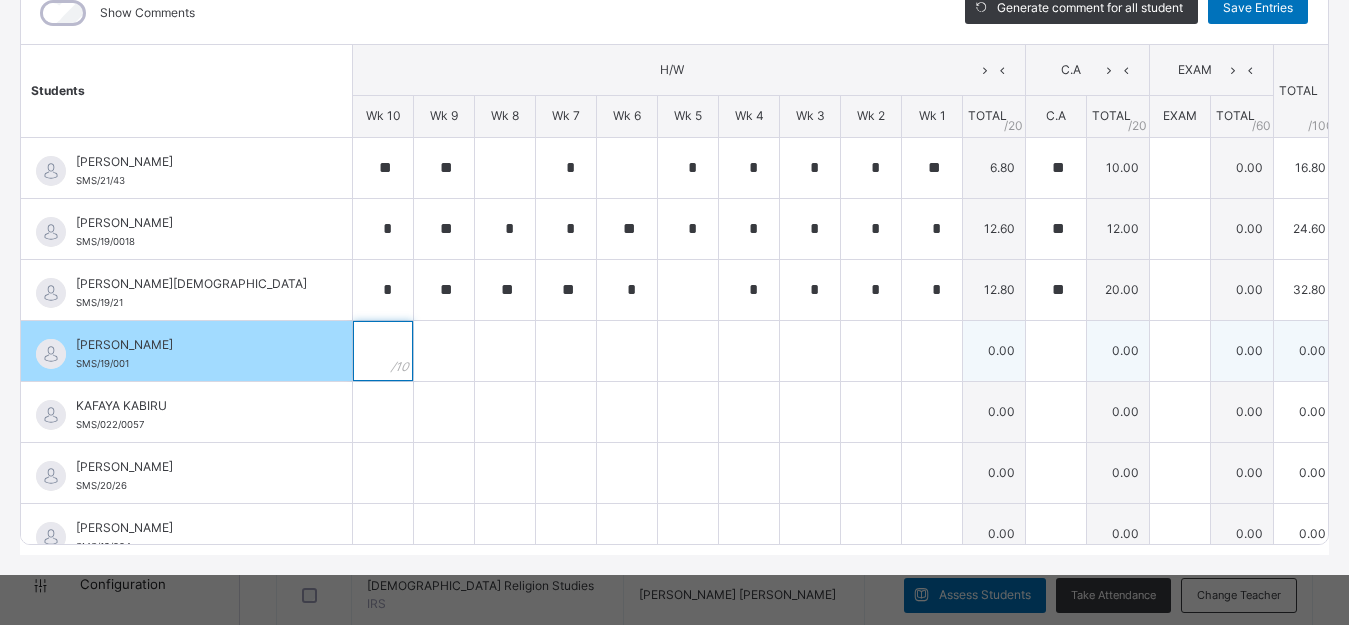 click at bounding box center (383, 351) 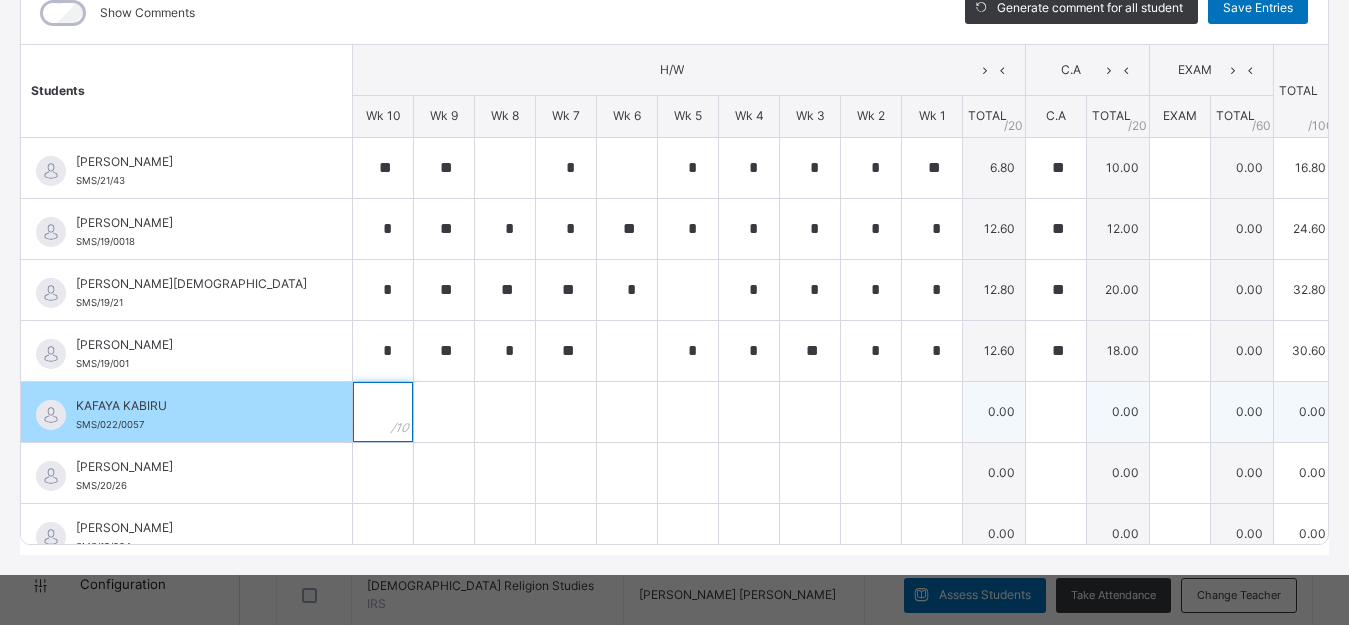click at bounding box center (383, 412) 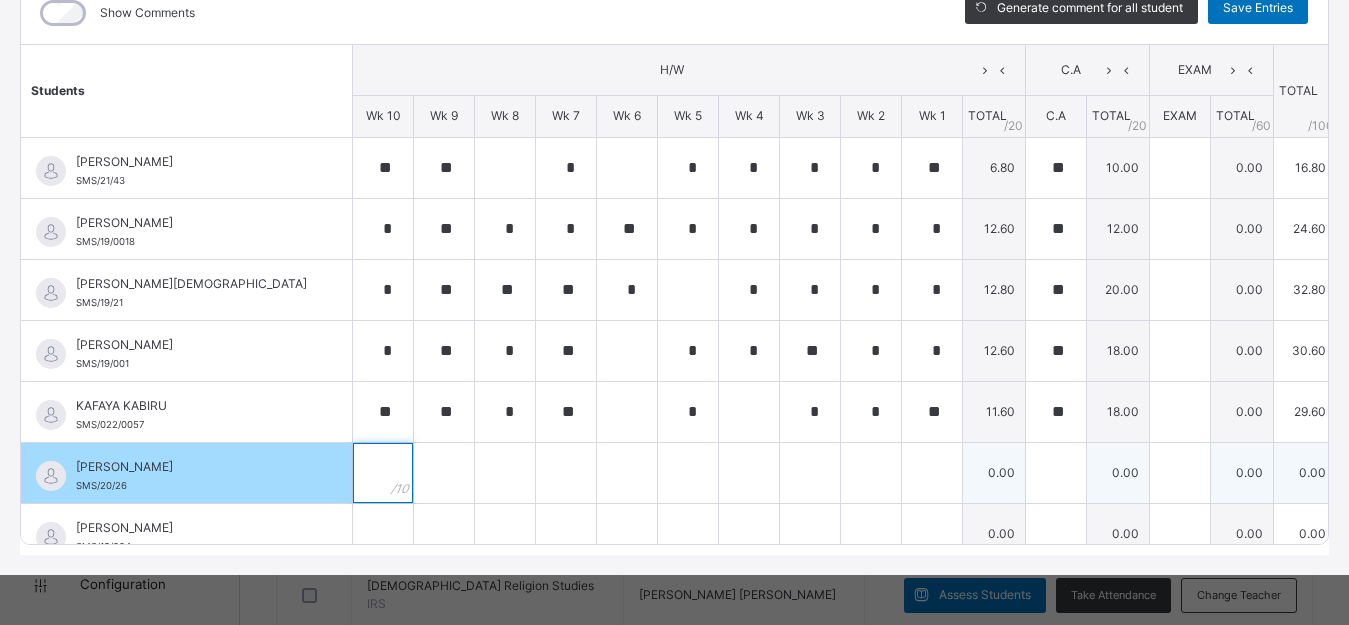 click at bounding box center (383, 473) 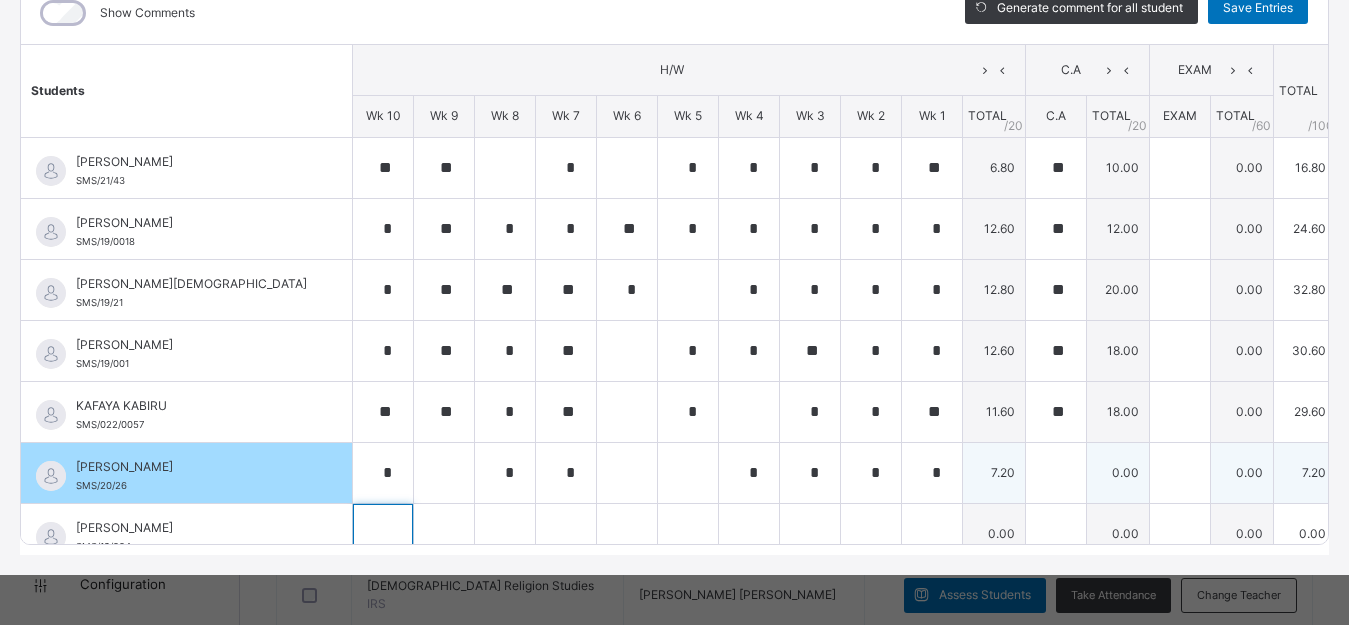 scroll, scrollTop: 20, scrollLeft: 0, axis: vertical 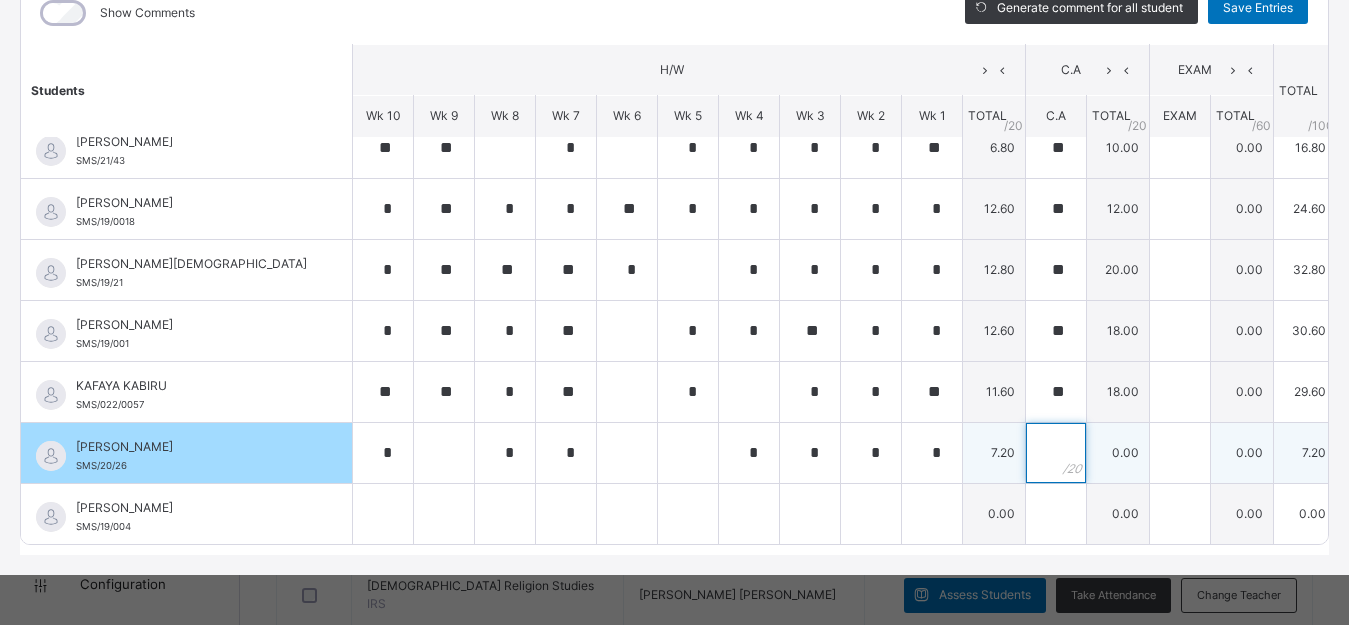 click at bounding box center [1056, 453] 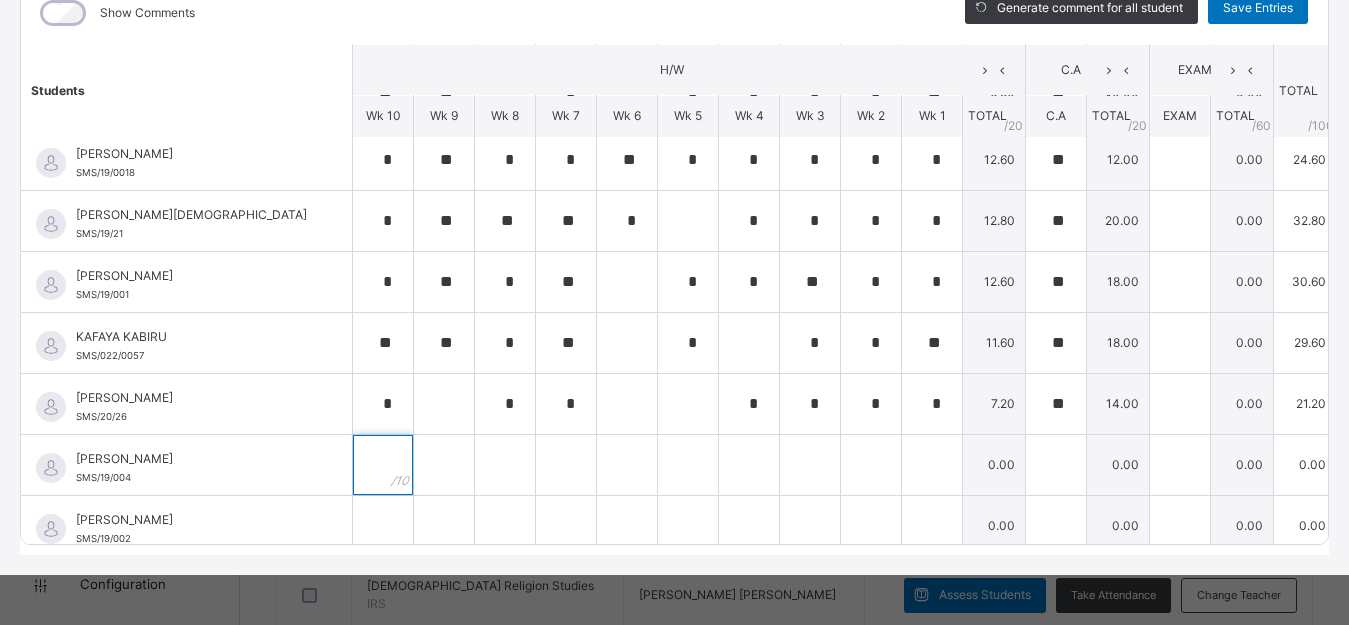 scroll, scrollTop: 82, scrollLeft: 0, axis: vertical 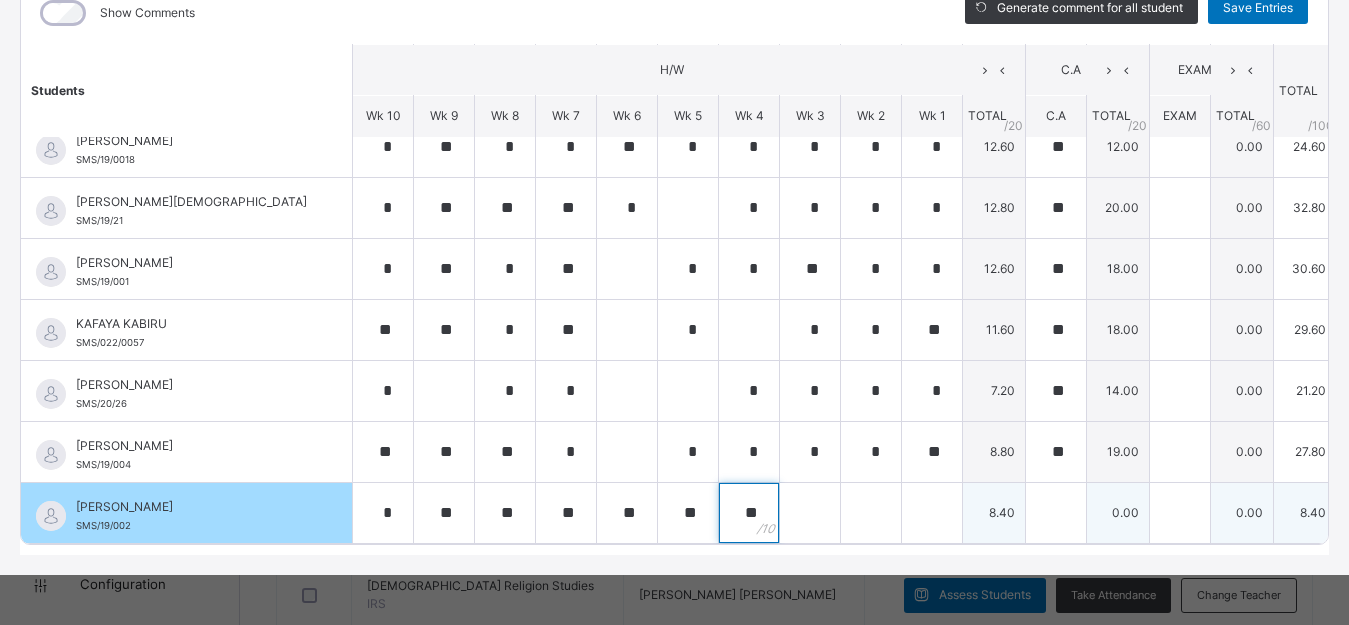 click on "**" at bounding box center [749, 513] 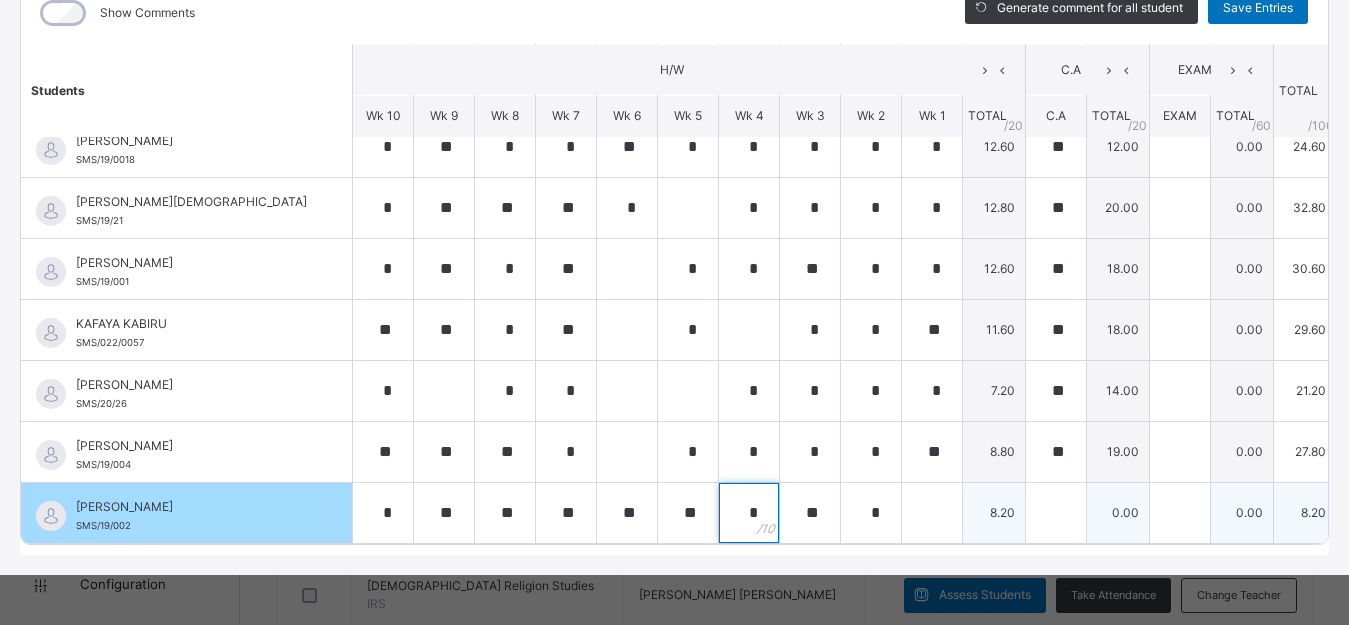 click on "*" at bounding box center (749, 513) 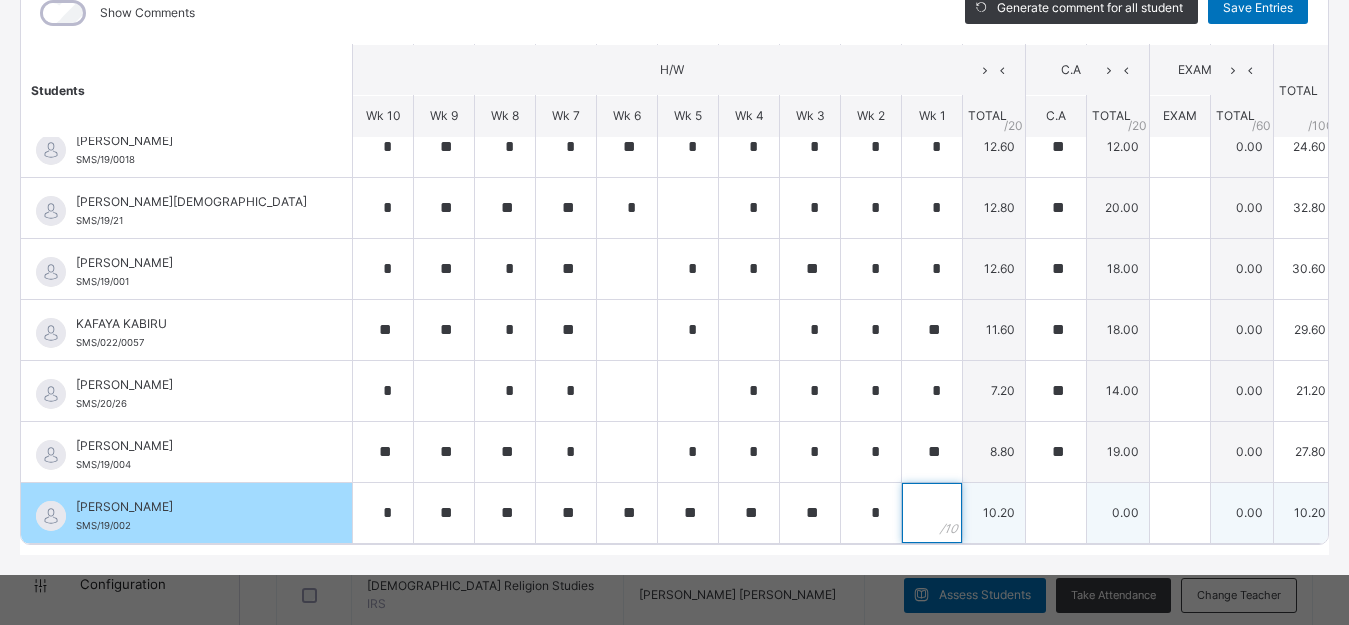 click at bounding box center (932, 513) 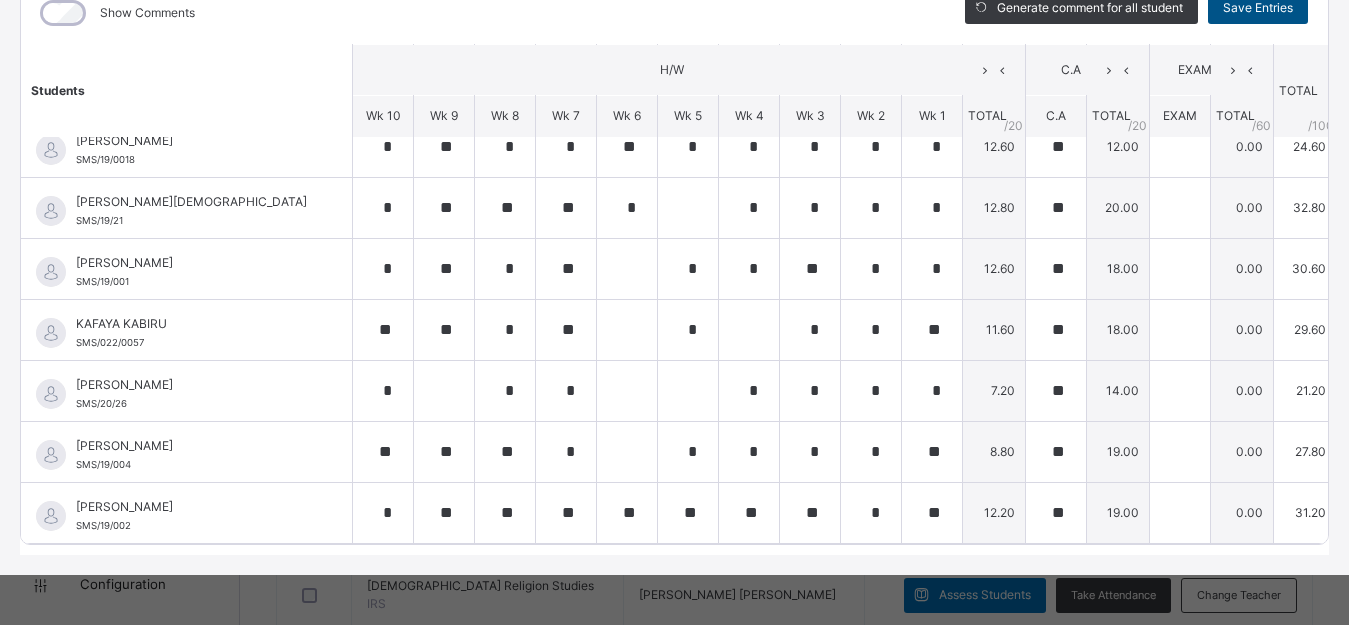click on "Save Entries" at bounding box center [1258, 8] 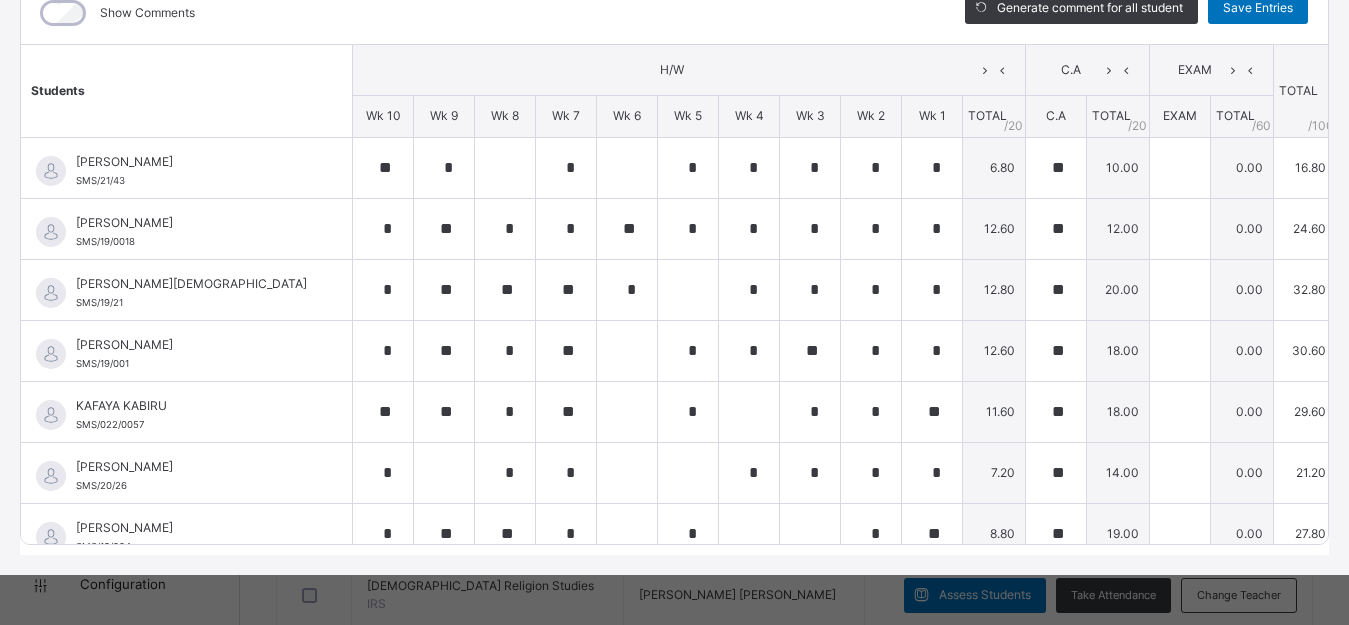 click on "Students H/W C.A  EXAM TOTAL /100 Comment Wk 10 Wk 9 Wk 8 Wk 7 Wk 6 Wk 5 Wk 4 Wk 3 Wk 2 Wk 1 TOTAL / 20 C.A  TOTAL / 20 EXAM TOTAL / 60 ABDULAZEEZ  IBRAHIM SMS/21/43 ABDULAZEEZ  IBRAHIM SMS/21/43 ** * * * * * * * 6.80 ** 10.00 0.00 16.80 Generate comment 0 / 250   ×   Subject Teacher’s Comment Generate and see in full the comment developed by the AI with an option to regenerate the comment JS ABDULAZEEZ  IBRAHIM   SMS/21/43   Total 16.80  / 100.00 Sims Bot   Regenerate     Use this comment   ABDULKAREEM  ABDULFATAHI SMS/19/0018 ABDULKAREEM  ABDULFATAHI SMS/19/0018 * ** * * ** * * * * * 12.60 ** 12.00 0.00 24.60 Generate comment 0 / 250   ×   Subject Teacher’s Comment Generate and see in full the comment developed by the AI with an option to regenerate the comment JS ABDULKAREEM  ABDULFATAHI   SMS/19/0018   Total 24.60  / 100.00 Sims Bot   Regenerate     Use this comment   AZEEMA  MUHAMMAD SMS/19/21 AZEEMA  MUHAMMAD SMS/19/21 * ** ** ** * * * * * 12.80 ** 20.00 0.00 32.80 Generate comment 0 / 250   ×" at bounding box center [684, 335] 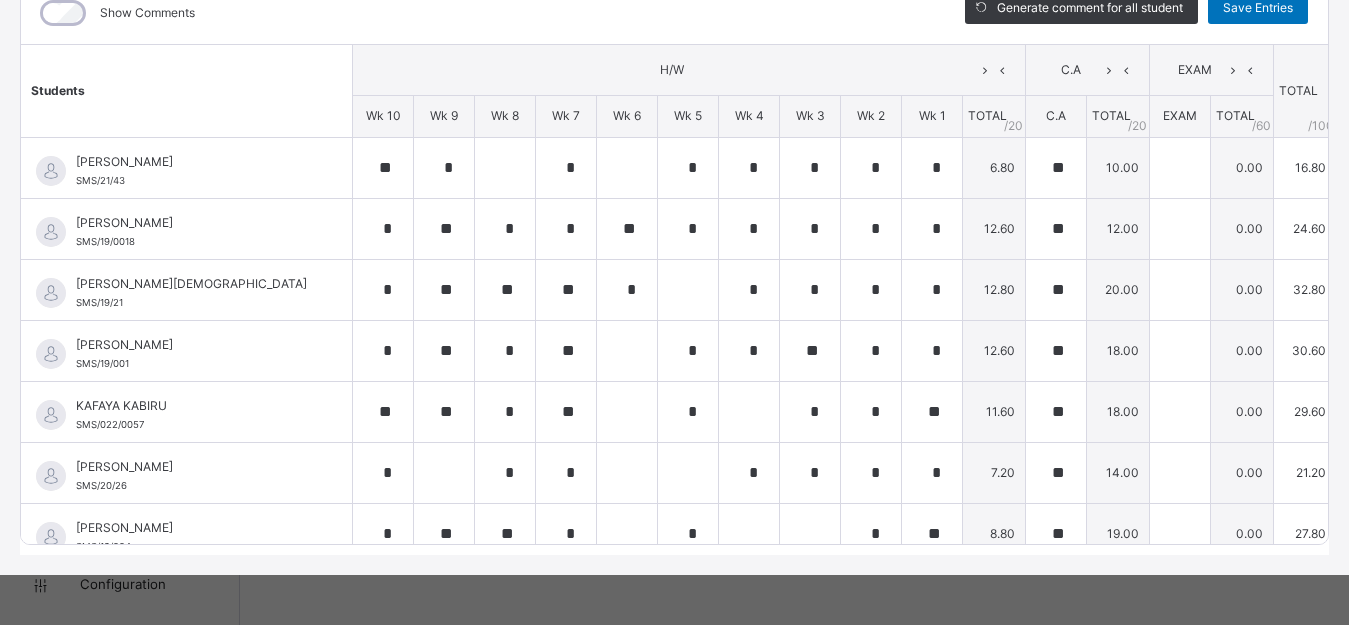scroll, scrollTop: 82, scrollLeft: 0, axis: vertical 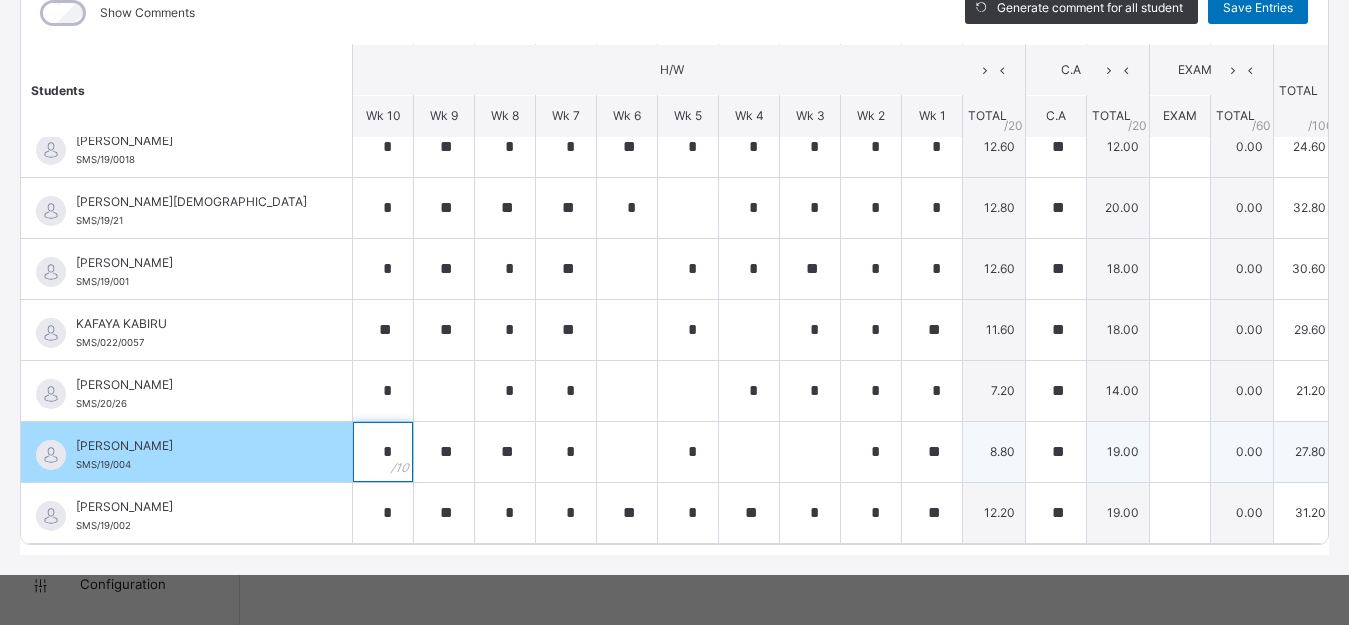 click on "*" at bounding box center (383, 452) 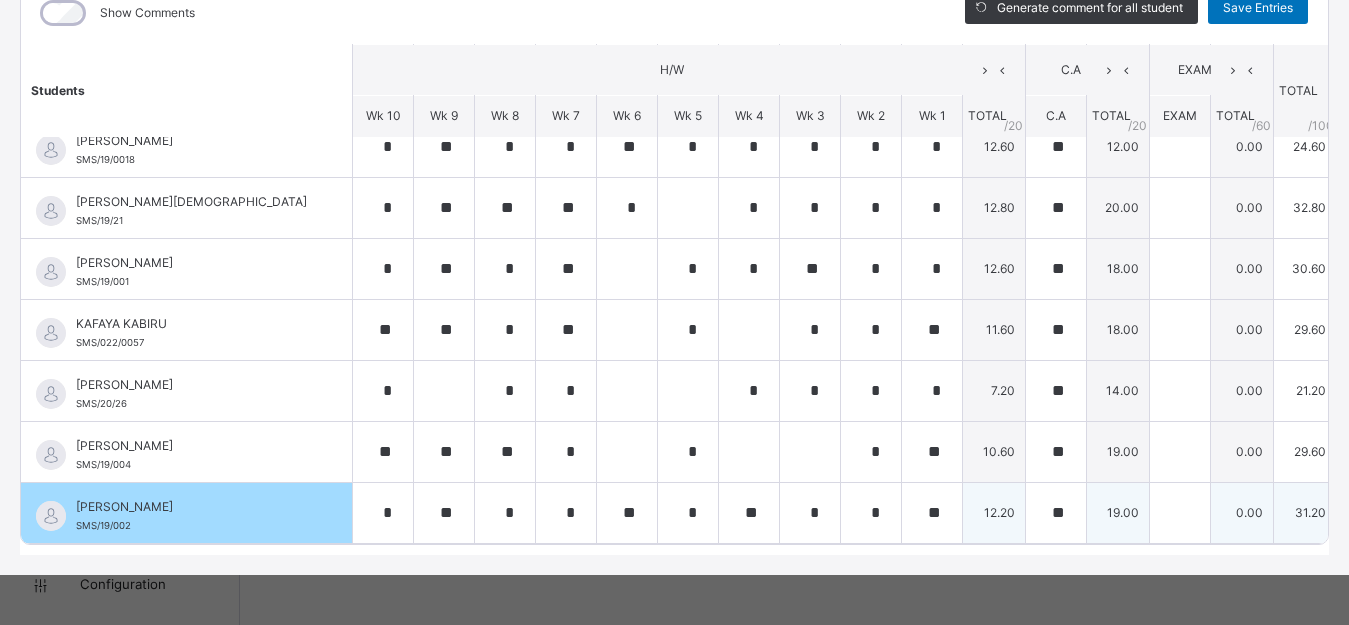click on "*" at bounding box center (566, 512) 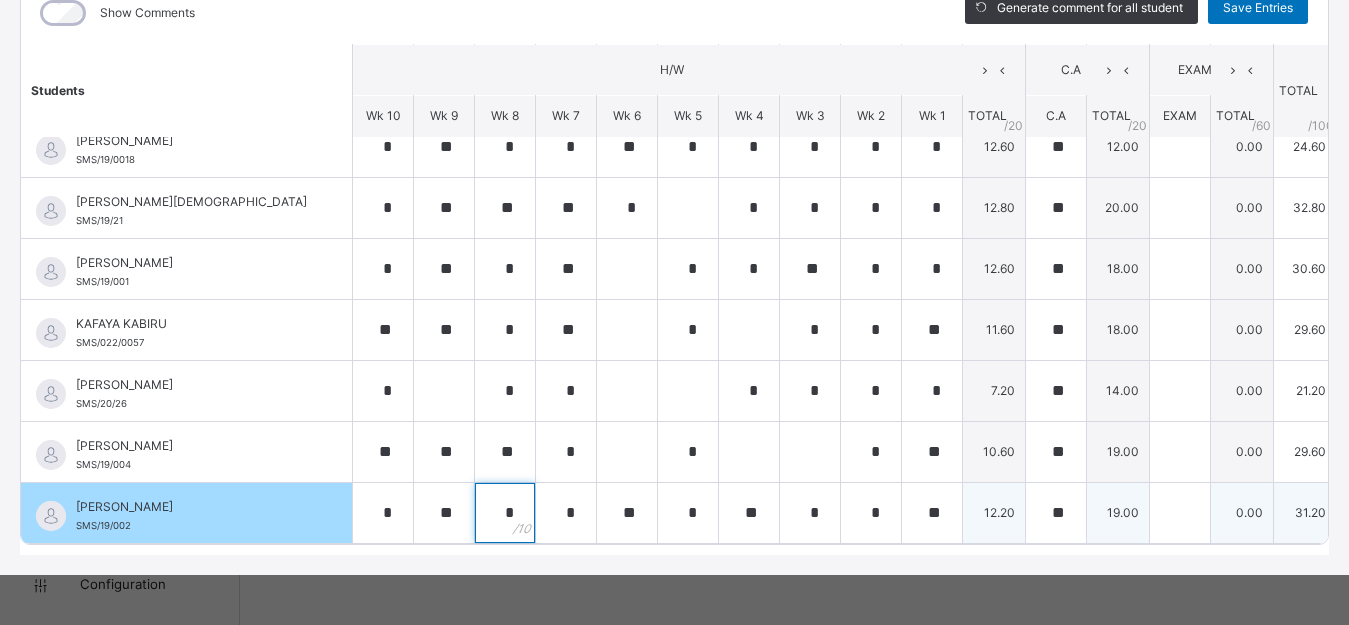 click on "*" at bounding box center [505, 513] 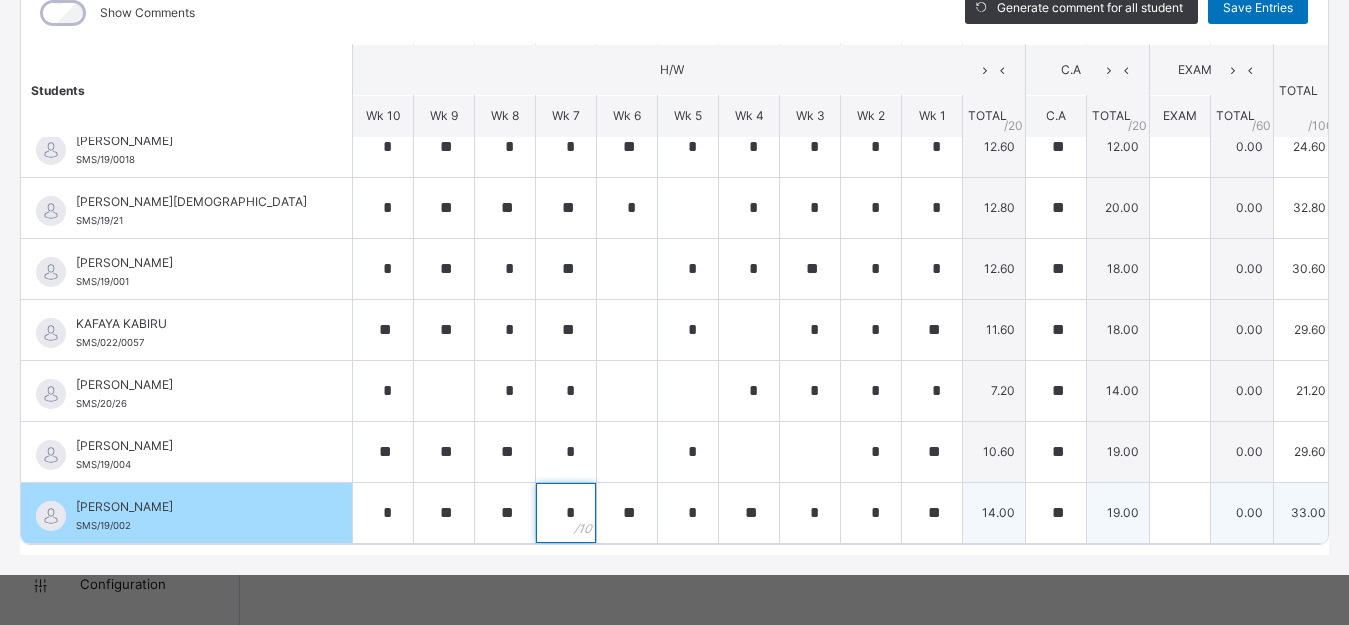 click on "*" at bounding box center [566, 513] 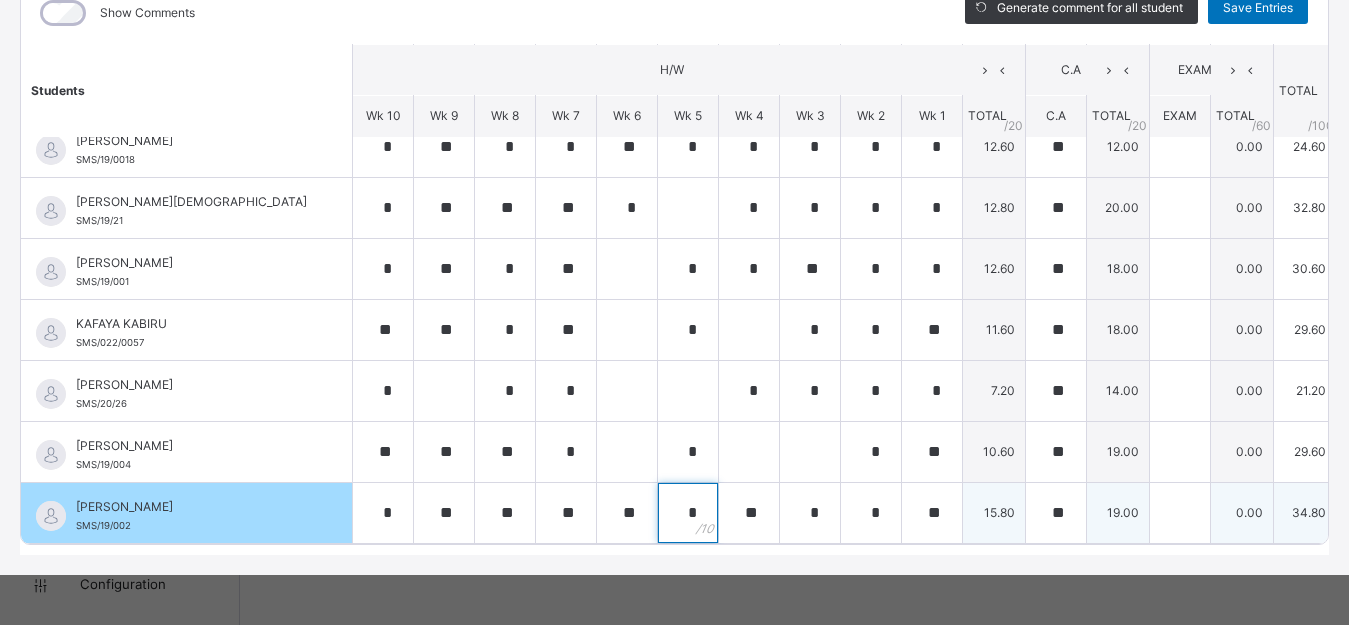 click on "*" at bounding box center (688, 513) 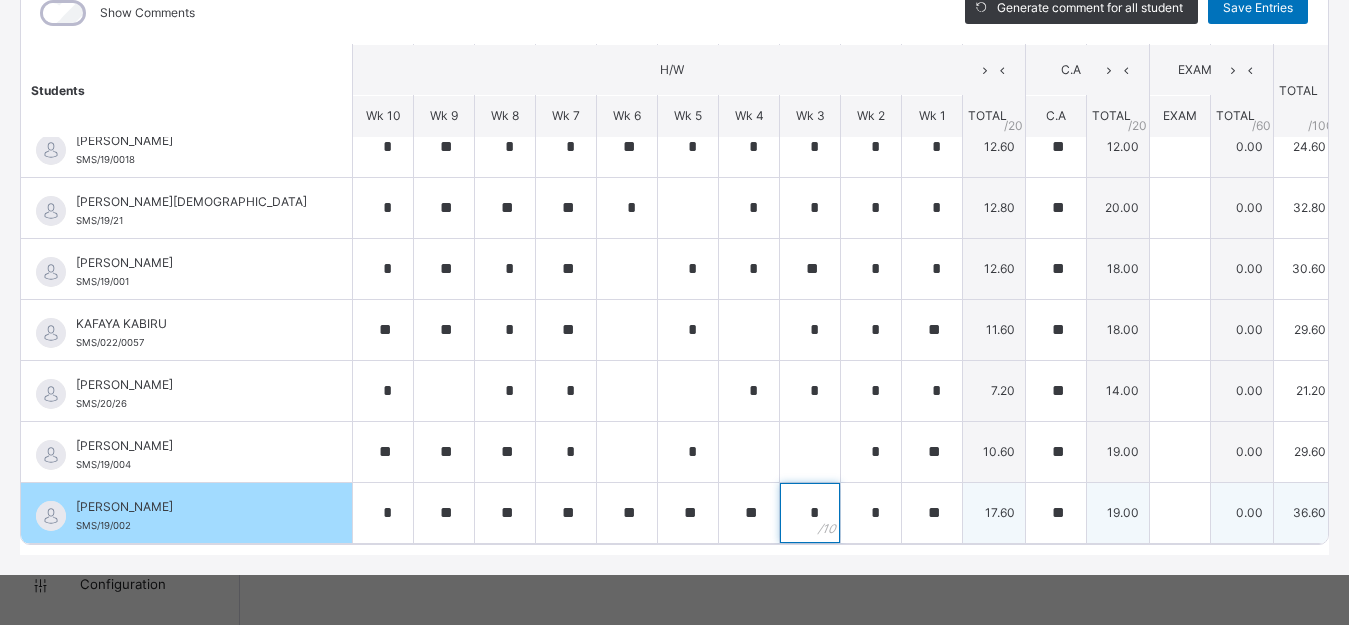 click on "*" at bounding box center [810, 513] 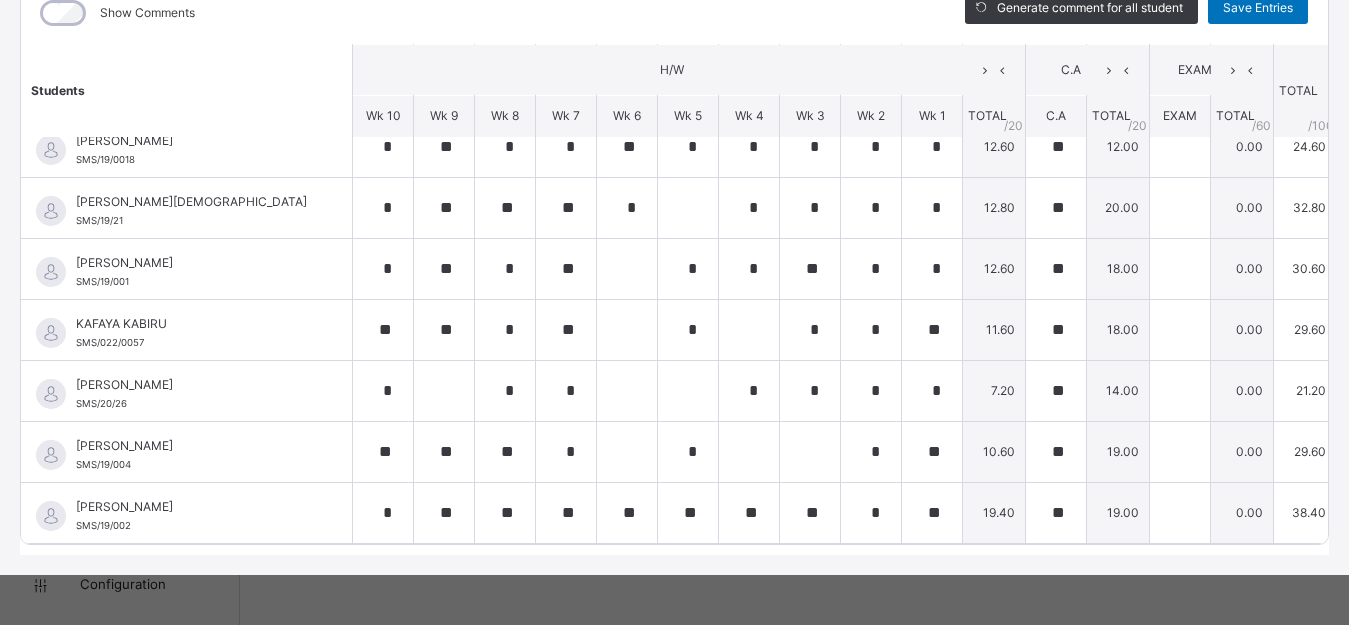 click on "Generate comment for all student   Save Entries" at bounding box center (1136, 13) 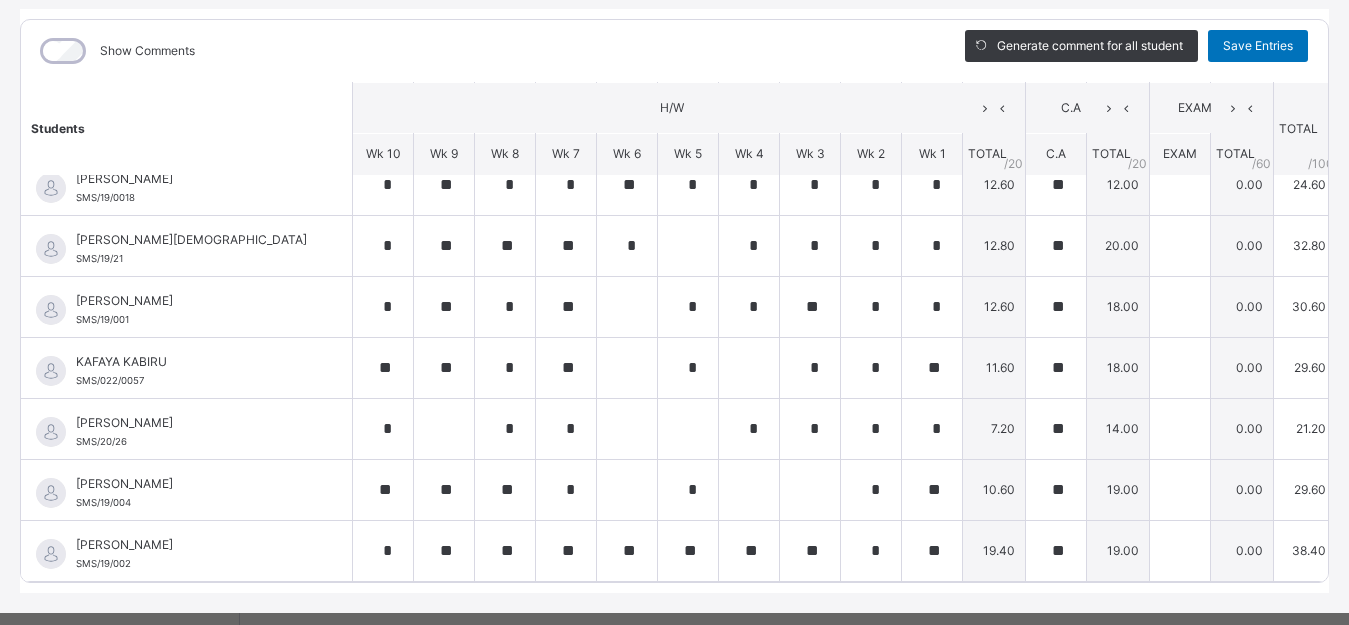 scroll, scrollTop: 286, scrollLeft: 0, axis: vertical 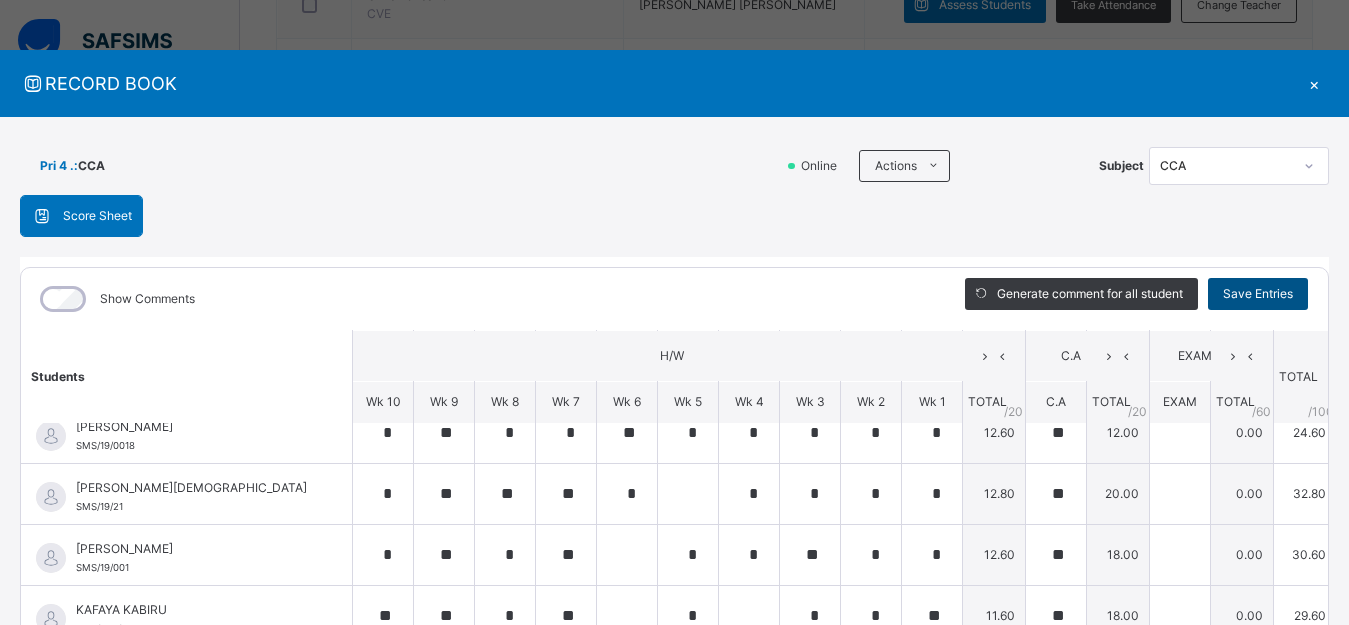 click on "Save Entries" at bounding box center (1258, 294) 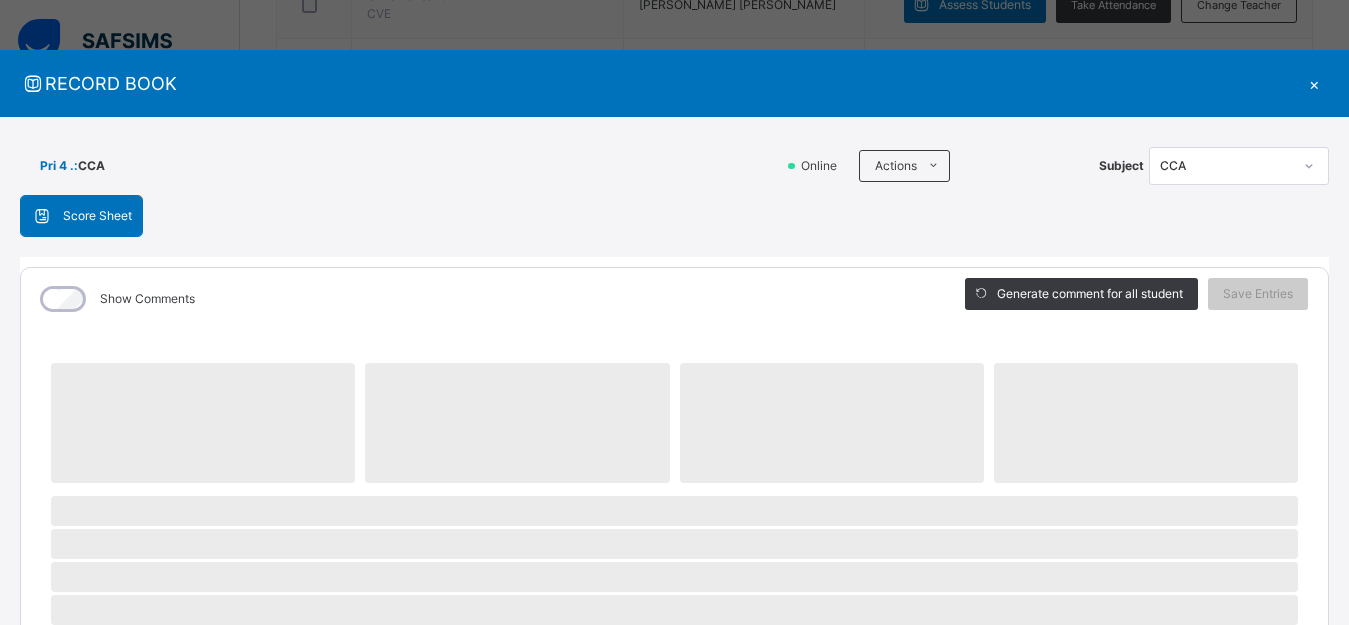 click 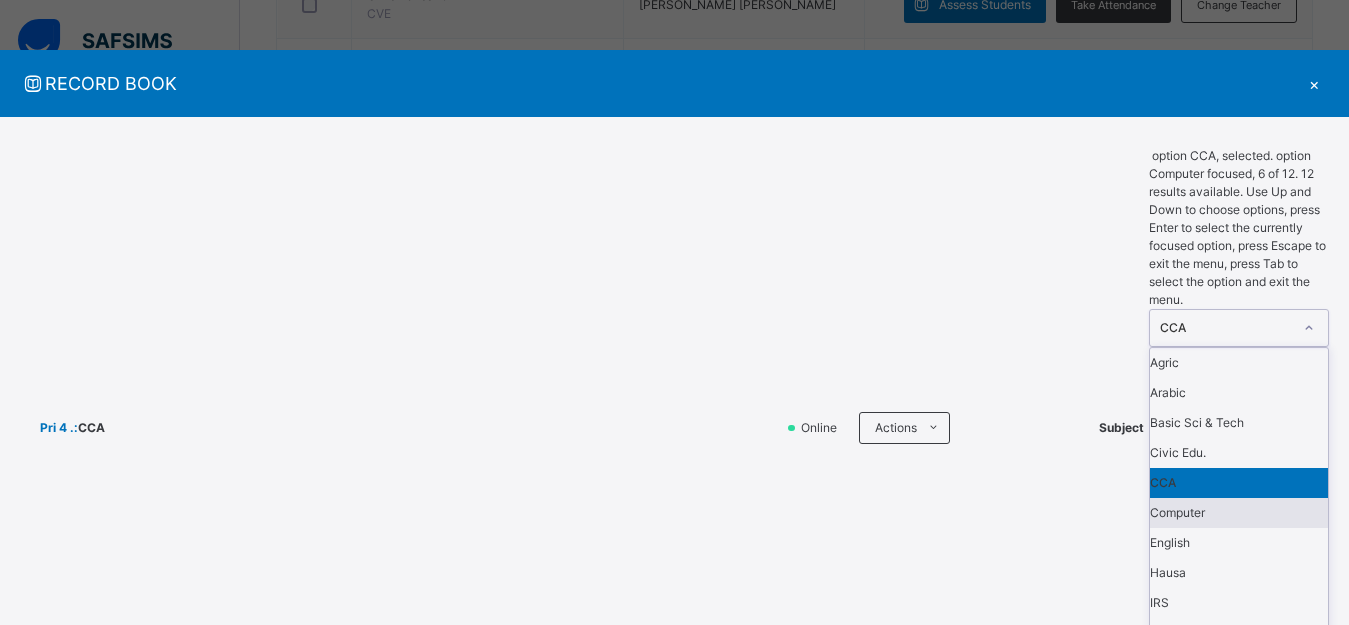 click on "Computer" at bounding box center [1239, 513] 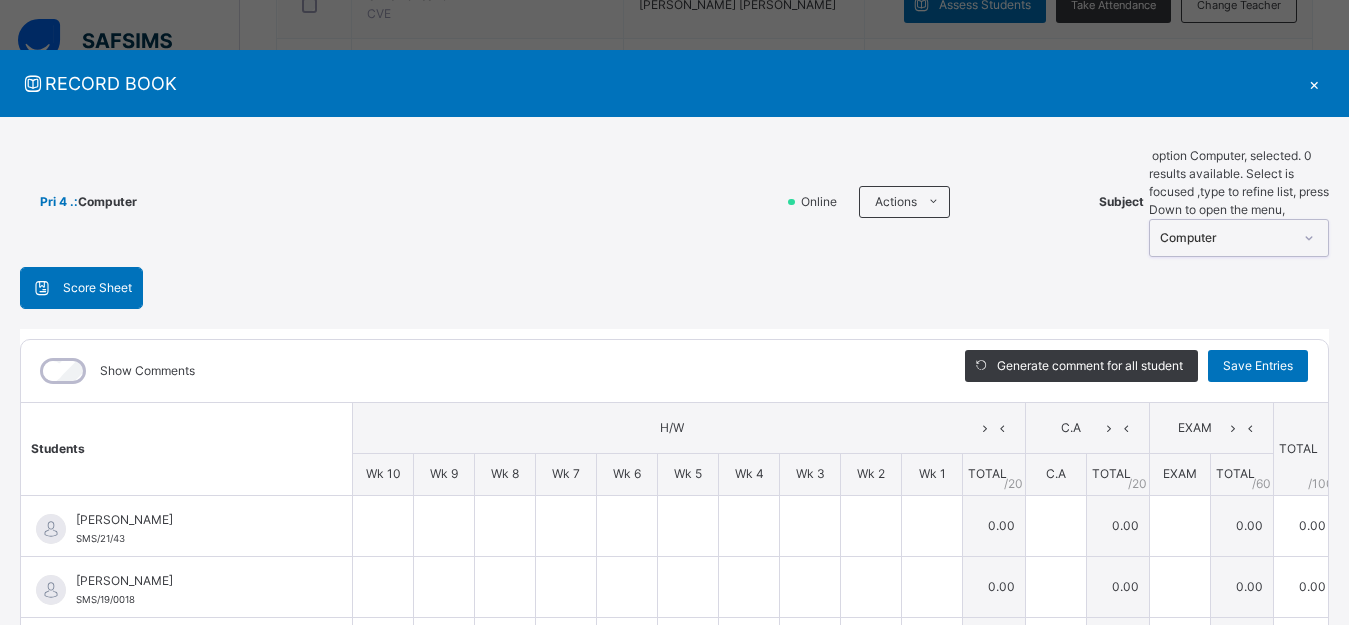 scroll, scrollTop: 286, scrollLeft: 0, axis: vertical 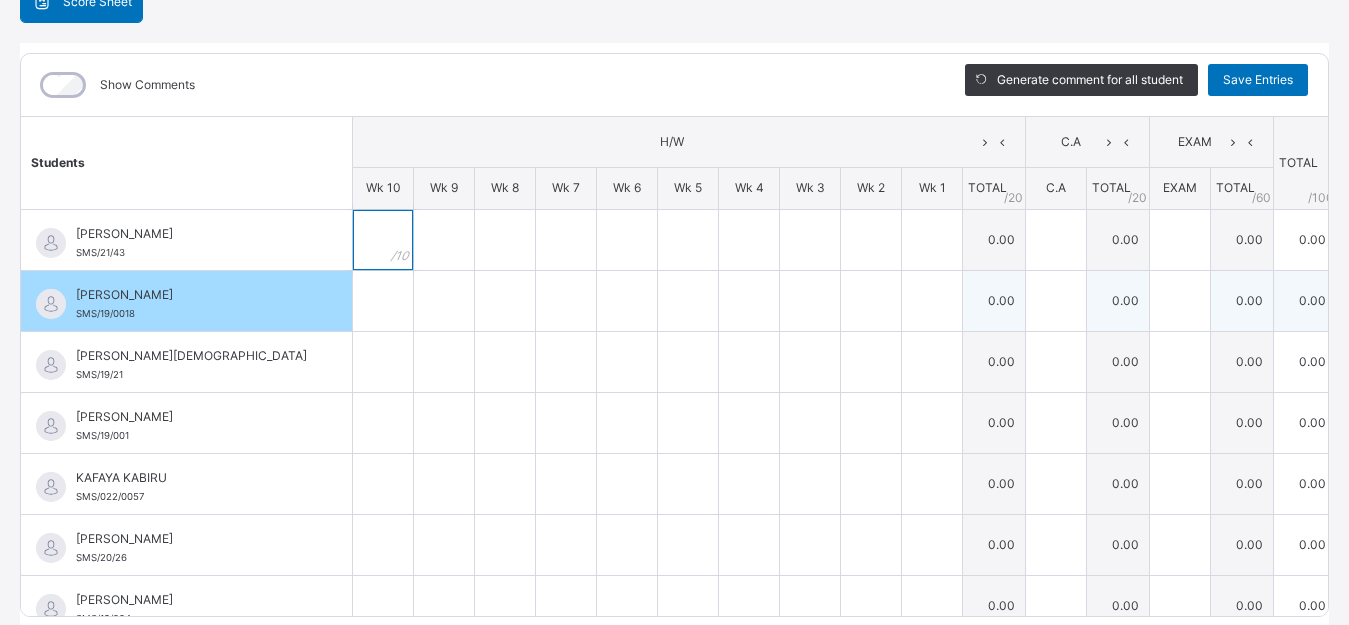 click at bounding box center [383, 240] 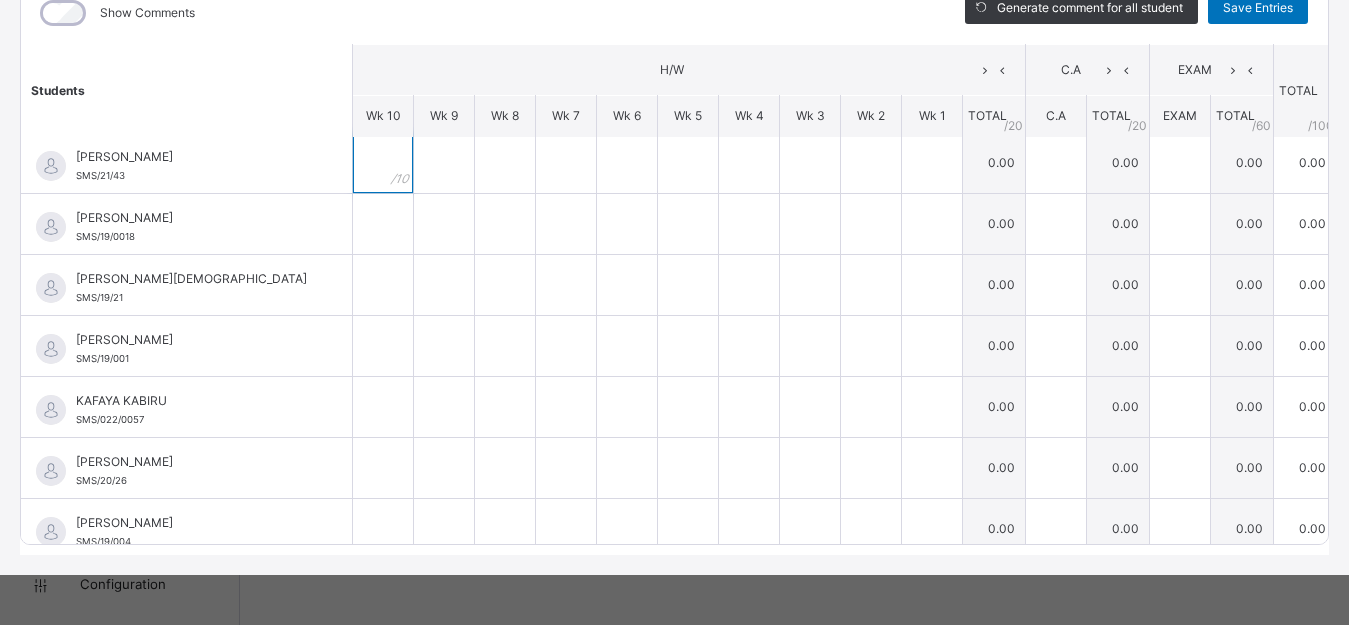 scroll, scrollTop: 68, scrollLeft: 0, axis: vertical 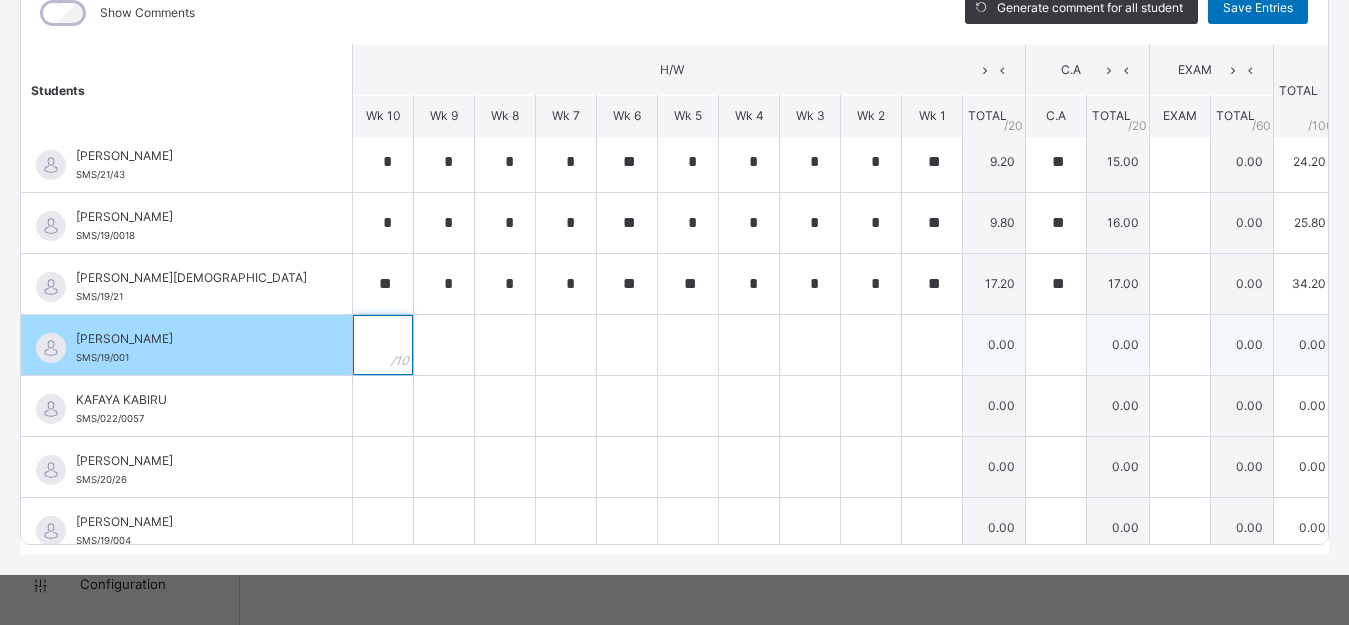 click at bounding box center [383, 345] 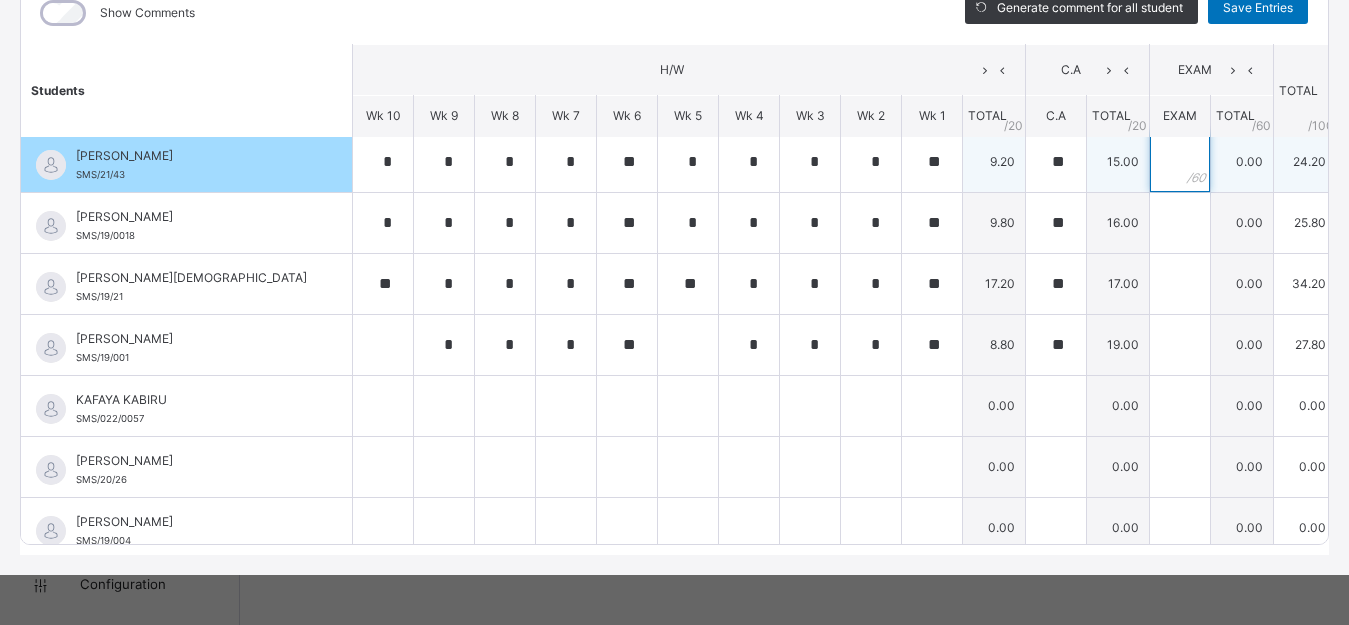 click at bounding box center (1180, 162) 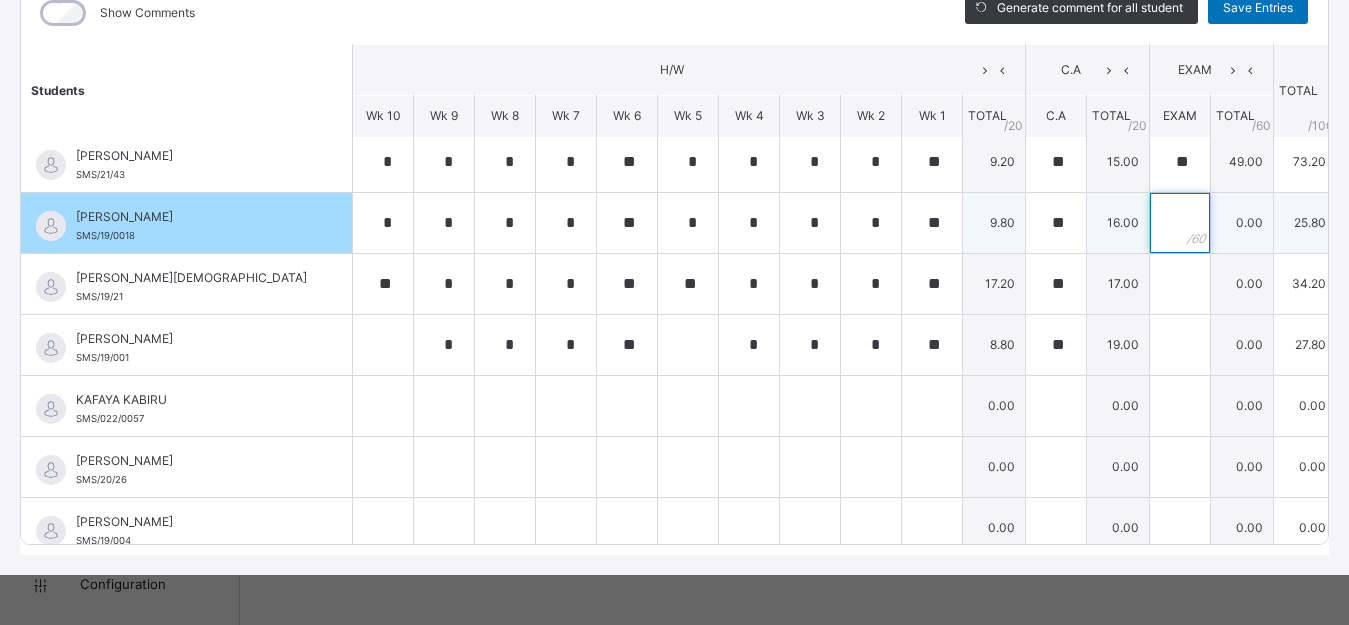 click at bounding box center (1180, 223) 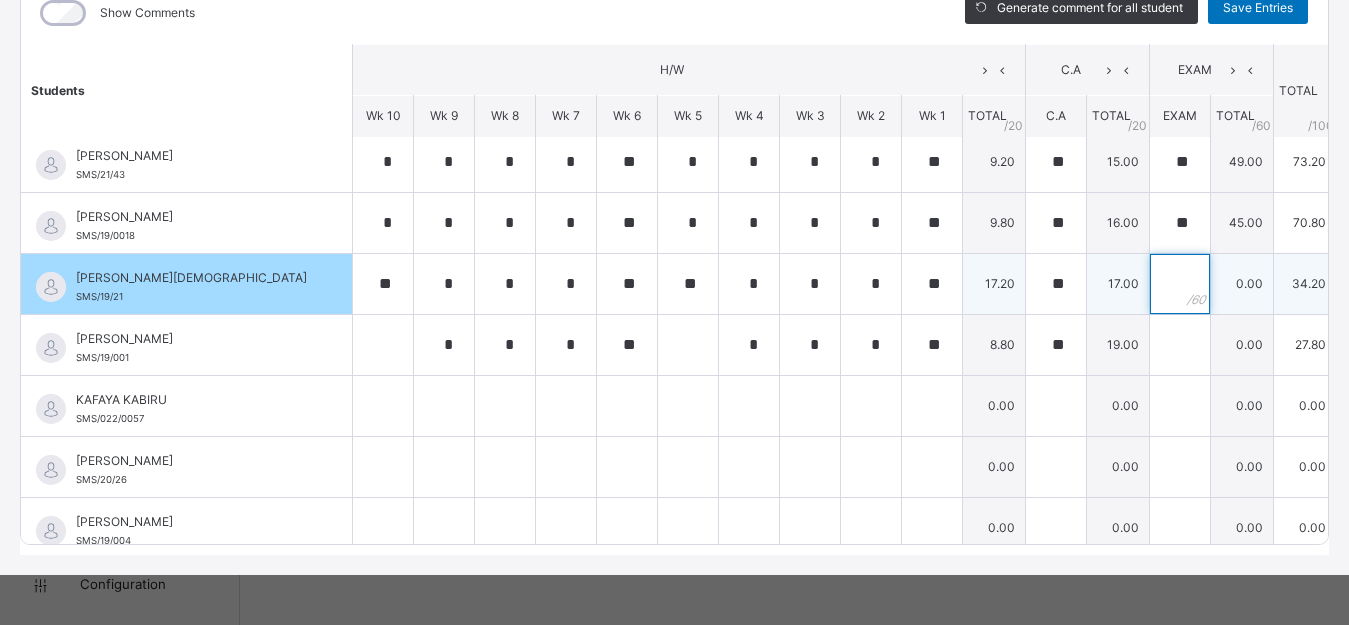 click at bounding box center [1180, 284] 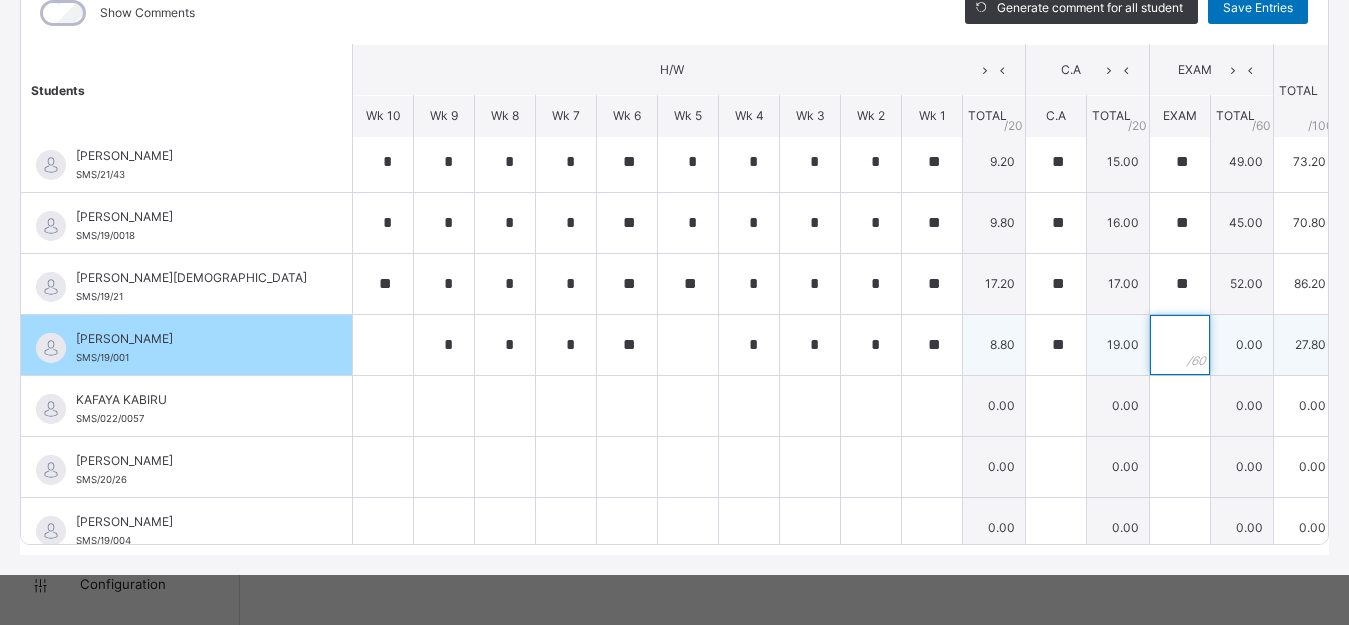 click at bounding box center [1180, 345] 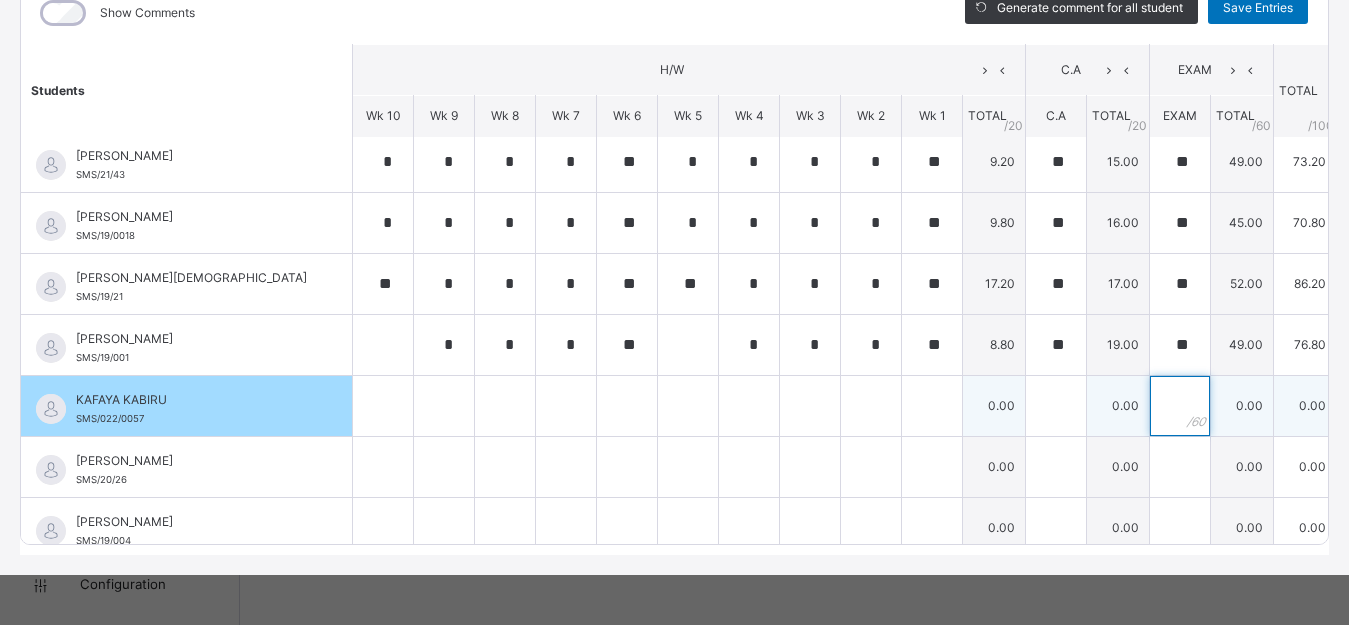 click at bounding box center (1180, 406) 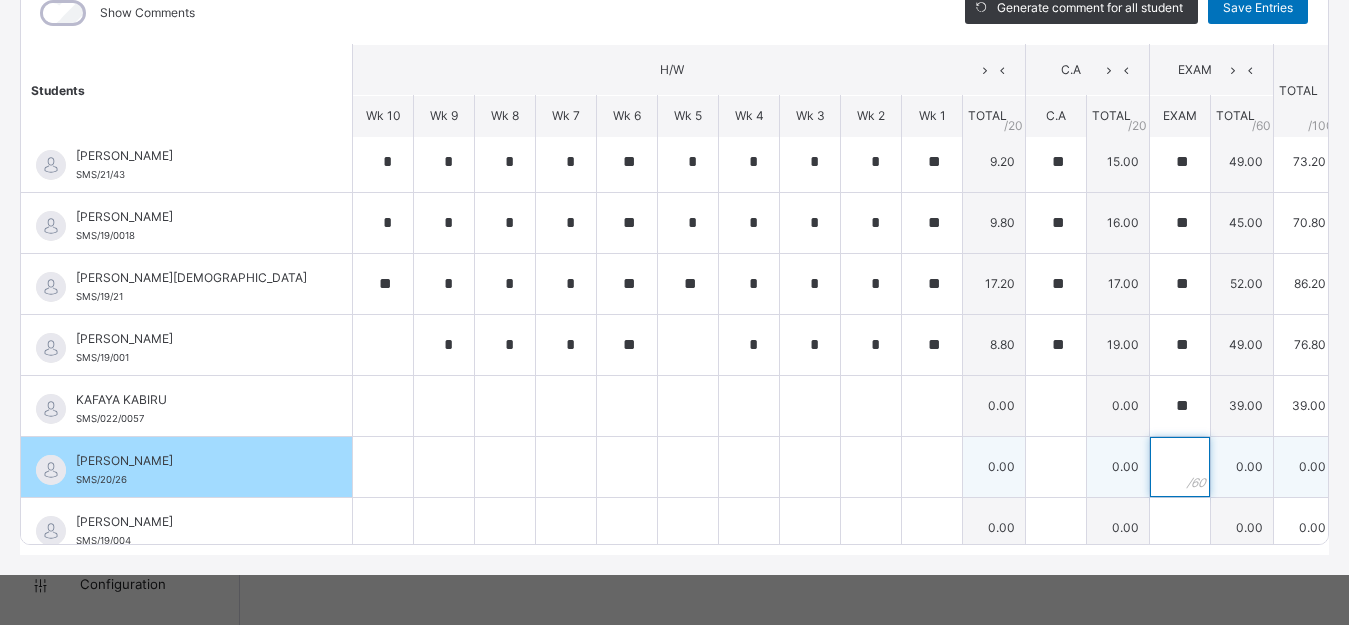 click at bounding box center [1180, 467] 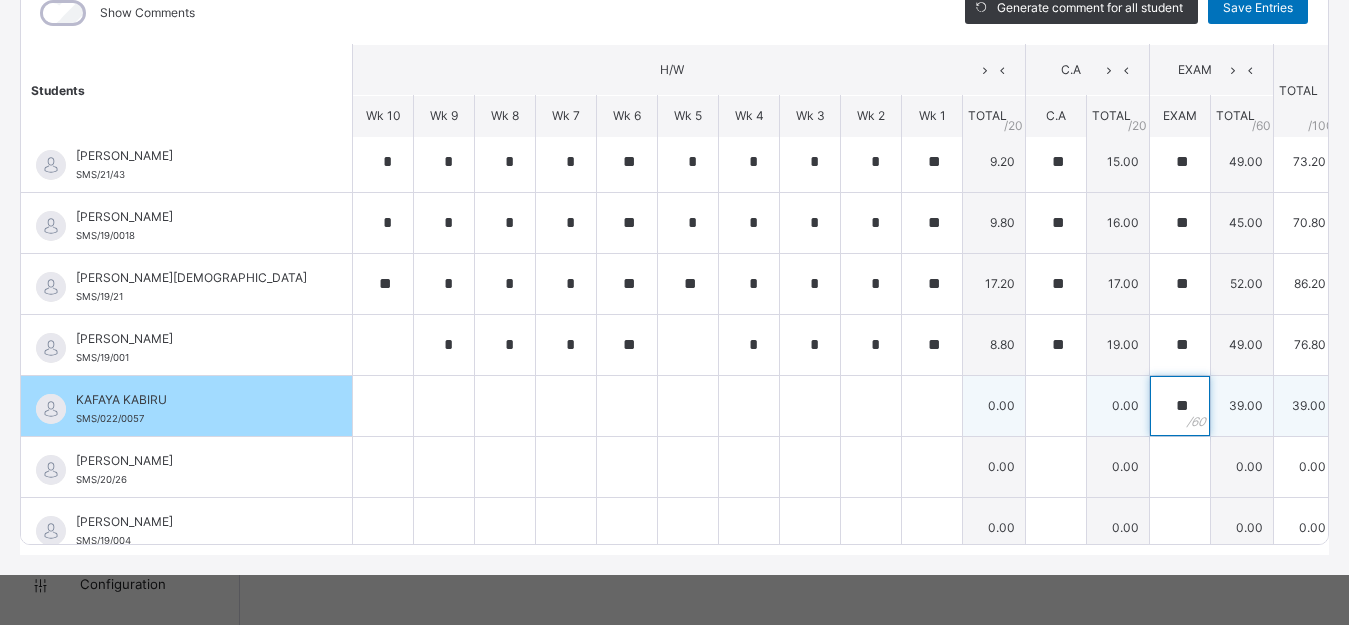 click on "**" at bounding box center [1180, 406] 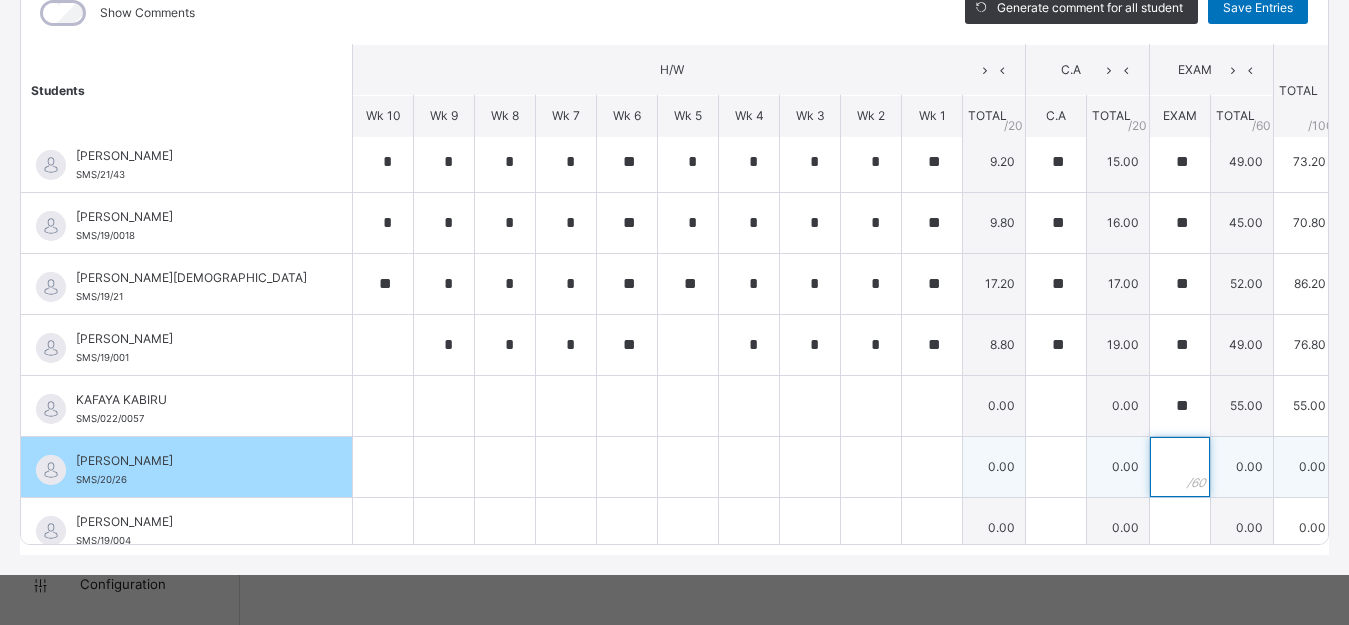 click at bounding box center [1180, 467] 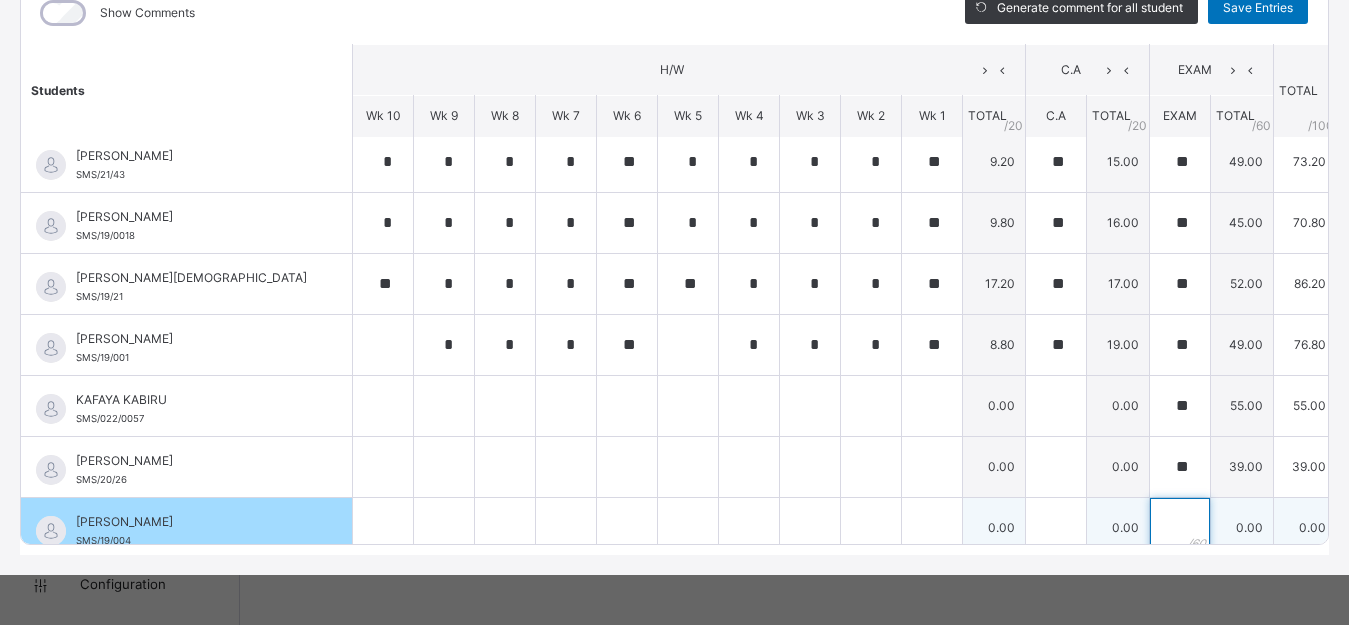click at bounding box center [1180, 528] 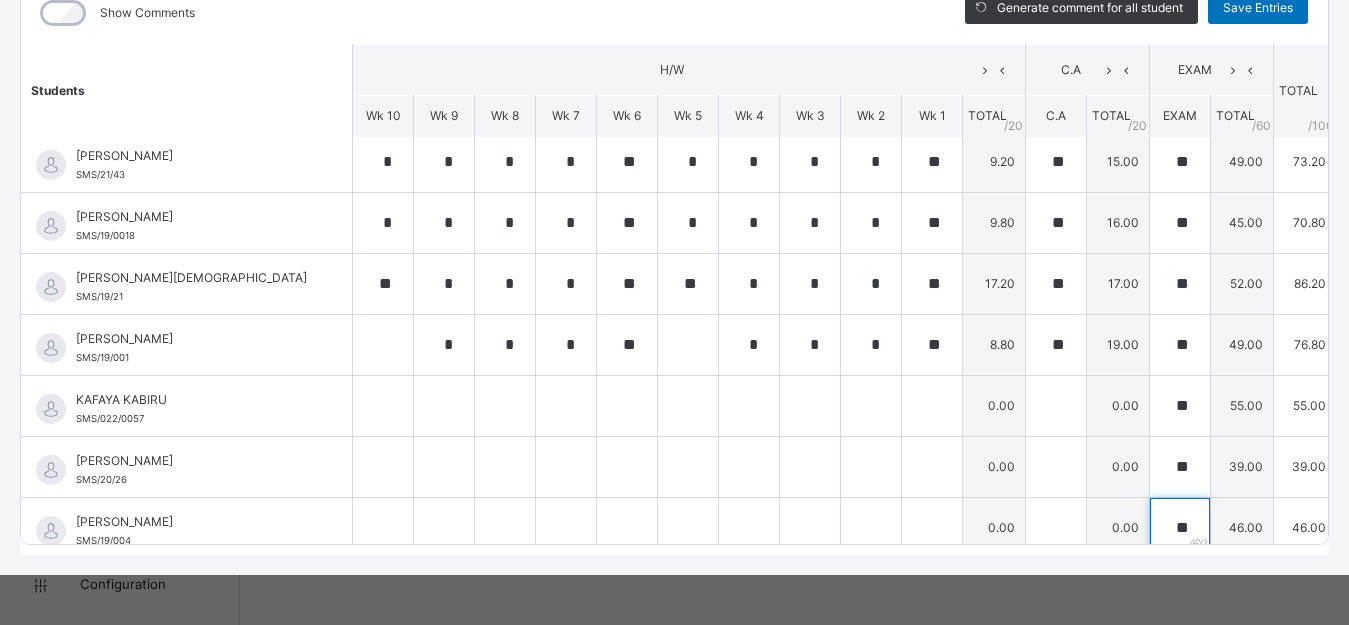 scroll, scrollTop: 82, scrollLeft: 0, axis: vertical 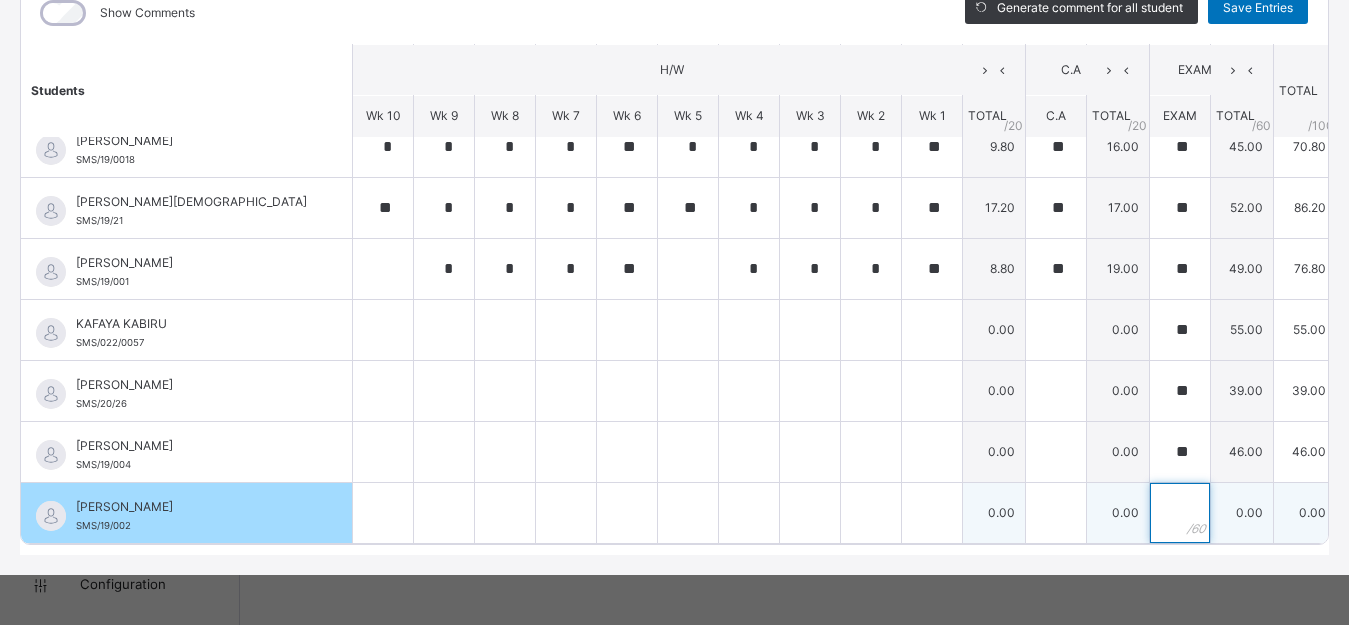 click at bounding box center [1180, 513] 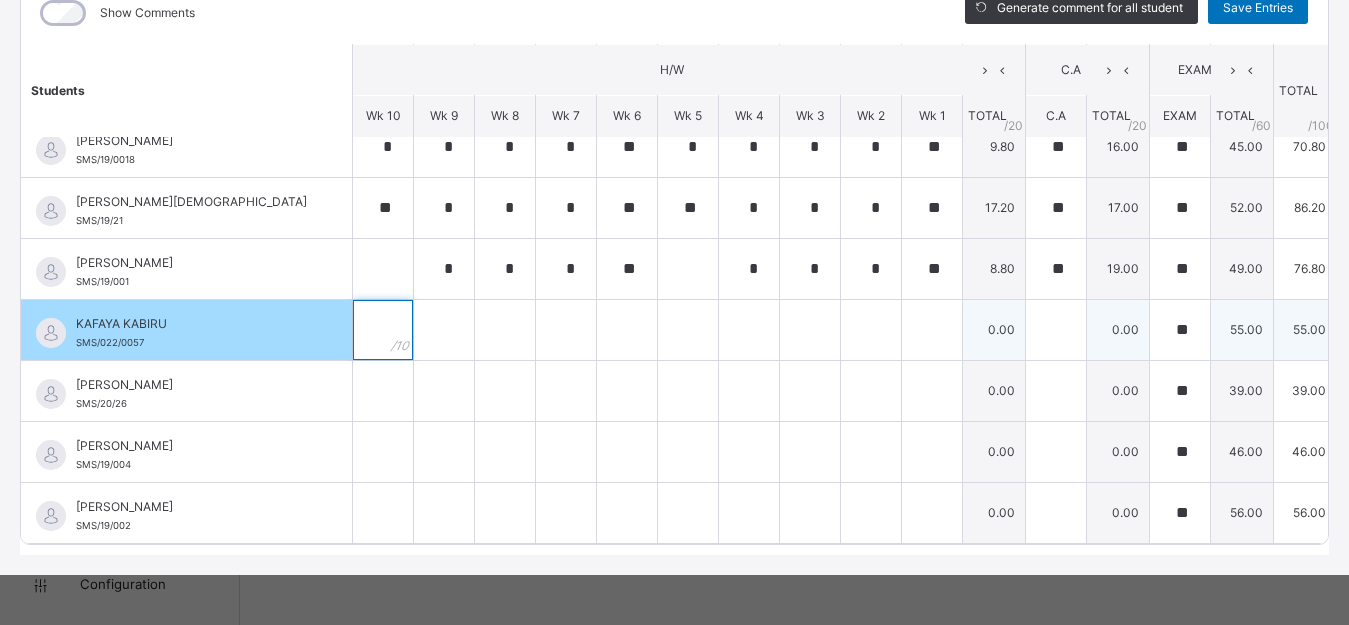 click at bounding box center [383, 330] 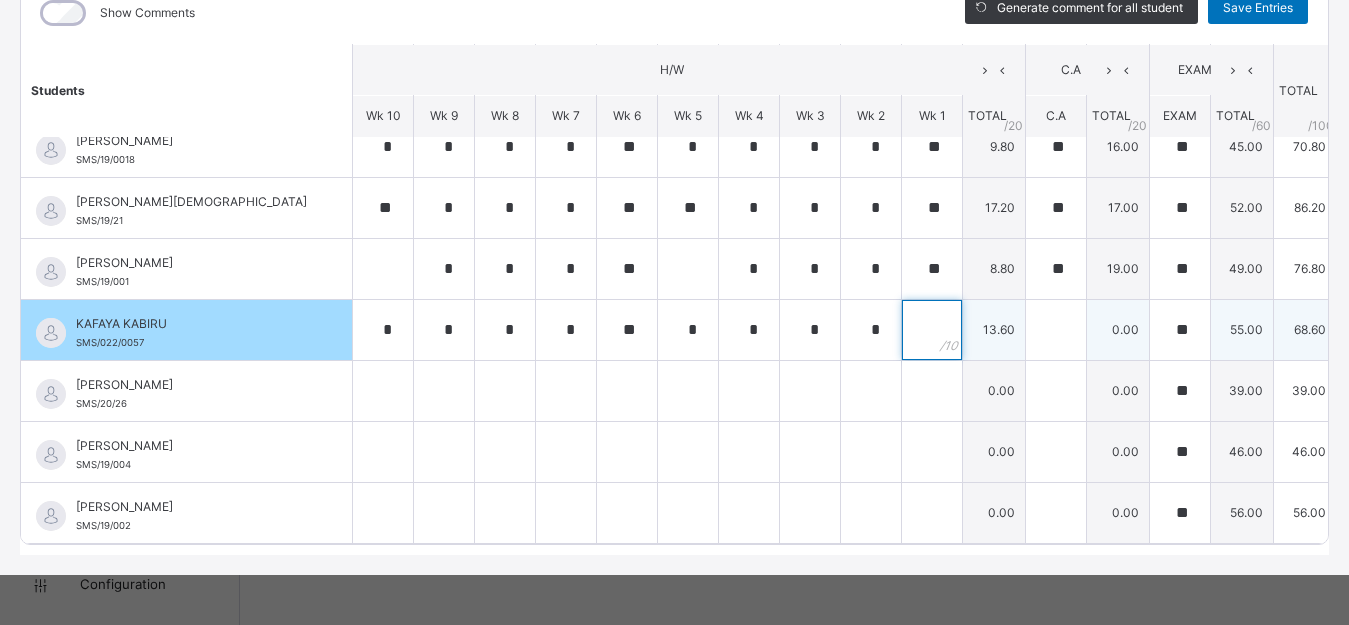 click at bounding box center (932, 330) 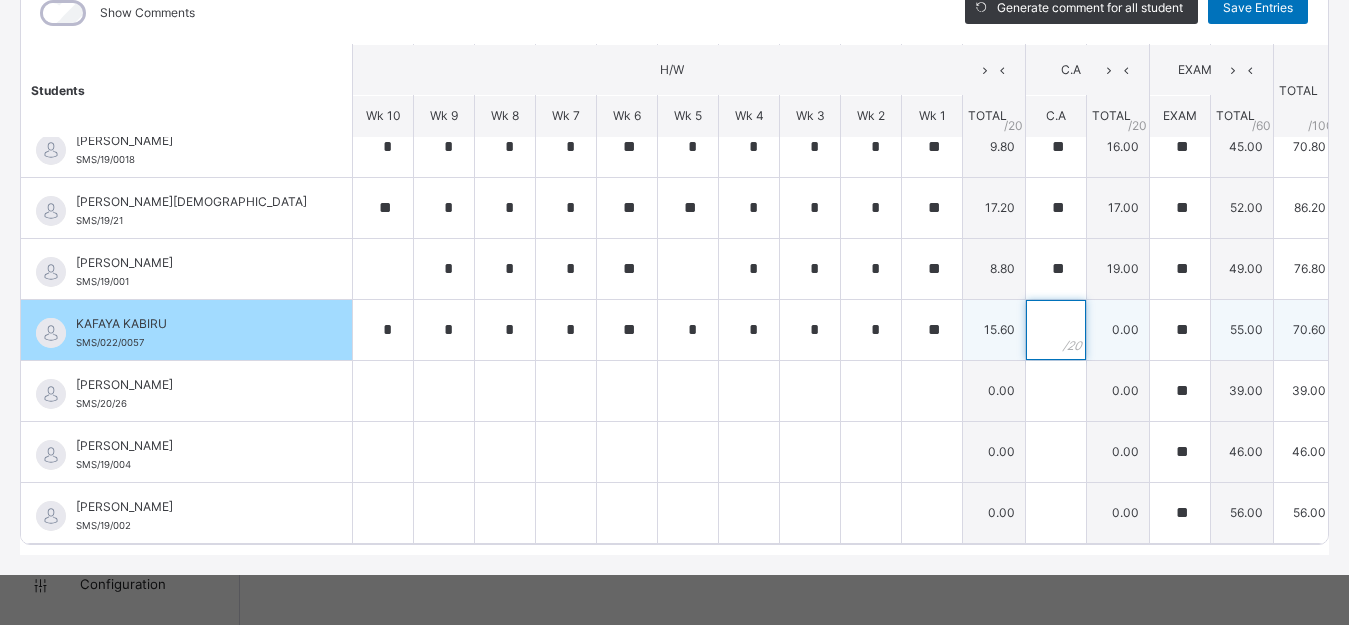 click at bounding box center [1056, 330] 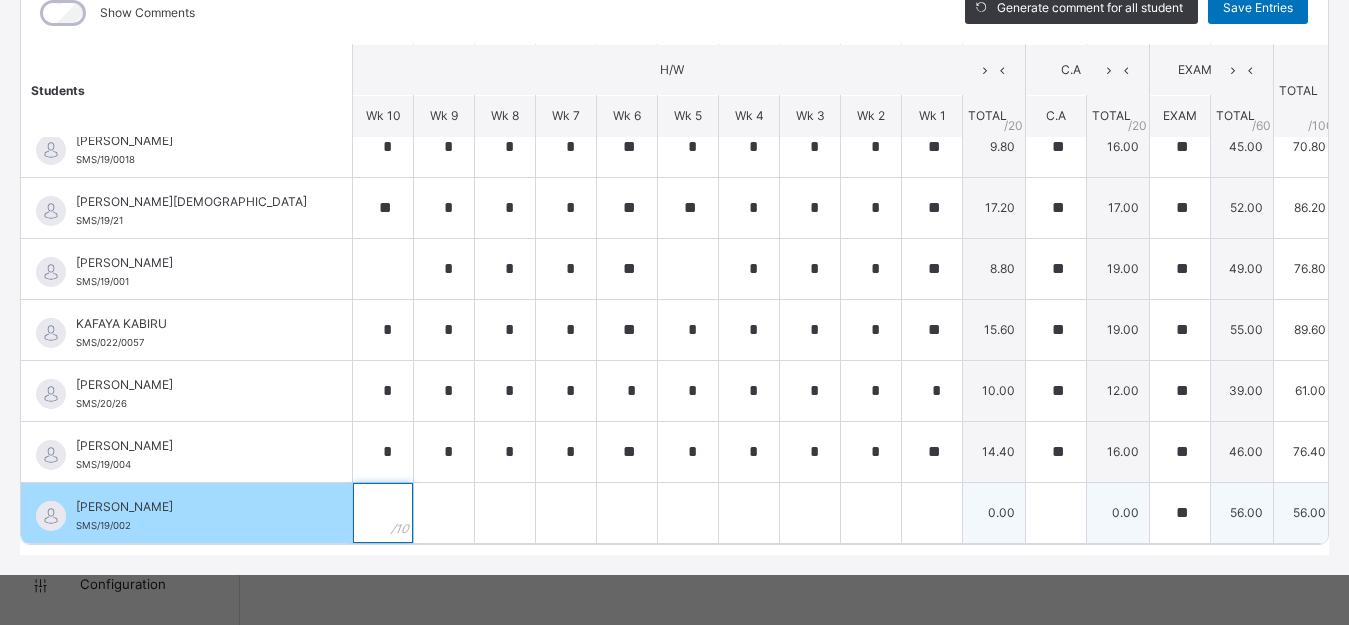 click at bounding box center (383, 513) 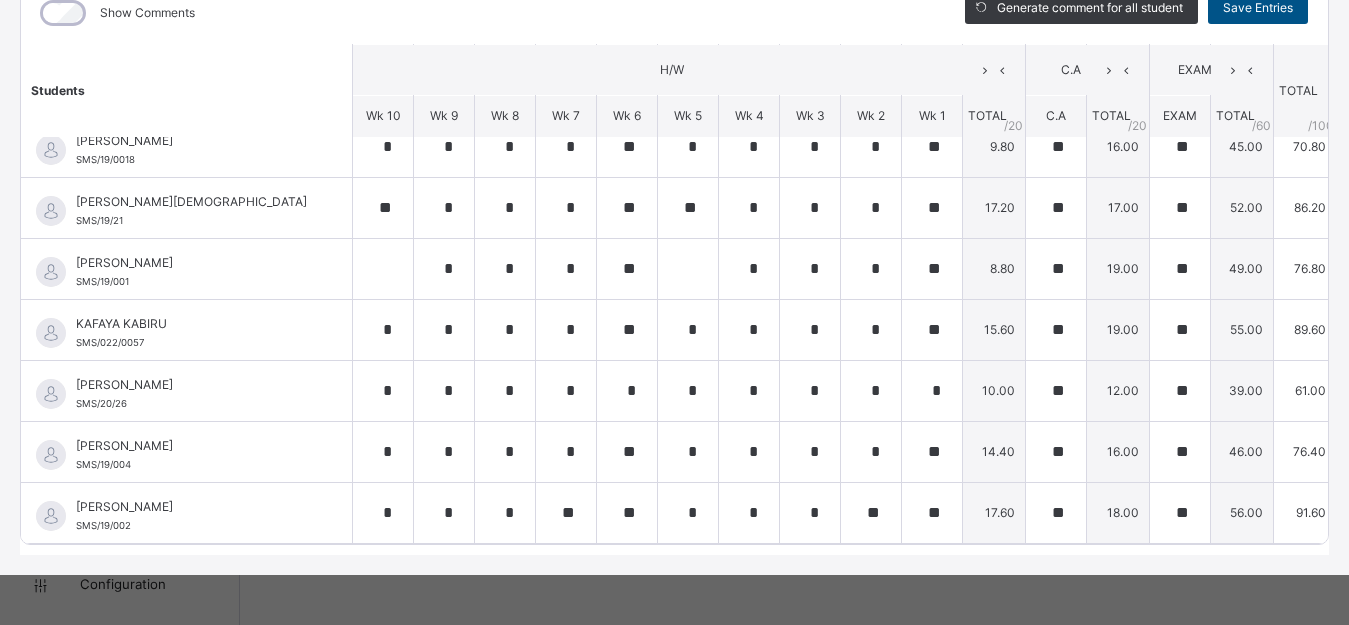 click on "Save Entries" at bounding box center [1258, 8] 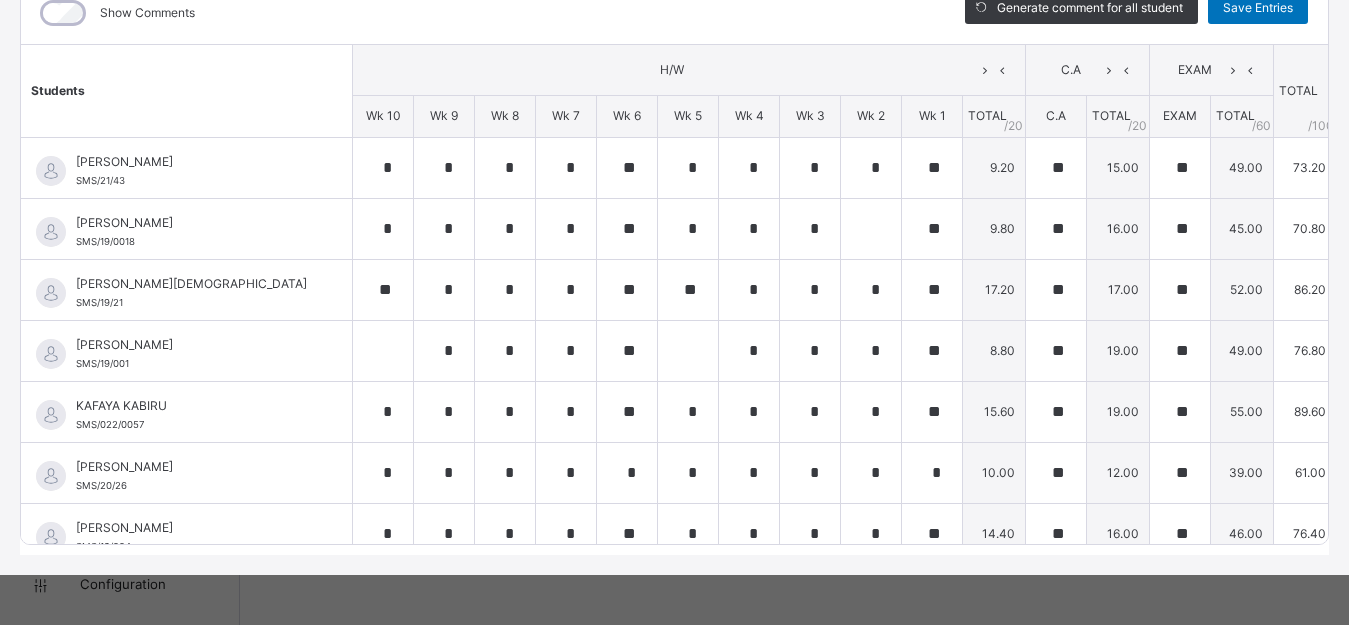 scroll, scrollTop: 82, scrollLeft: 0, axis: vertical 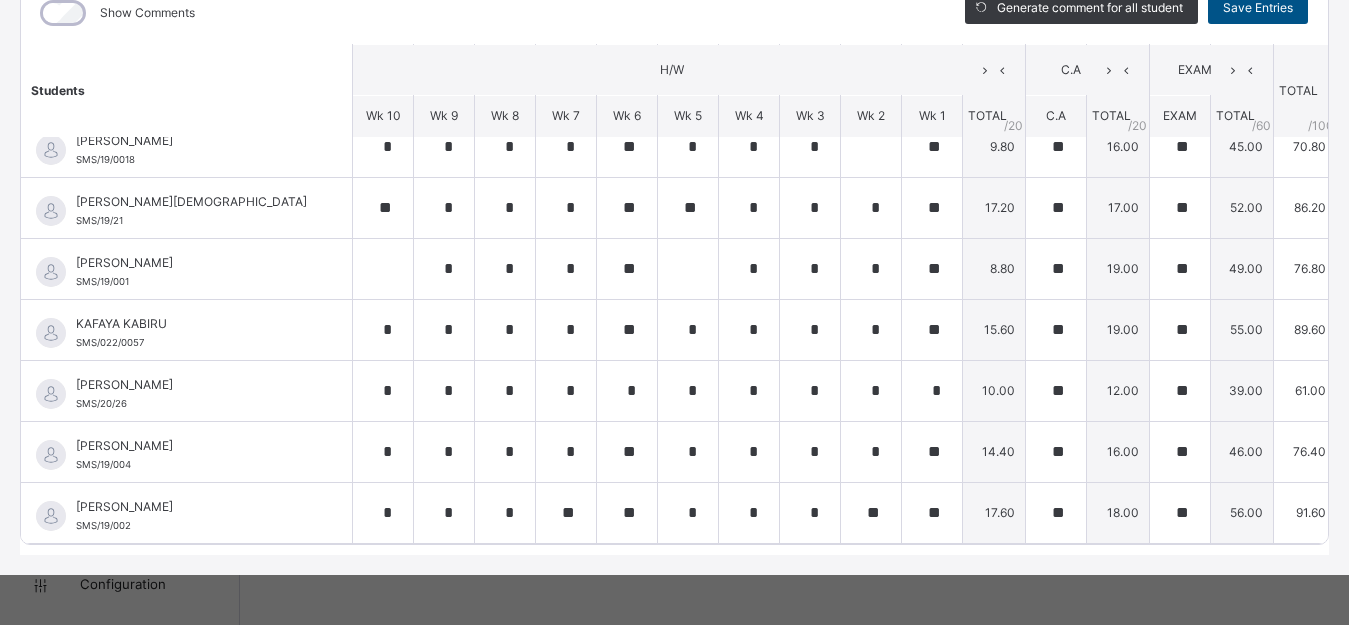 click on "Save Entries" at bounding box center (1258, 8) 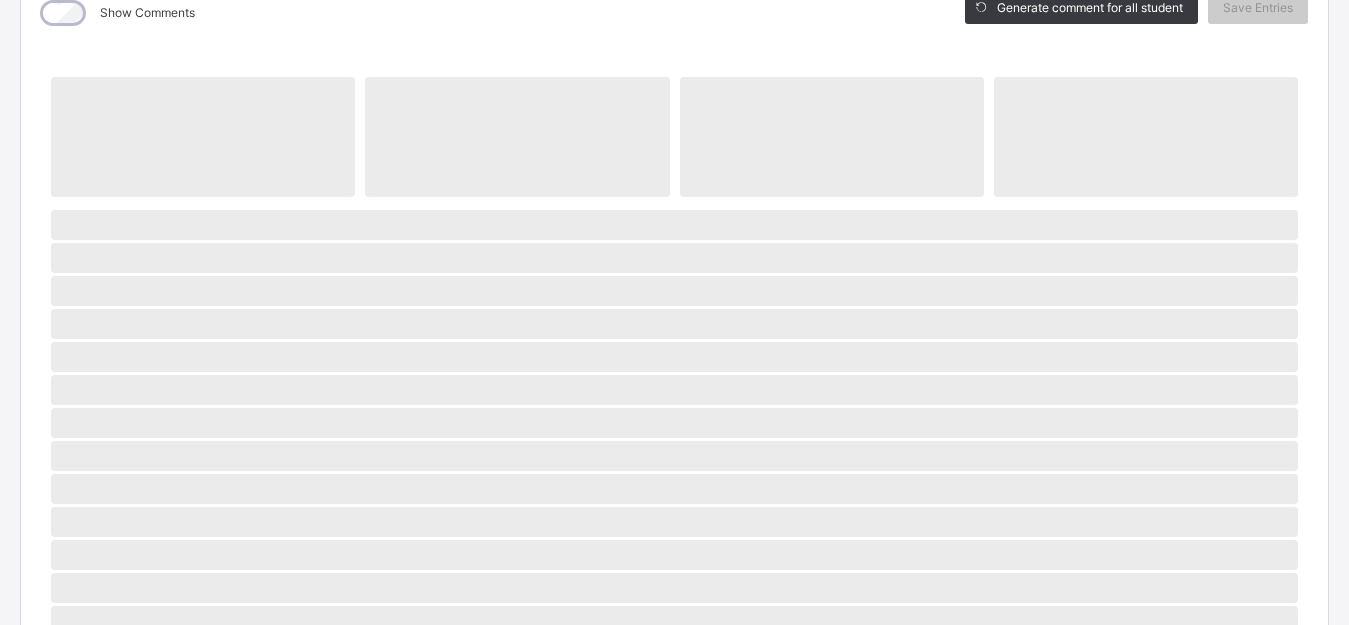 scroll, scrollTop: 0, scrollLeft: 0, axis: both 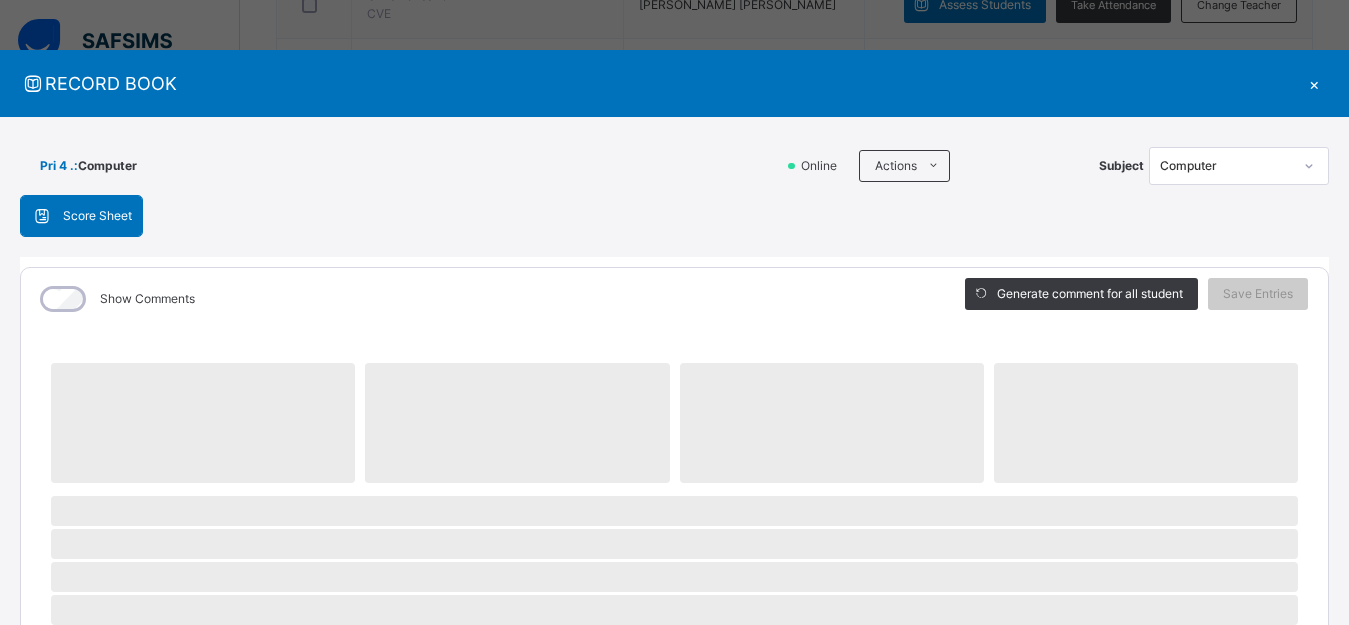 click at bounding box center (1309, 166) 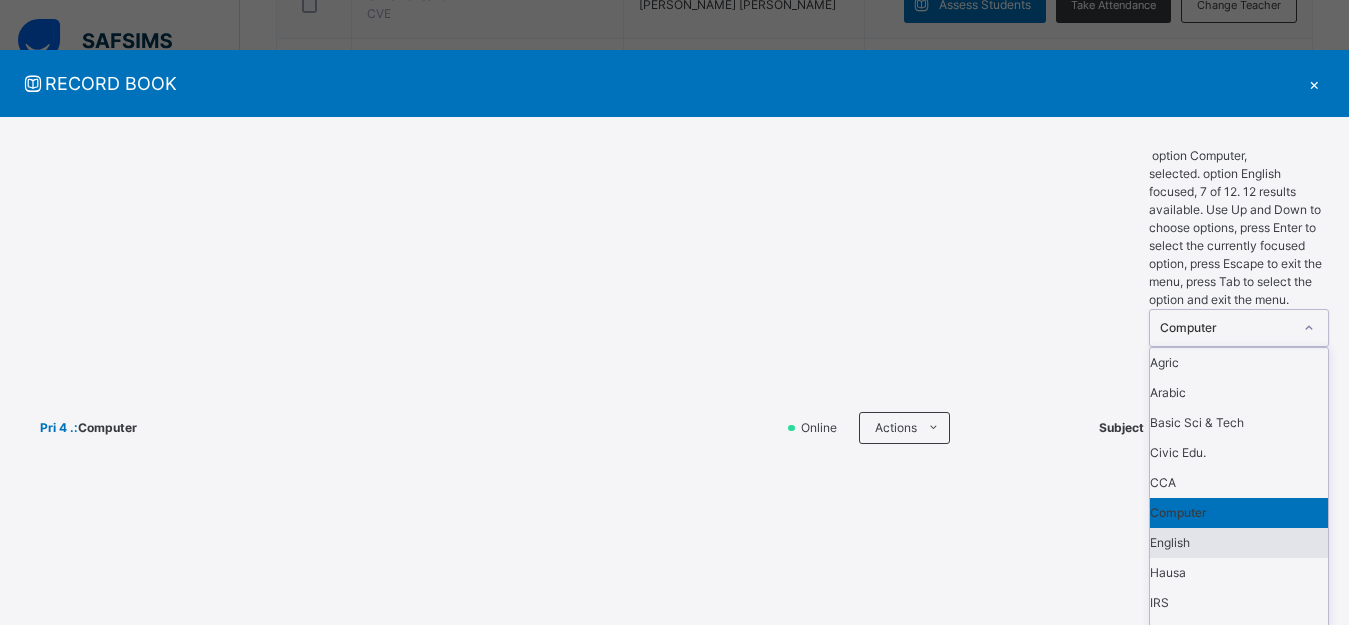 scroll, scrollTop: 108, scrollLeft: 0, axis: vertical 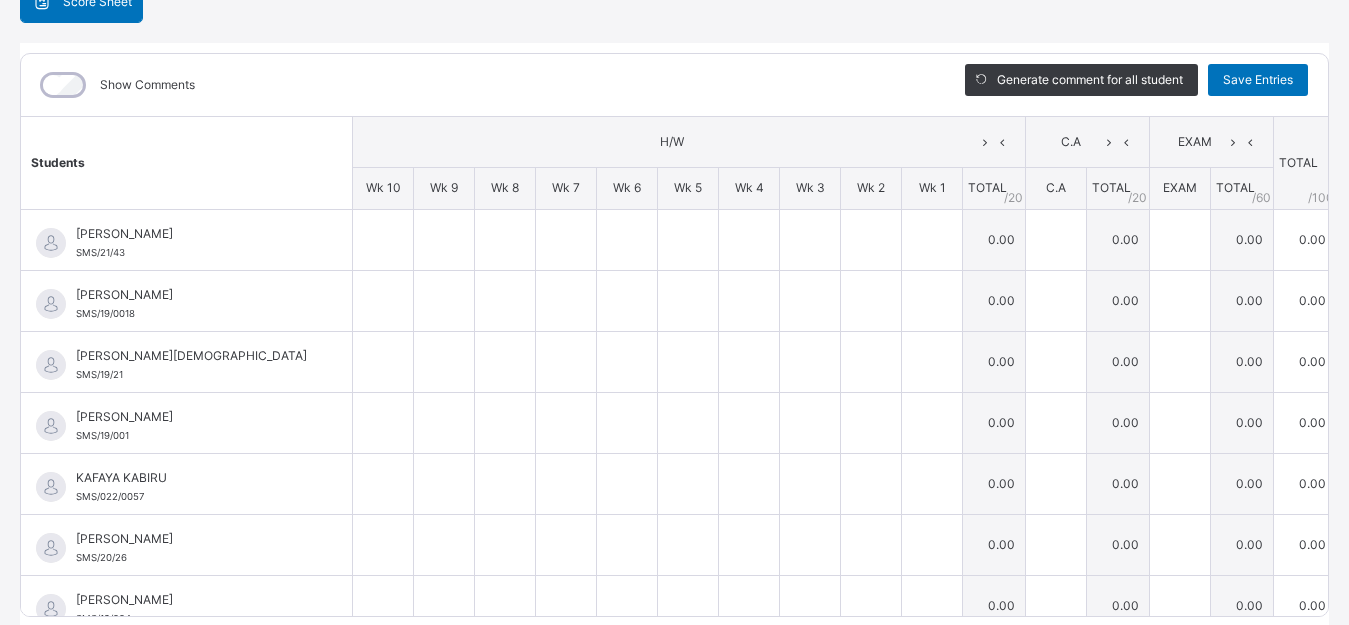 click on "Pri 4   . :   English Online Actions  Download Empty Score Sheet  Upload/map score sheet Subject    option English, selected.     0 results available. Select is focused ,type to refine list, press Down to open the menu,  English Sham-Lad Memorial School Date: 13th Jul 2025, 2:09:14 pm Score Sheet Score Sheet Show Comments   Generate comment for all student   Save Entries Class Level:  Pri 4   . Subject:  English Session:  2024/2025 Session Session:  Third Term Students H/W C.A  EXAM TOTAL /100 Comment Wk 10 Wk 9 Wk 8 Wk 7 Wk 6 Wk 5 Wk 4 Wk 3 Wk 2 Wk 1 TOTAL / 20 C.A  TOTAL / 20 EXAM TOTAL / 60 ABDULAZEEZ  IBRAHIM SMS/21/43 ABDULAZEEZ  IBRAHIM SMS/21/43 0.00 0.00 0.00 0.00 Generate comment 0 / 250   ×   Subject Teacher’s Comment Generate and see in full the comment developed by the AI with an option to regenerate the comment JS ABDULAZEEZ  IBRAHIM   SMS/21/43   Total 0.00  / 100.00 Sims Bot   Regenerate     Use this comment   ABDULKAREEM  ABDULFATAHI SMS/19/0018 ABDULKAREEM  ABDULFATAHI SMS/19/0018 0.00 0" at bounding box center [674, 239] 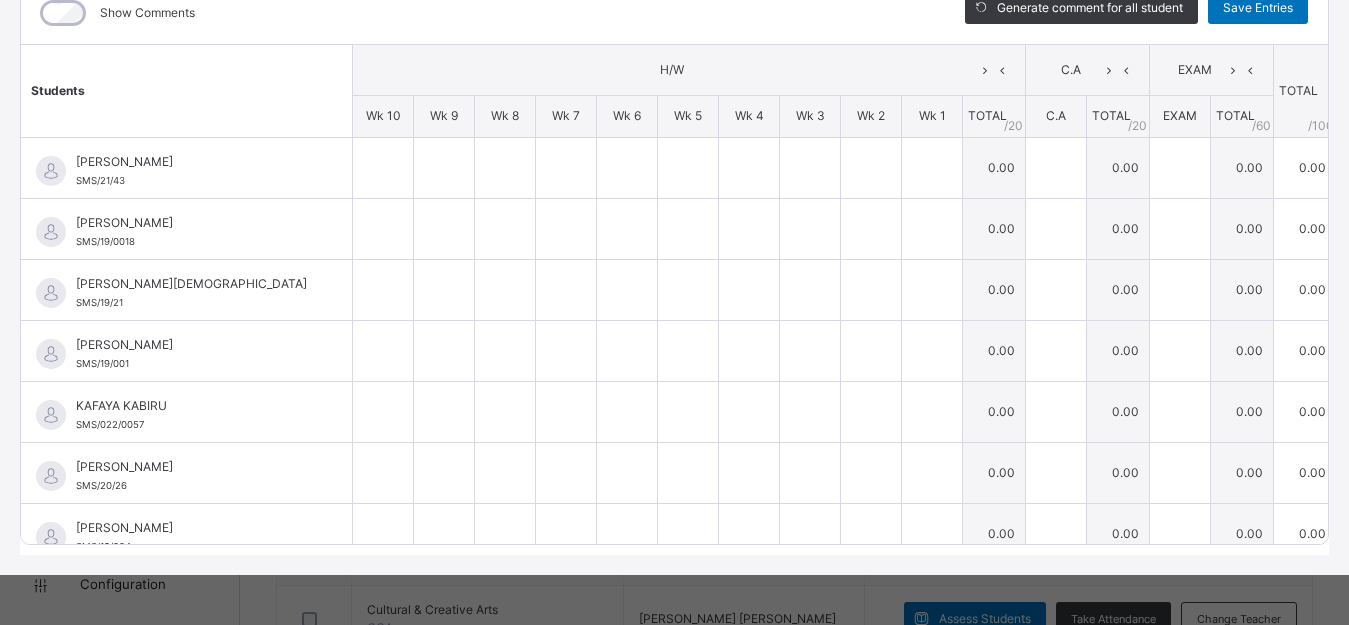 scroll, scrollTop: 82, scrollLeft: 0, axis: vertical 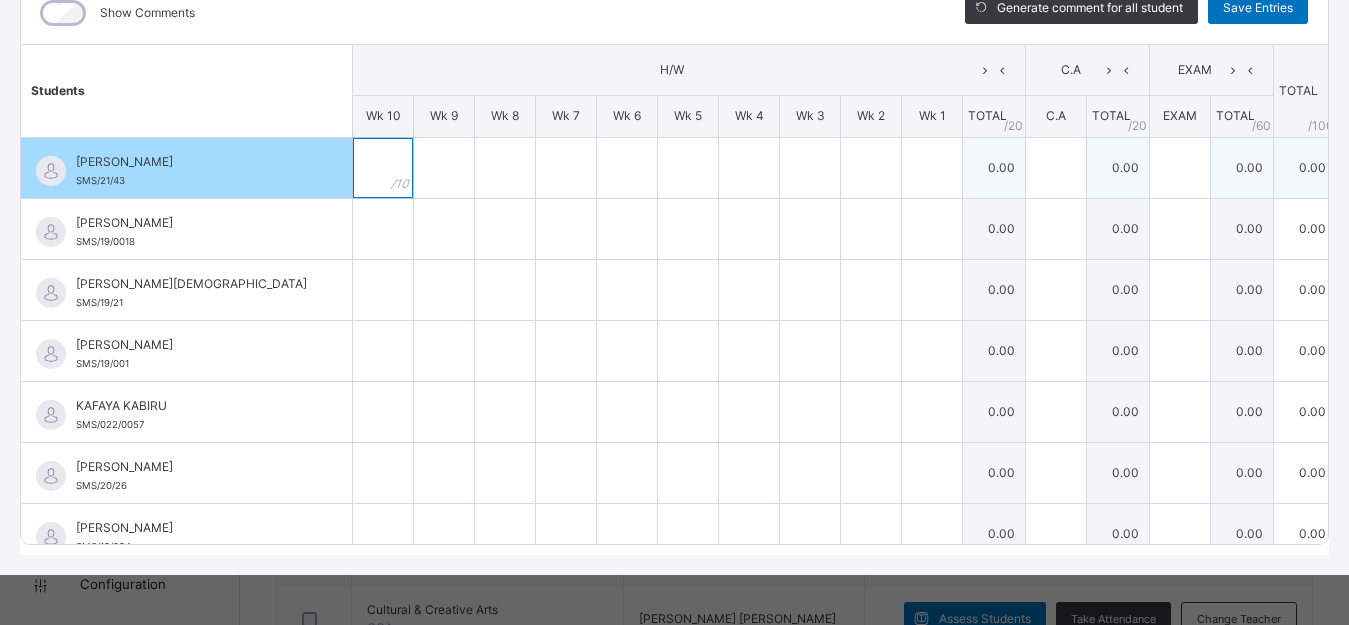 click at bounding box center [383, 168] 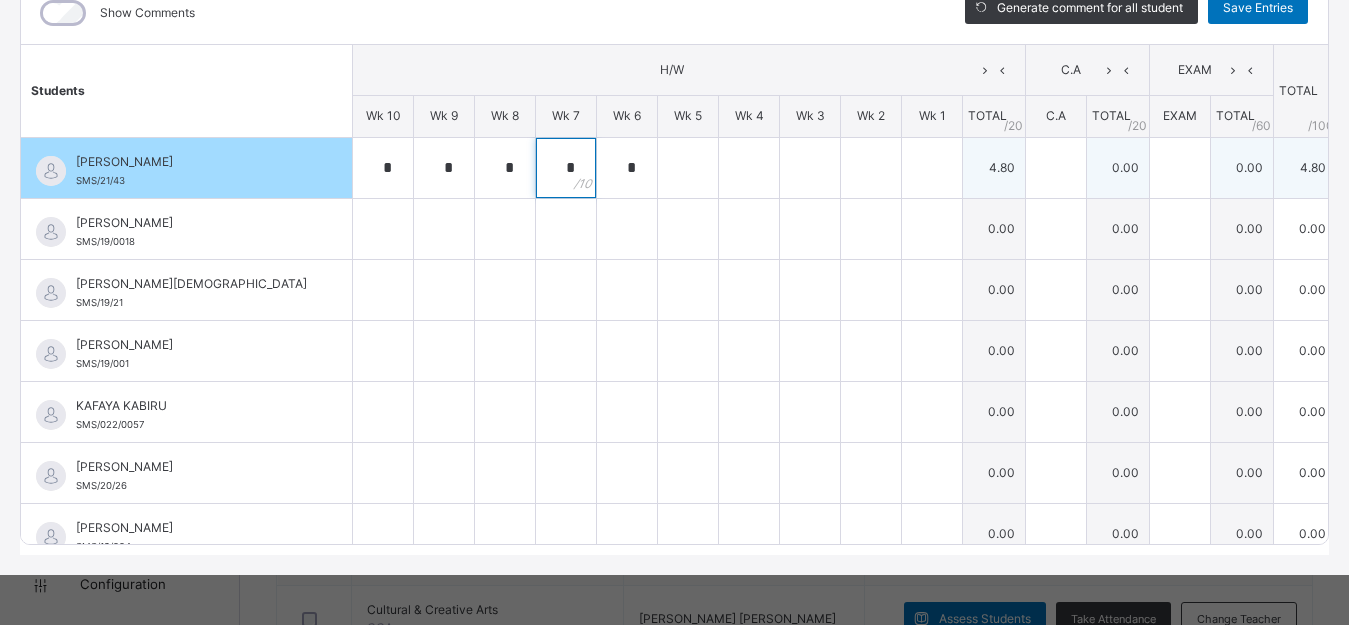 click on "*" at bounding box center [566, 168] 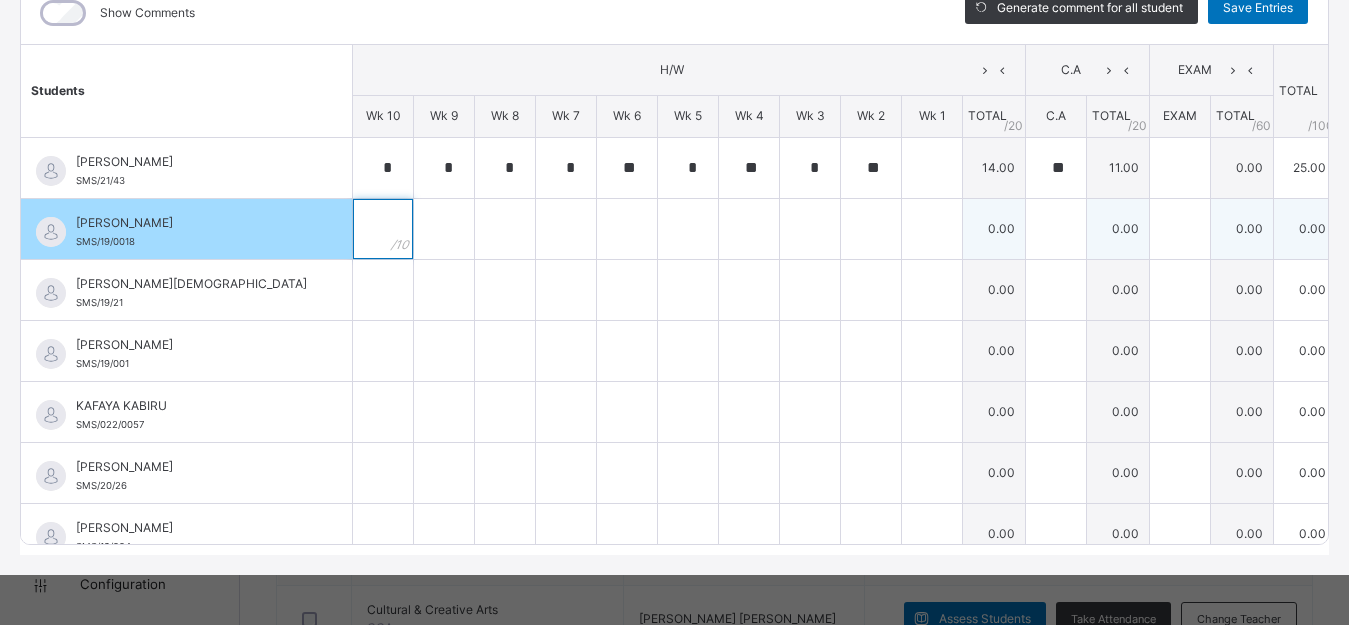 click at bounding box center (383, 229) 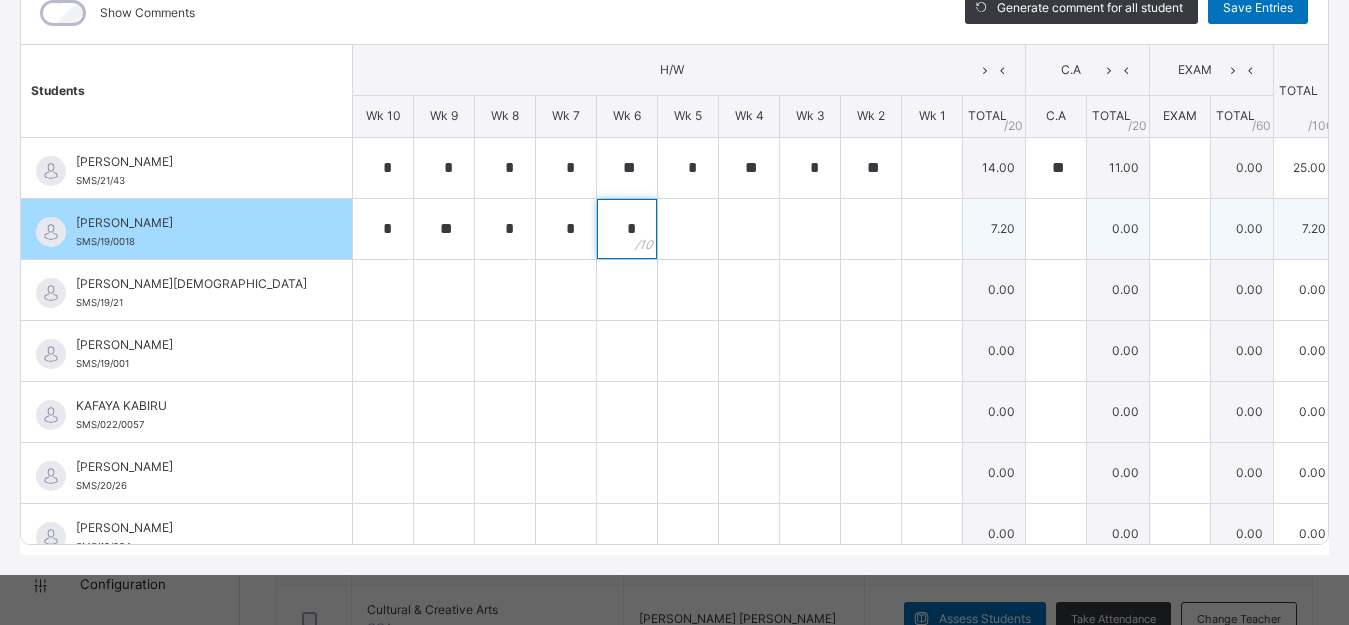 click on "*" at bounding box center [627, 229] 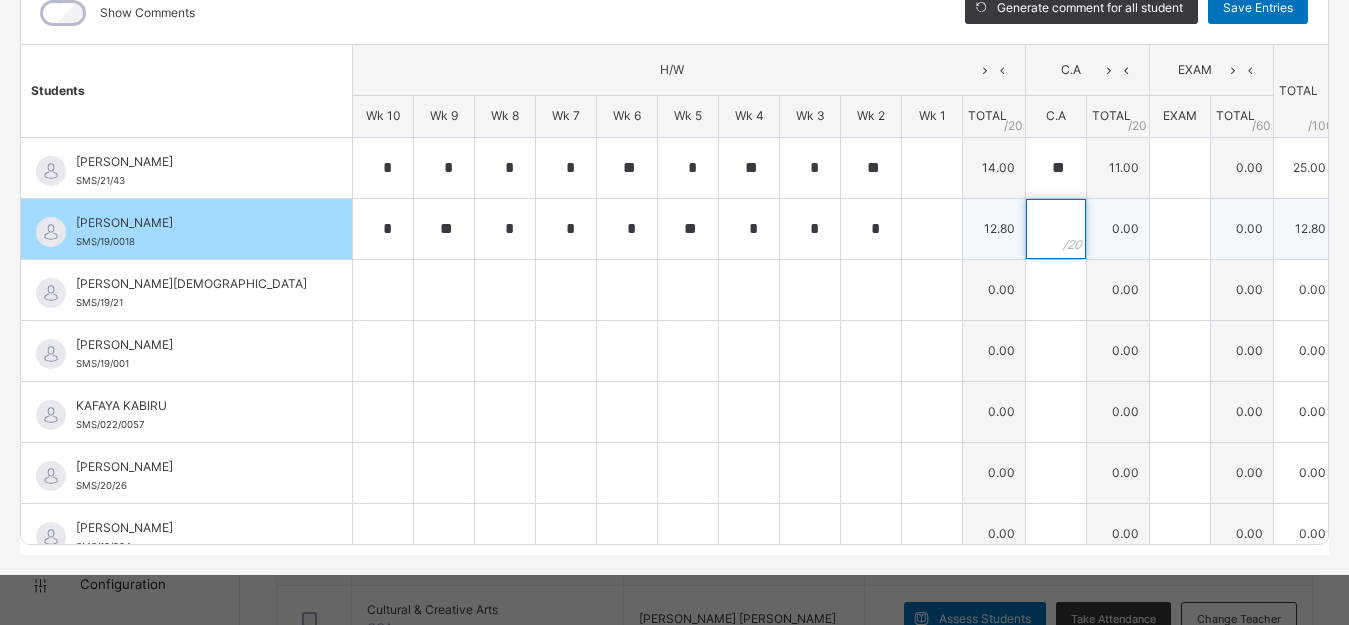 click at bounding box center [1056, 229] 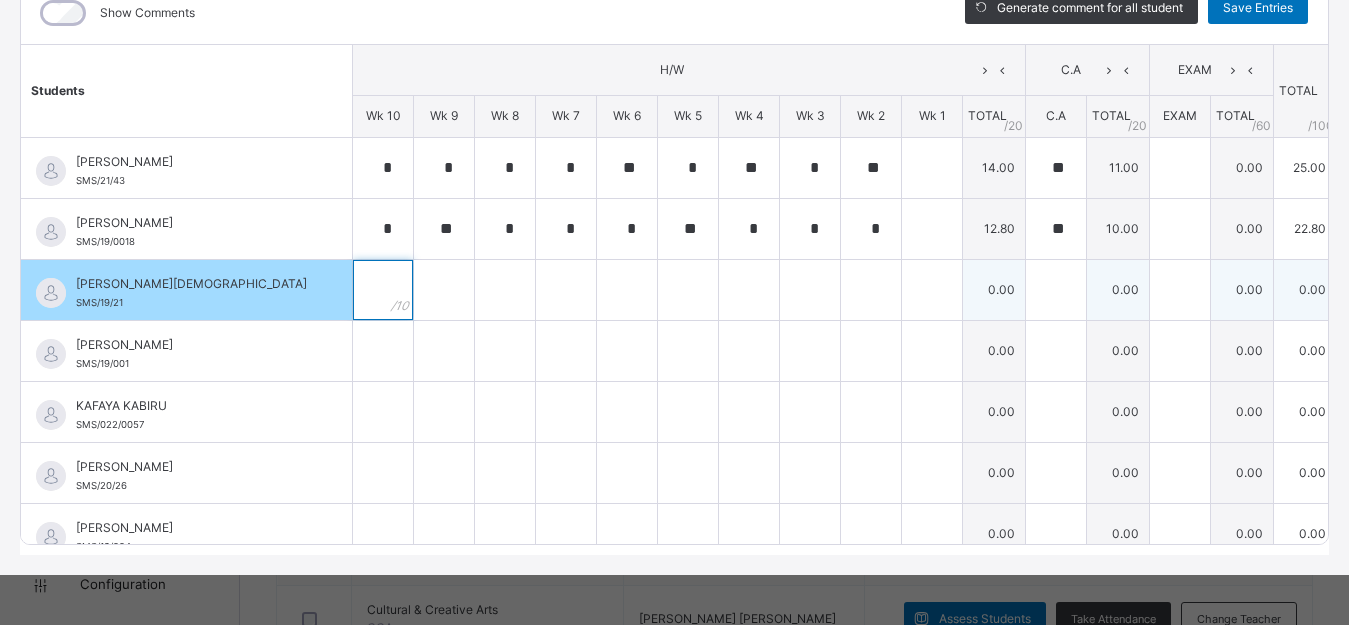 click at bounding box center [383, 290] 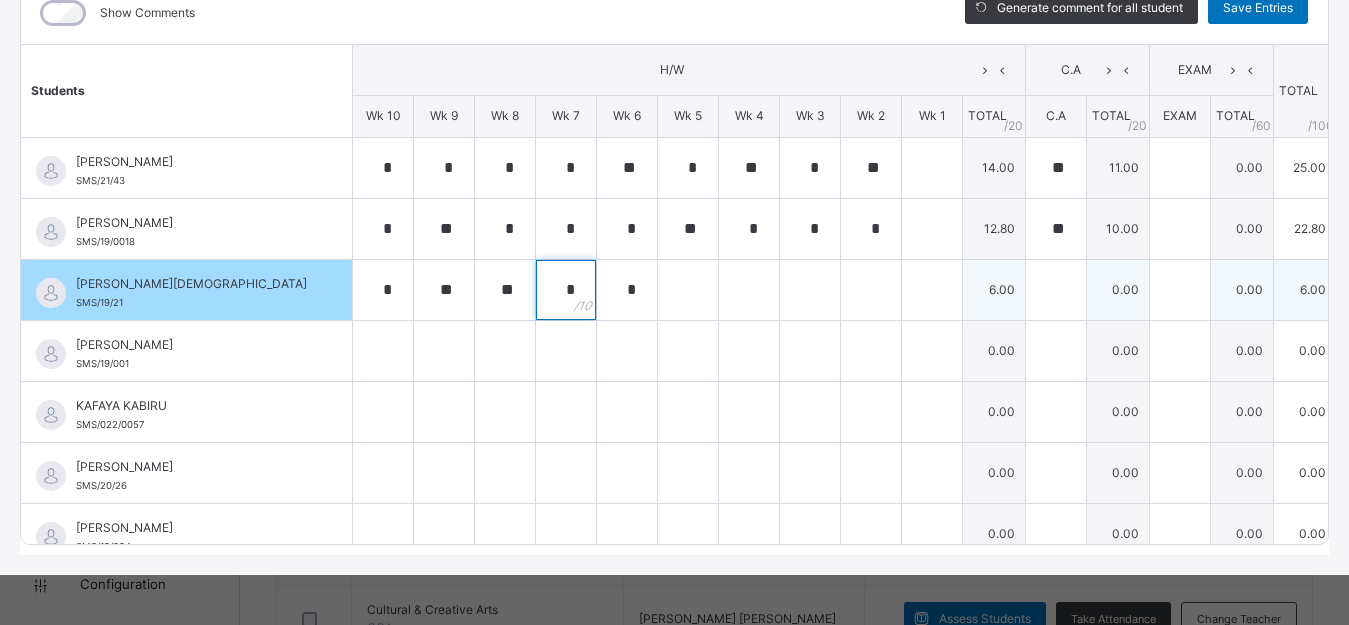 click on "*" at bounding box center [566, 290] 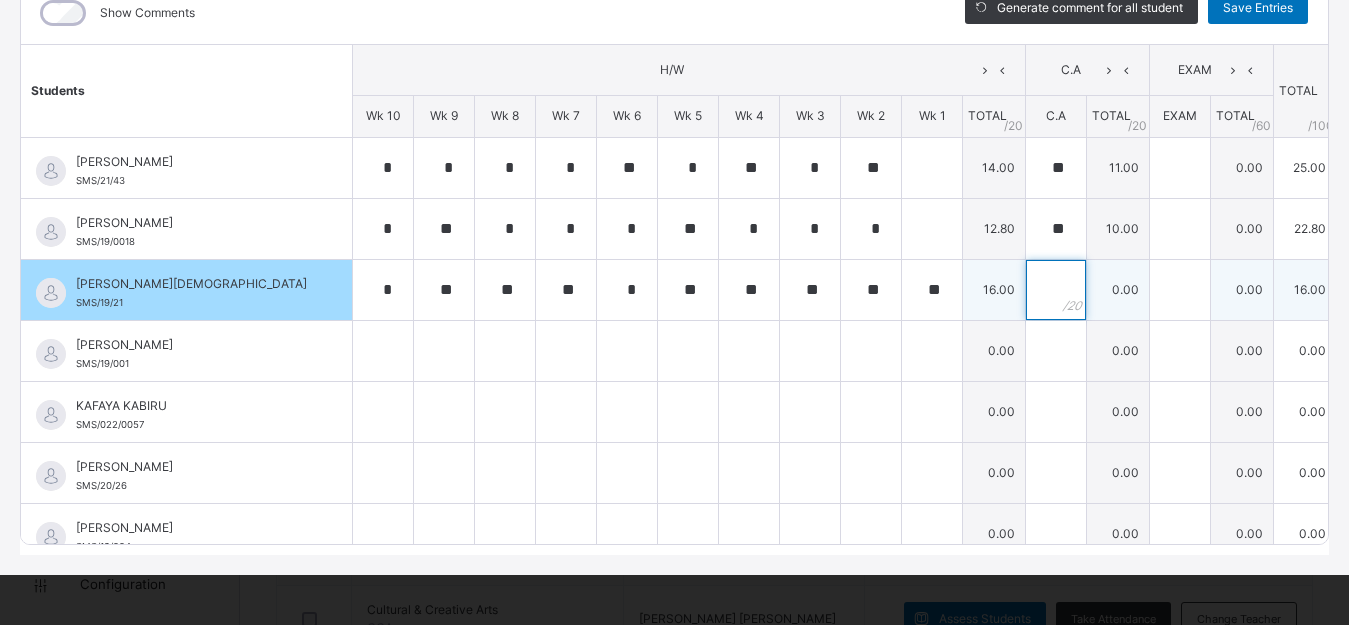 click at bounding box center (1056, 290) 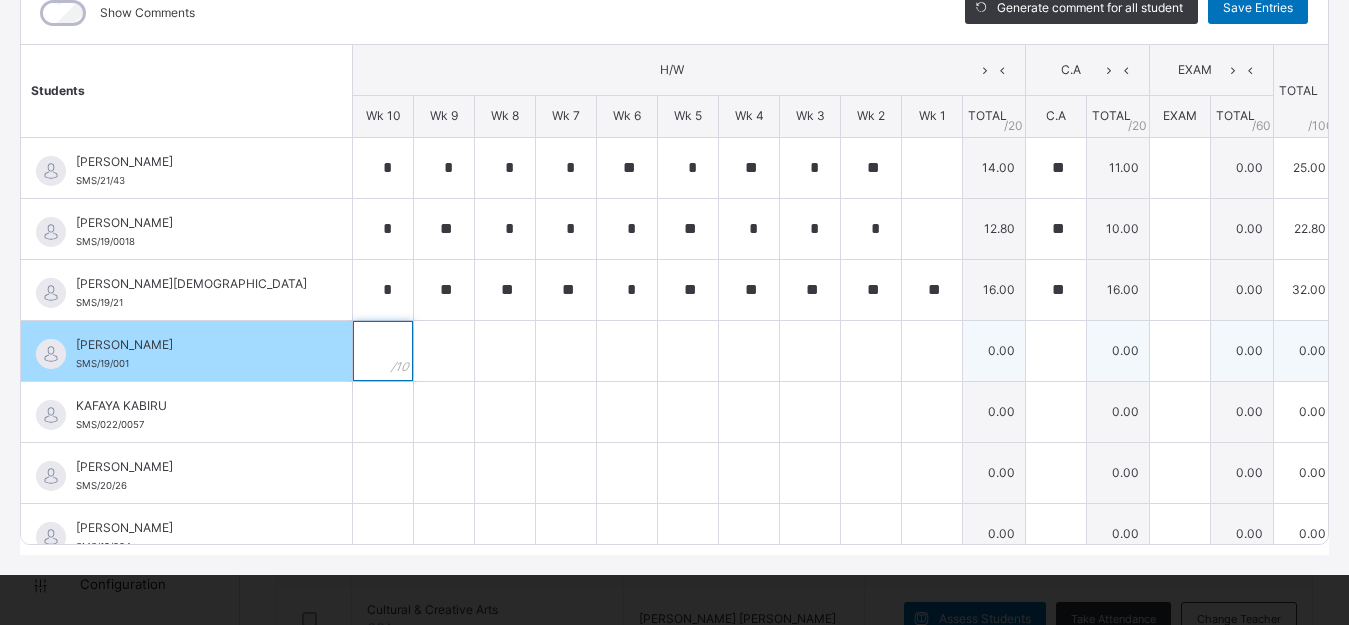 click at bounding box center [383, 351] 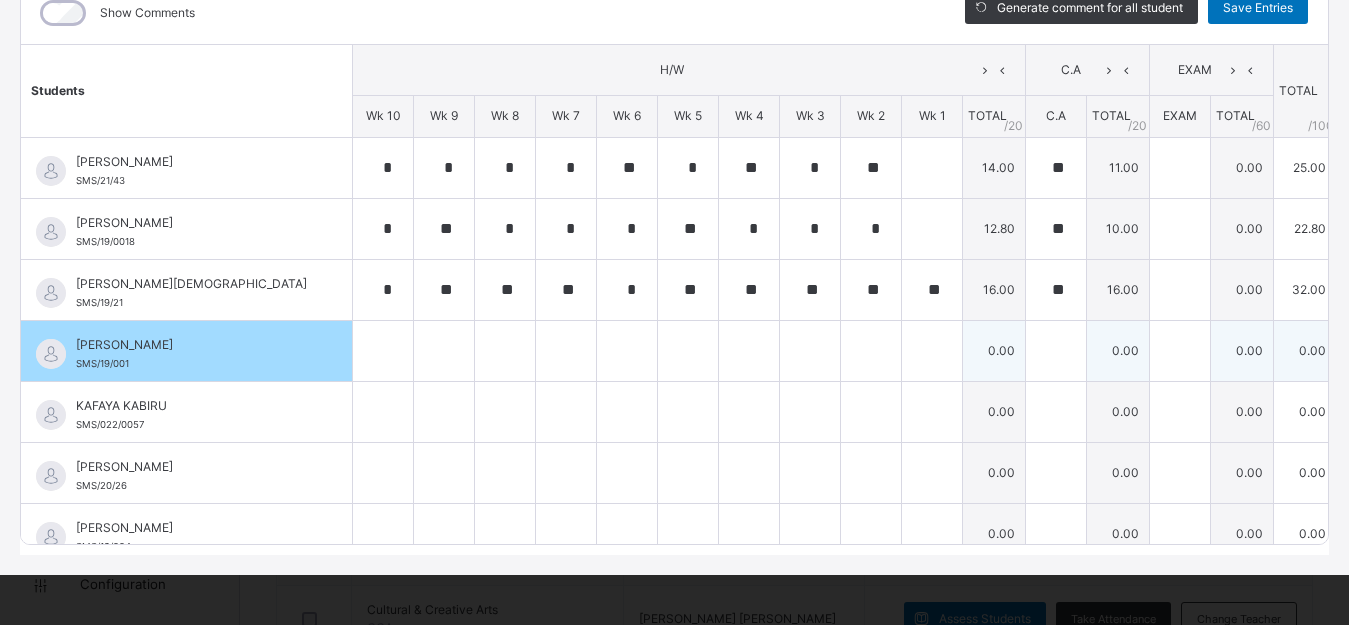 click at bounding box center [383, 351] 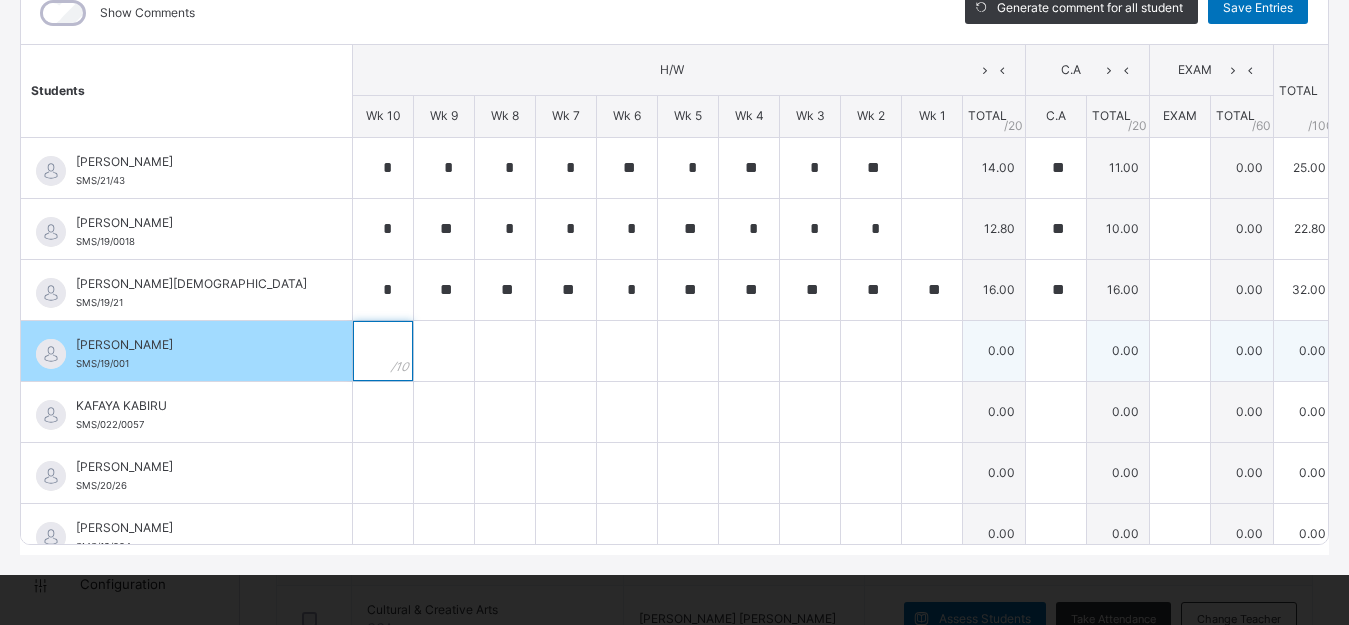 click at bounding box center [383, 351] 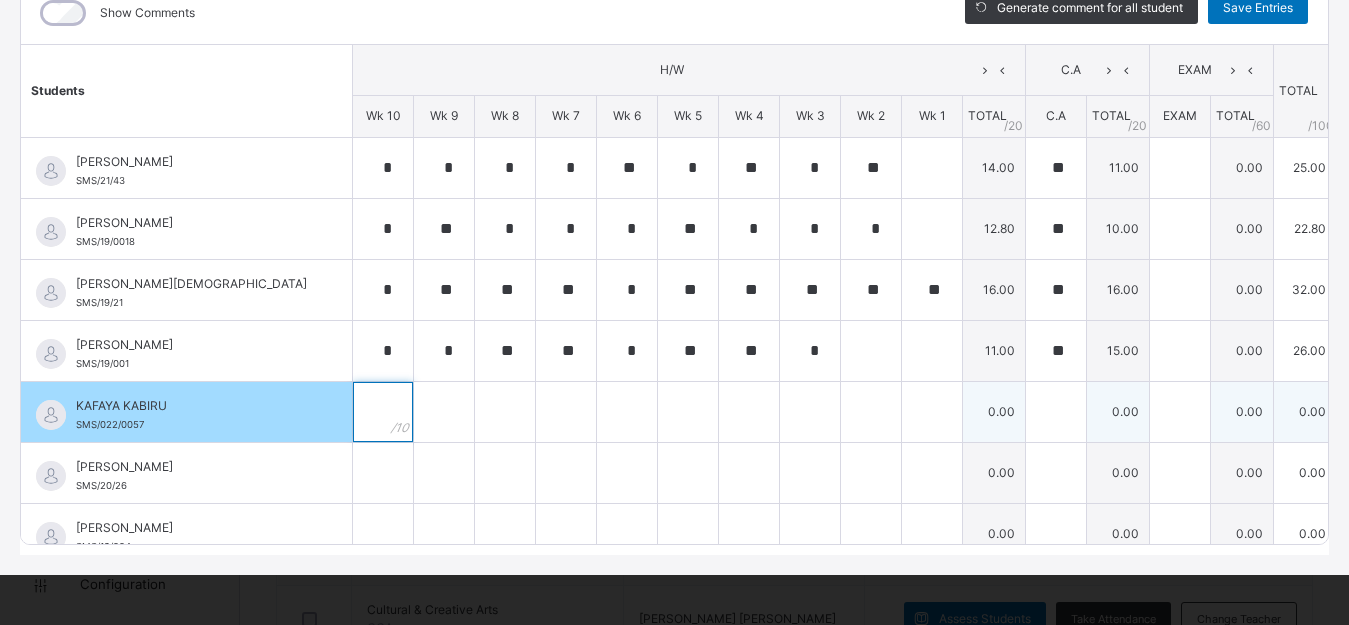 click at bounding box center [383, 412] 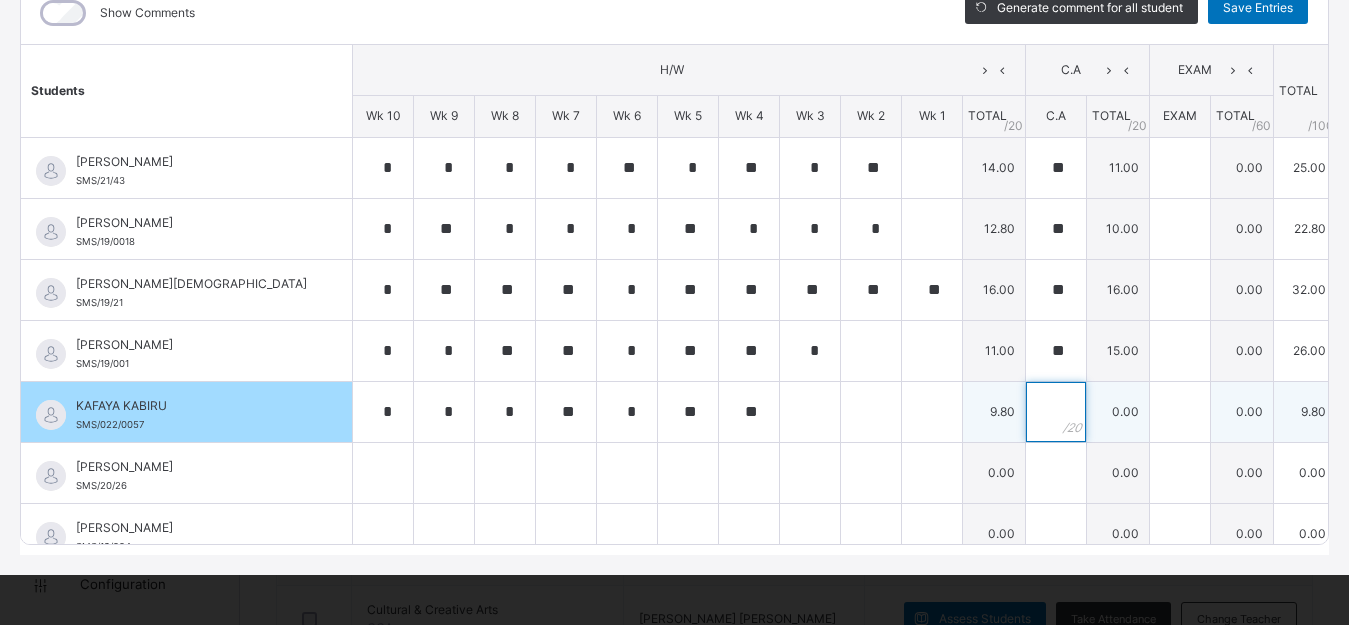 click at bounding box center (1056, 412) 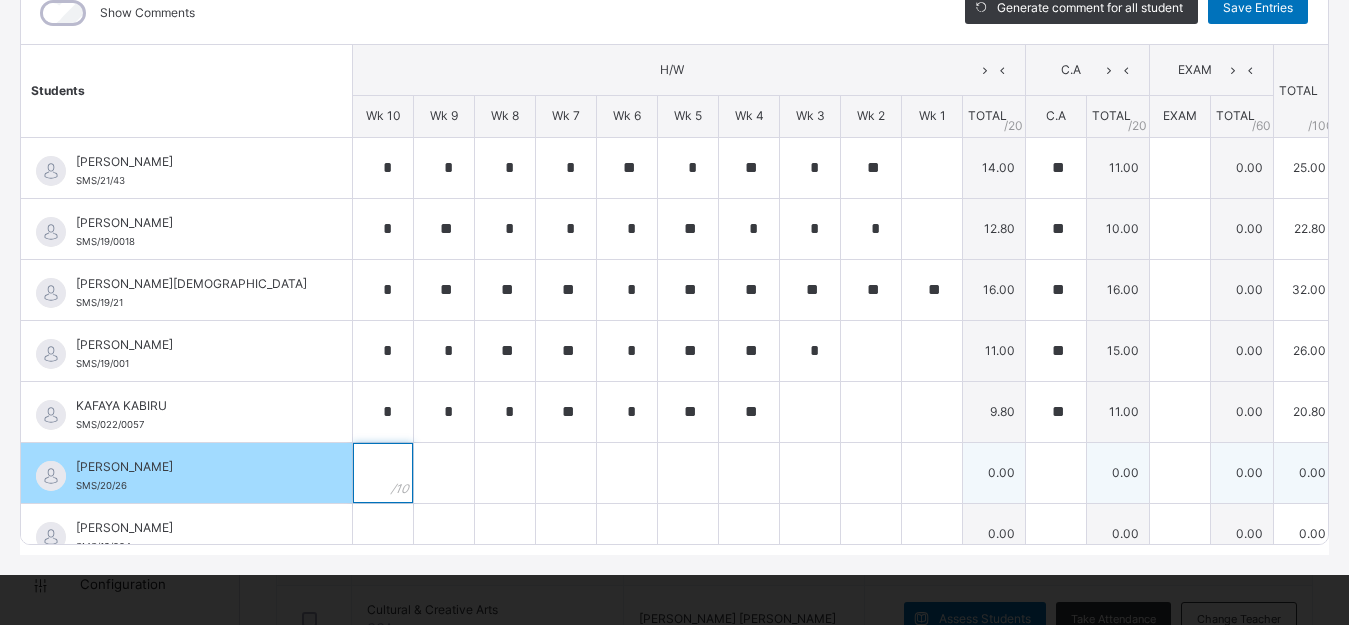 click at bounding box center (383, 473) 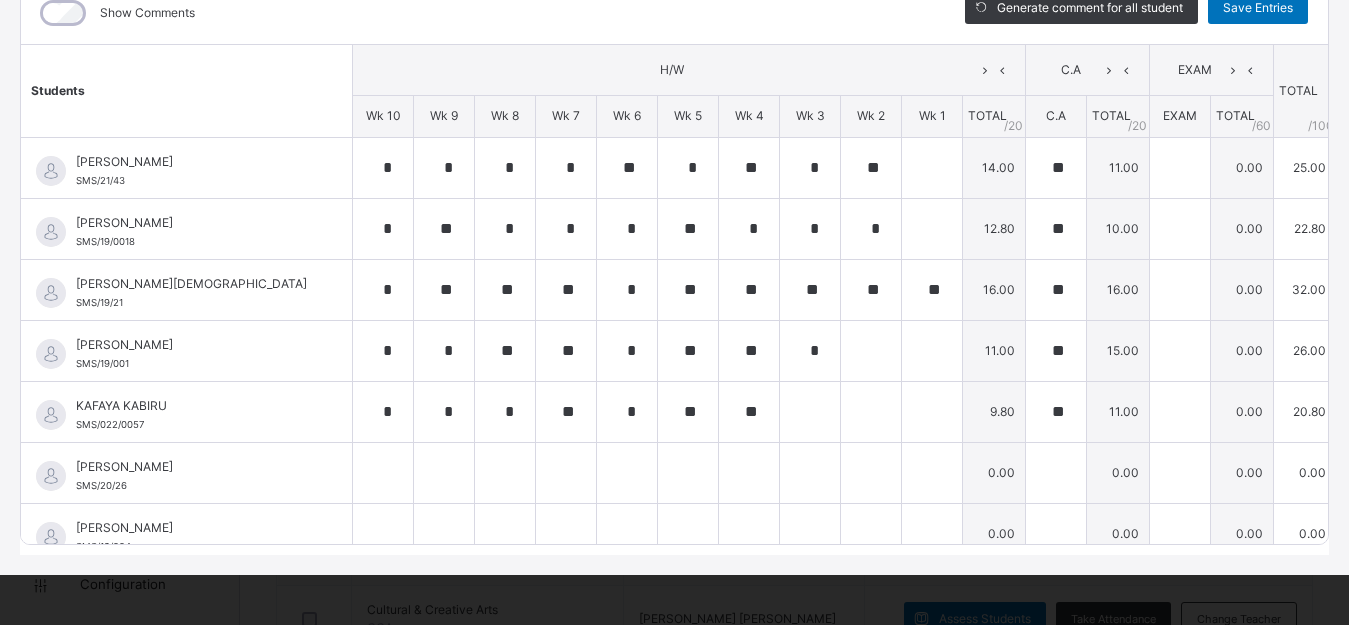 click on "Pri 4   . :   English Online Actions  Download Empty Score Sheet  Upload/map score sheet Subject  English Sham-Lad Memorial School Date: 13th Jul 2025, 2:09:14 pm Score Sheet Score Sheet Show Comments   Generate comment for all student   Save Entries Class Level:  Pri 4   . Subject:  English Session:  2024/2025 Session Session:  Third Term Students H/W C.A  EXAM TOTAL /100 Comment Wk 10 Wk 9 Wk 8 Wk 7 Wk 6 Wk 5 Wk 4 Wk 3 Wk 2 Wk 1 TOTAL / 20 C.A  TOTAL / 20 EXAM TOTAL / 60 ABDULAZEEZ  IBRAHIM SMS/21/43 ABDULAZEEZ  IBRAHIM SMS/21/43 * * * * ** * ** * ** 14.00 ** 11.00 0.00 25.00 Generate comment 0 / 250   ×   Subject Teacher’s Comment Generate and see in full the comment developed by the AI with an option to regenerate the comment JS ABDULAZEEZ  IBRAHIM   SMS/21/43   Total 25.00  / 100.00 Sims Bot   Regenerate     Use this comment   ABDULKAREEM  ABDULFATAHI SMS/19/0018 ABDULKAREEM  ABDULFATAHI SMS/19/0018 * ** * * * ** * * * 12.80 ** 10.00 0.00 22.80 Generate comment 0 / 250   ×   JS   SMS/19/0018   Total" at bounding box center [674, 203] 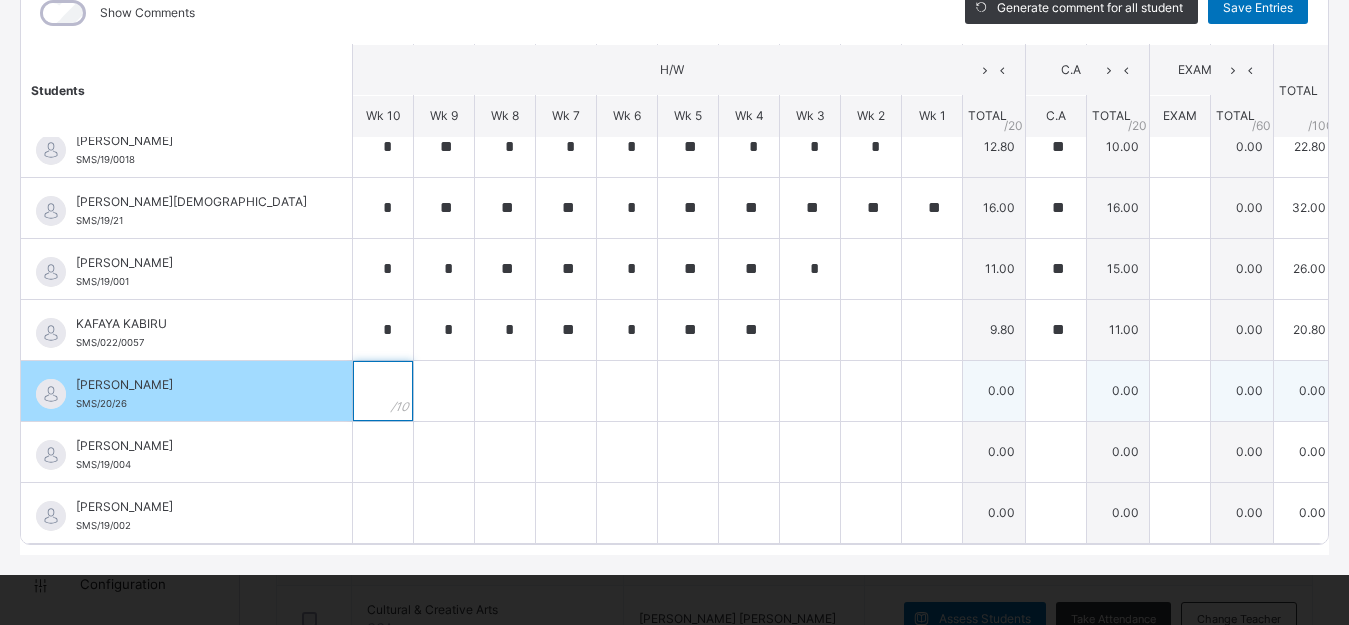 click at bounding box center (383, 391) 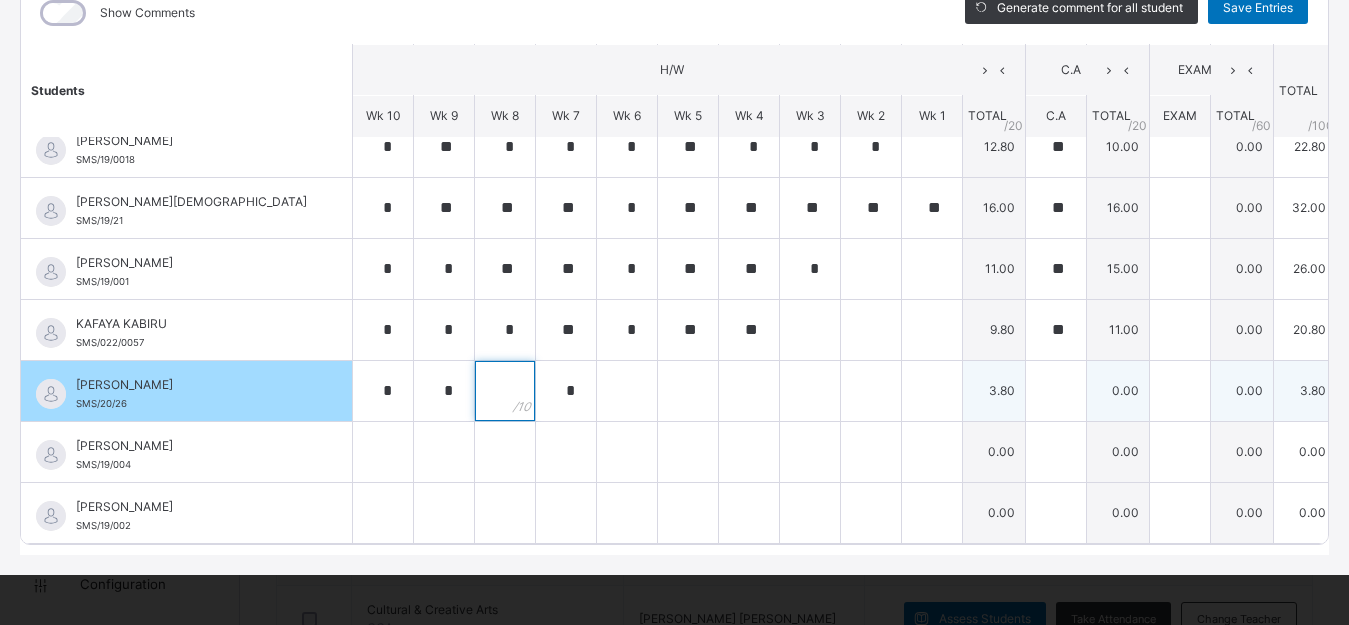 click at bounding box center [505, 391] 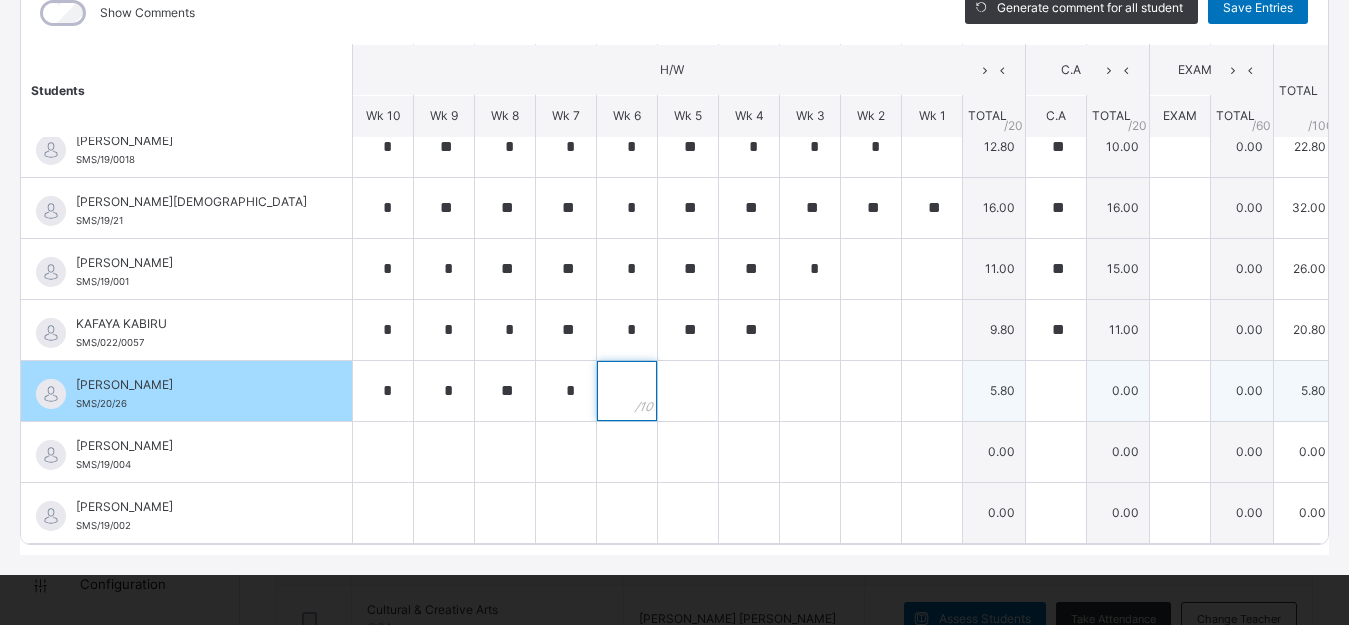 click at bounding box center (627, 391) 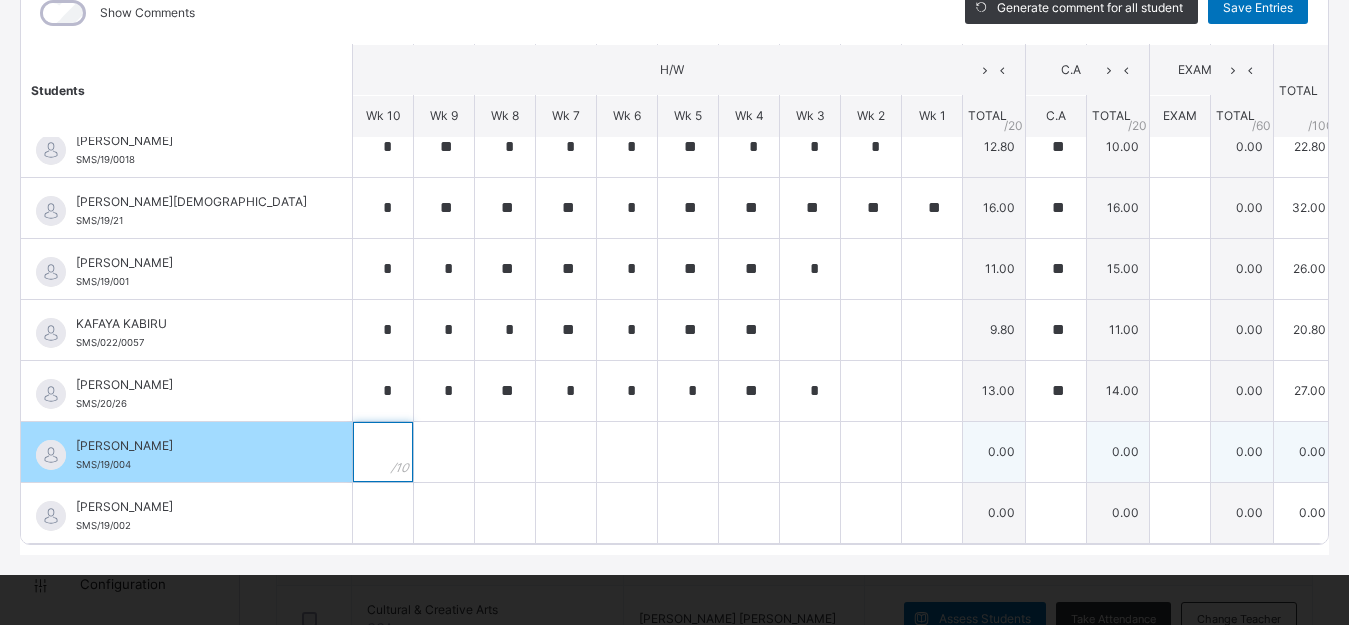 click at bounding box center [383, 452] 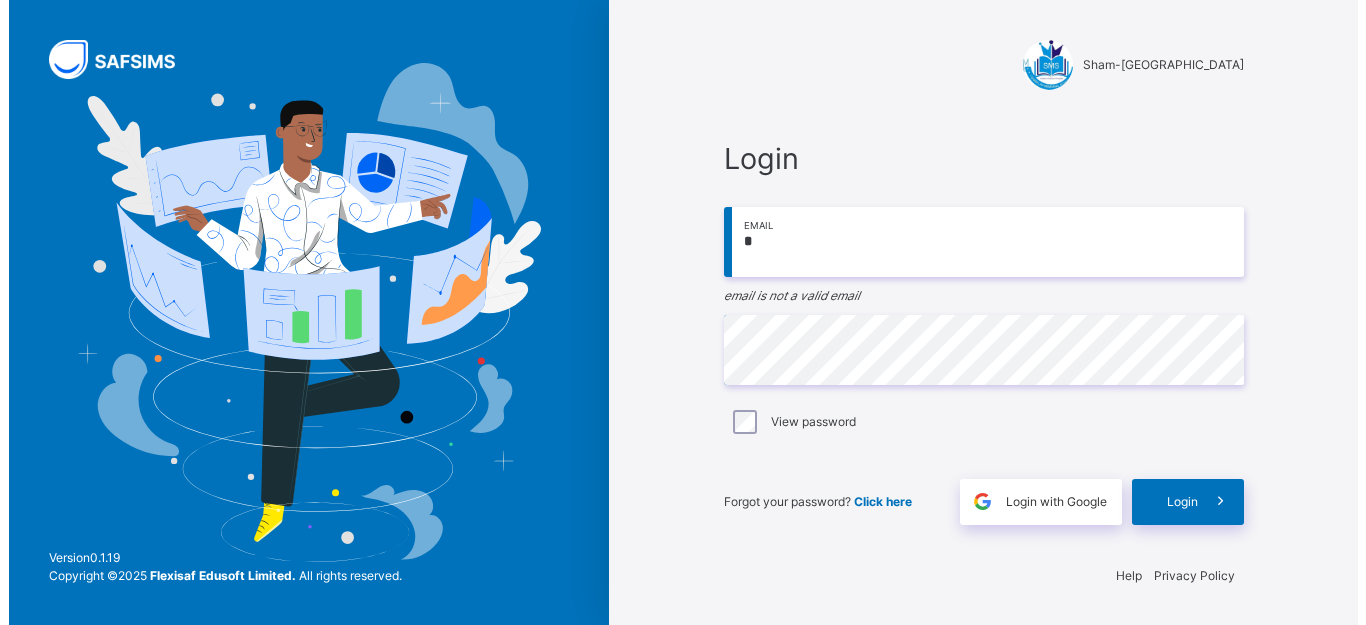 scroll, scrollTop: 0, scrollLeft: 0, axis: both 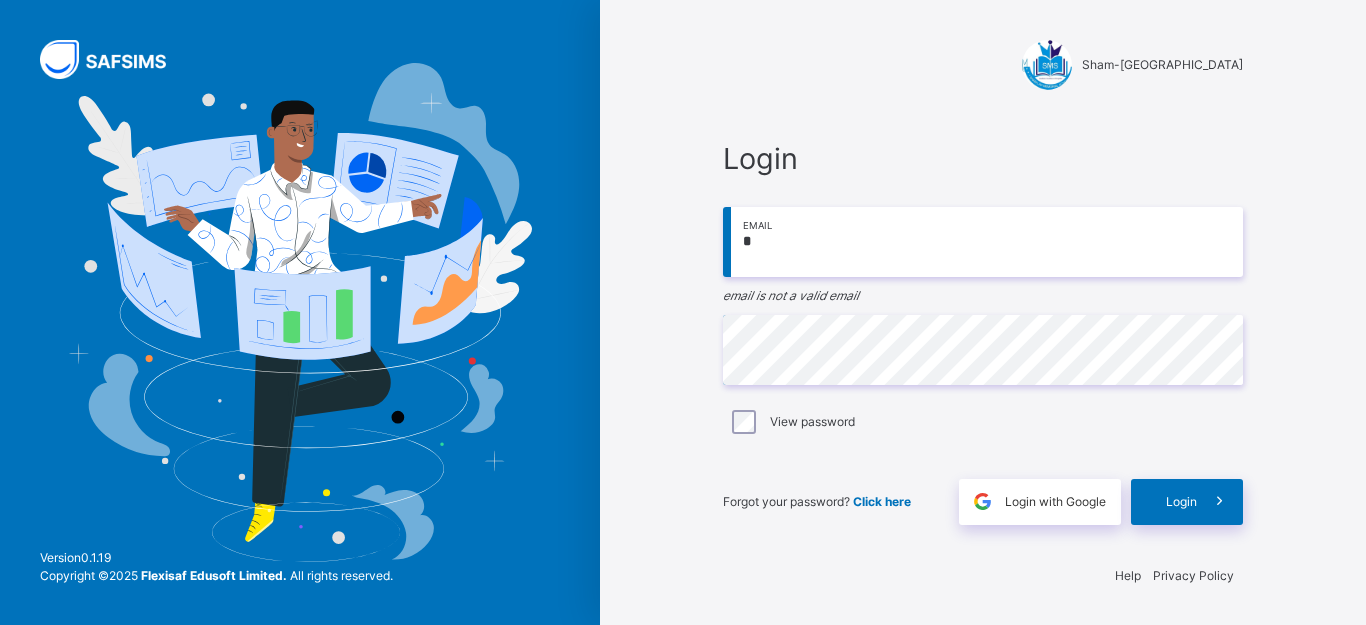 click on "*" at bounding box center [983, 242] 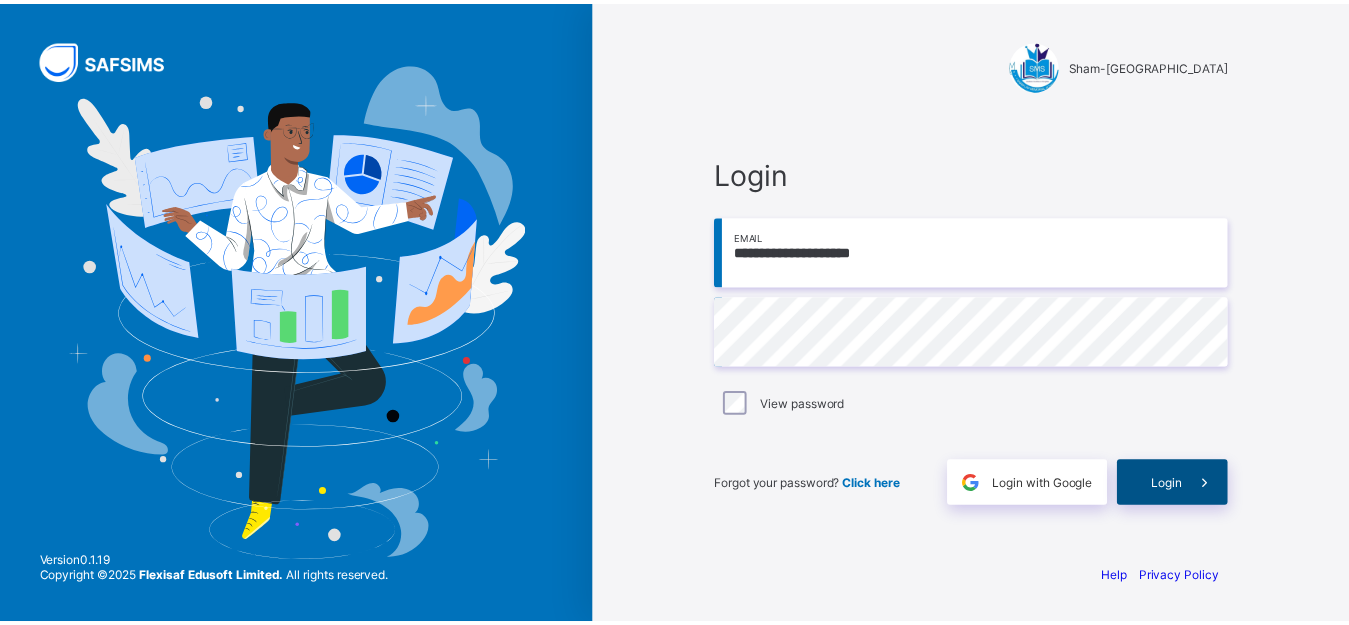 scroll, scrollTop: 0, scrollLeft: 0, axis: both 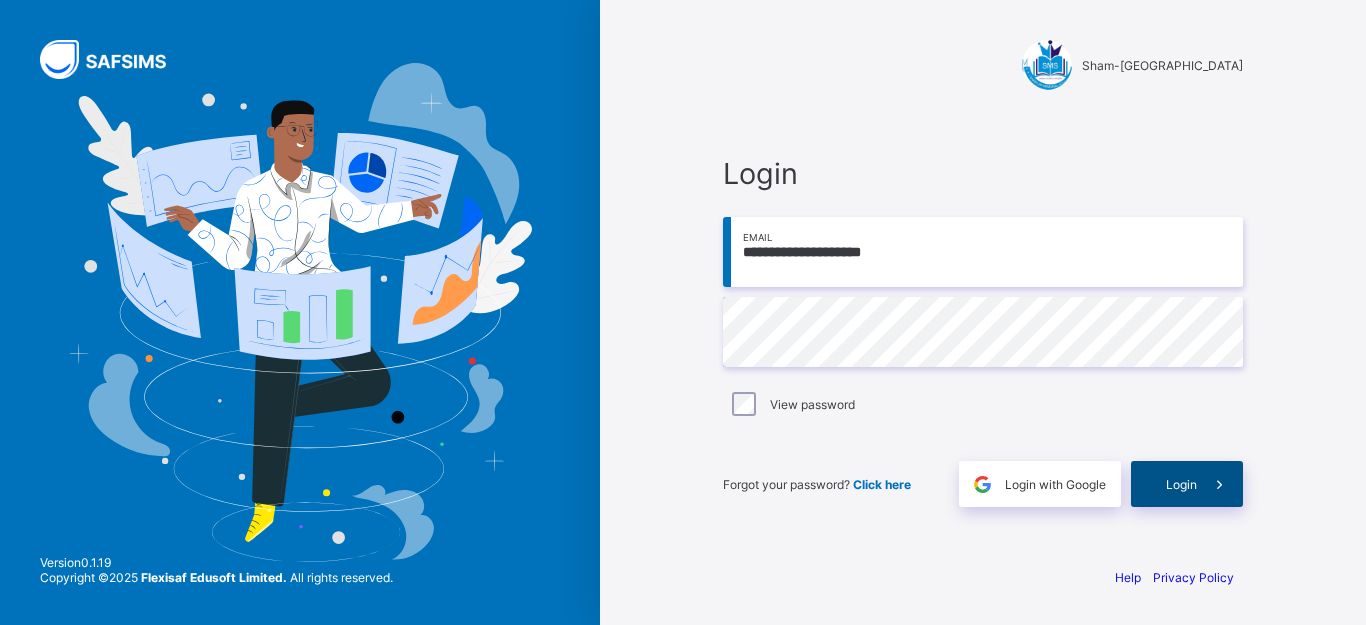 click on "Login" at bounding box center [1187, 484] 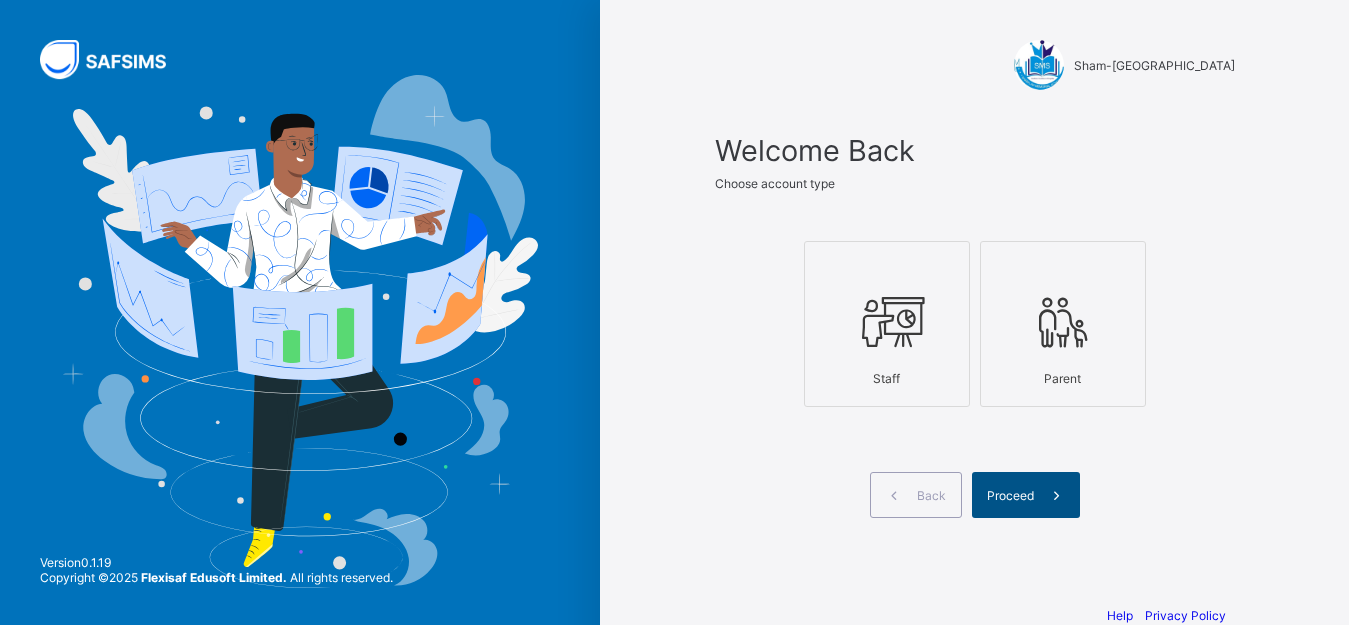 click on "Proceed" at bounding box center (1010, 495) 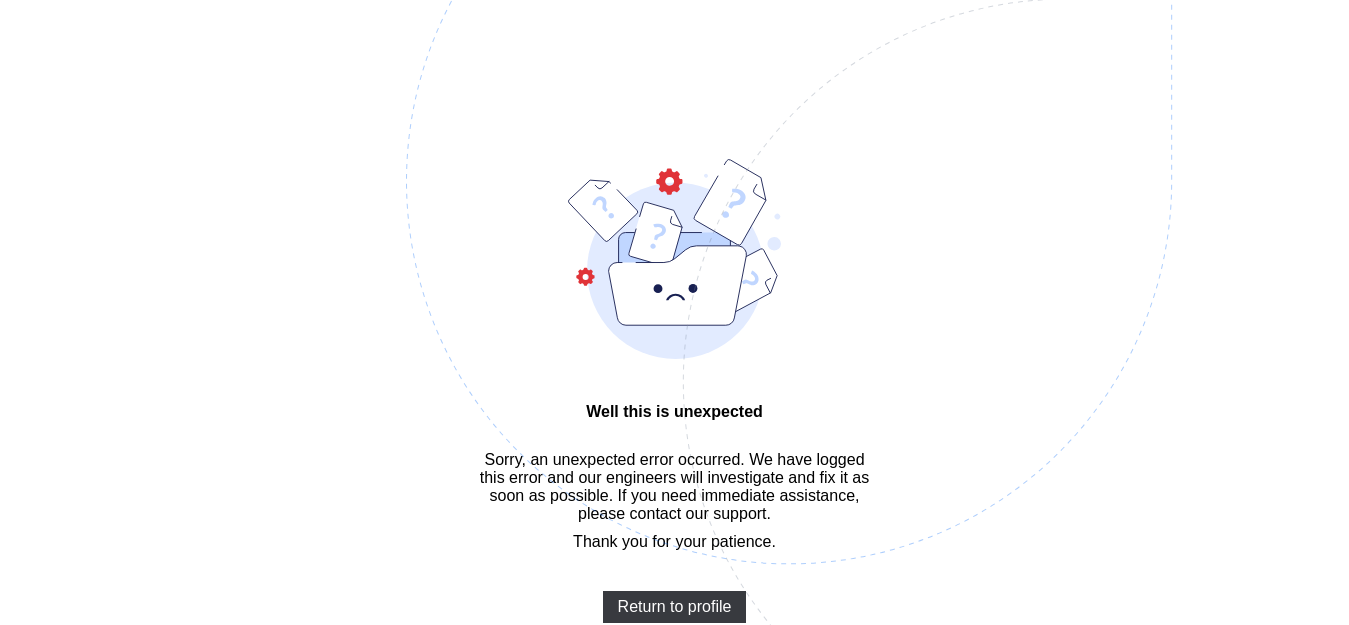 click at bounding box center [927, 281] 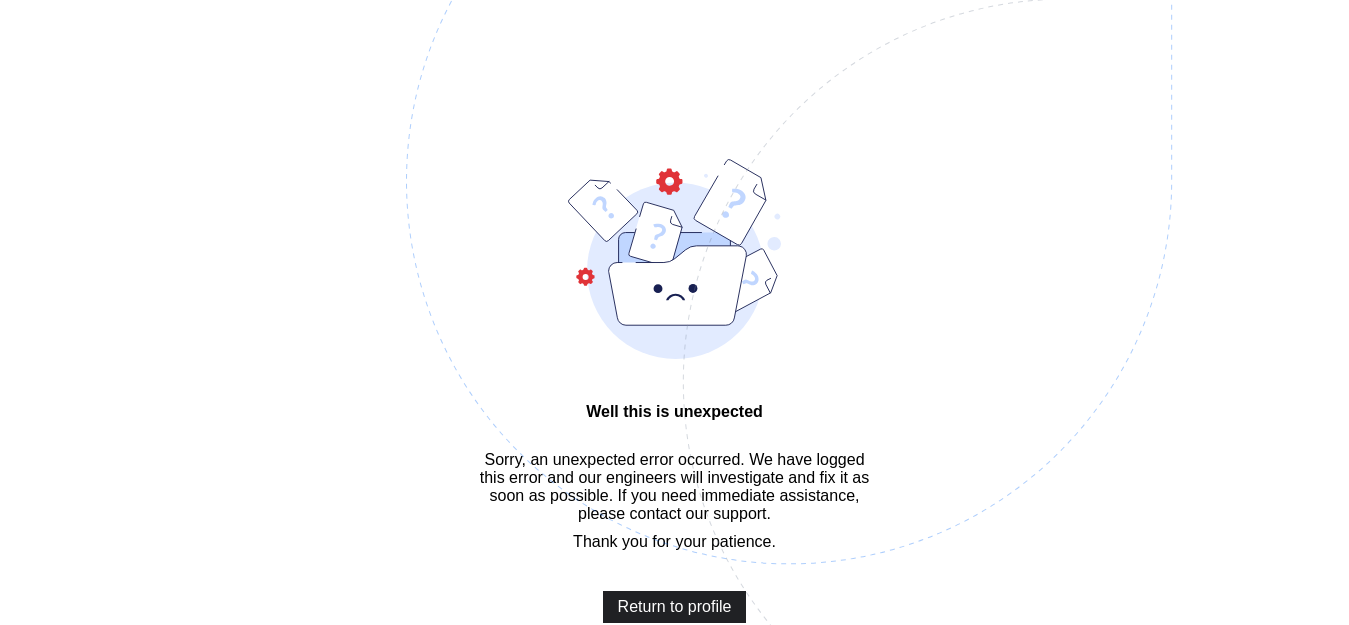click on "Return to profile" at bounding box center (675, 607) 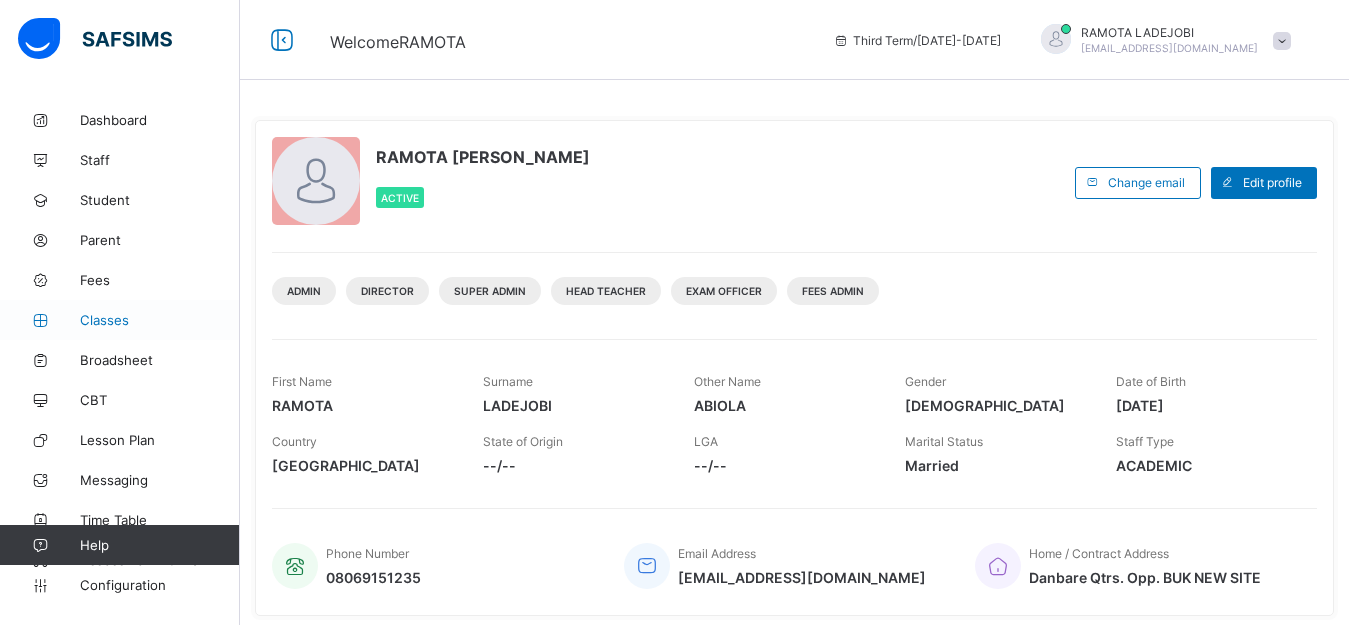 scroll, scrollTop: 0, scrollLeft: 0, axis: both 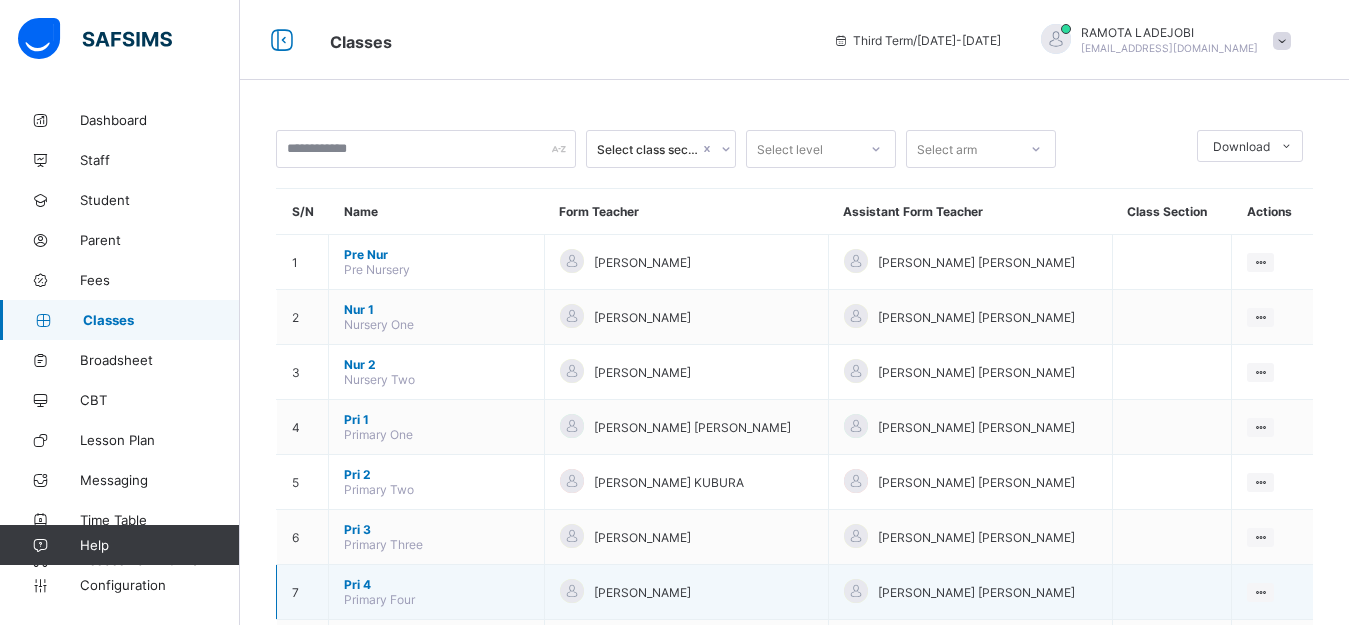 click on "Pri 4" at bounding box center (436, 584) 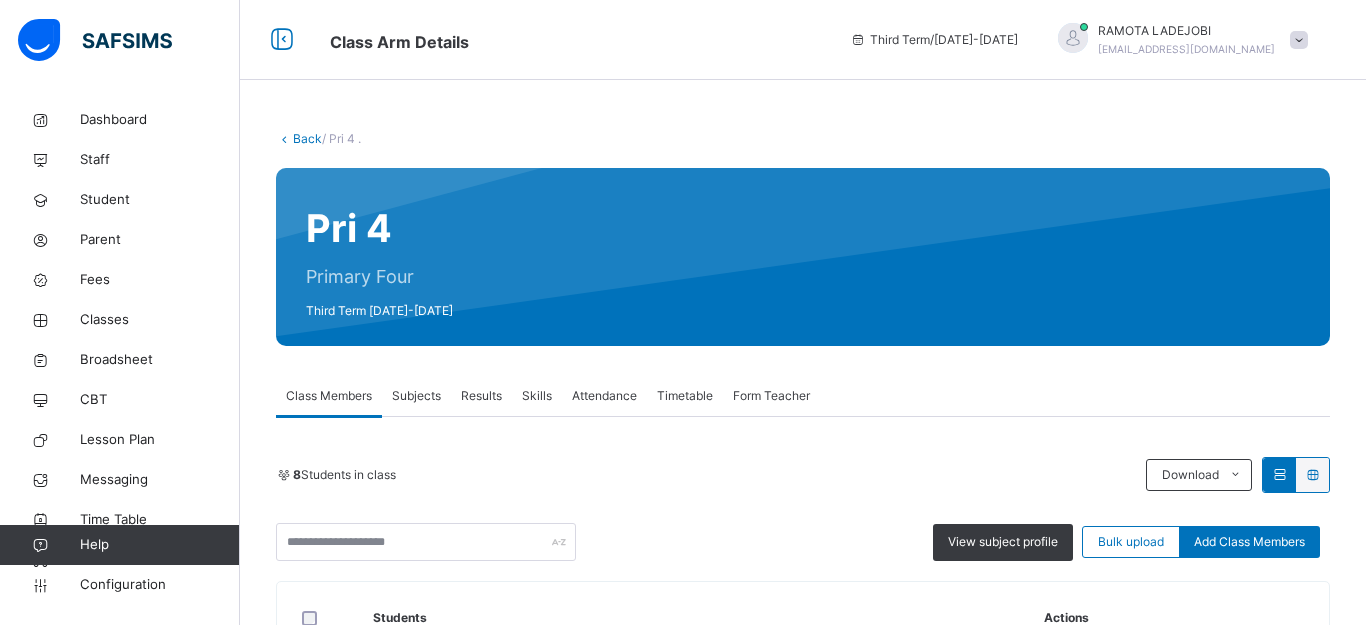 click on "Subjects" at bounding box center [416, 396] 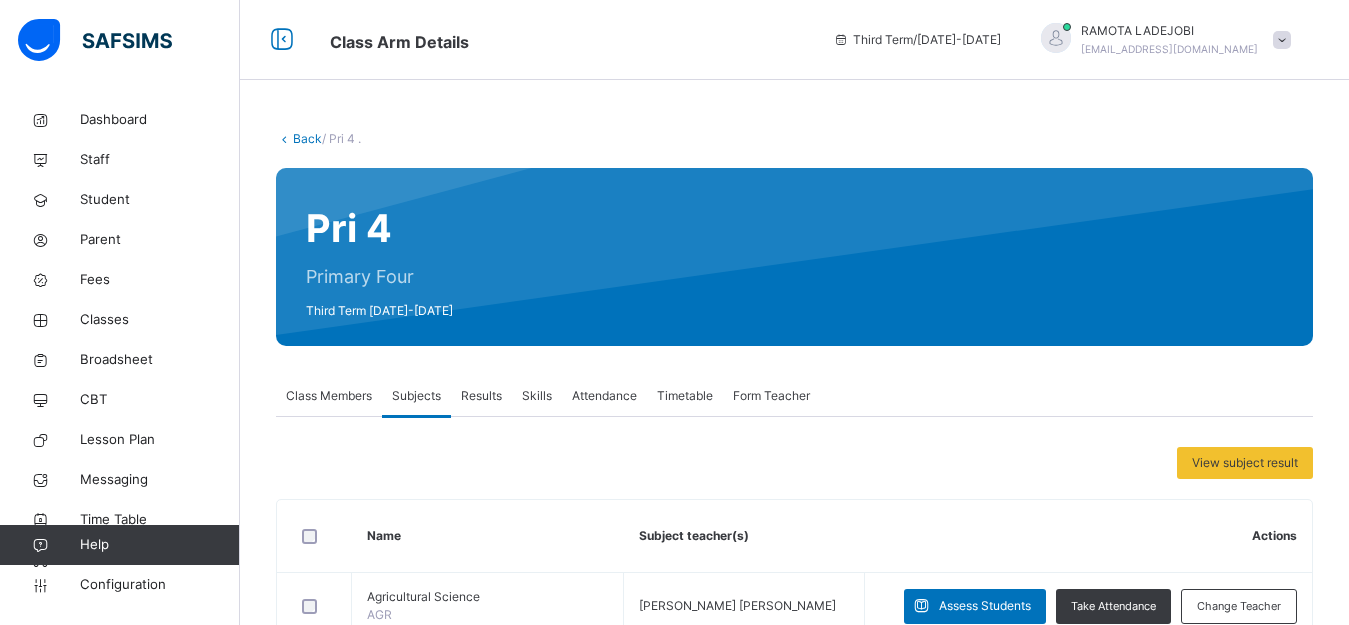 scroll, scrollTop: 547, scrollLeft: 0, axis: vertical 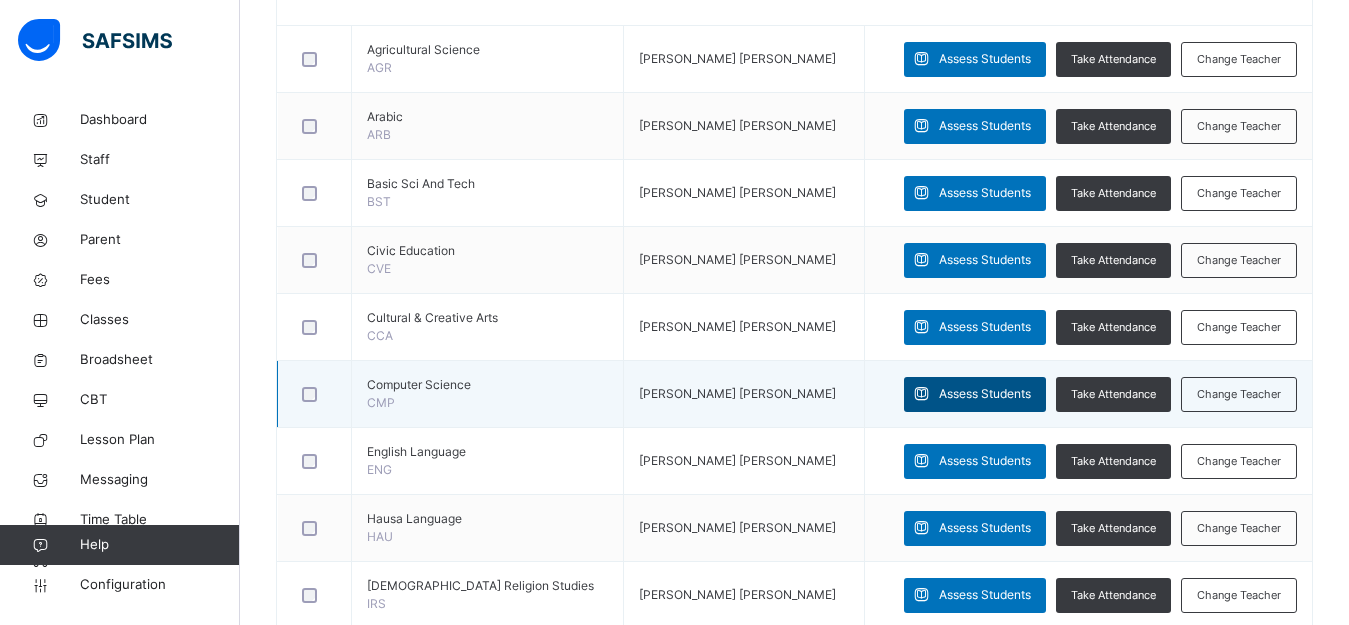 click on "Assess Students" at bounding box center [985, 394] 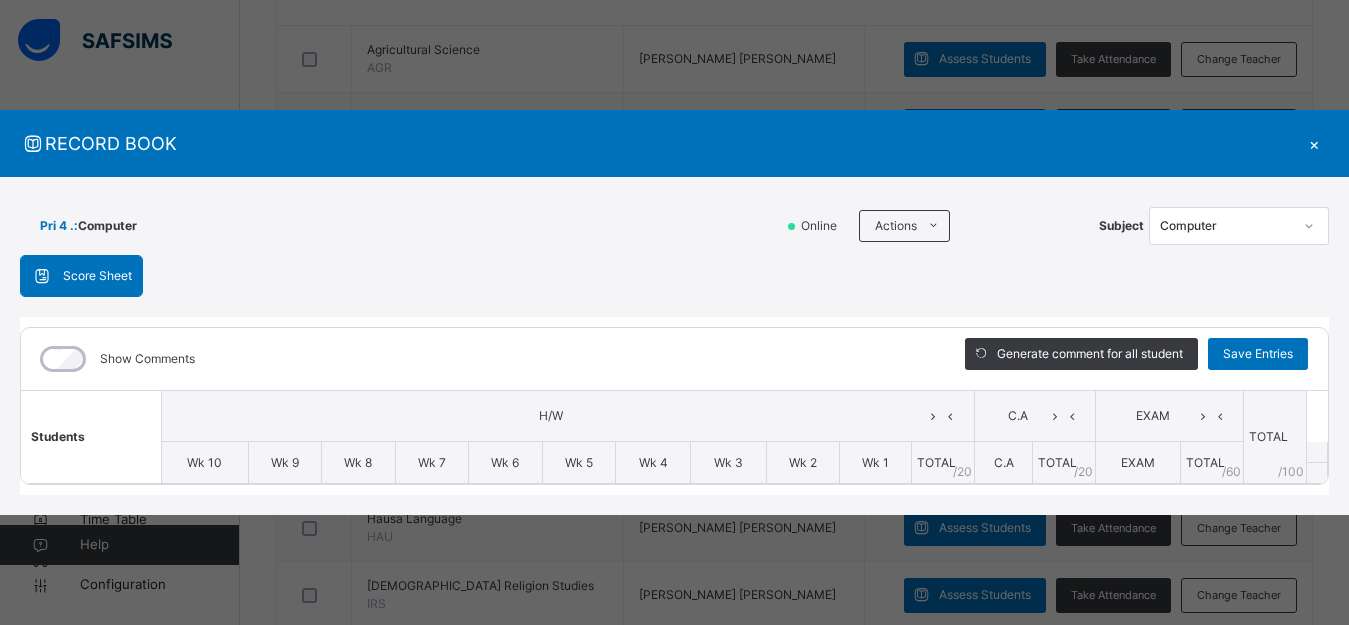 scroll, scrollTop: 0, scrollLeft: 0, axis: both 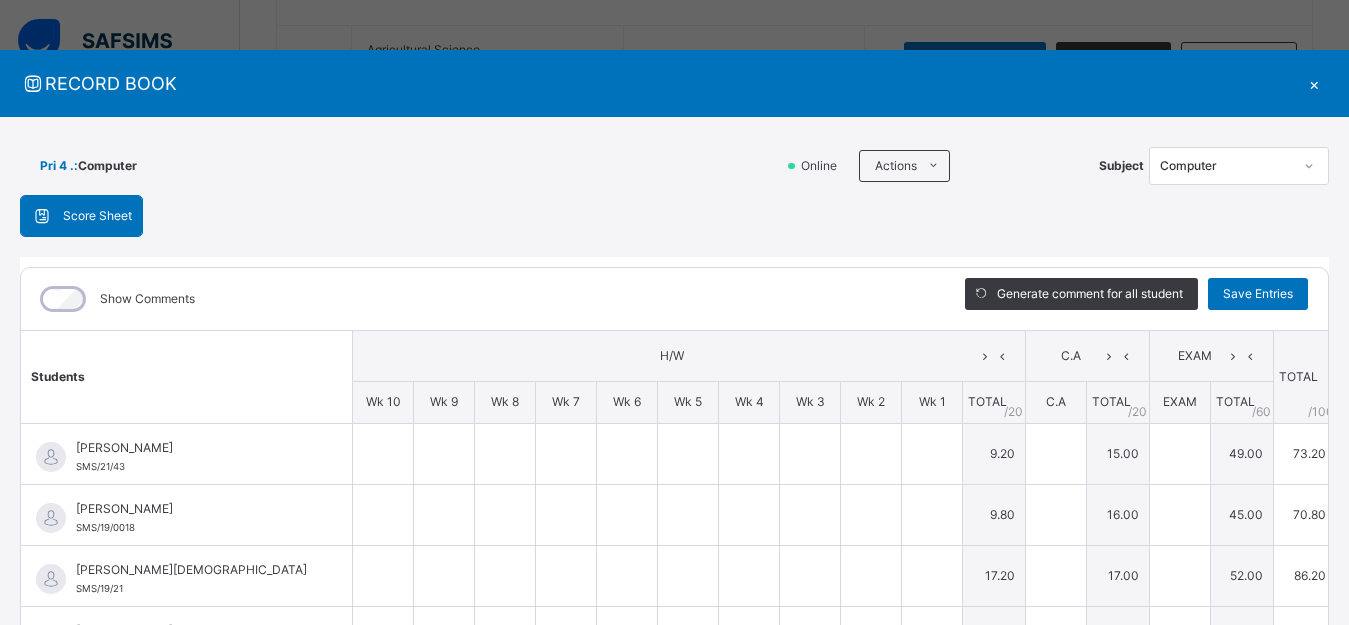 type on "*" 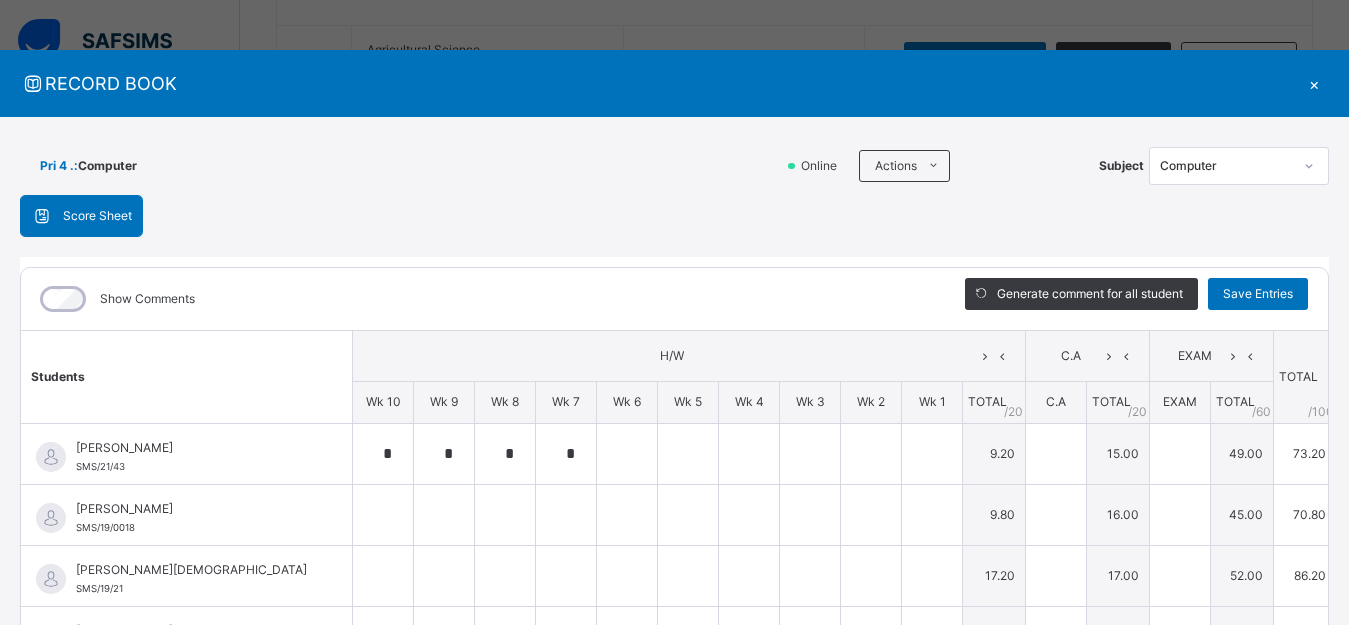 type on "**" 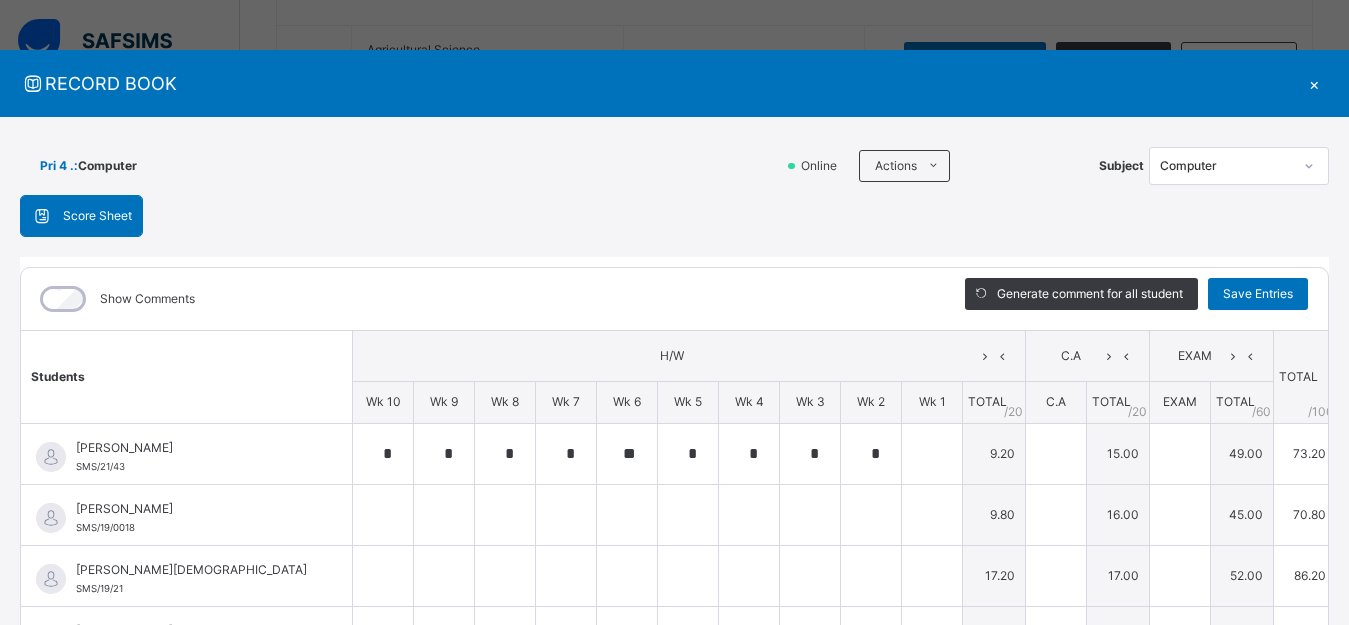 type on "**" 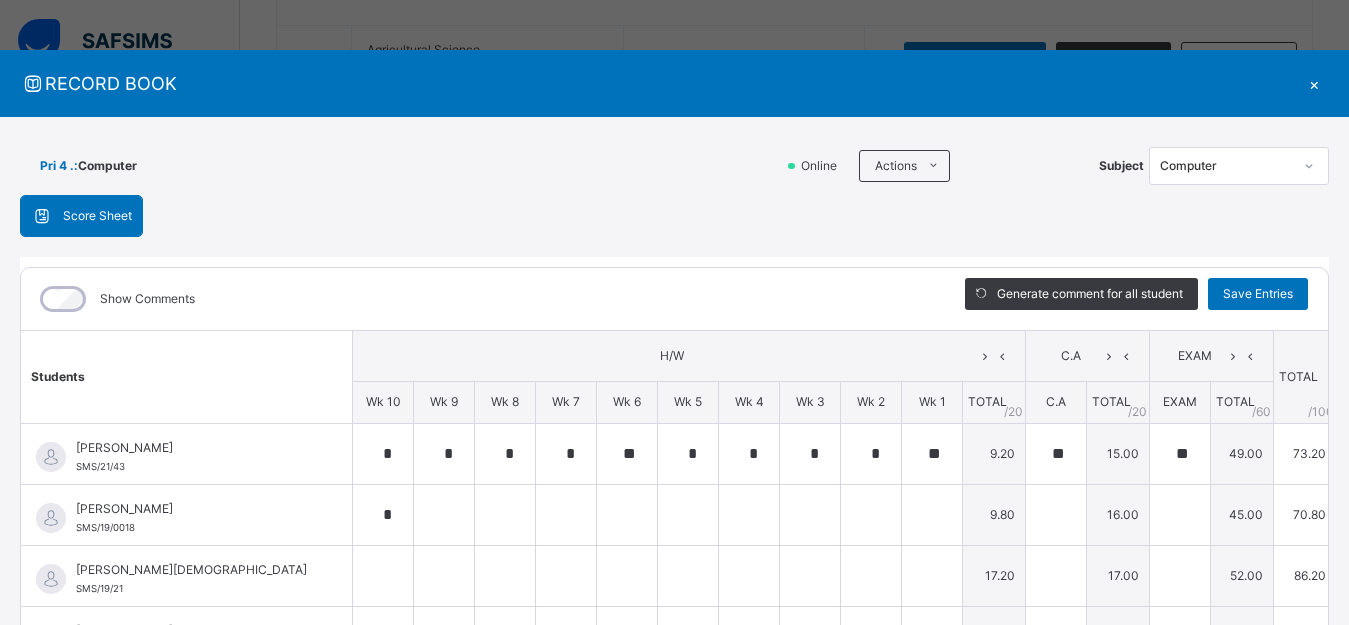 type on "*" 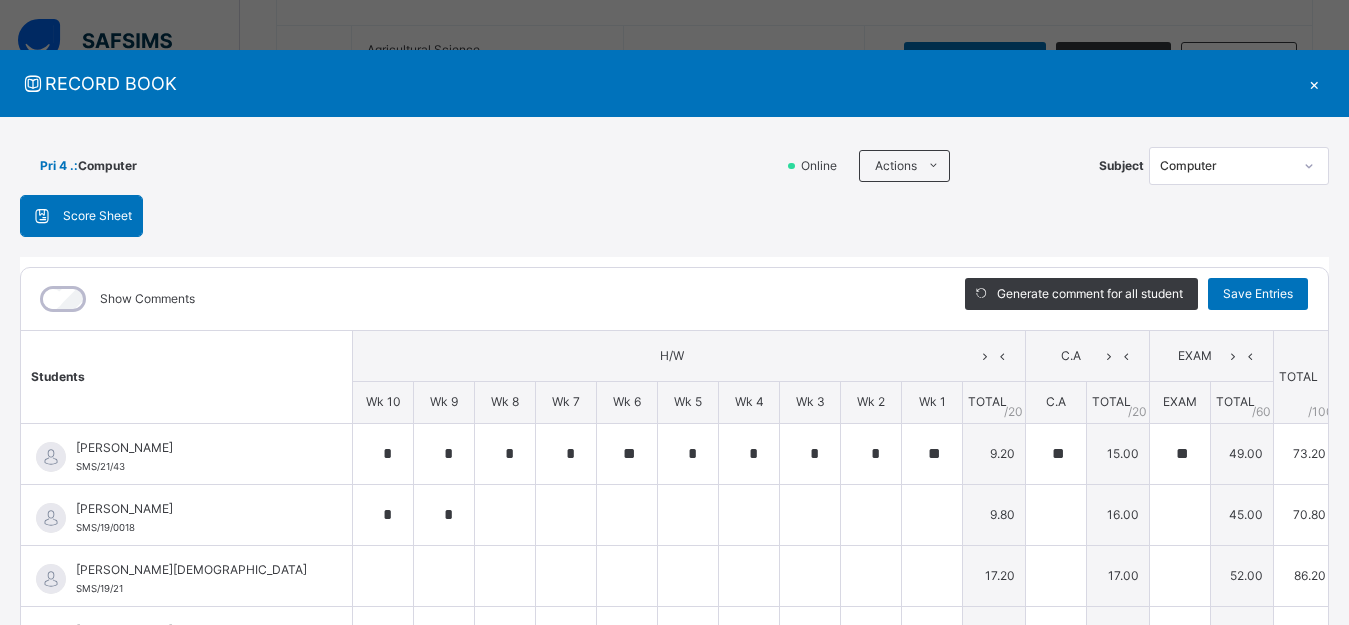 type on "*" 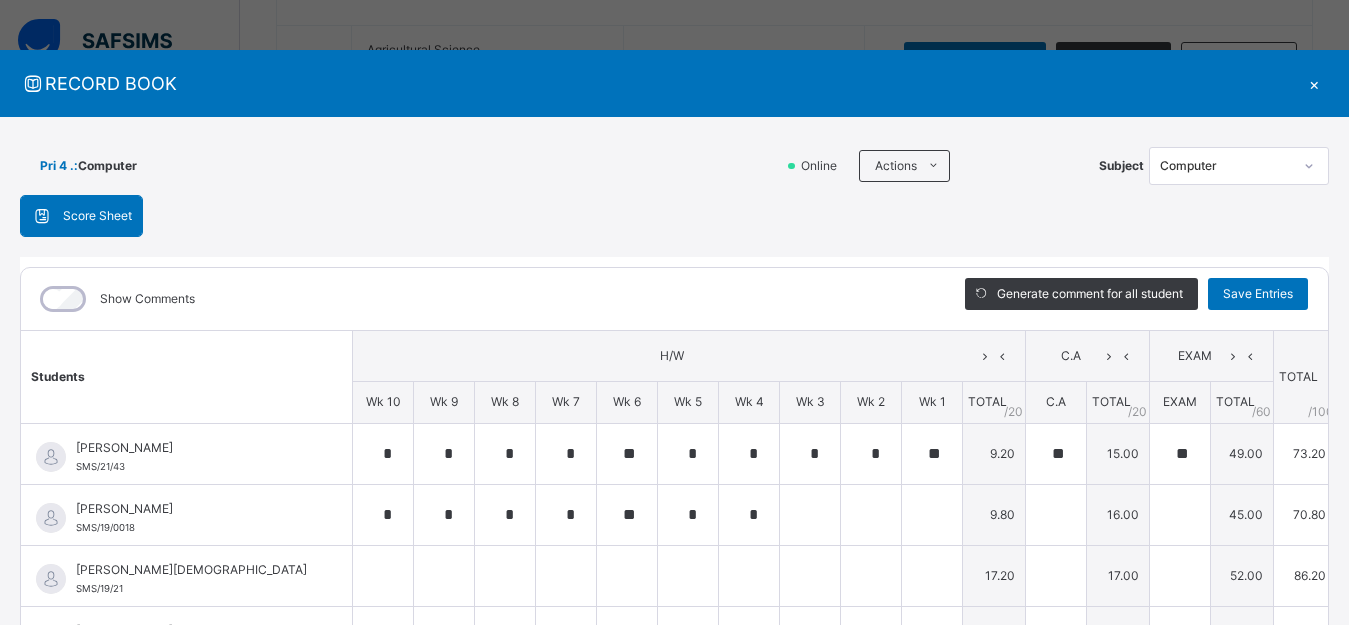 type on "*" 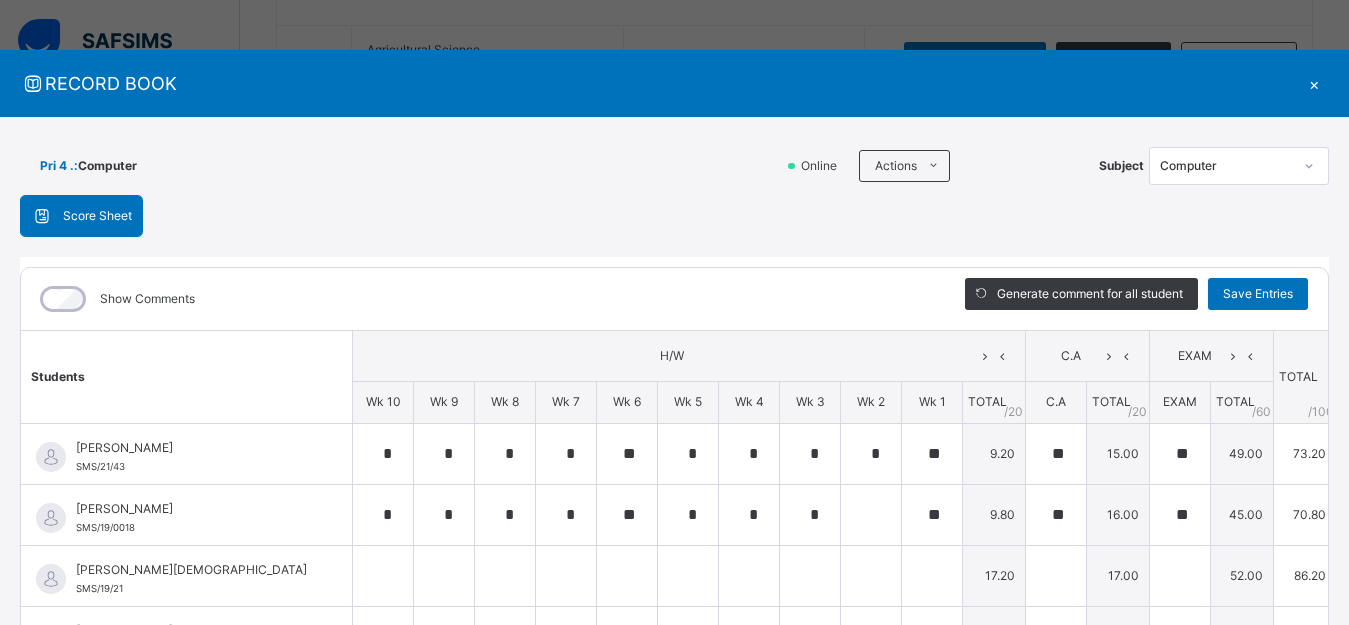 type on "**" 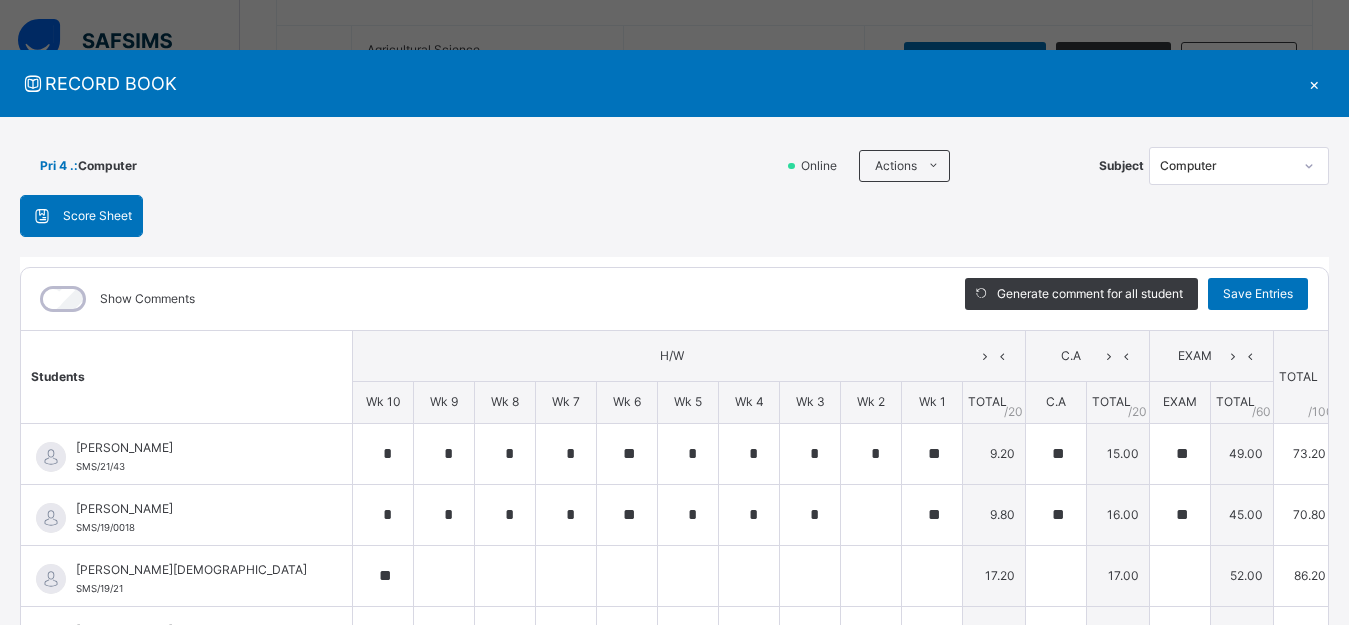 type on "*" 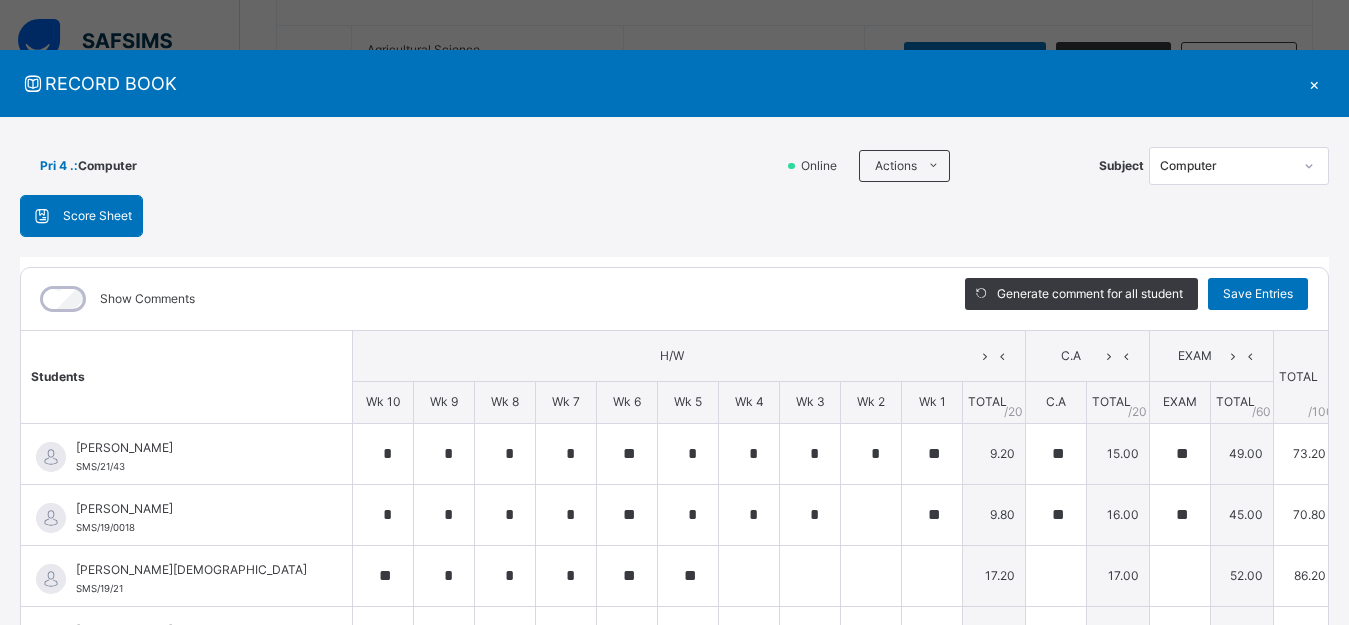 type on "*" 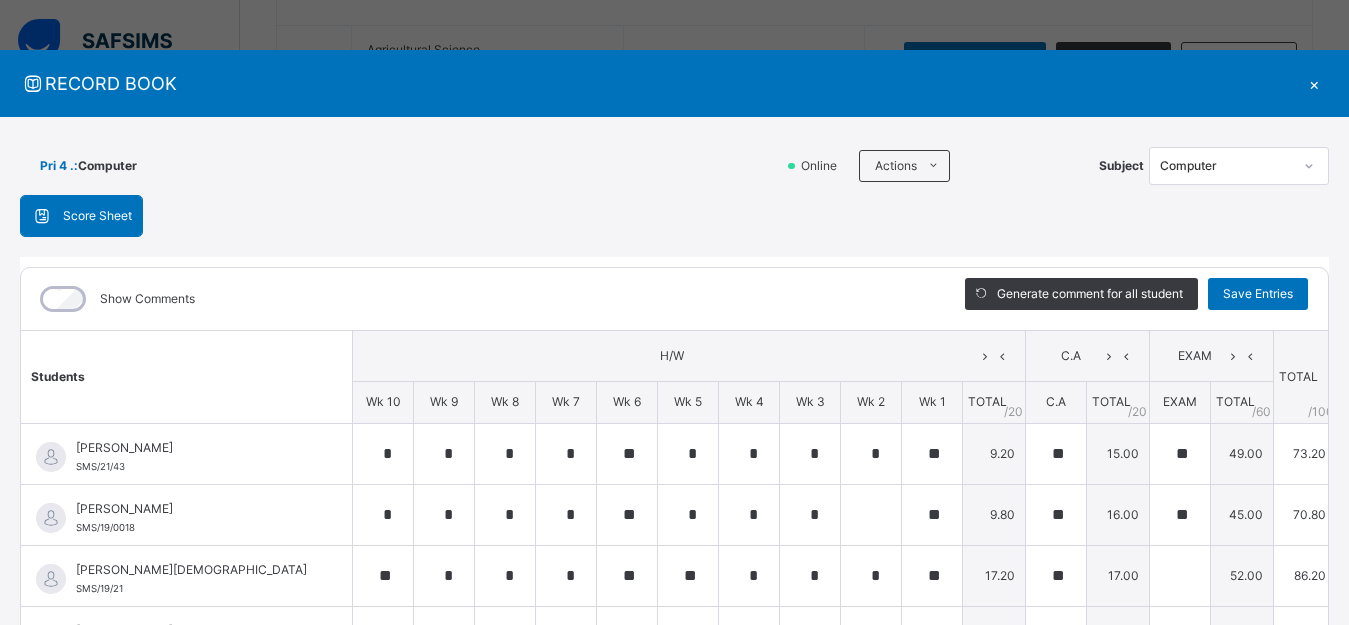 type on "**" 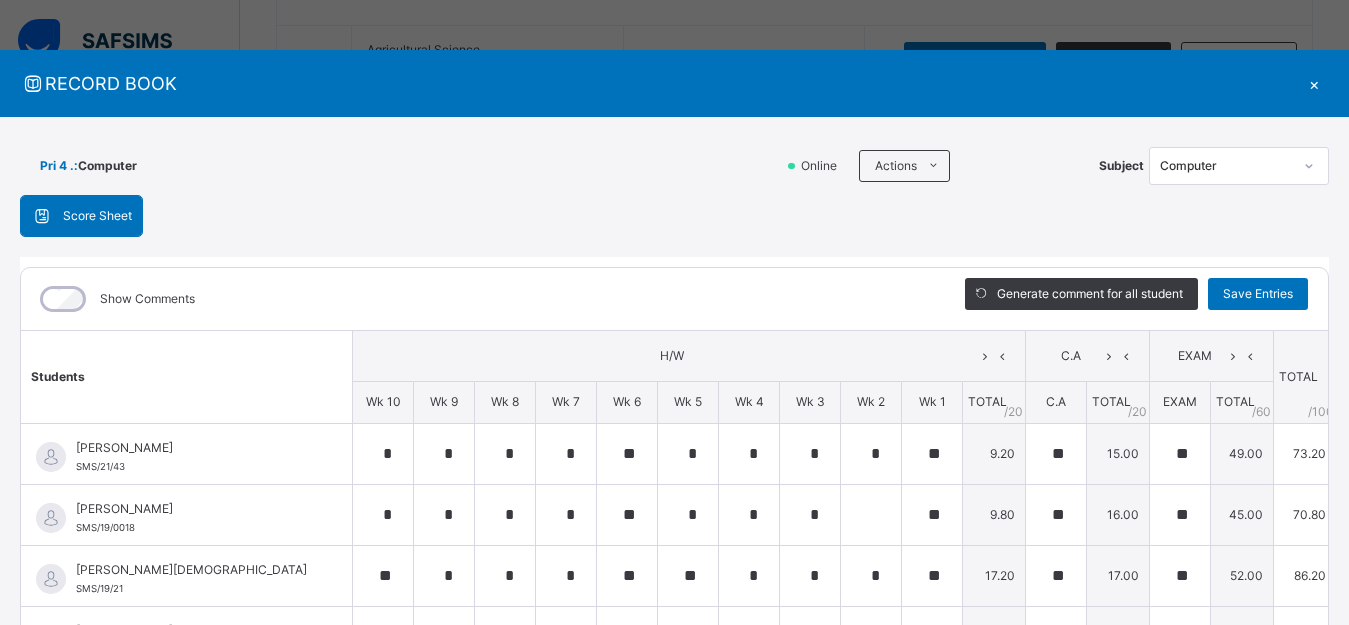 type on "*" 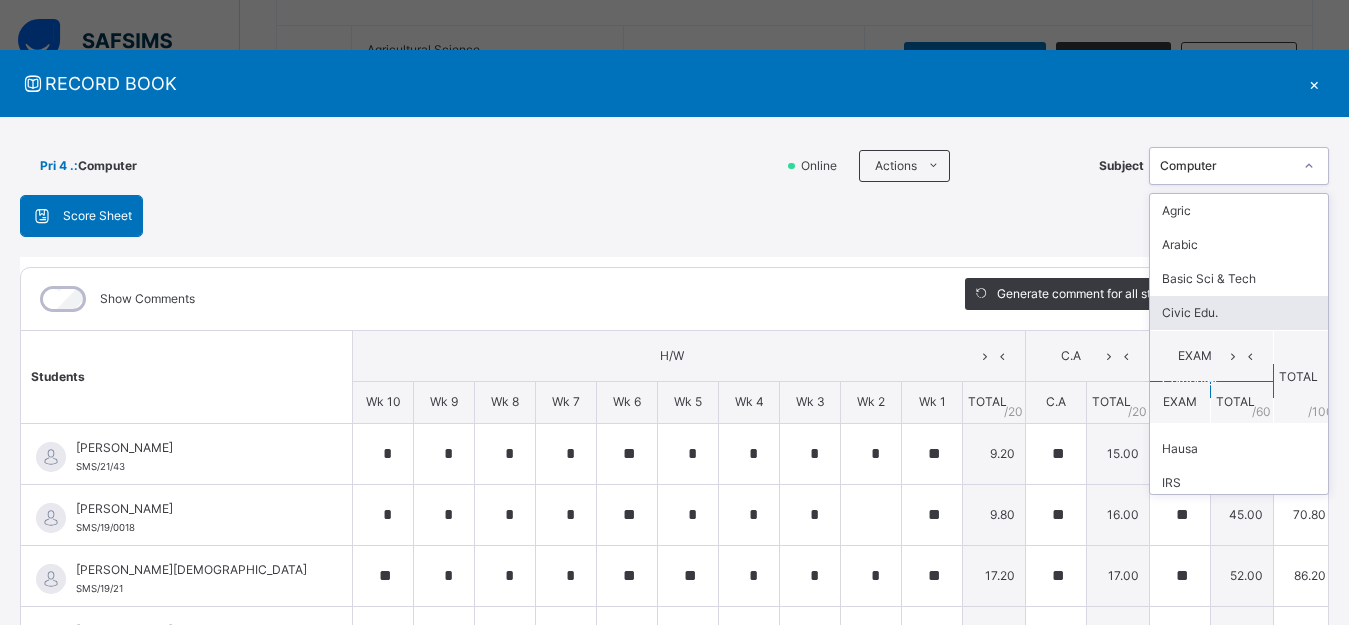 scroll, scrollTop: 108, scrollLeft: 0, axis: vertical 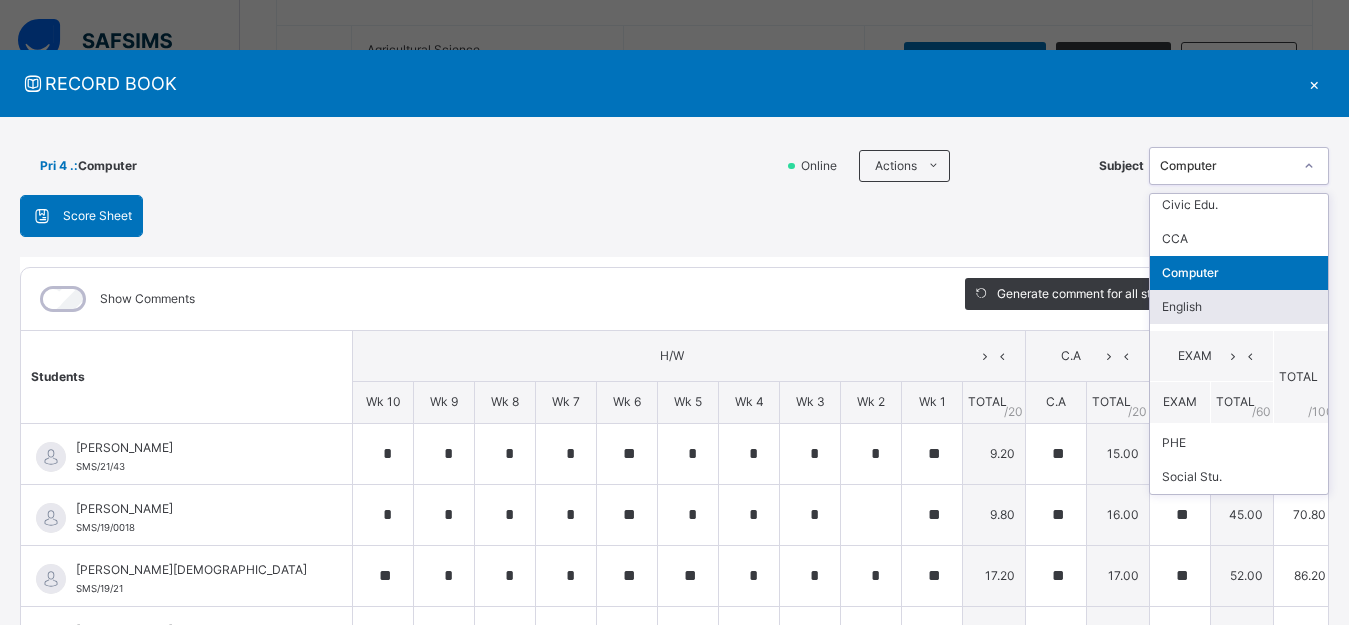click on "English" at bounding box center (1239, 307) 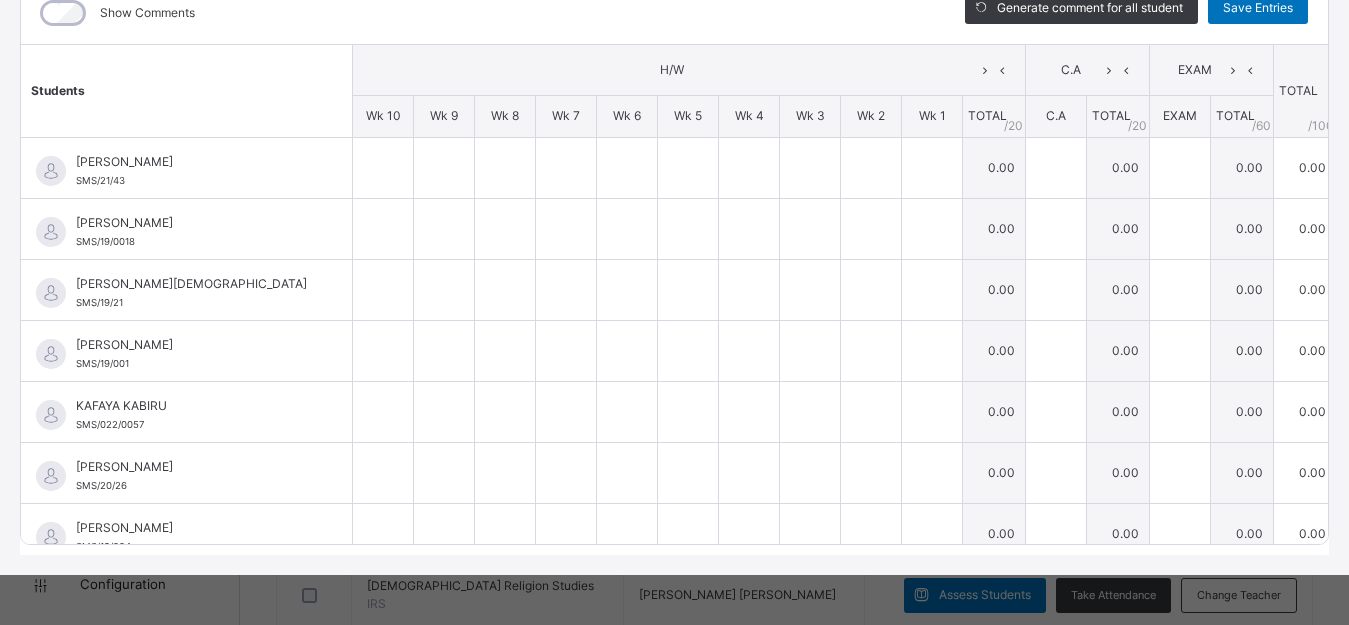 scroll, scrollTop: 286, scrollLeft: 0, axis: vertical 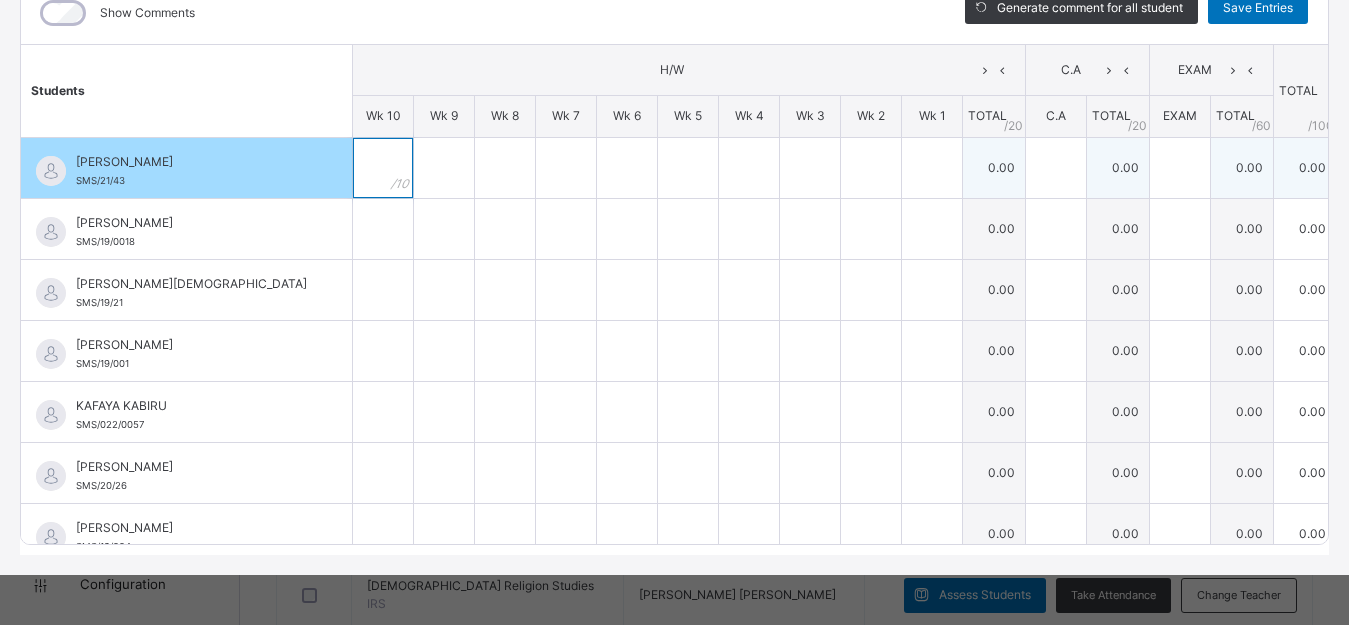 click at bounding box center [383, 168] 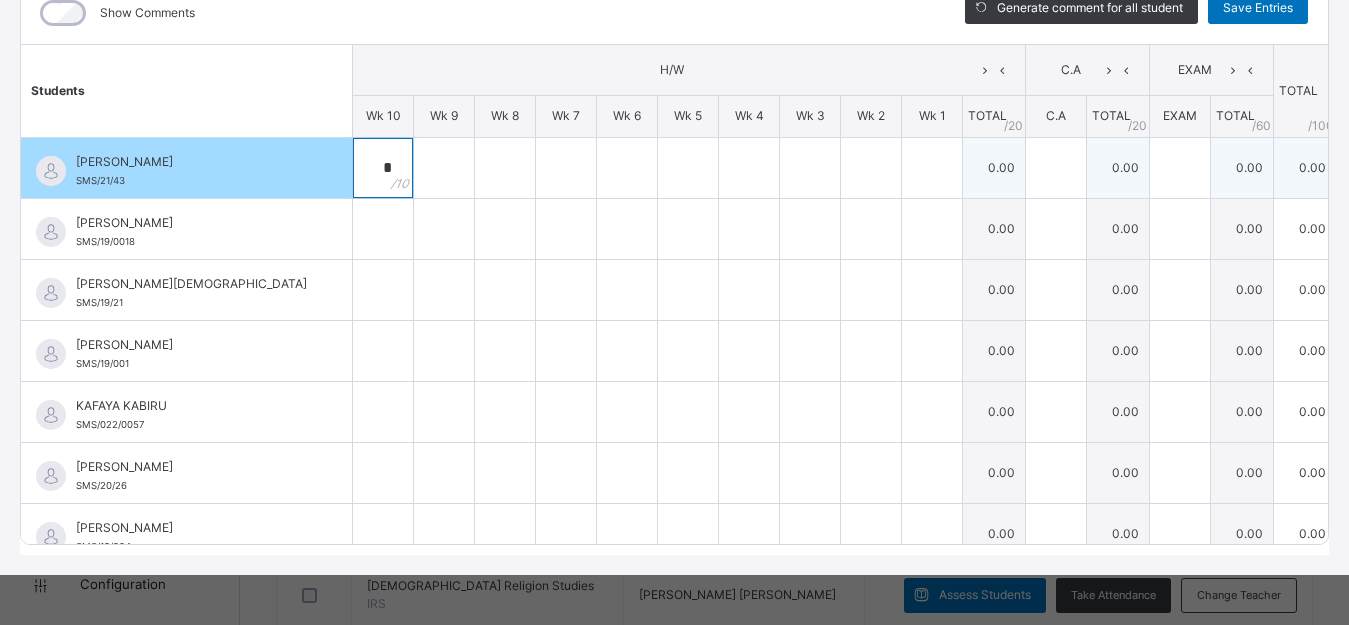 type on "*" 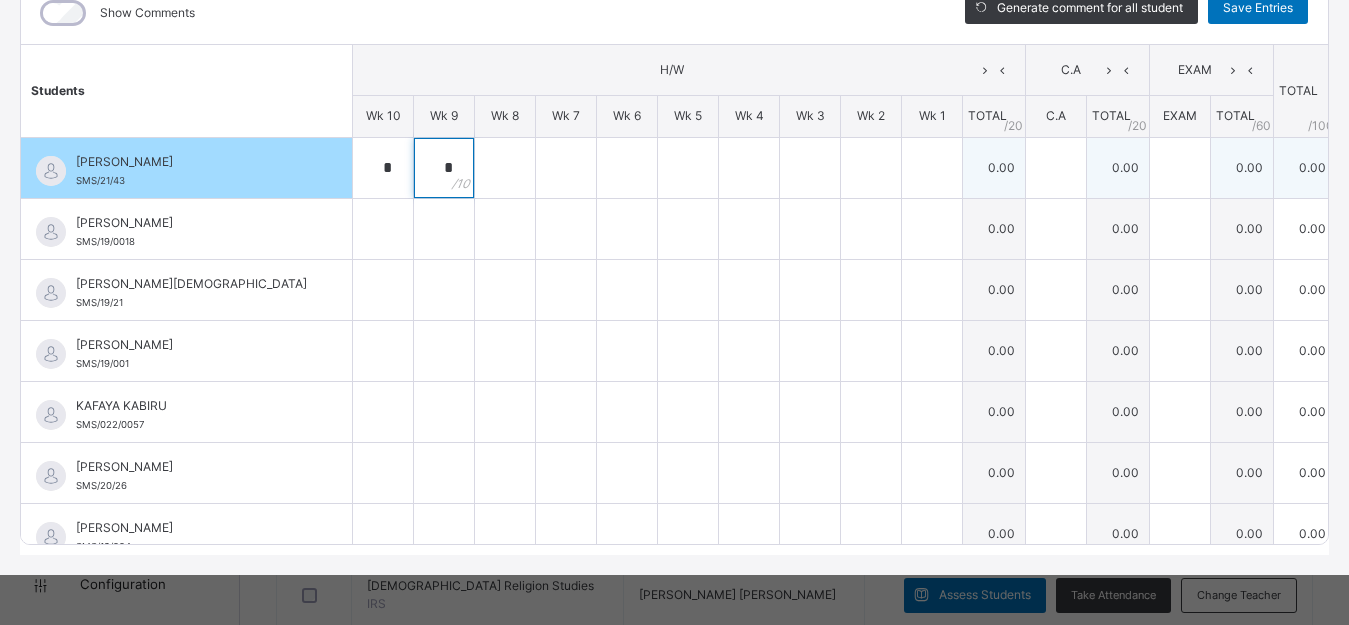 type on "*" 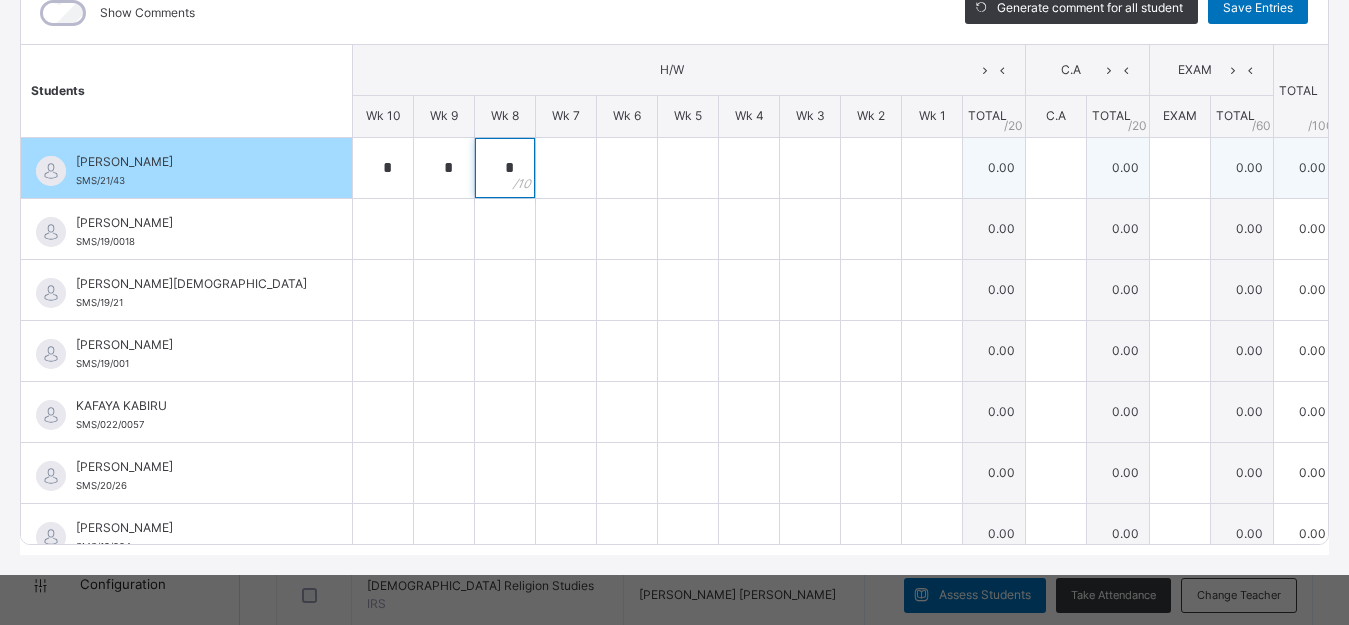 type on "*" 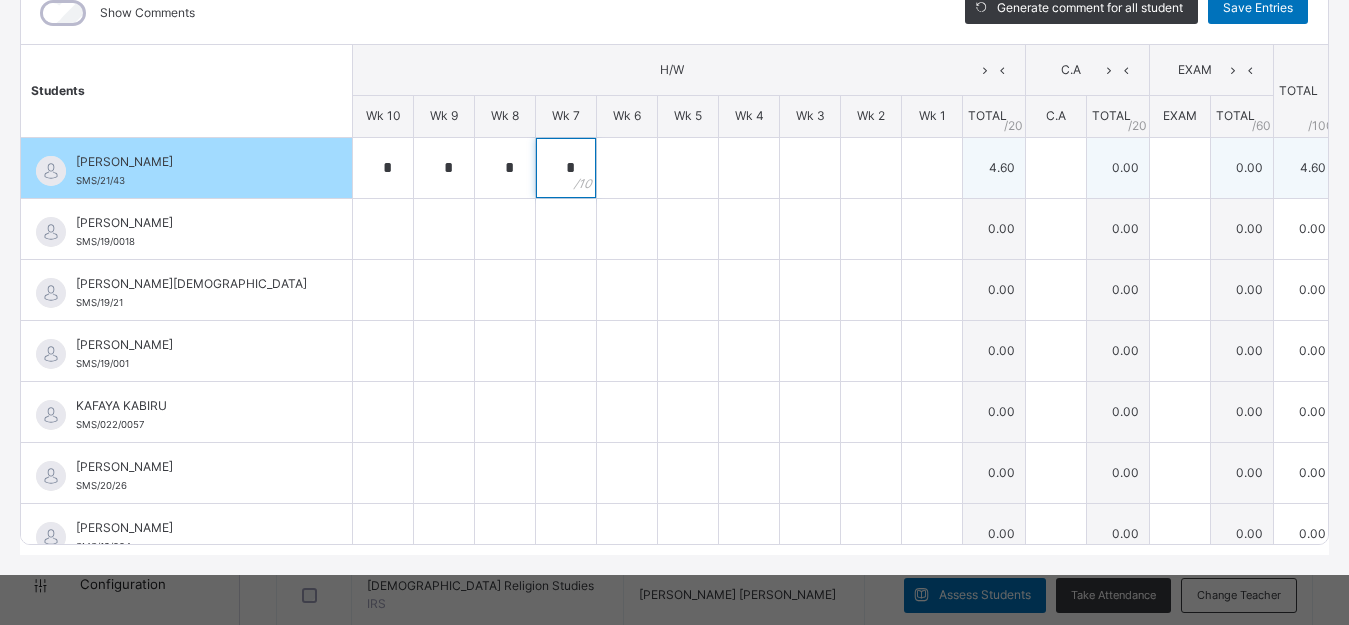 type on "*" 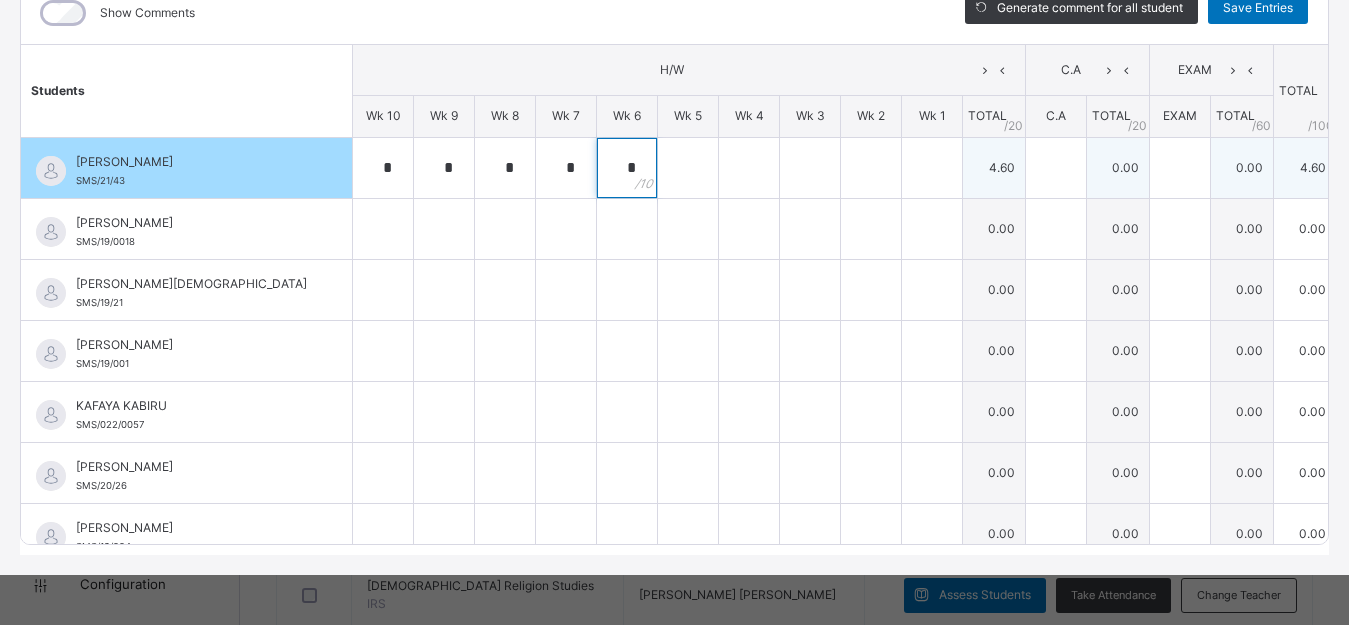 type on "*" 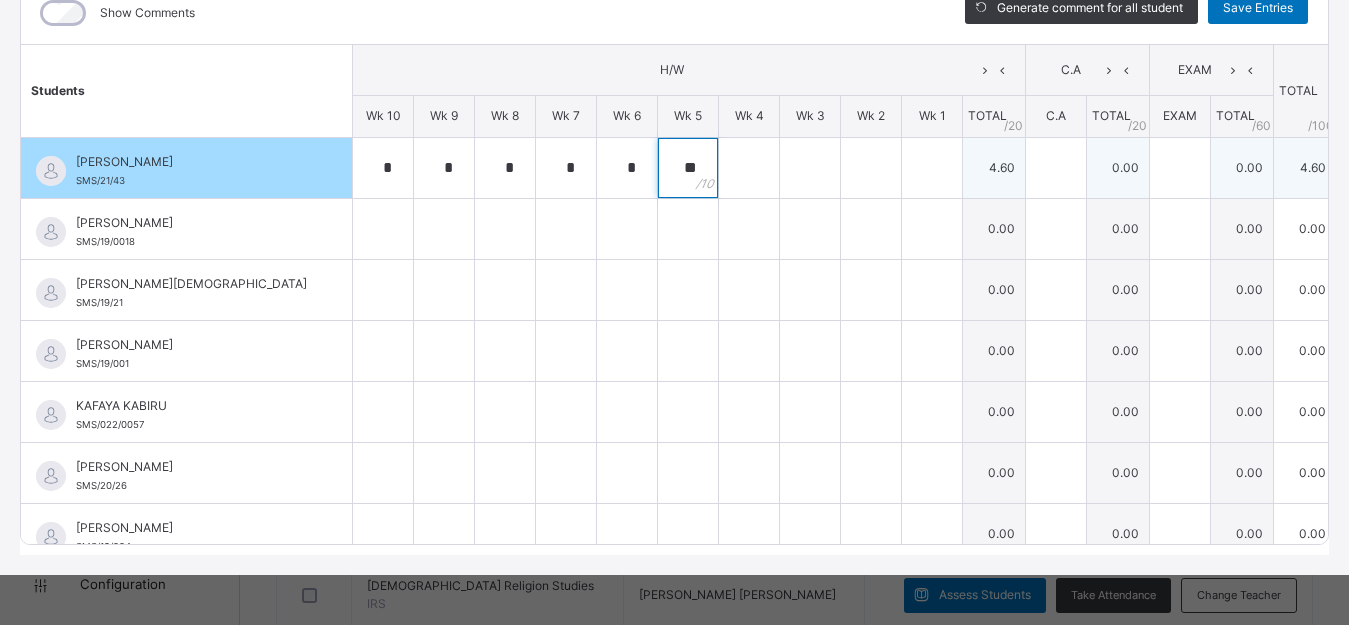 type on "**" 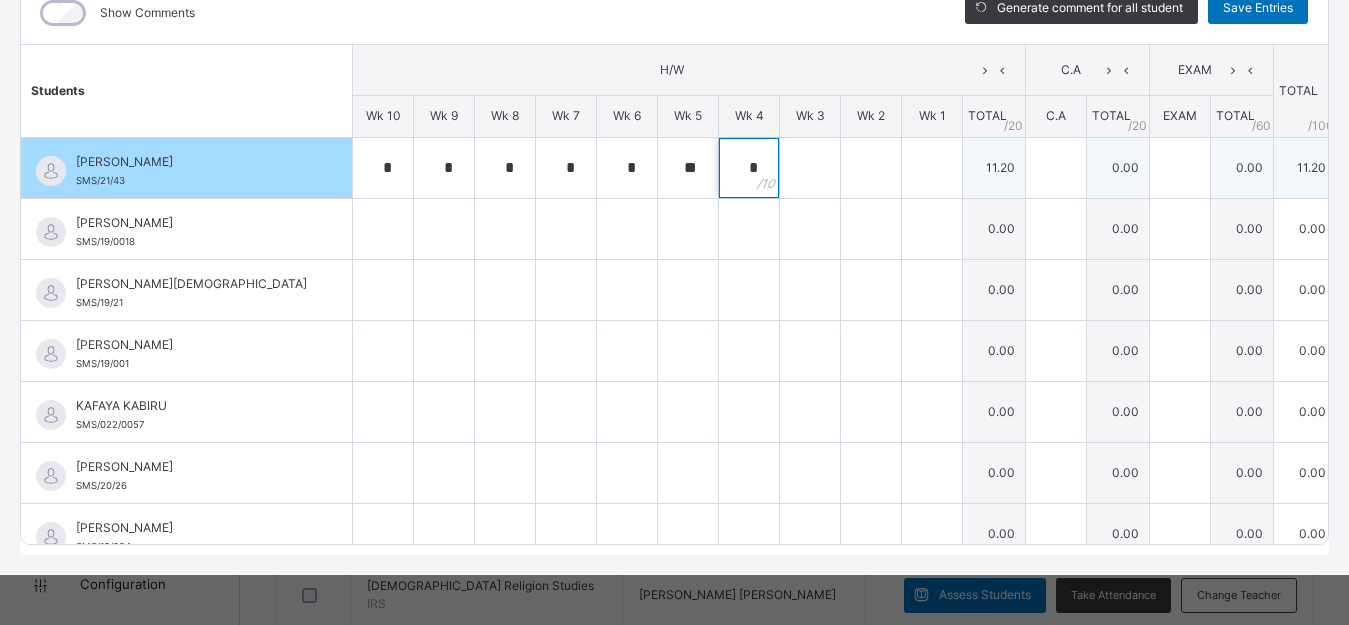 type on "*" 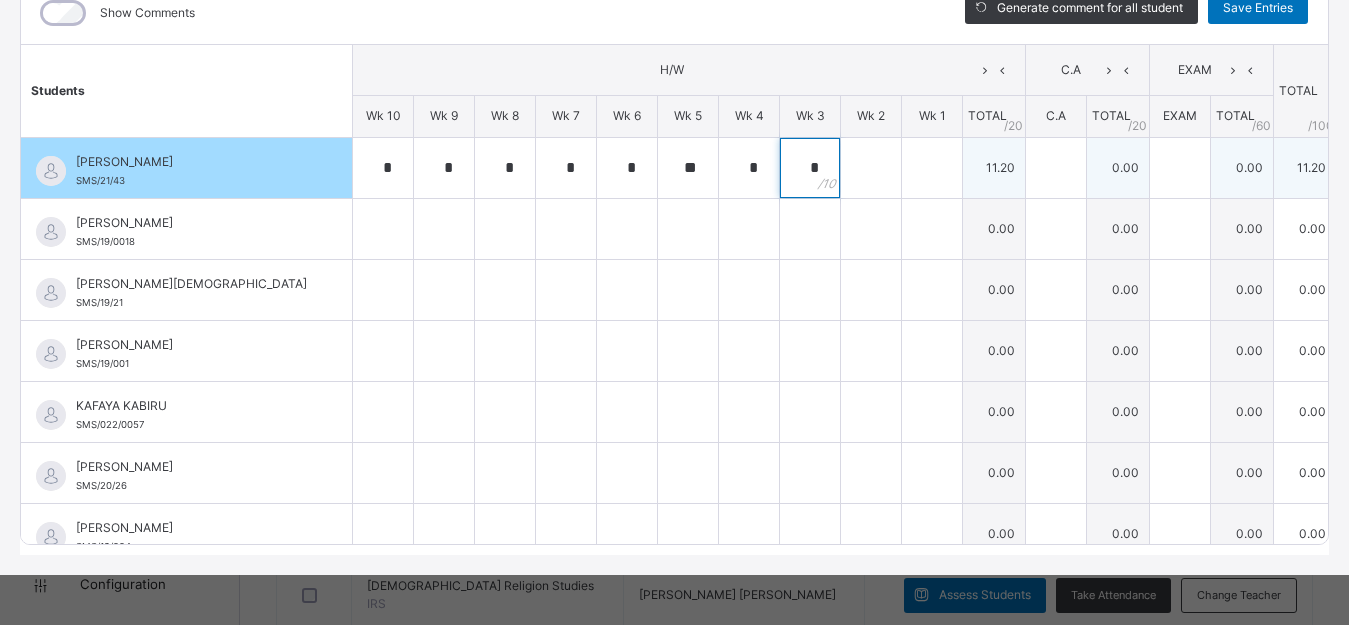 type on "*" 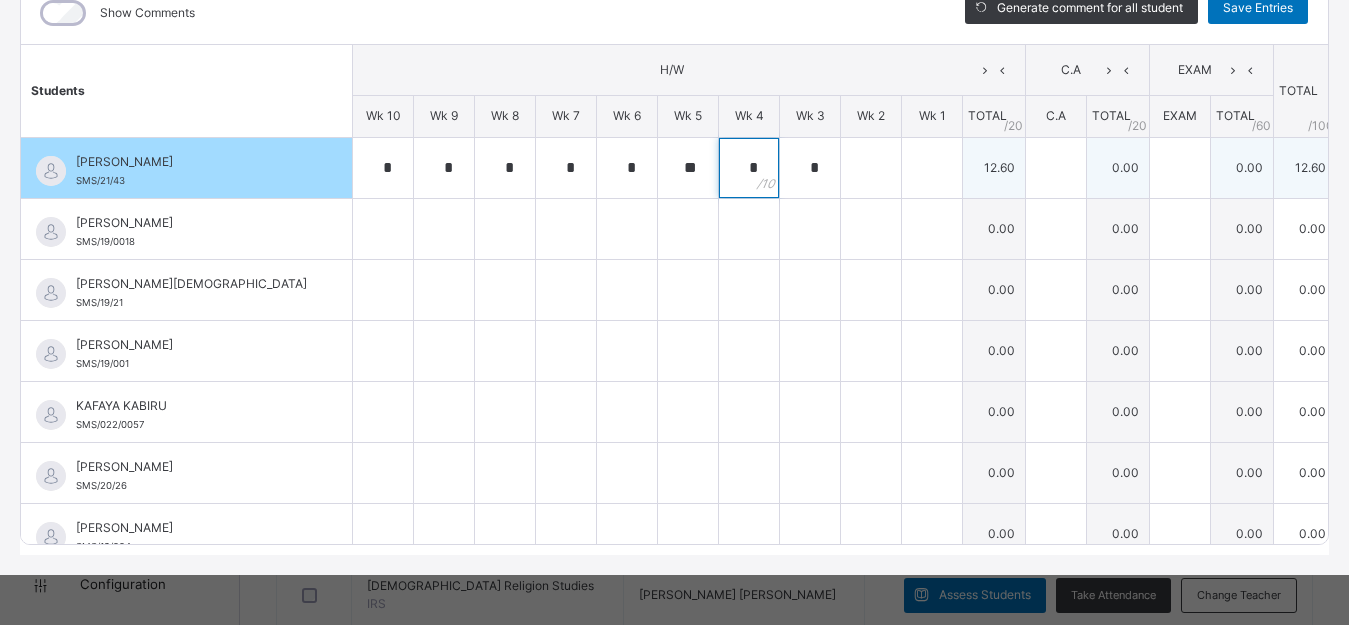 click on "*" at bounding box center [749, 168] 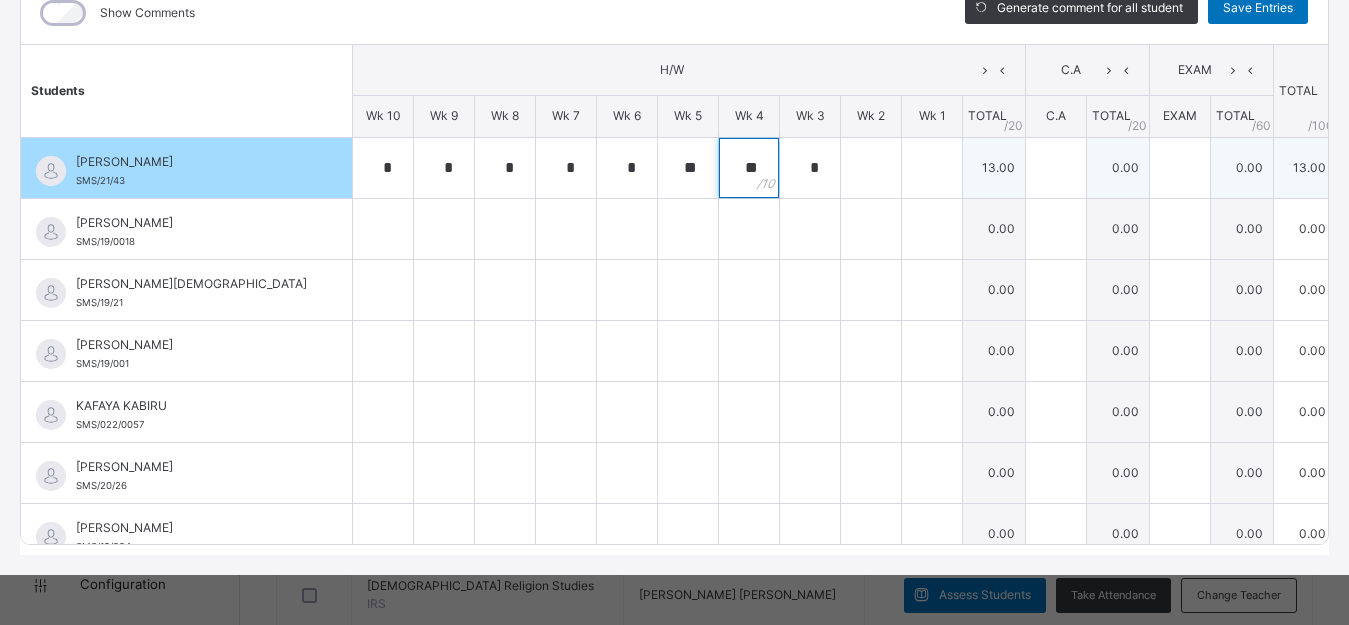type on "**" 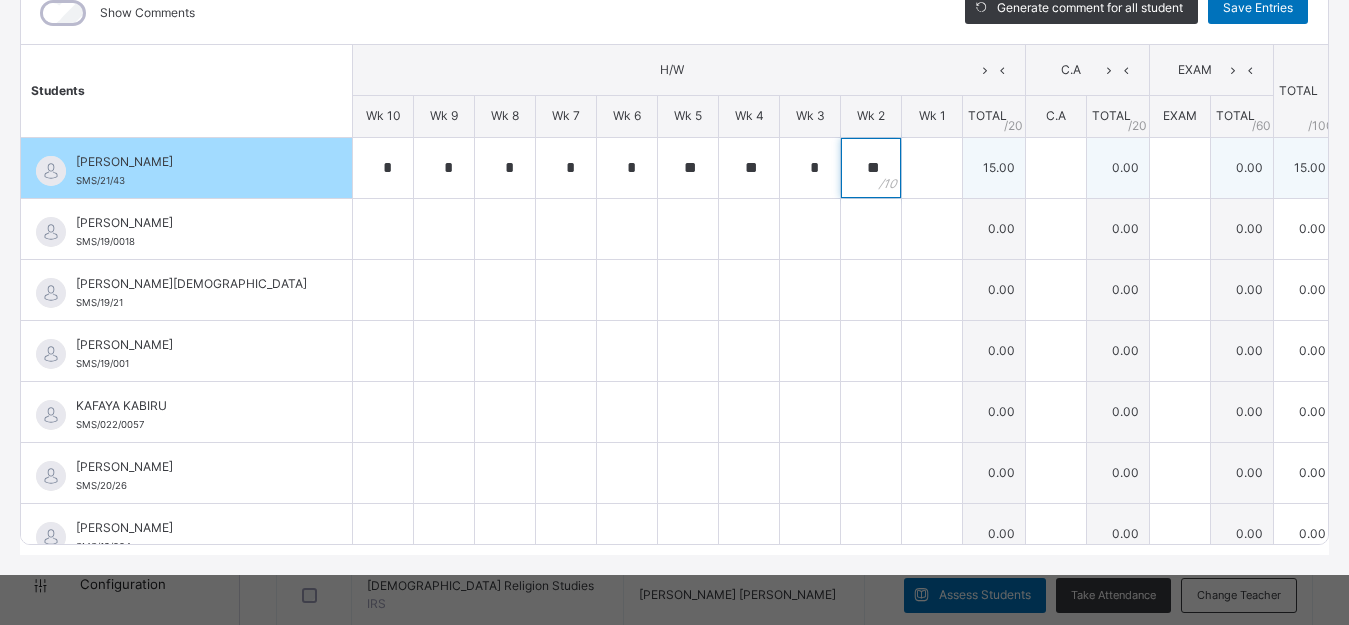 type on "**" 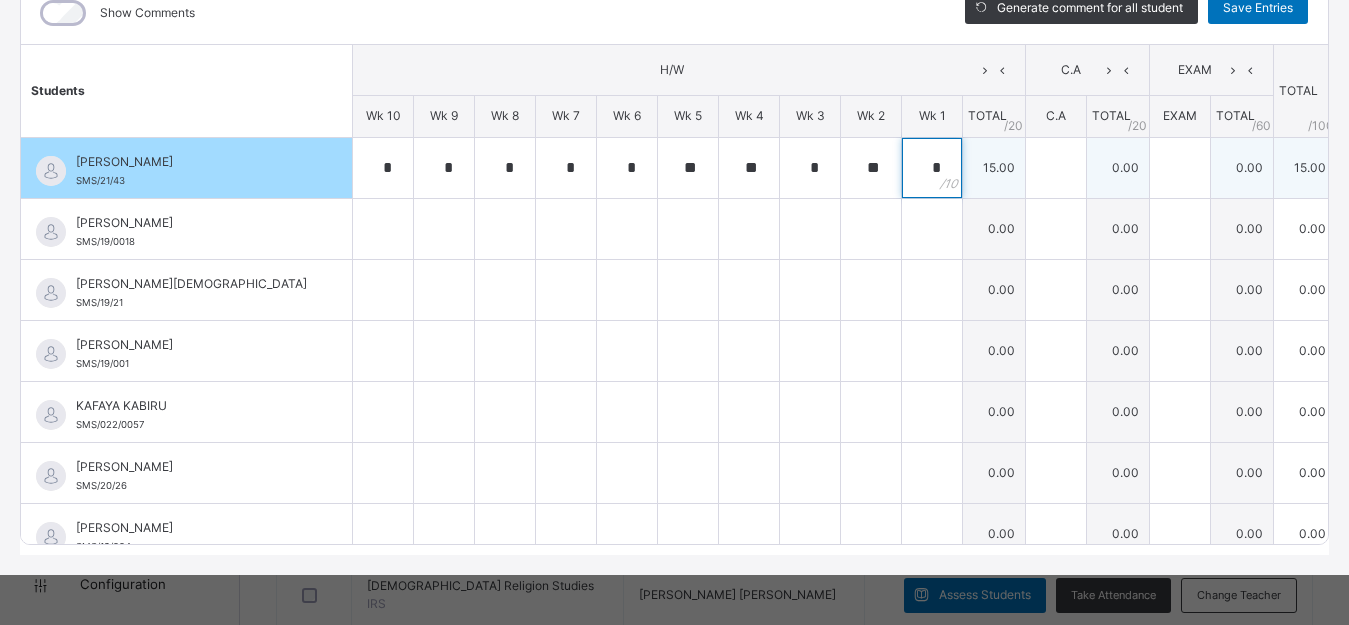 type on "*" 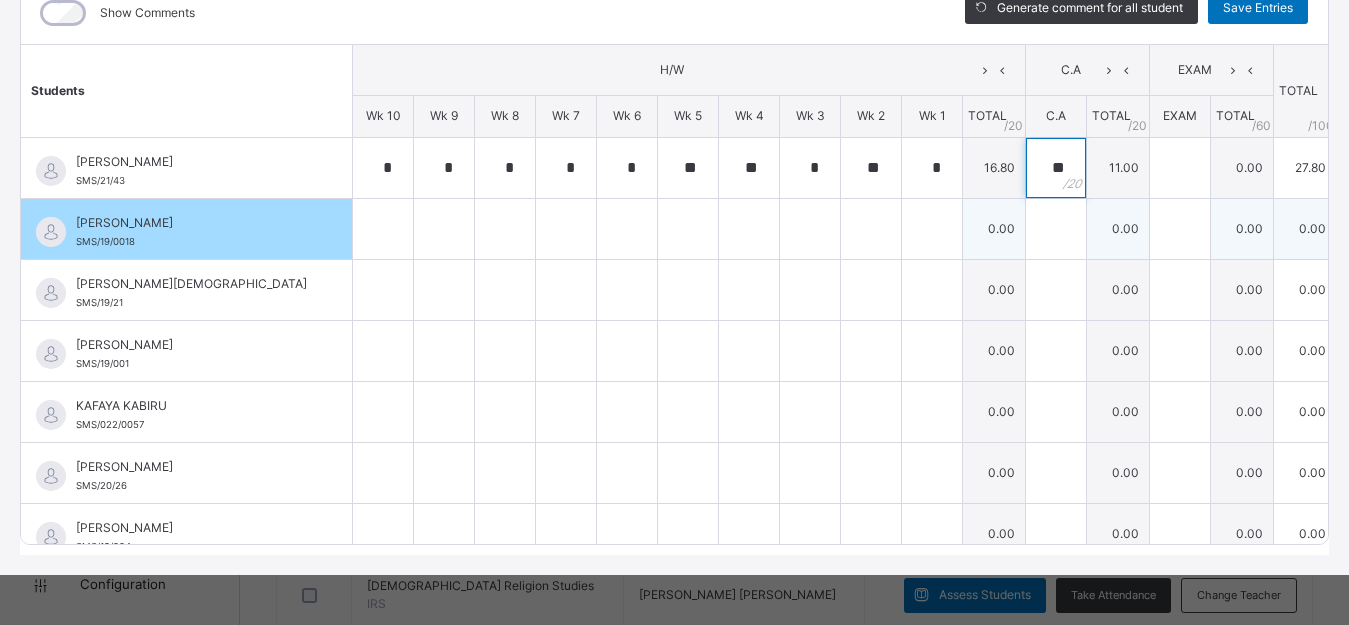 type on "**" 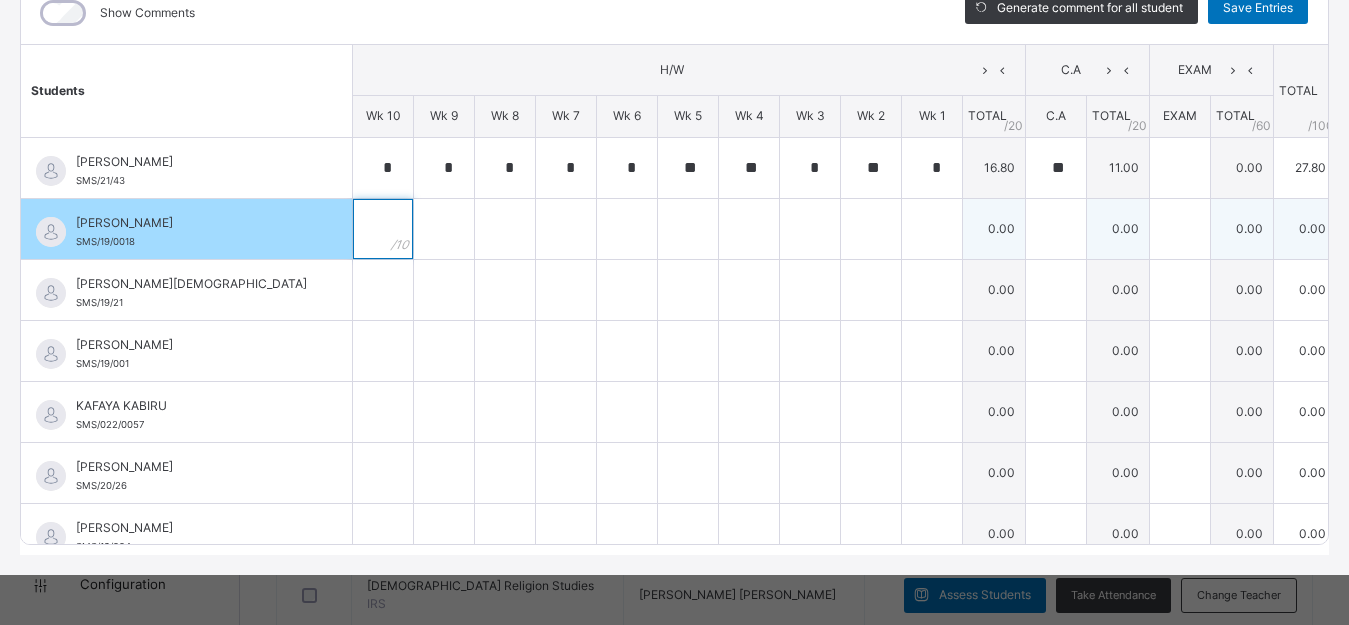 click at bounding box center (383, 229) 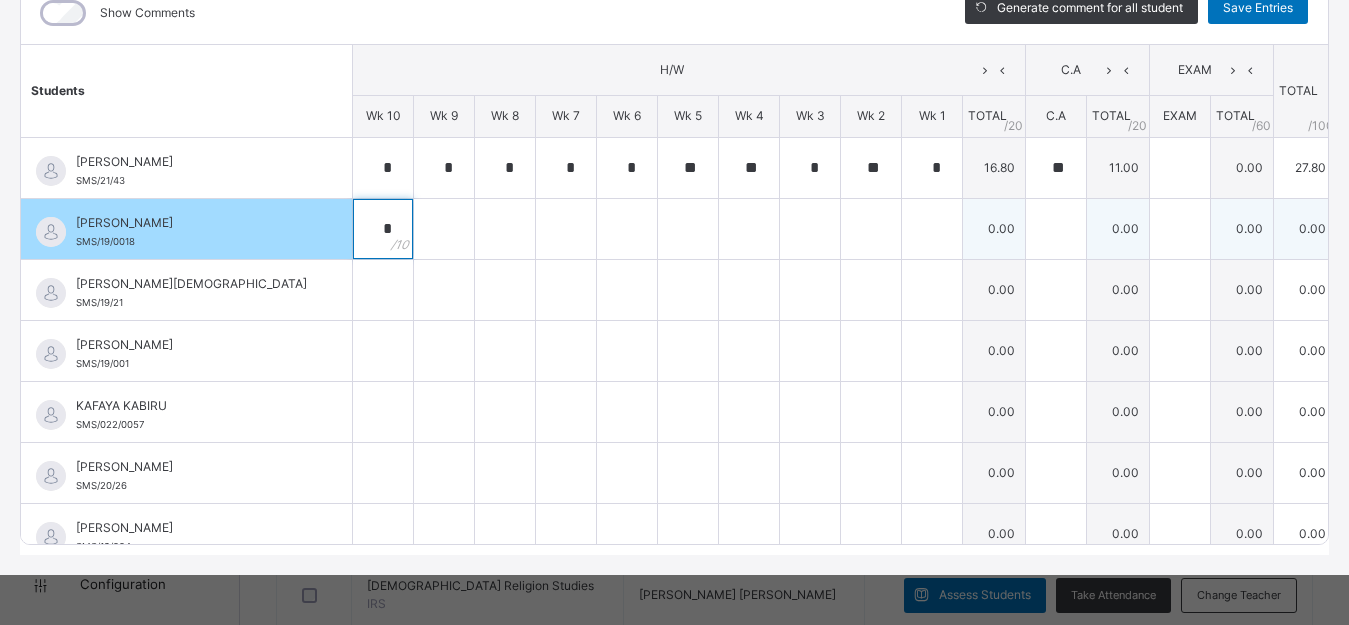 type on "*" 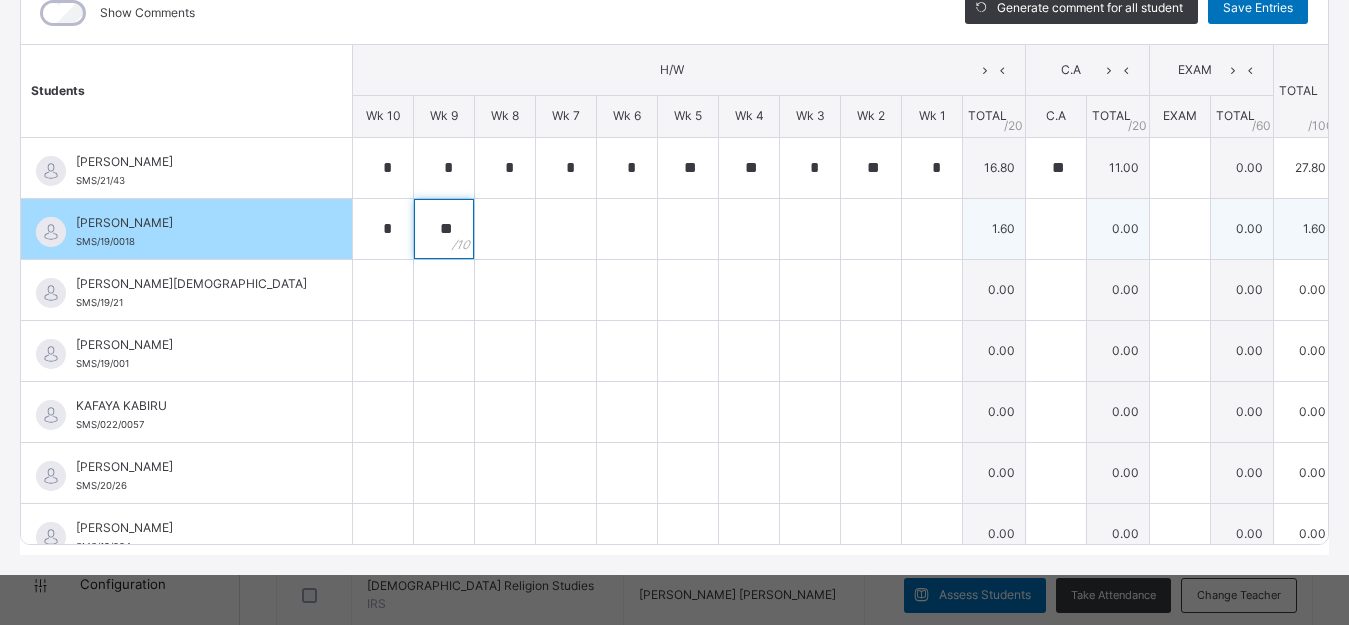 type on "**" 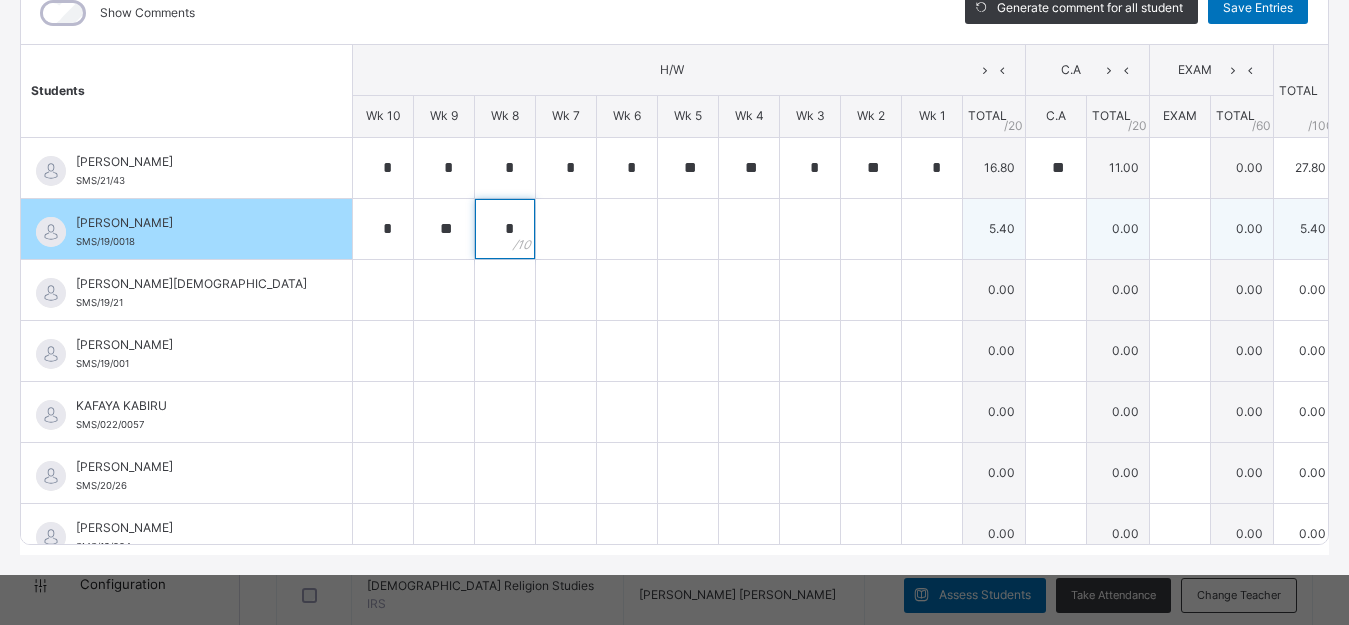 type on "*" 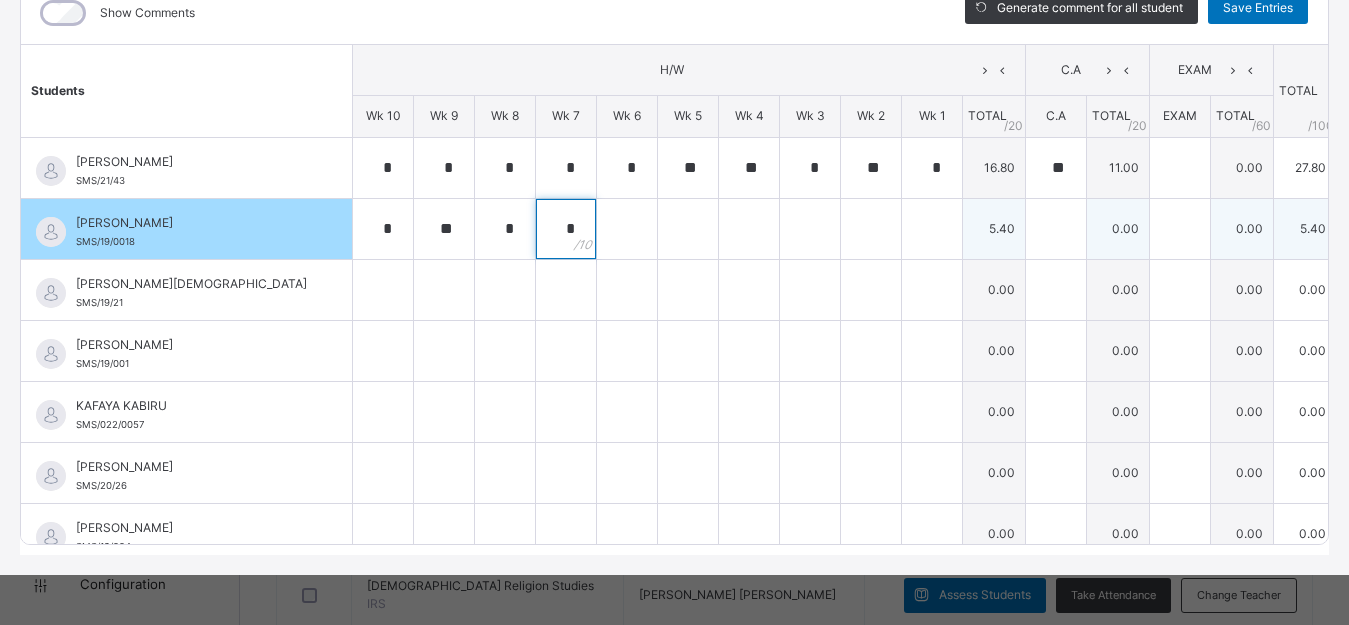 type on "*" 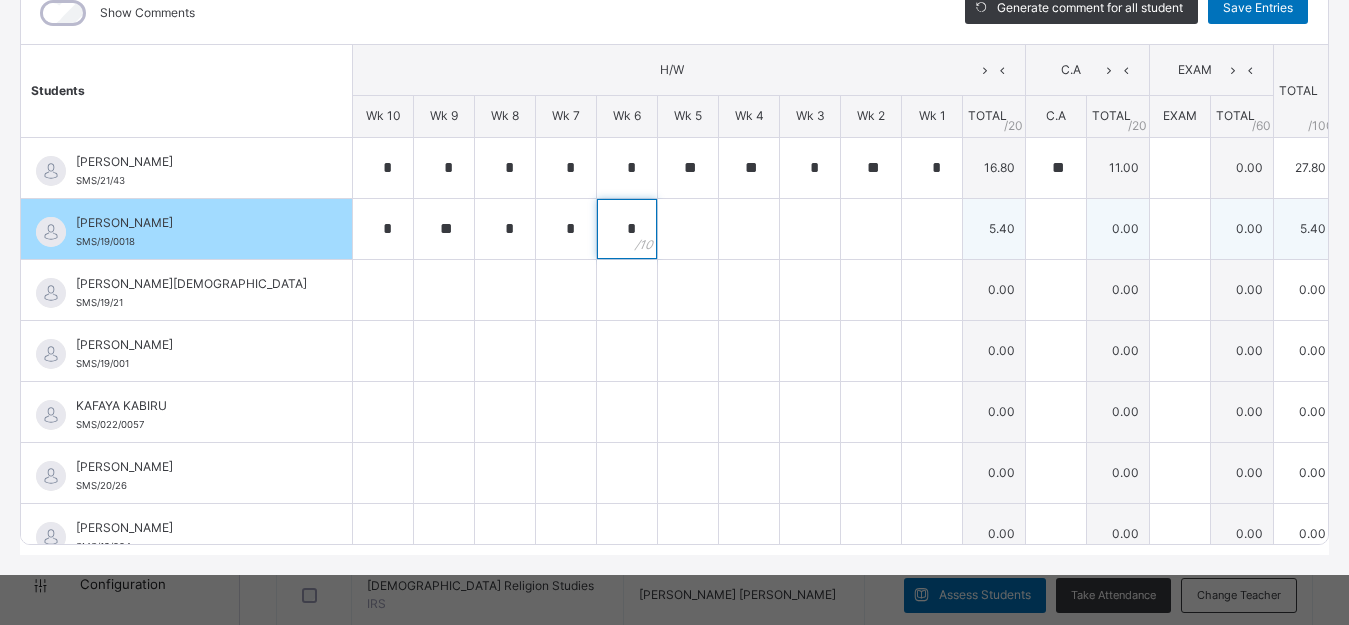 type on "*" 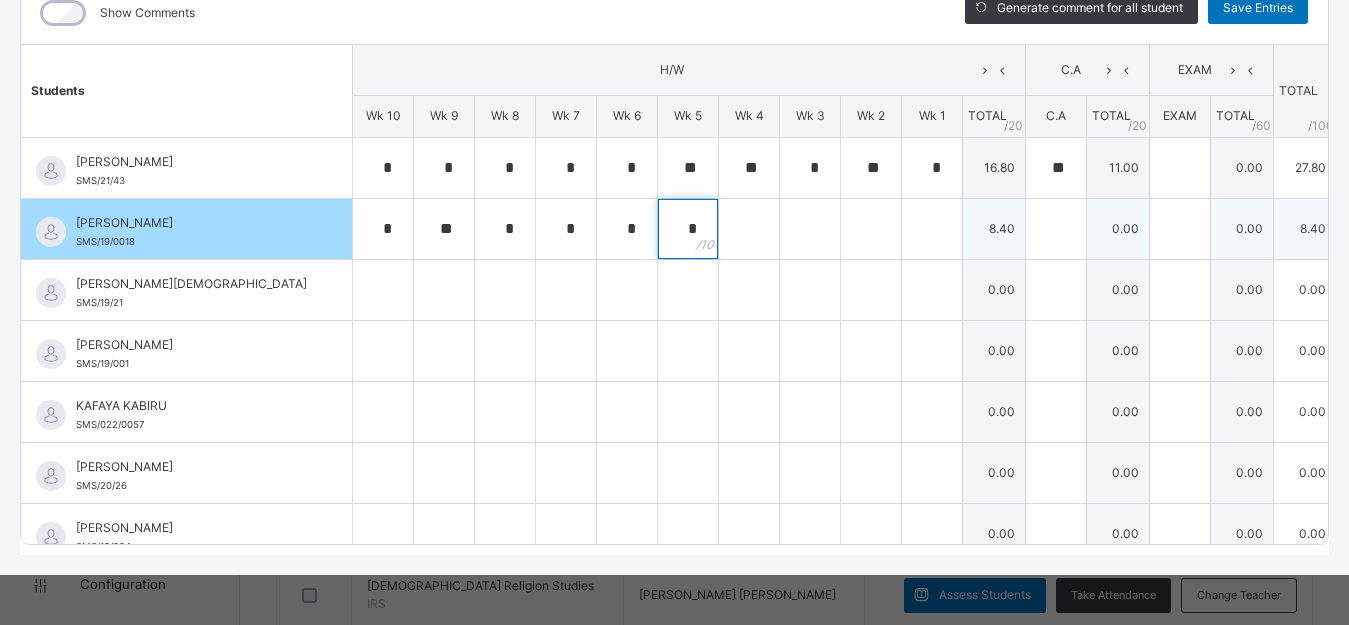 type on "*" 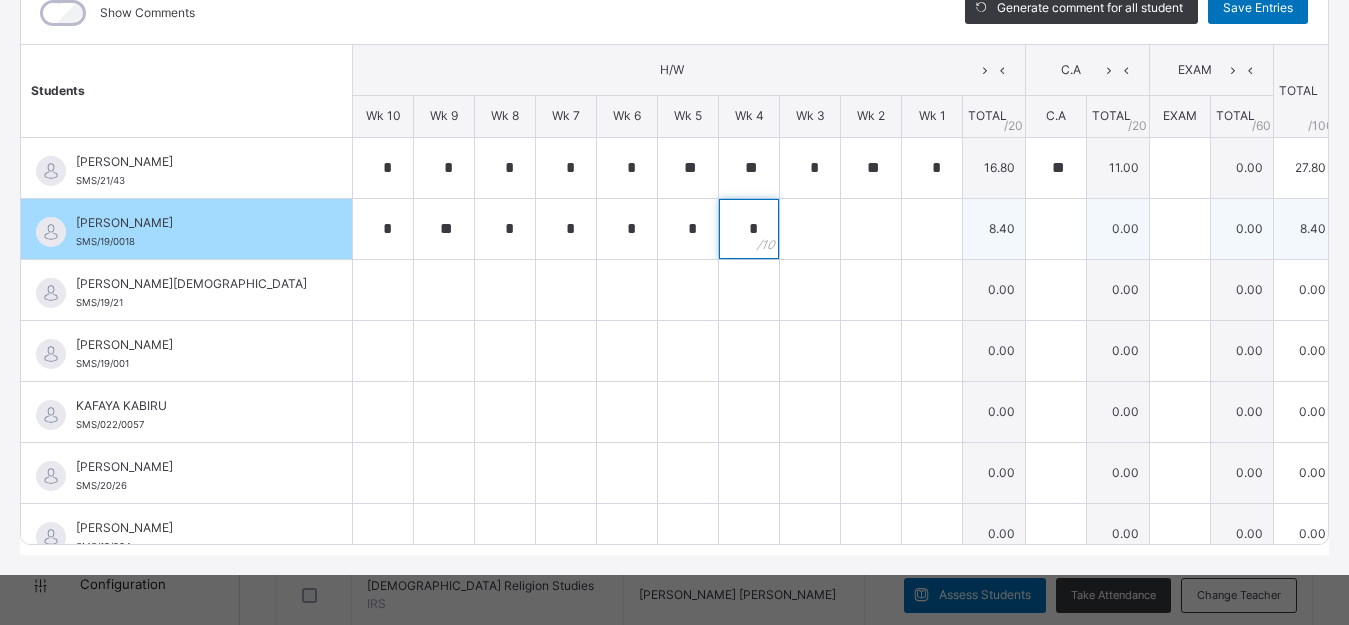 type on "*" 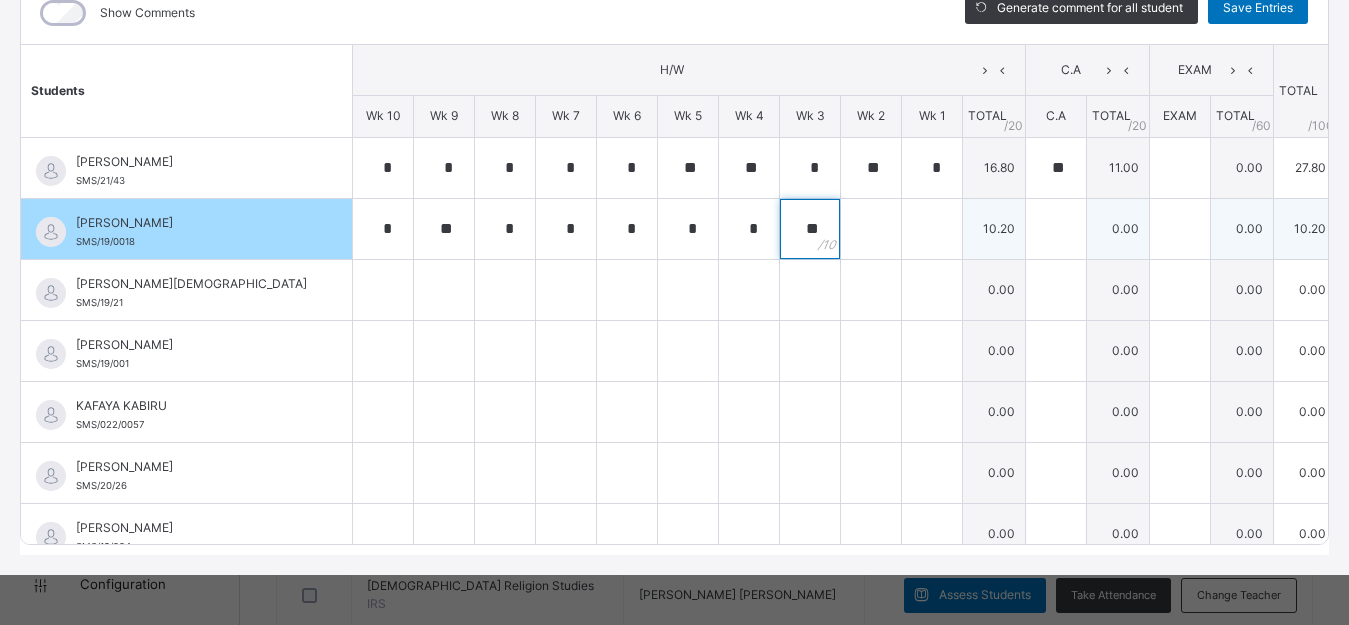 type on "**" 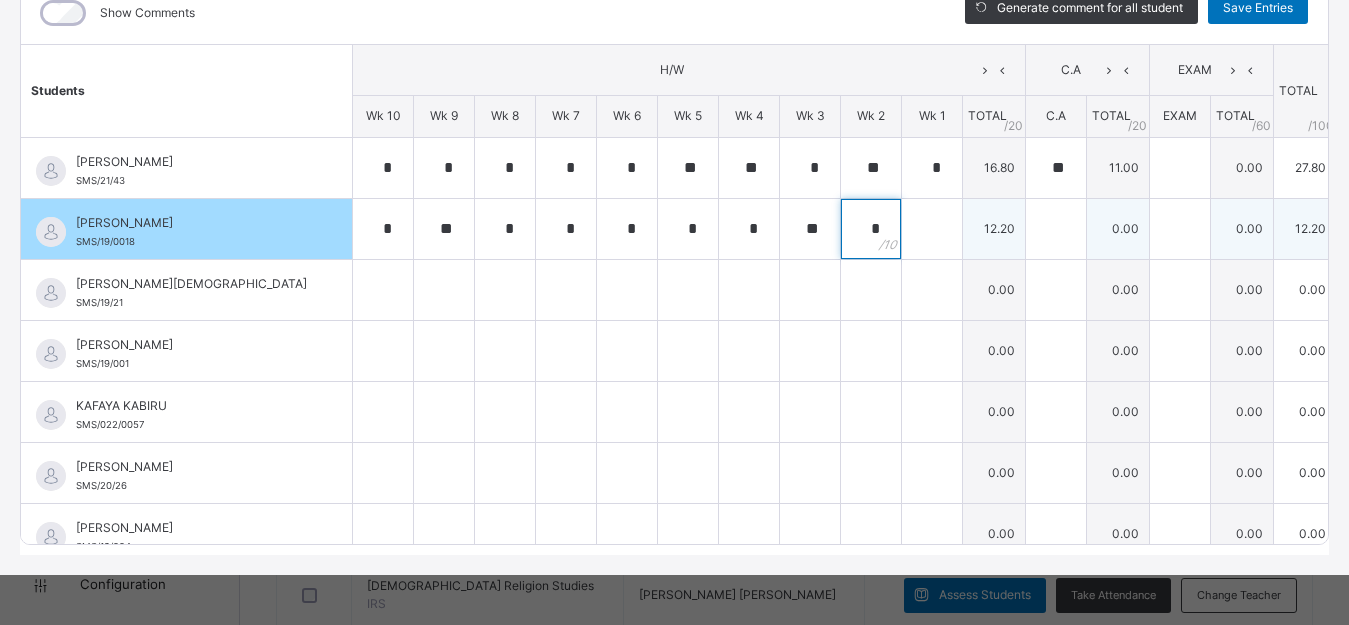type on "*" 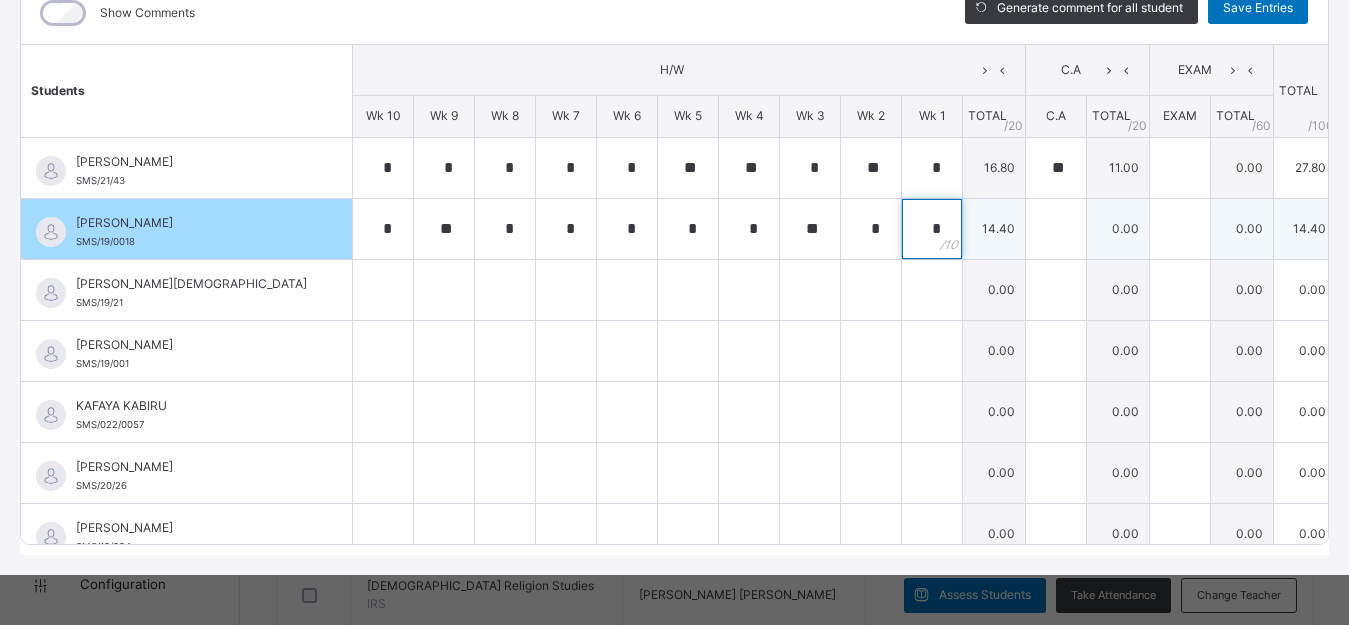 type on "*" 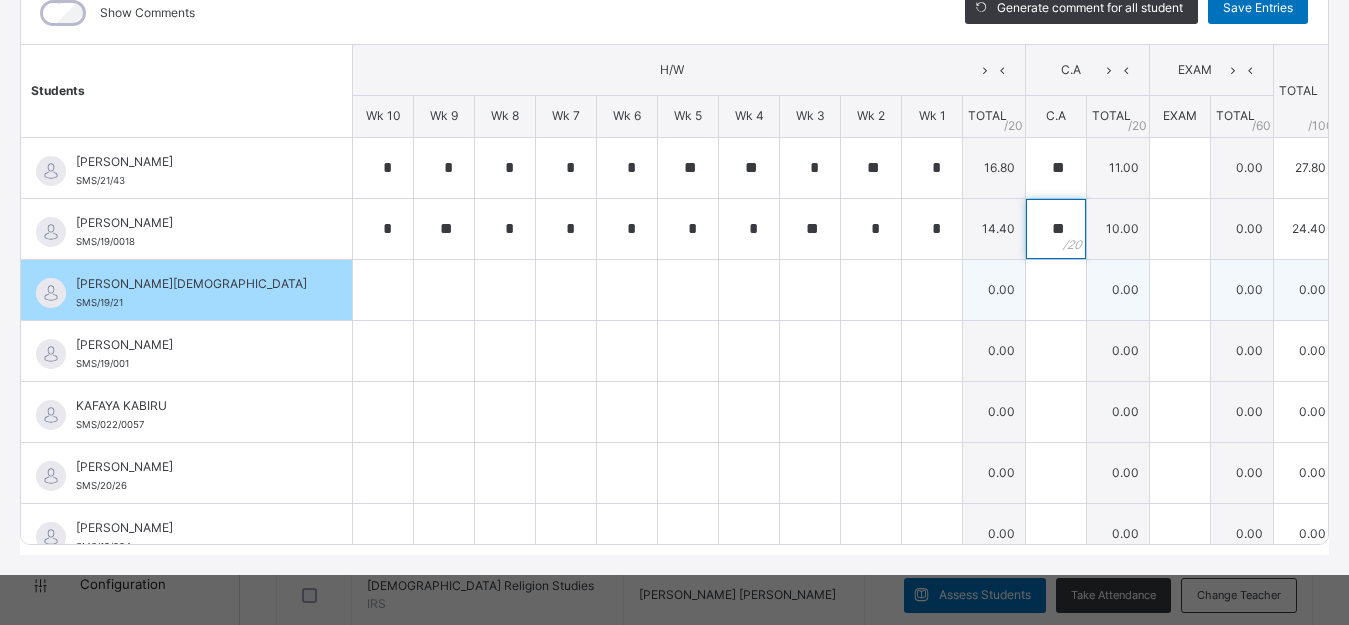 type on "**" 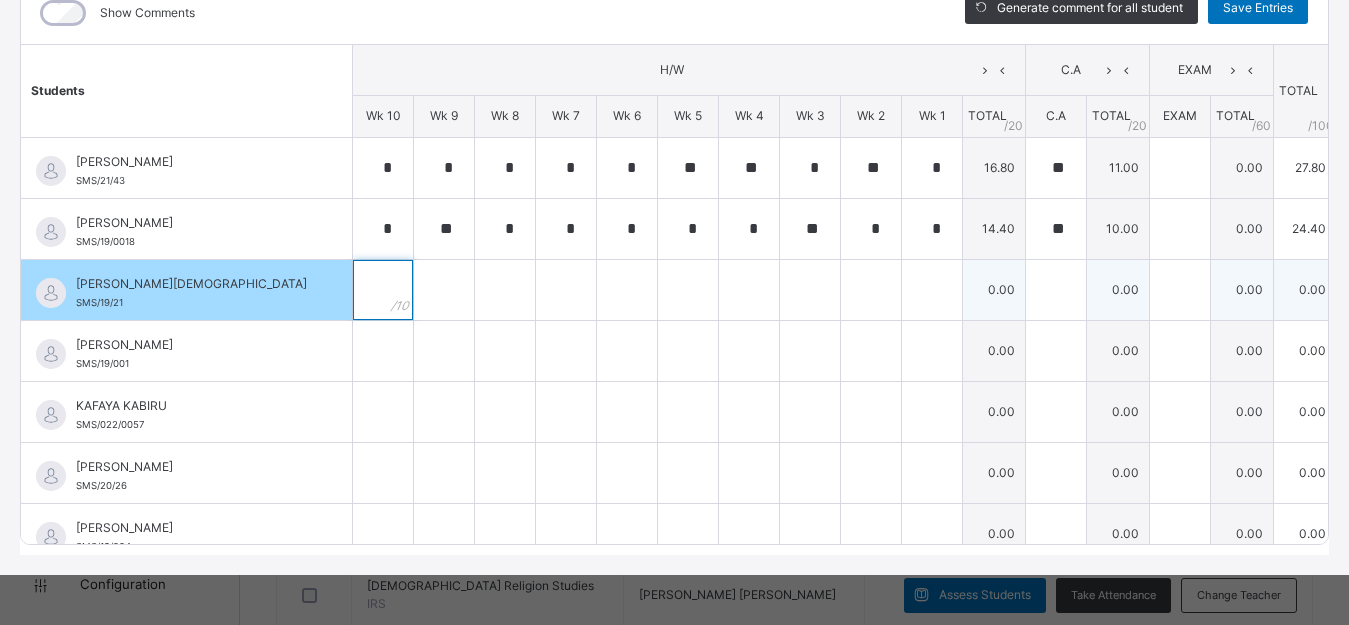 click at bounding box center [383, 290] 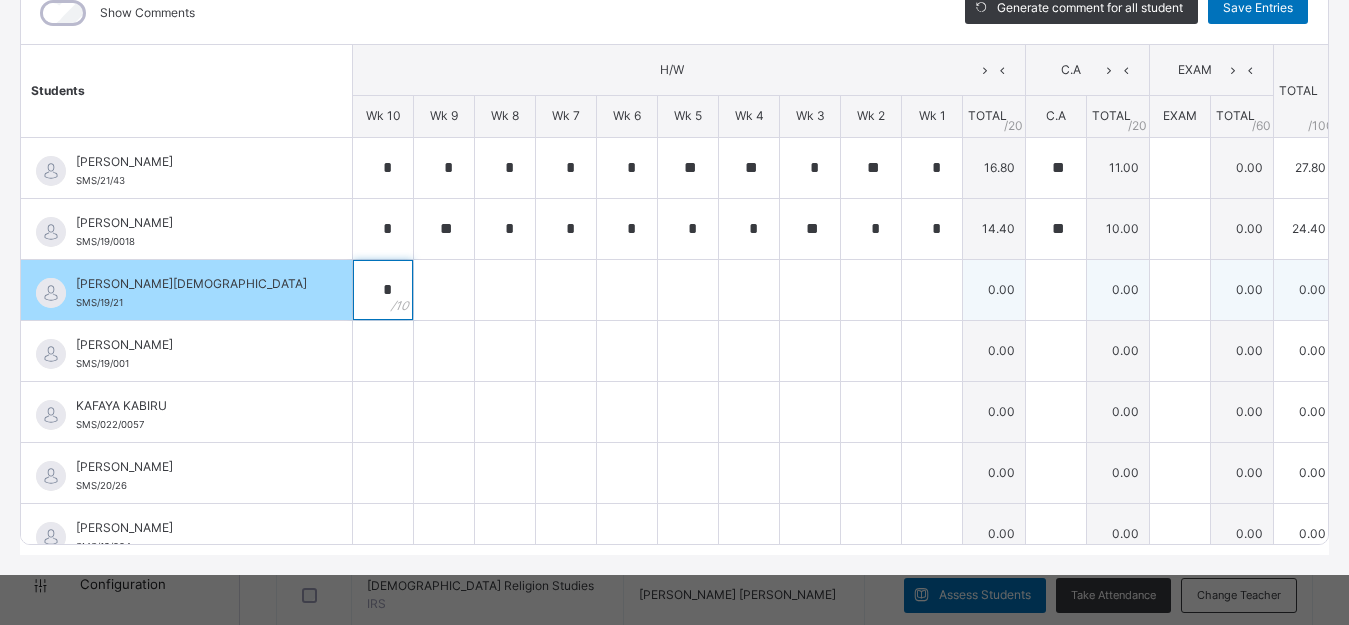 type on "*" 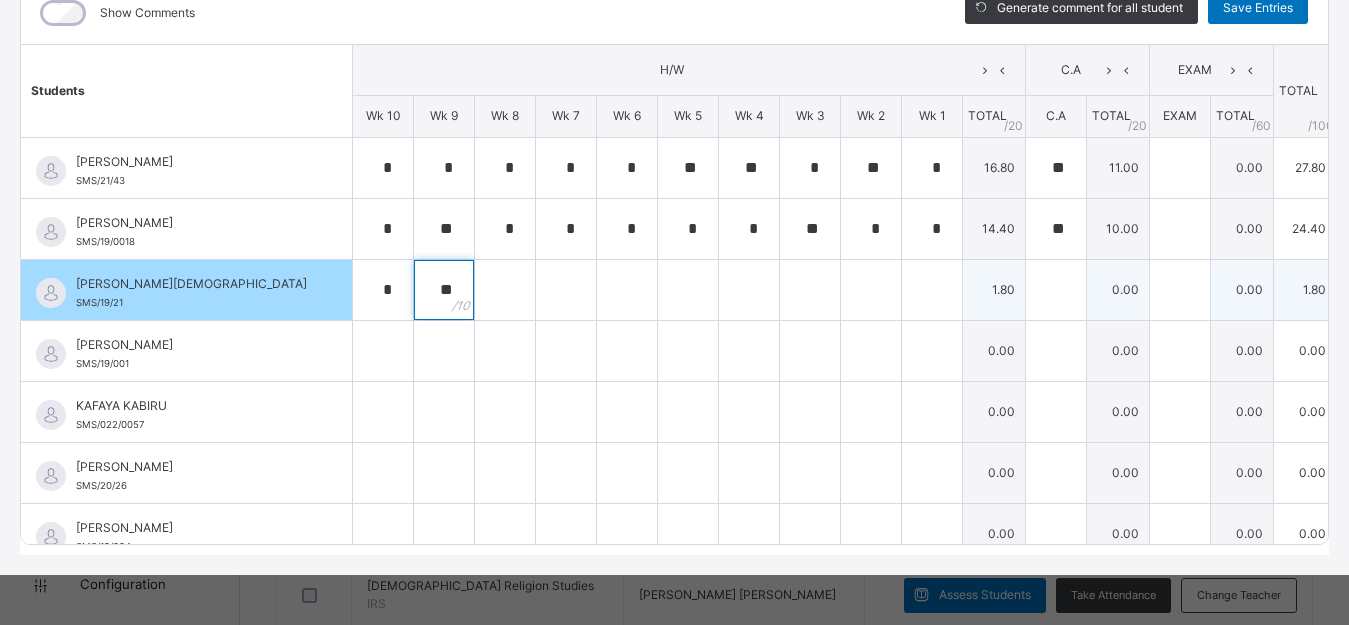 type on "**" 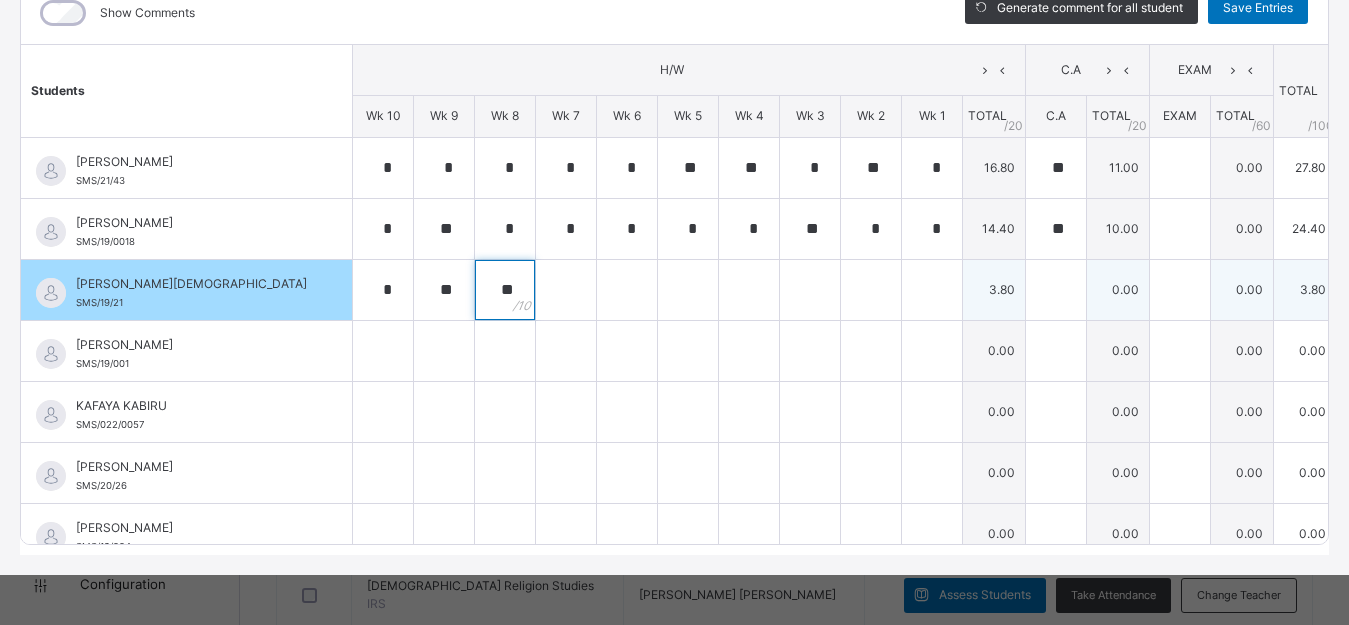type on "**" 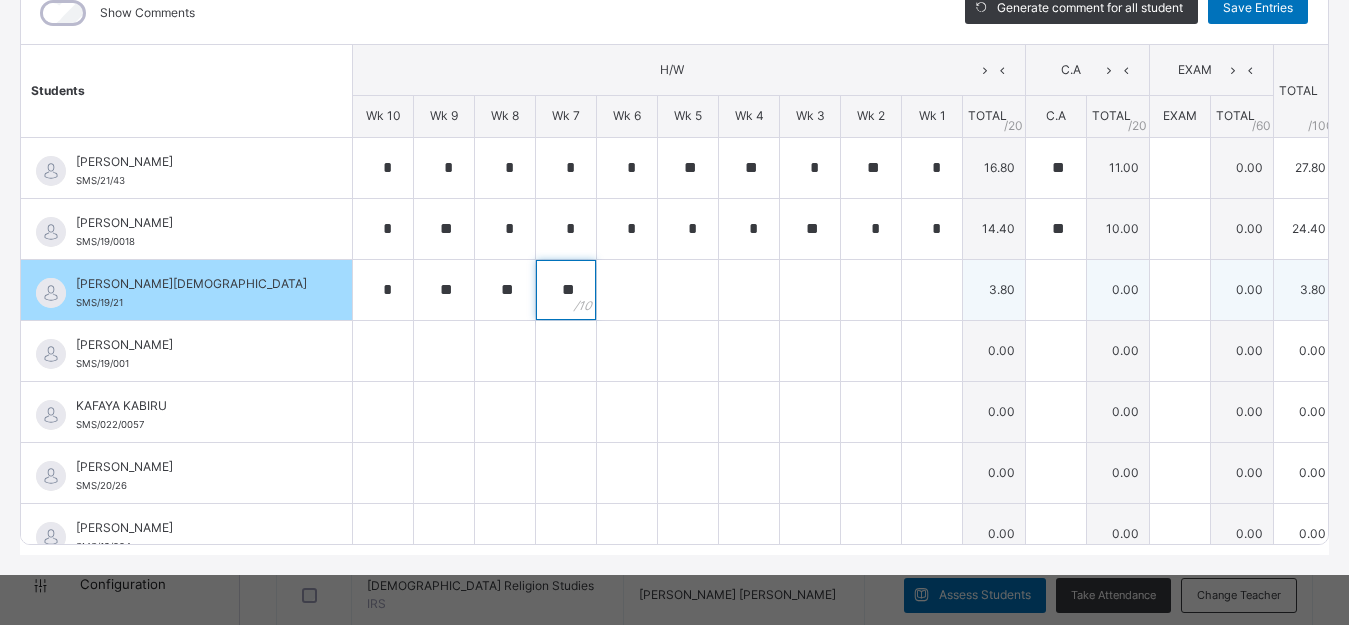type on "**" 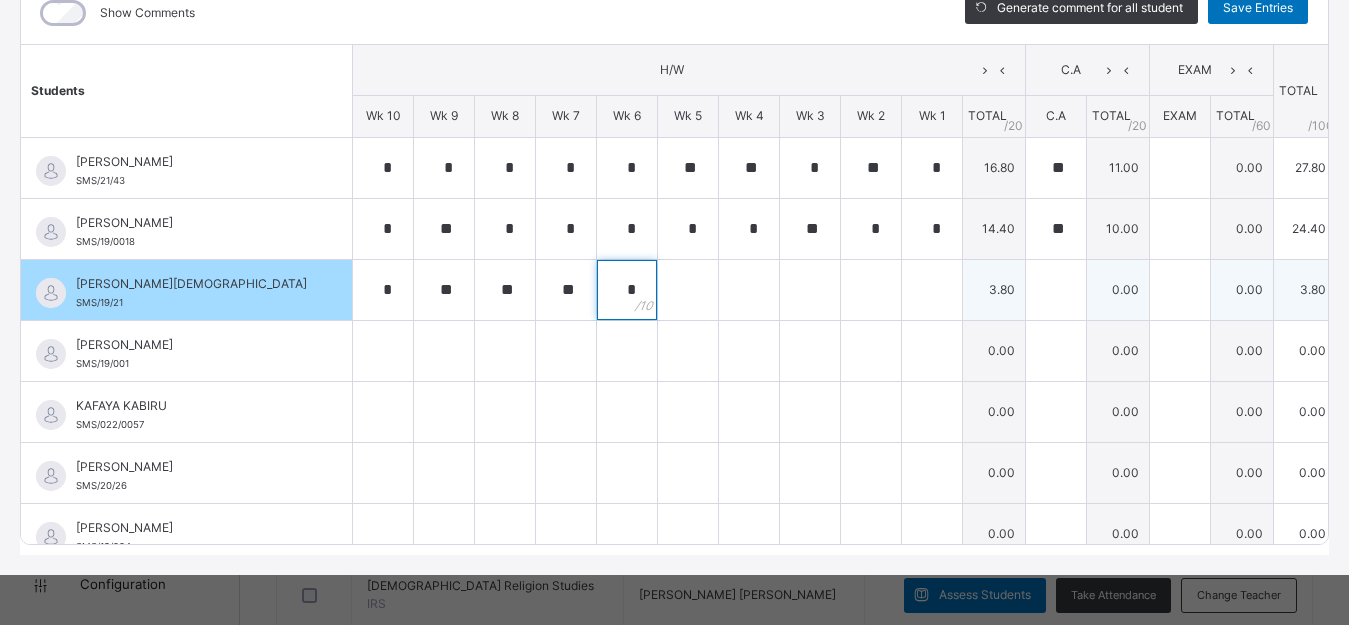 type on "*" 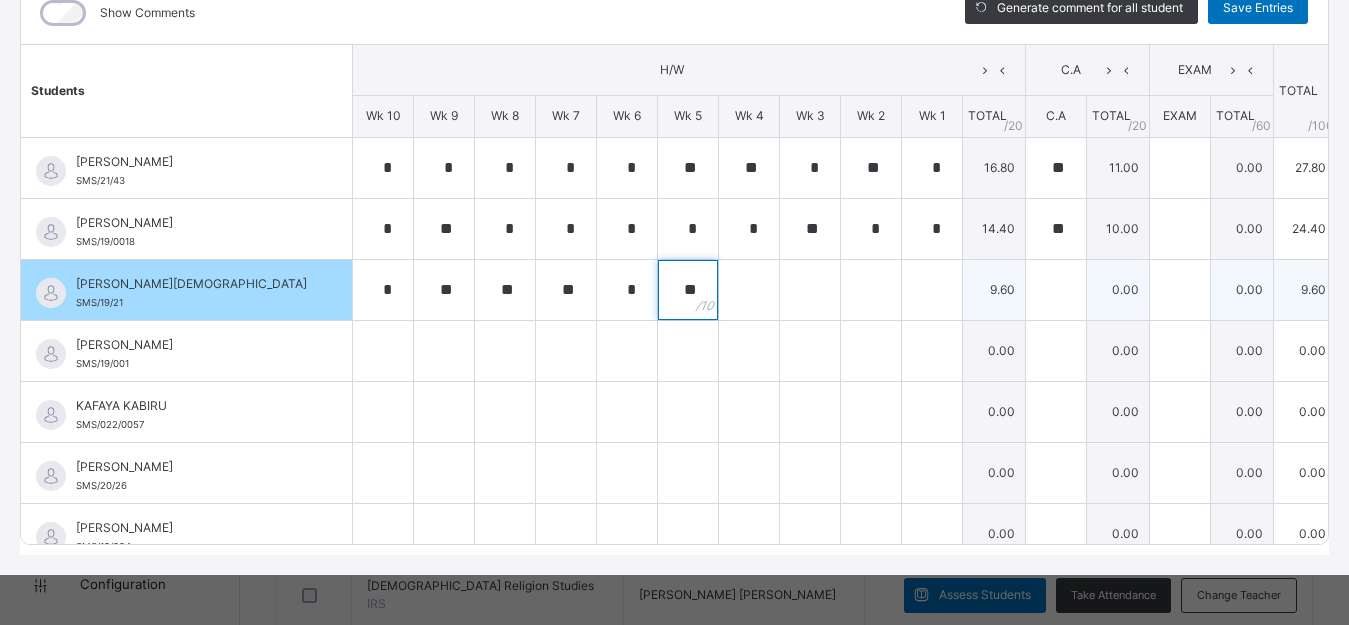 type on "**" 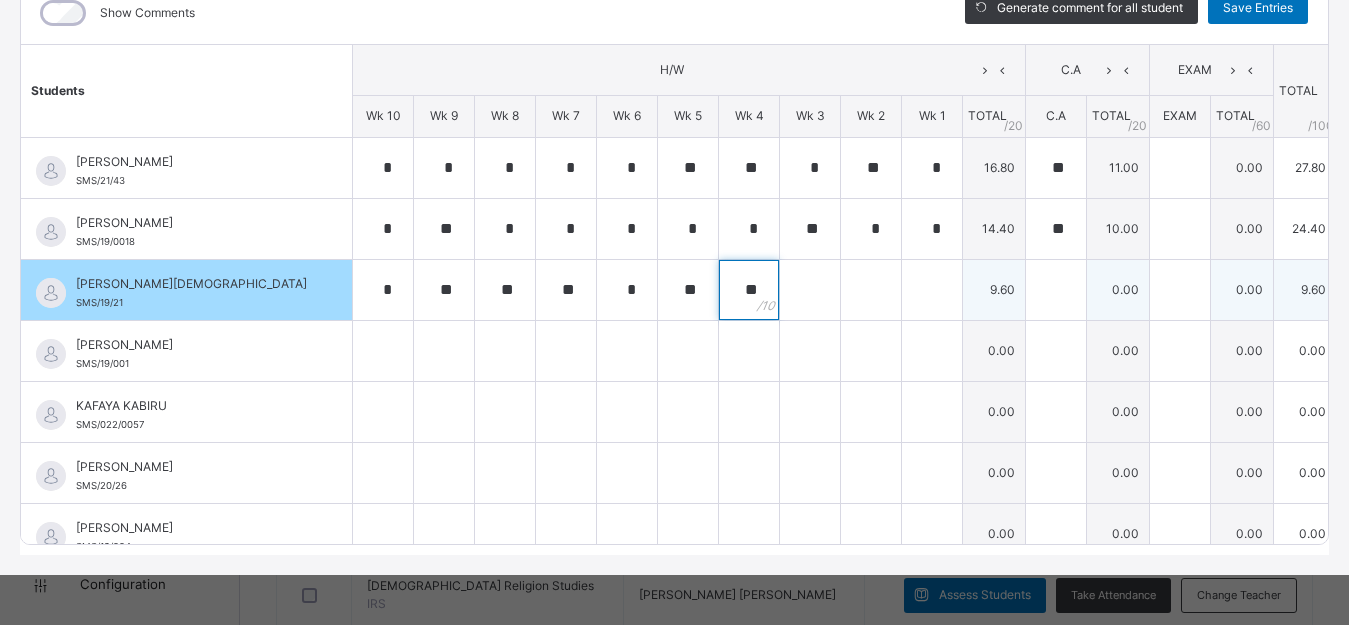 type on "**" 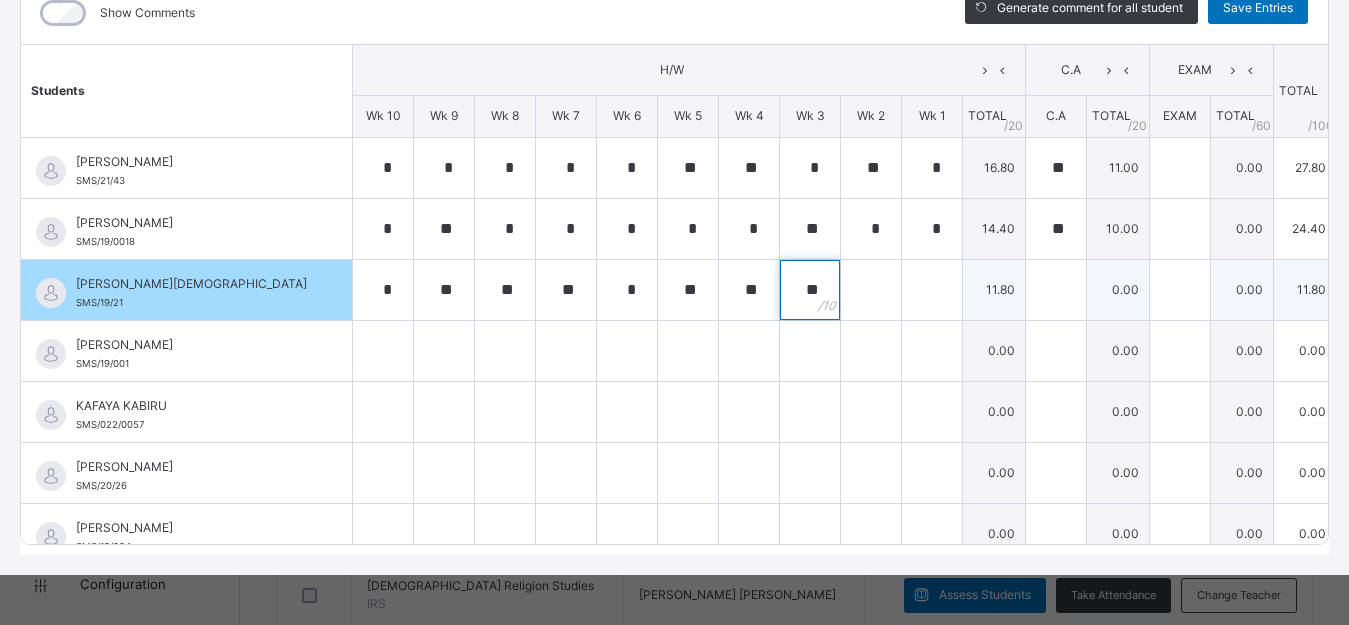 type on "**" 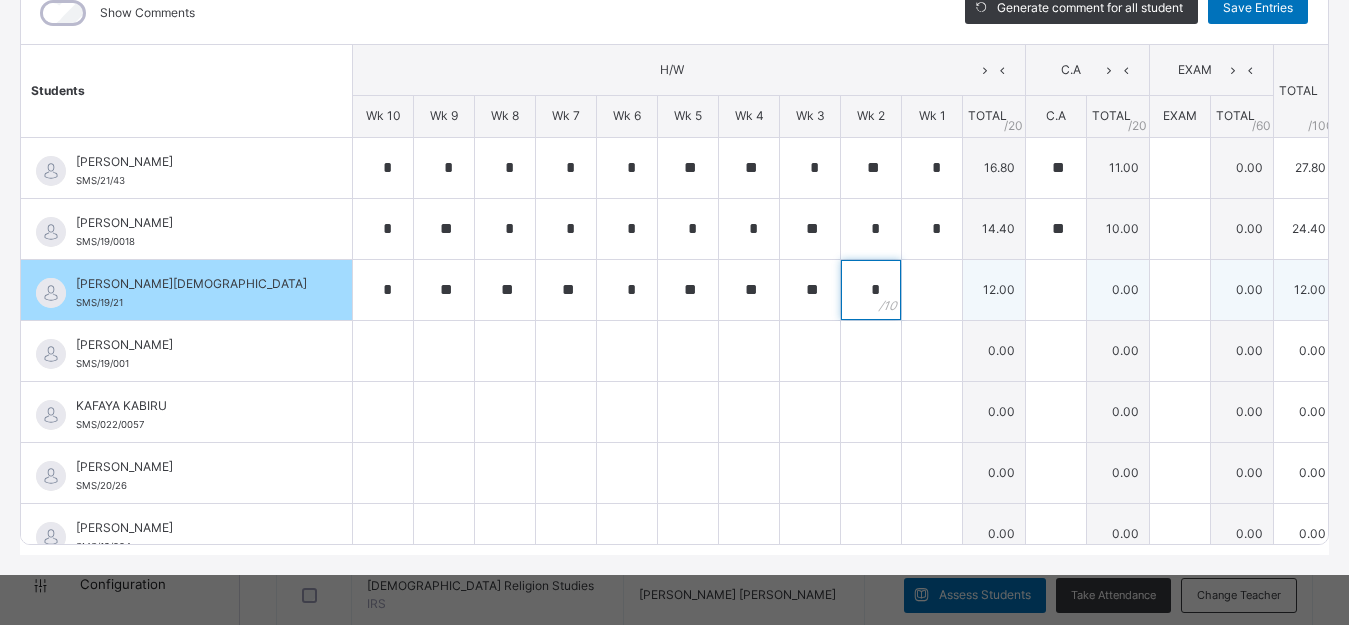type on "*" 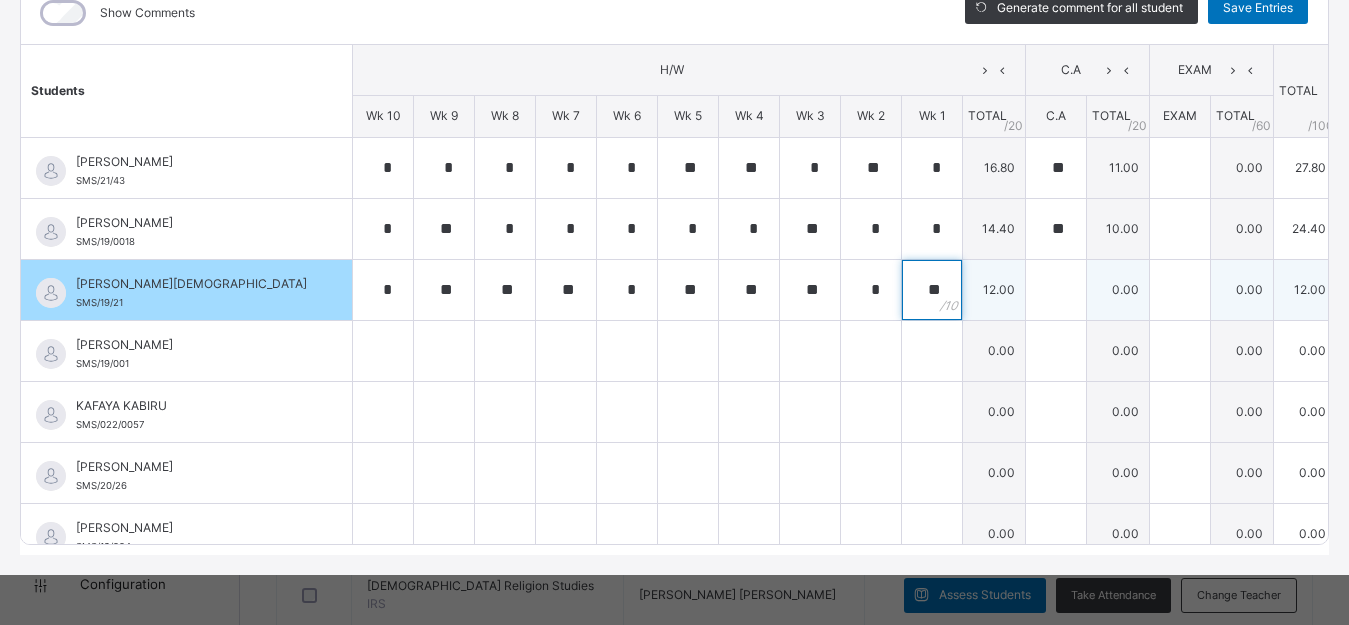 type on "**" 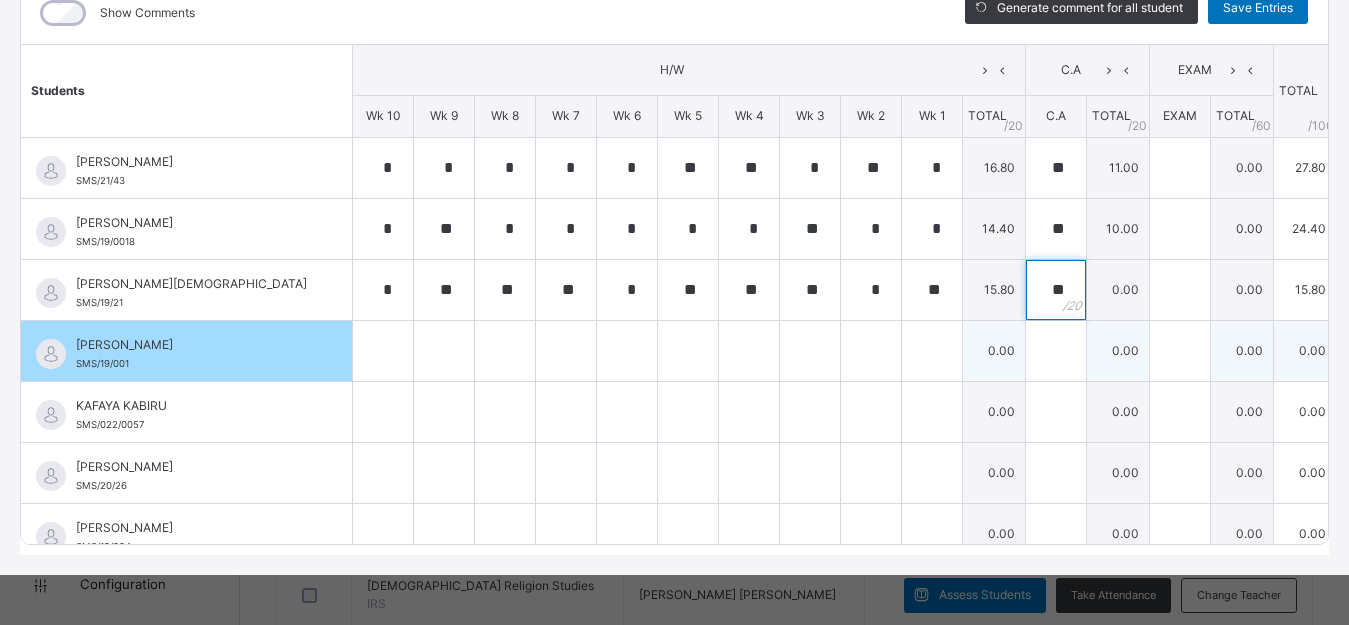 type on "**" 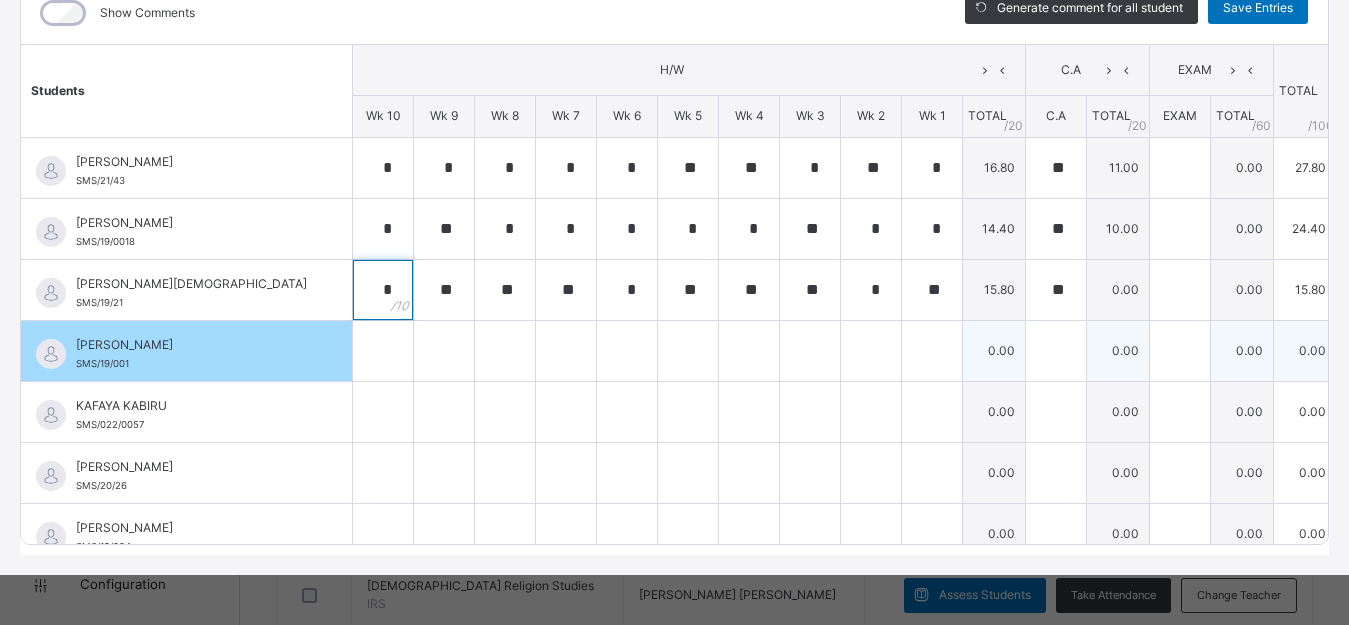 click on "*" at bounding box center (383, 290) 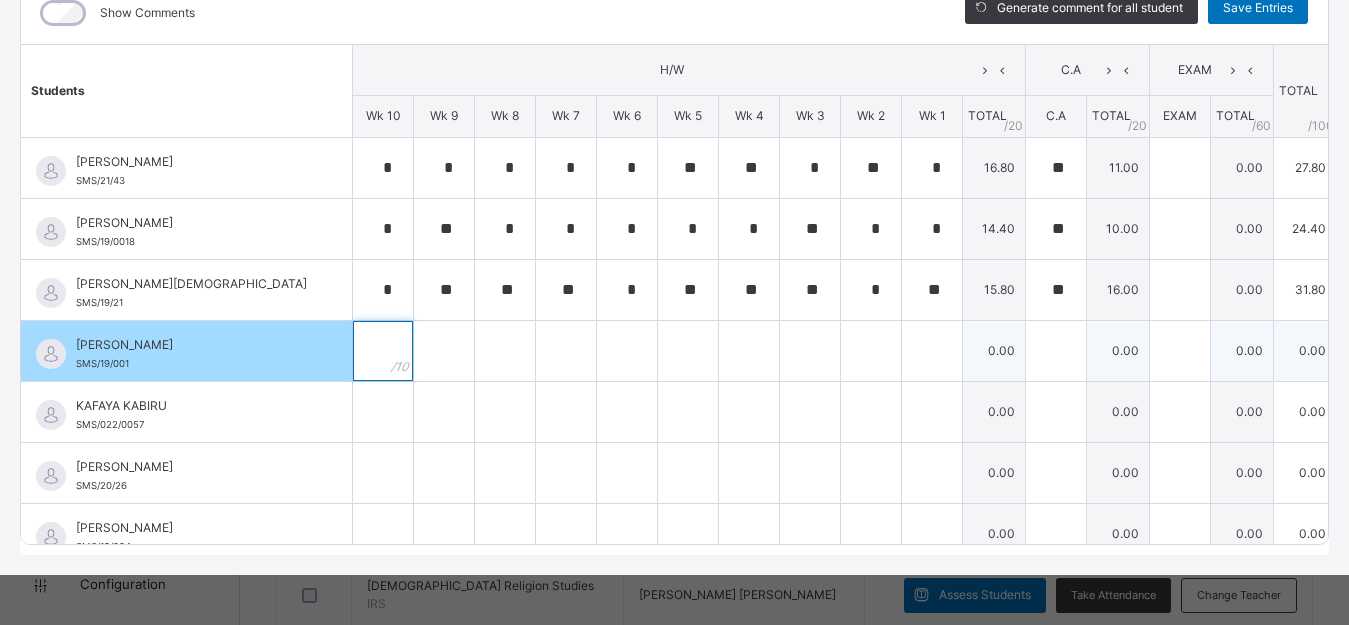 click at bounding box center [383, 351] 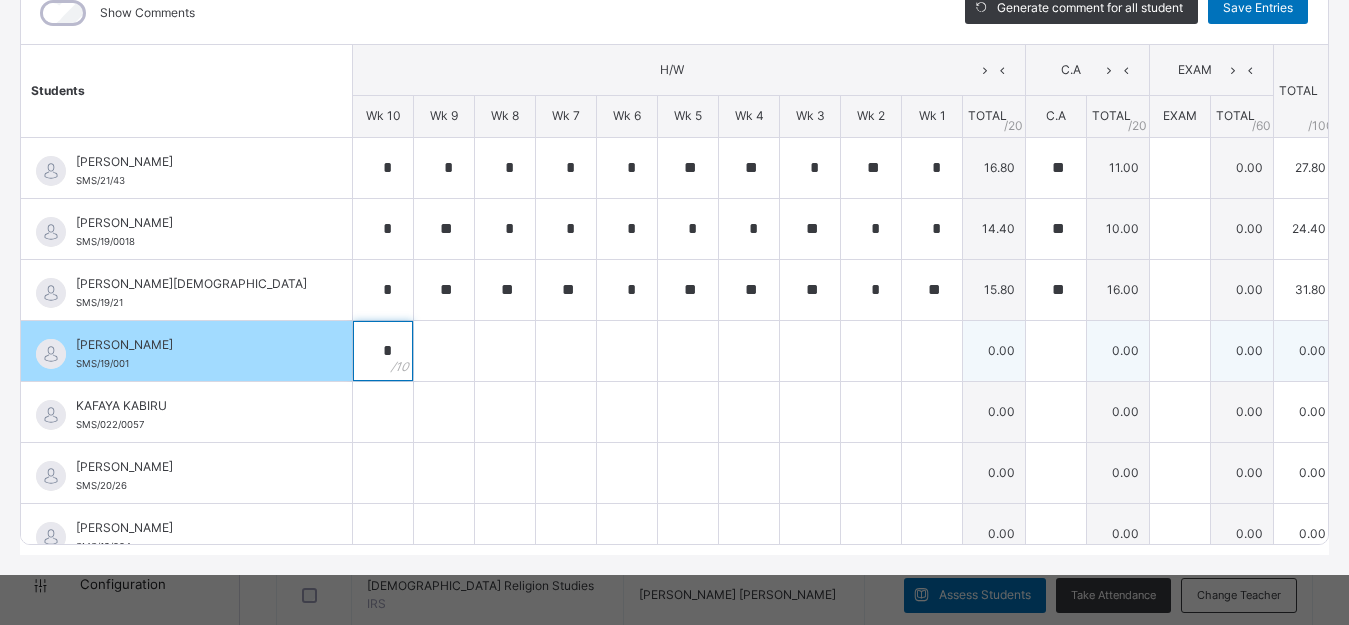 type on "*" 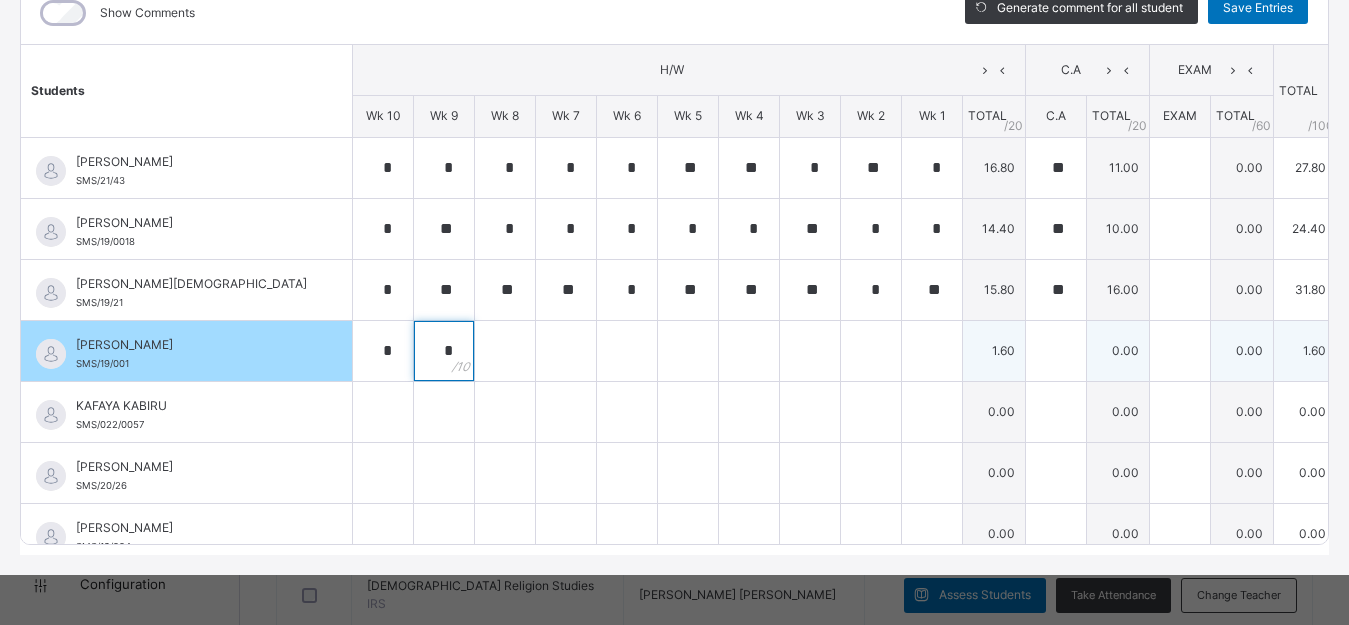 type on "*" 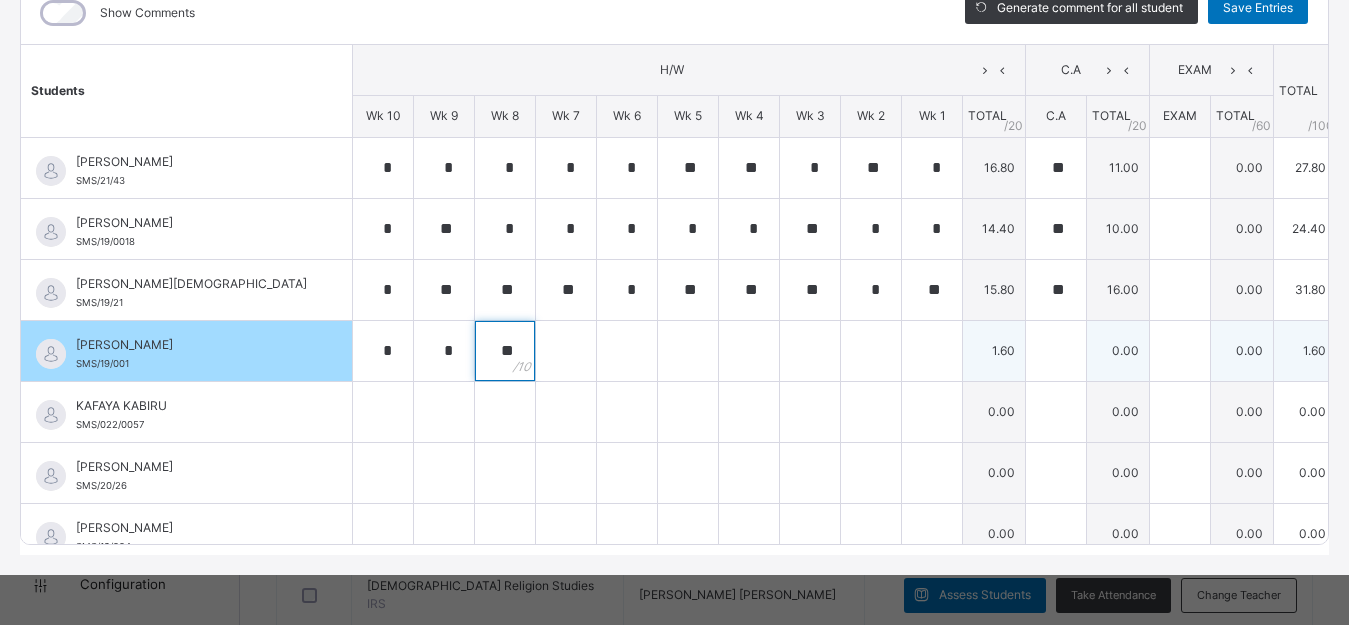 type on "**" 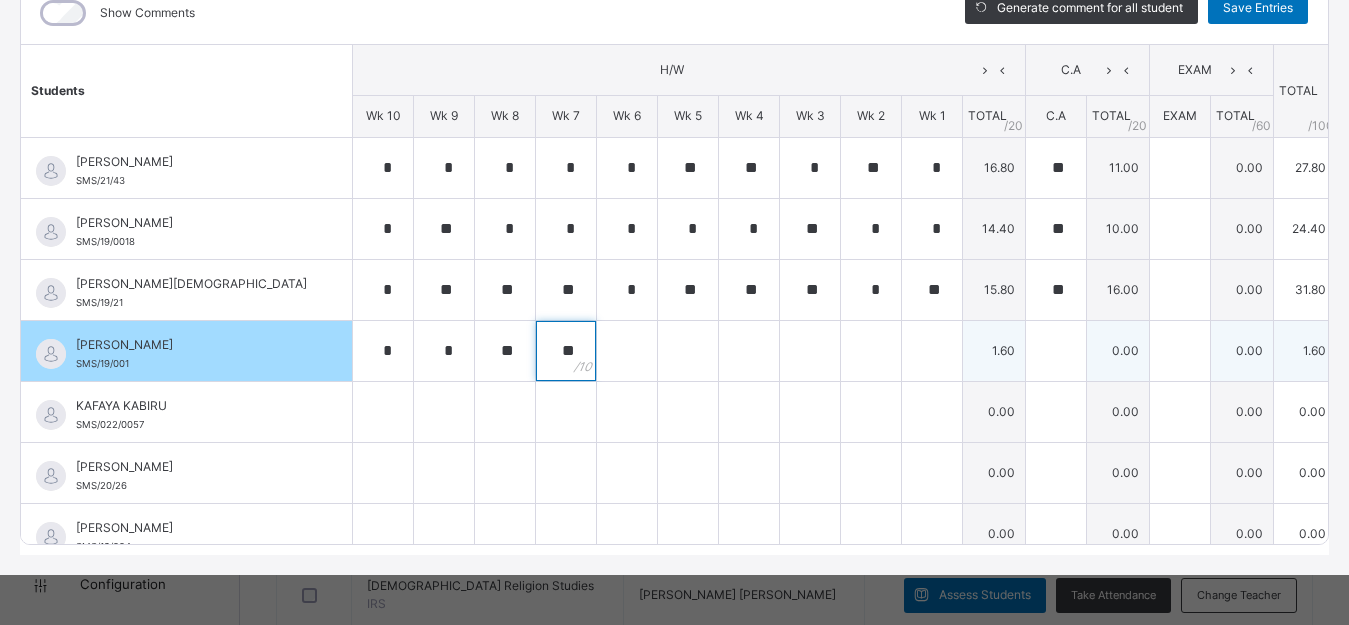 type on "**" 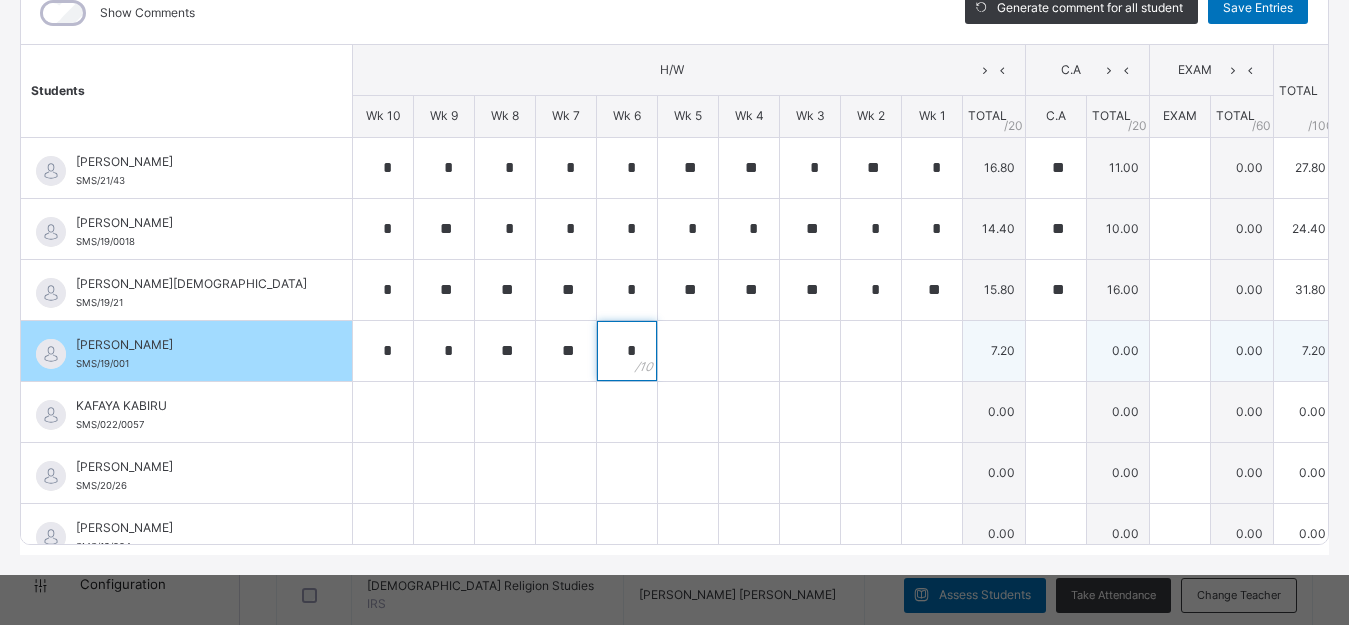 type on "*" 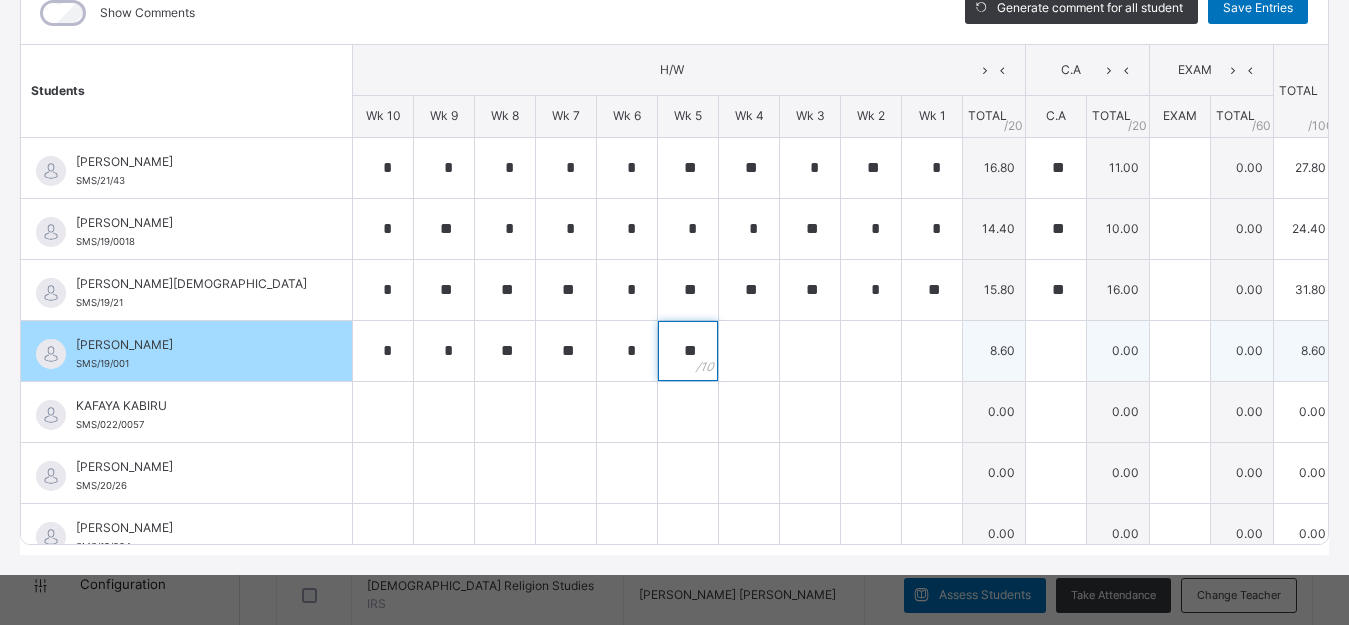 type on "**" 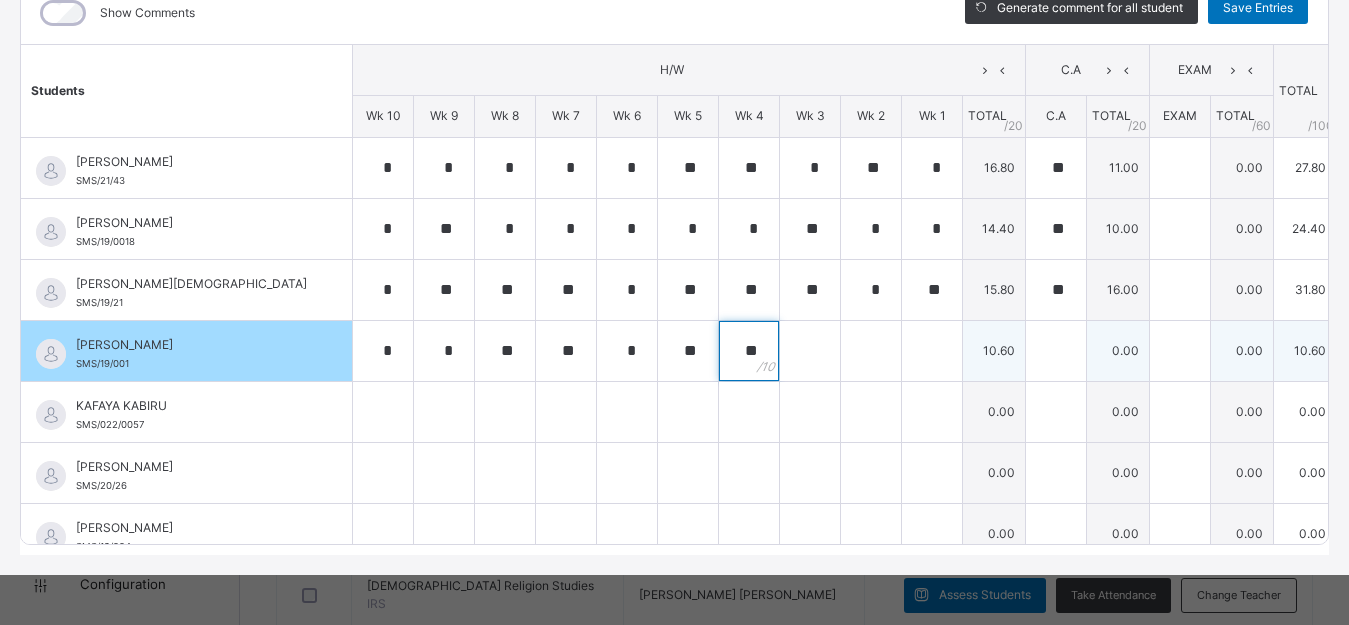 type on "**" 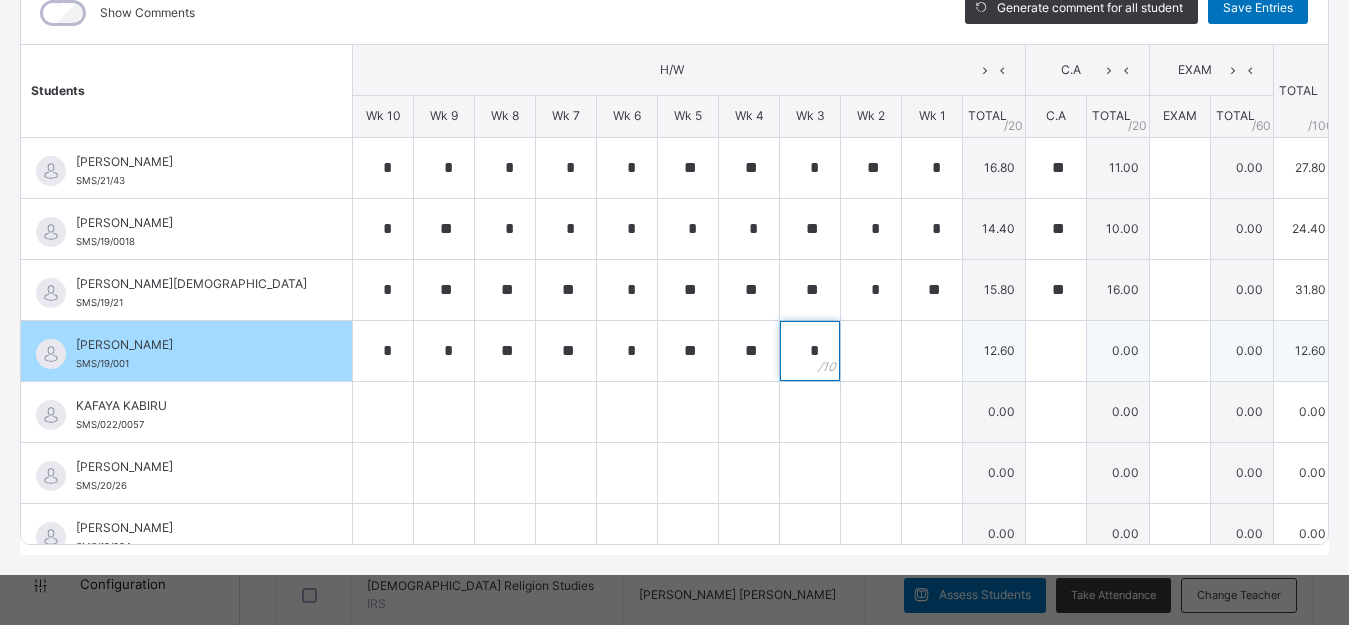 type on "*" 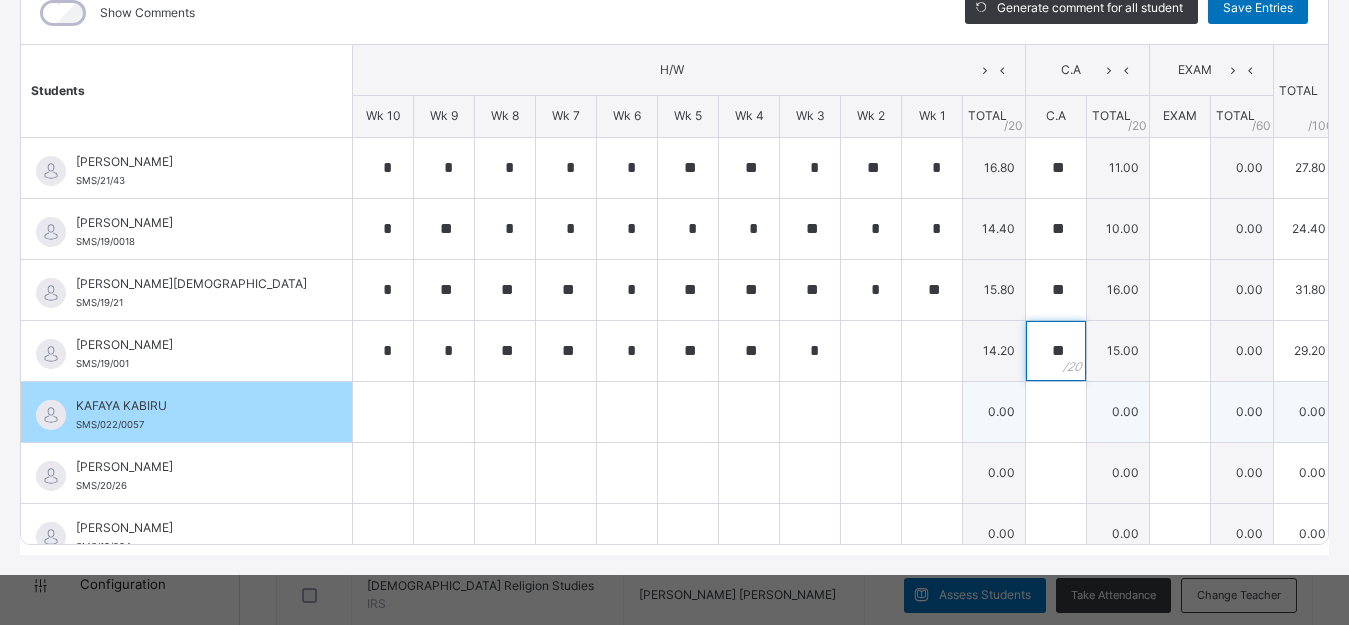 type on "**" 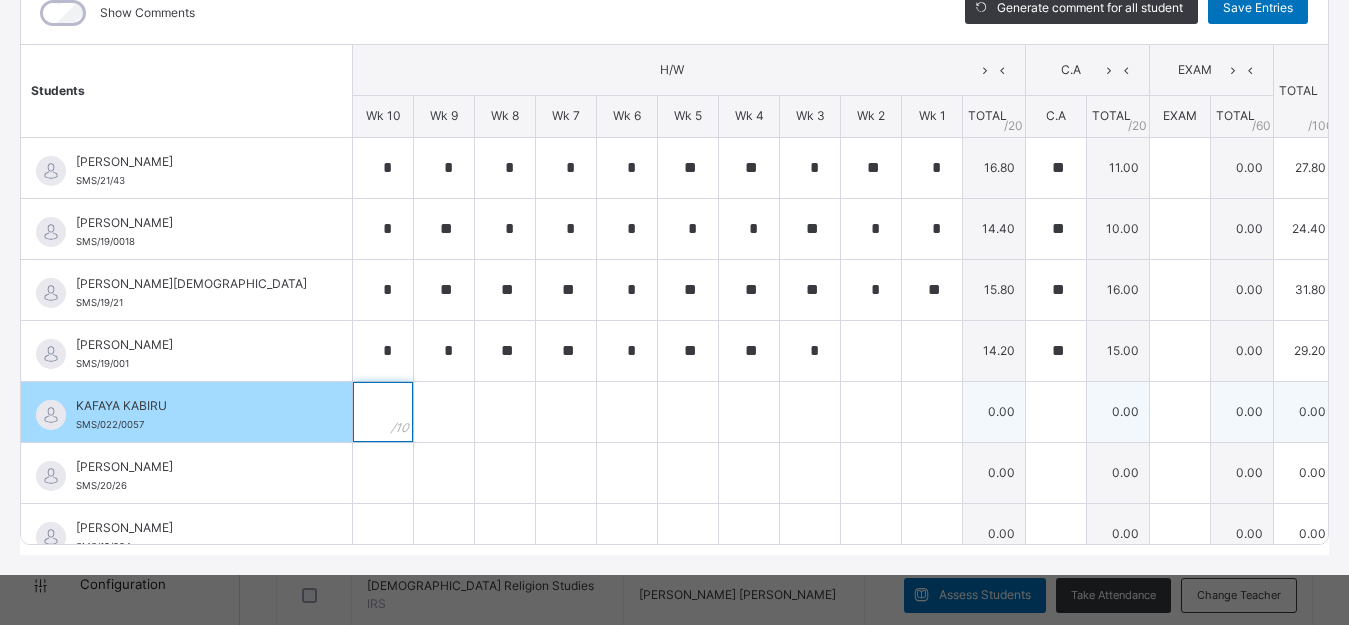 click at bounding box center [383, 412] 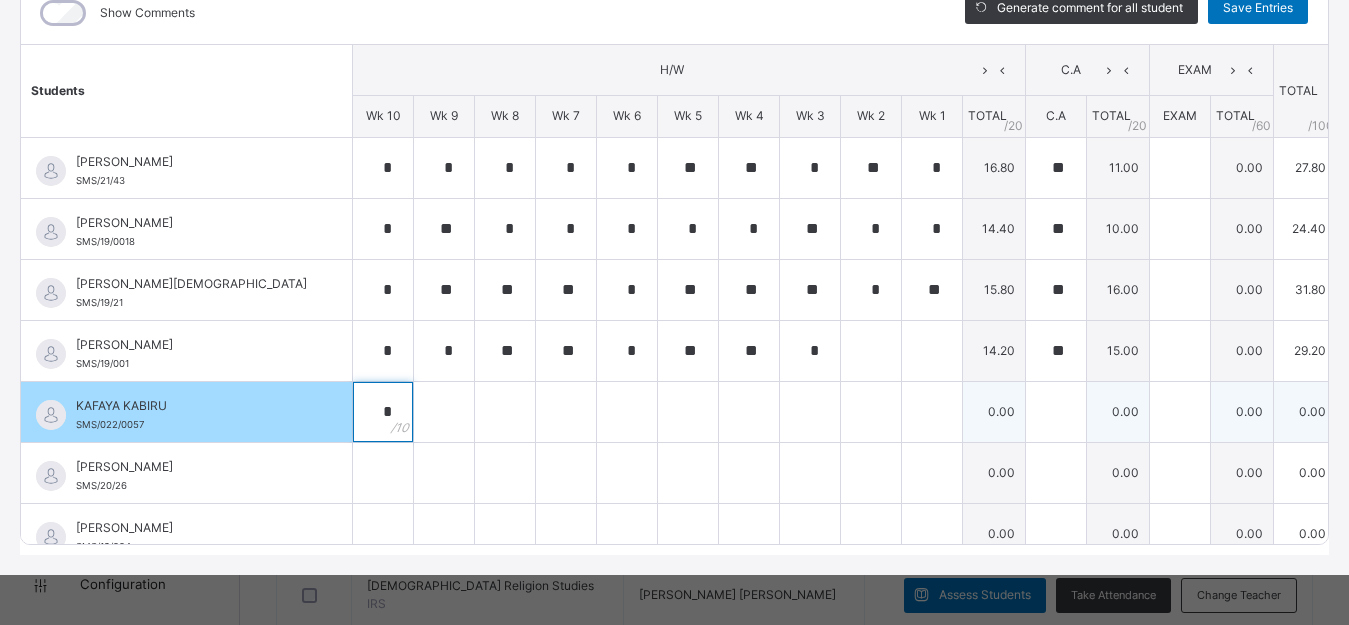 type on "*" 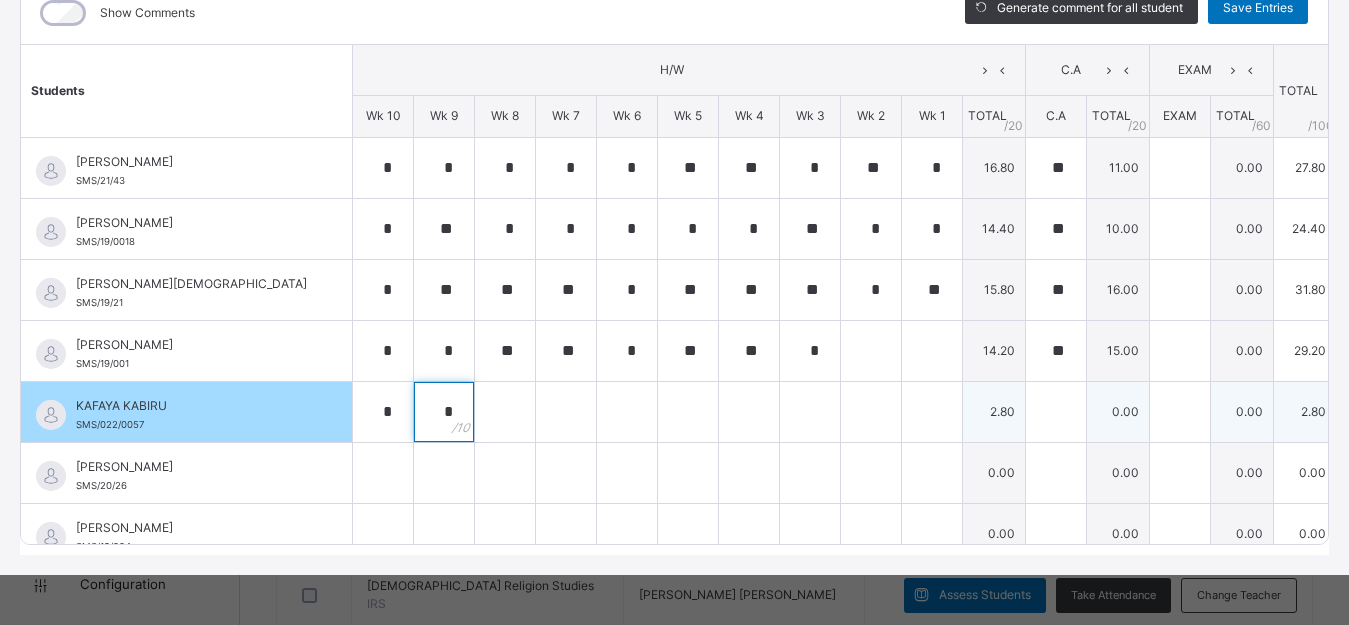 type on "*" 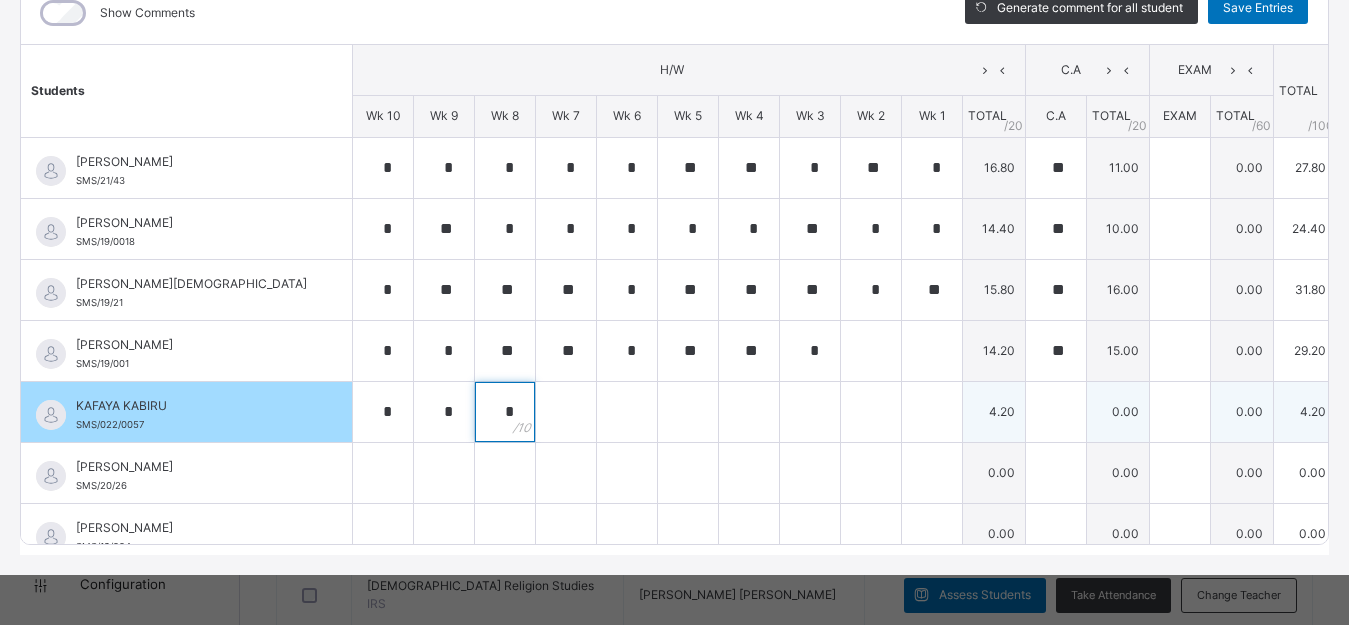 type on "*" 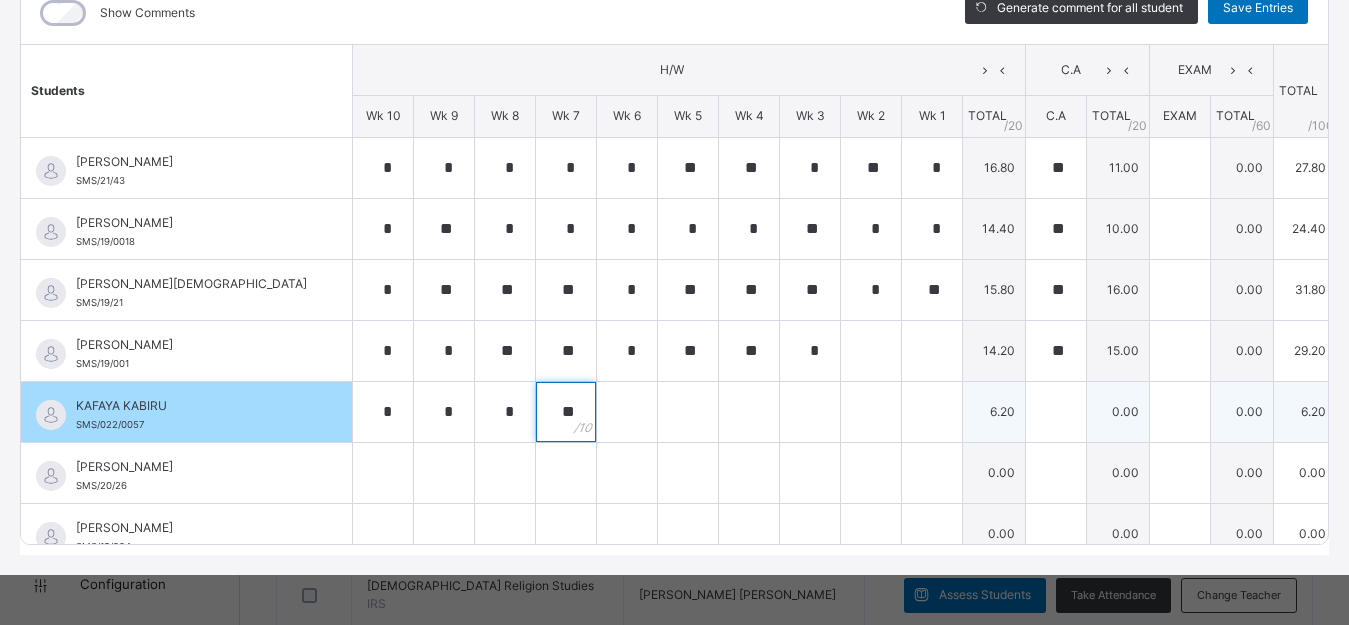 type on "**" 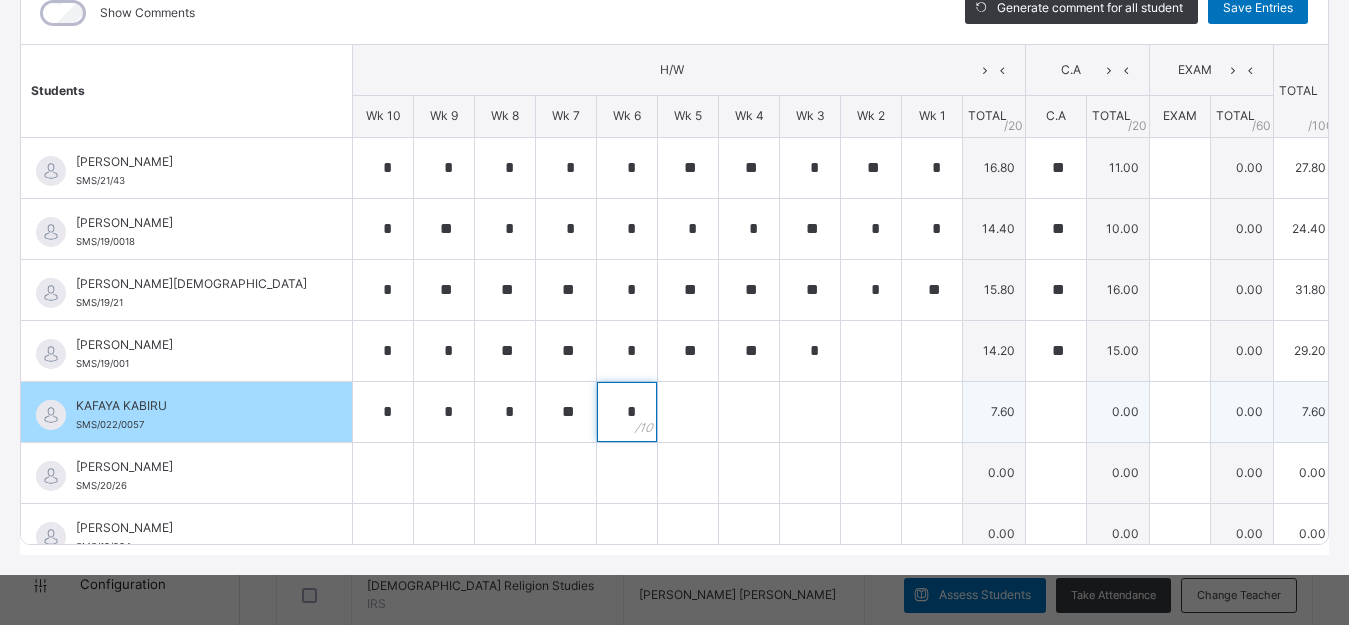 type on "*" 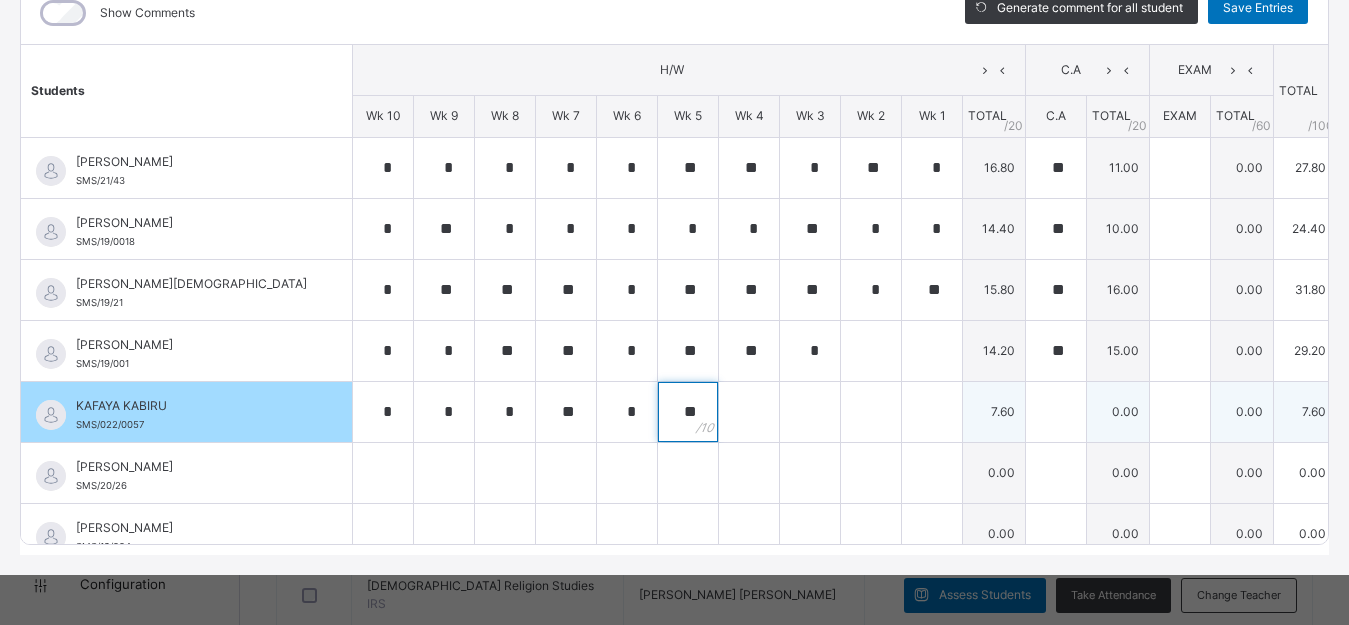 type on "**" 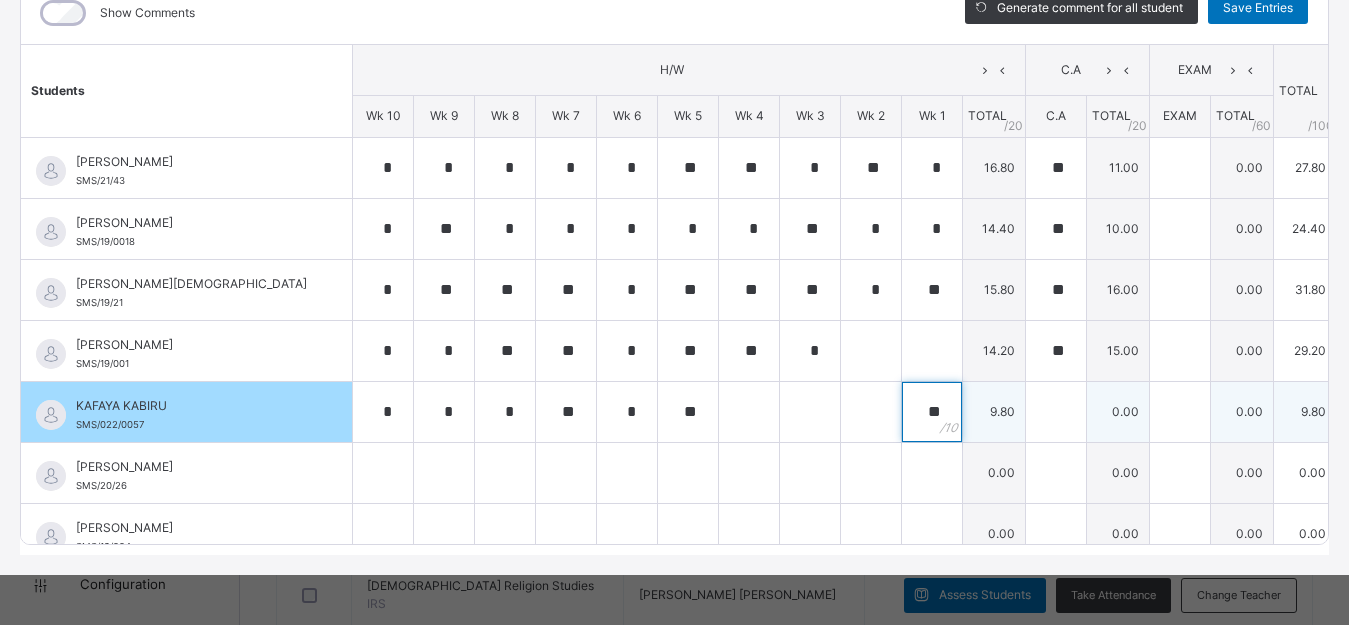 type on "**" 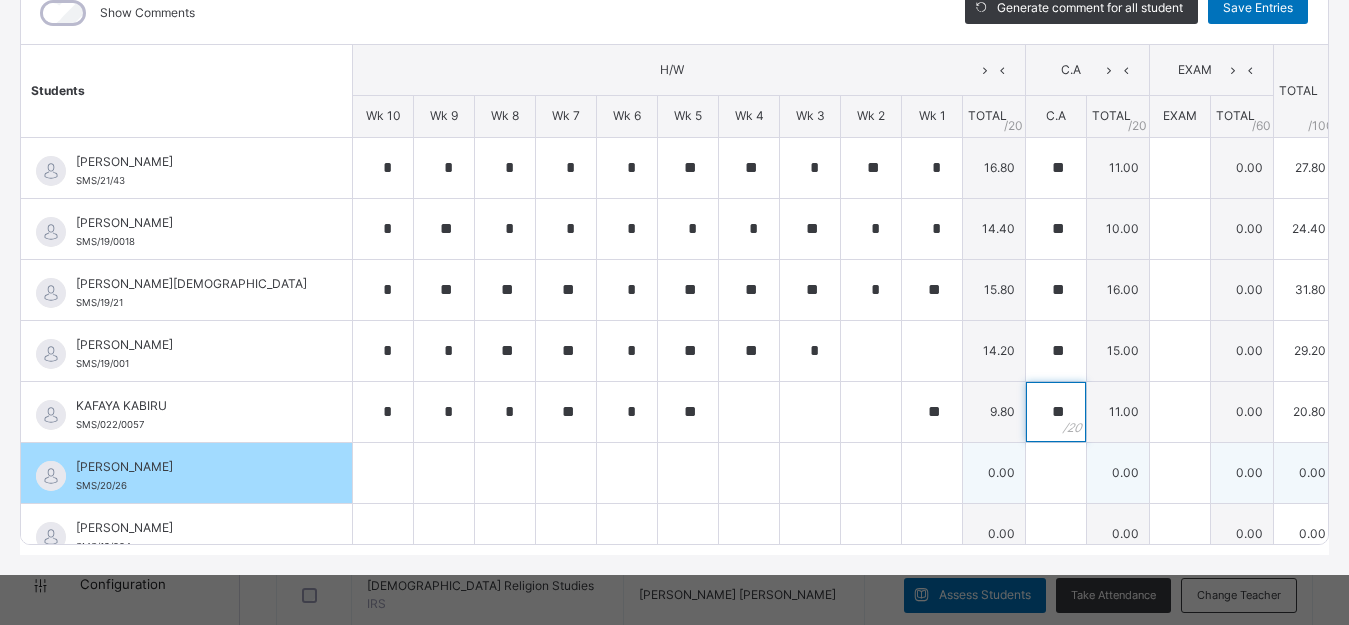 type on "**" 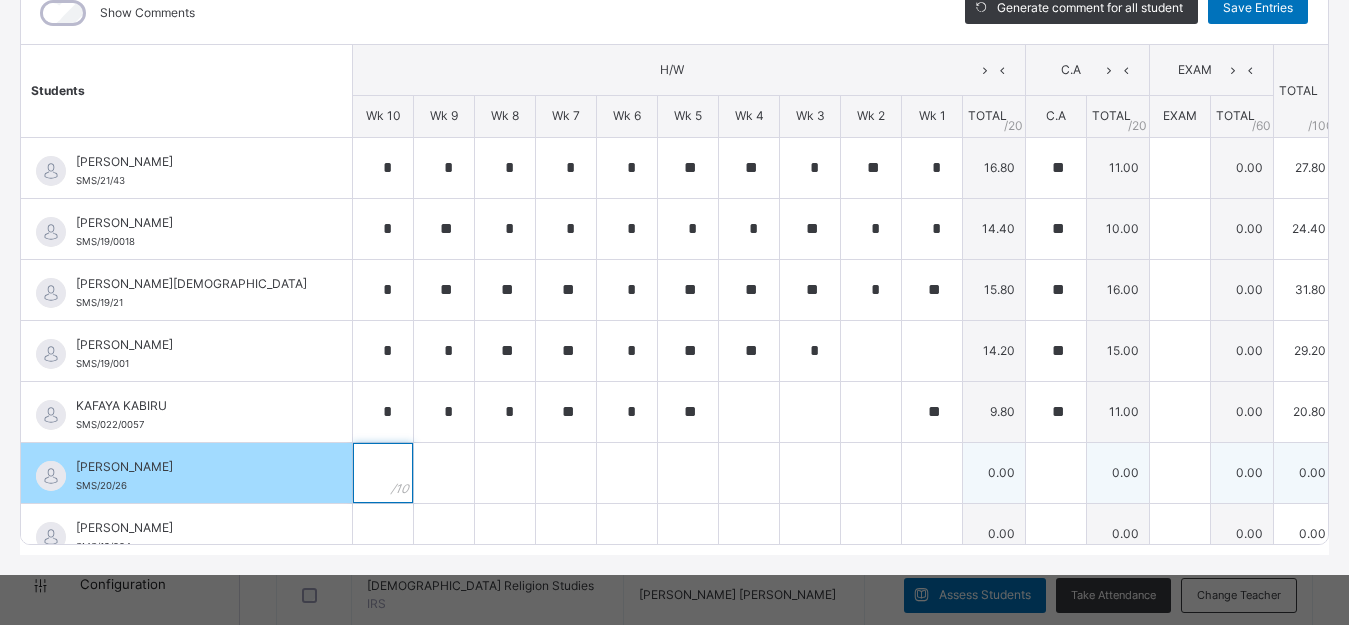 click at bounding box center (383, 473) 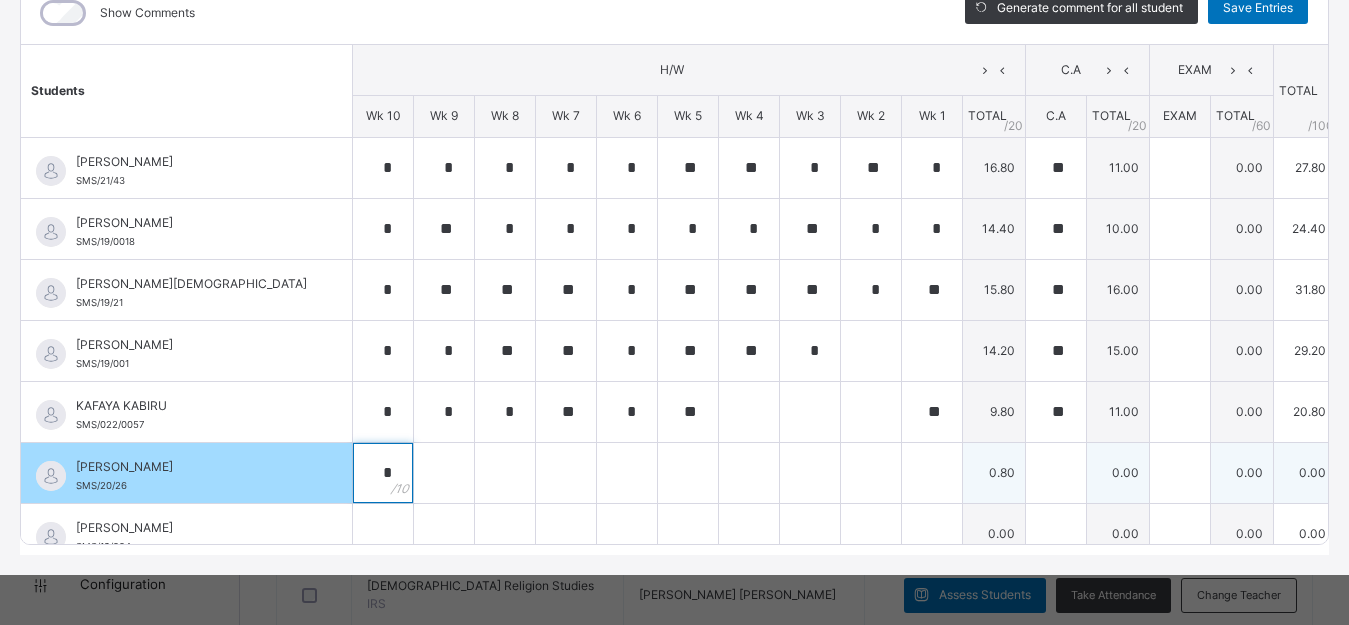 type on "*" 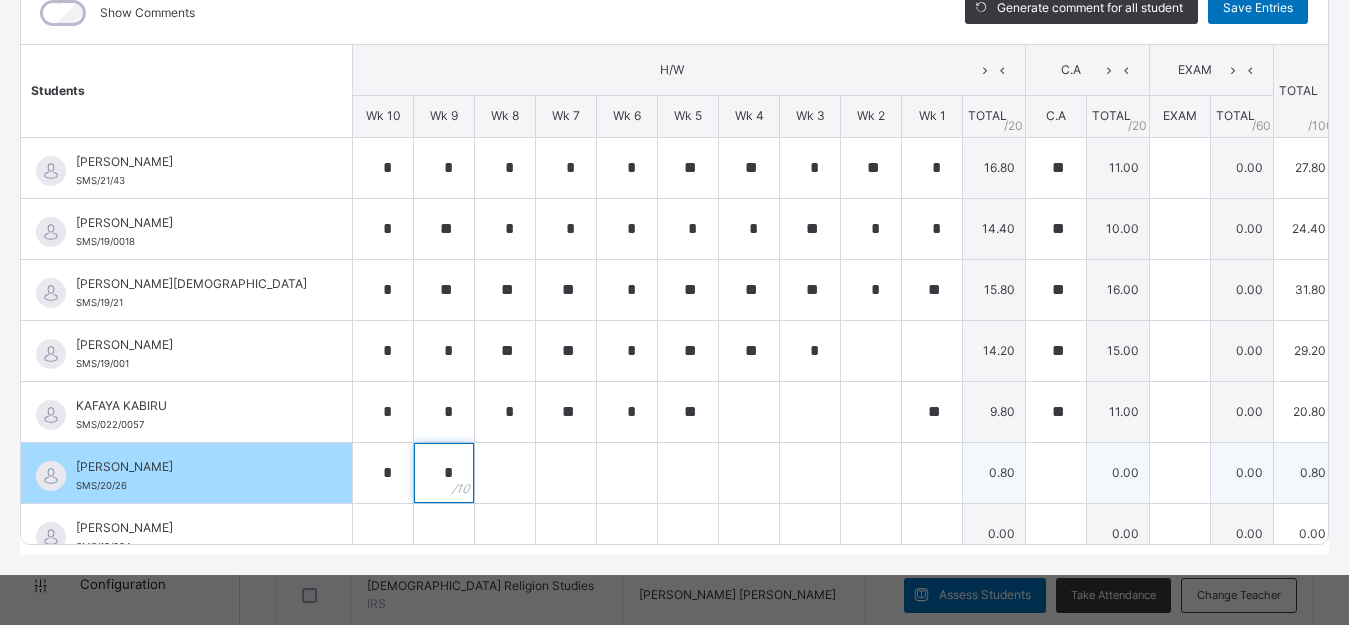 type on "*" 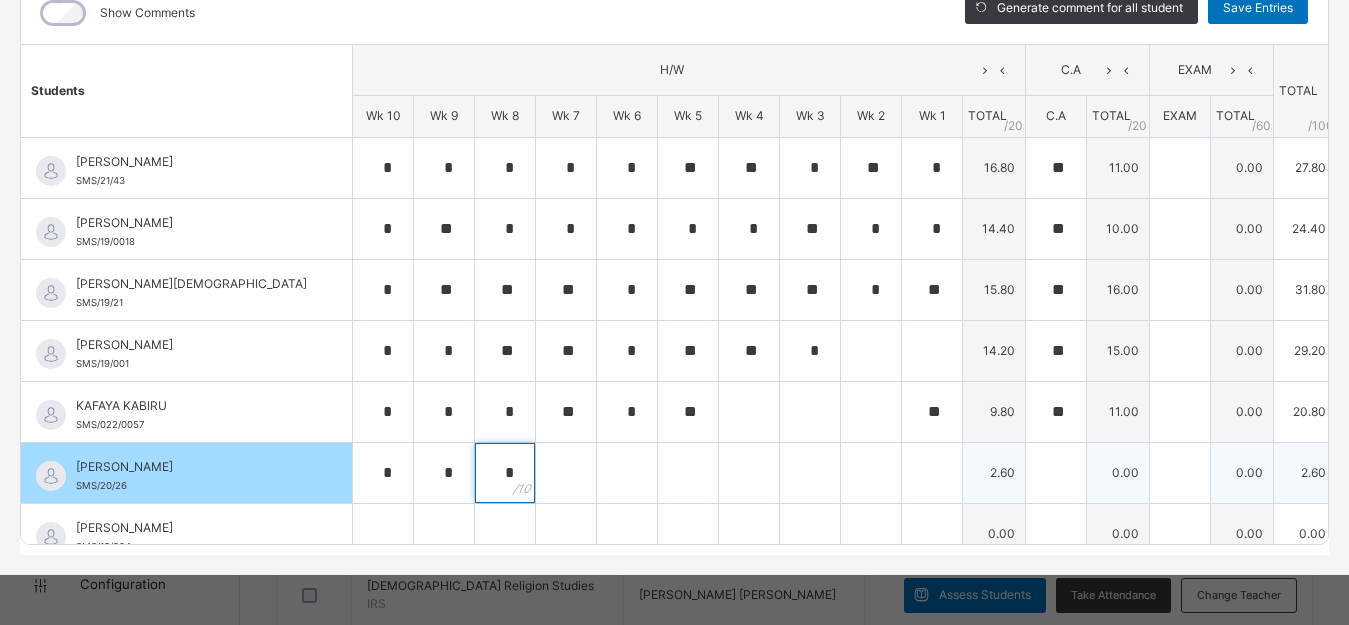 type on "*" 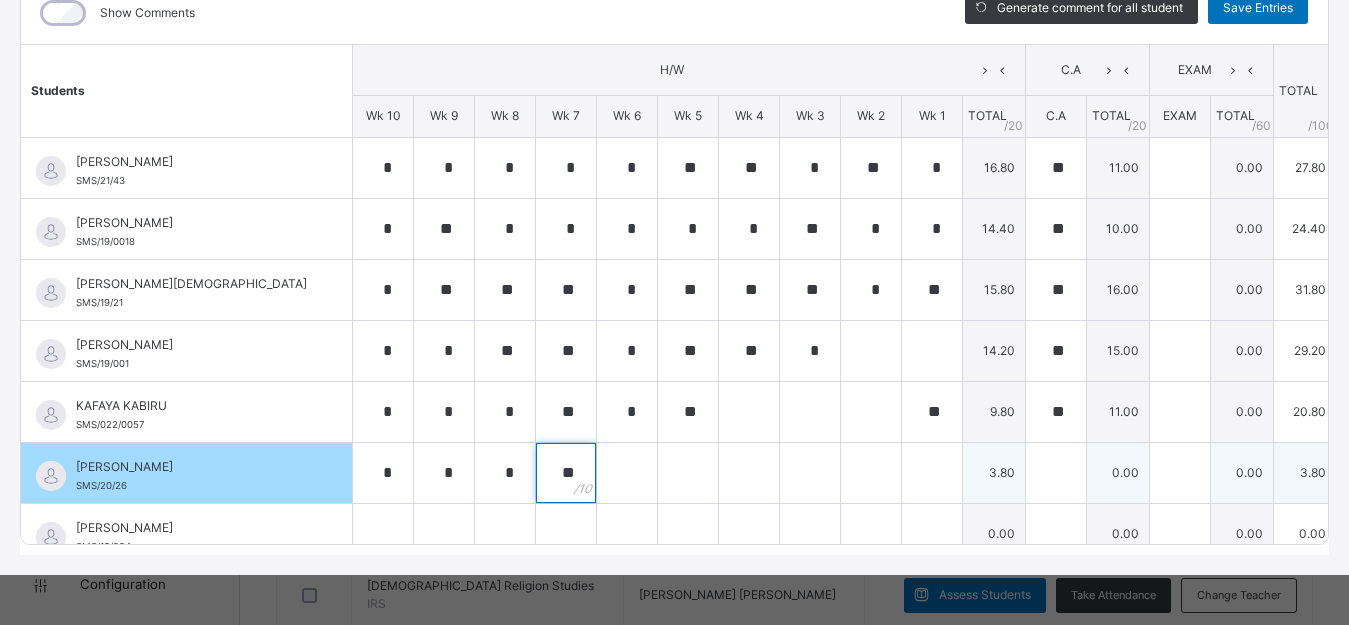 type on "**" 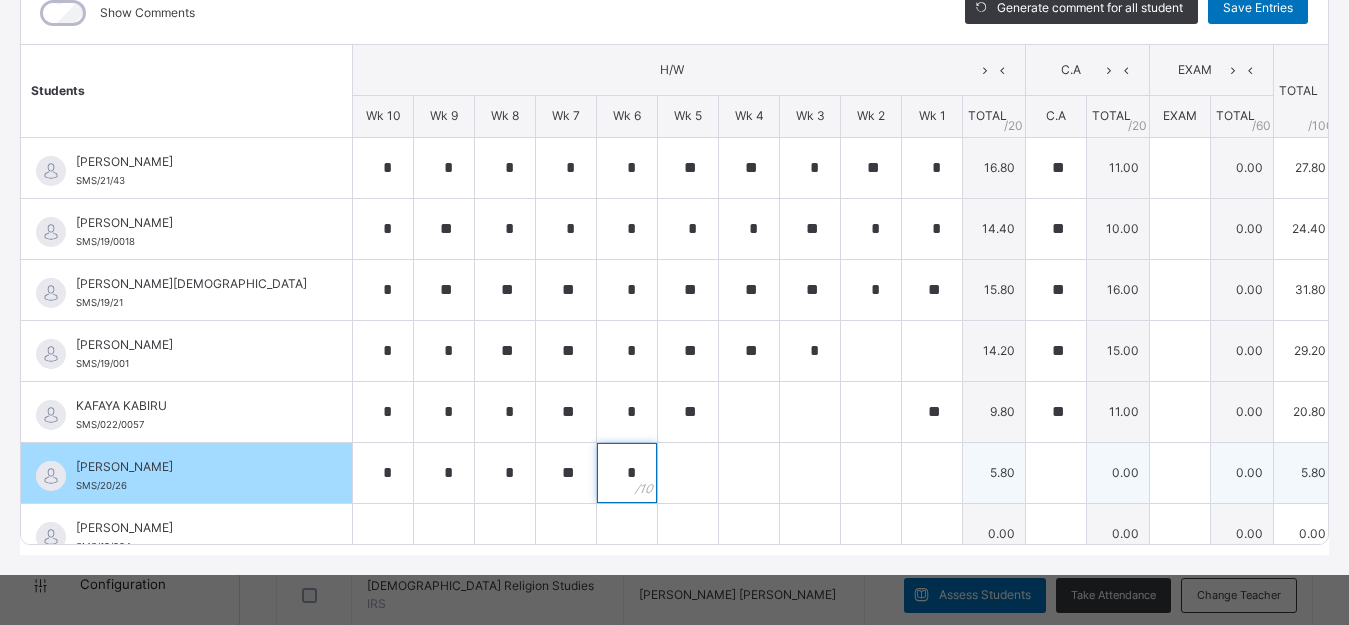 type on "*" 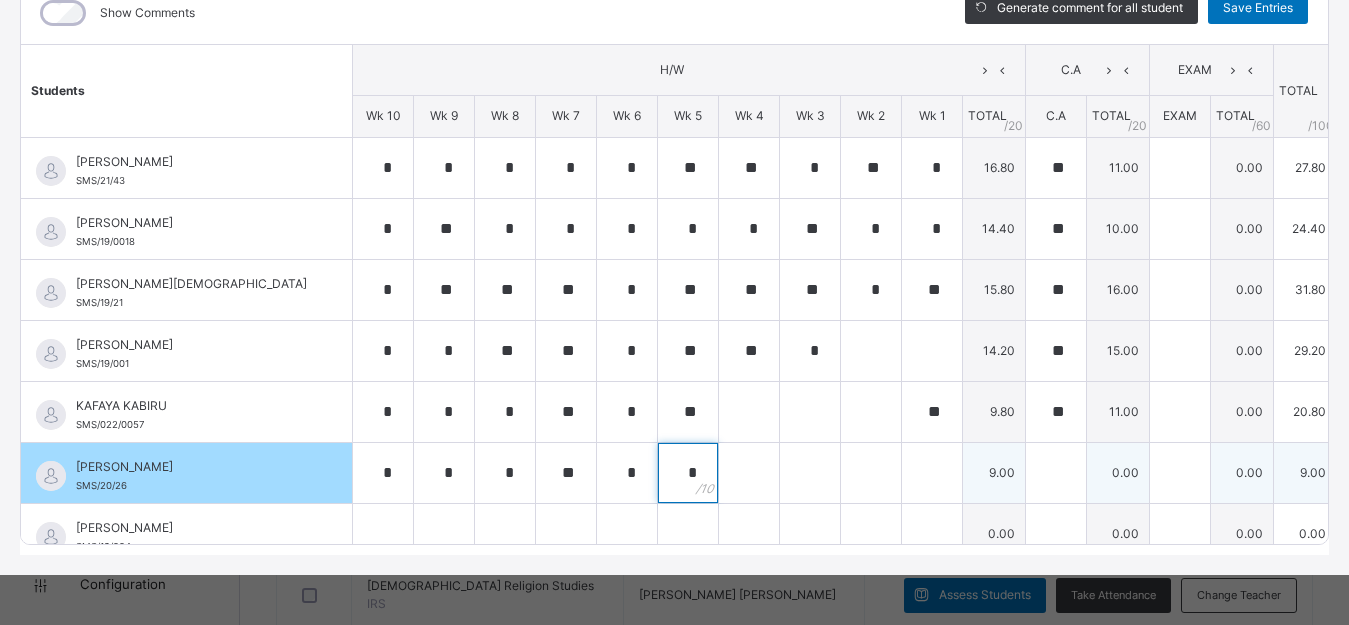 type on "*" 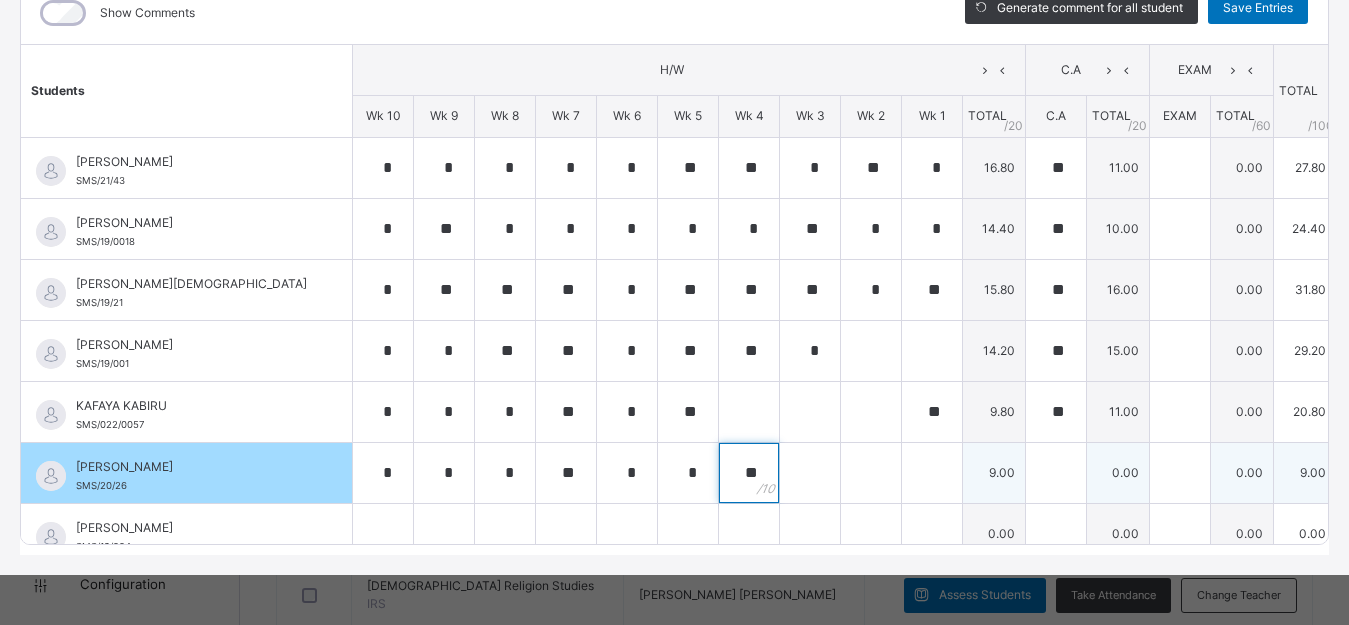 type on "**" 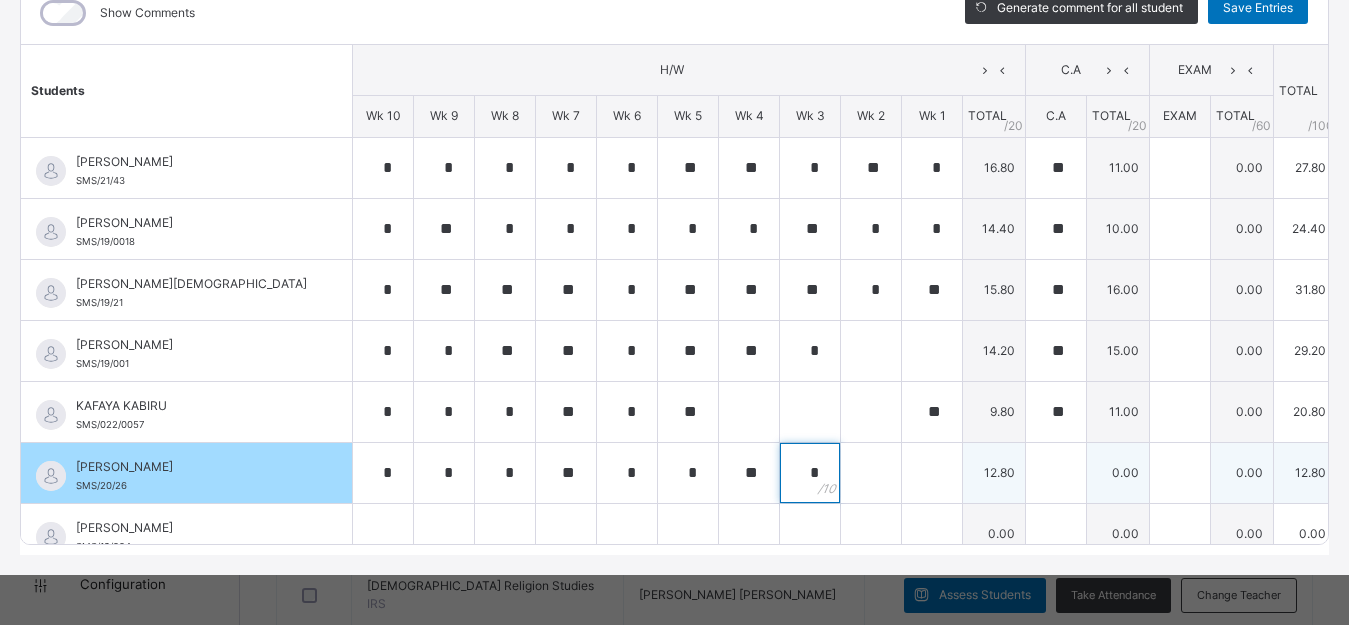 type on "*" 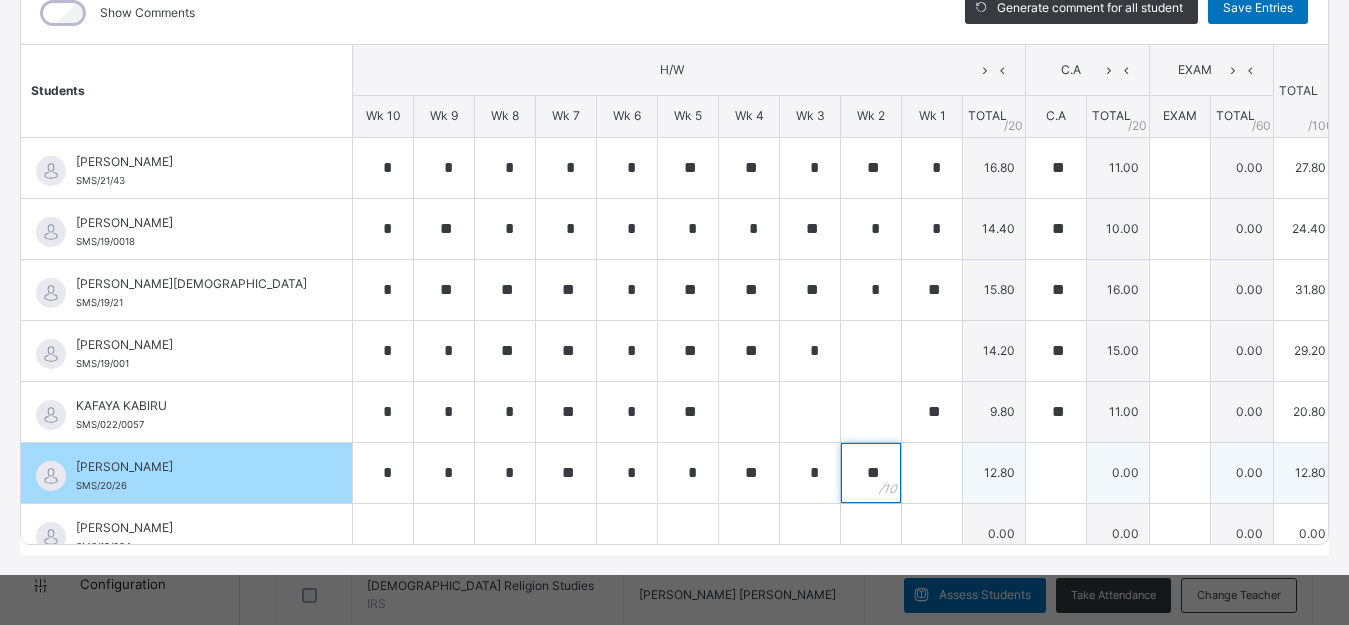 type on "**" 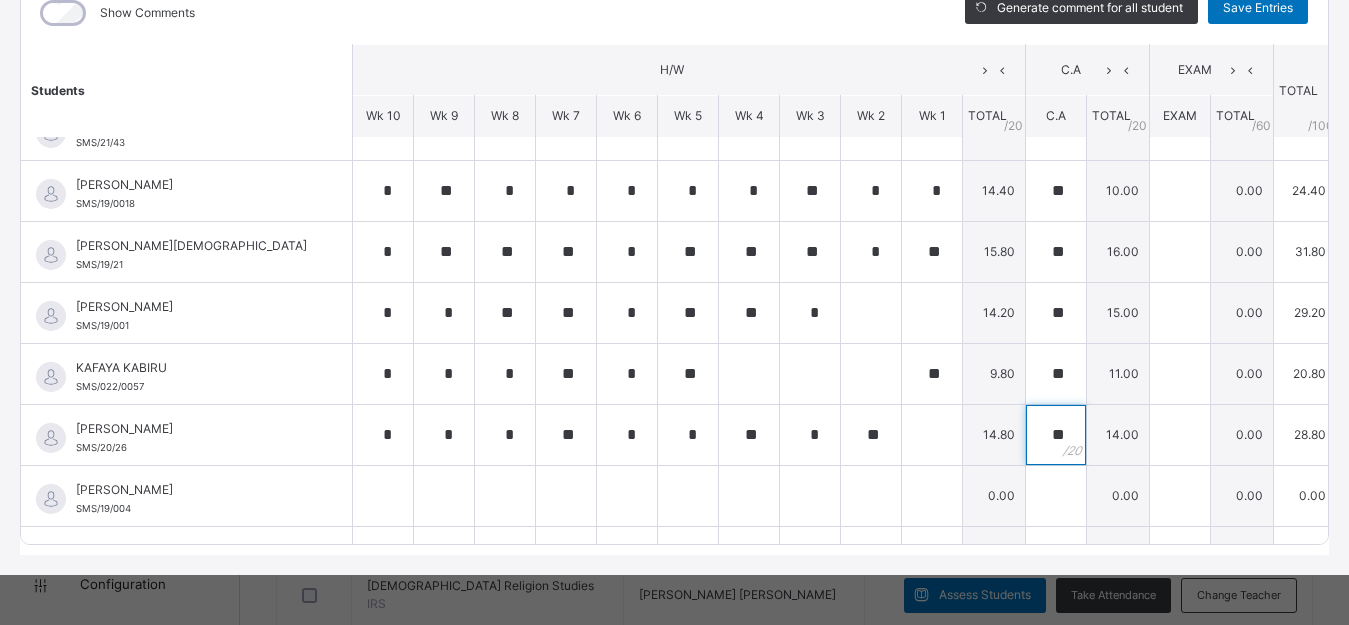 scroll, scrollTop: 82, scrollLeft: 0, axis: vertical 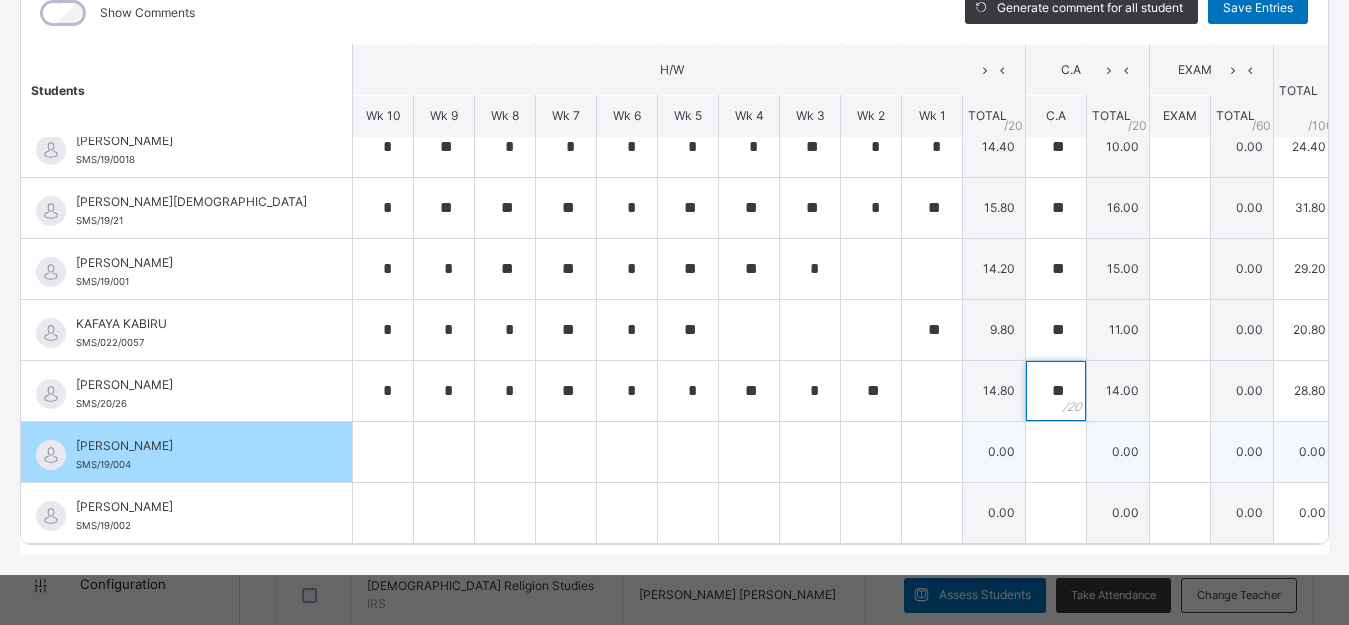 type on "**" 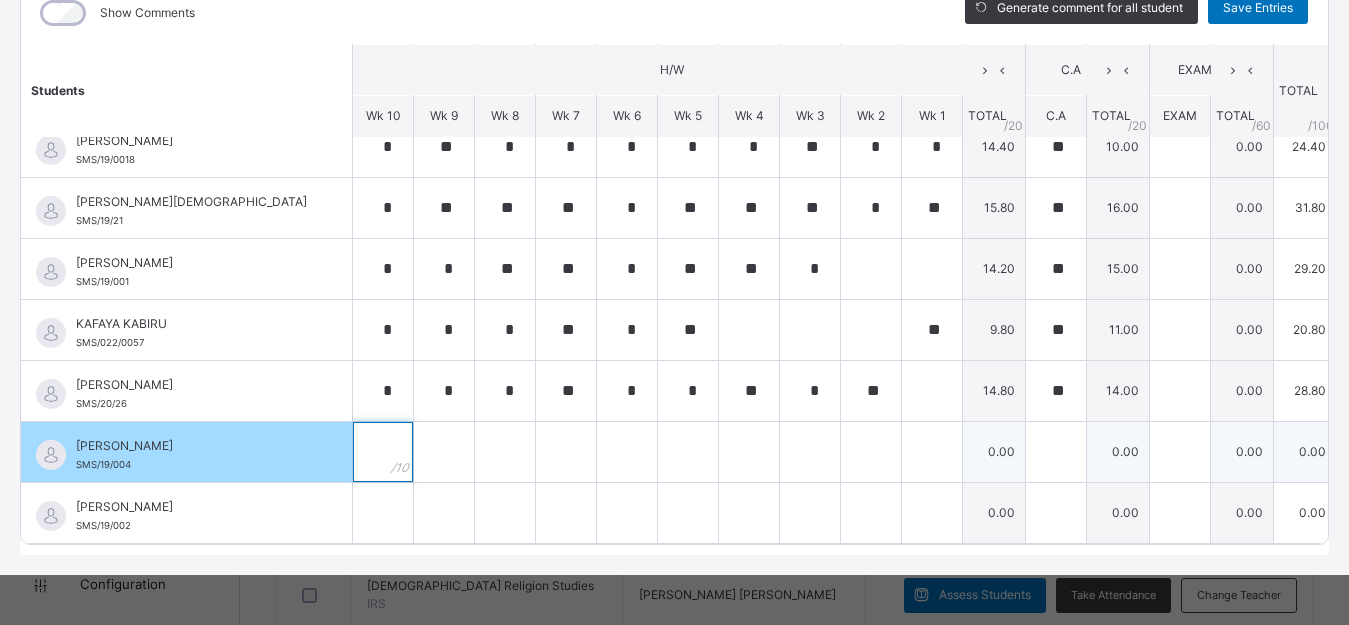 click at bounding box center [383, 452] 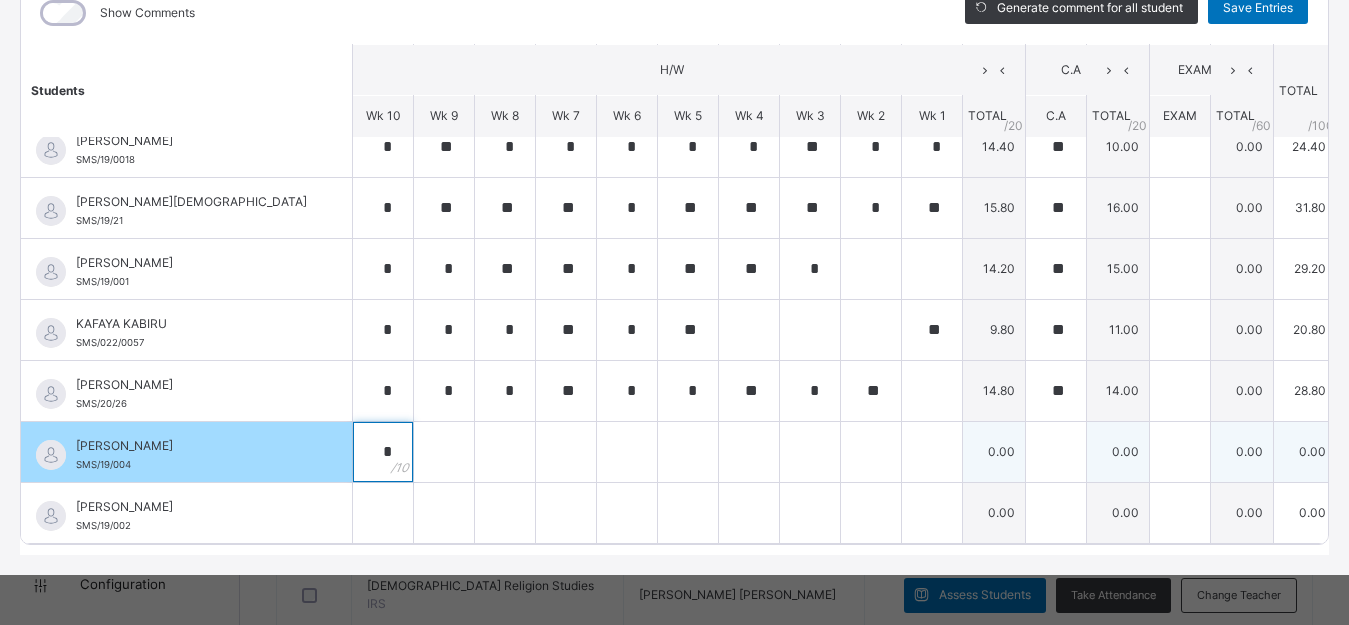 type on "*" 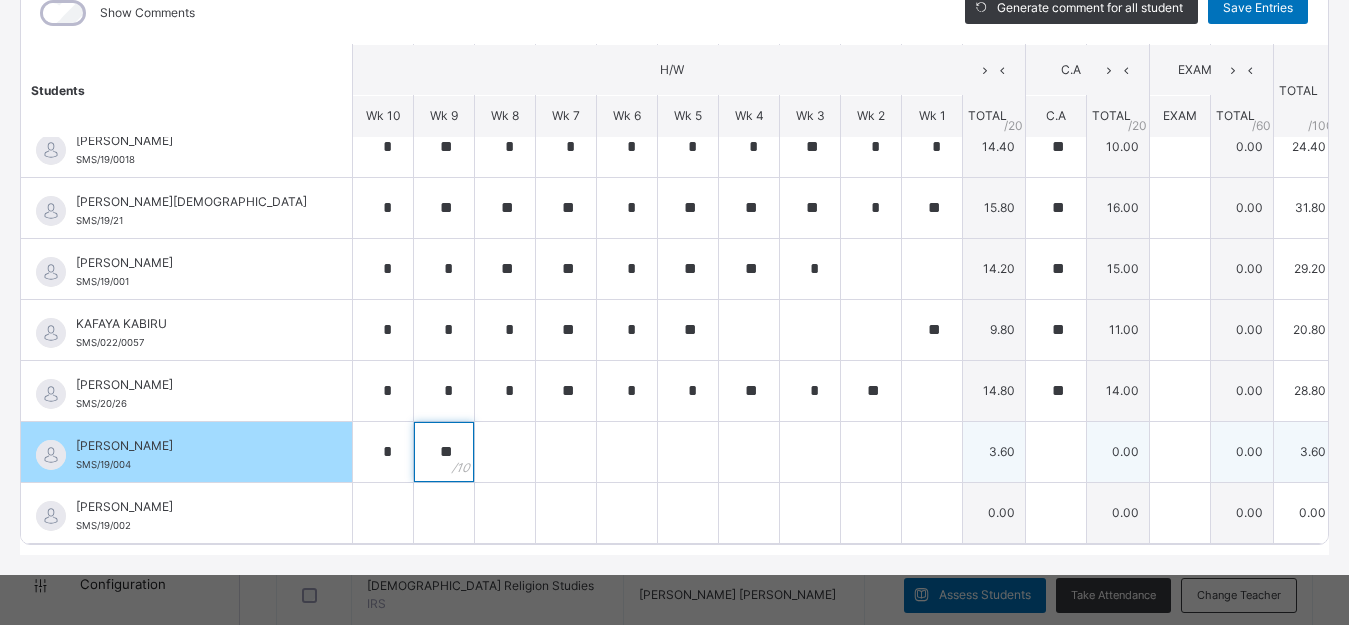 type on "**" 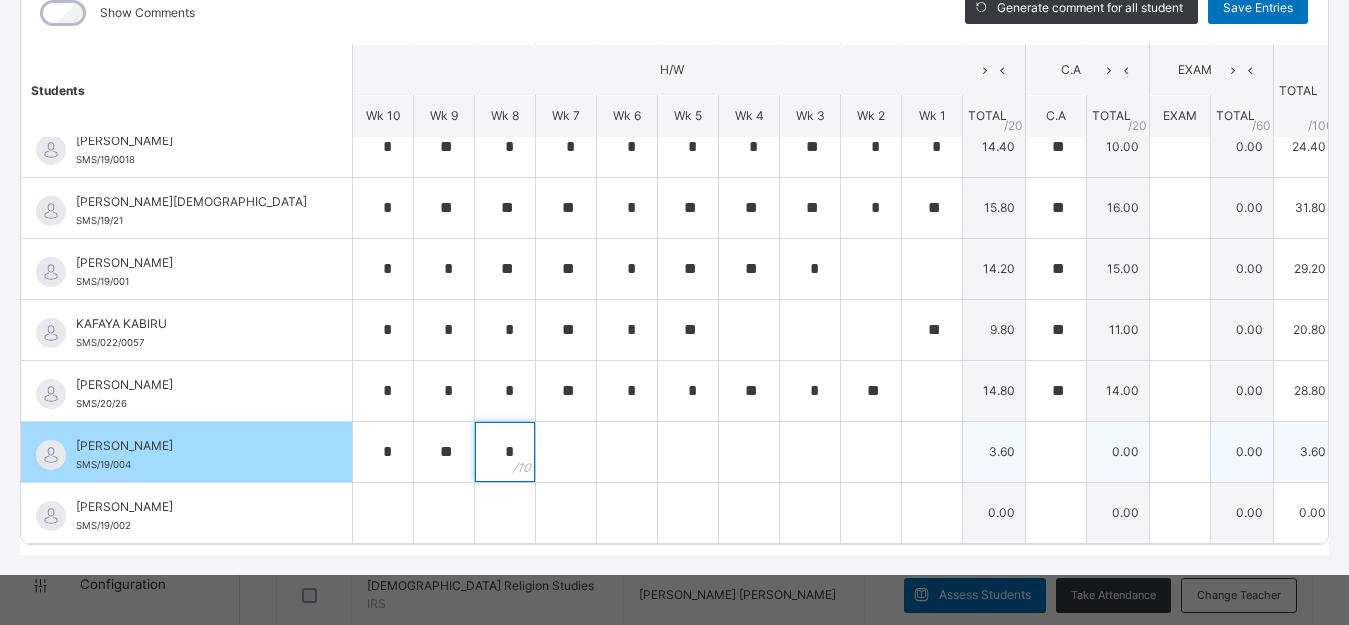 type on "*" 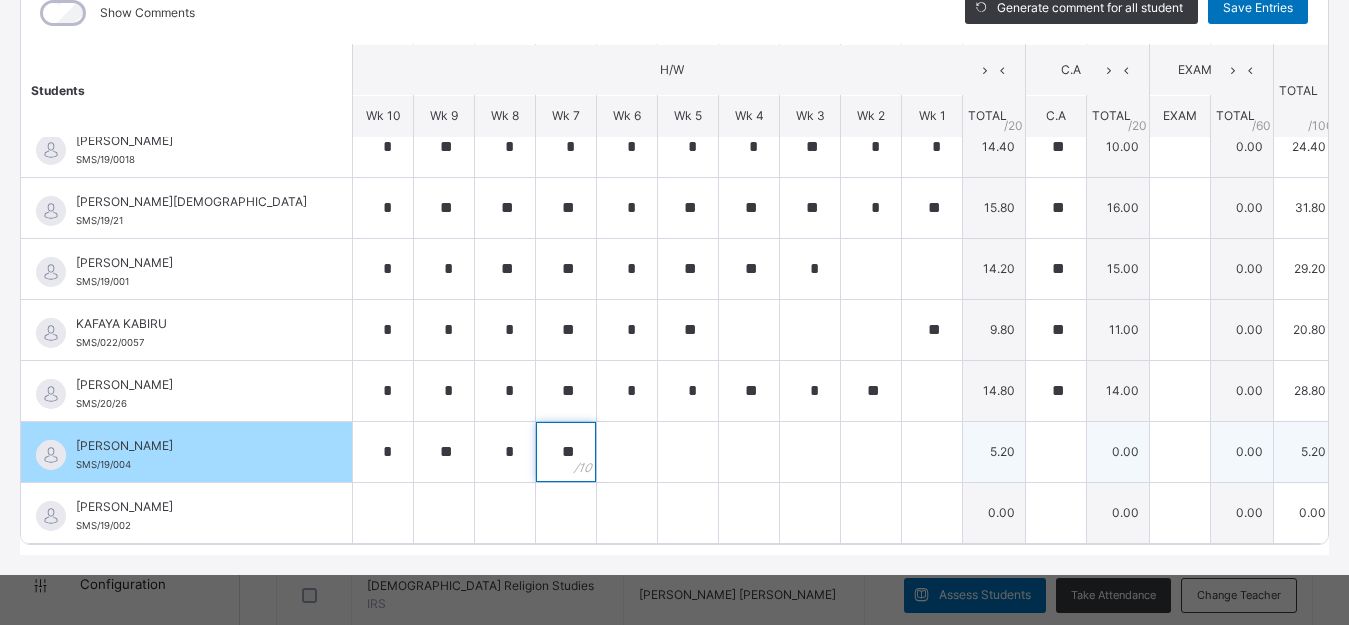 type on "**" 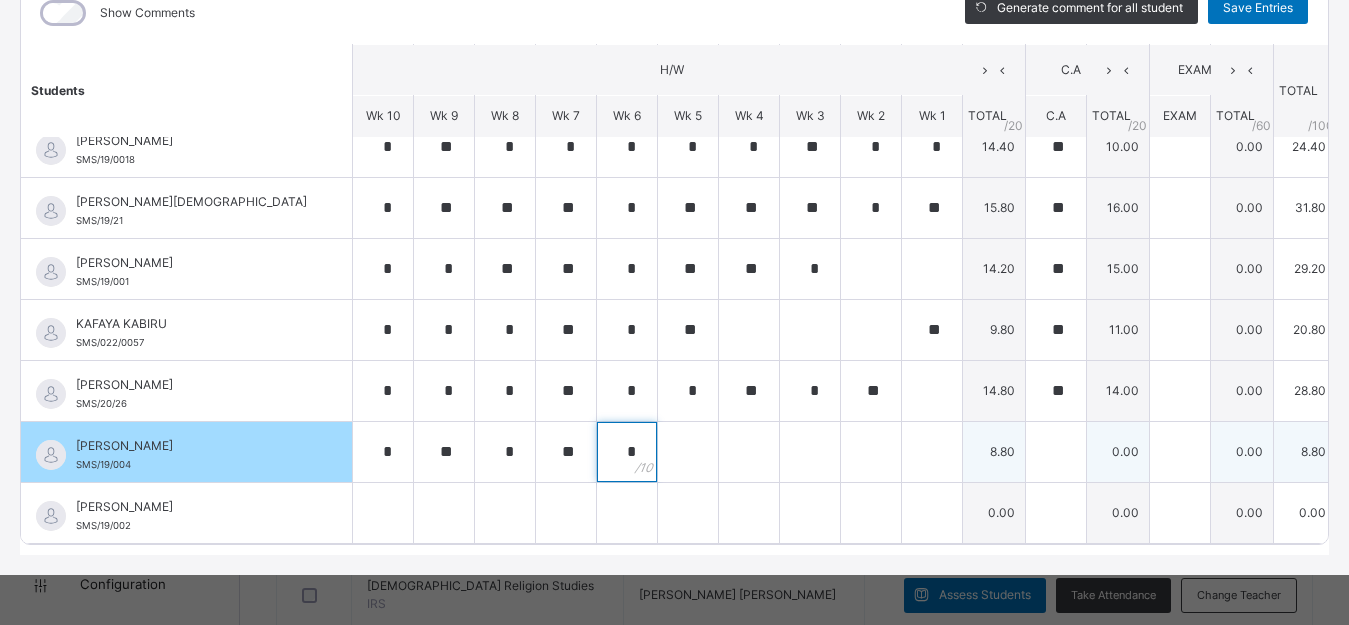 type on "*" 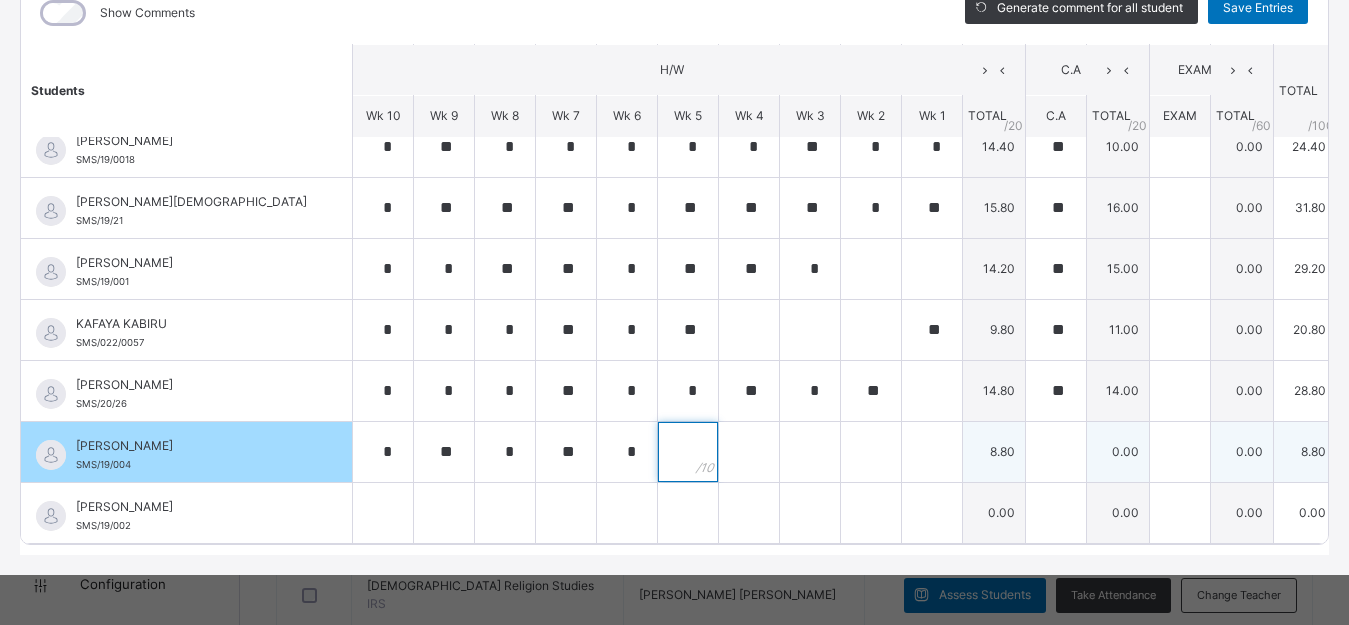 click at bounding box center (688, 452) 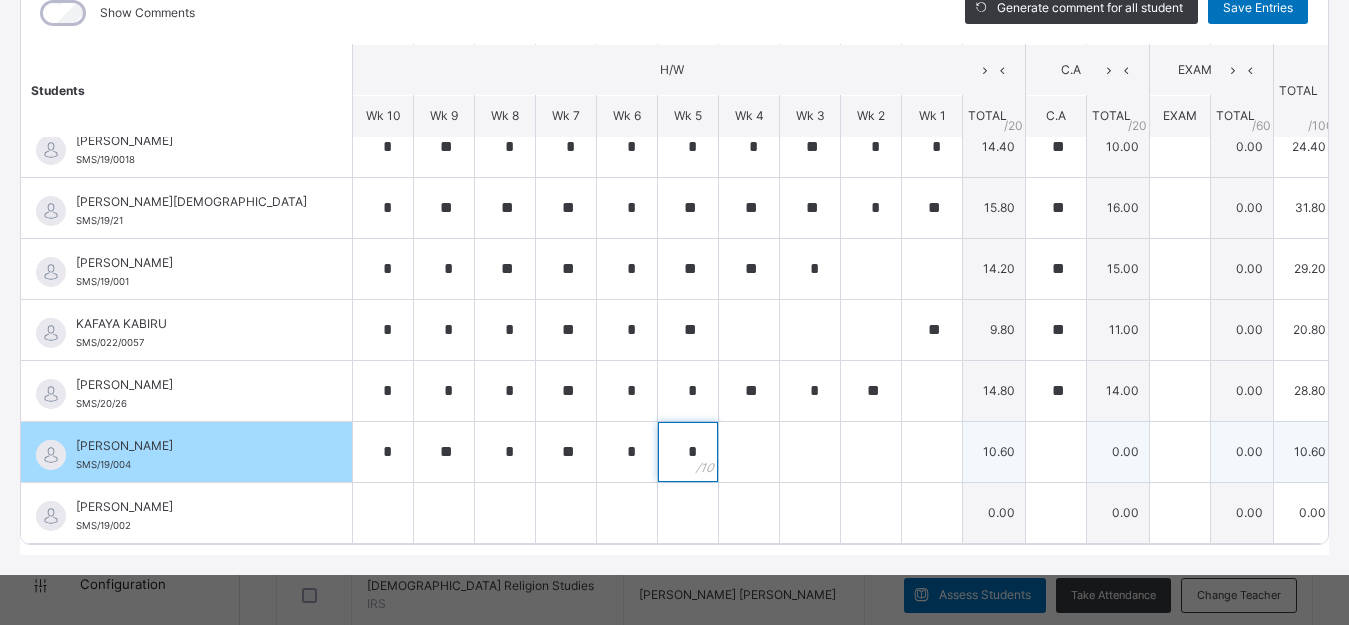 type on "*" 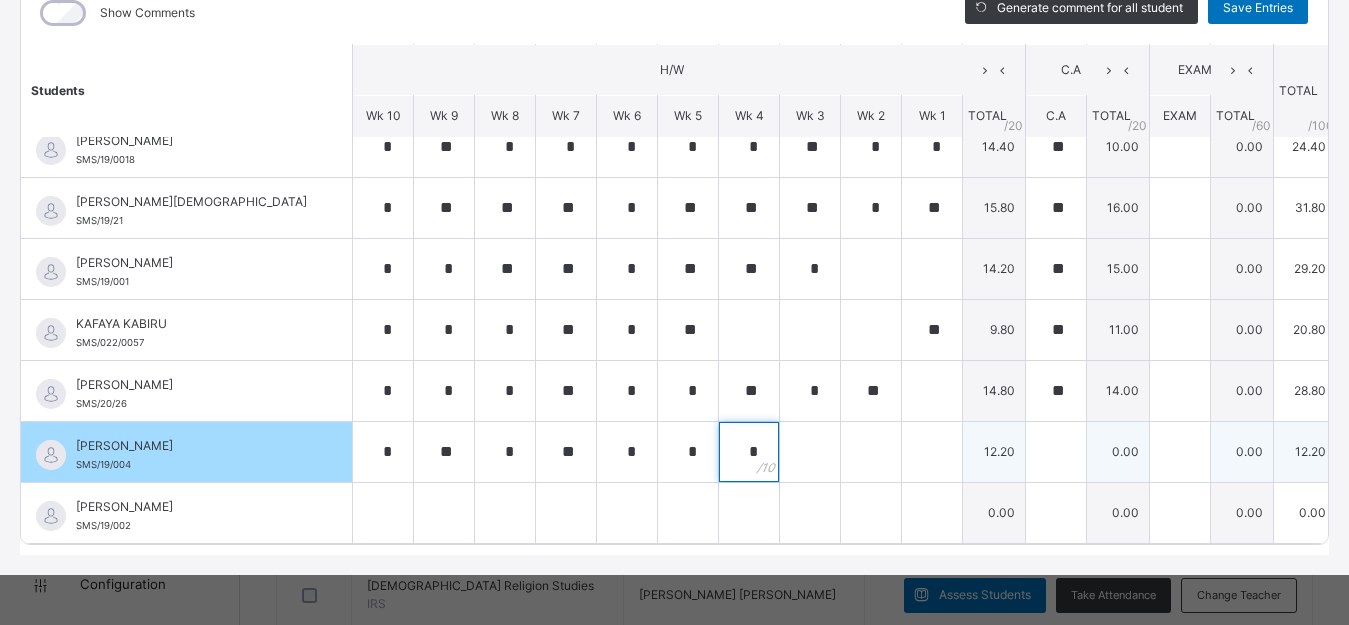 type on "*" 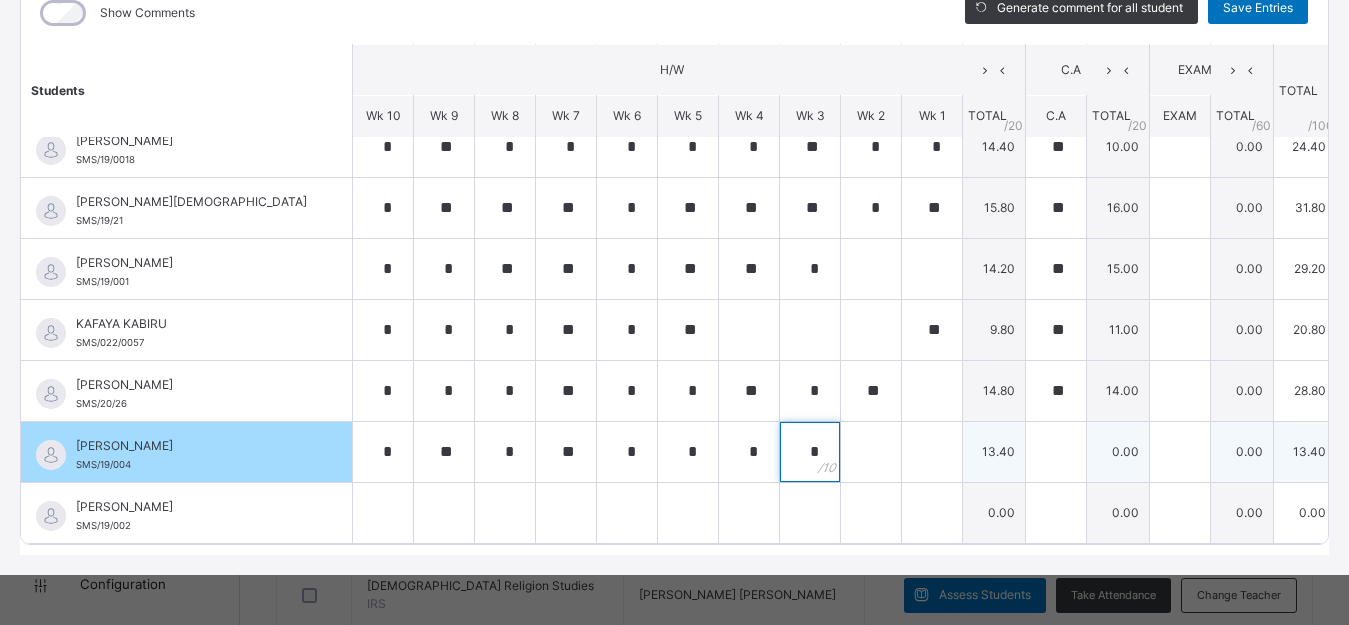 type on "*" 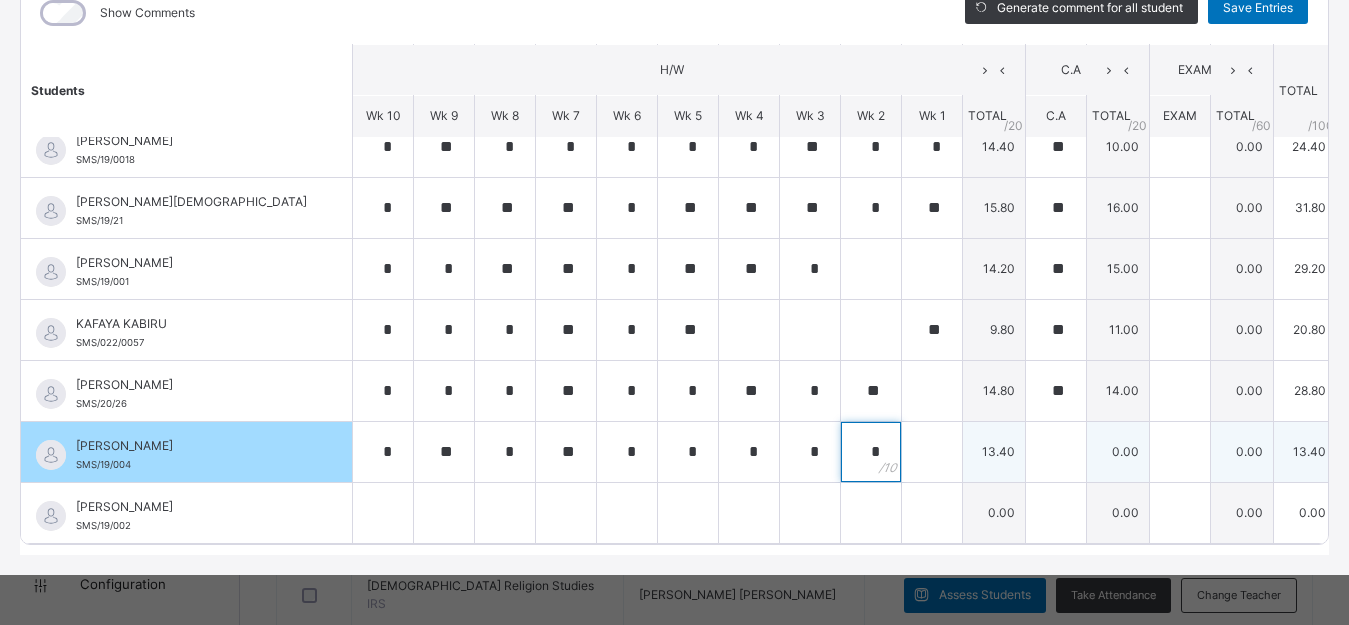 type on "*" 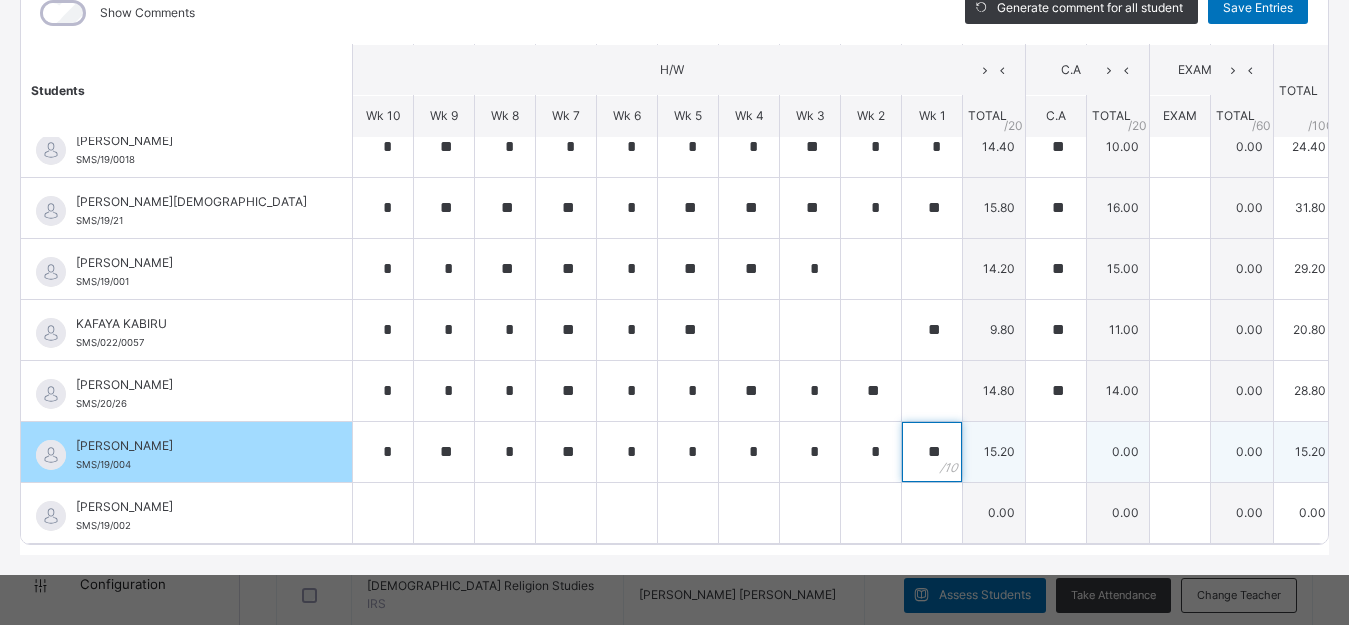 type on "**" 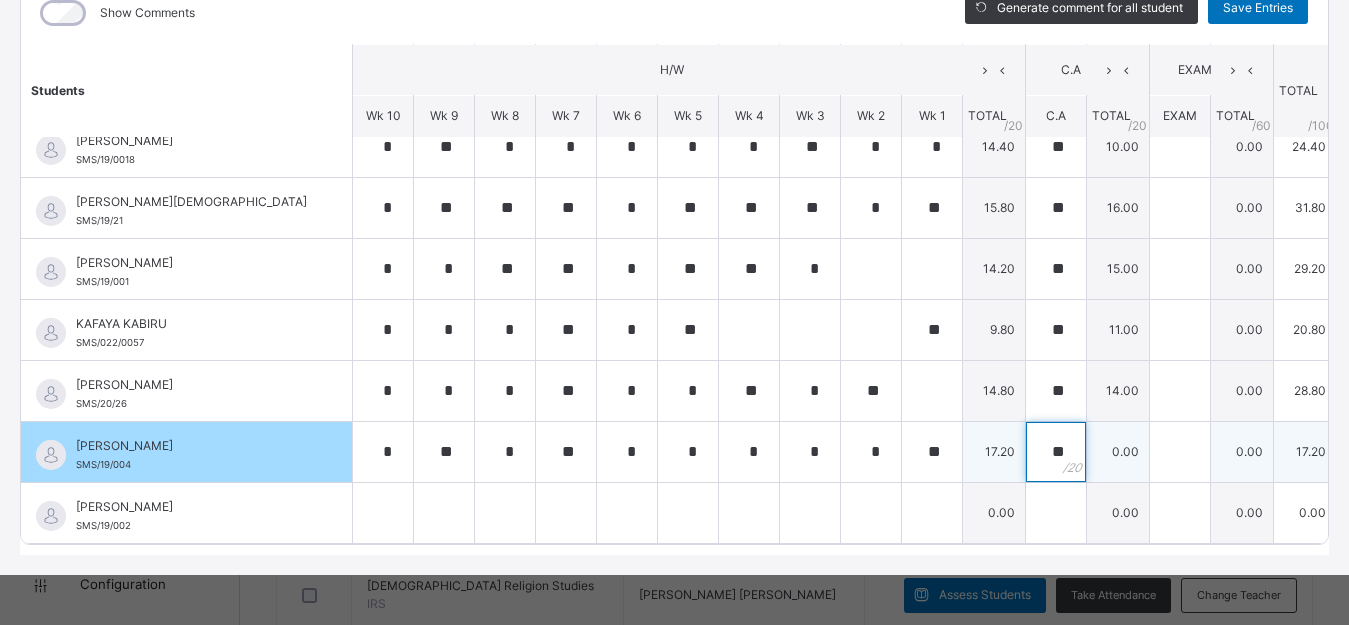 type on "**" 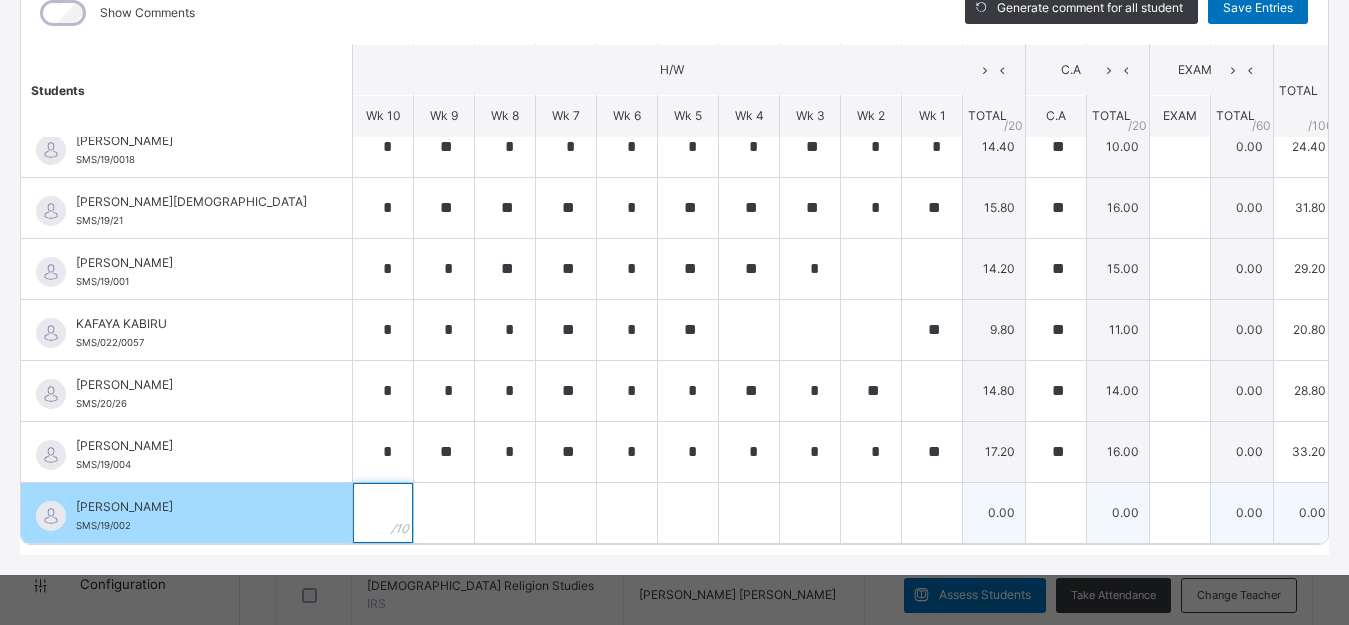 click at bounding box center (383, 513) 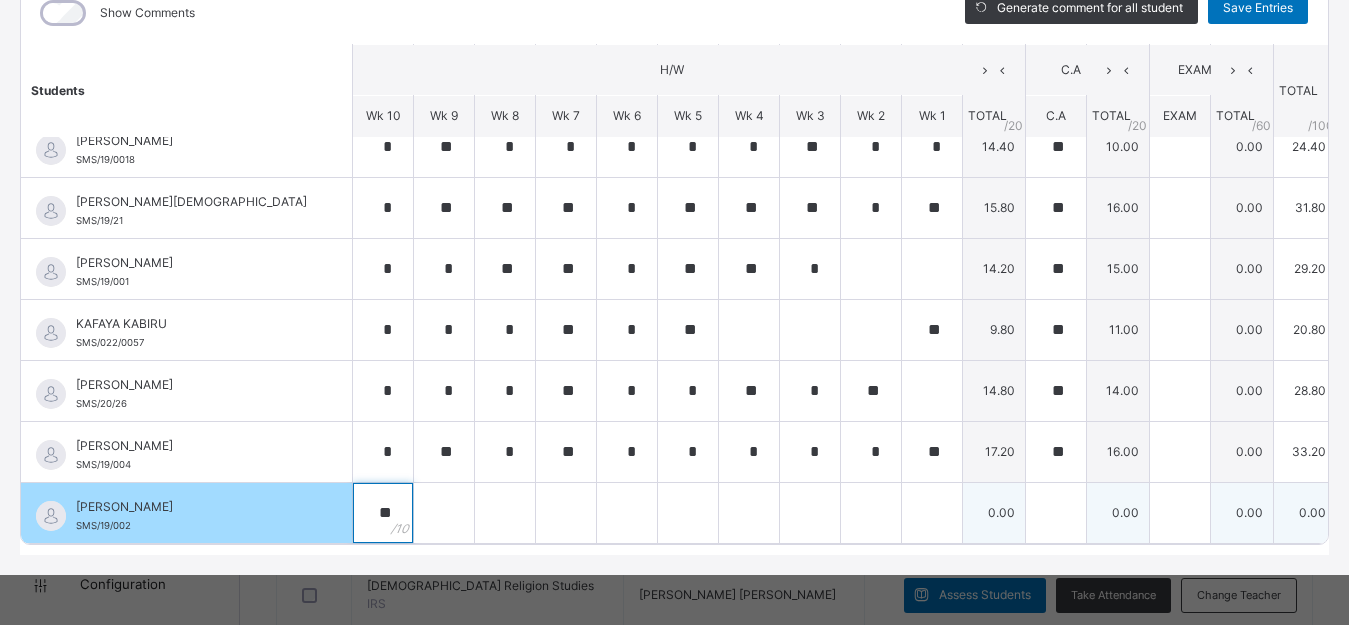 type on "**" 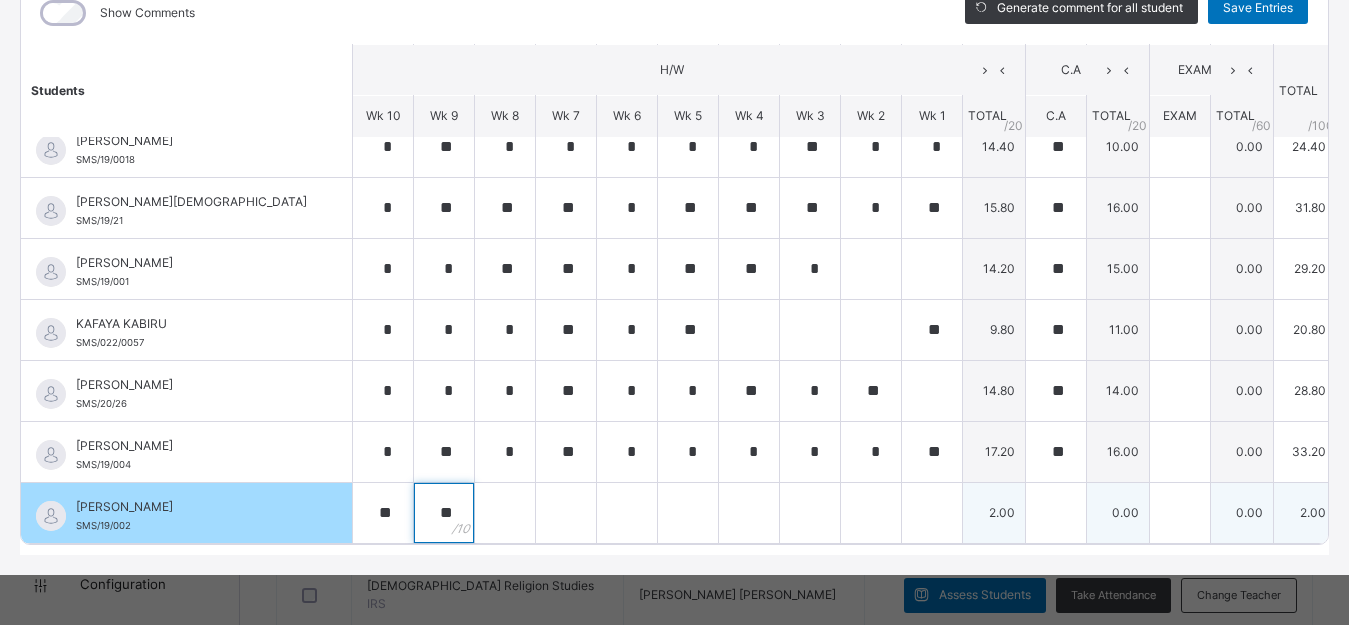 type on "**" 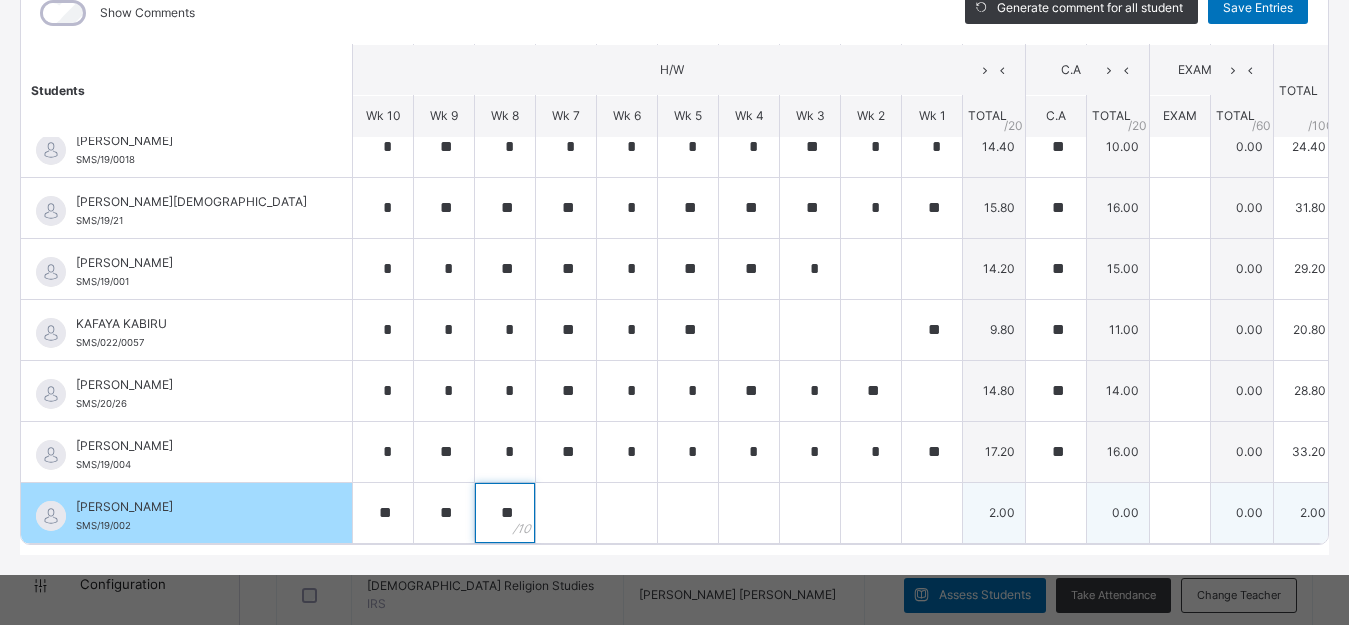 type on "**" 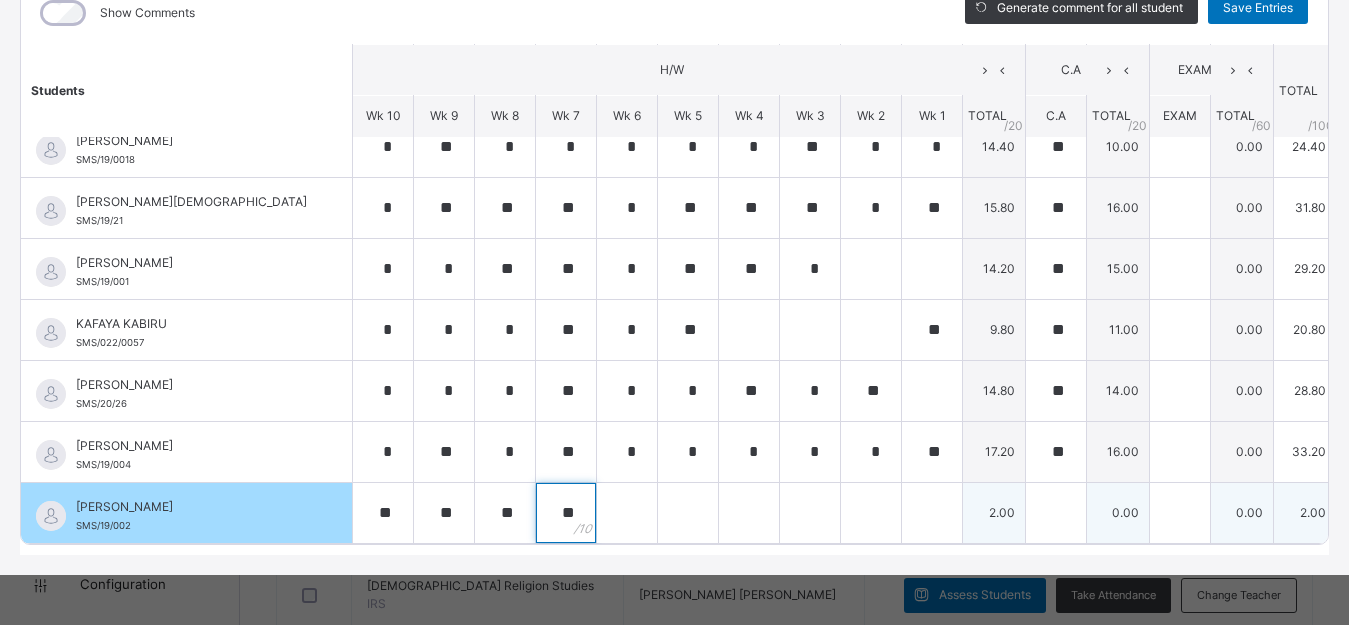 type on "**" 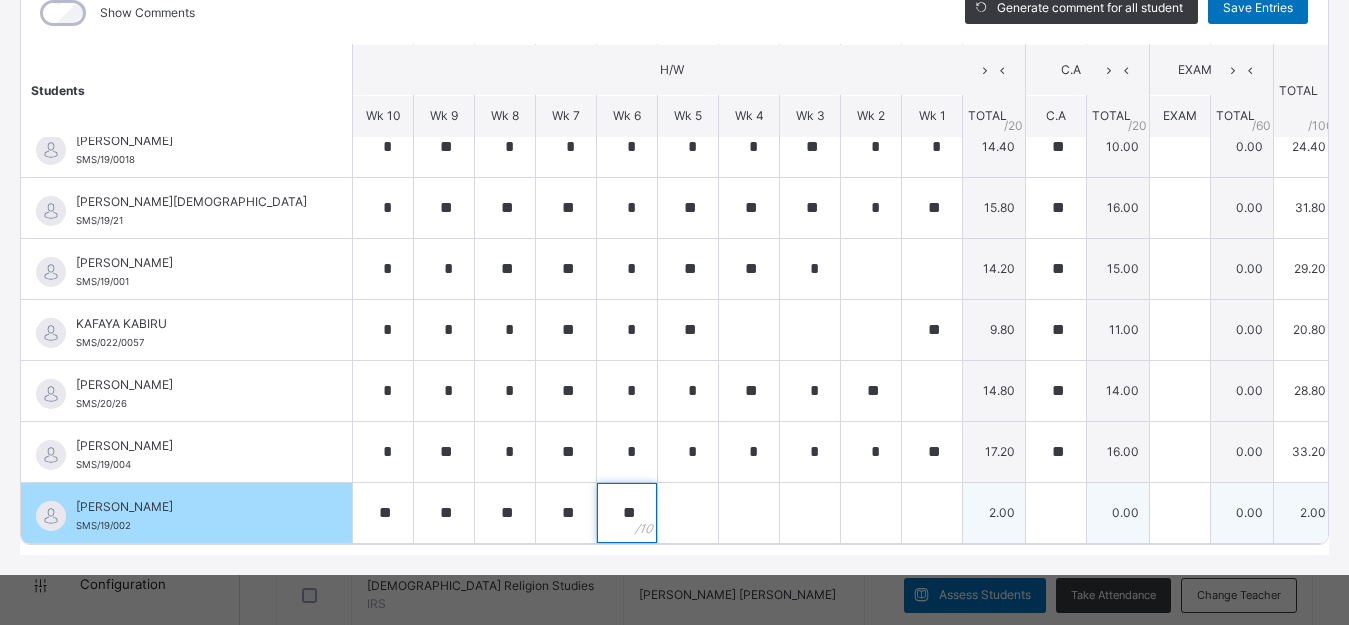 type on "**" 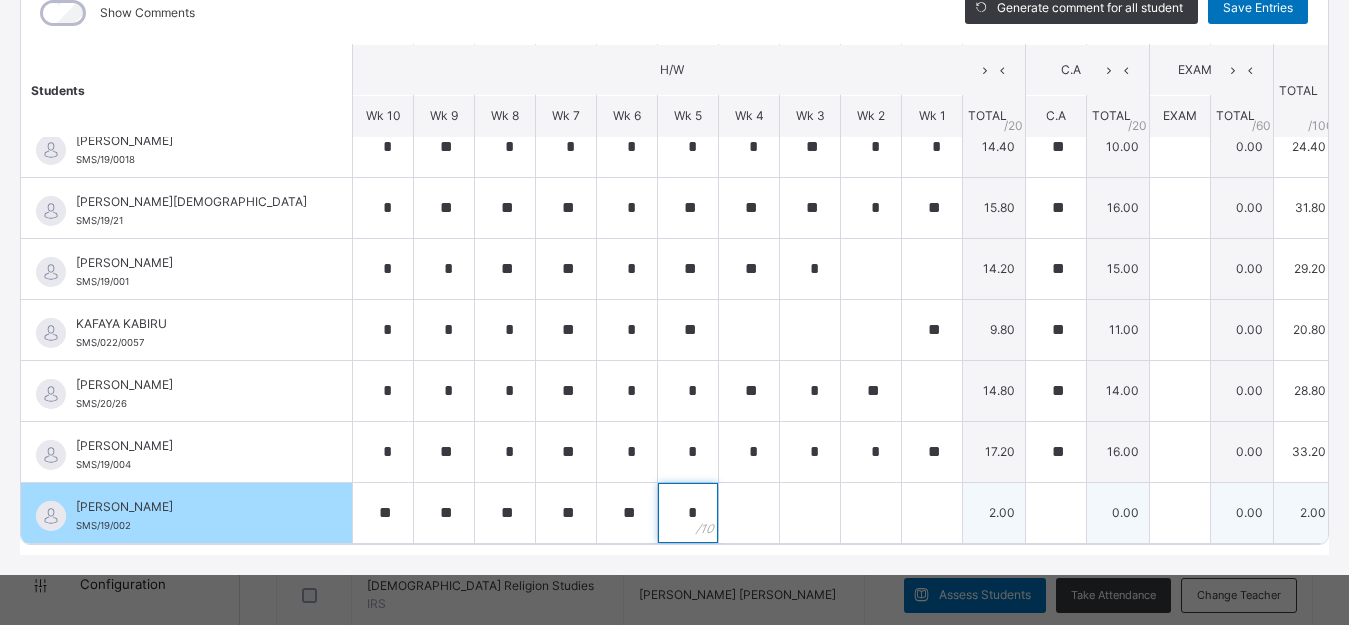 type on "*" 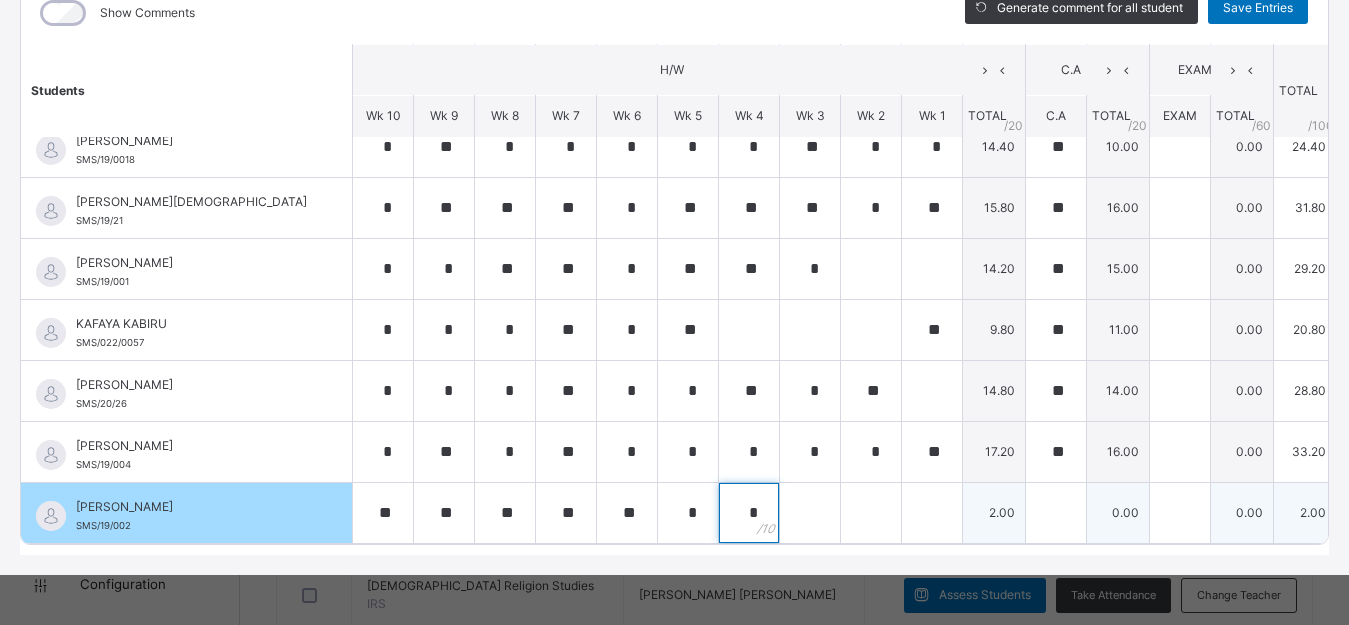 type on "*" 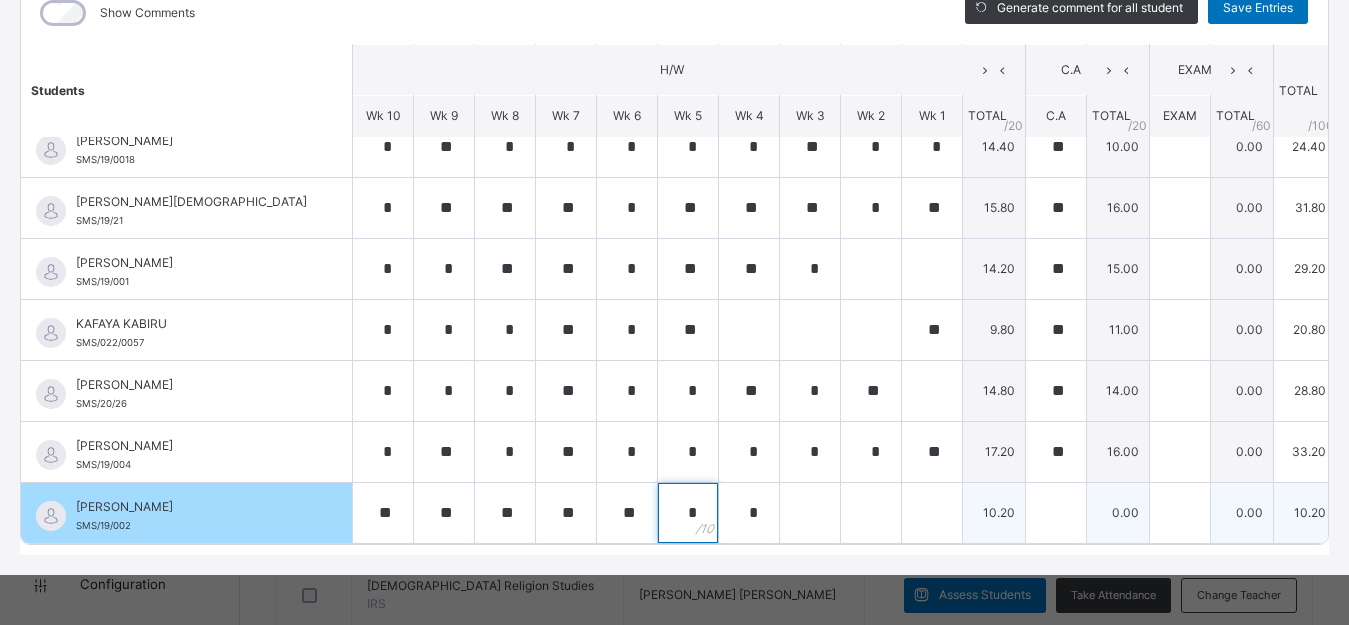 click on "*" at bounding box center [688, 513] 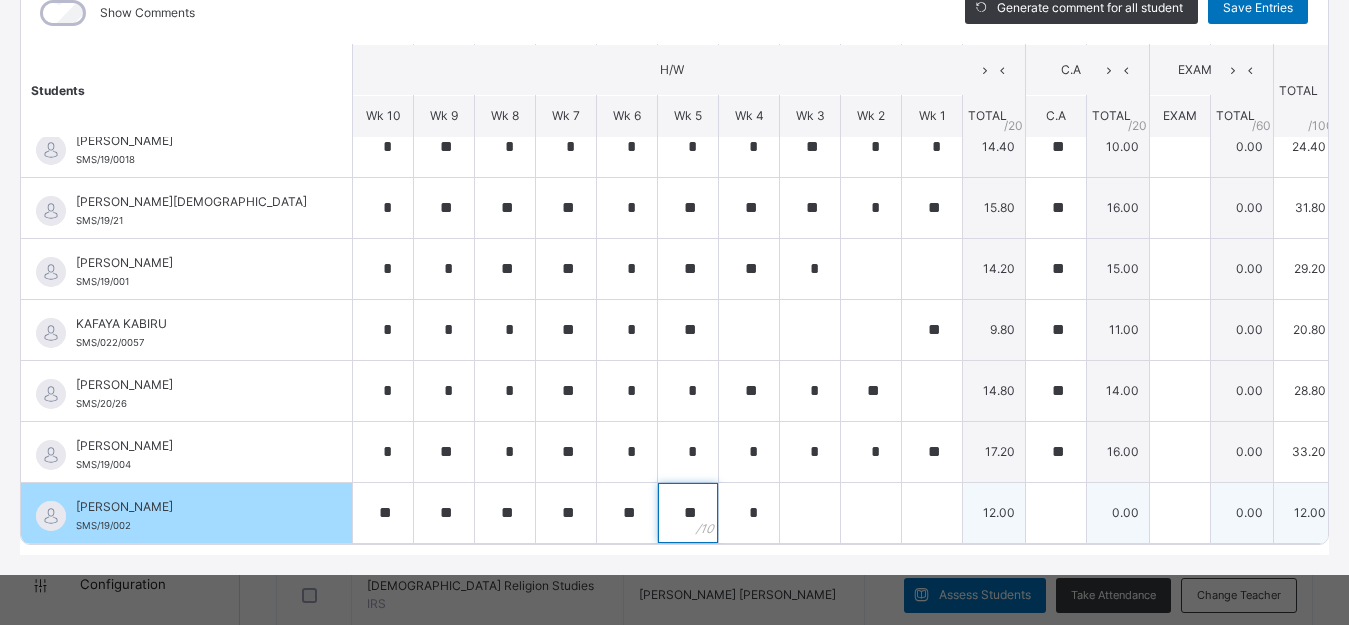 type on "**" 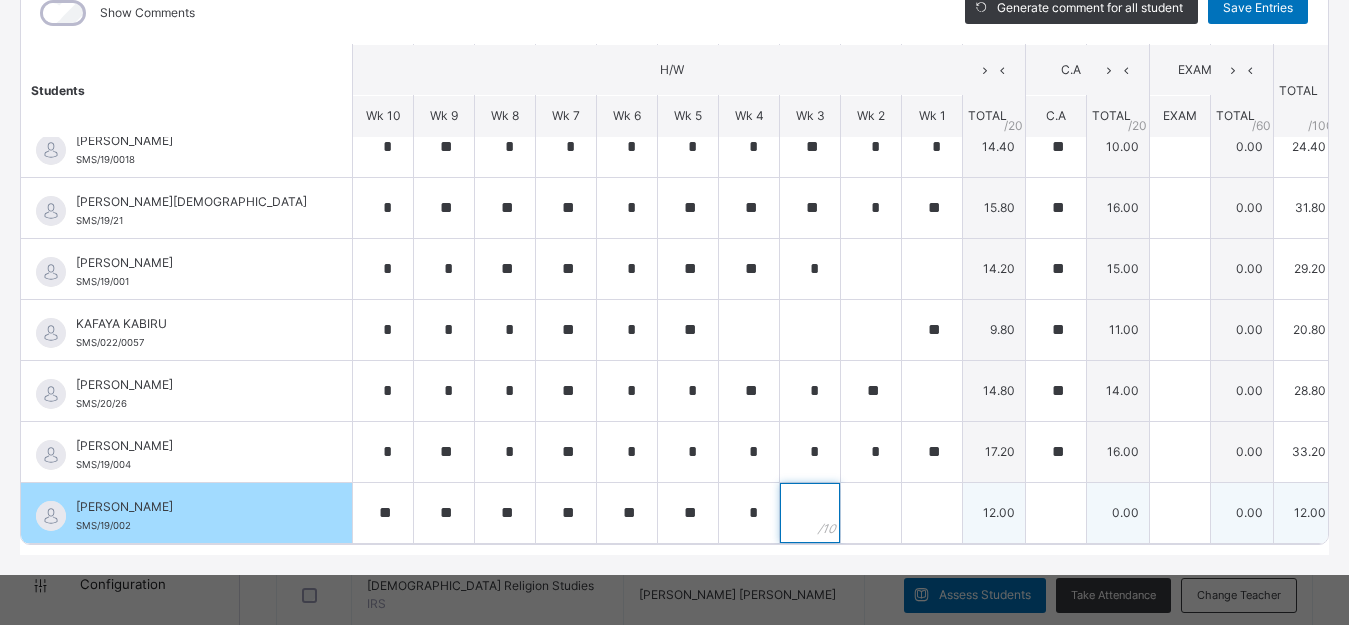 click at bounding box center (810, 513) 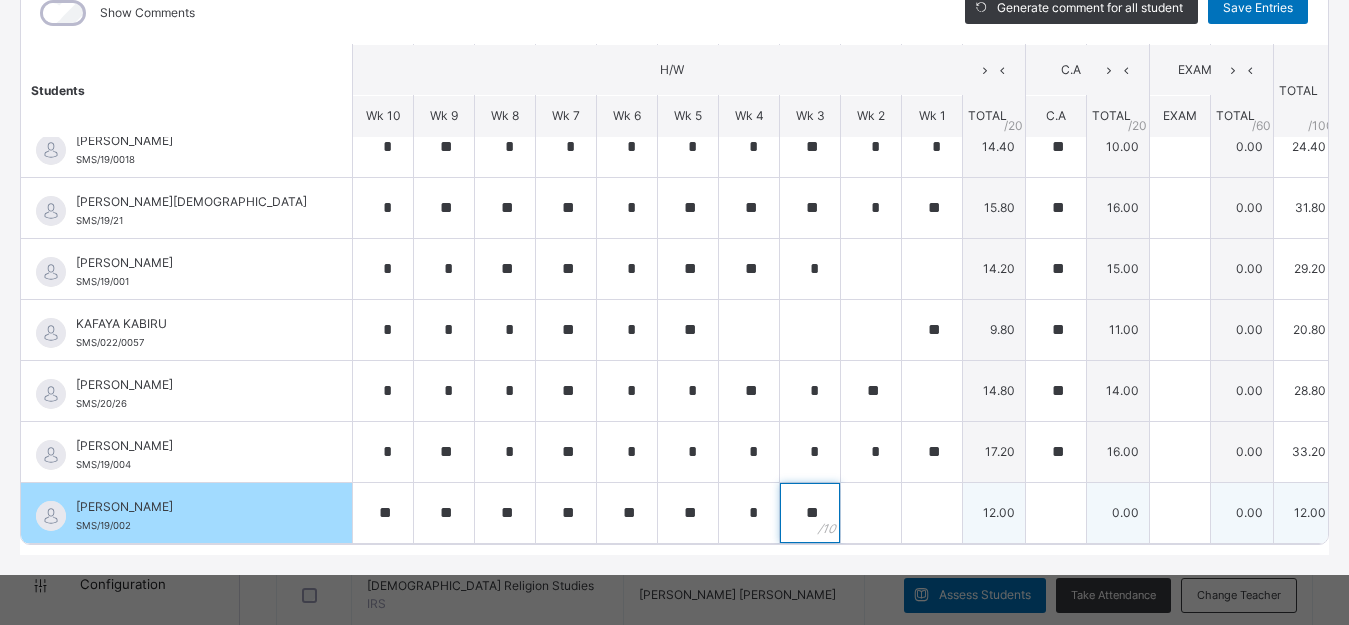 type on "**" 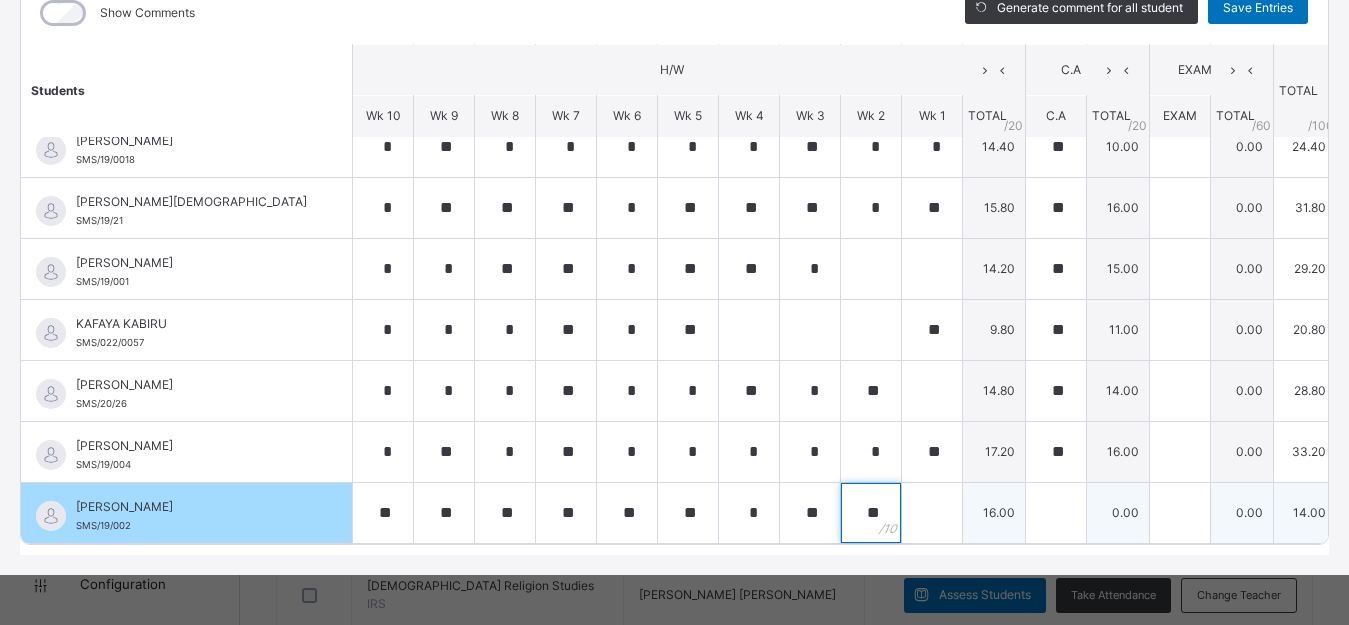 type on "**" 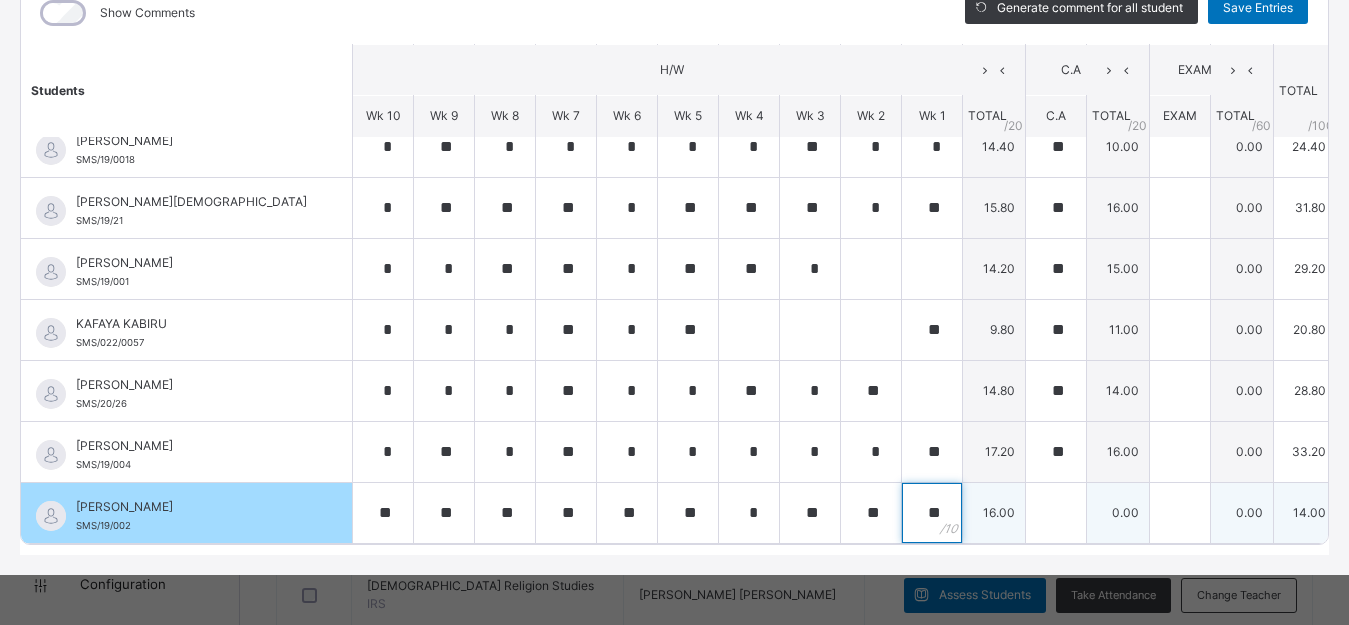 type on "**" 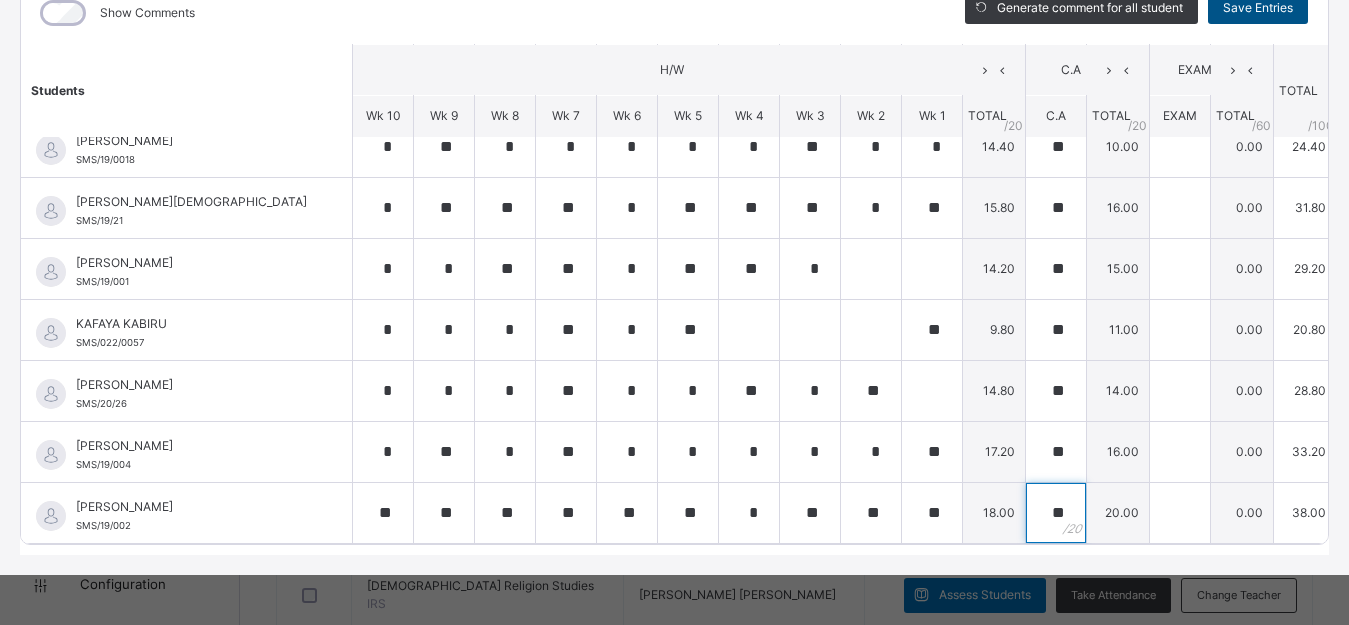 type on "**" 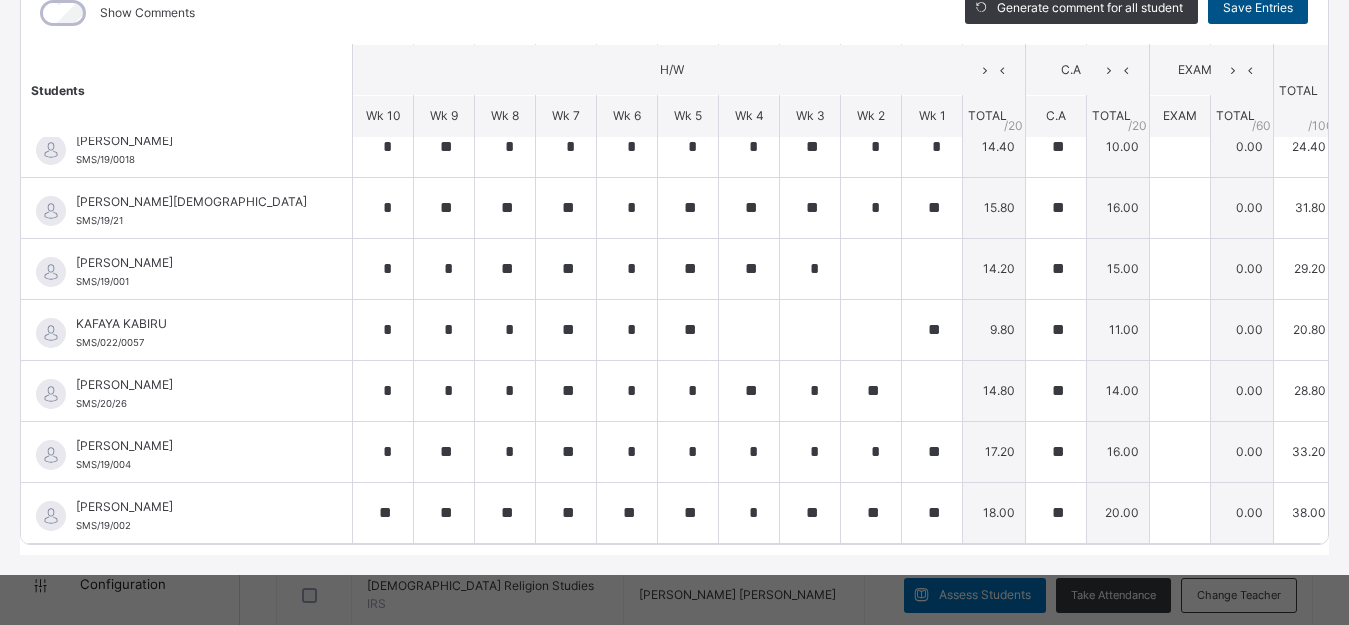 click on "Save Entries" at bounding box center [1258, 8] 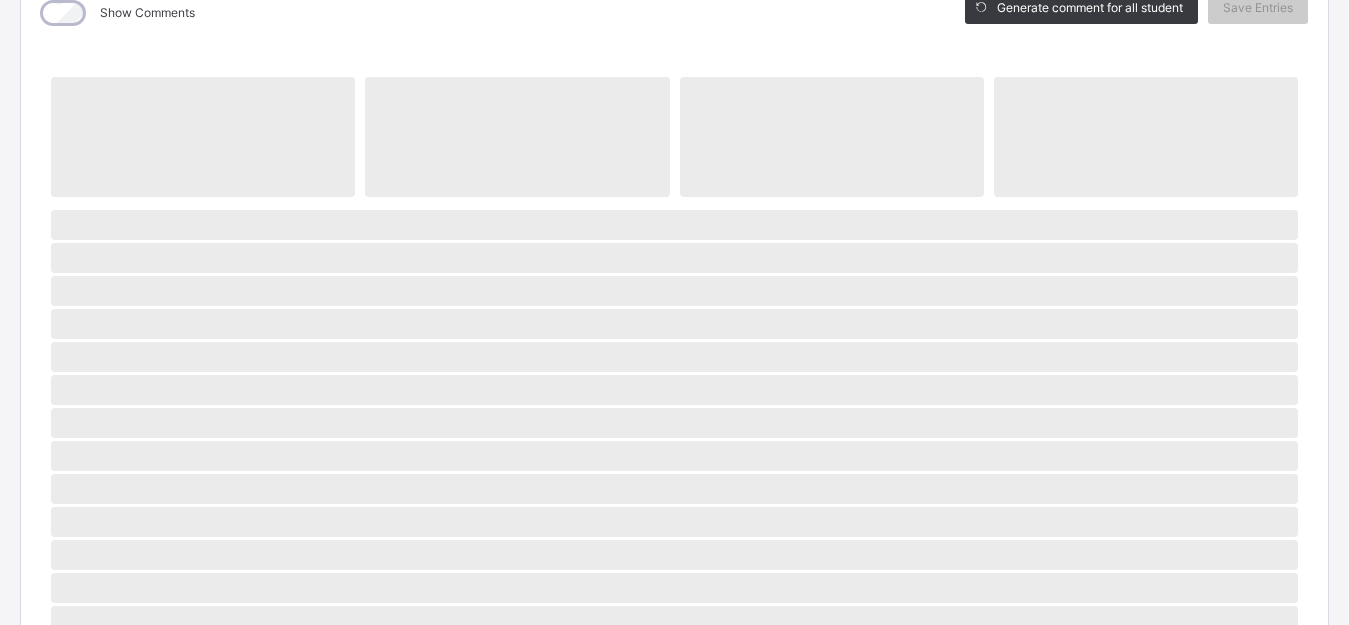 scroll, scrollTop: 0, scrollLeft: 0, axis: both 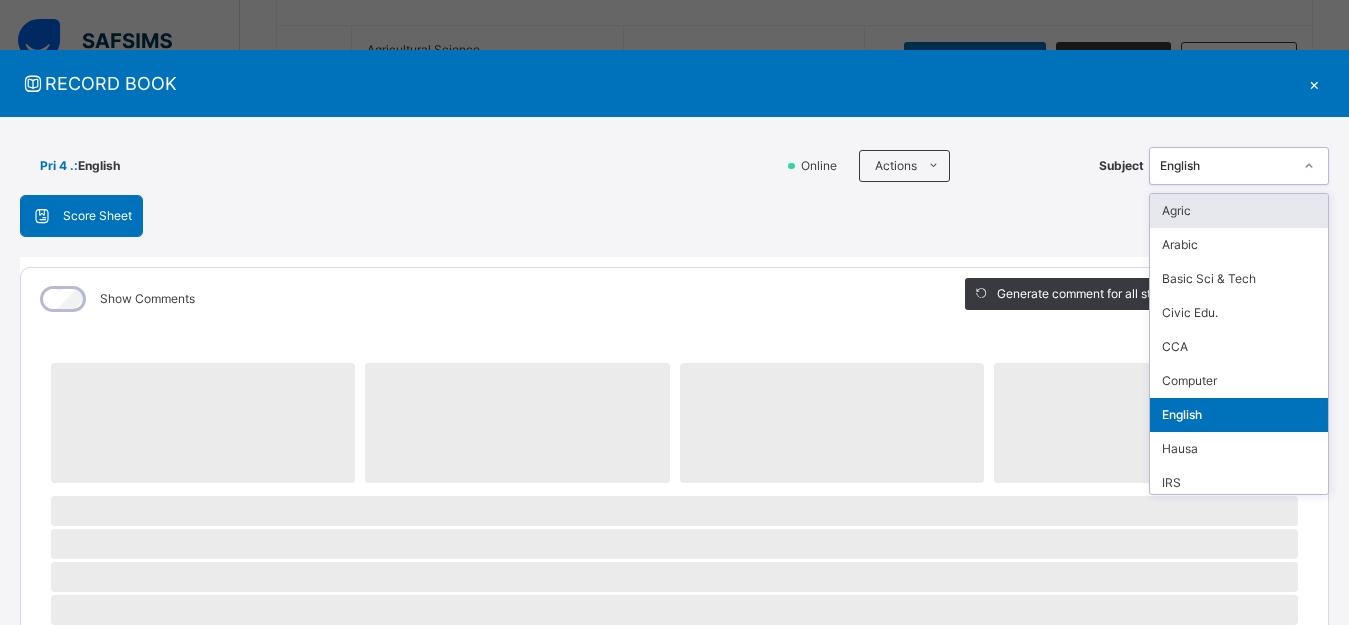 click 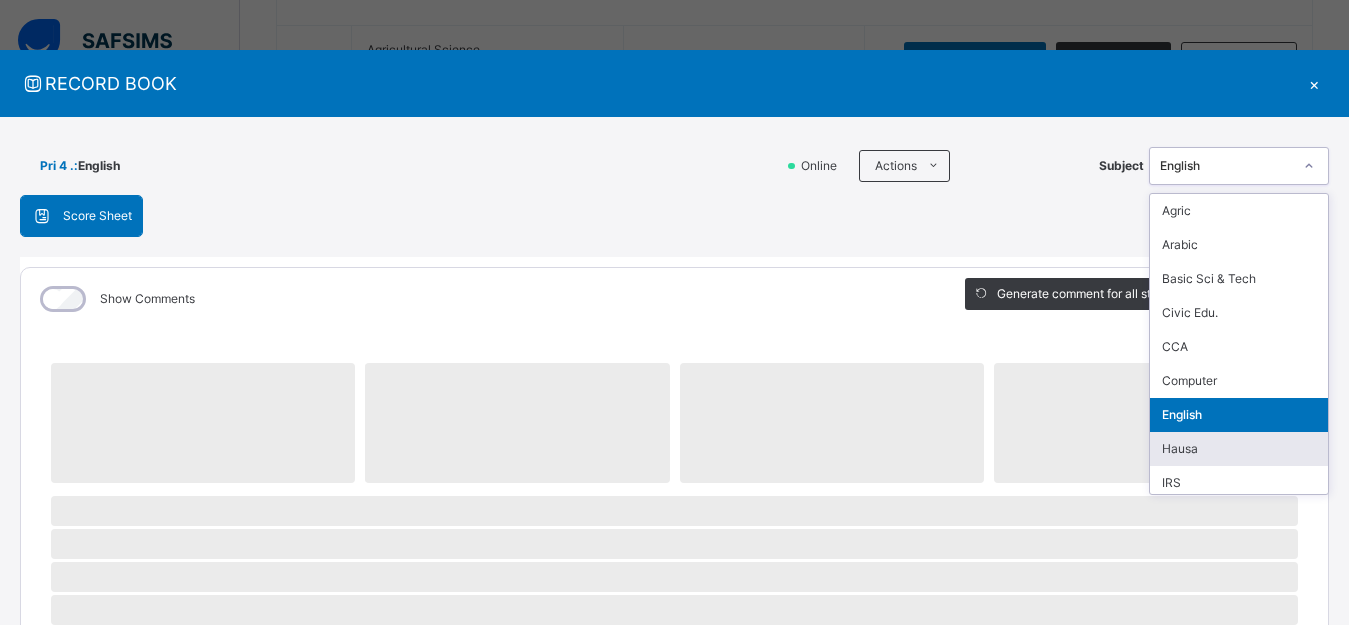 click on "Hausa" at bounding box center (1239, 449) 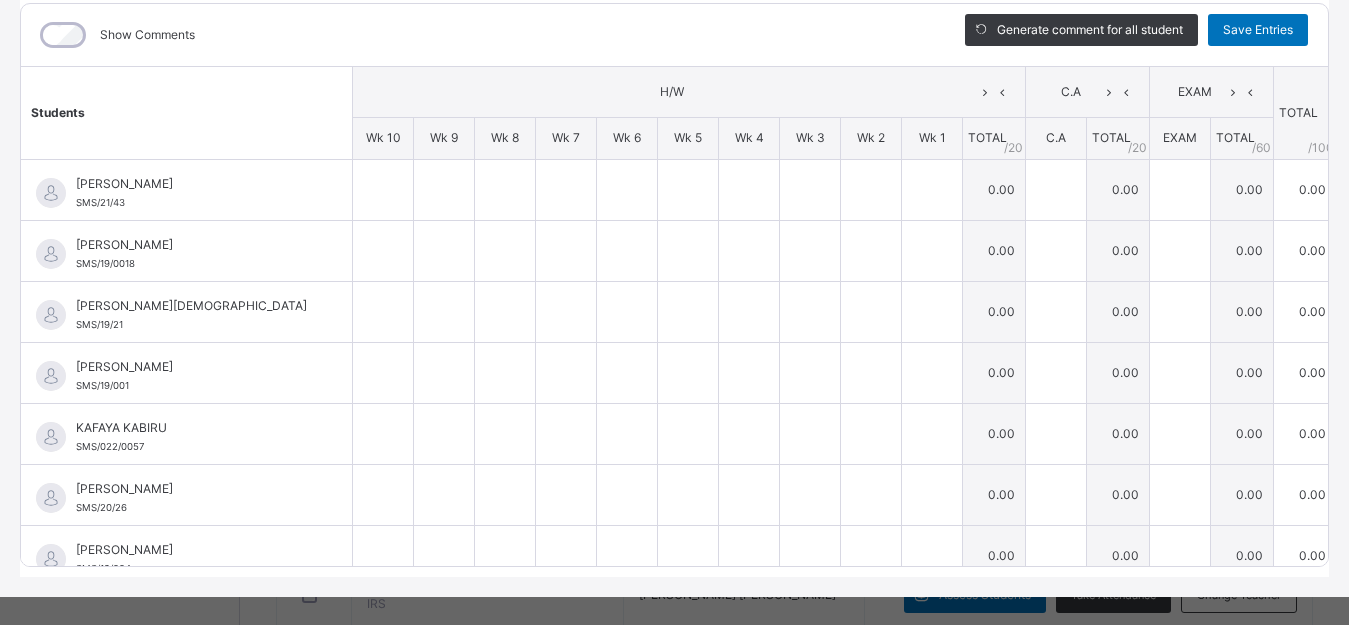 scroll, scrollTop: 271, scrollLeft: 0, axis: vertical 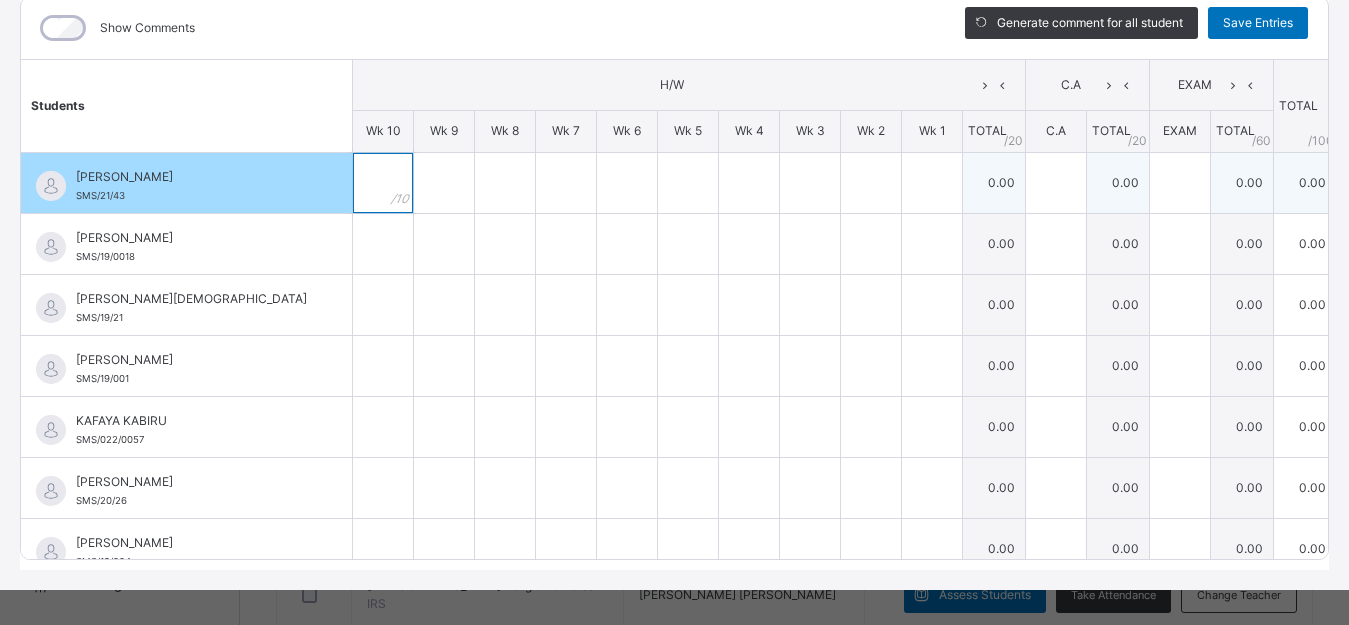 click at bounding box center (383, 183) 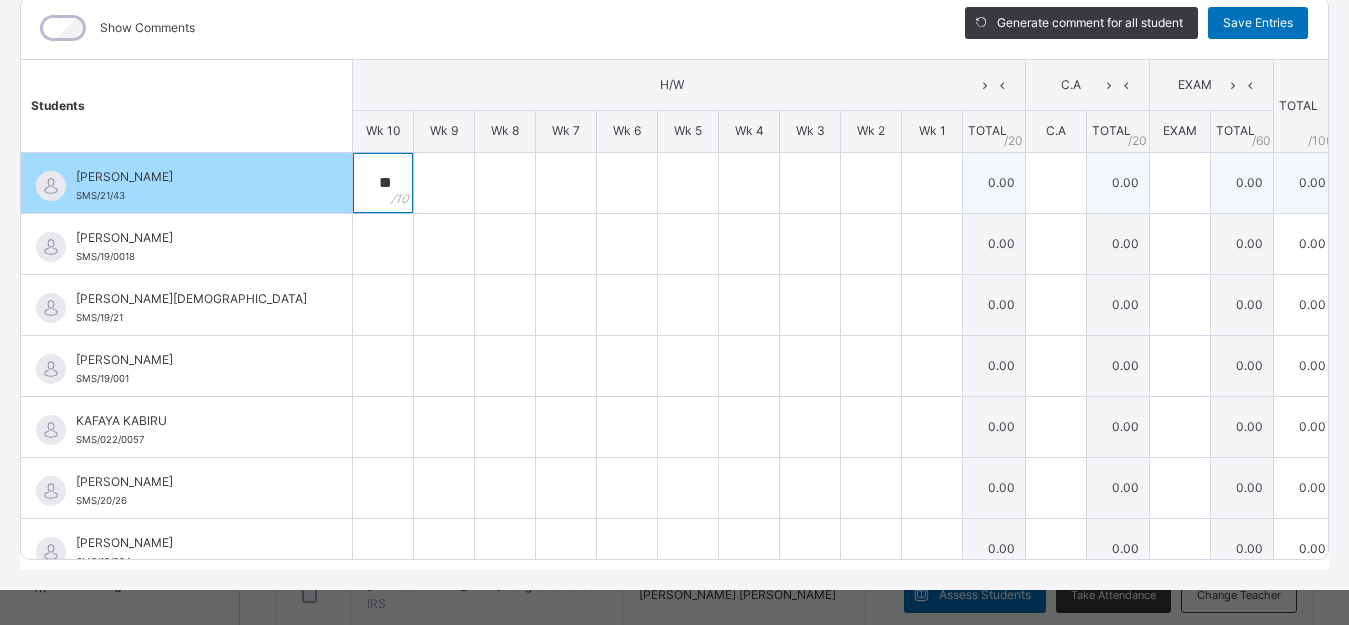 type on "**" 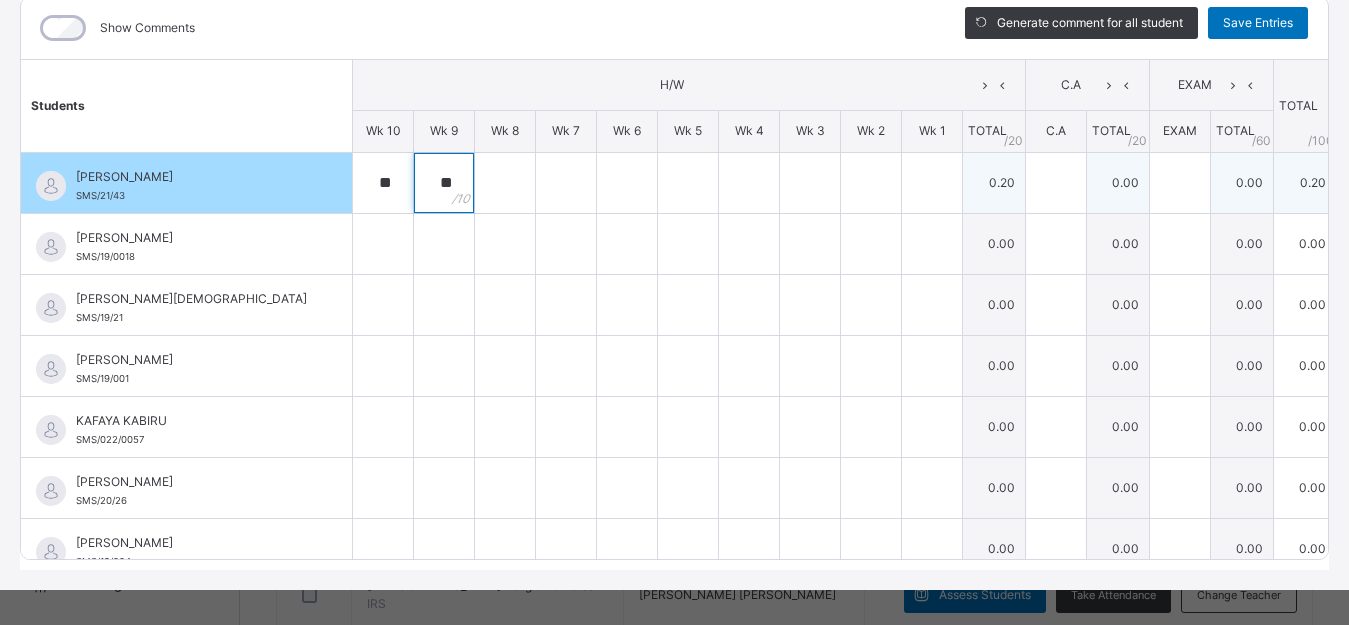type on "**" 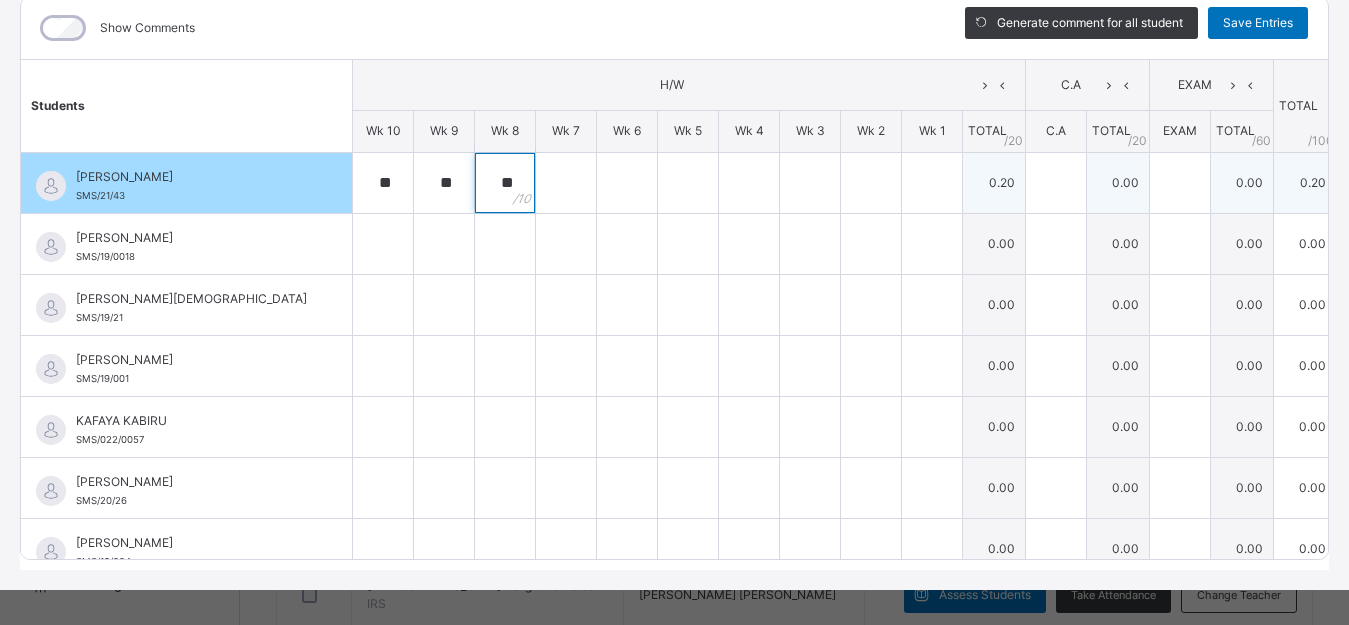 type on "**" 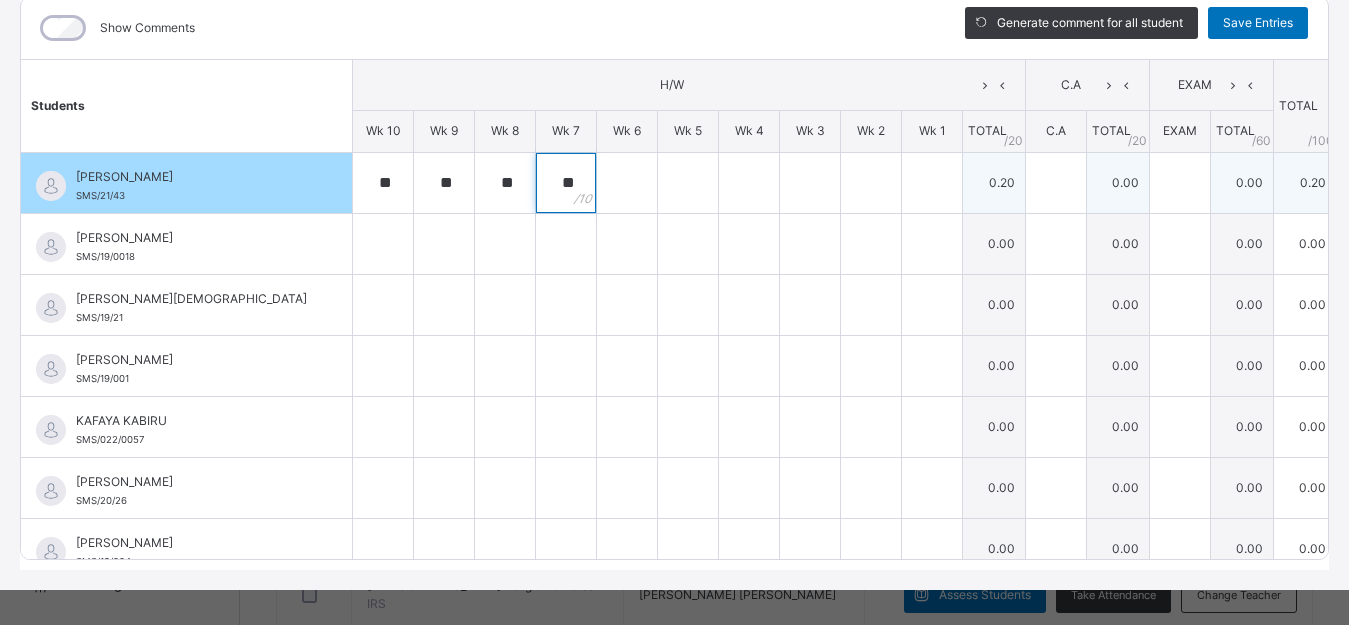 type on "**" 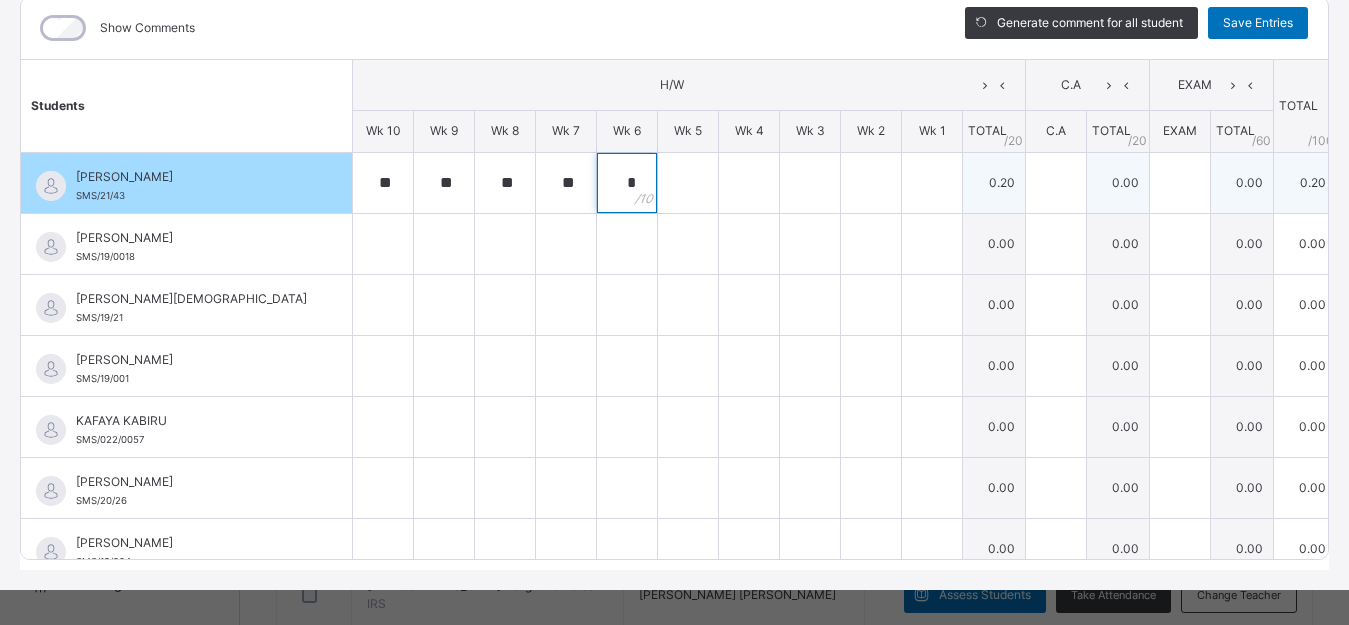 type on "*" 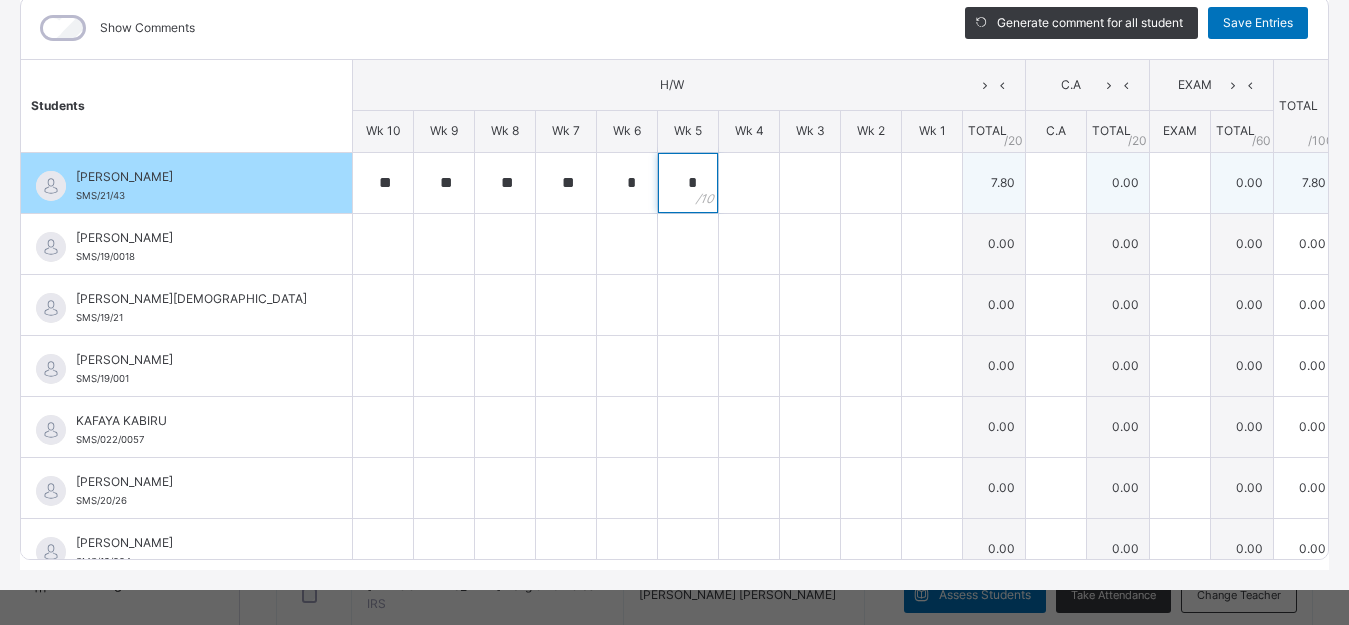 type on "*" 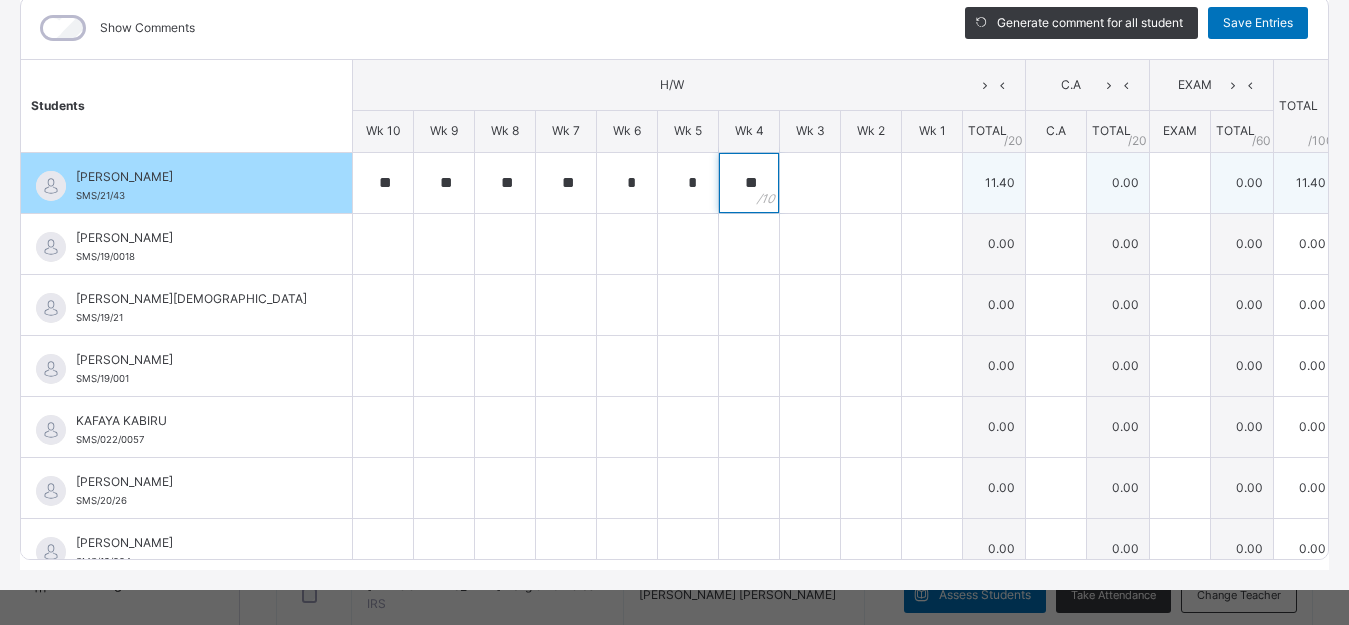 type on "**" 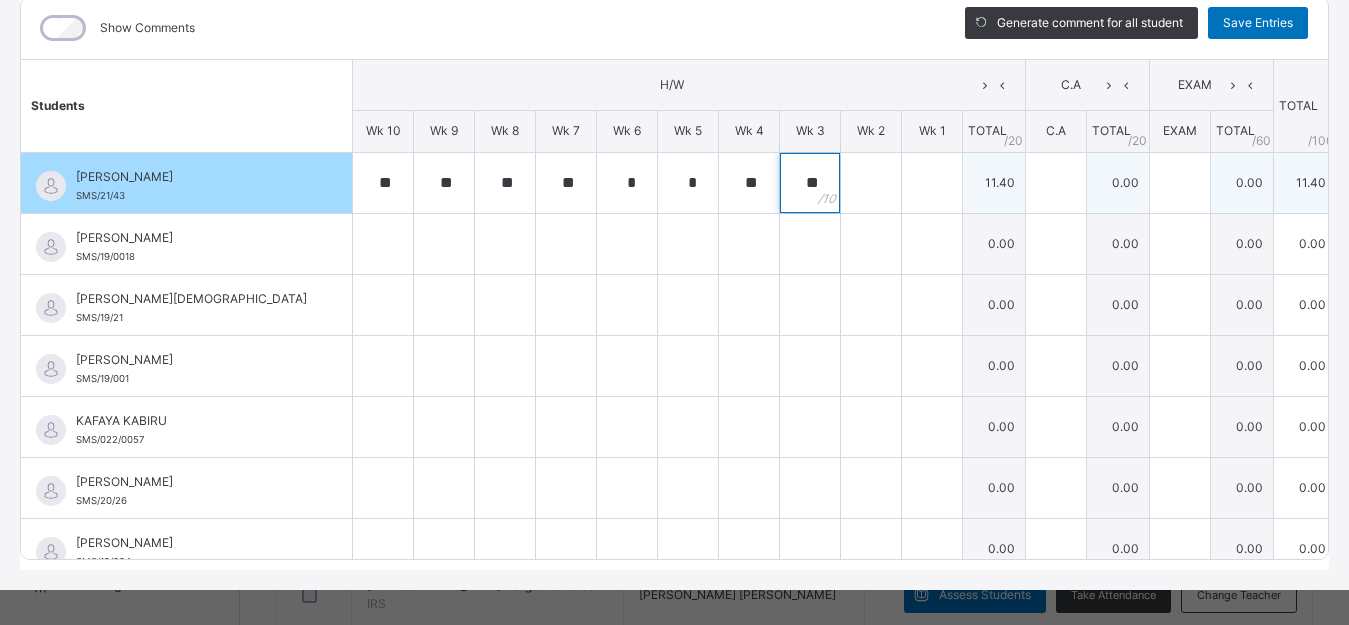 type on "**" 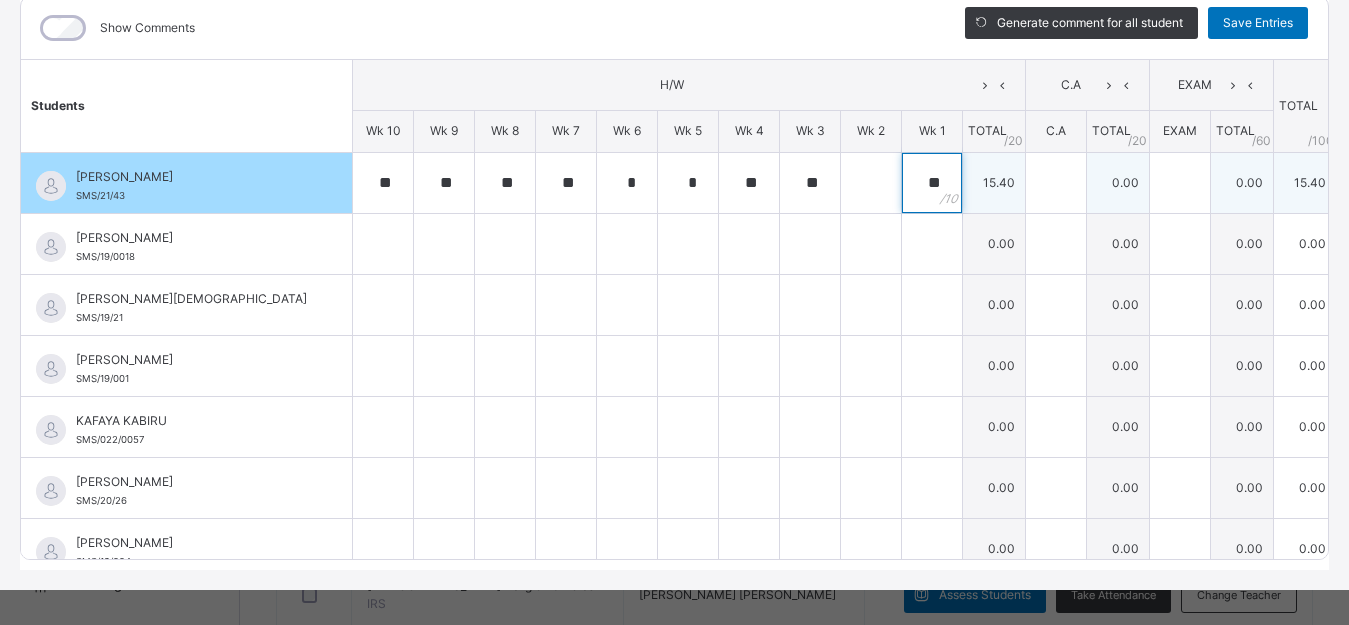 type on "**" 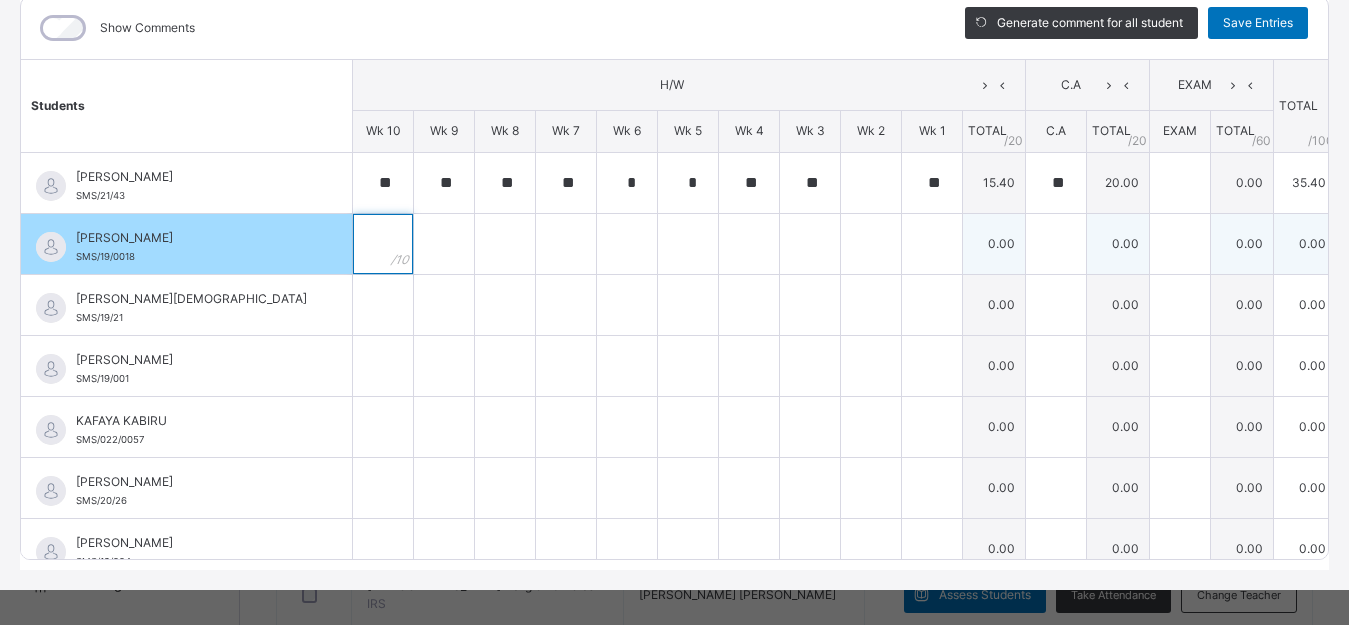 click at bounding box center (383, 244) 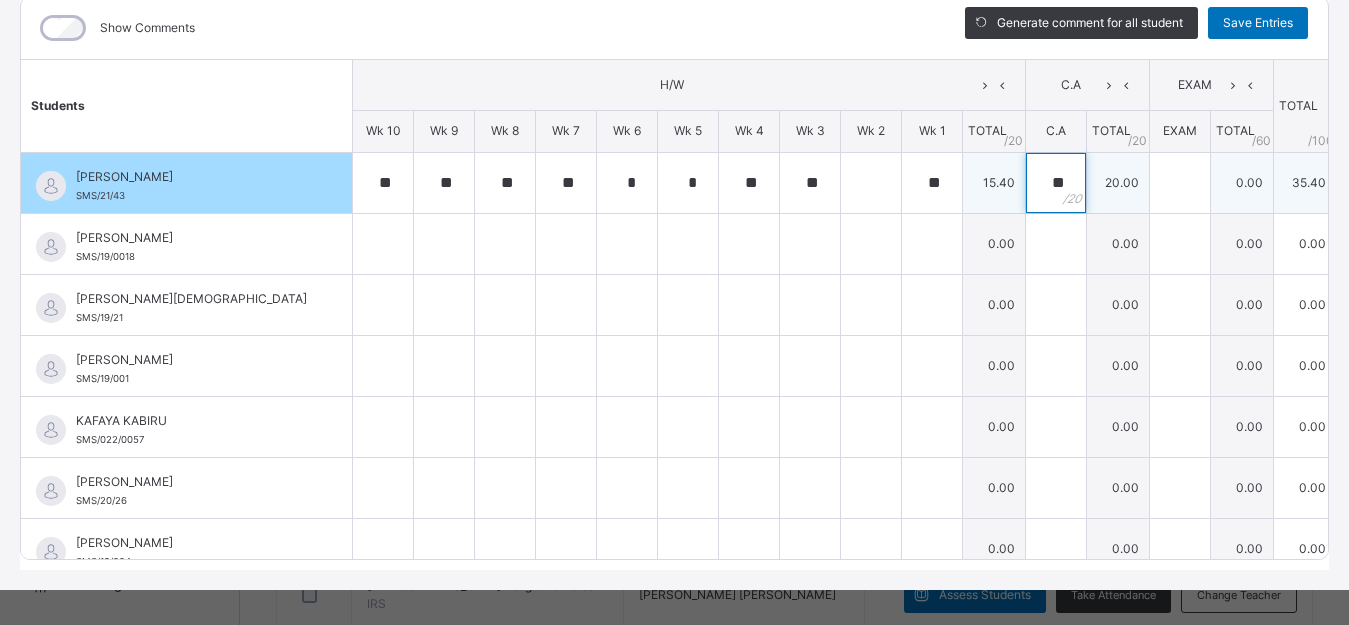 click on "**" at bounding box center (1056, 183) 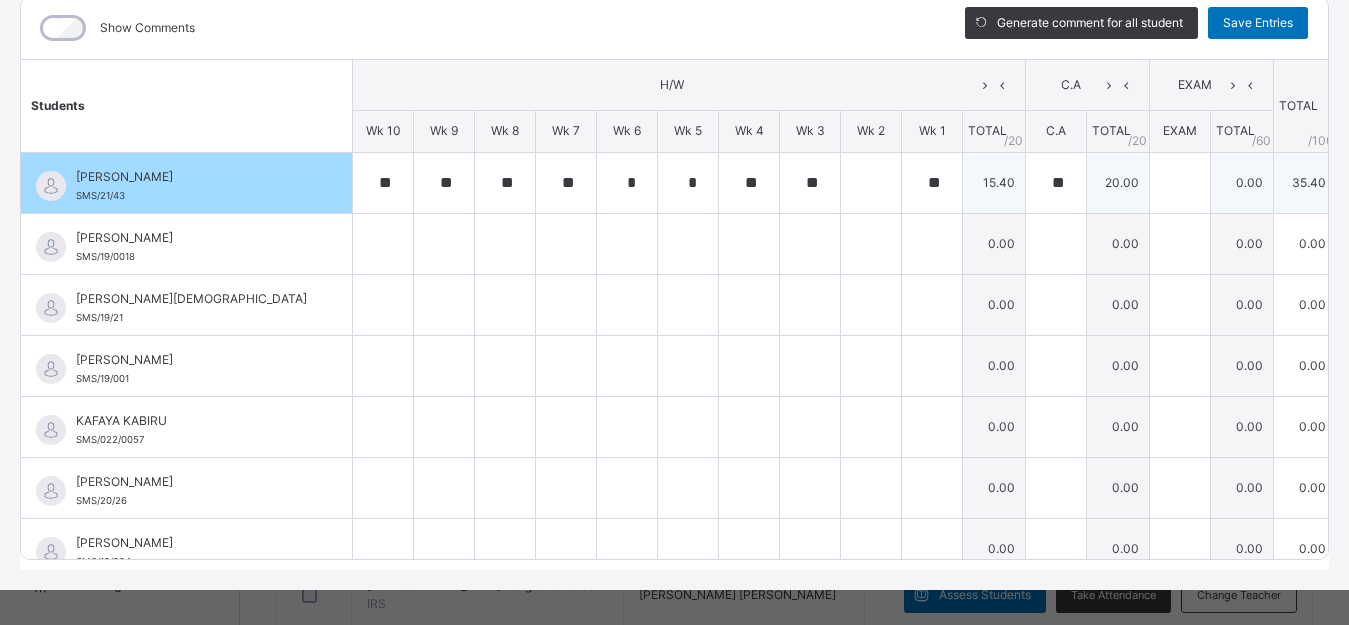 click on "**" at bounding box center (1056, 183) 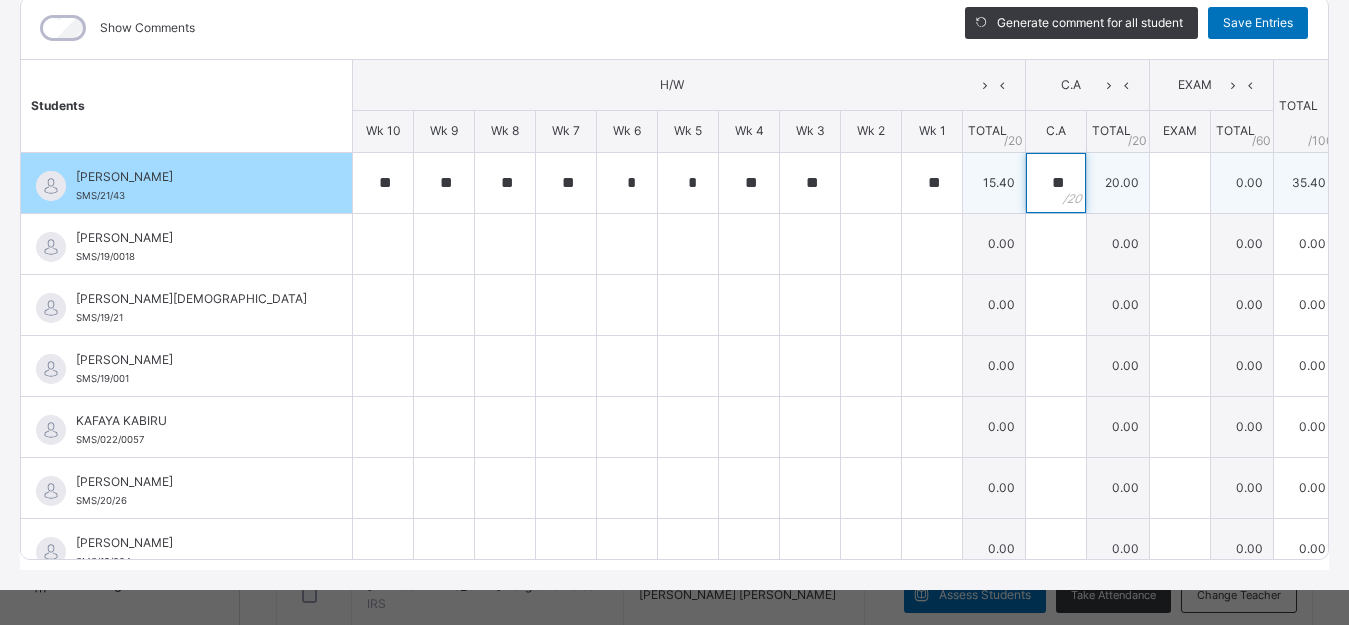 click on "**" at bounding box center [1056, 183] 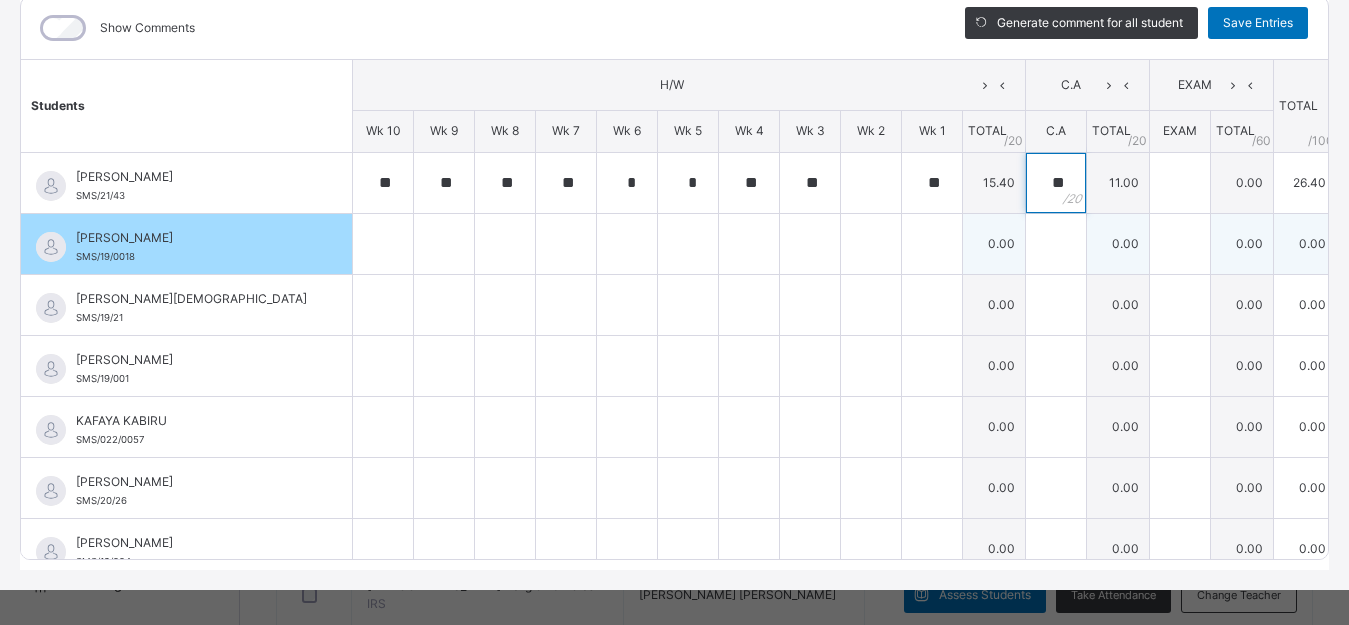 type on "**" 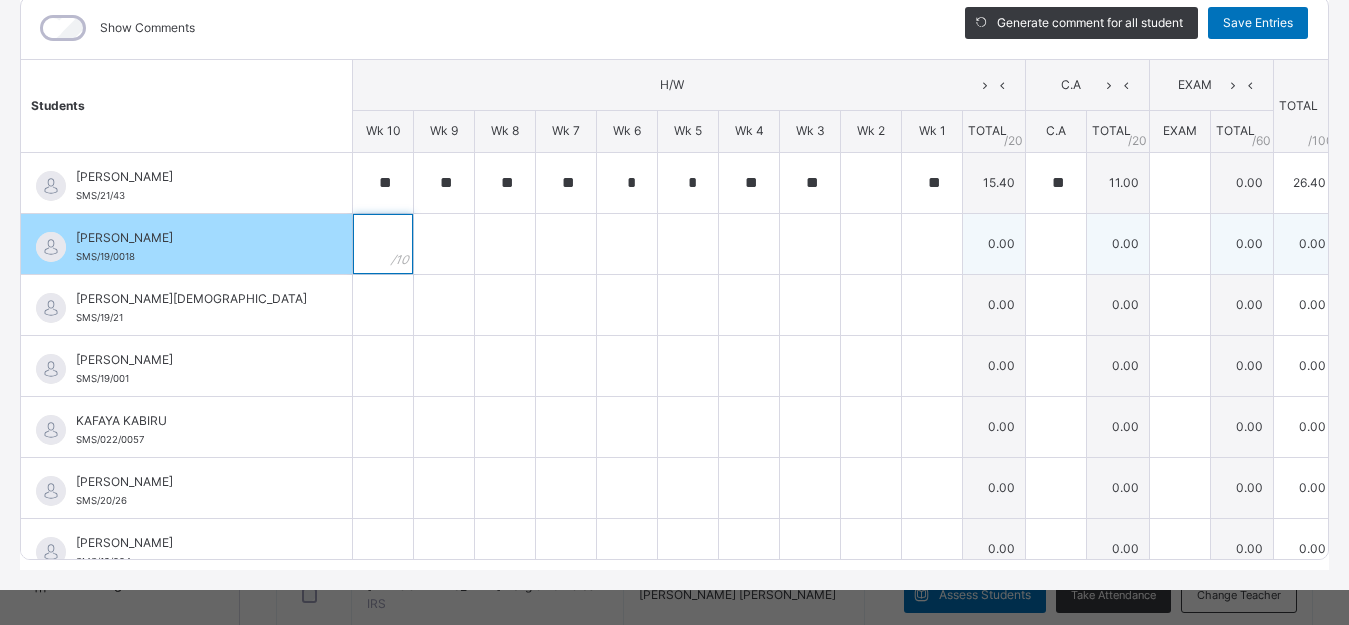 click at bounding box center (383, 244) 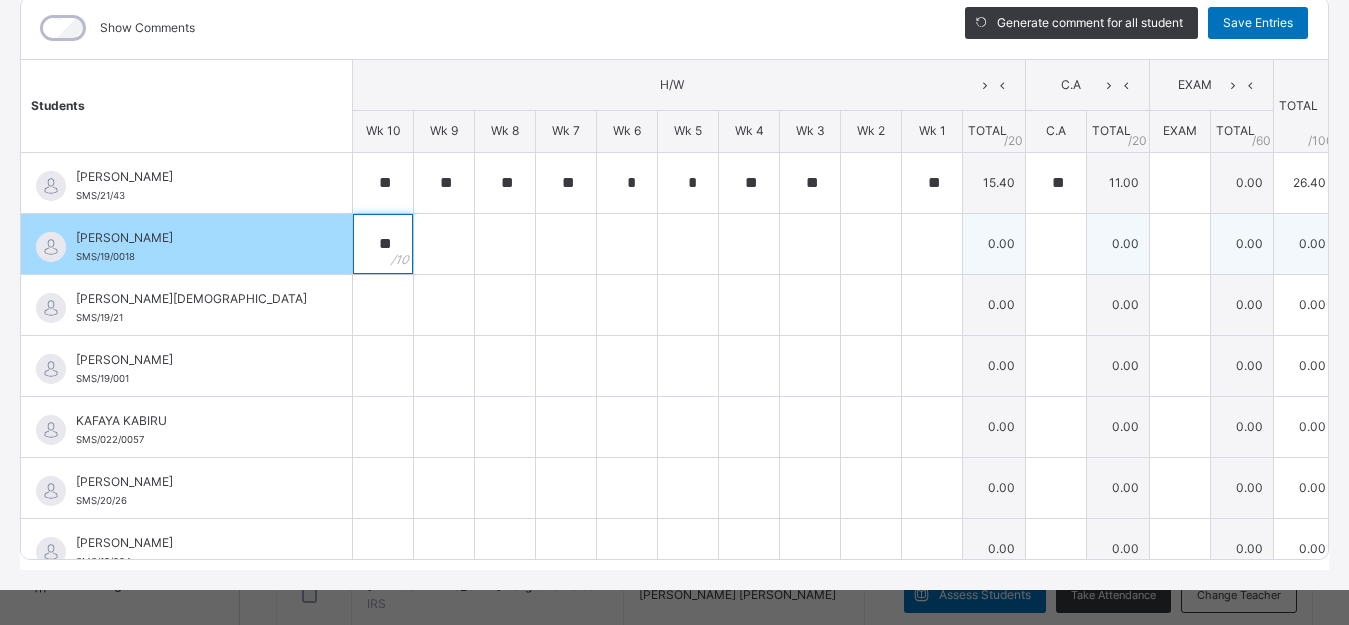 type on "**" 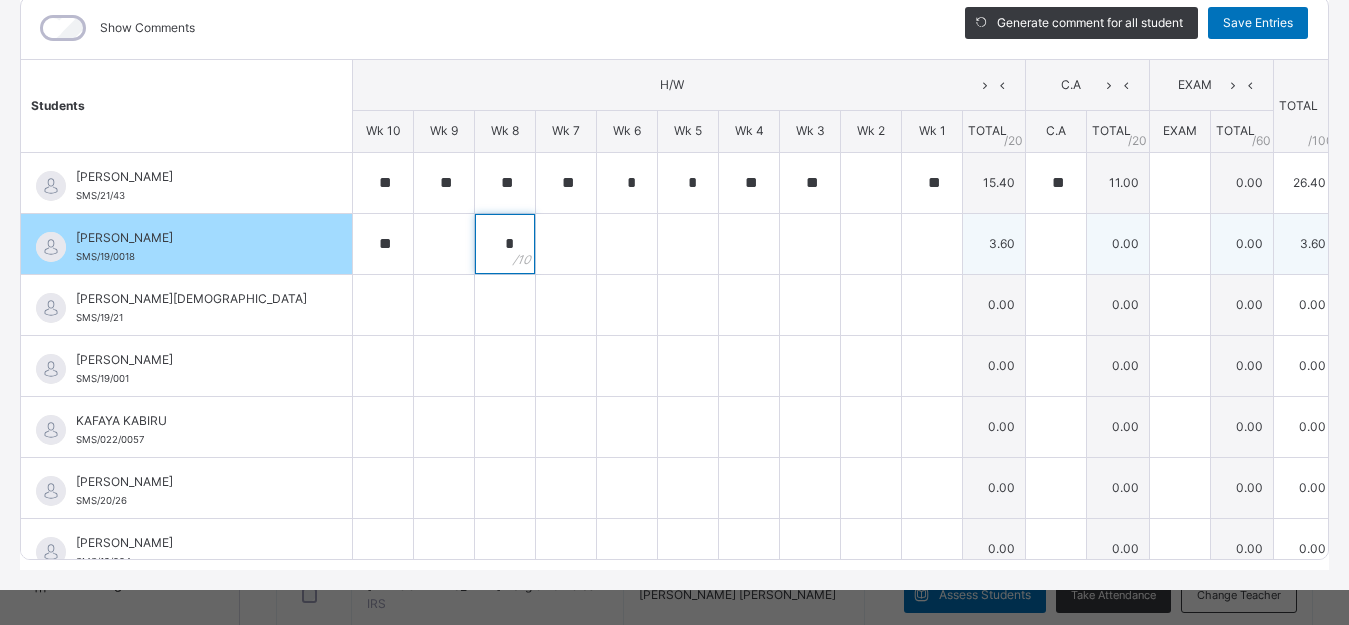 type on "*" 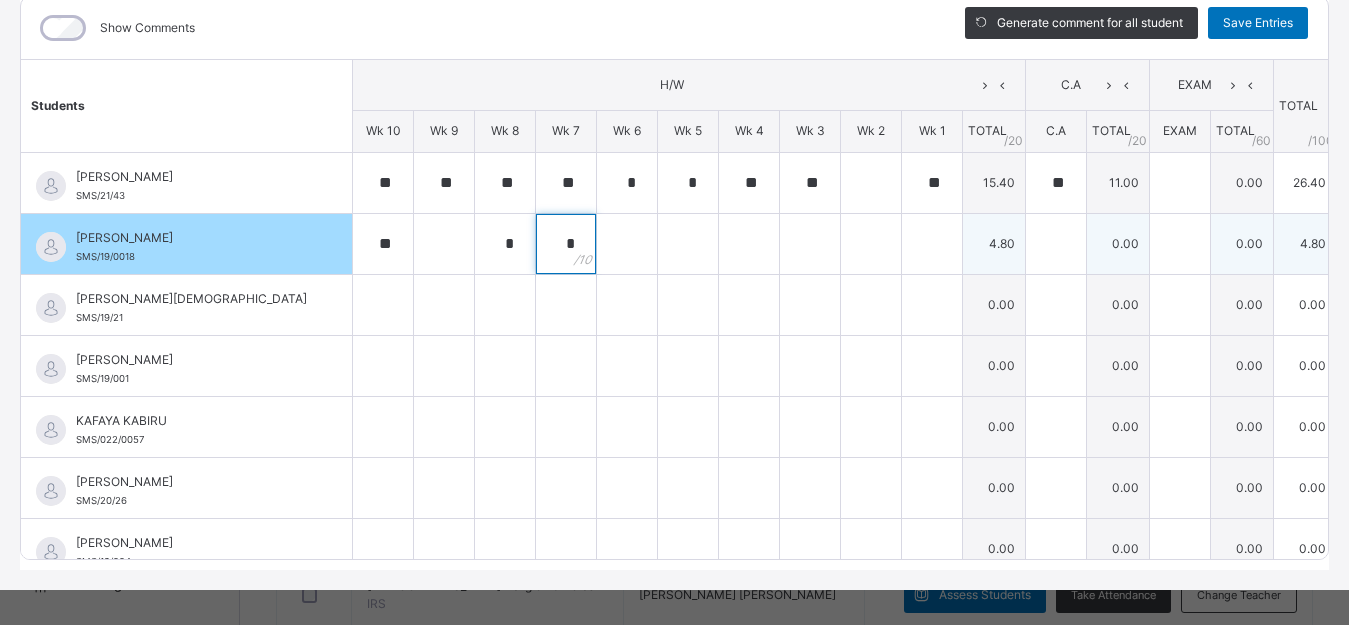 type on "*" 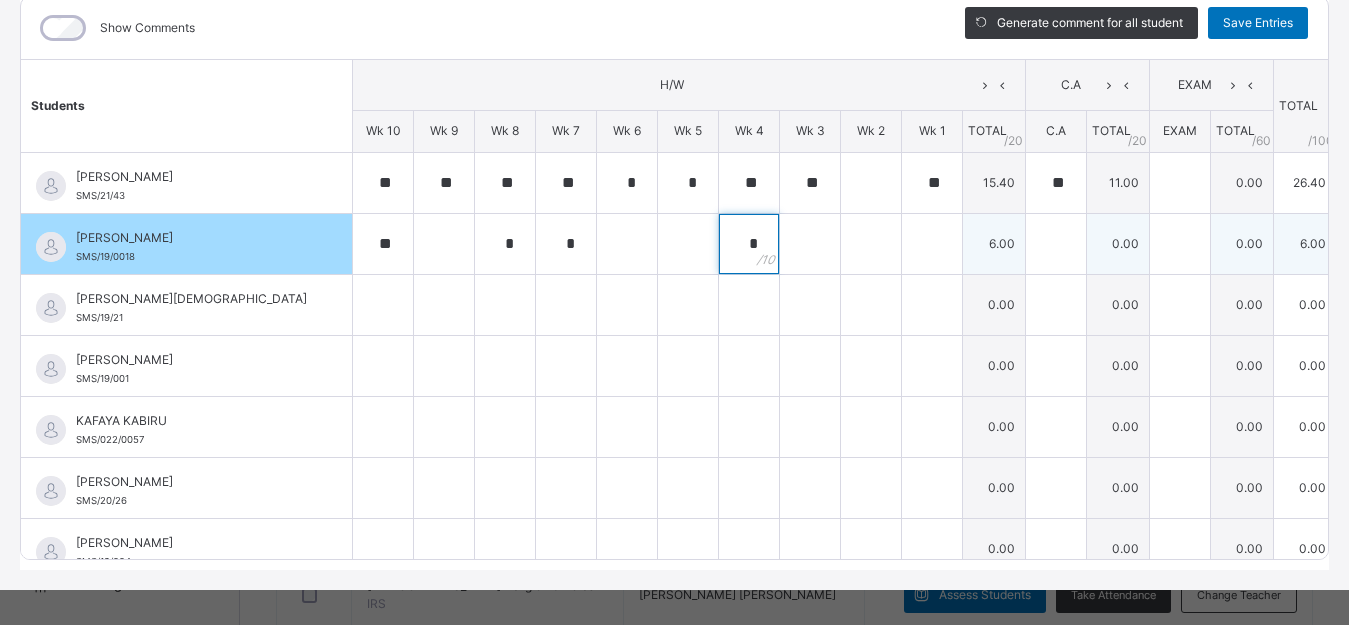 type on "*" 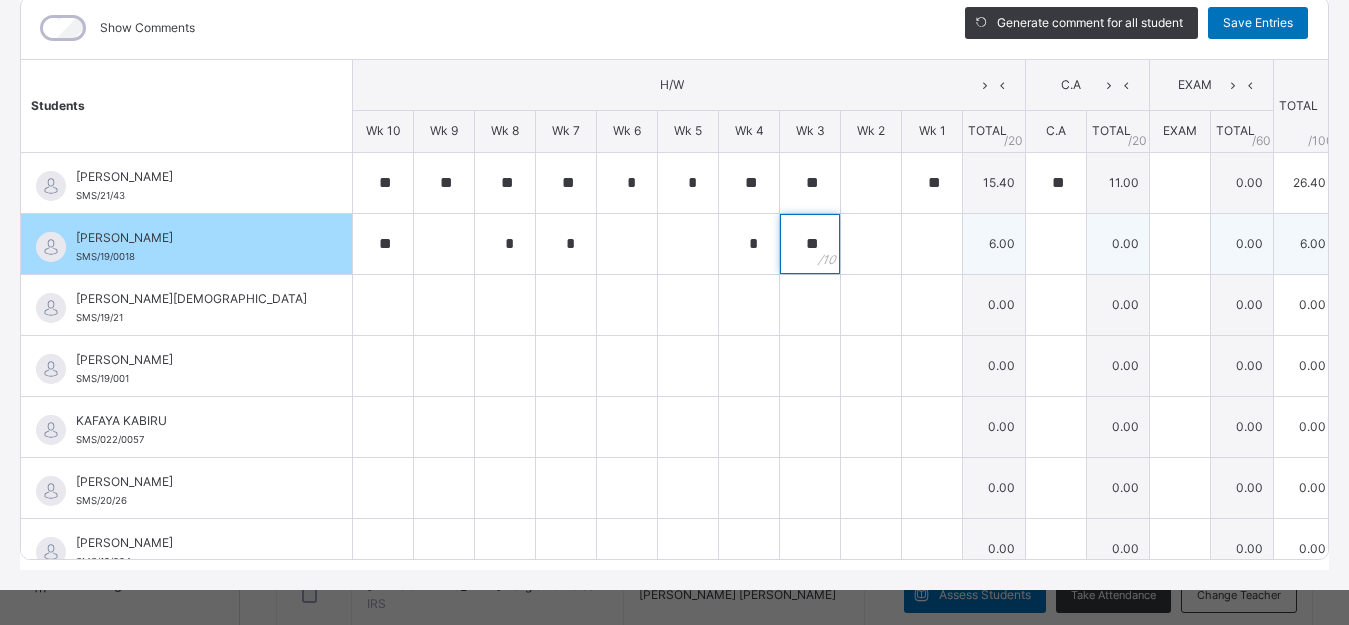 type on "**" 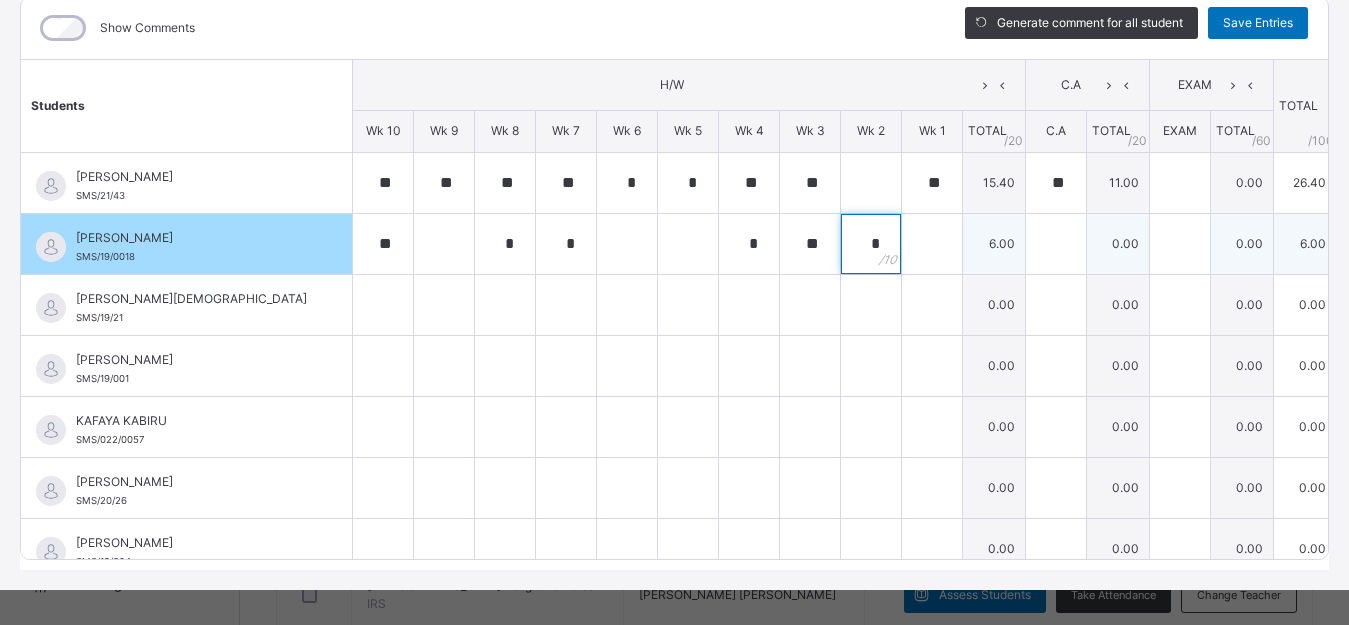 type on "*" 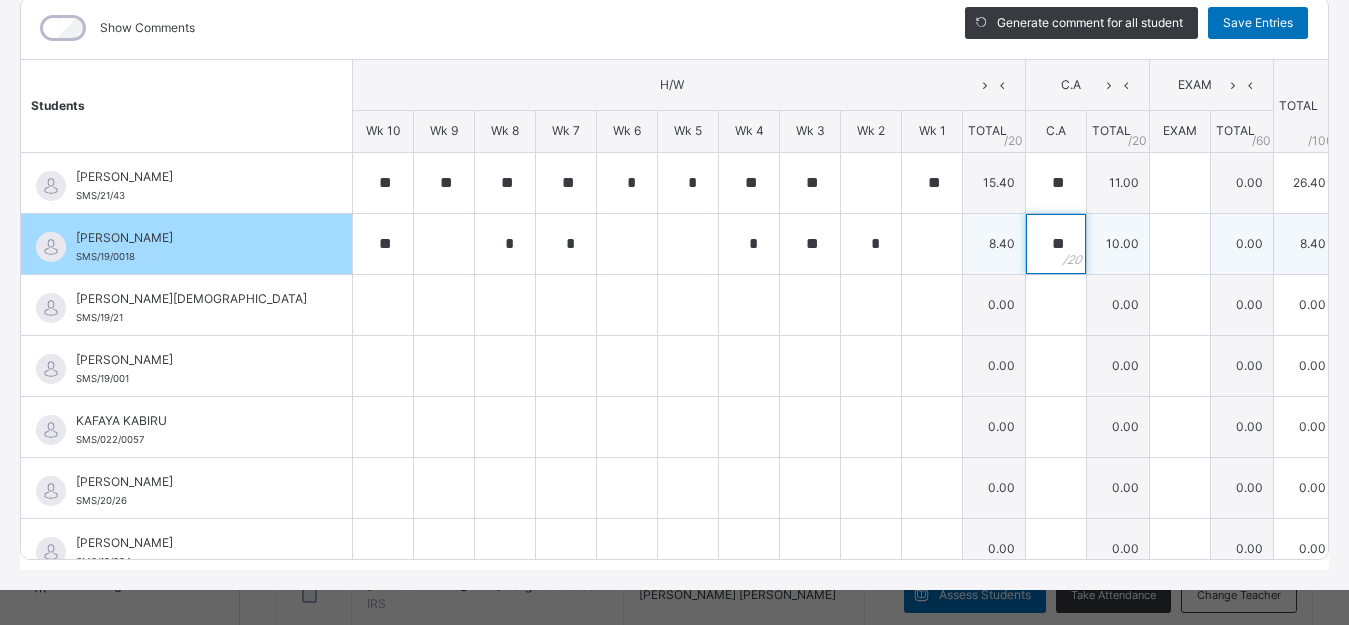type on "**" 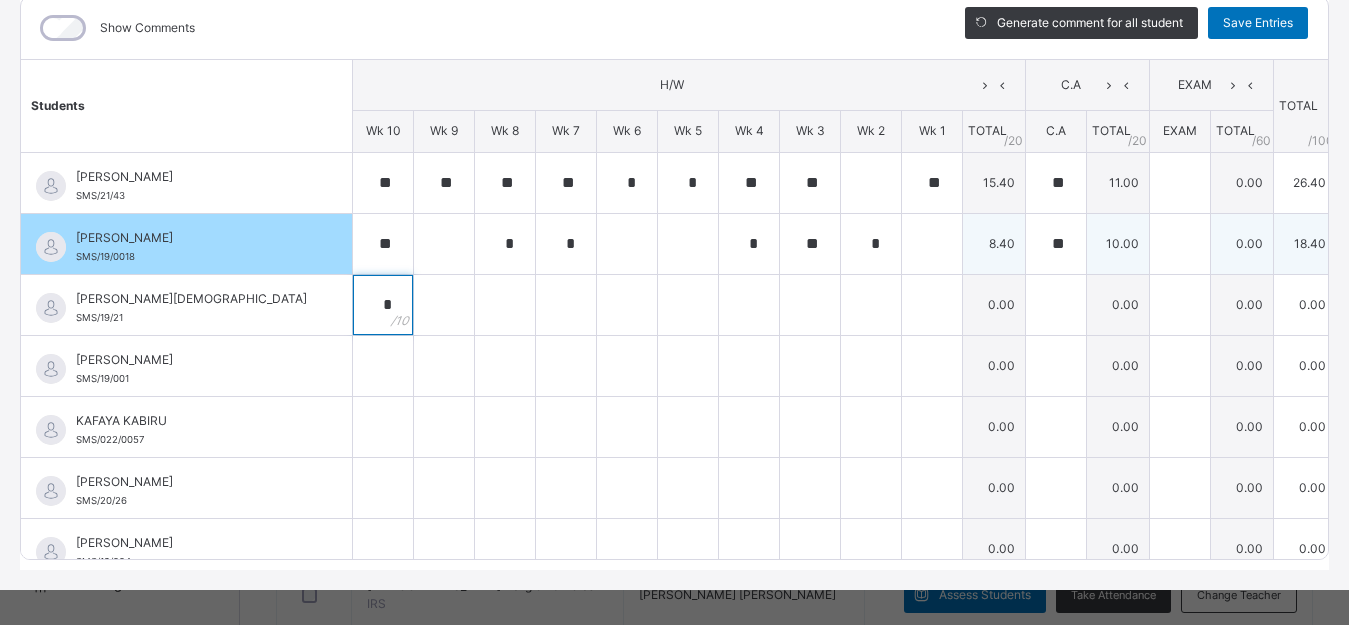 type on "*" 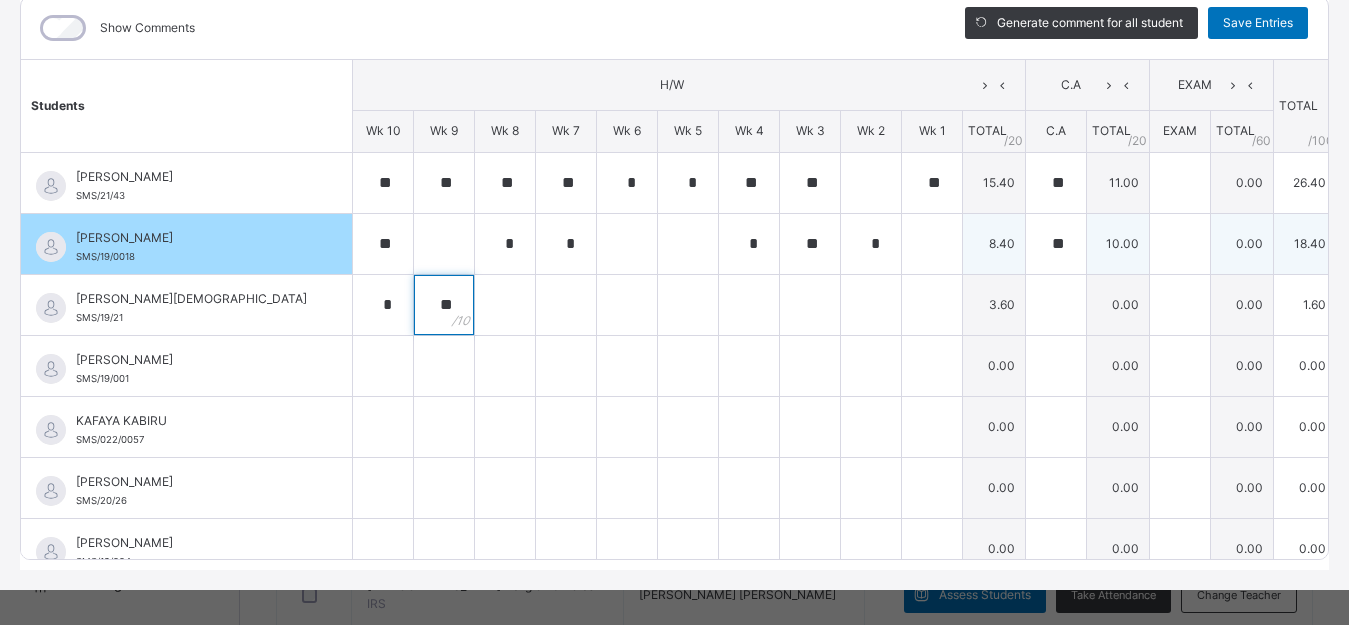 type on "**" 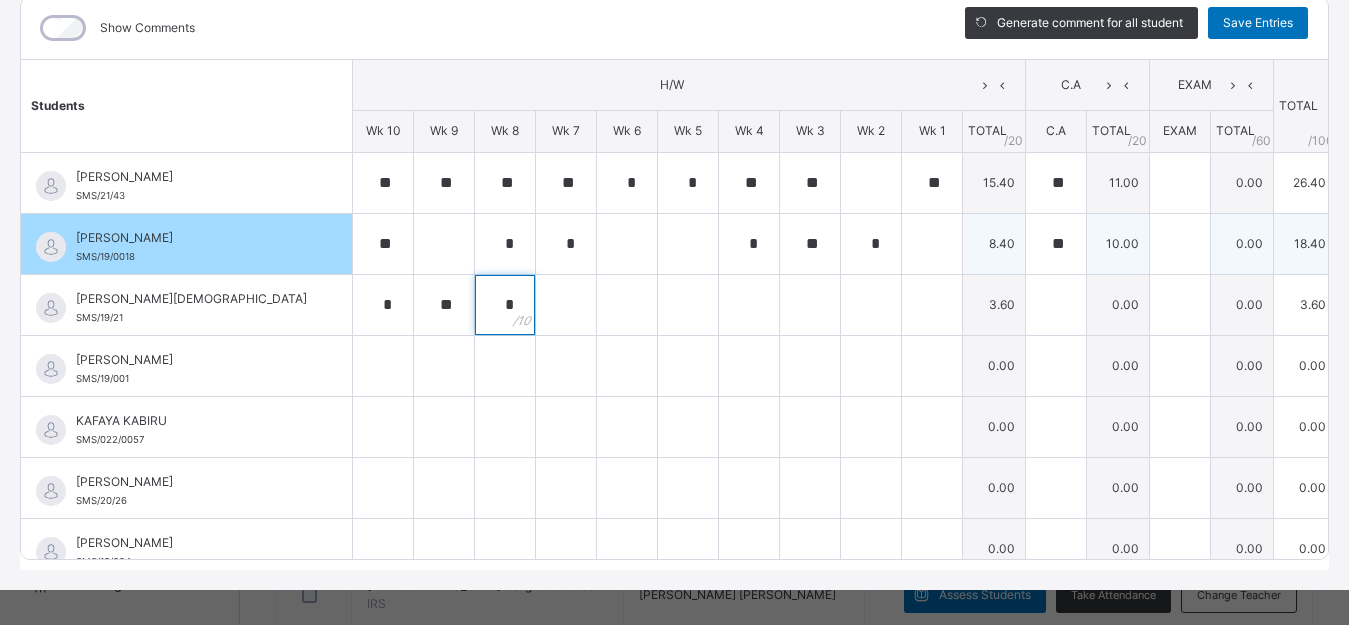 type on "*" 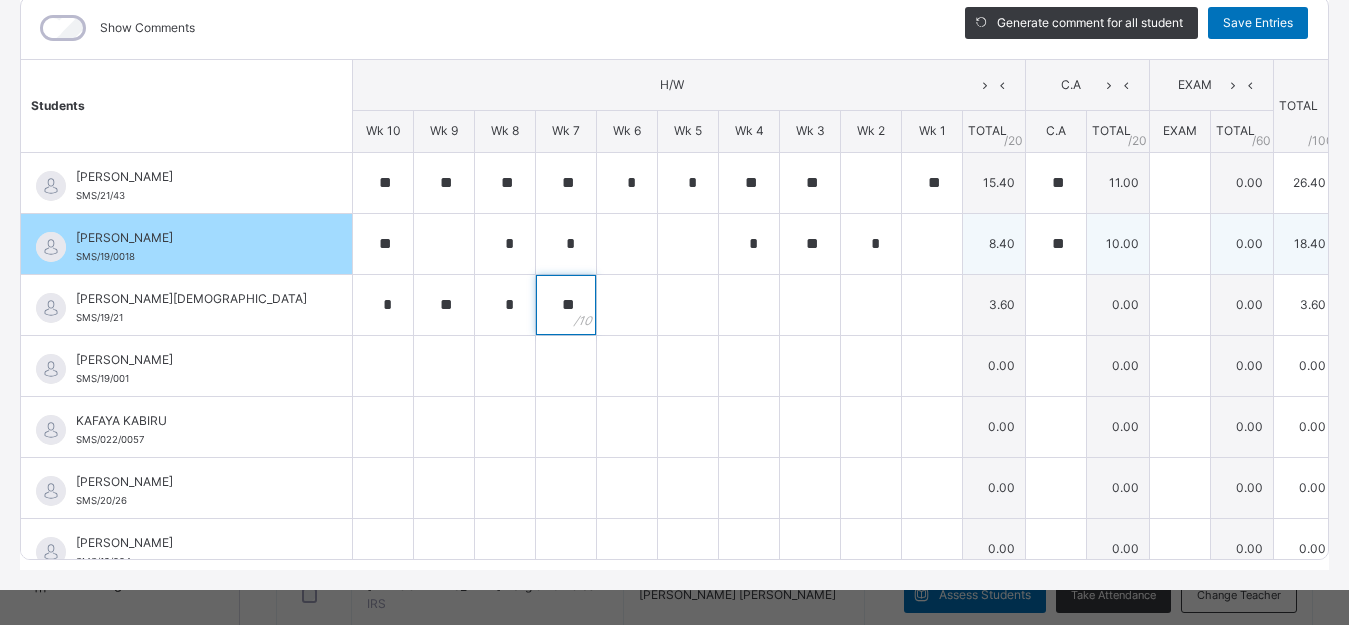 type on "**" 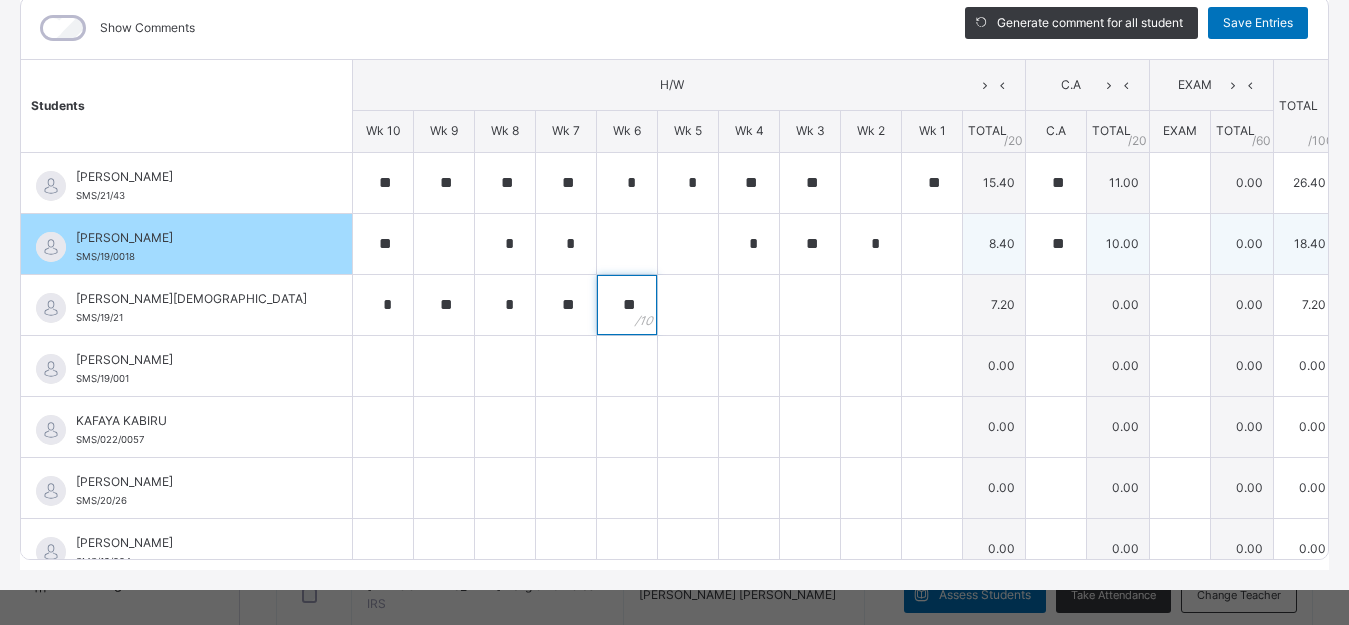 type on "**" 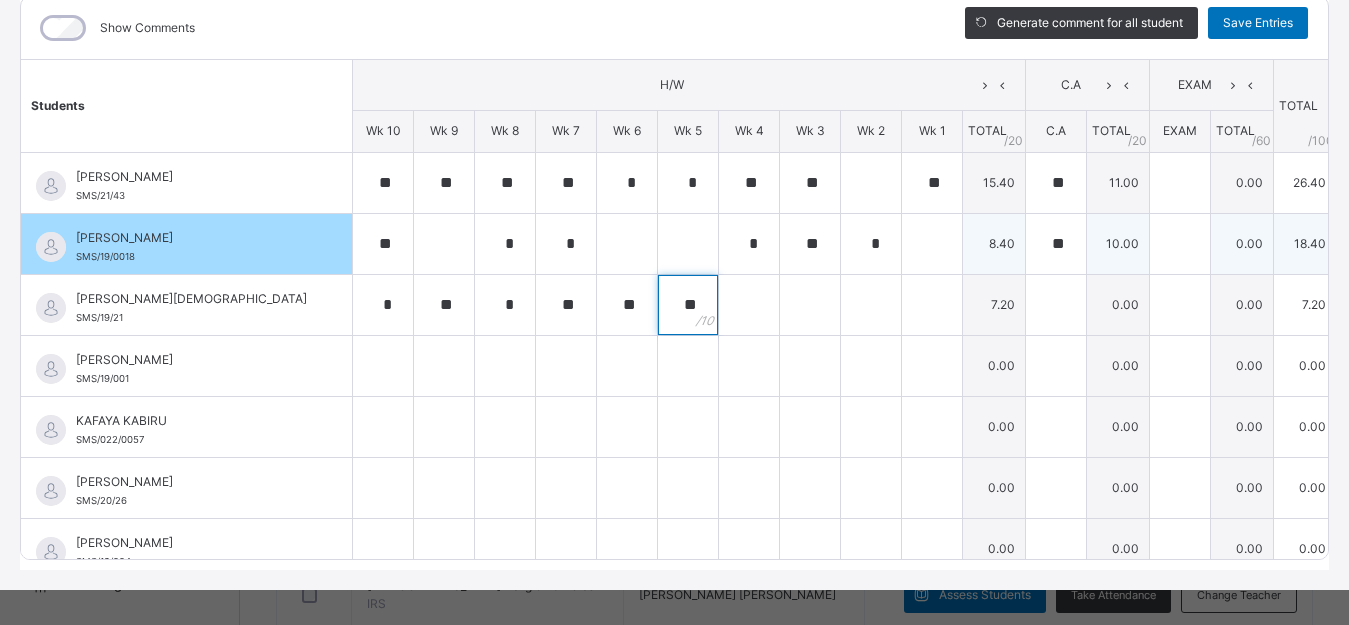 type 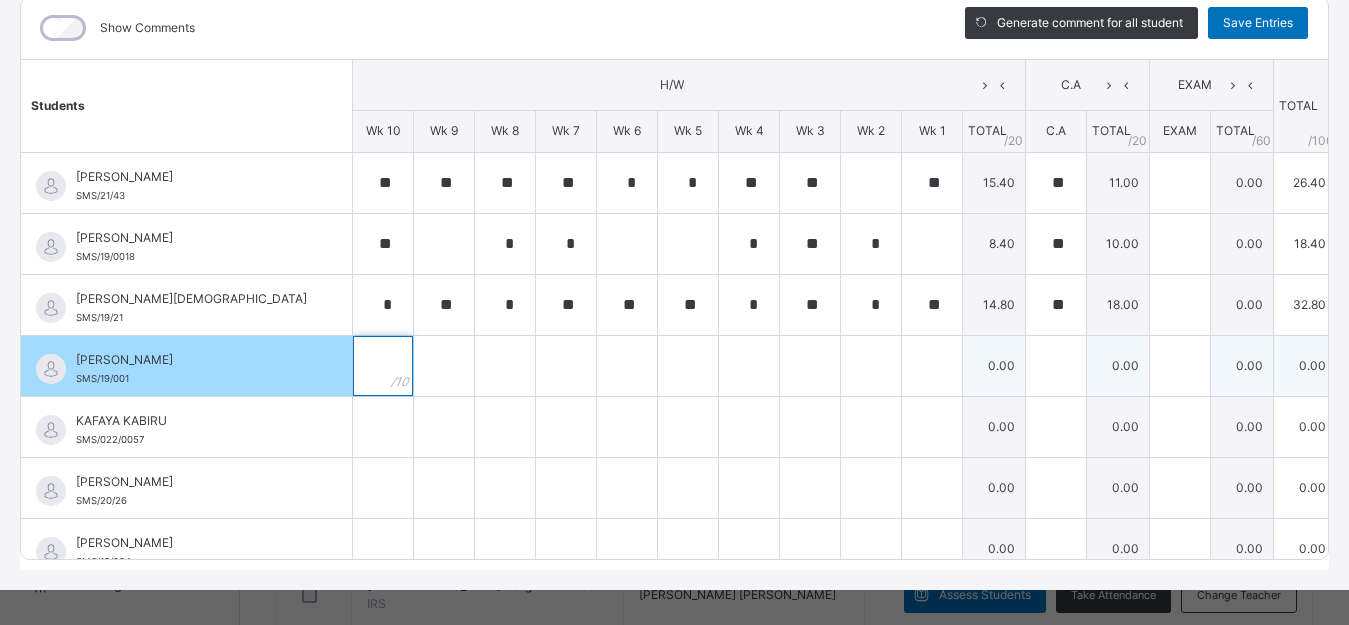 click at bounding box center [383, 366] 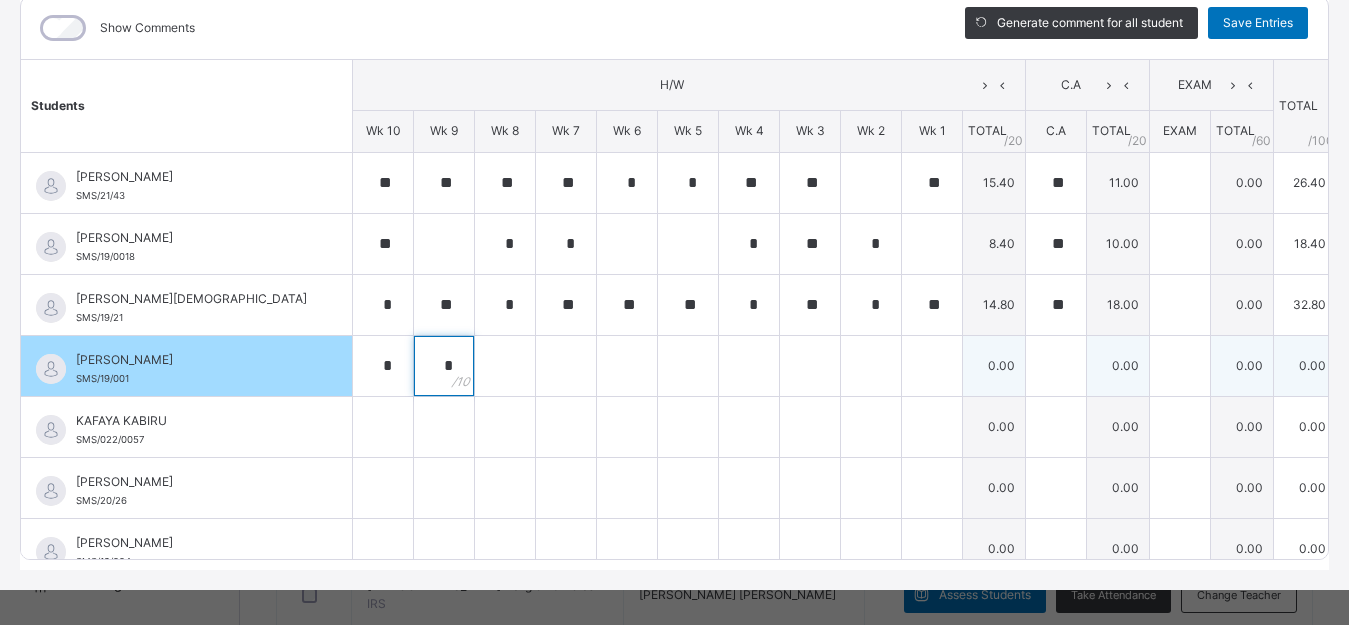 click on "*" at bounding box center [383, 366] 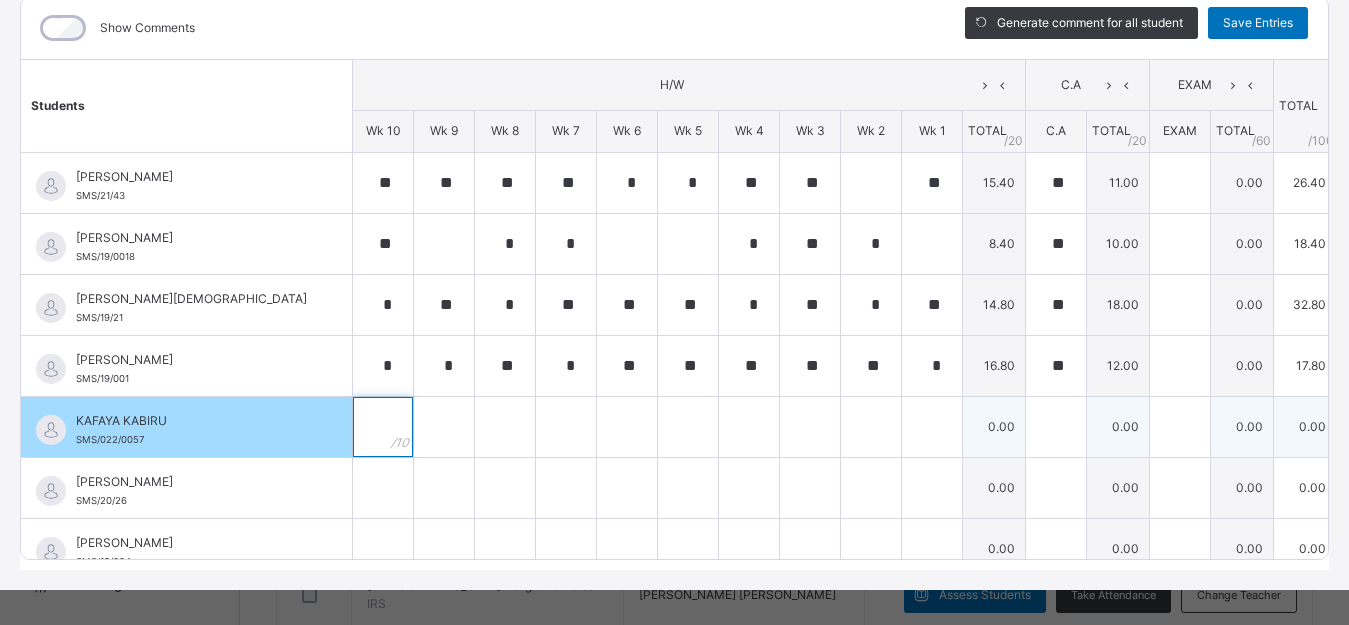 click at bounding box center [383, 427] 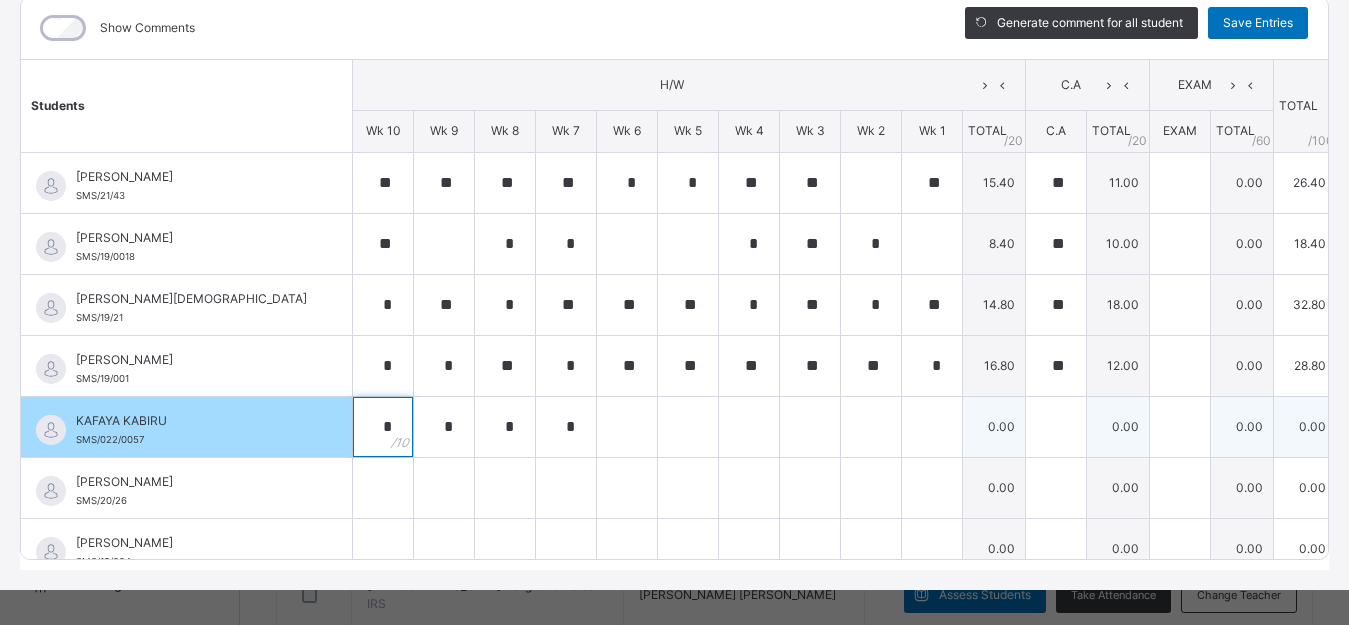 click on "*" at bounding box center [383, 427] 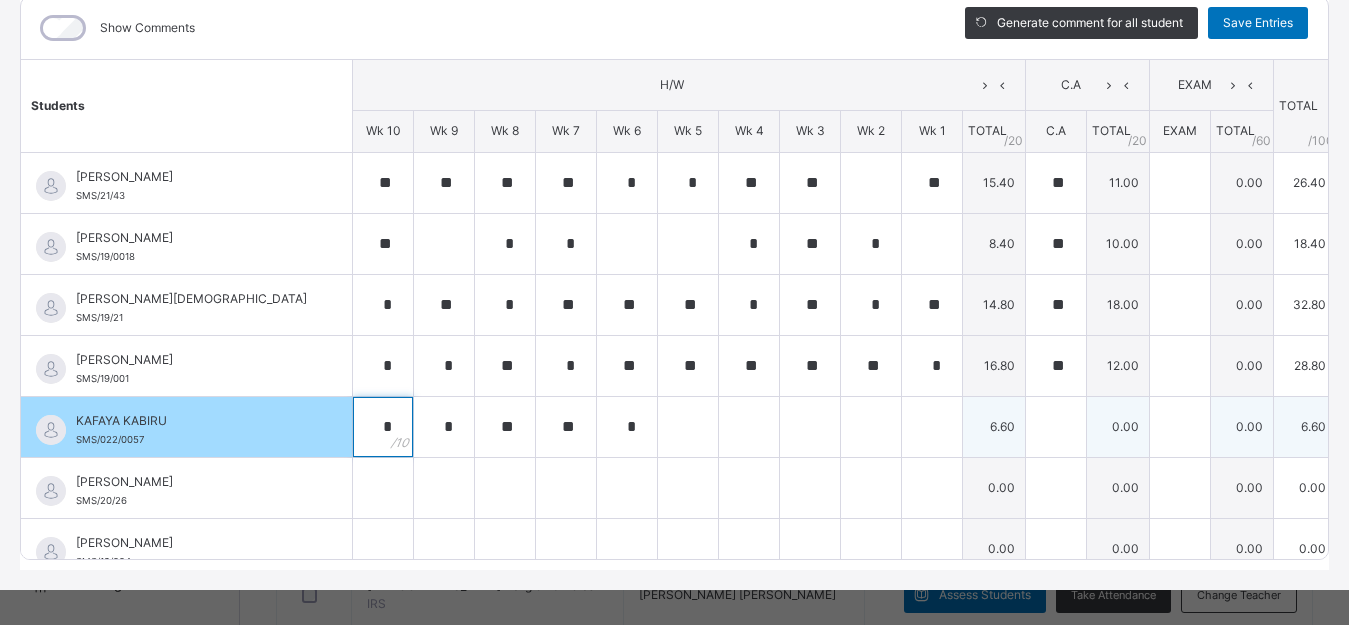 click on "*" at bounding box center [383, 427] 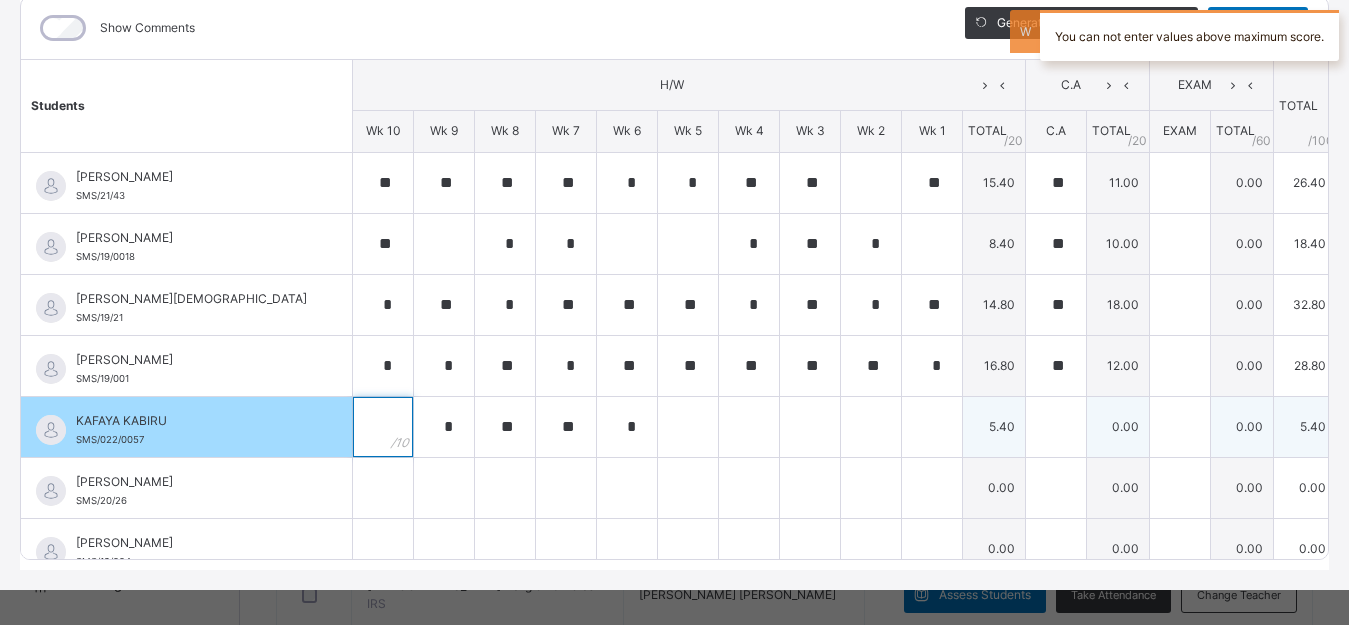 click at bounding box center [383, 427] 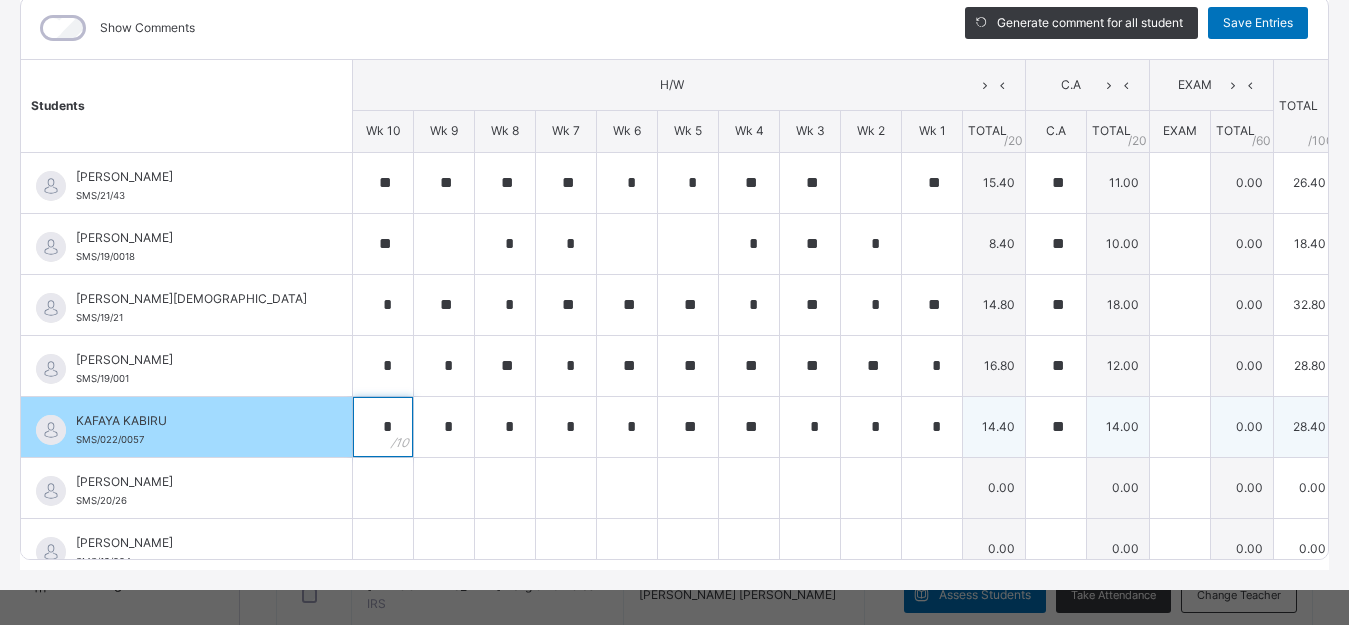 click on "*" at bounding box center (383, 427) 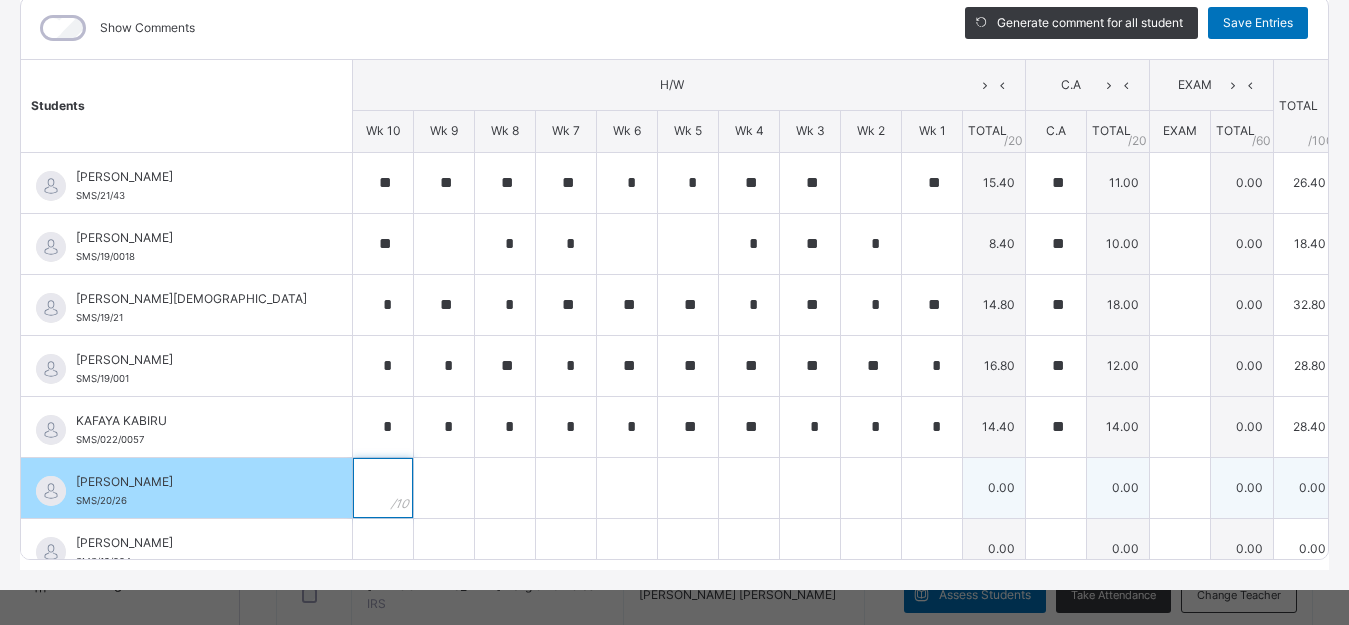click at bounding box center [383, 488] 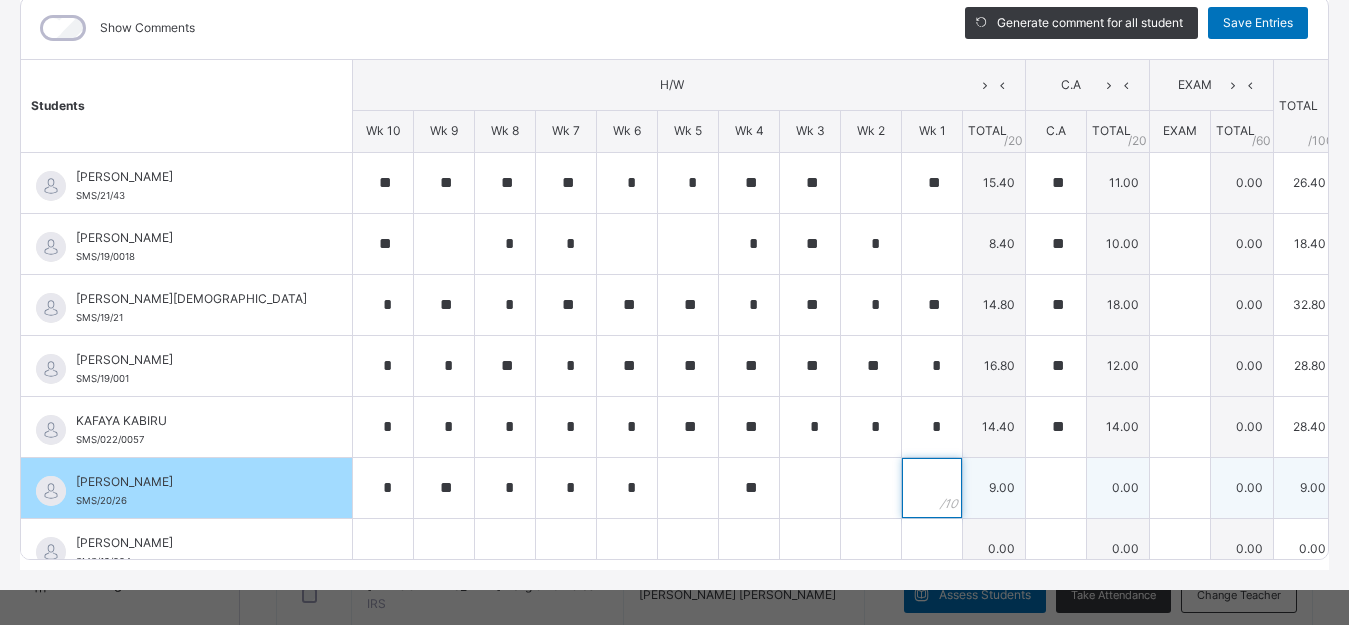 click at bounding box center [932, 488] 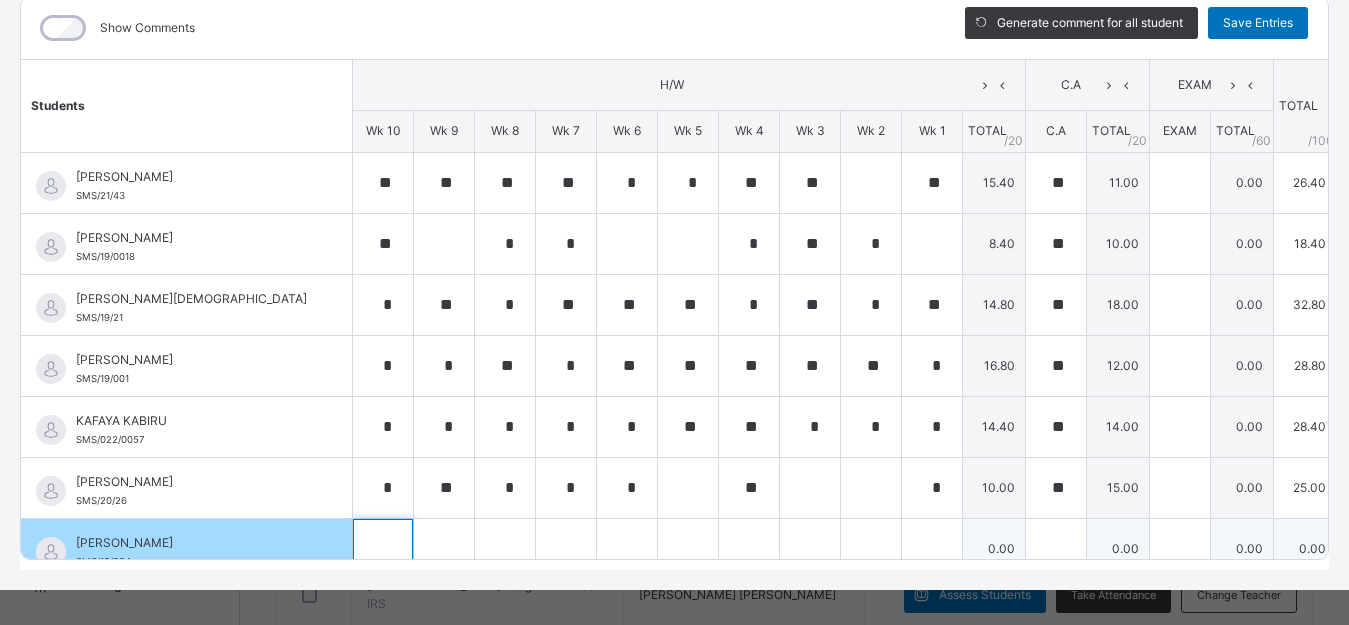 click at bounding box center [383, 549] 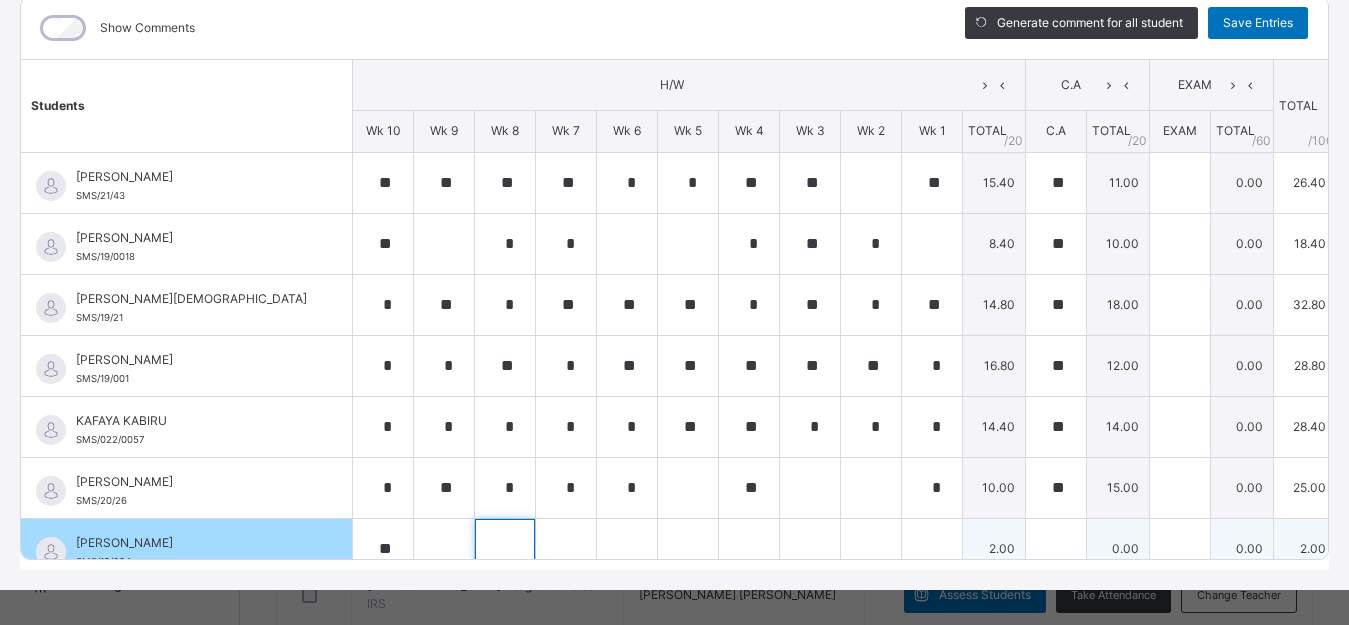 scroll, scrollTop: 20, scrollLeft: 0, axis: vertical 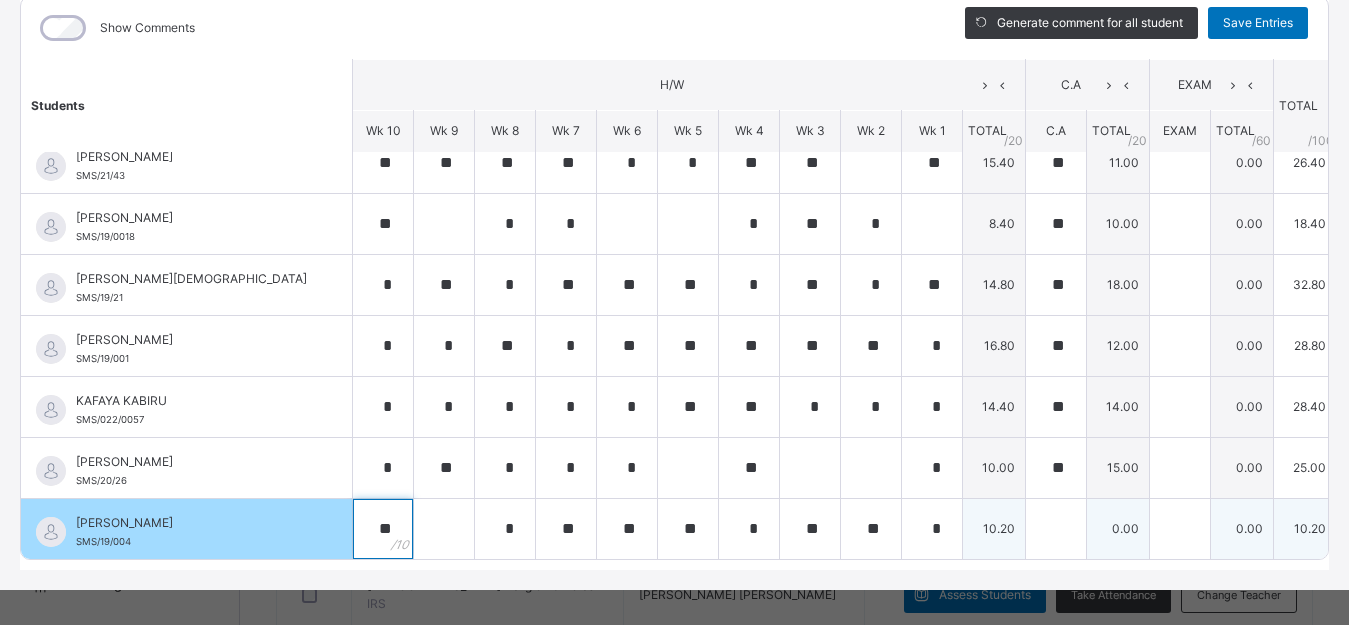 click on "**" at bounding box center (383, 529) 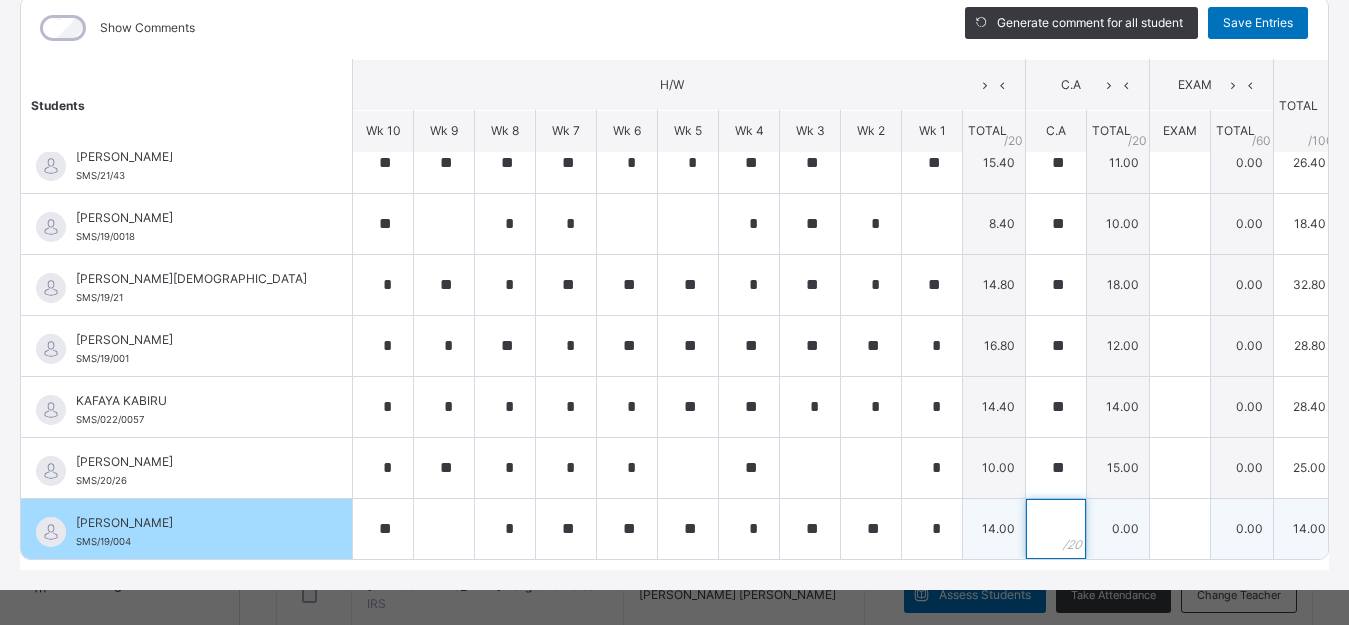 click at bounding box center [1056, 529] 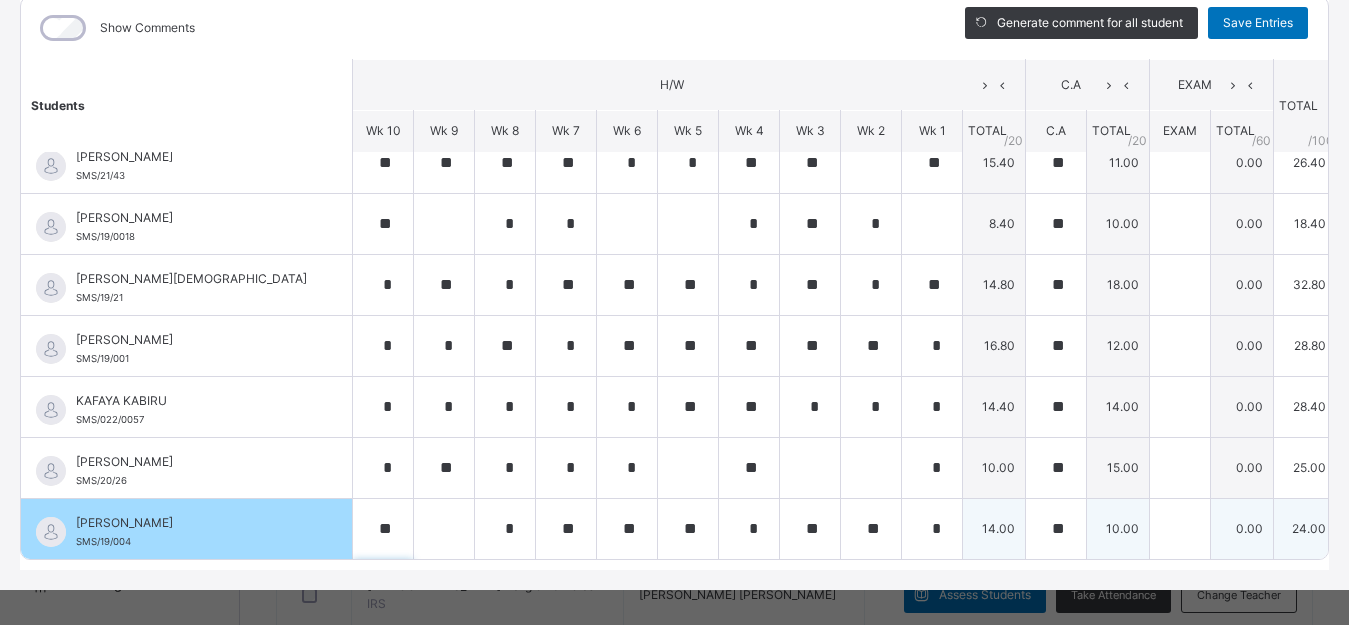 scroll, scrollTop: 82, scrollLeft: 0, axis: vertical 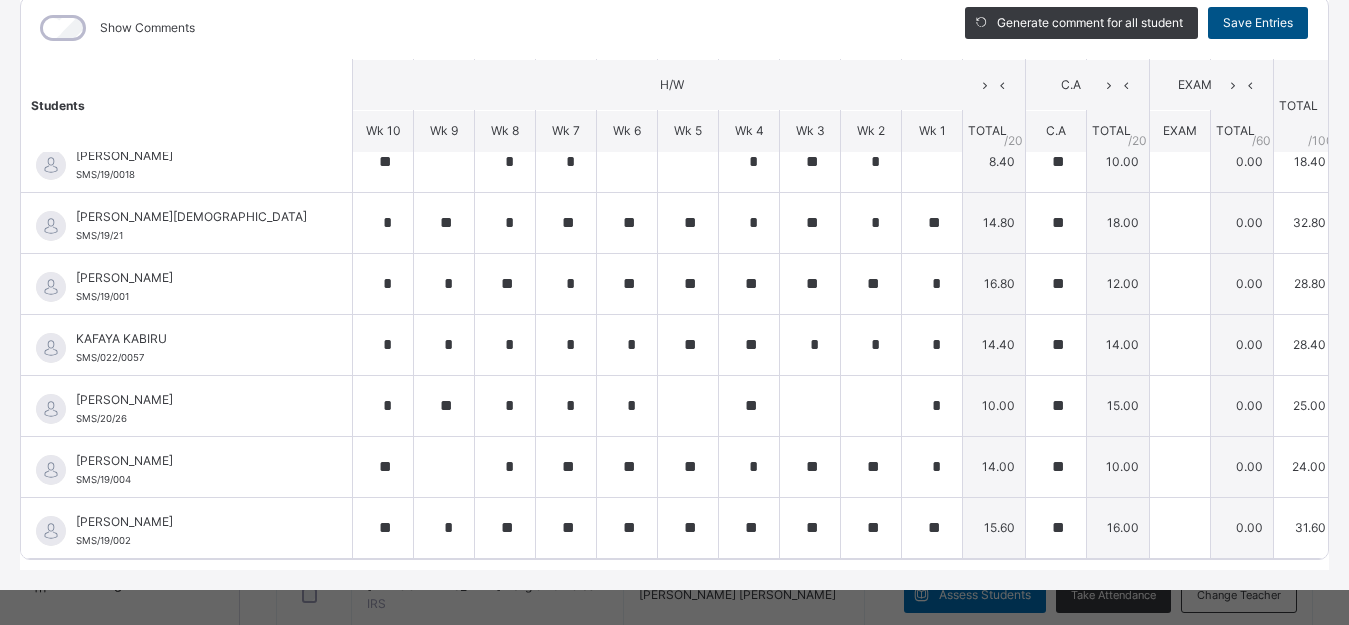 click on "Save Entries" at bounding box center [1258, 23] 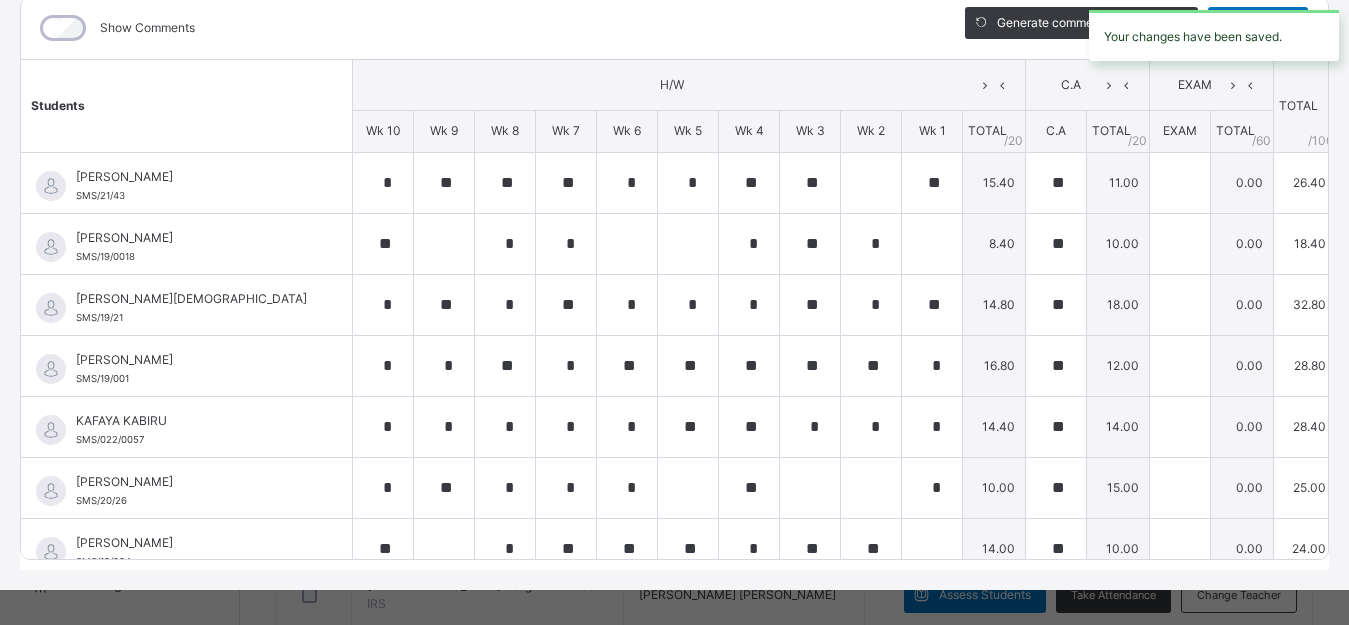 scroll, scrollTop: 82, scrollLeft: 0, axis: vertical 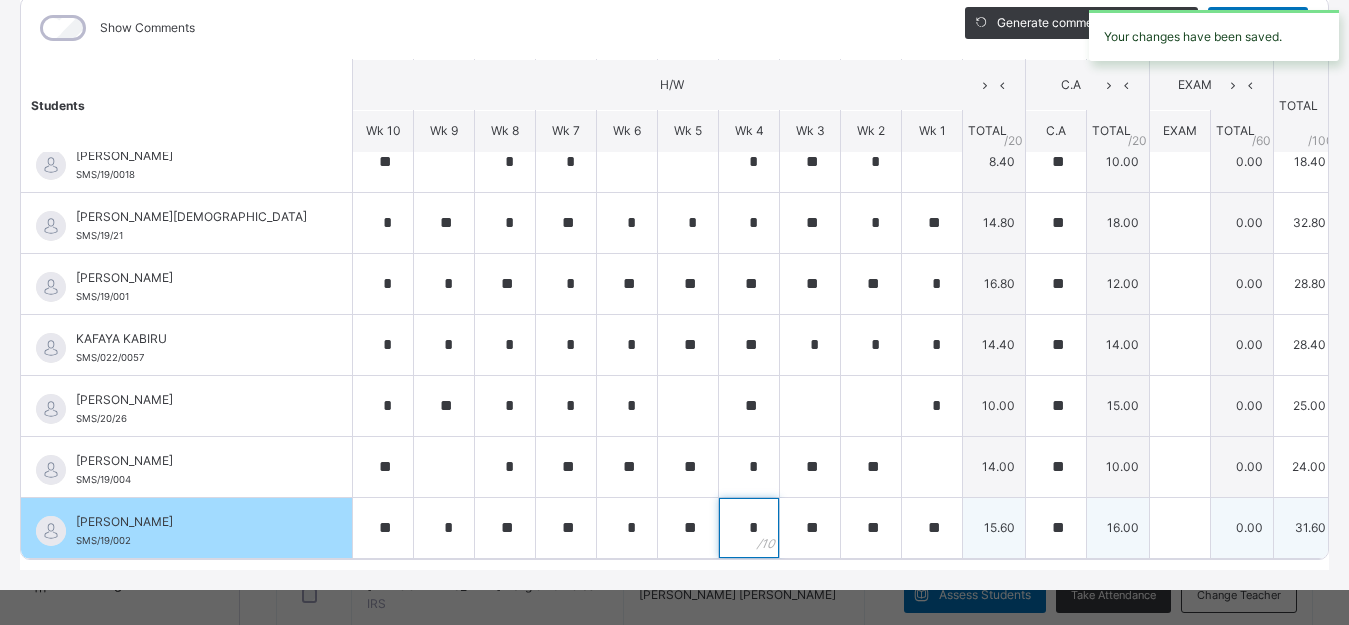 click on "*" at bounding box center (749, 528) 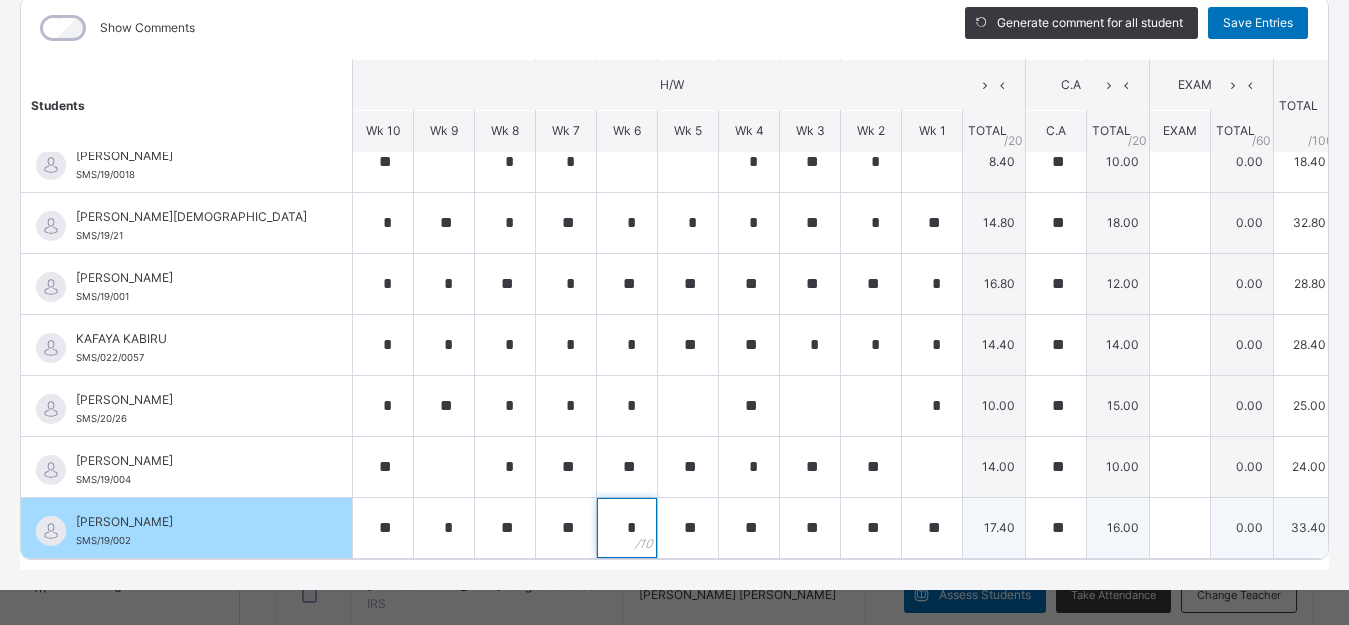 click on "*" at bounding box center [627, 528] 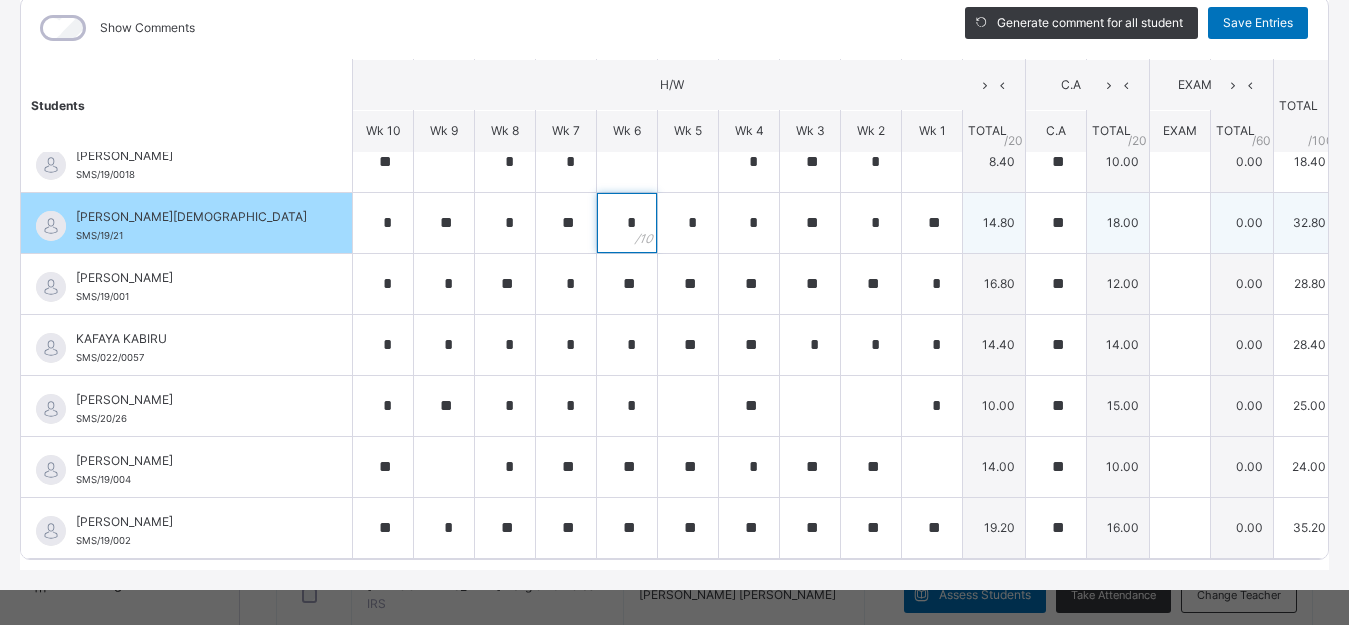 click on "*" at bounding box center (627, 223) 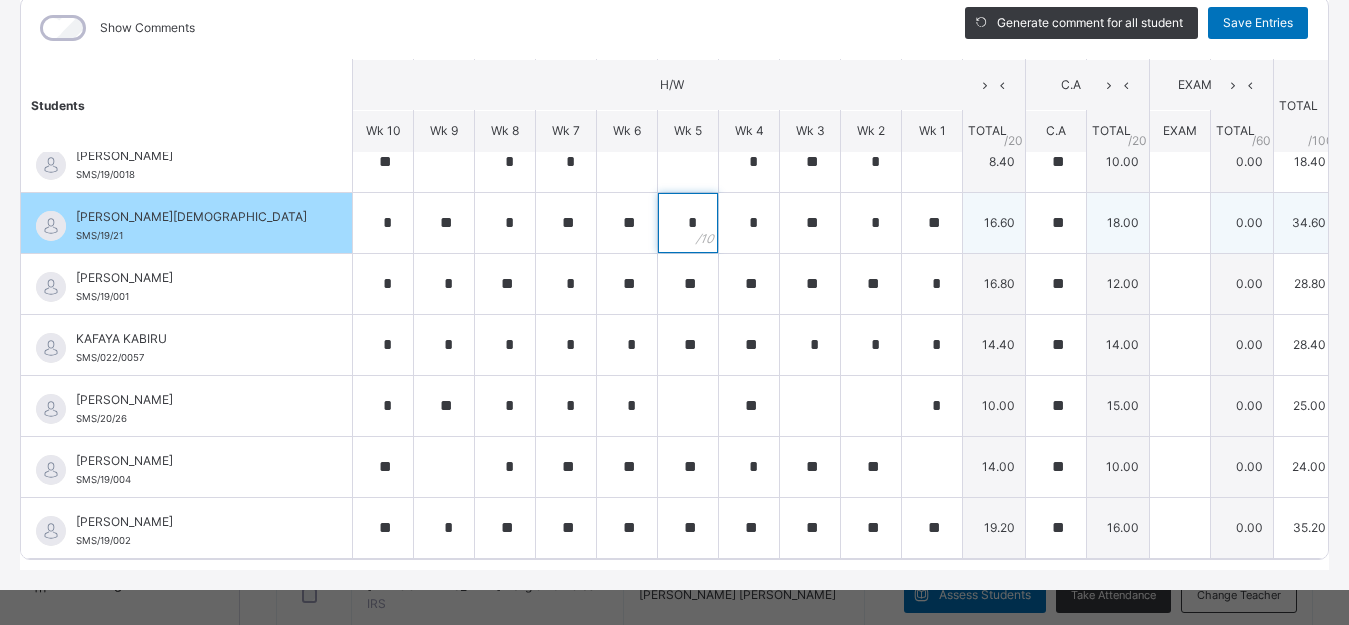 click on "*" at bounding box center (688, 223) 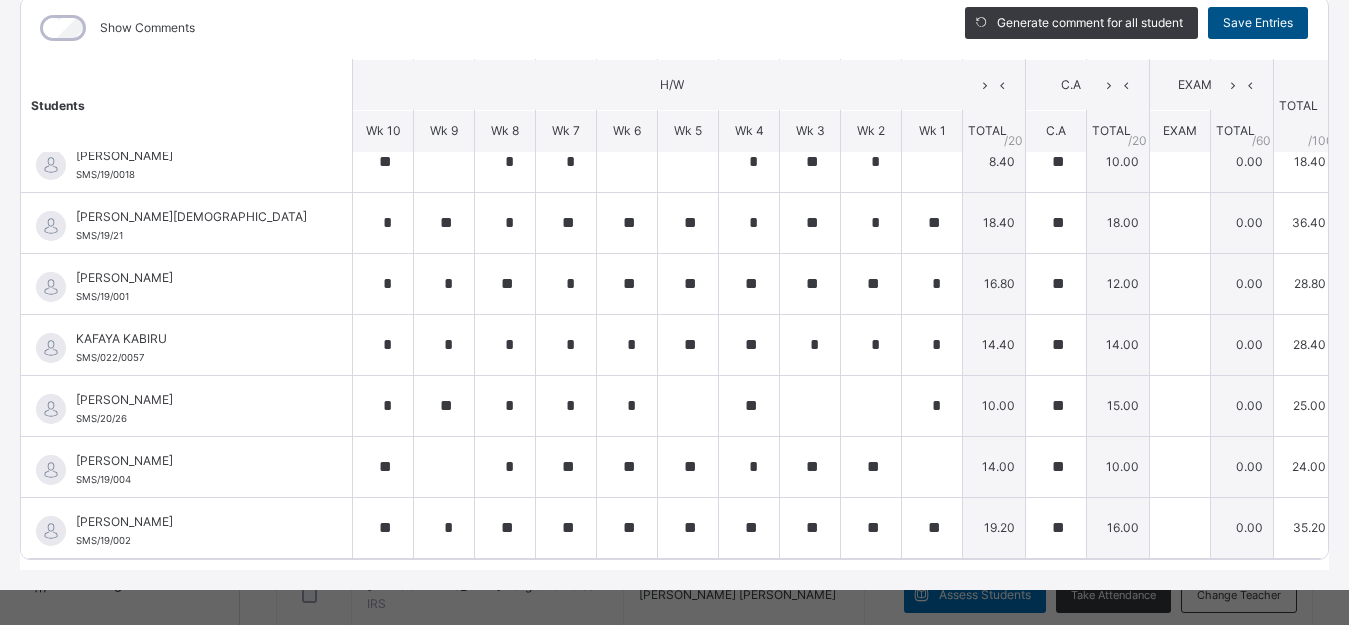 click on "Save Entries" at bounding box center [1258, 23] 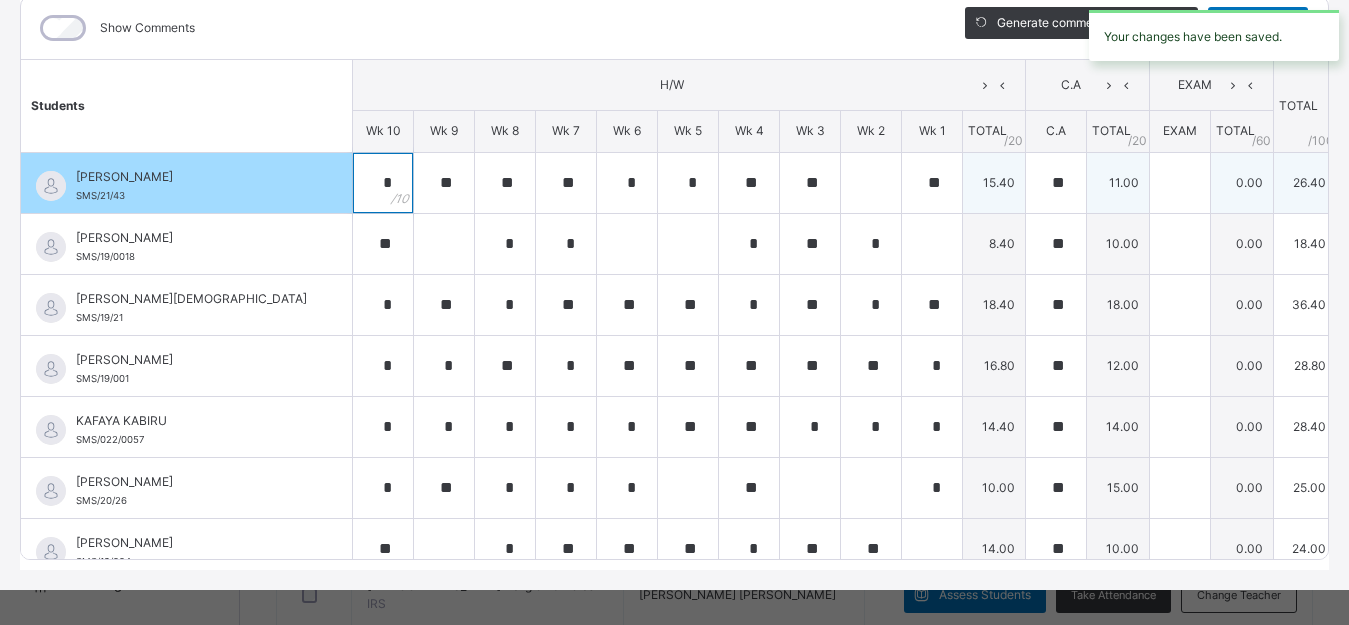click on "*" at bounding box center [383, 183] 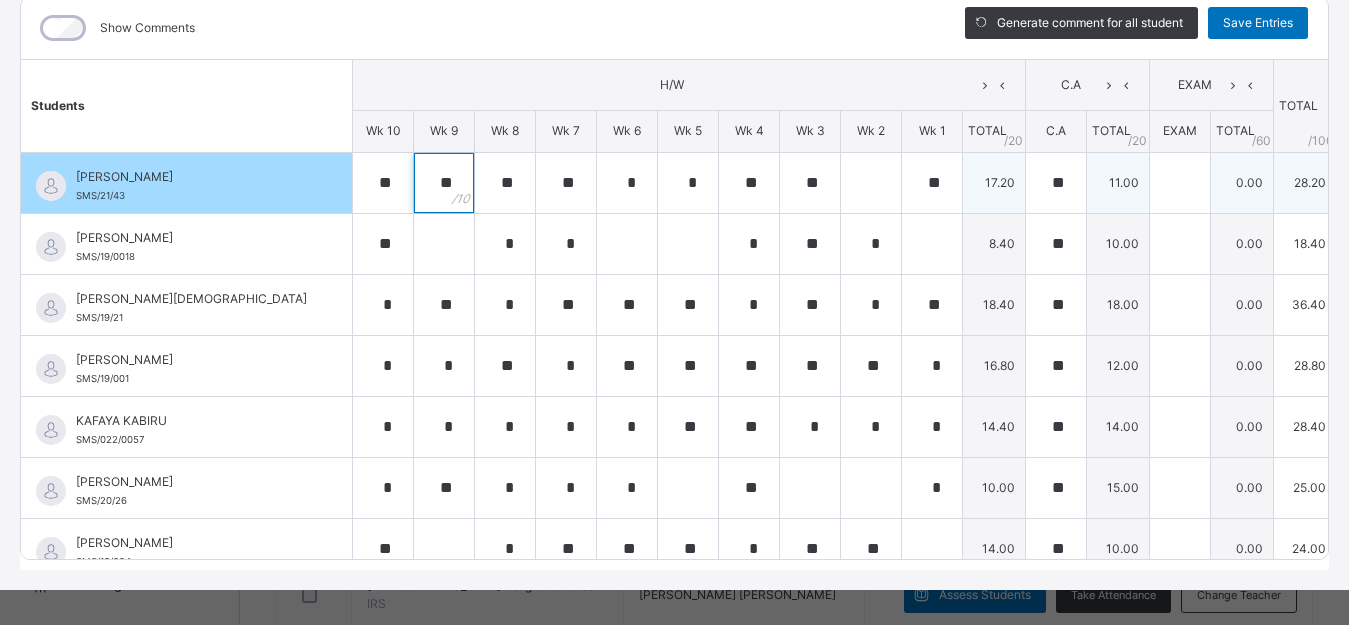 click on "**" at bounding box center (444, 183) 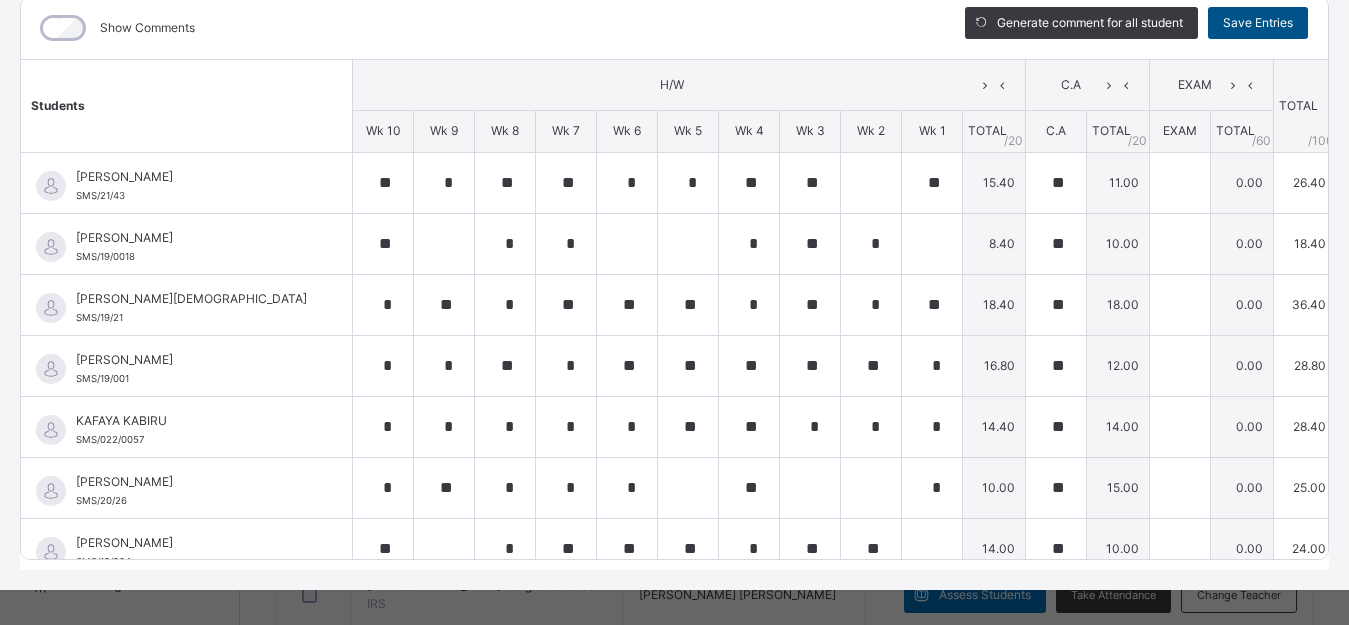 click on "Save Entries" at bounding box center [1258, 23] 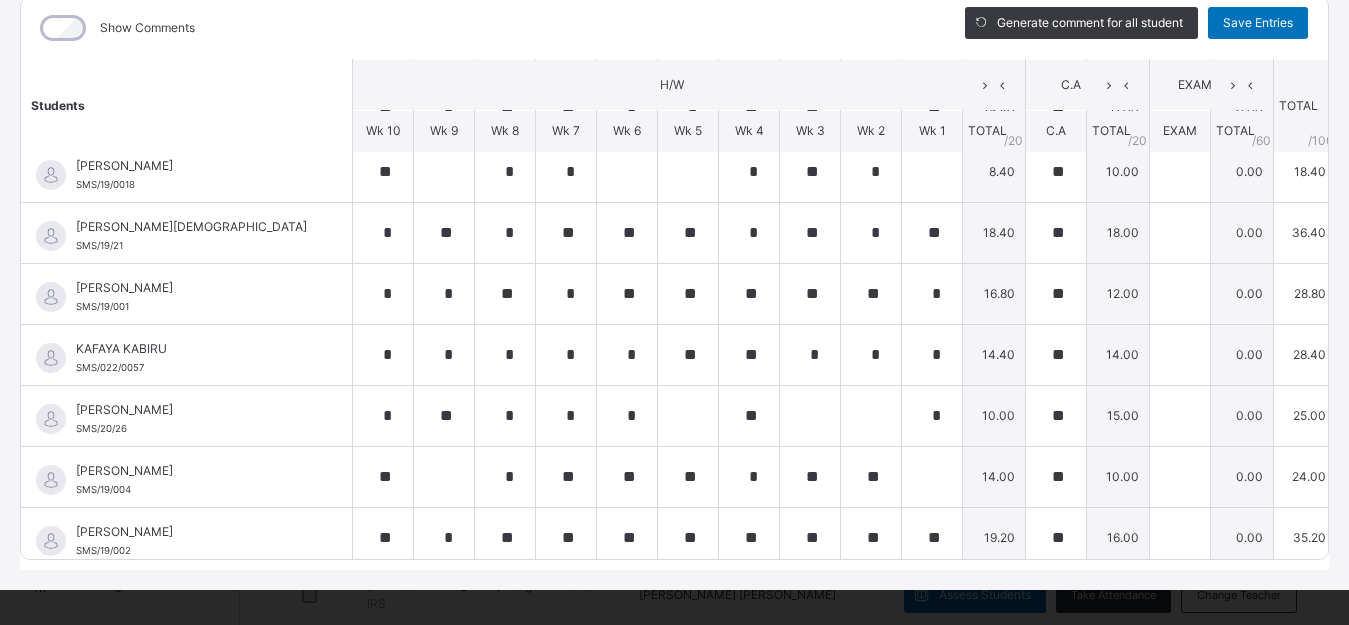 scroll, scrollTop: 82, scrollLeft: 0, axis: vertical 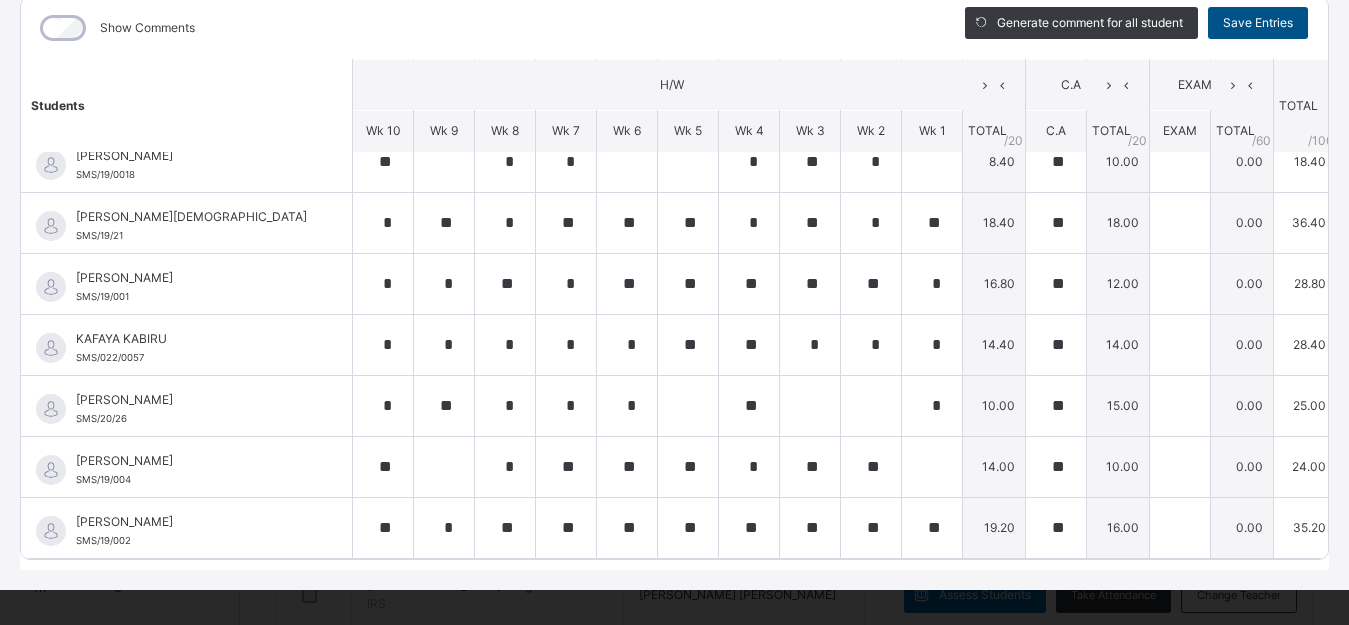 click on "Save Entries" at bounding box center (1258, 23) 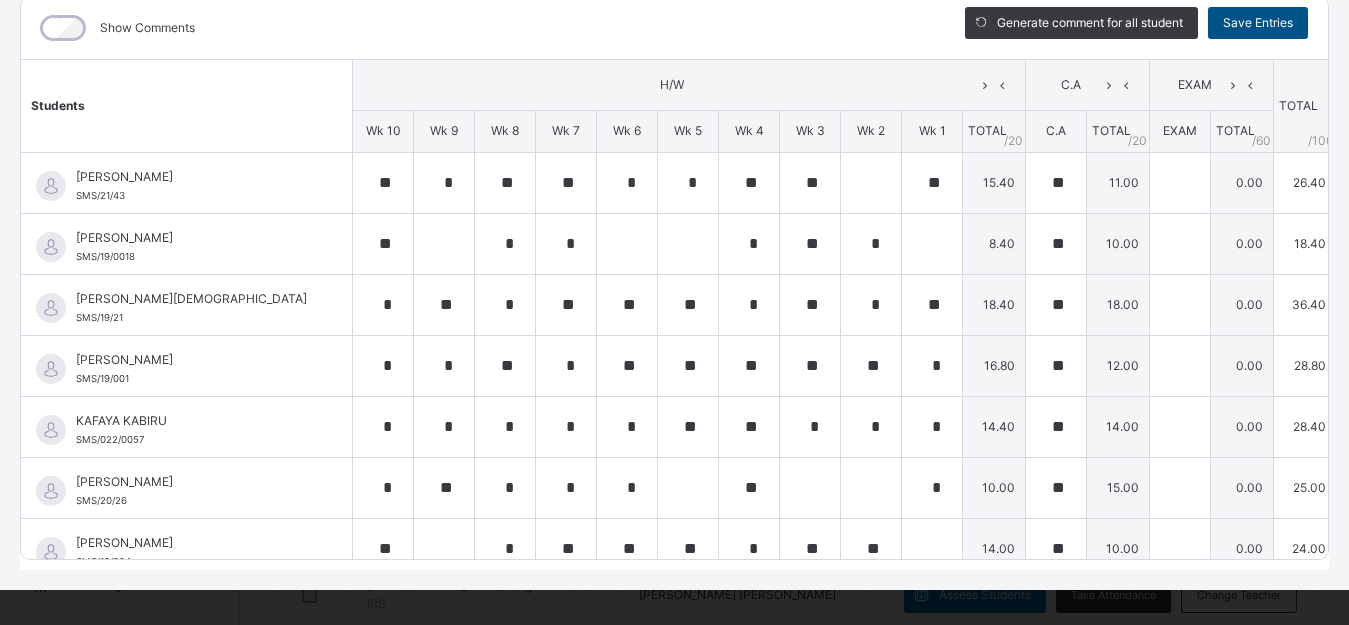 scroll, scrollTop: 0, scrollLeft: 0, axis: both 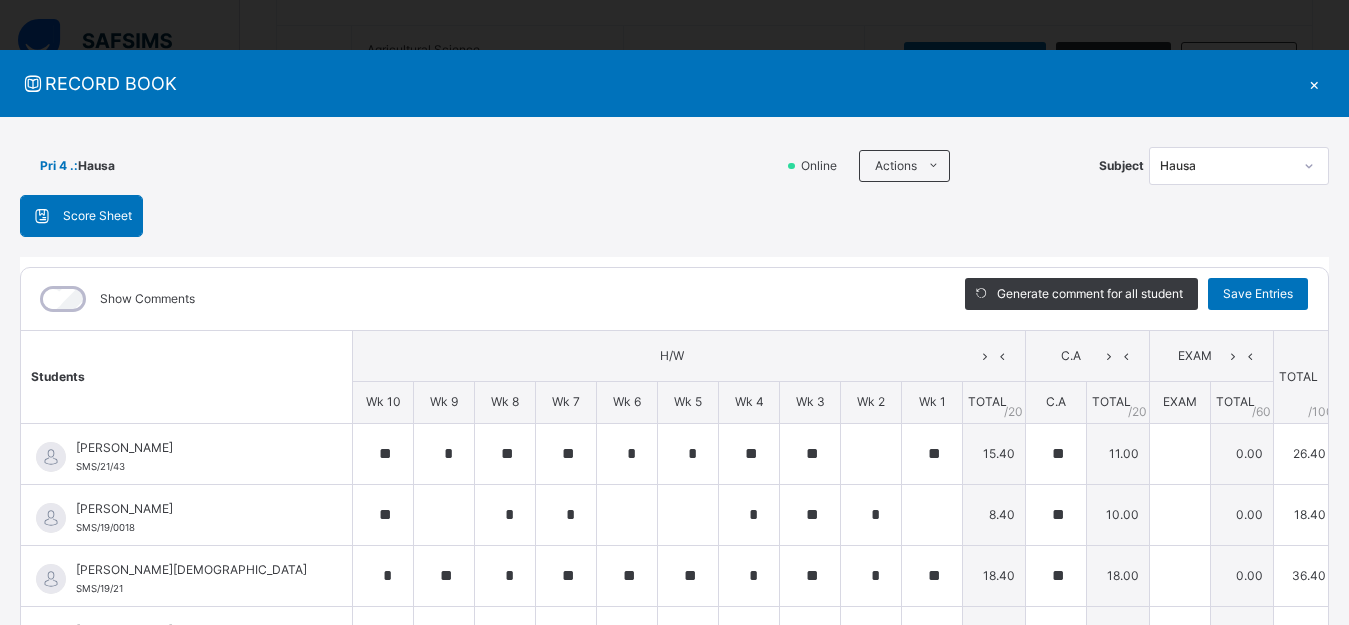 click at bounding box center [1309, 166] 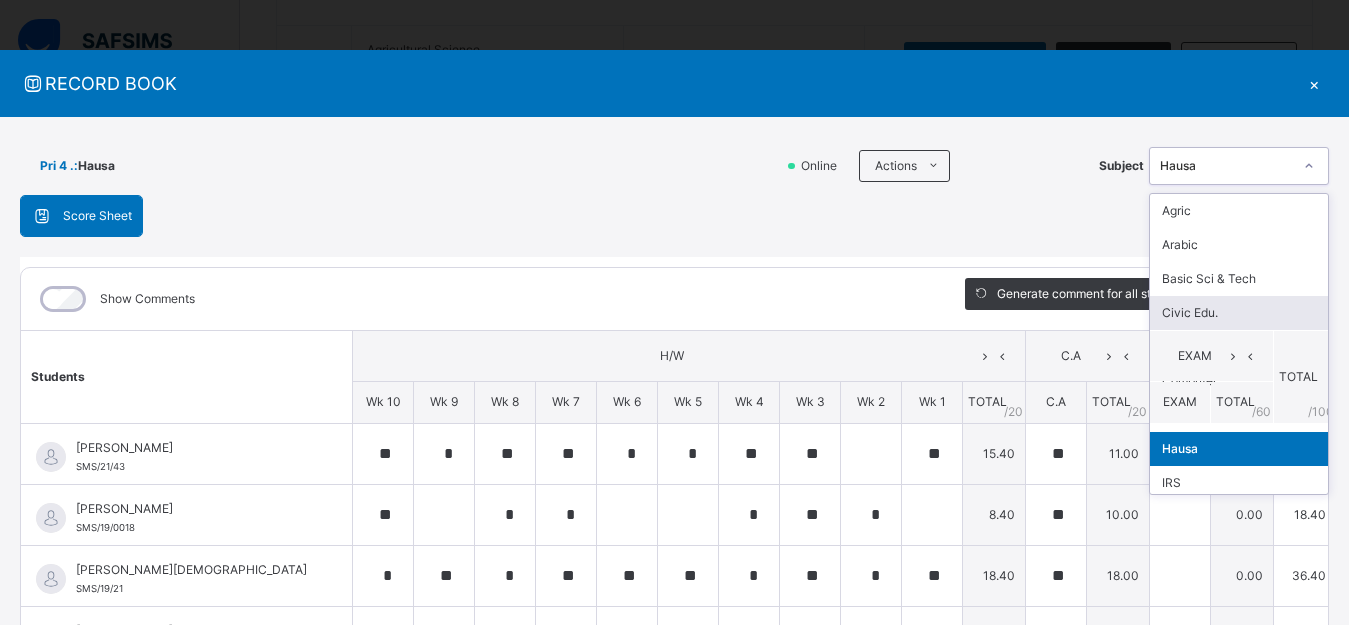 scroll, scrollTop: 108, scrollLeft: 0, axis: vertical 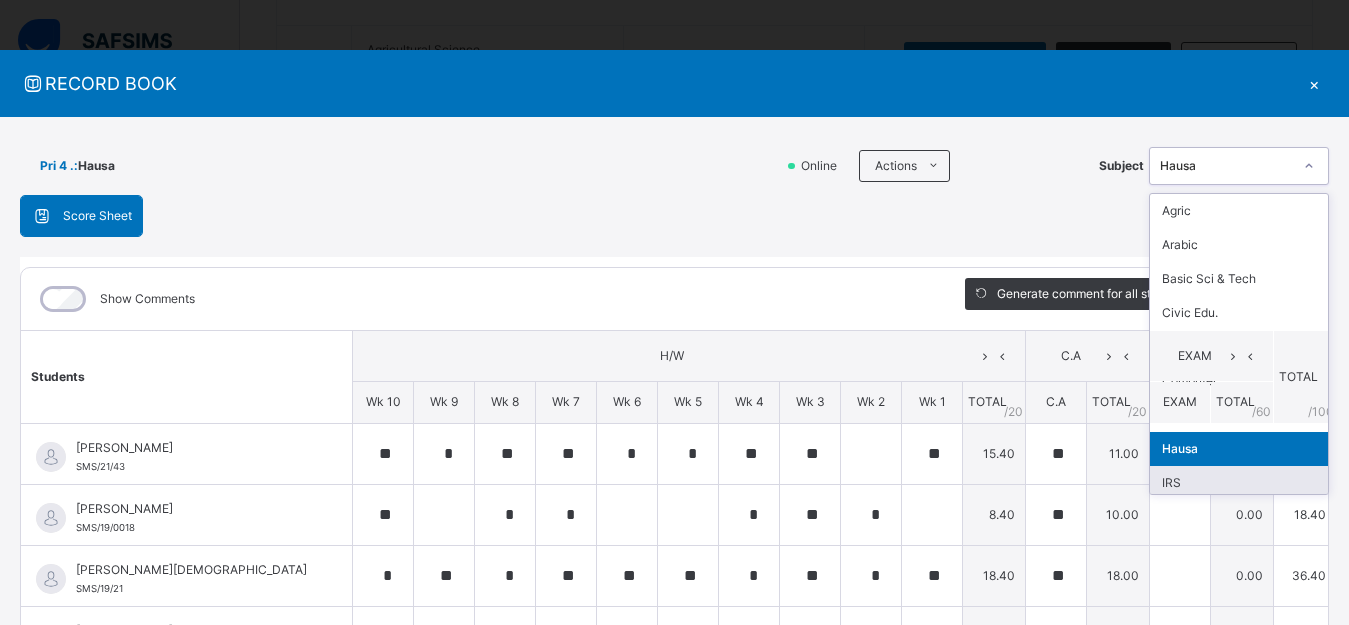 click on "IRS" at bounding box center [1239, 483] 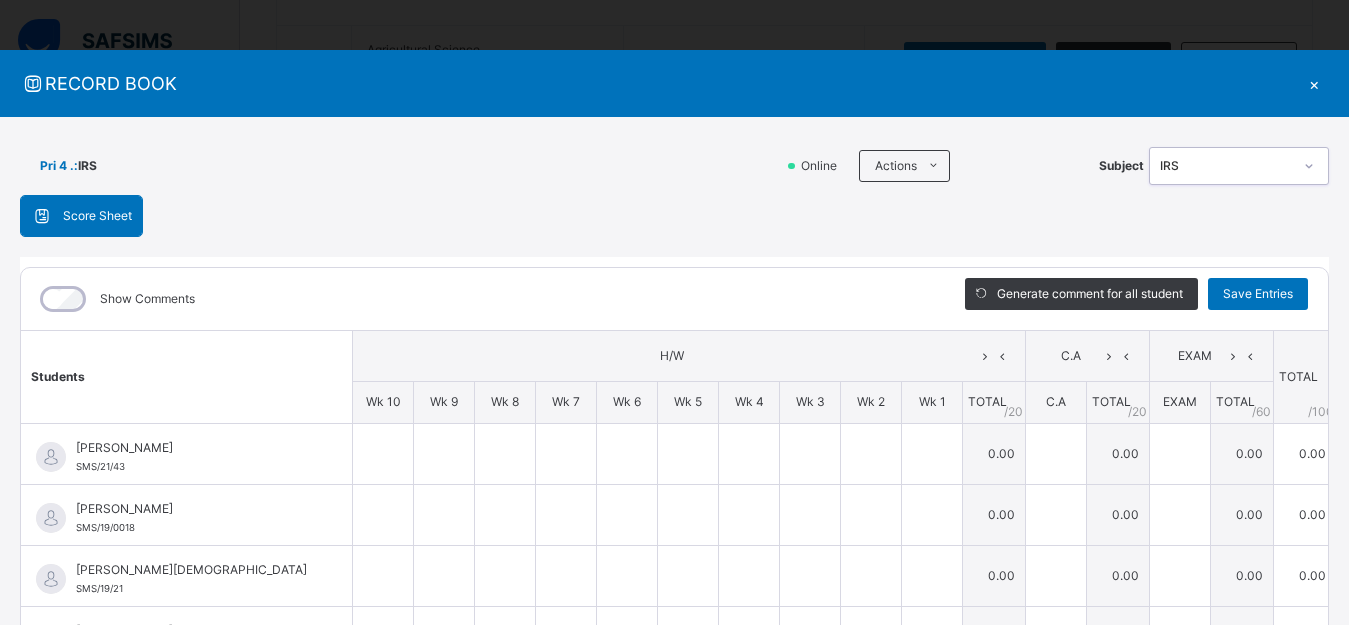 scroll, scrollTop: 286, scrollLeft: 0, axis: vertical 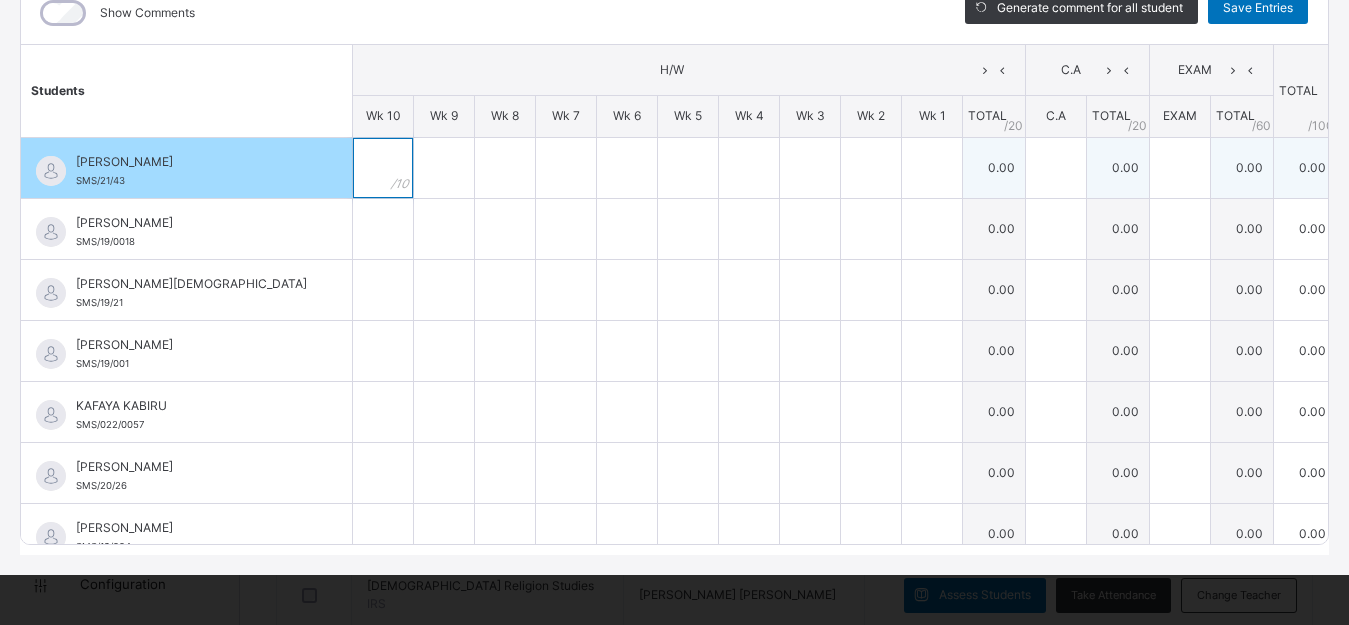 click at bounding box center [383, 168] 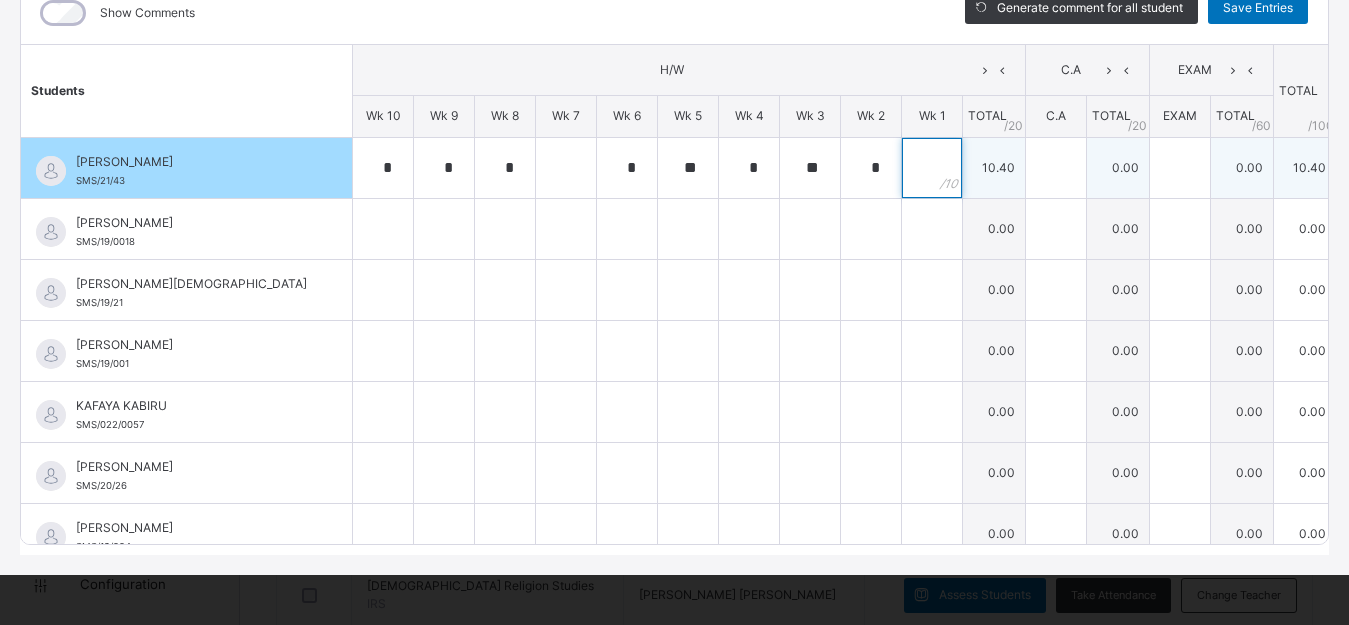 click at bounding box center (932, 168) 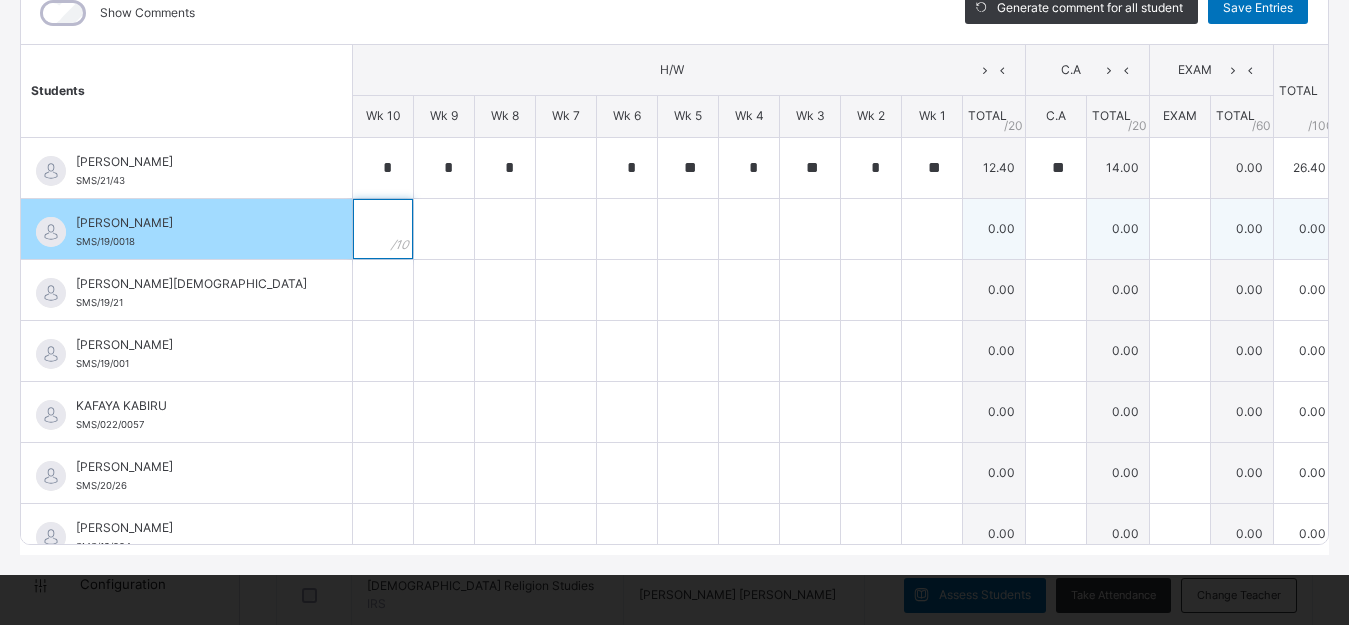 click at bounding box center [383, 229] 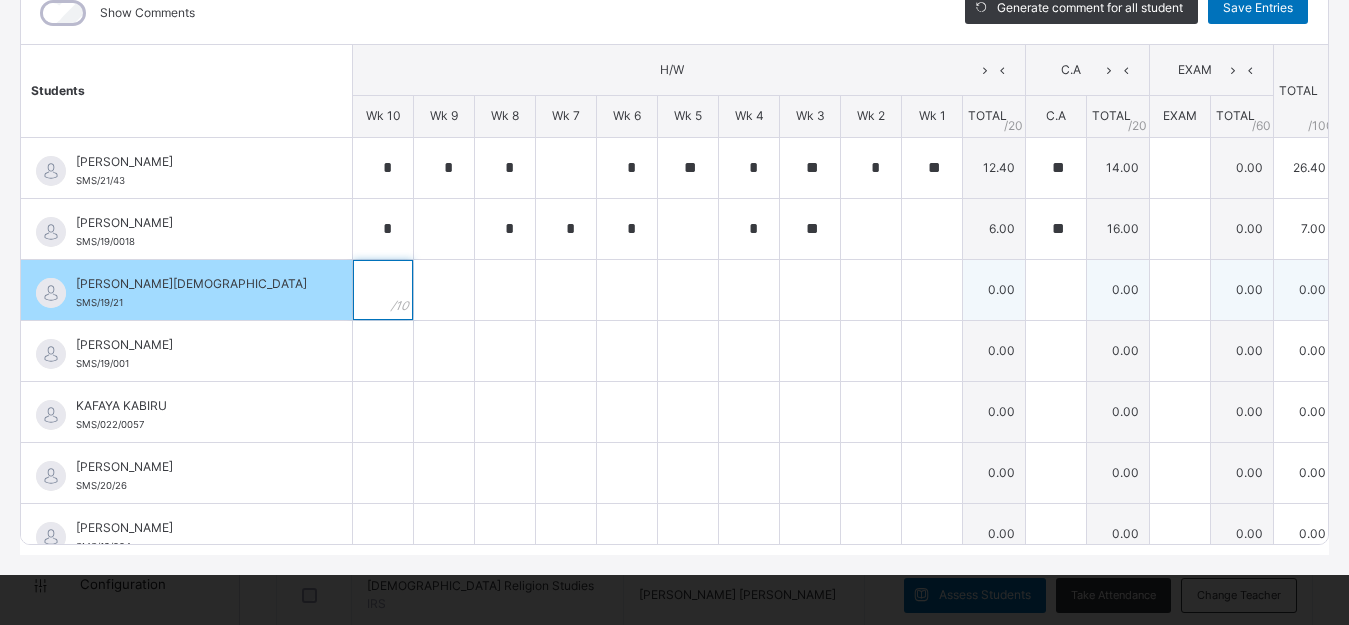 click at bounding box center (383, 290) 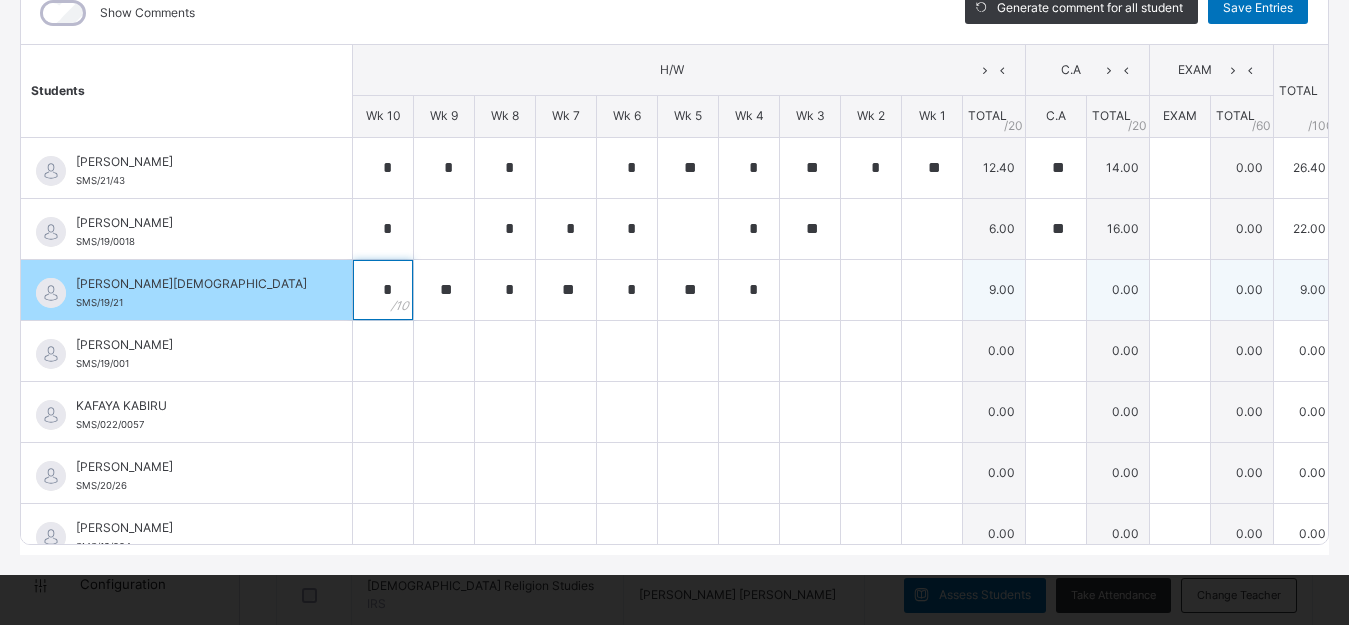 click on "*" at bounding box center [383, 290] 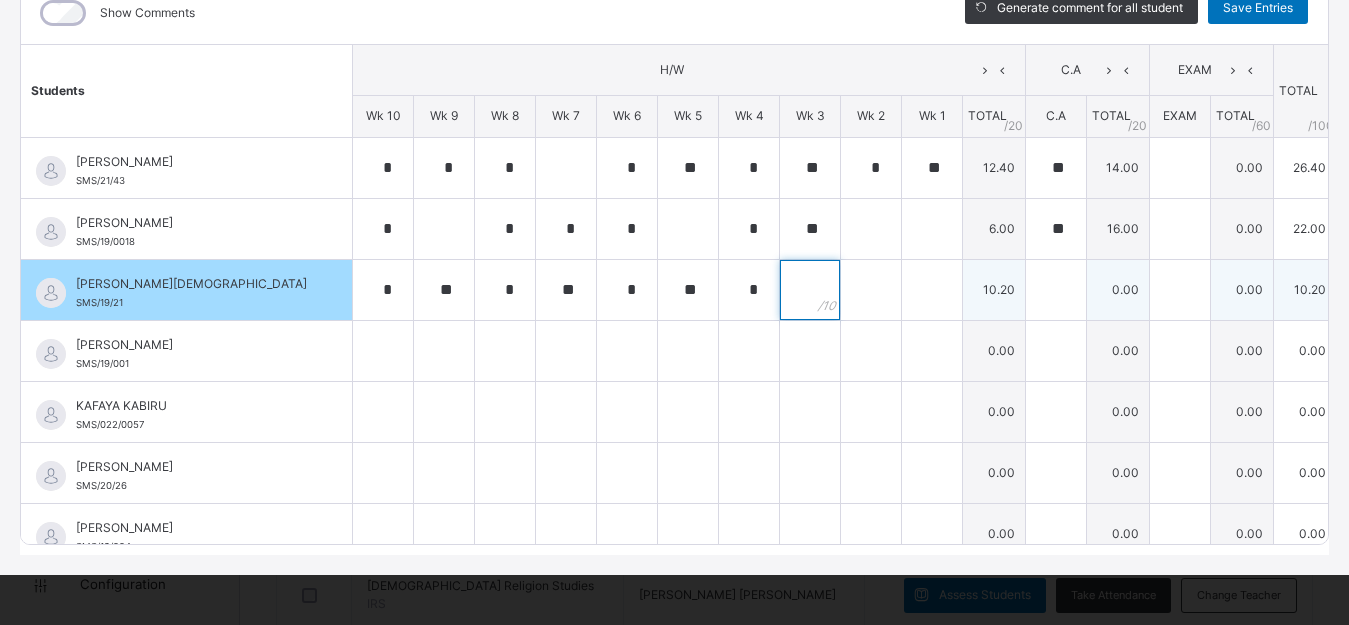 click at bounding box center [810, 290] 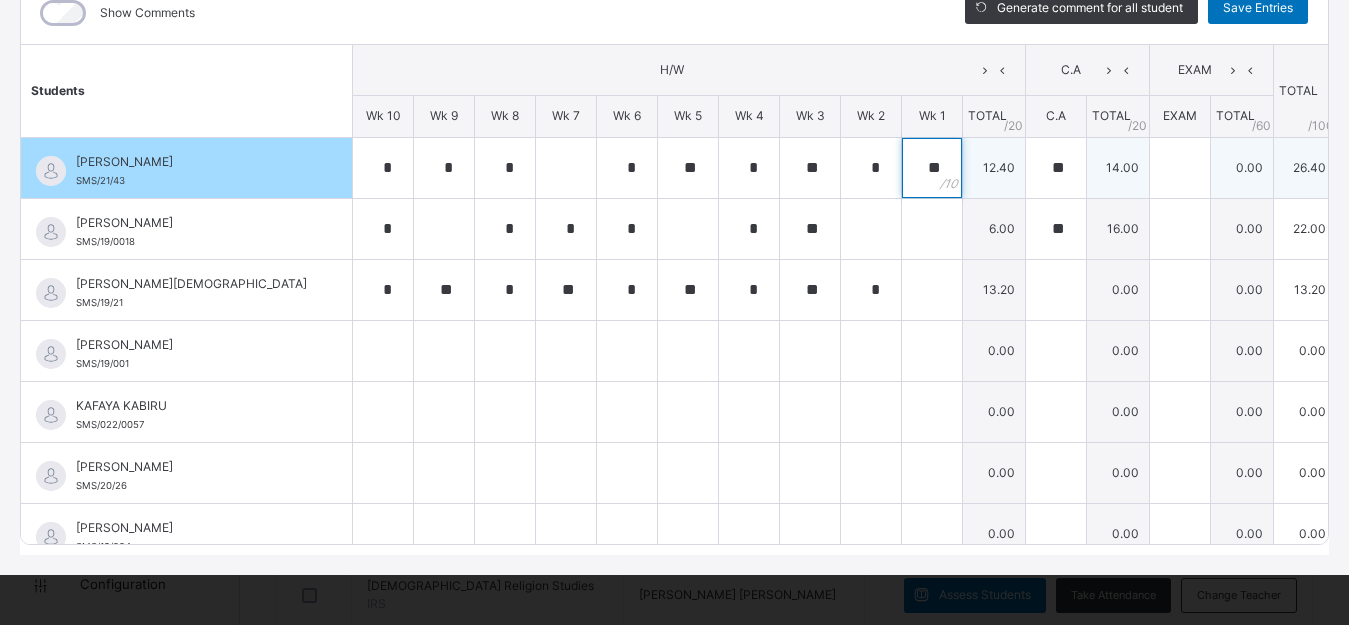 click on "**" at bounding box center (932, 168) 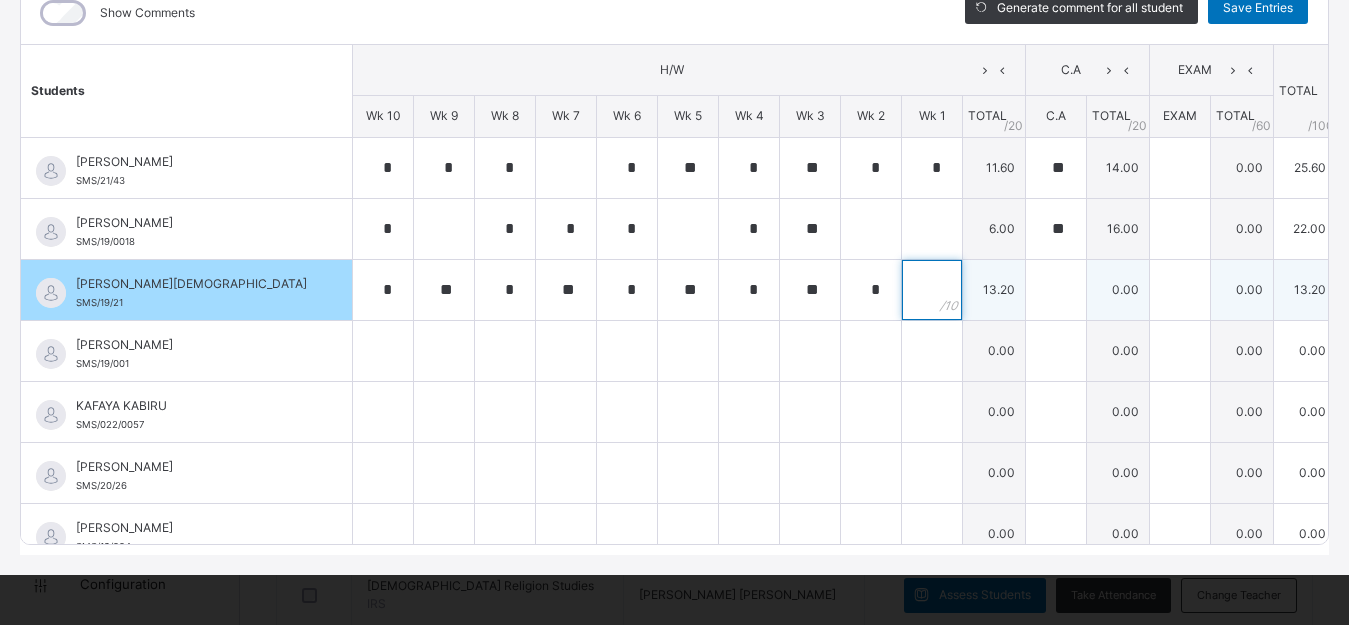 click at bounding box center [932, 290] 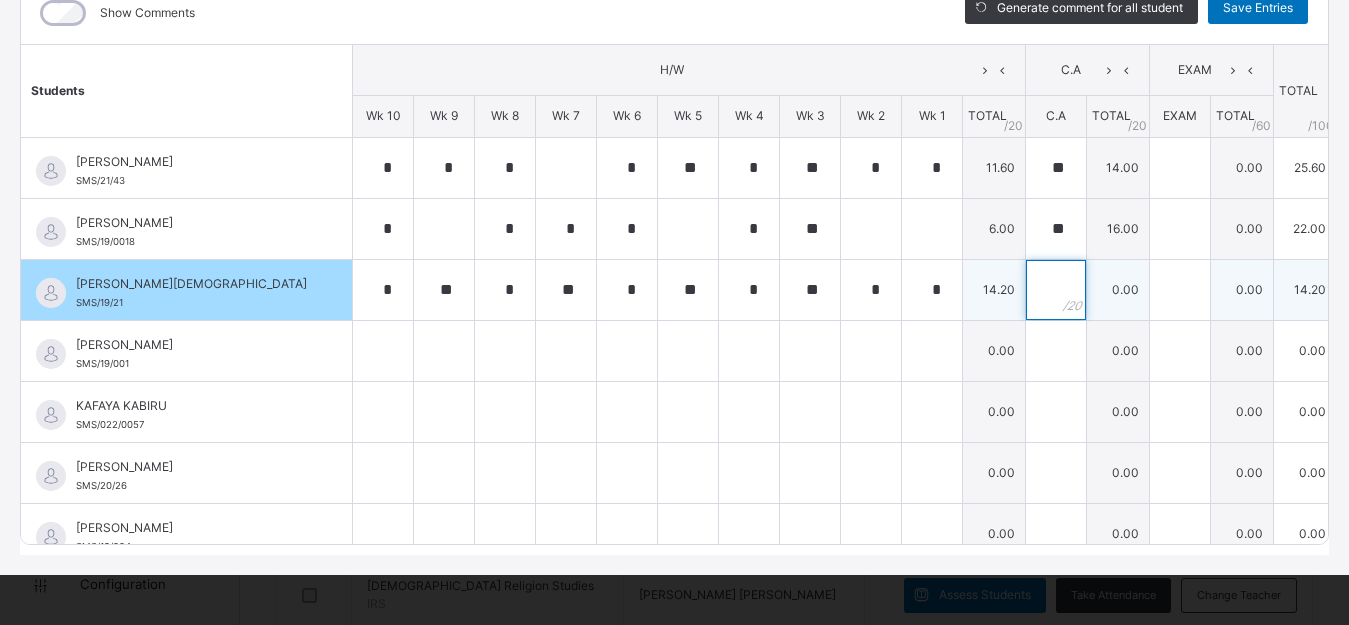 click at bounding box center (1056, 290) 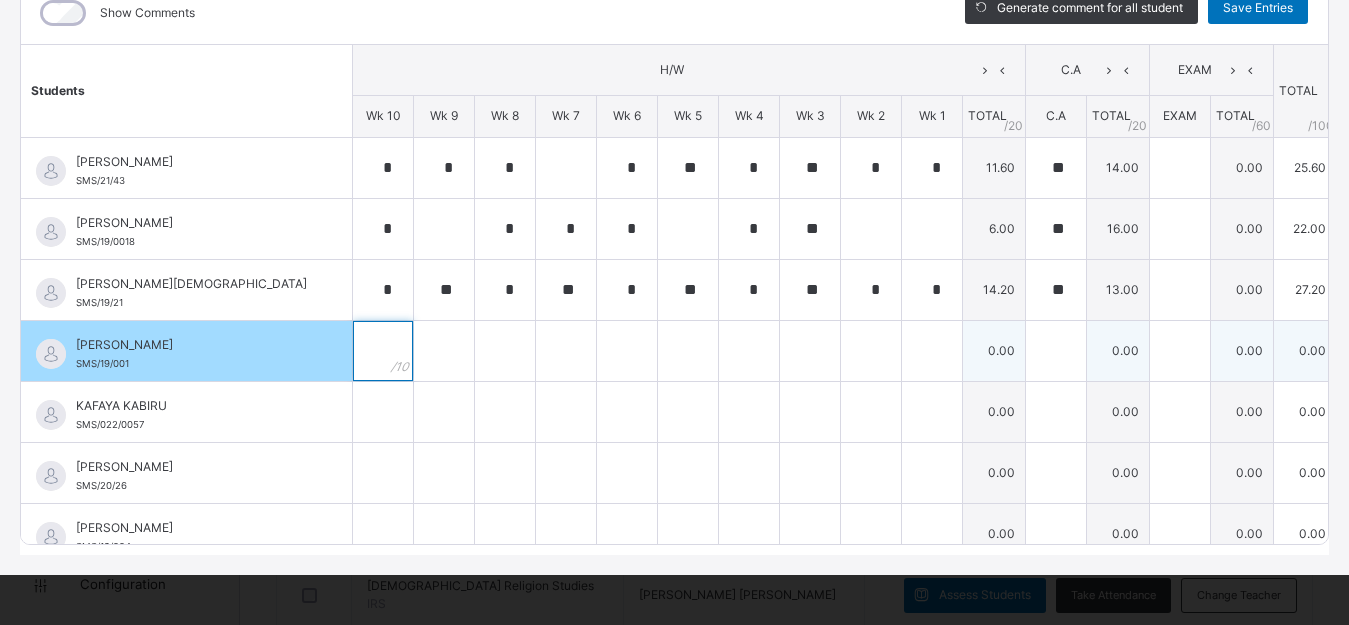 click at bounding box center (383, 351) 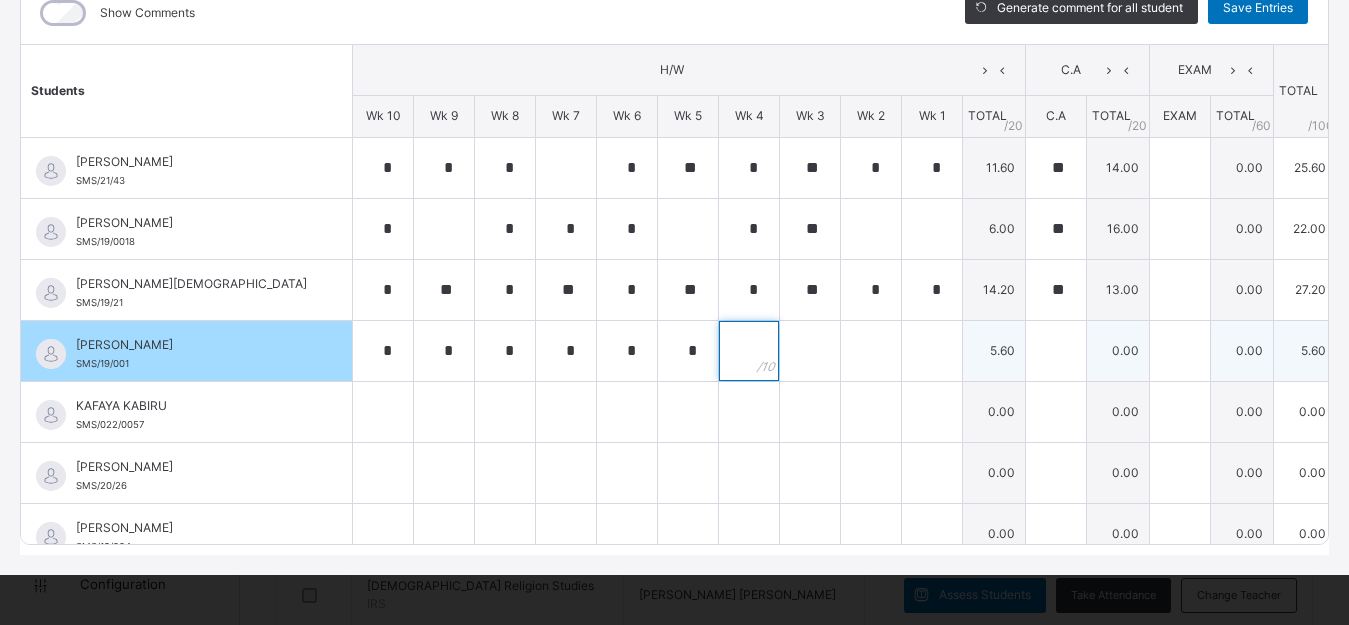 click at bounding box center (749, 351) 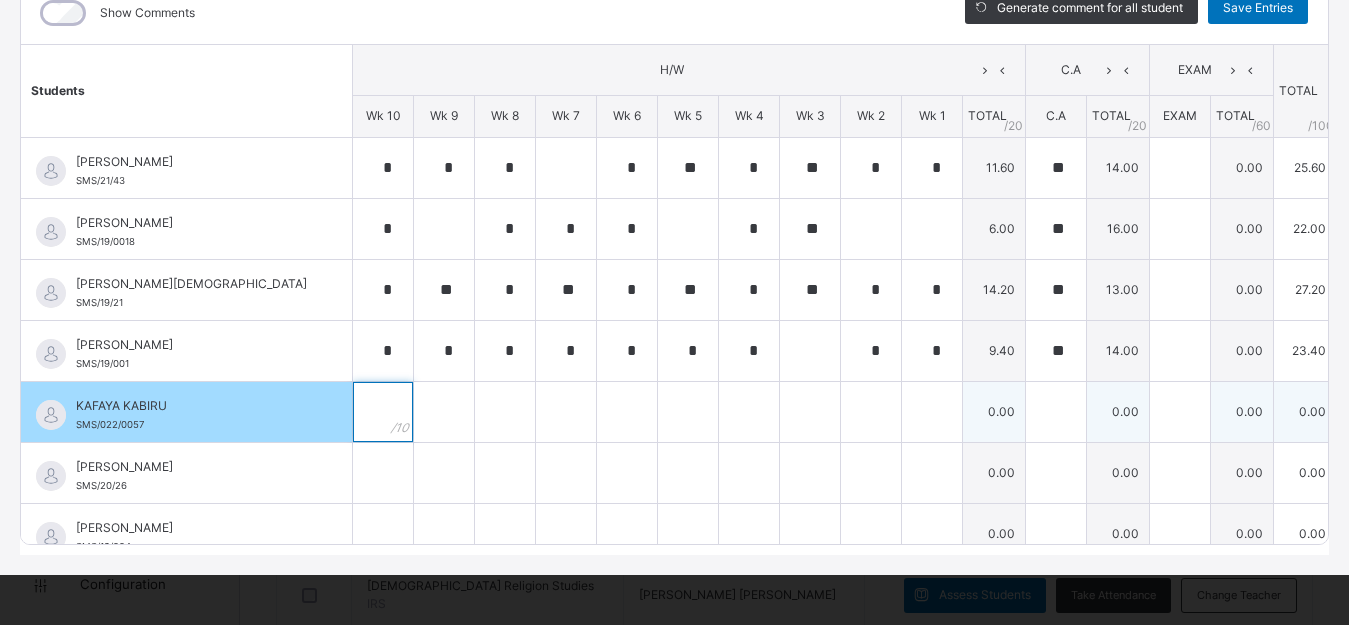 click at bounding box center [383, 412] 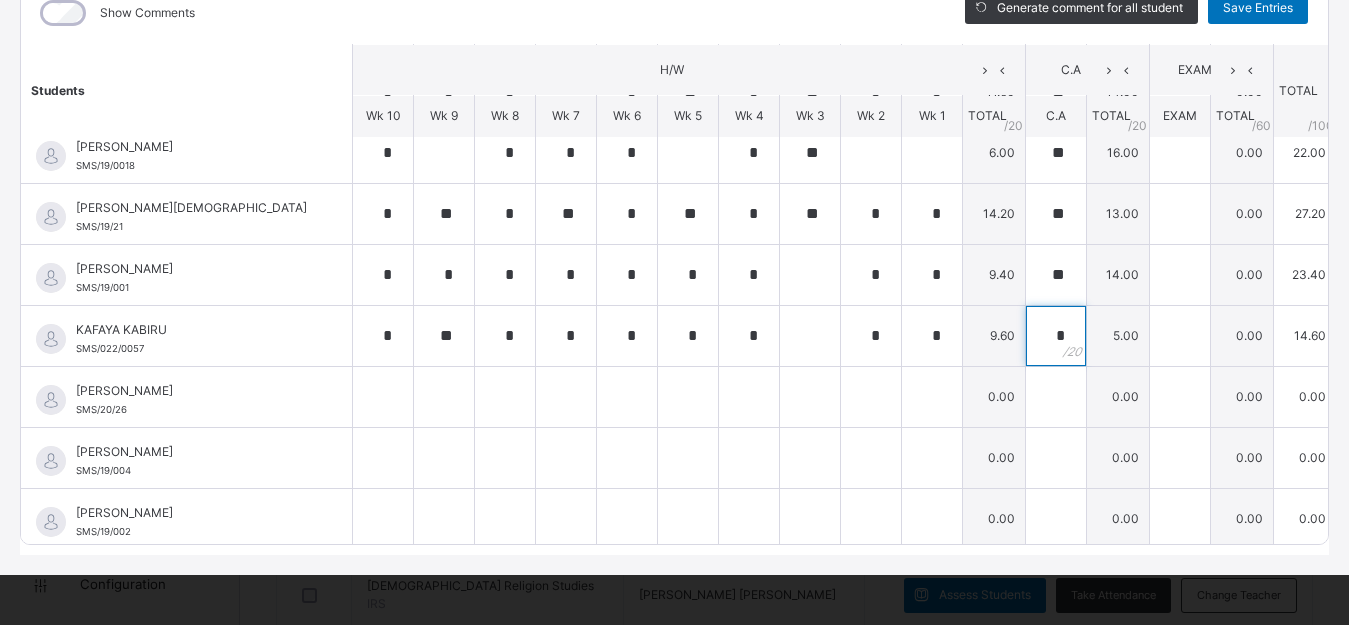 scroll, scrollTop: 82, scrollLeft: 0, axis: vertical 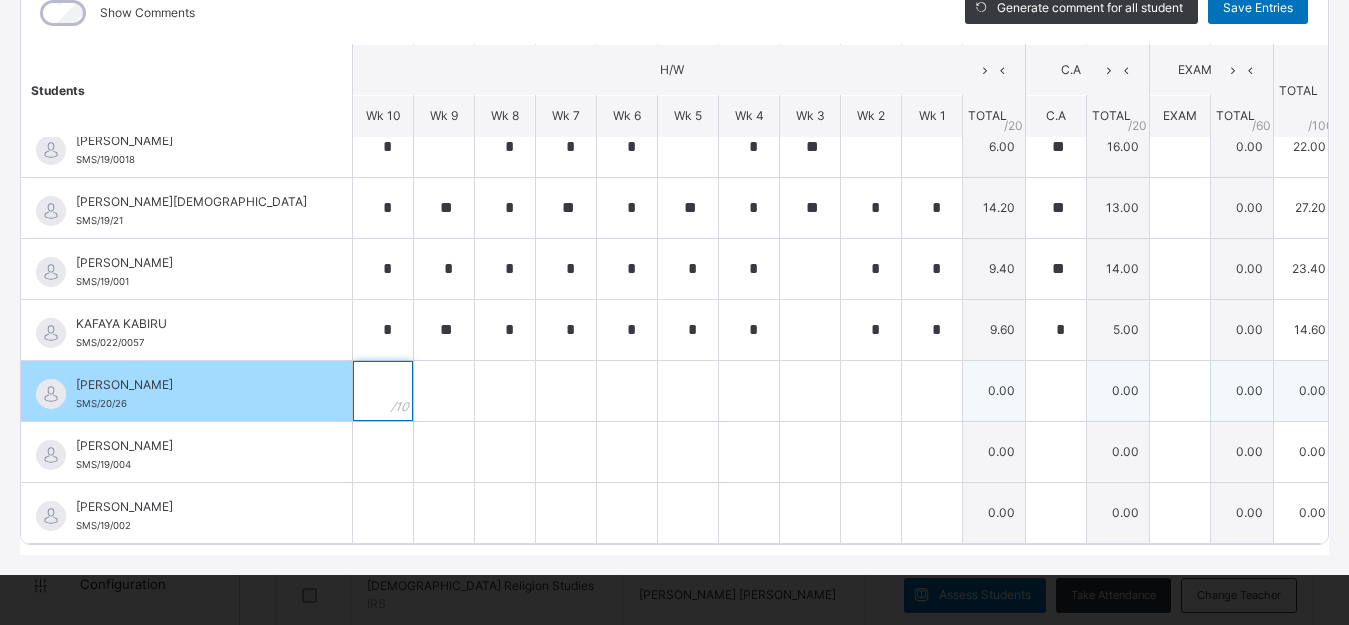 click at bounding box center [383, 391] 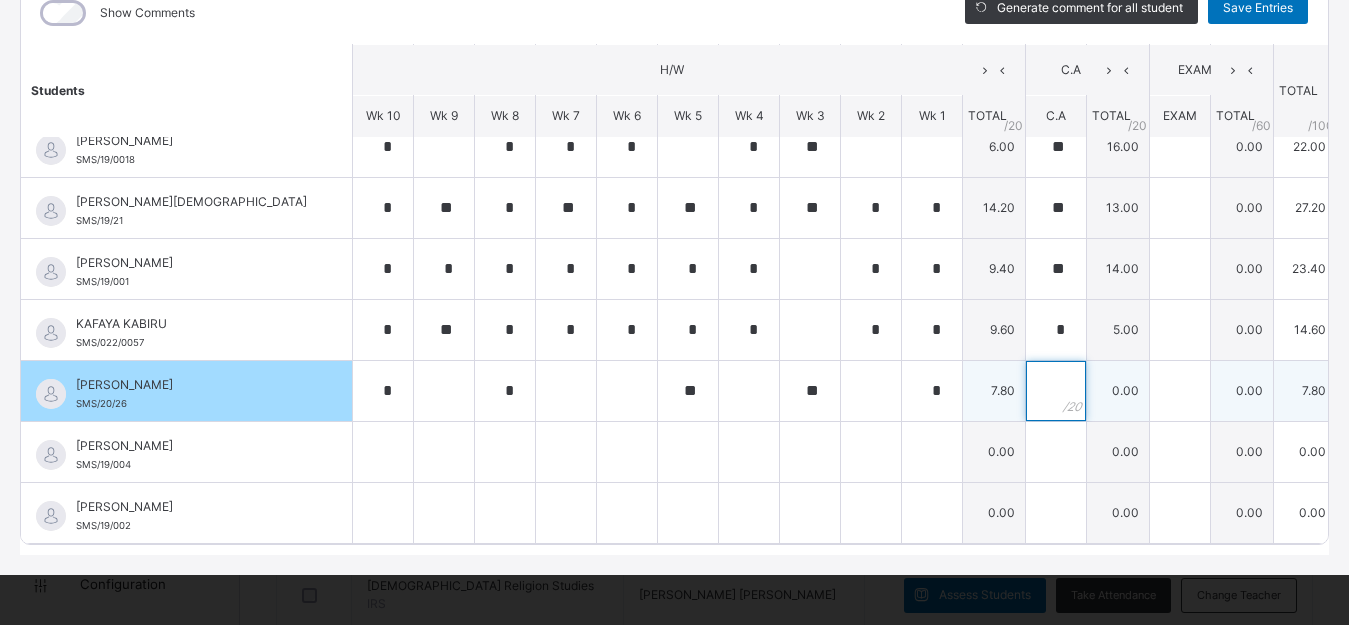 click at bounding box center (1056, 391) 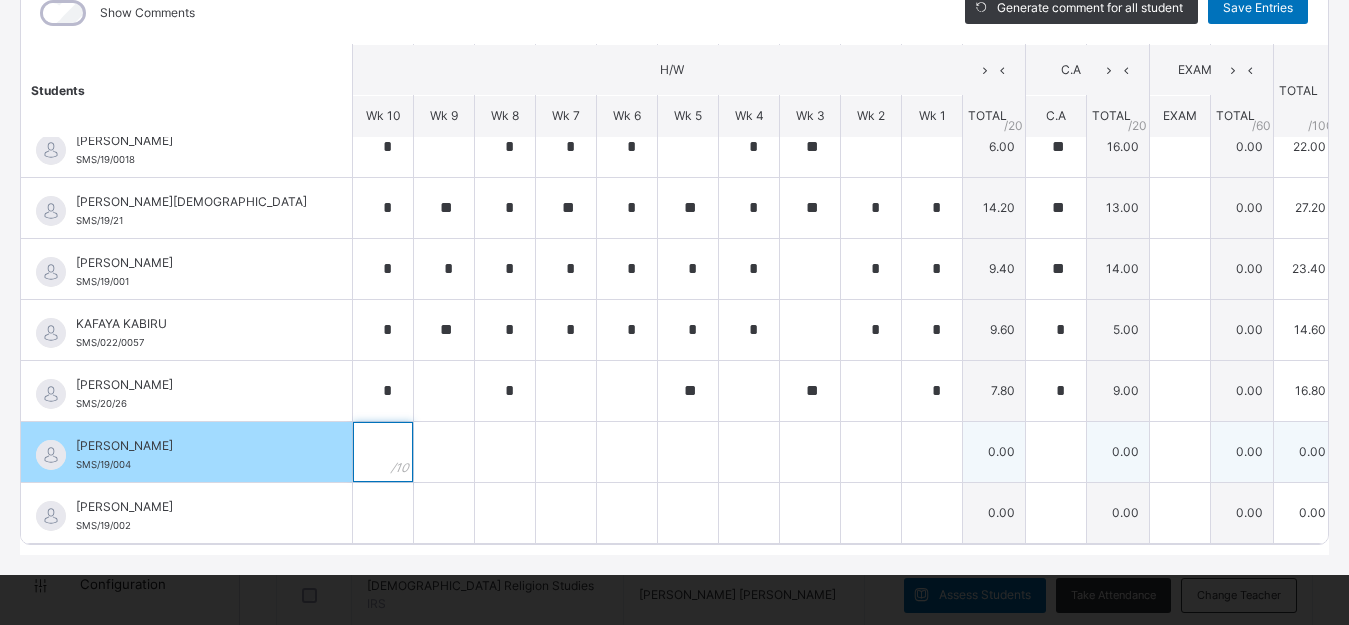 click at bounding box center (383, 452) 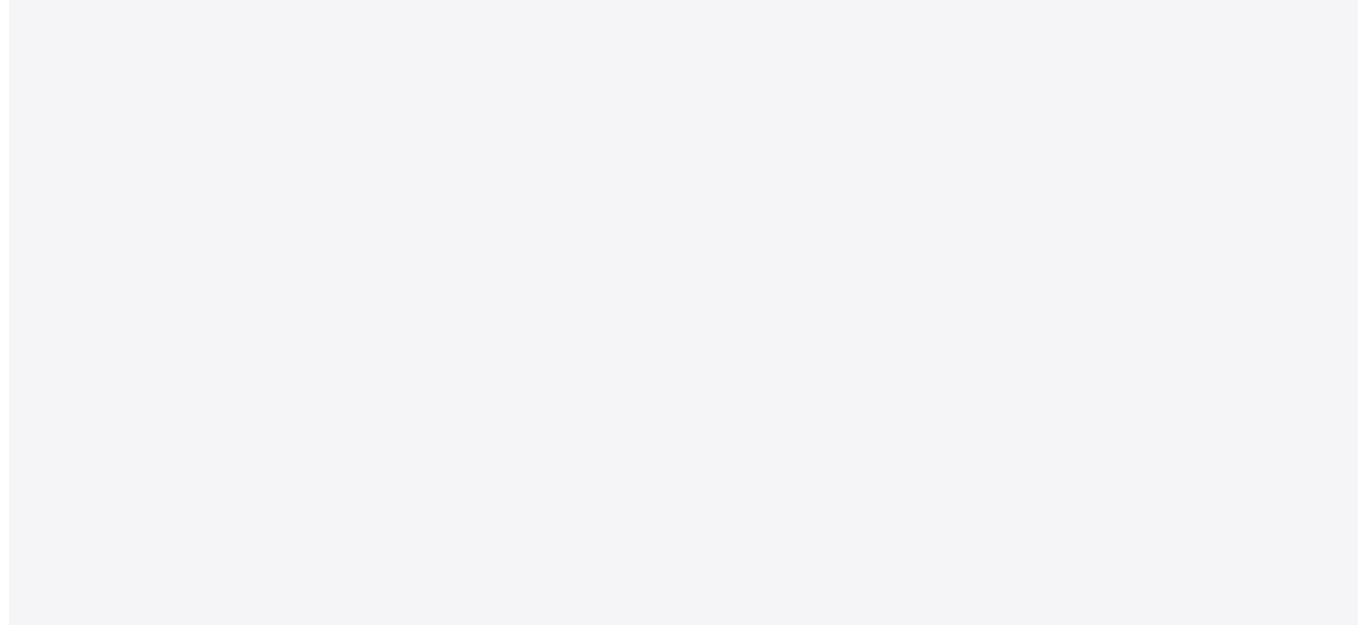 scroll, scrollTop: 0, scrollLeft: 0, axis: both 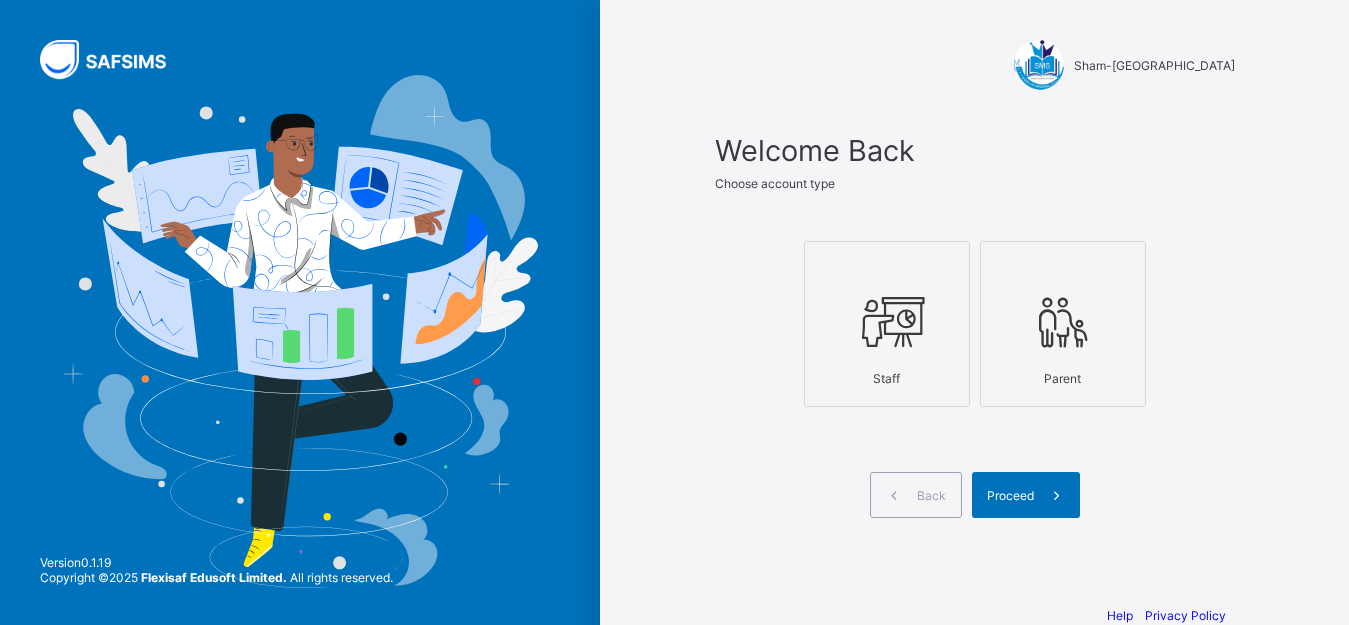 click at bounding box center (887, 322) 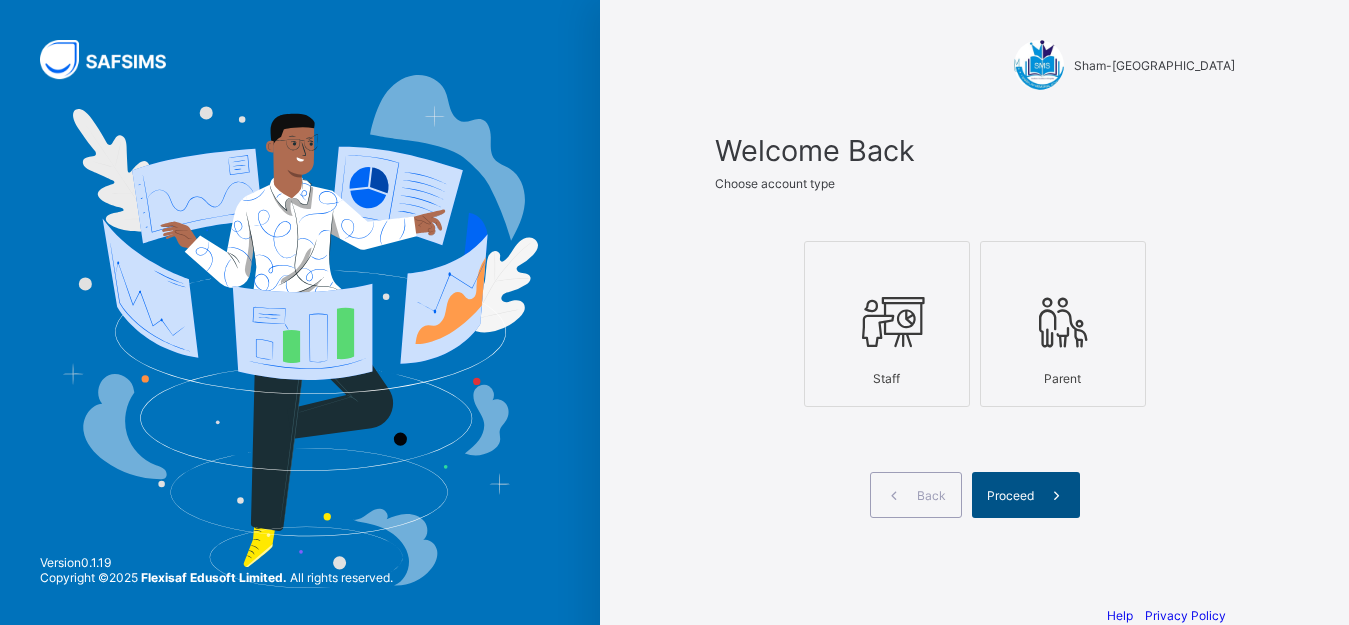 click on "Proceed" at bounding box center [1026, 495] 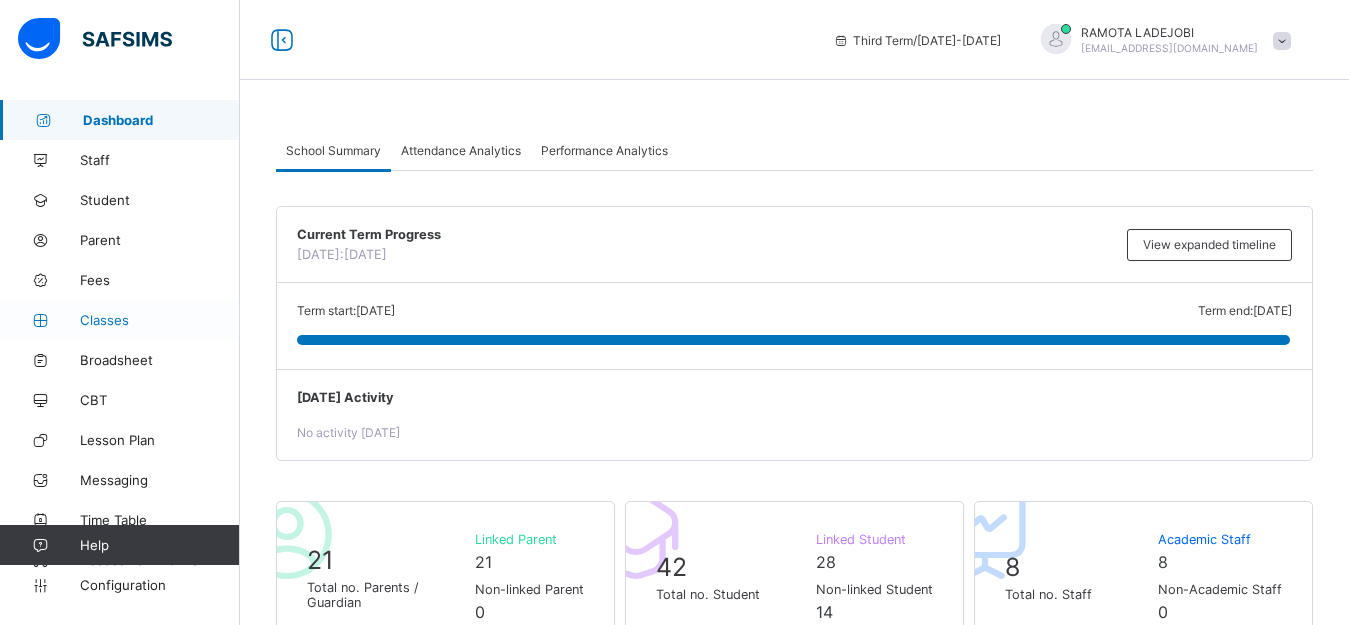 click on "Classes" at bounding box center [160, 320] 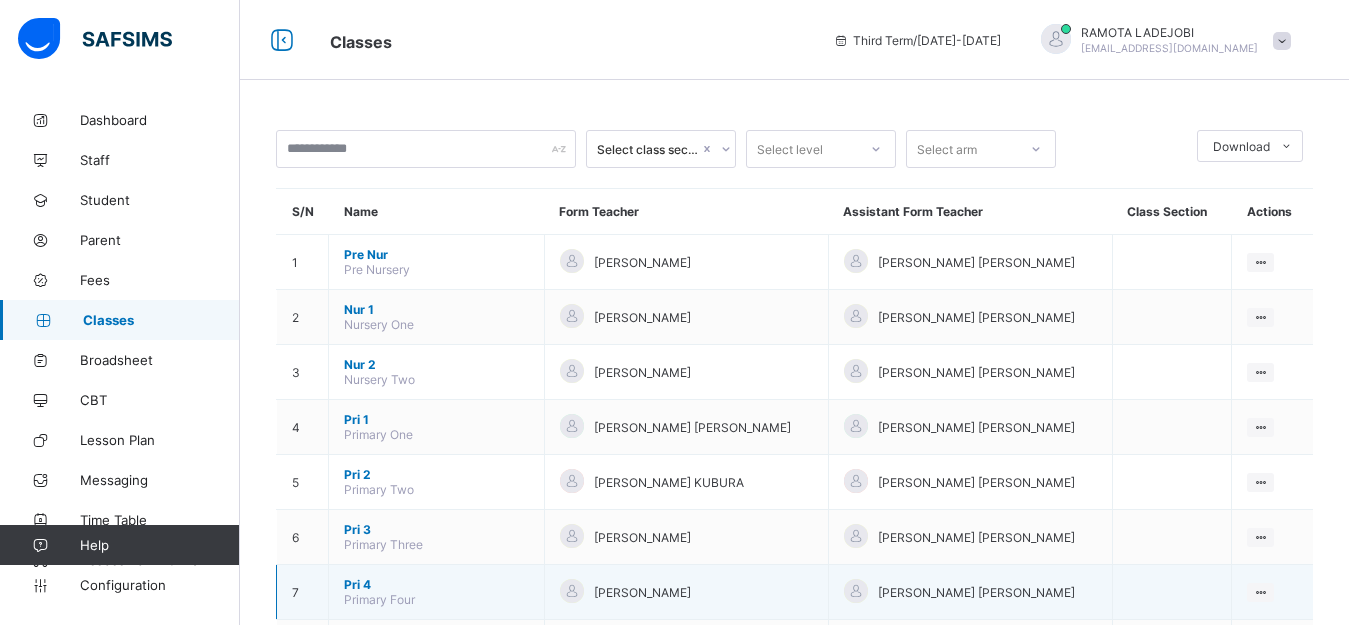 click on "Pri 4" at bounding box center [436, 584] 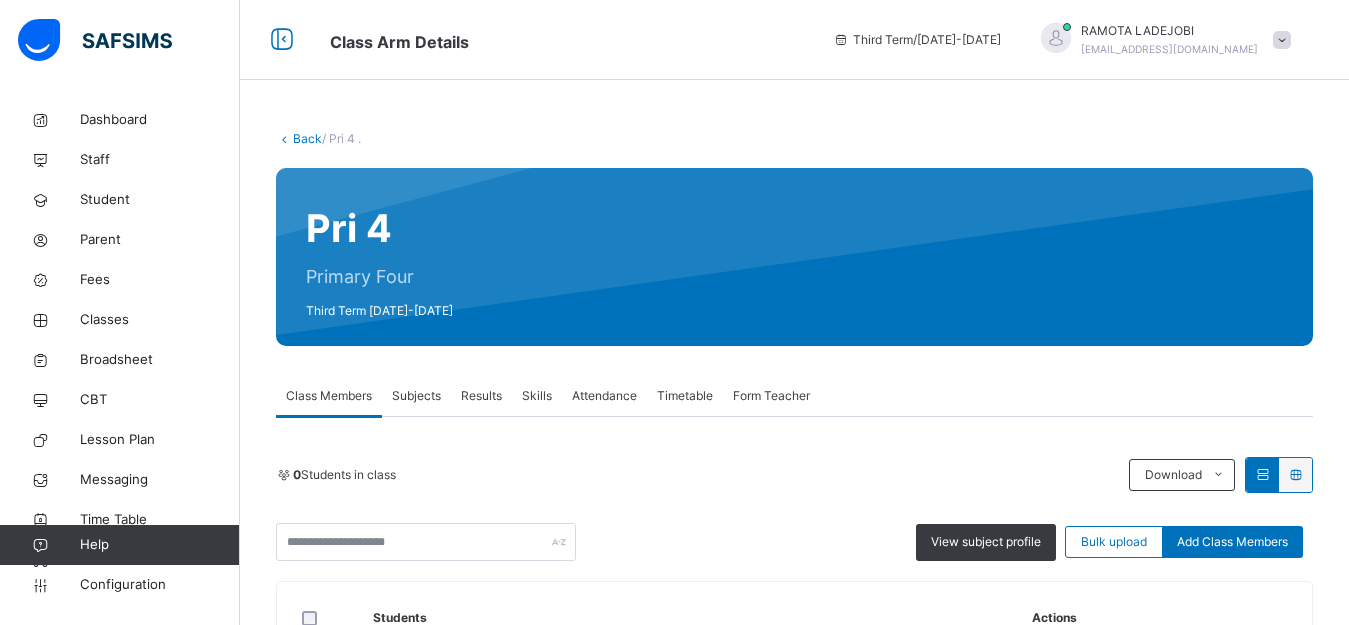 scroll, scrollTop: 547, scrollLeft: 0, axis: vertical 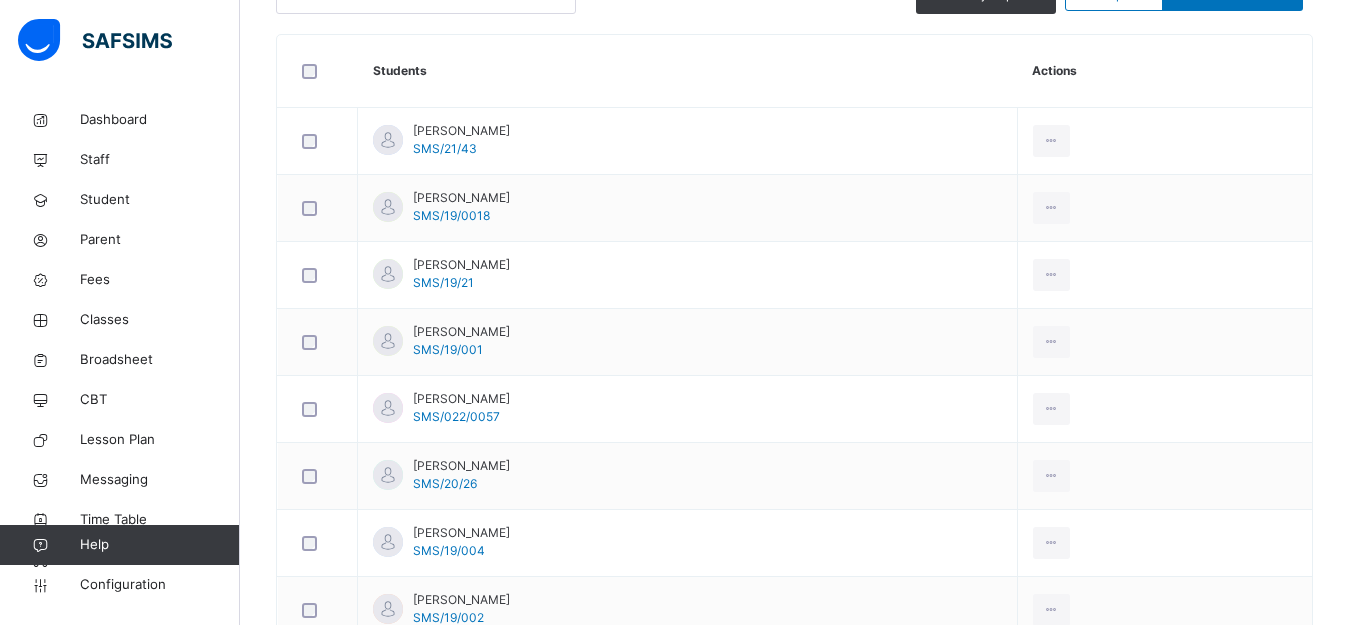 click on "Subjects" at bounding box center [416, -151] 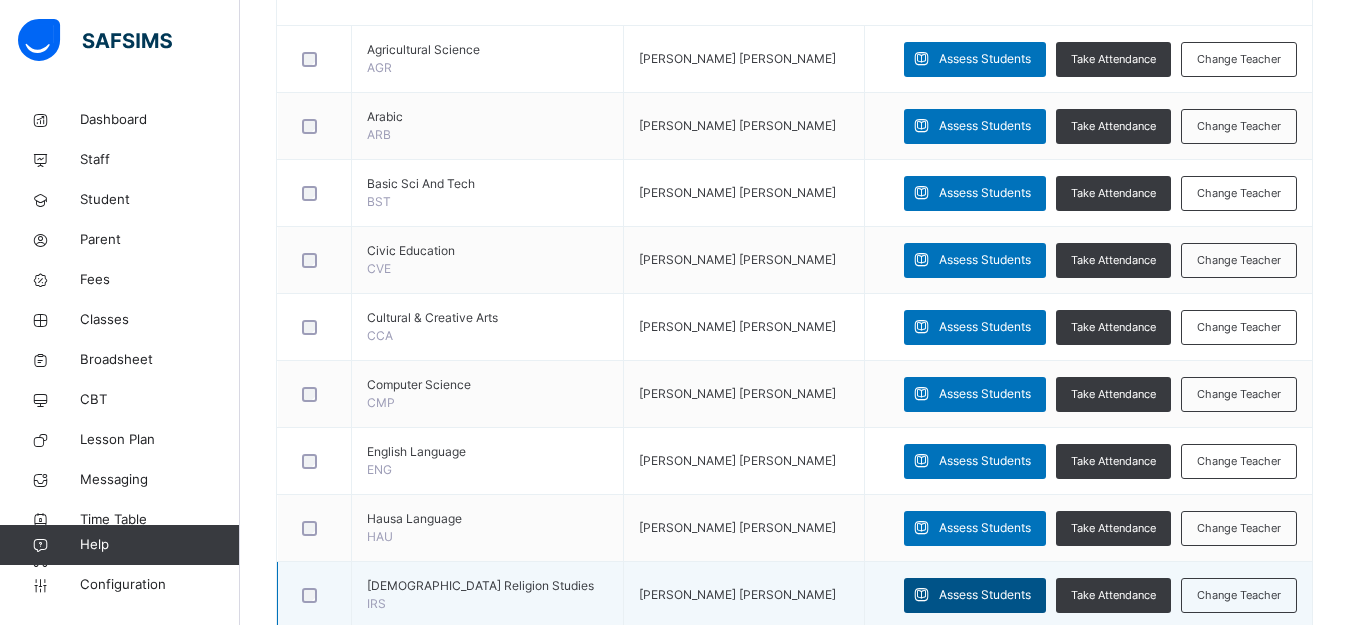 click on "Assess Students" at bounding box center (985, 595) 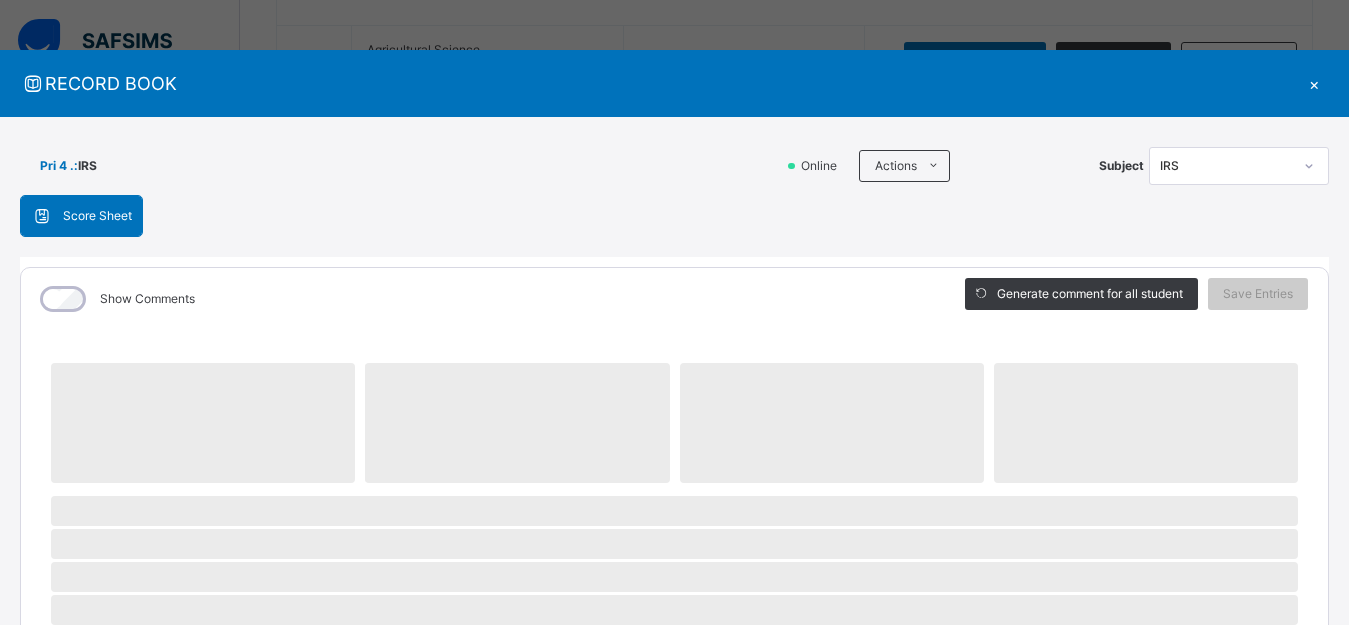 scroll, scrollTop: 802, scrollLeft: 0, axis: vertical 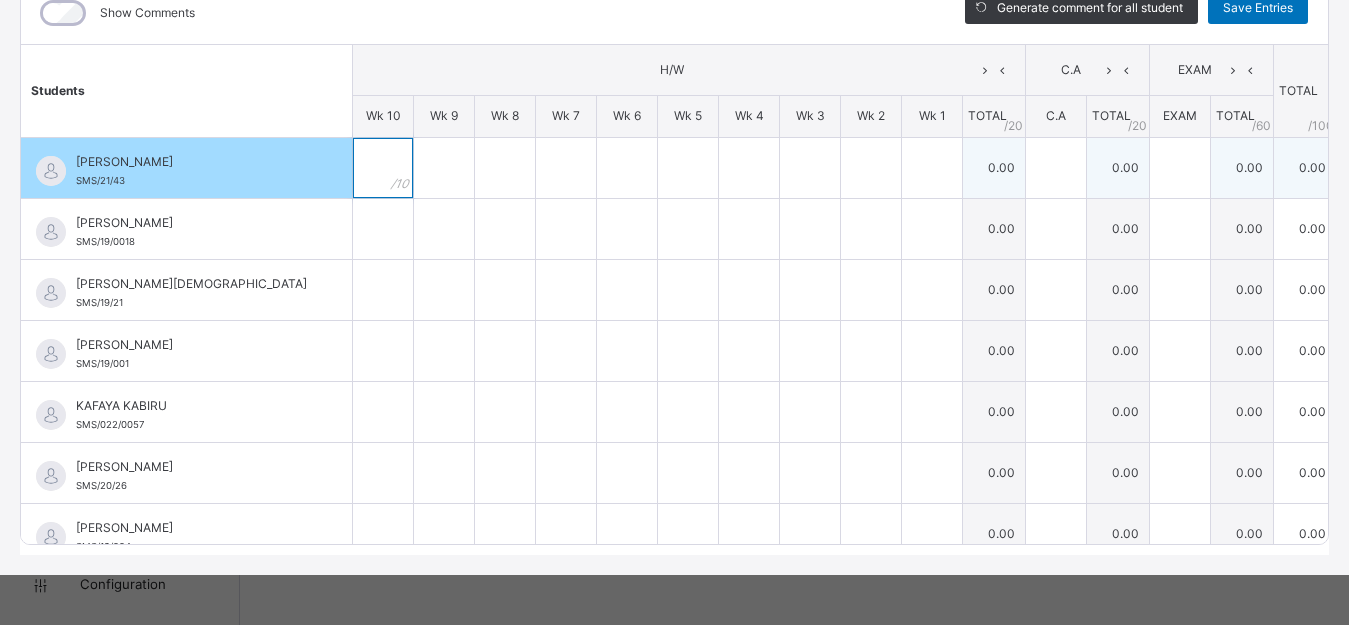 click at bounding box center [383, 168] 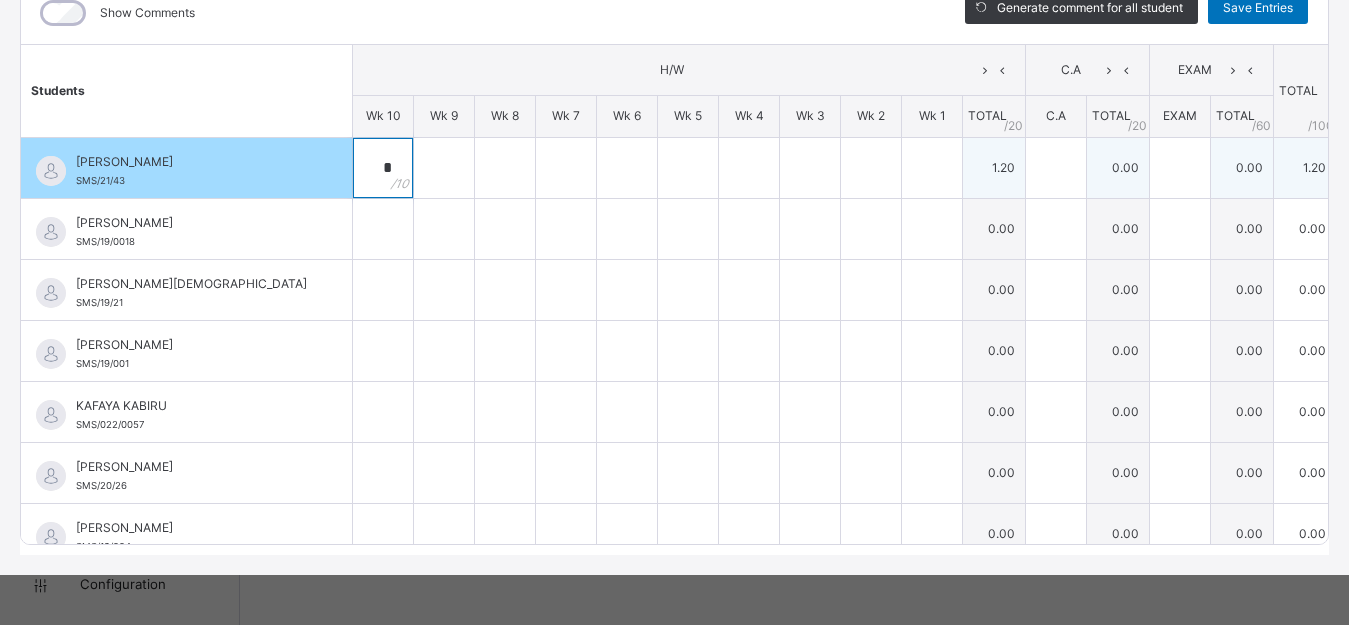 type on "*" 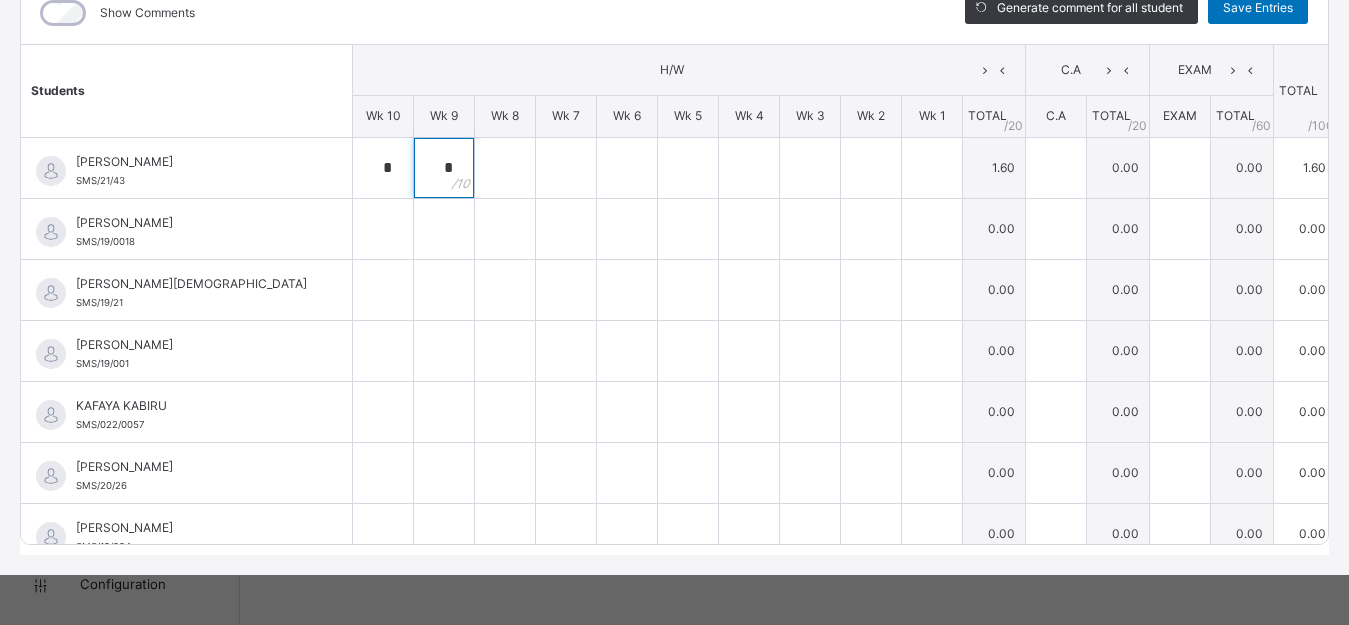 type on "*" 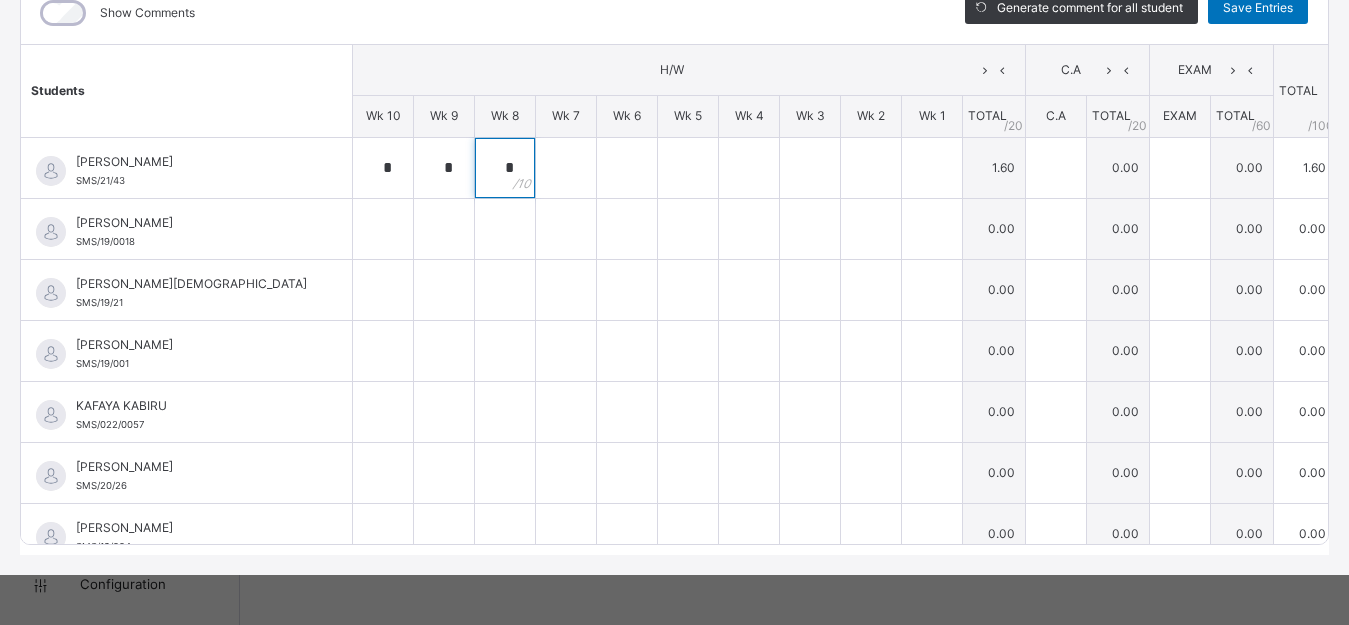 type on "*" 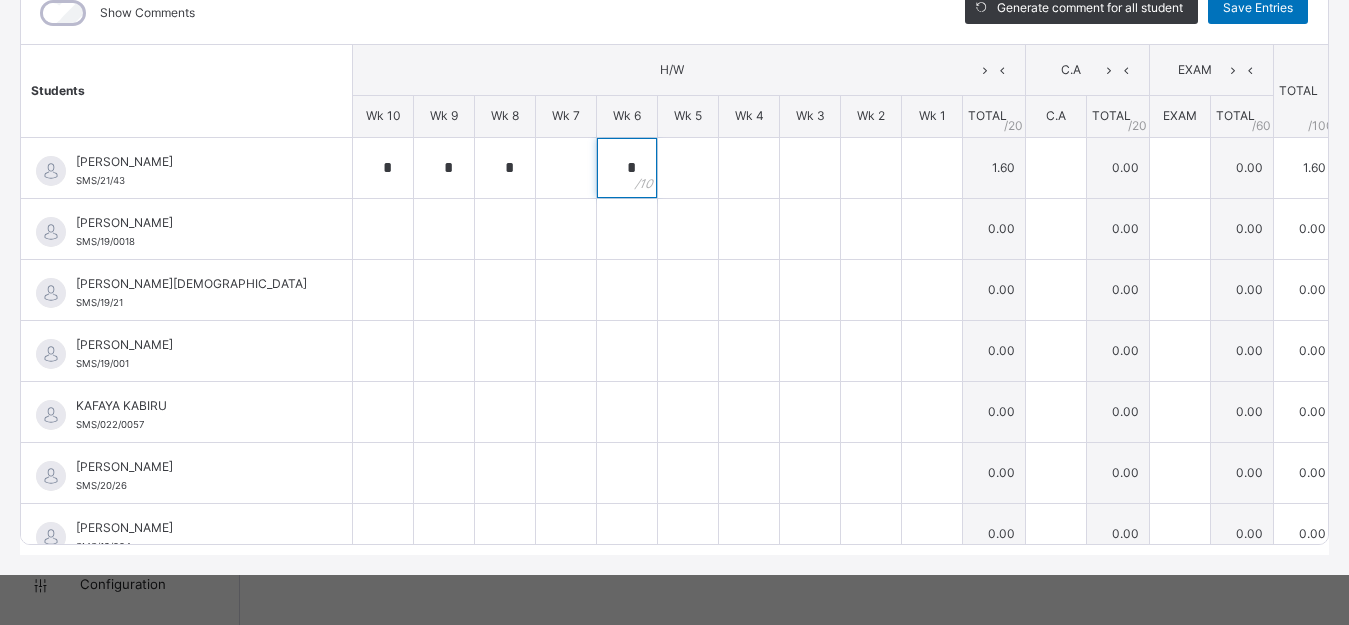 type on "*" 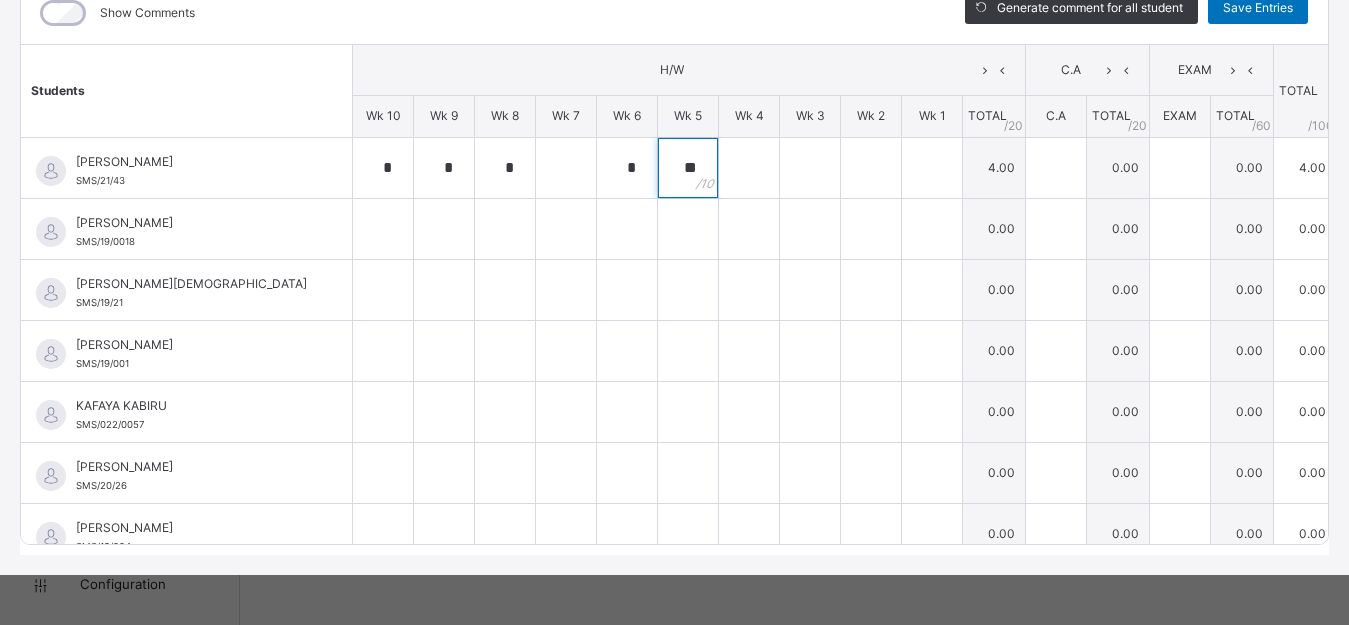 type on "**" 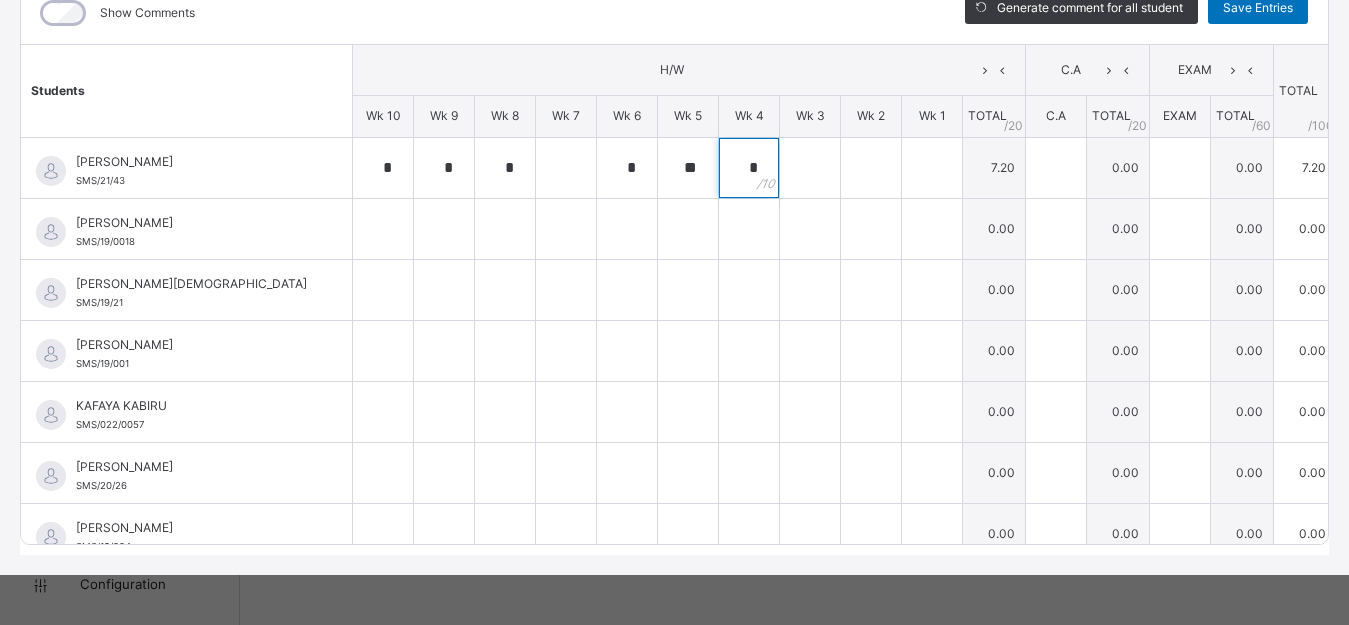 type on "*" 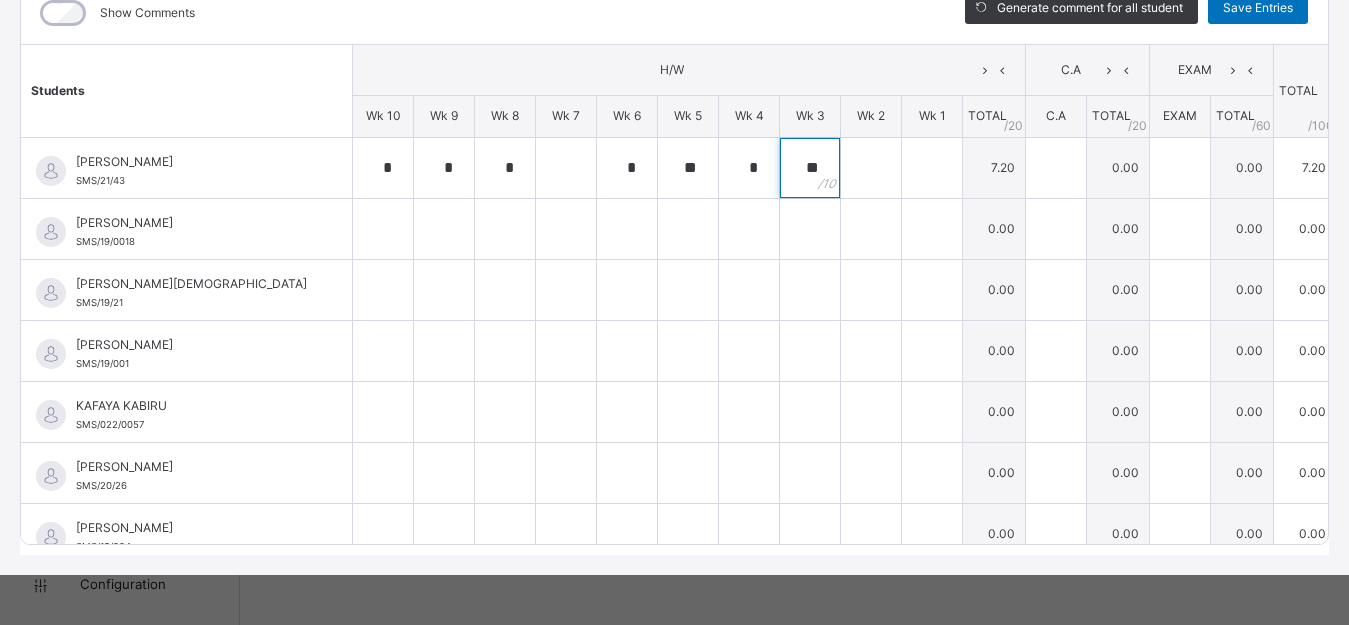 type on "**" 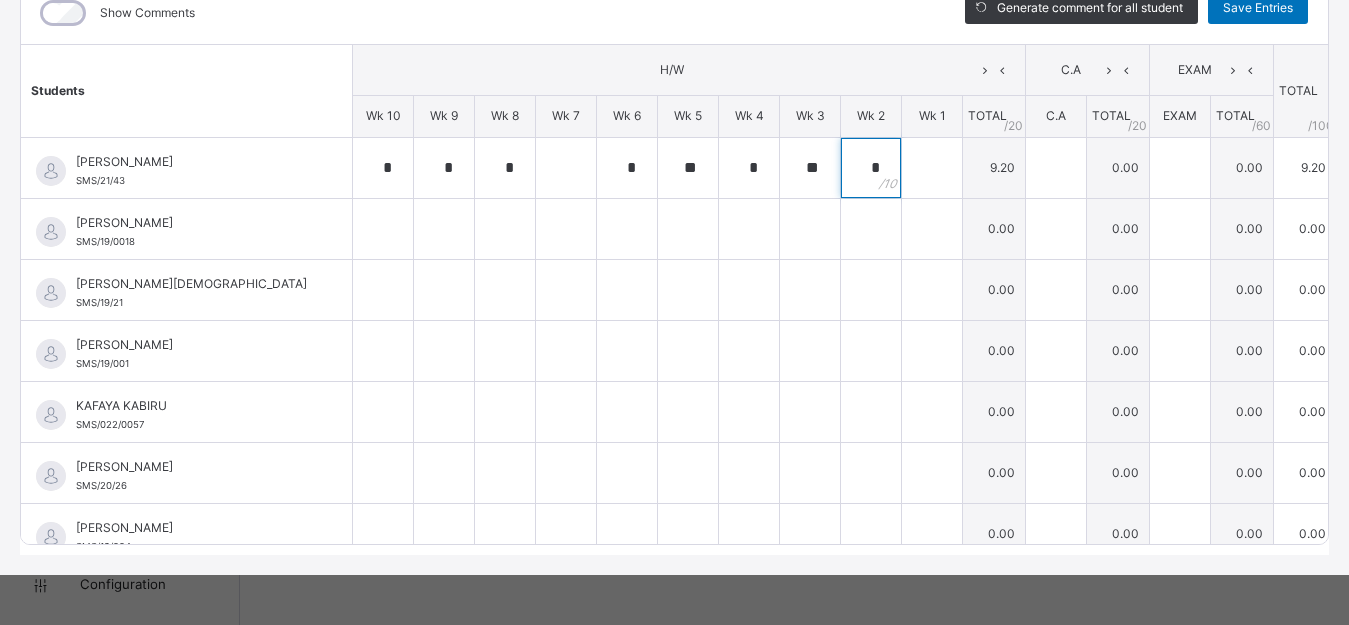 type on "*" 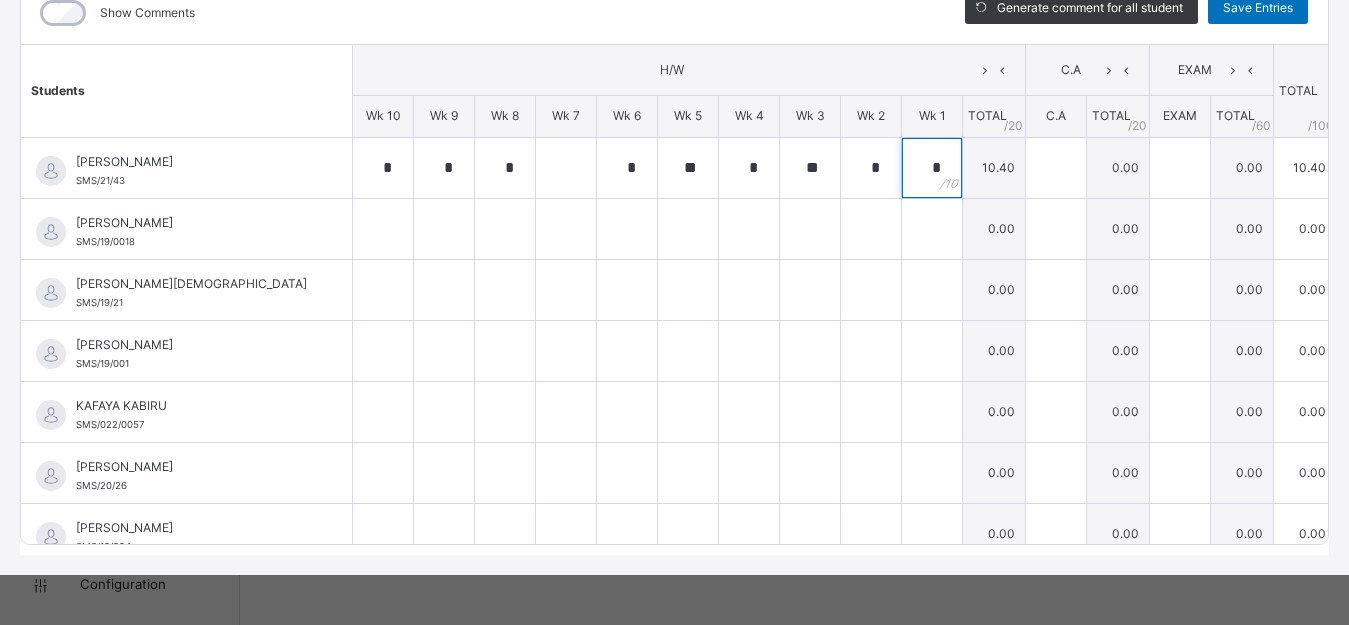 type on "*" 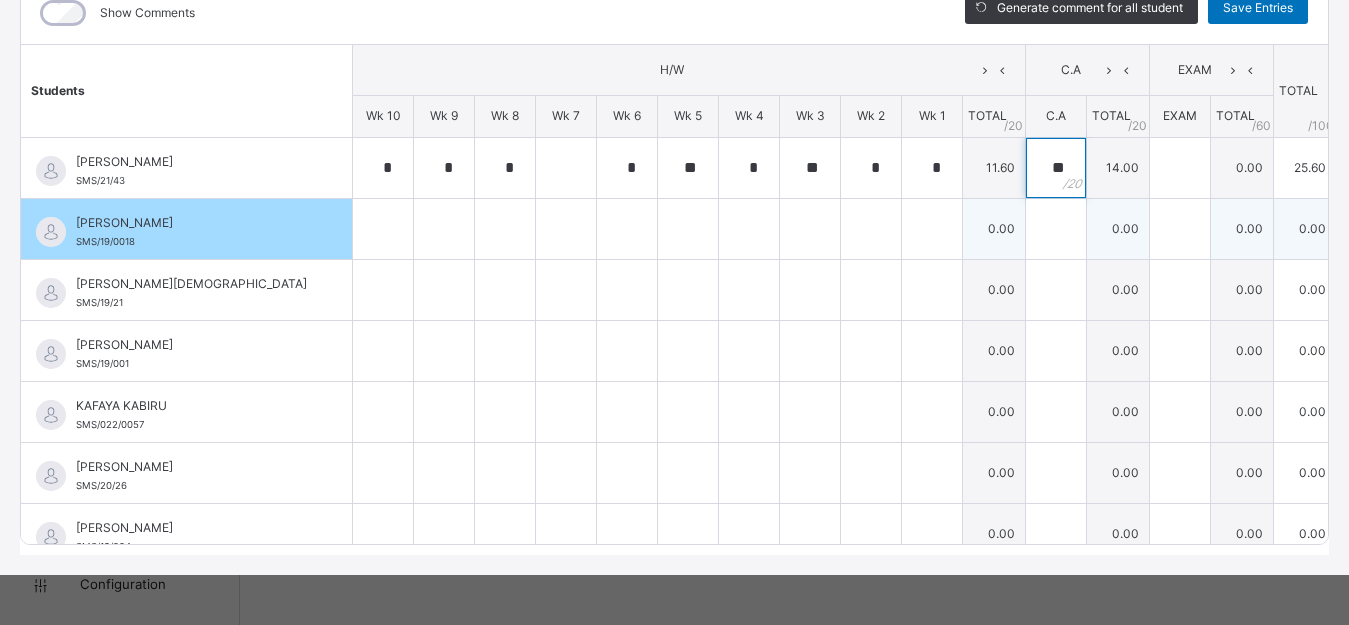 type on "**" 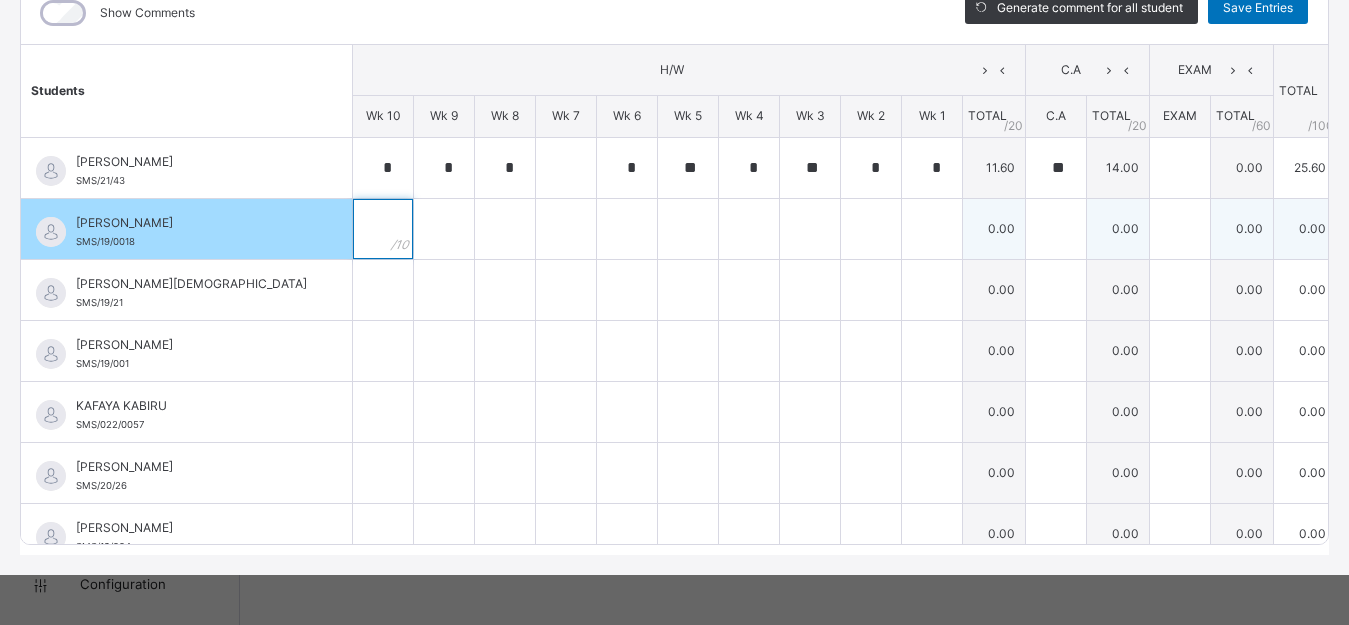 click at bounding box center (383, 229) 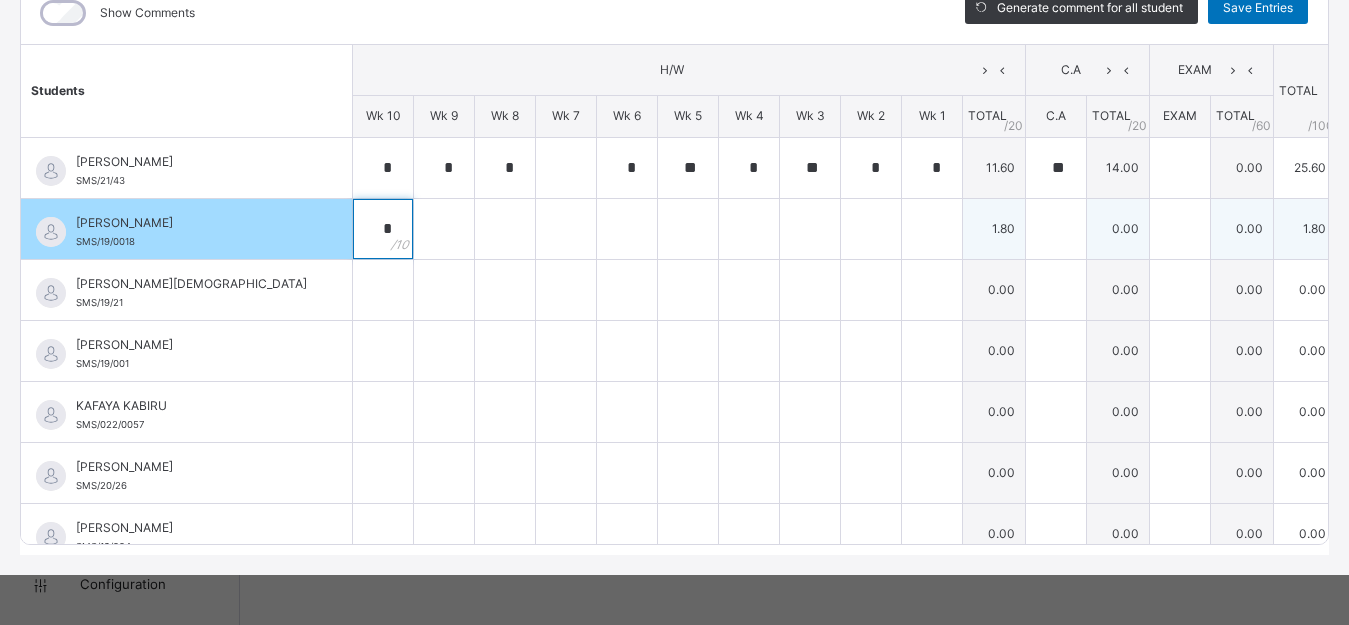 type on "*" 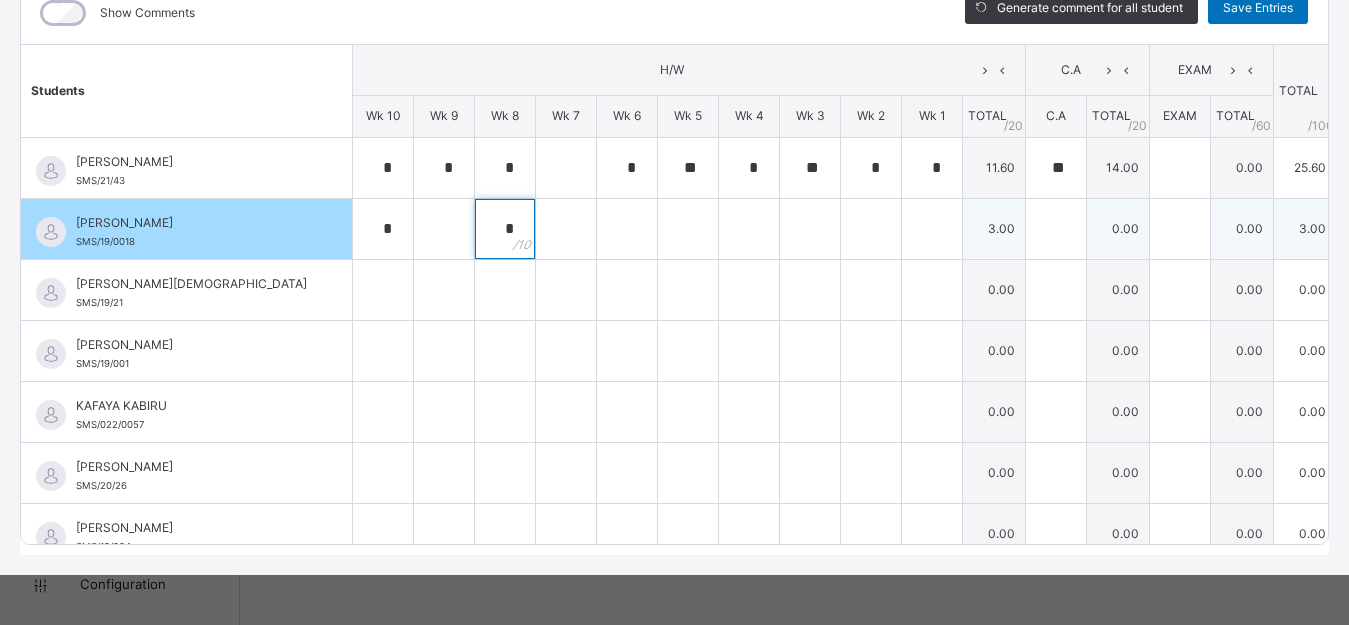 type on "*" 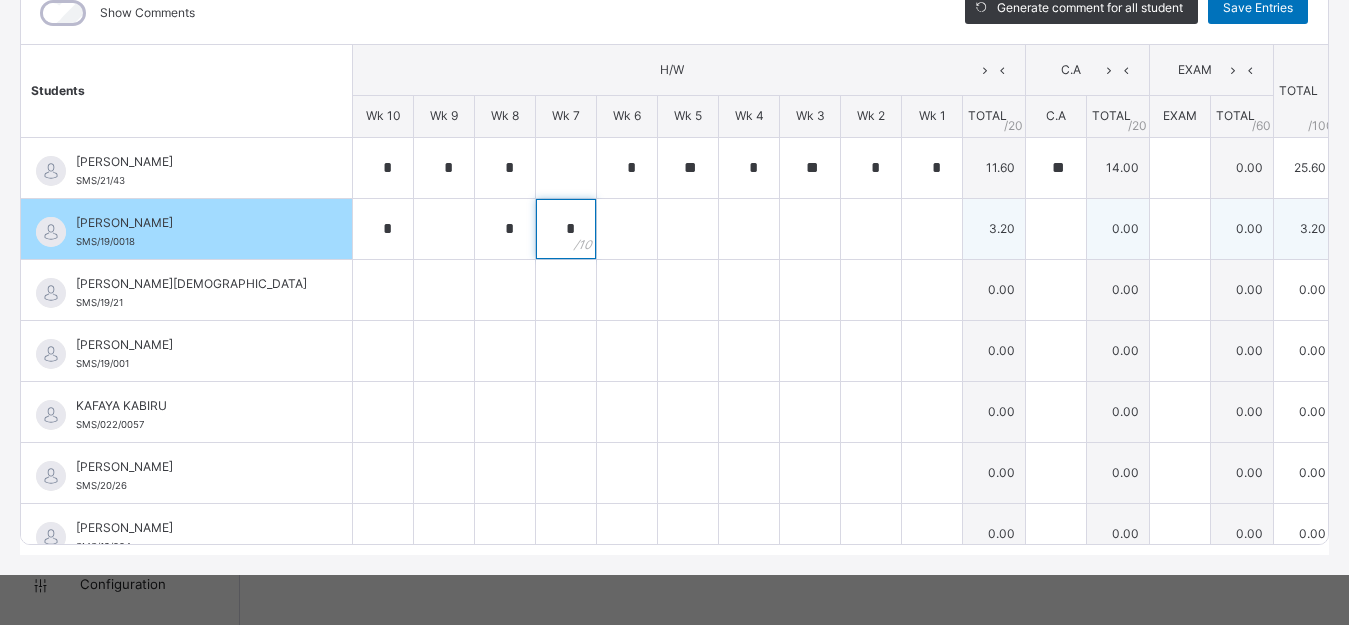 type on "*" 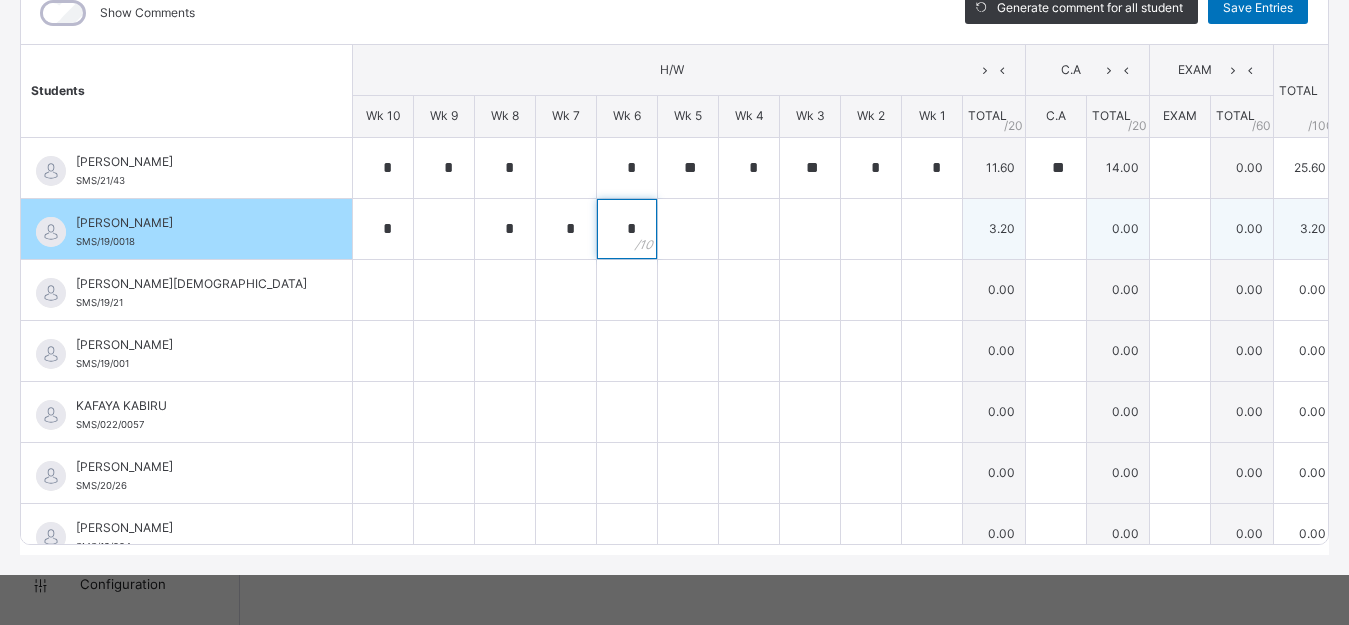 type on "*" 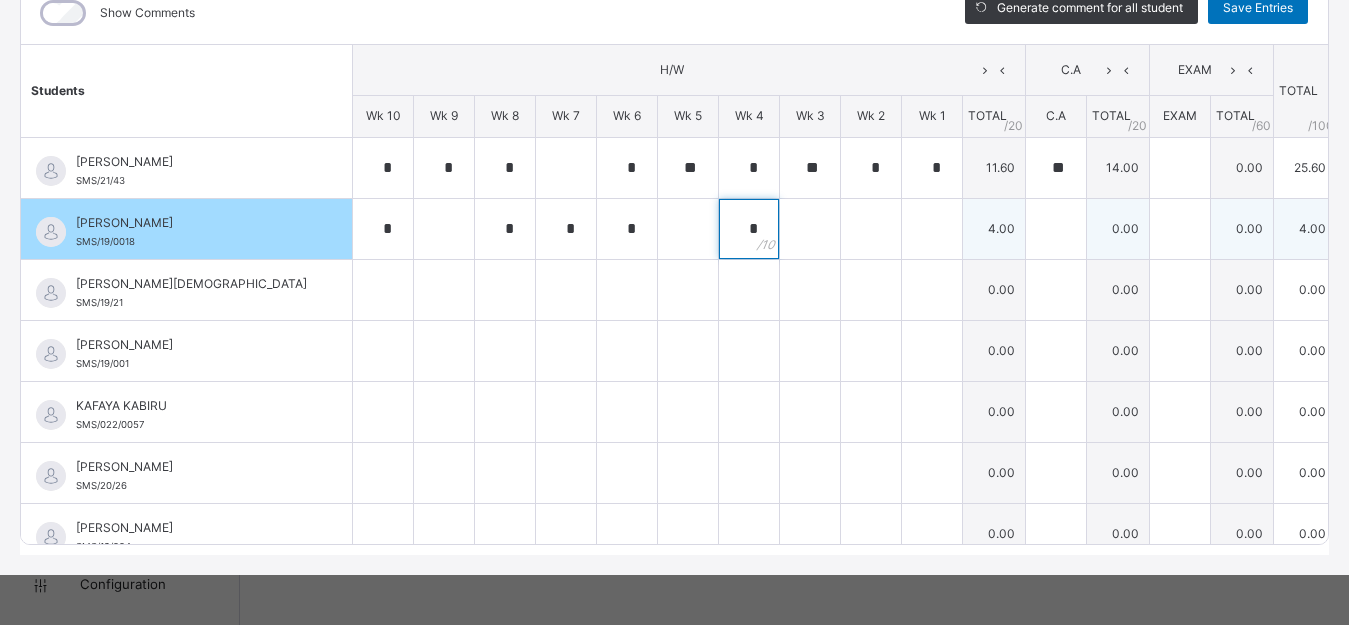 type on "*" 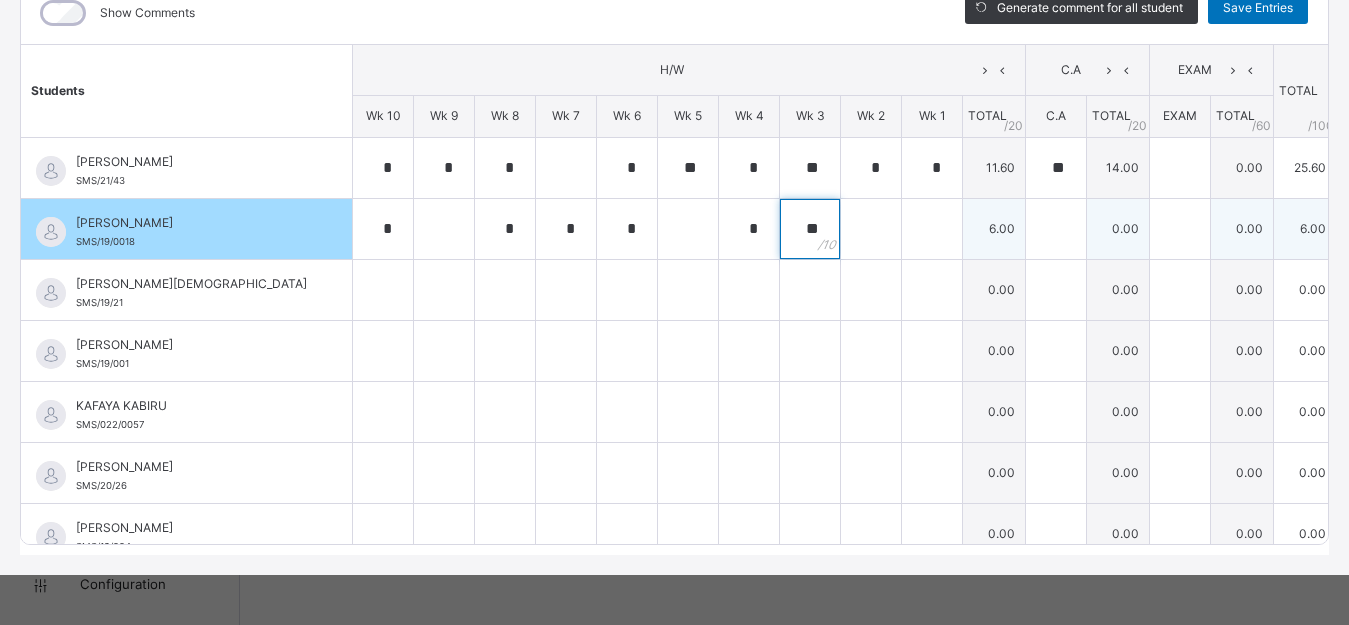 type on "**" 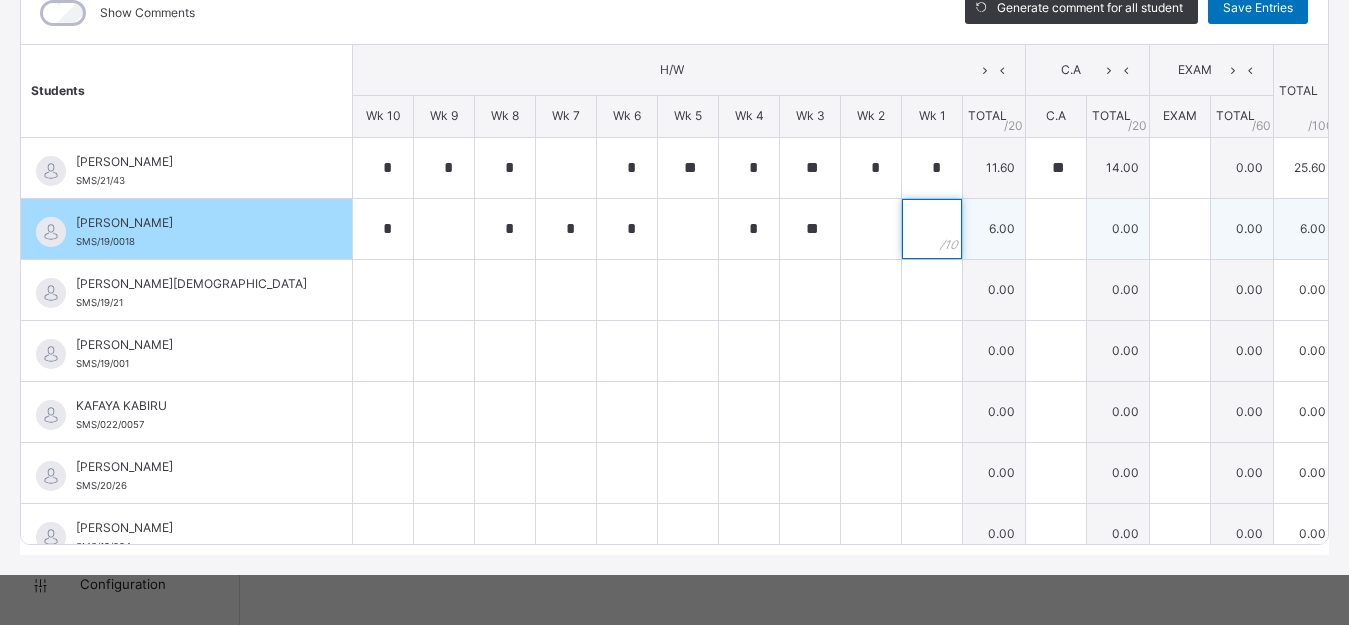 type on "*" 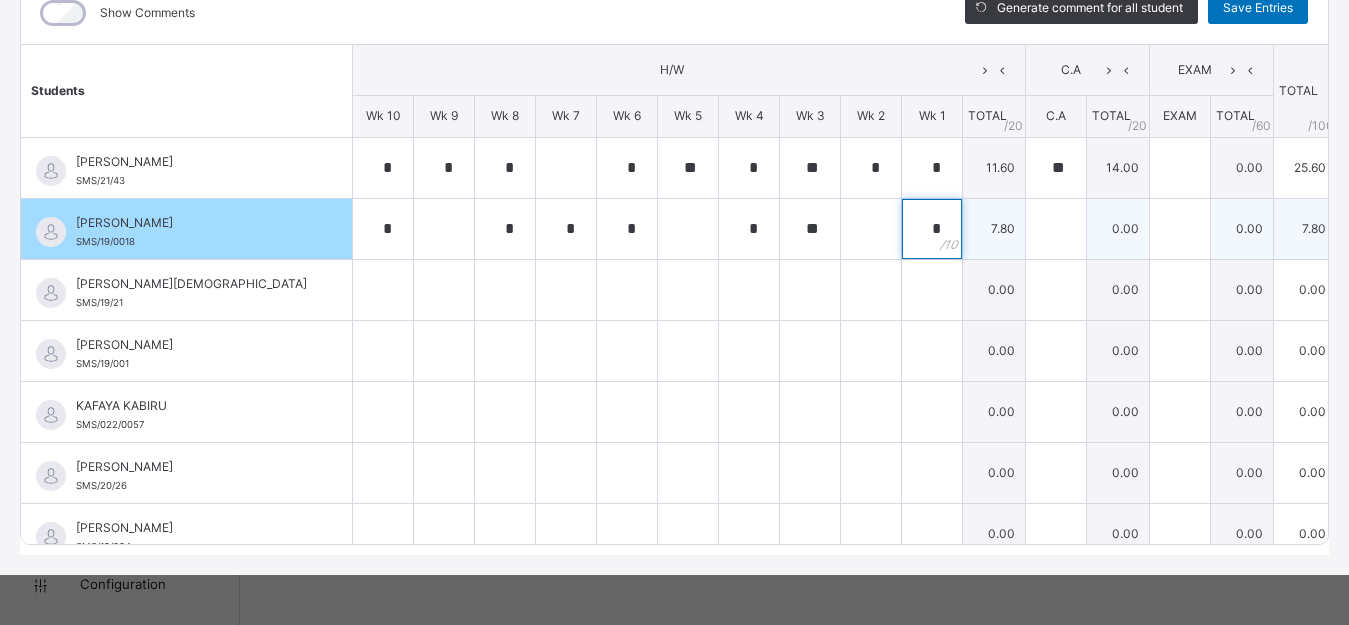 type on "*" 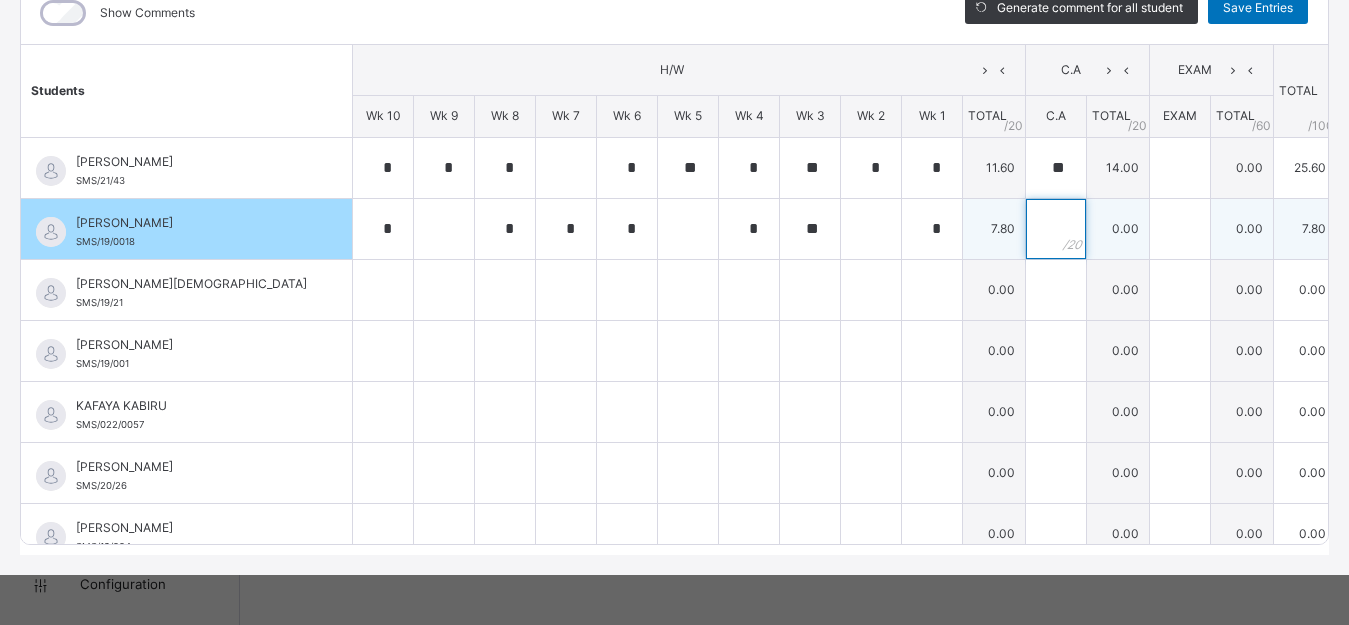 click at bounding box center (1056, 229) 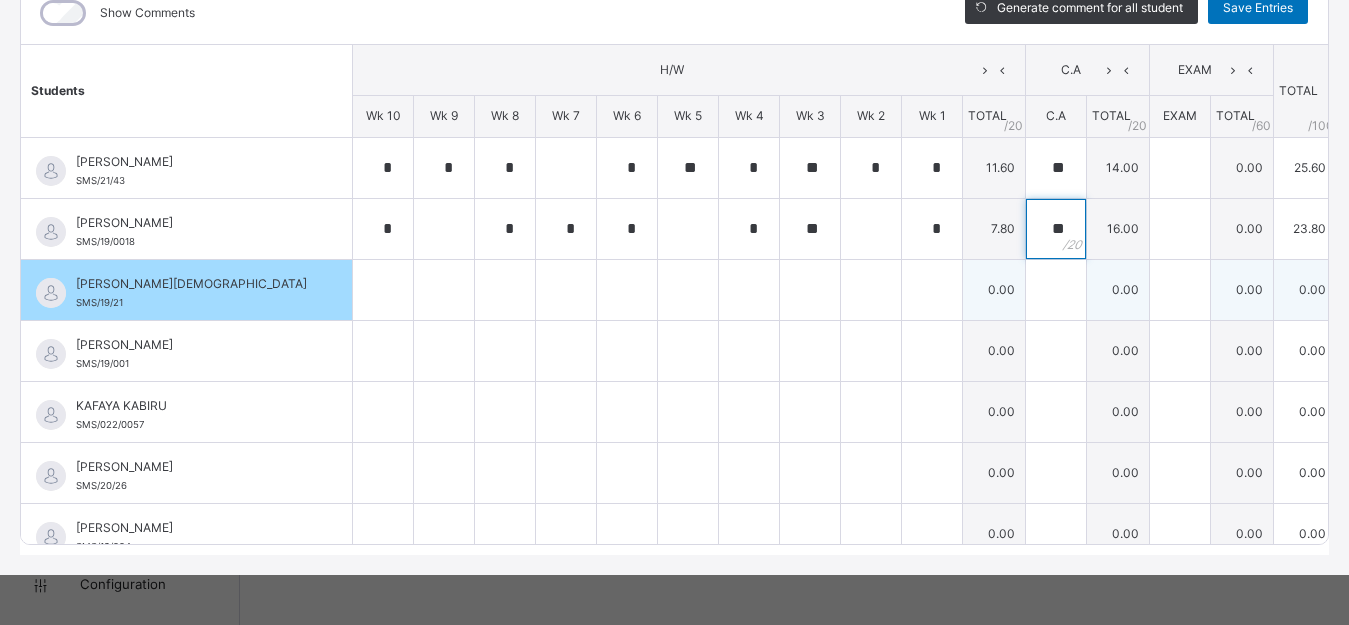type on "**" 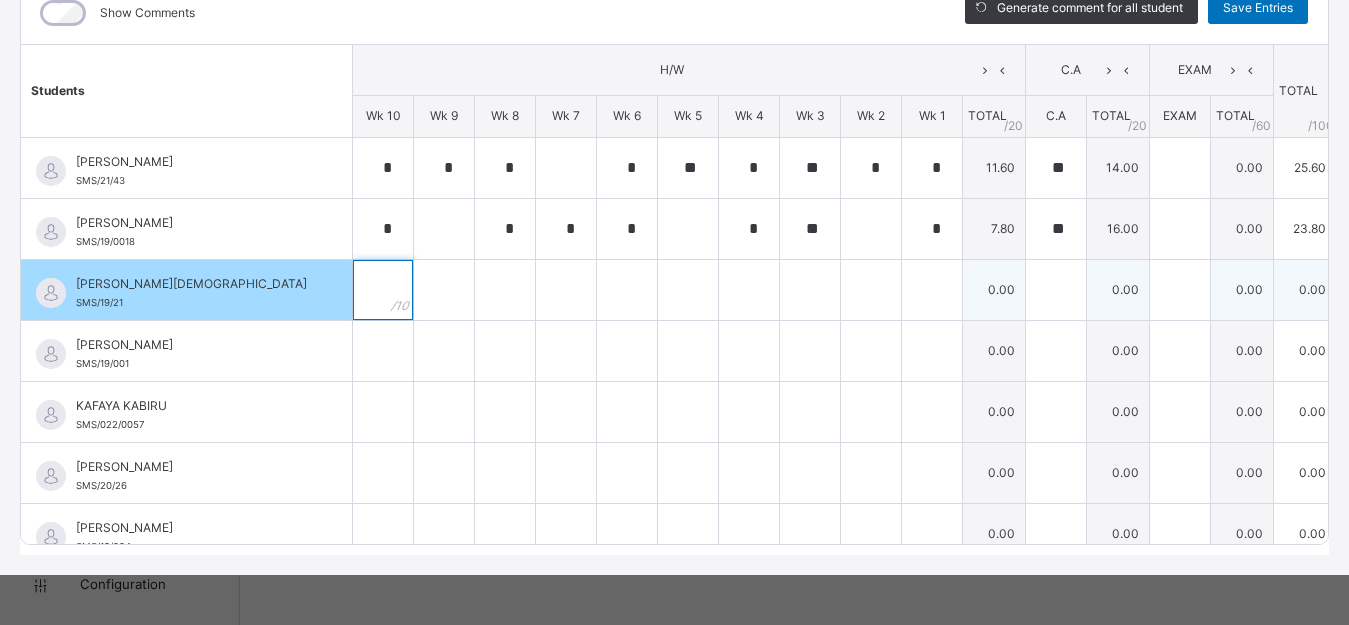 click at bounding box center [383, 290] 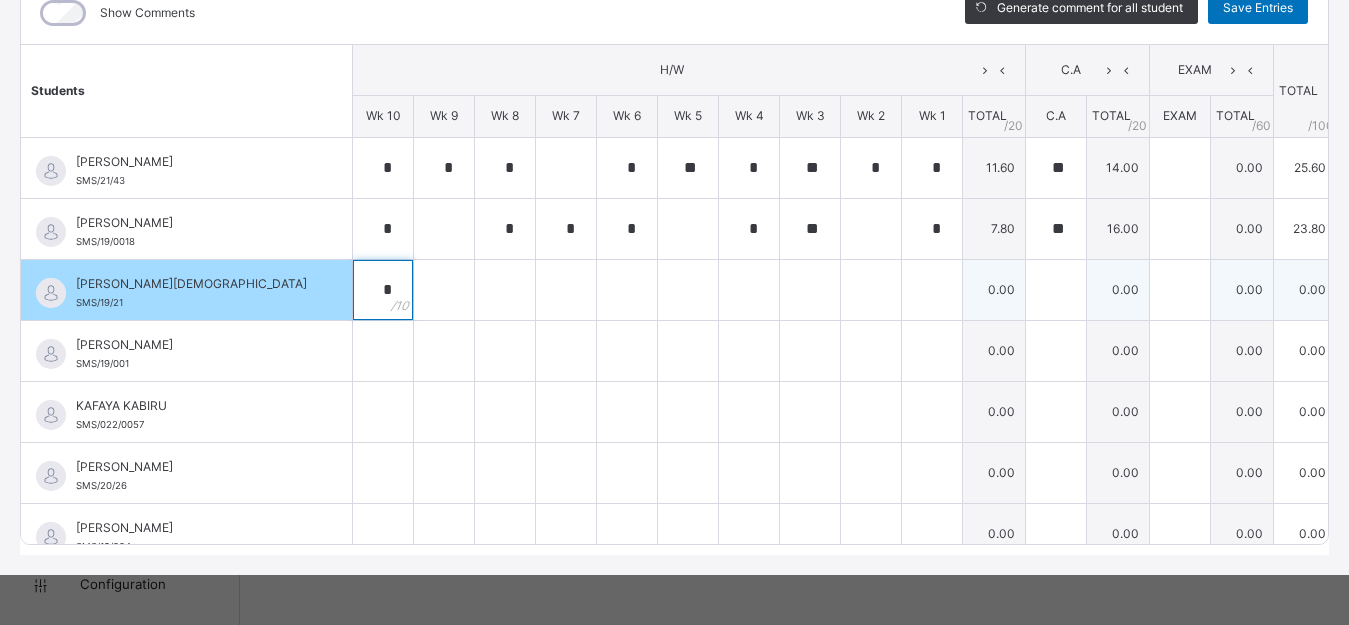 type on "*" 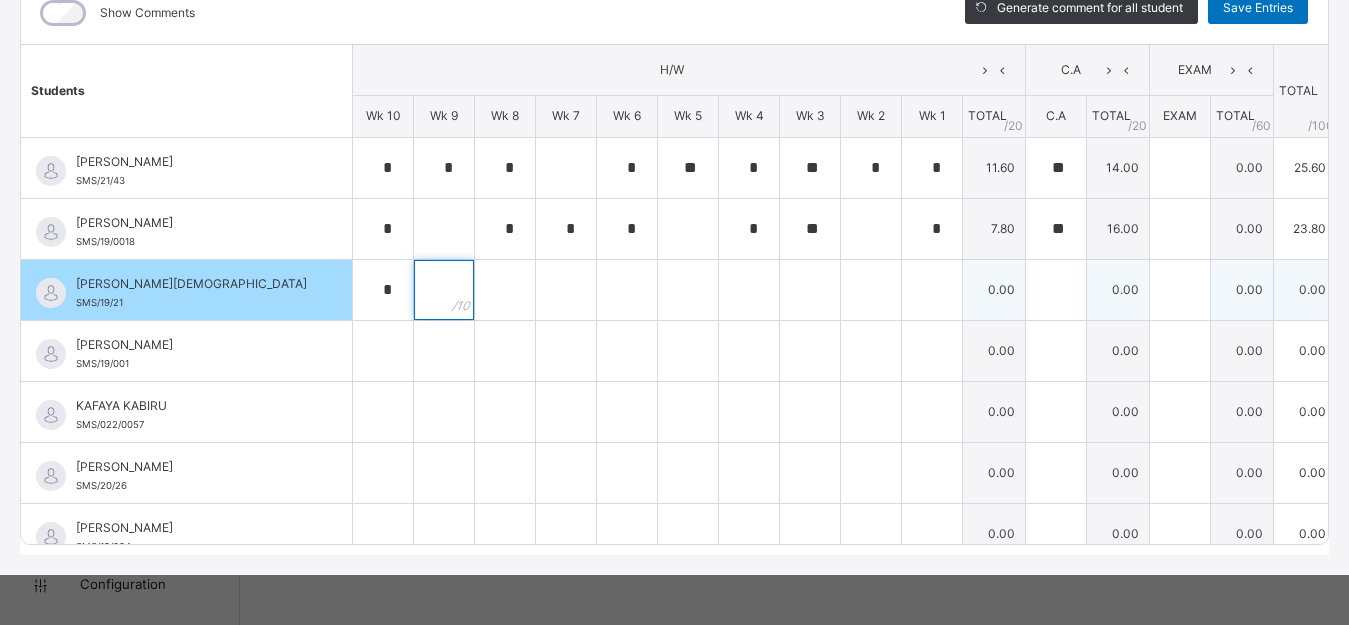 type on "*" 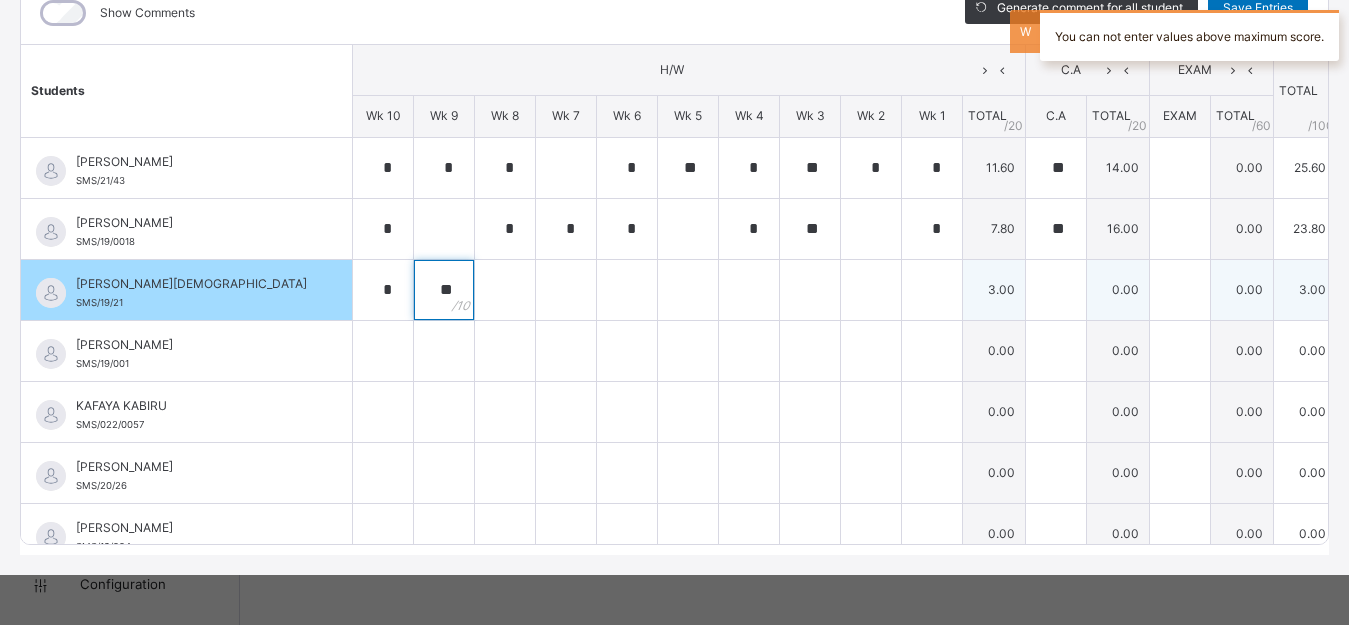 type on "**" 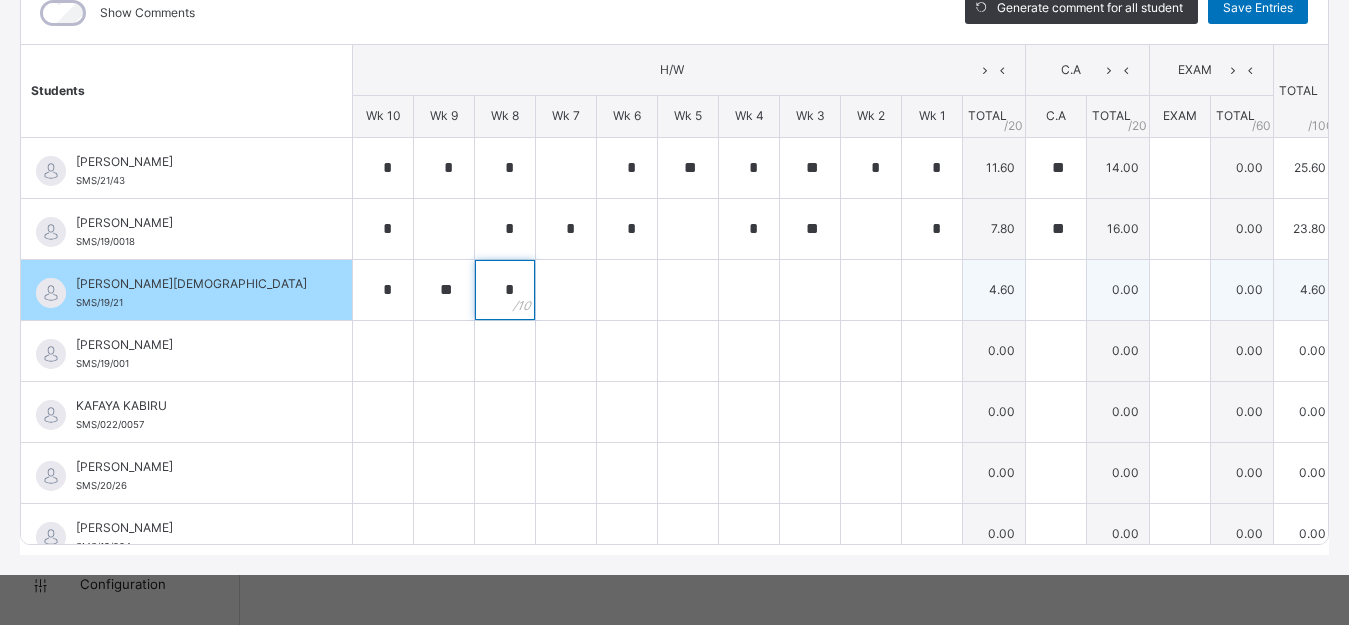 type on "*" 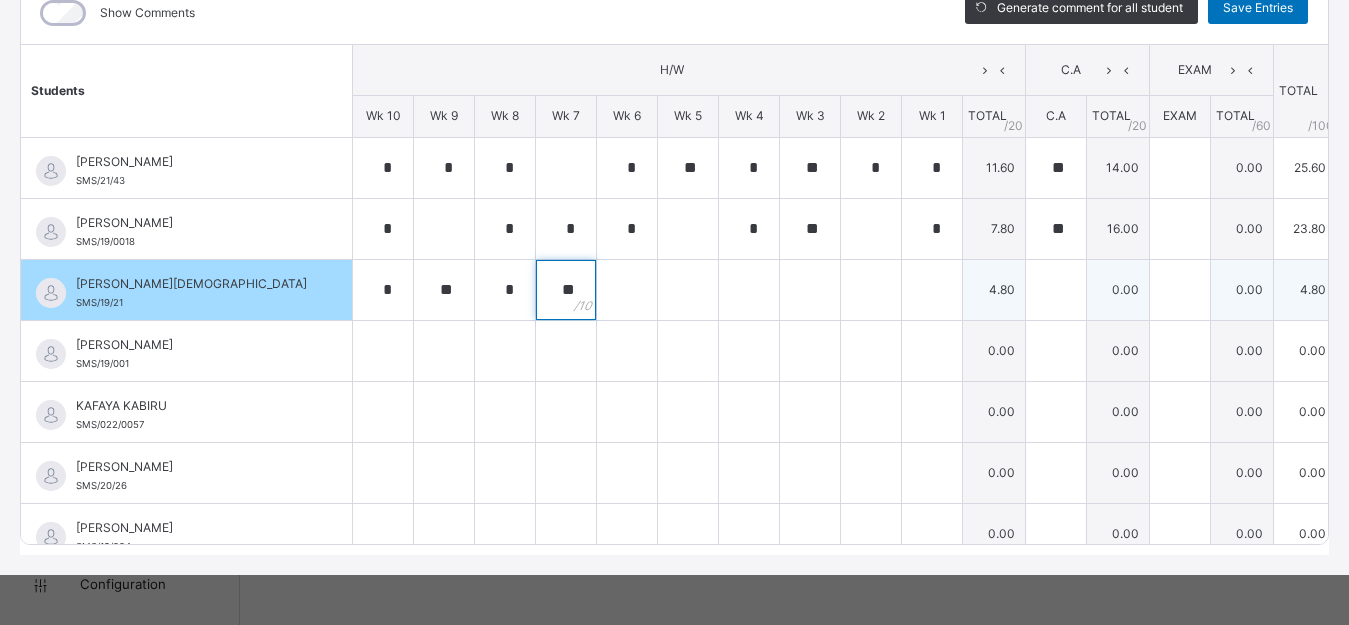 type on "**" 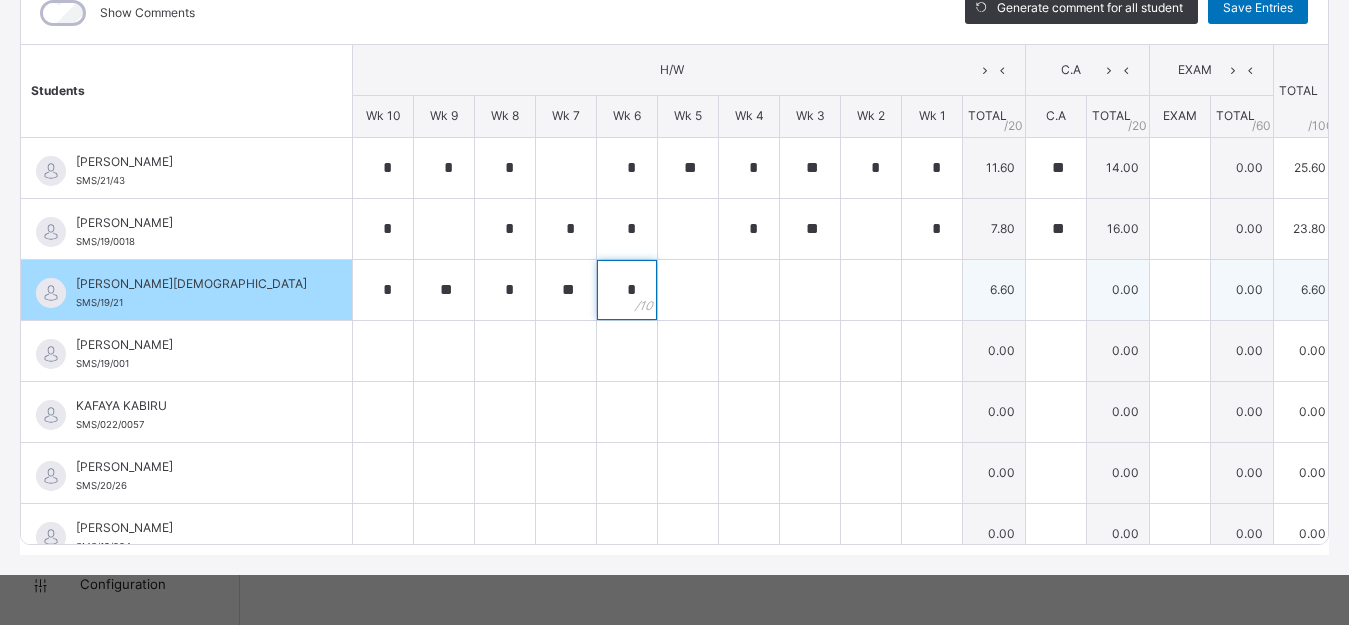type on "*" 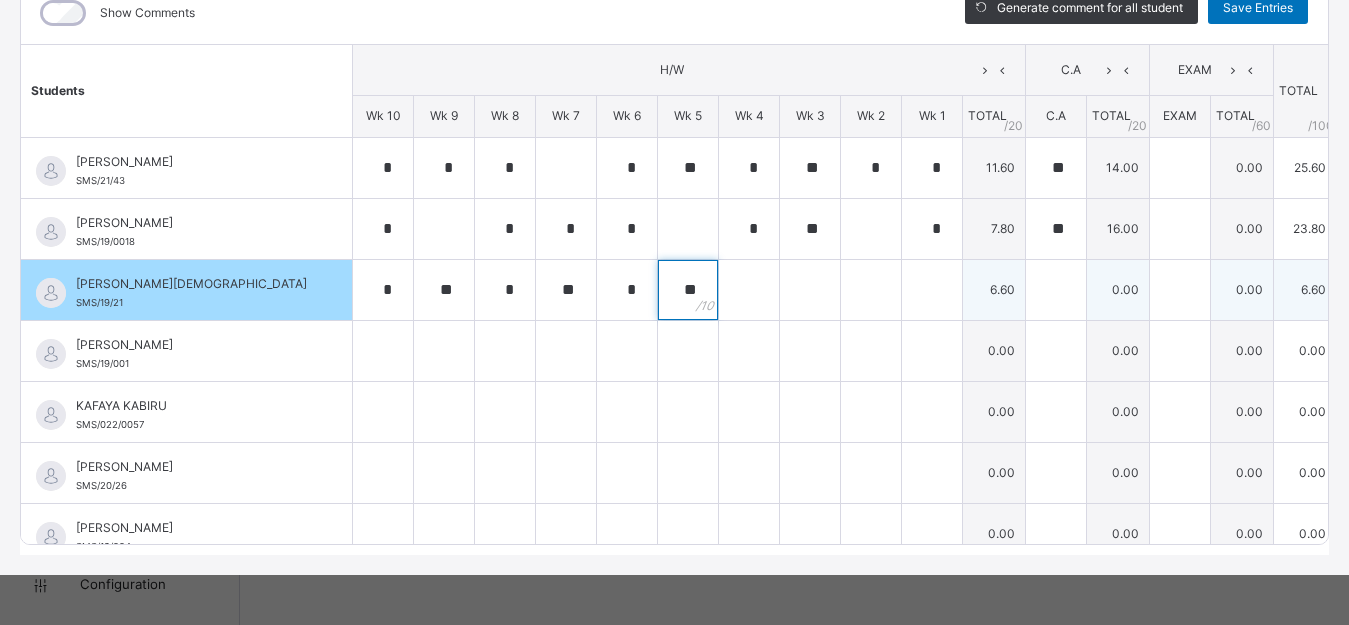 type on "**" 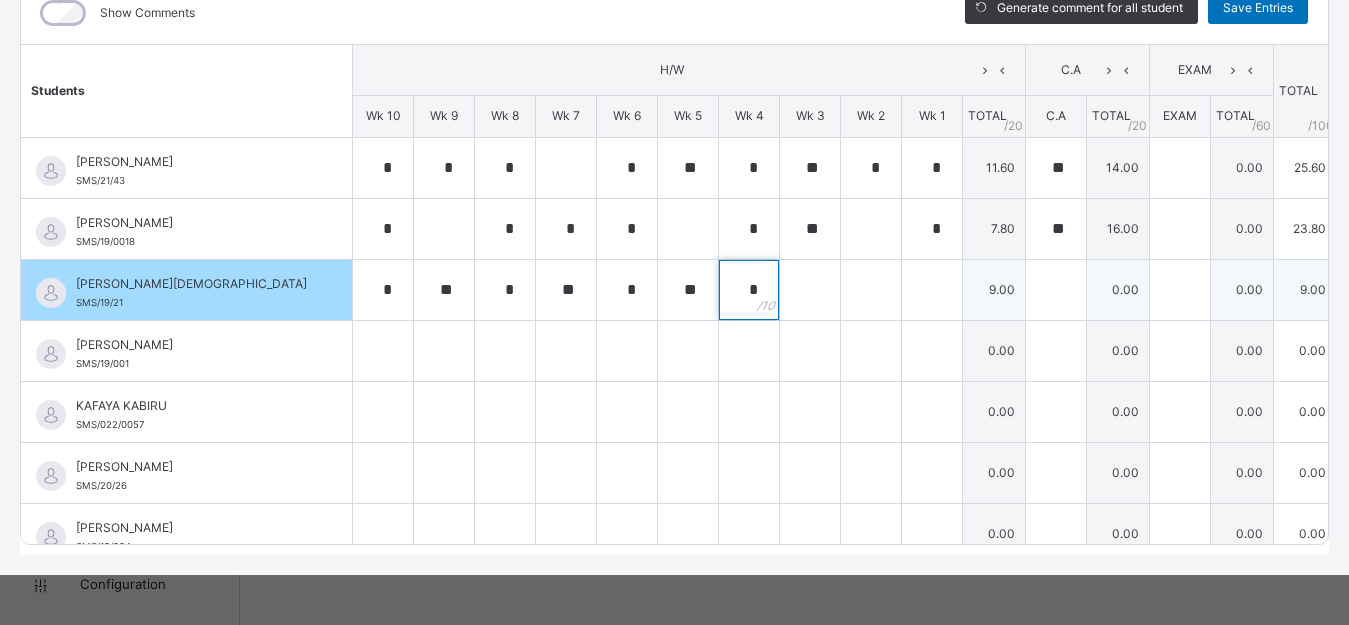type on "*" 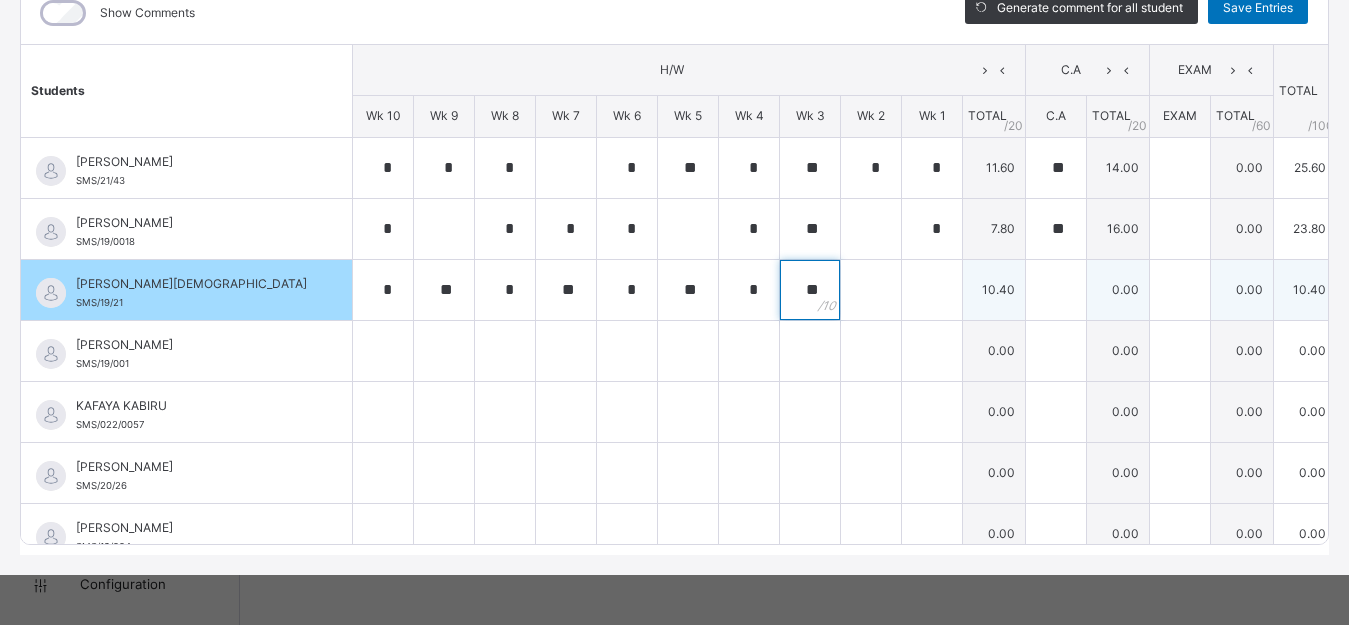 type on "**" 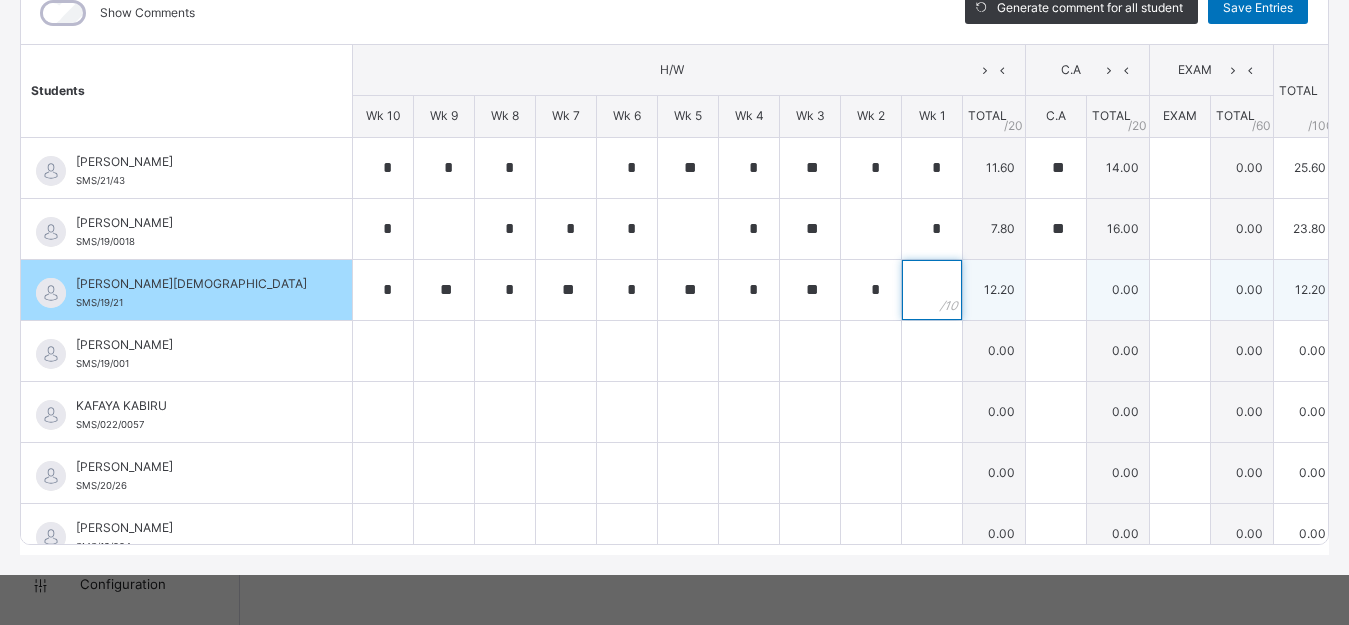 type on "*" 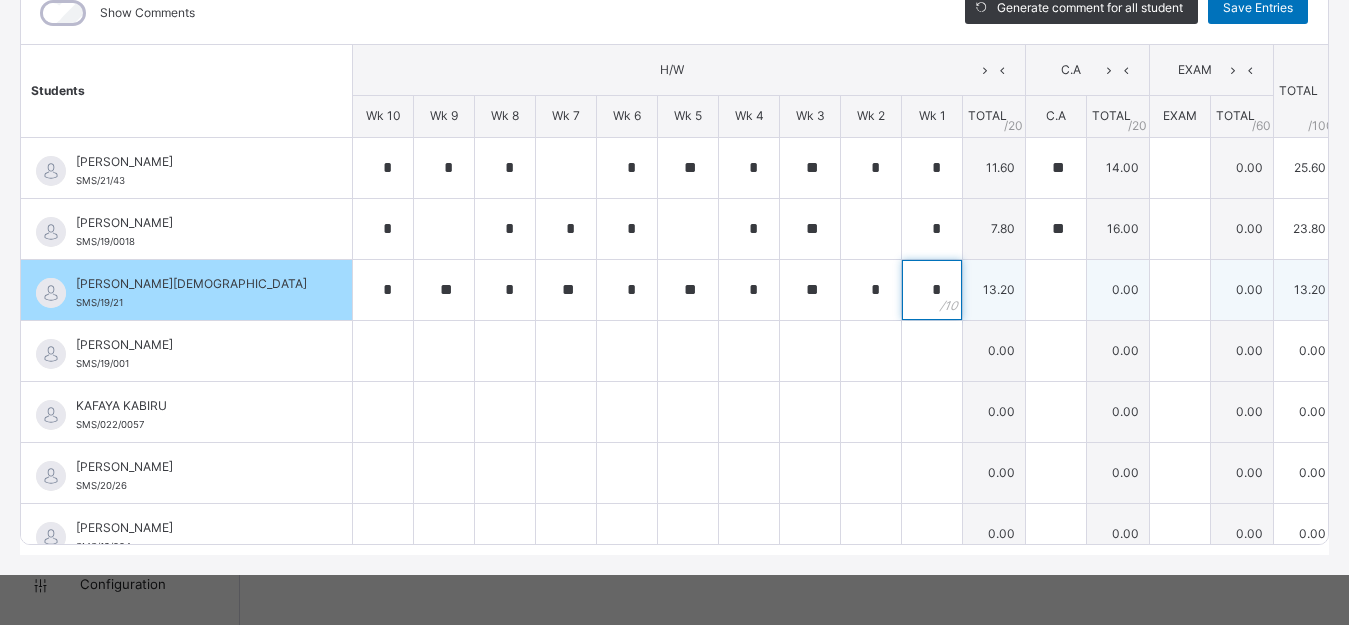 type on "*" 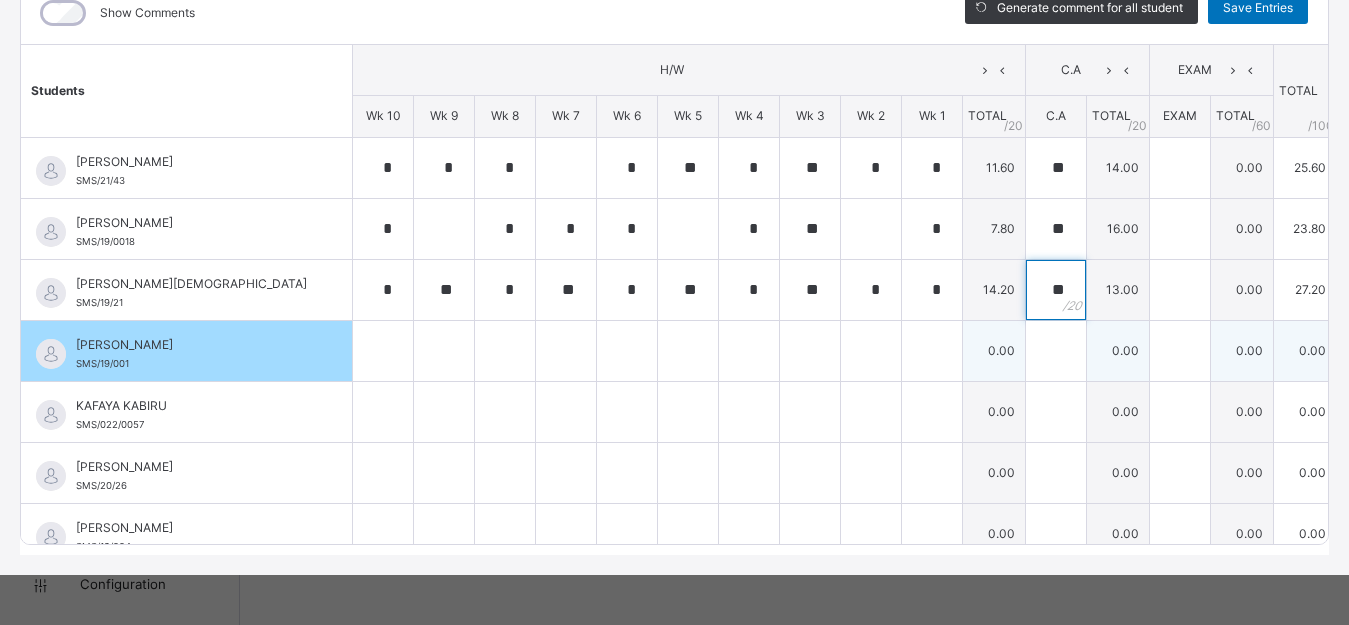 type on "**" 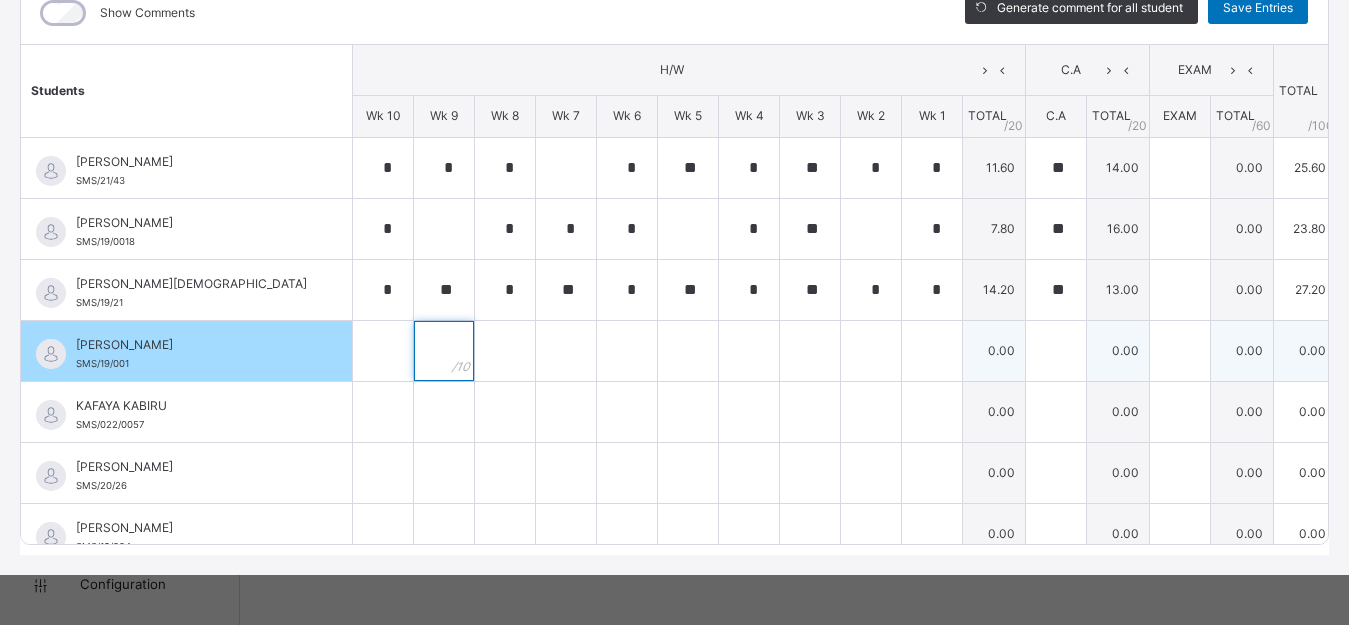 click at bounding box center (444, 351) 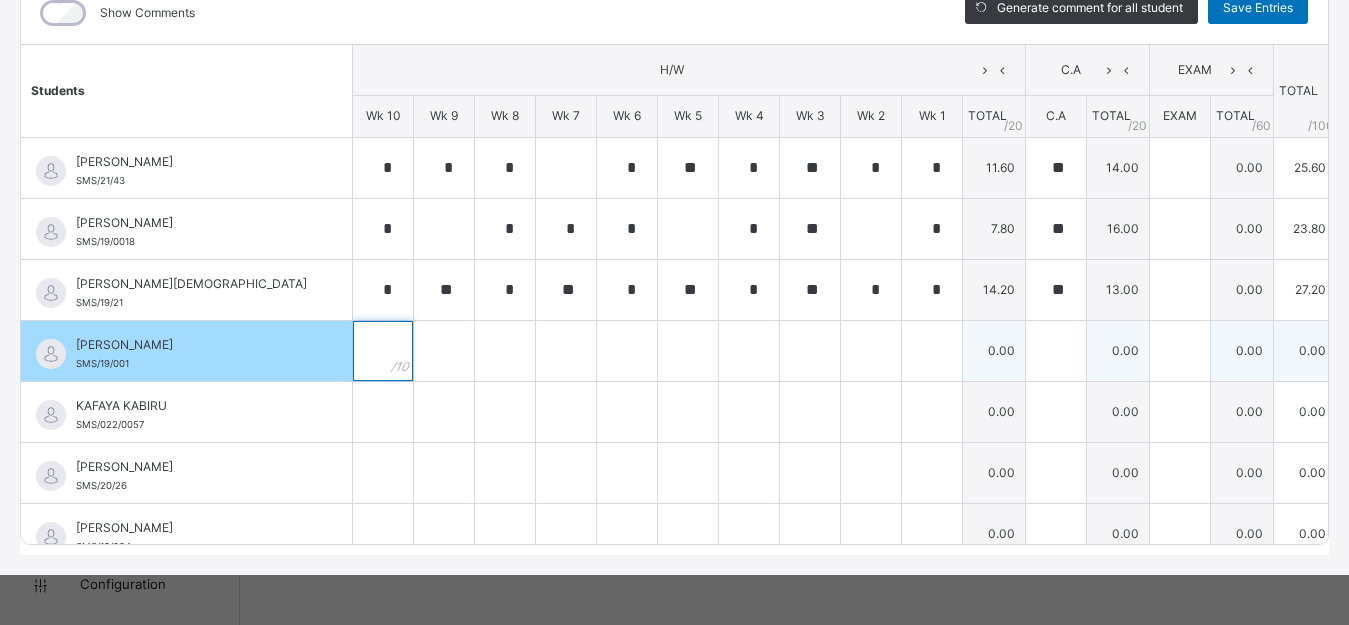 click at bounding box center (383, 351) 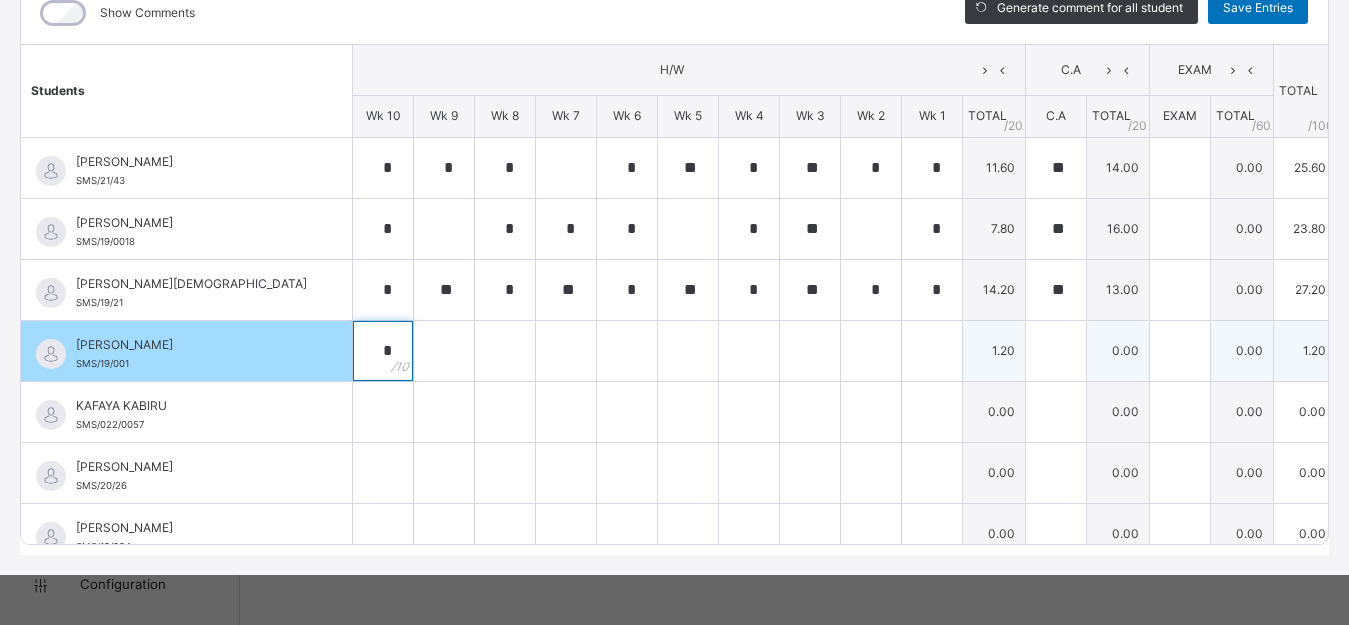 type on "*" 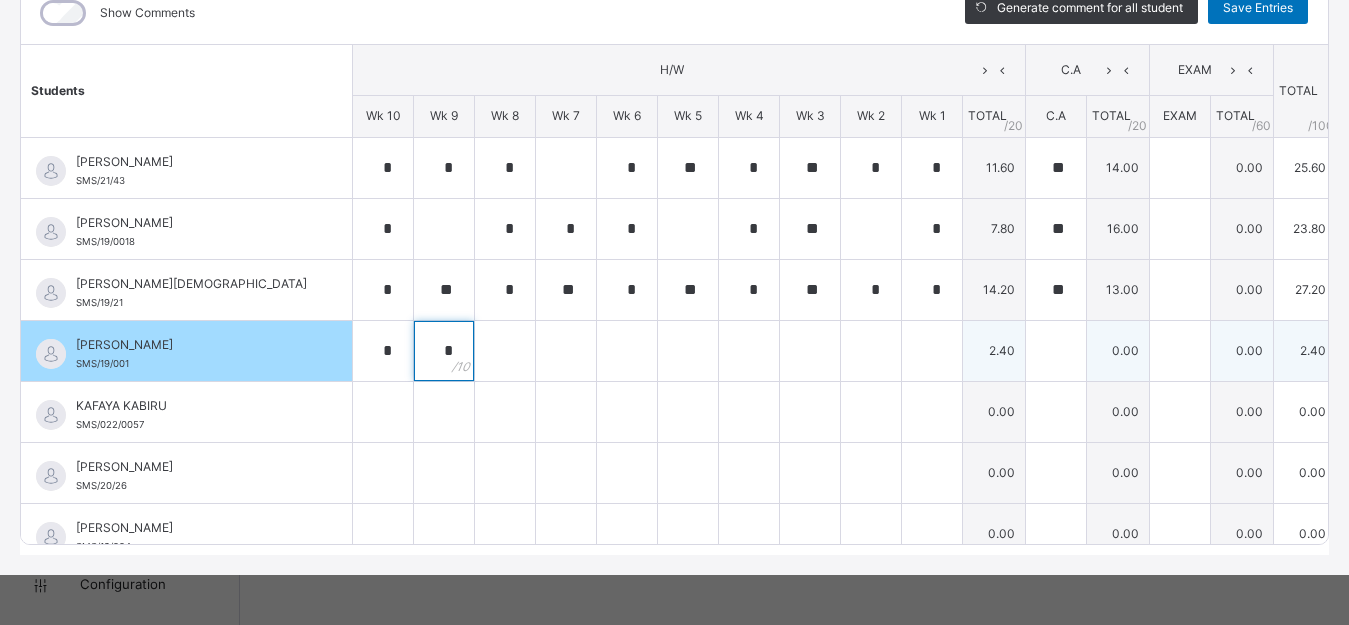 type on "*" 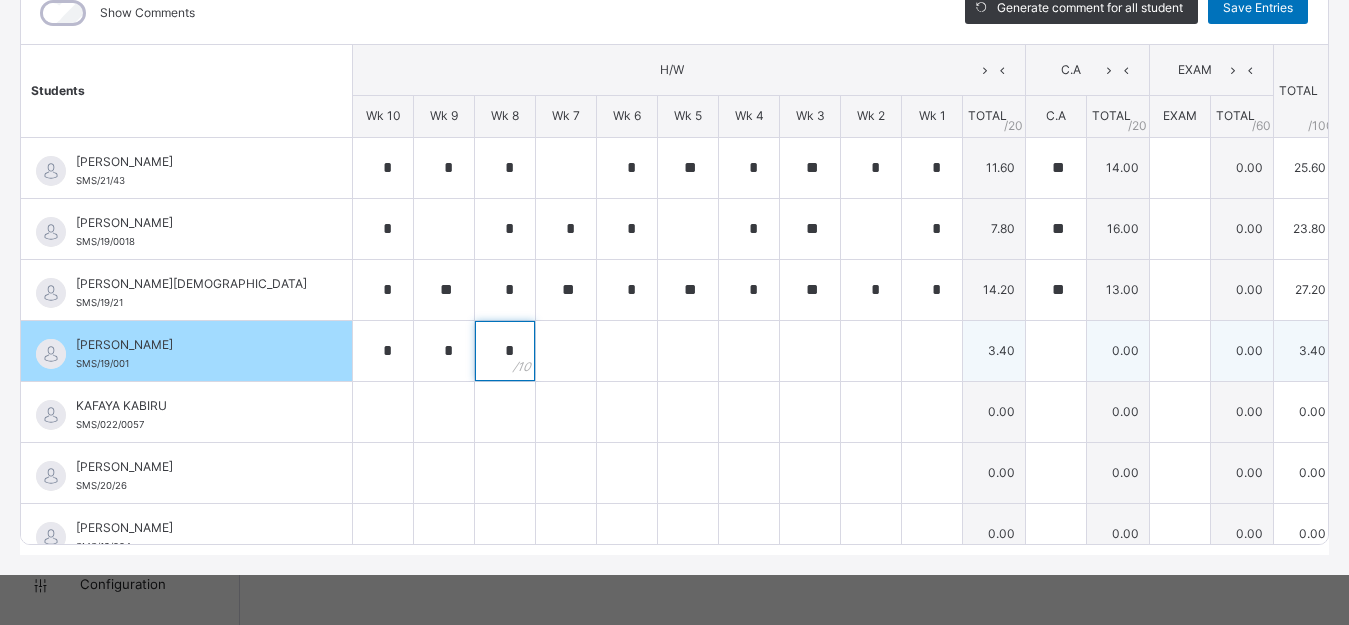 type on "*" 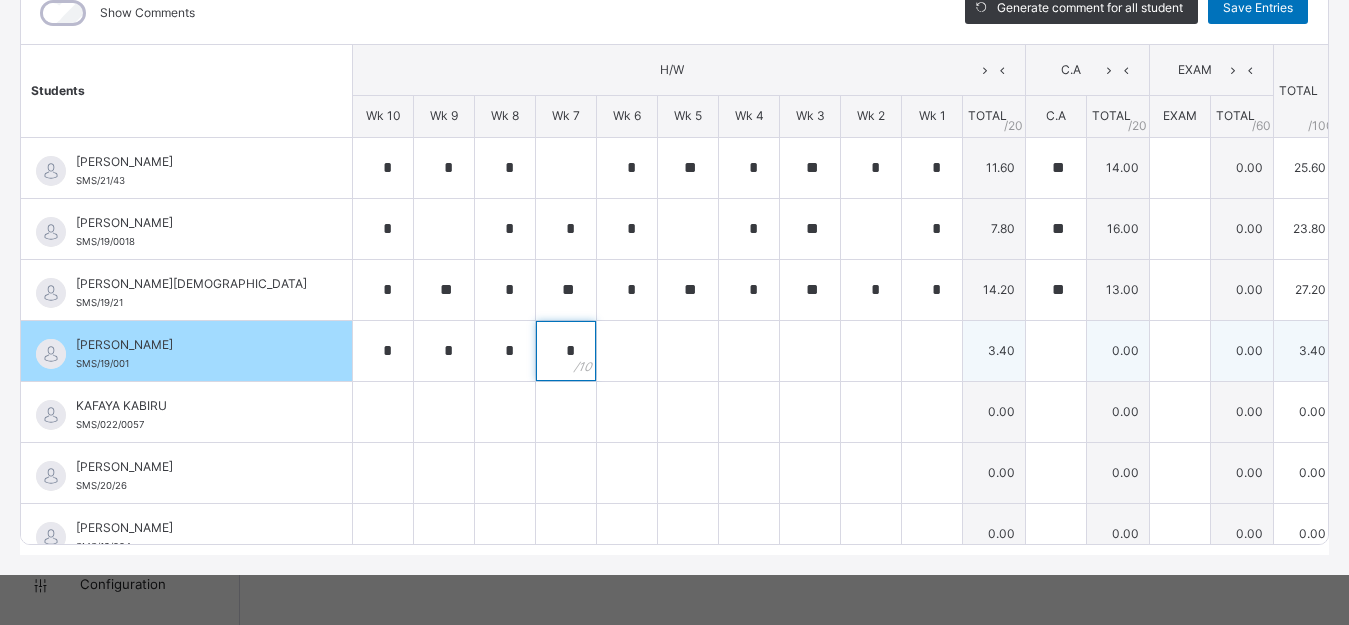 type on "*" 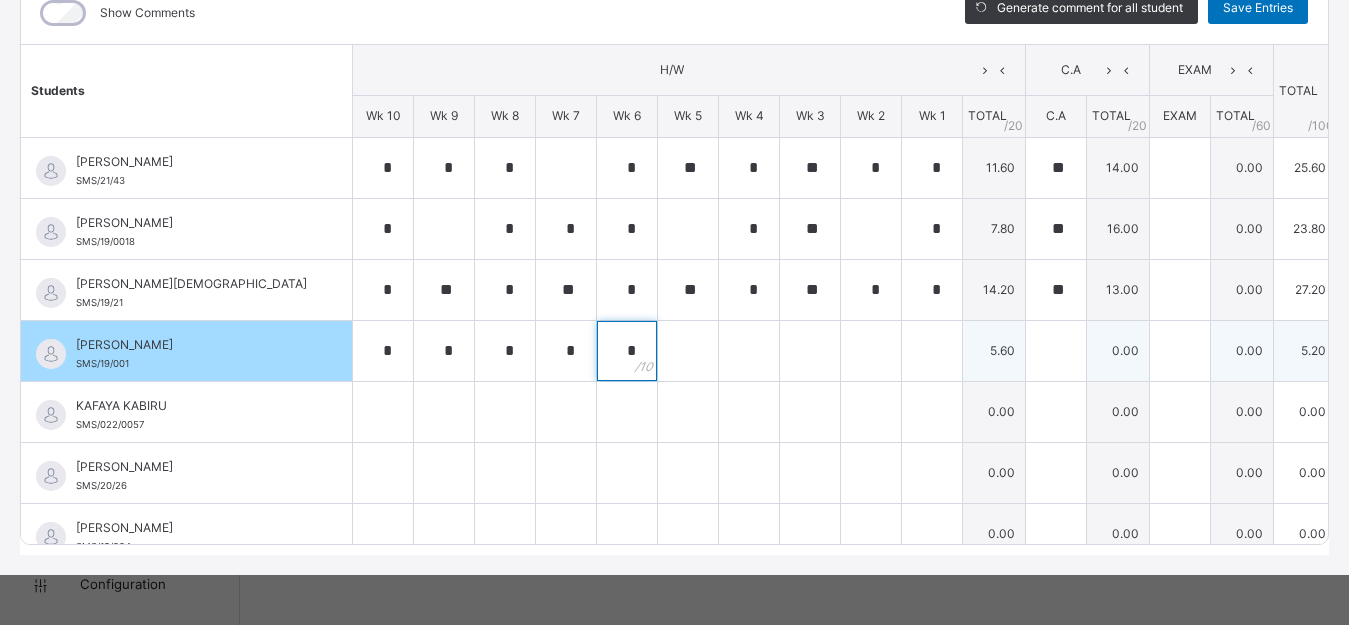 type on "*" 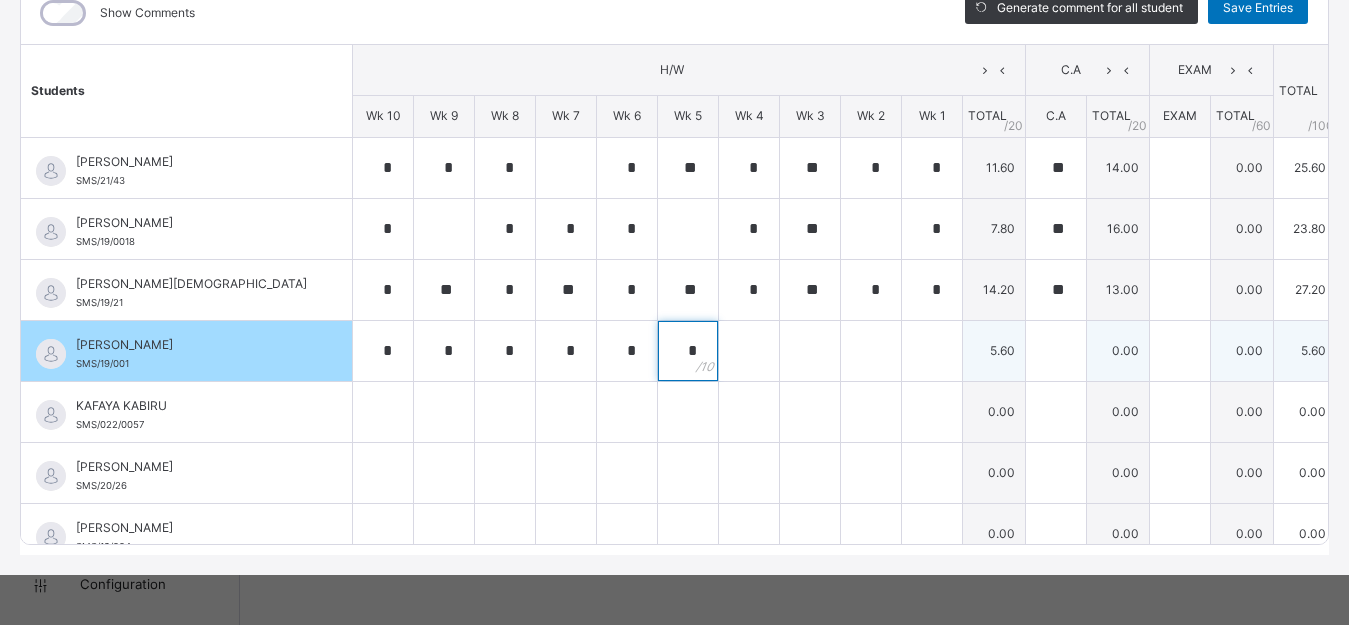 type on "*" 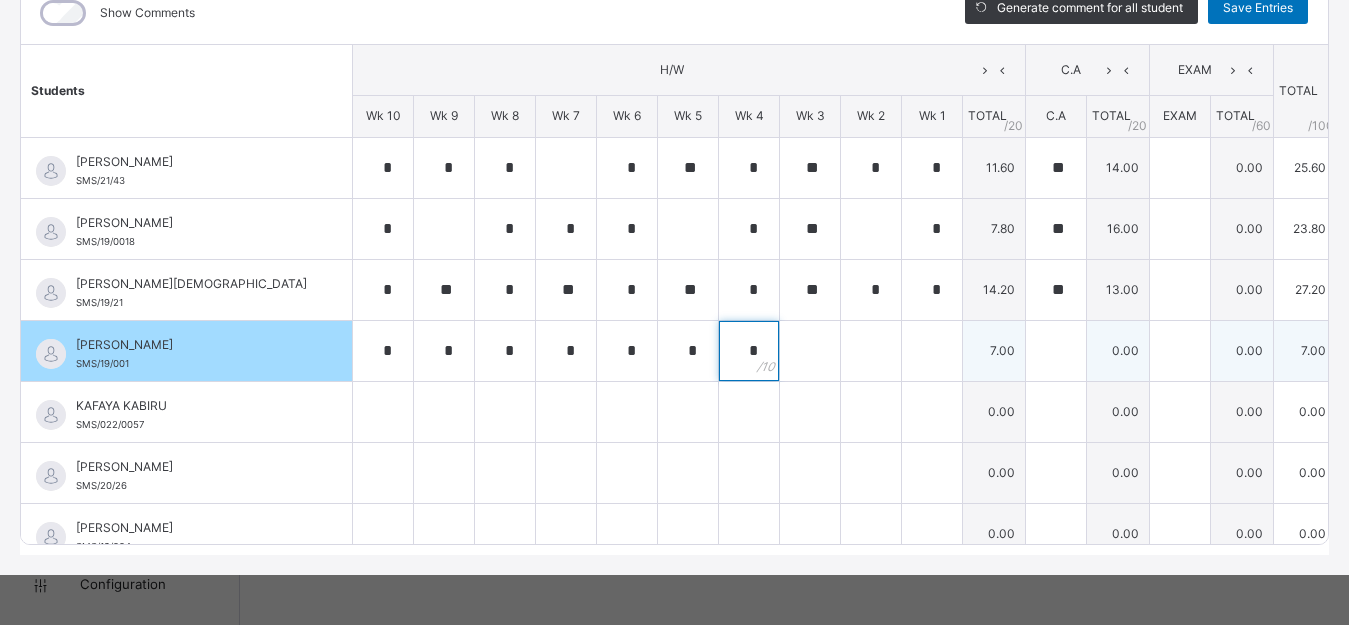 type on "*" 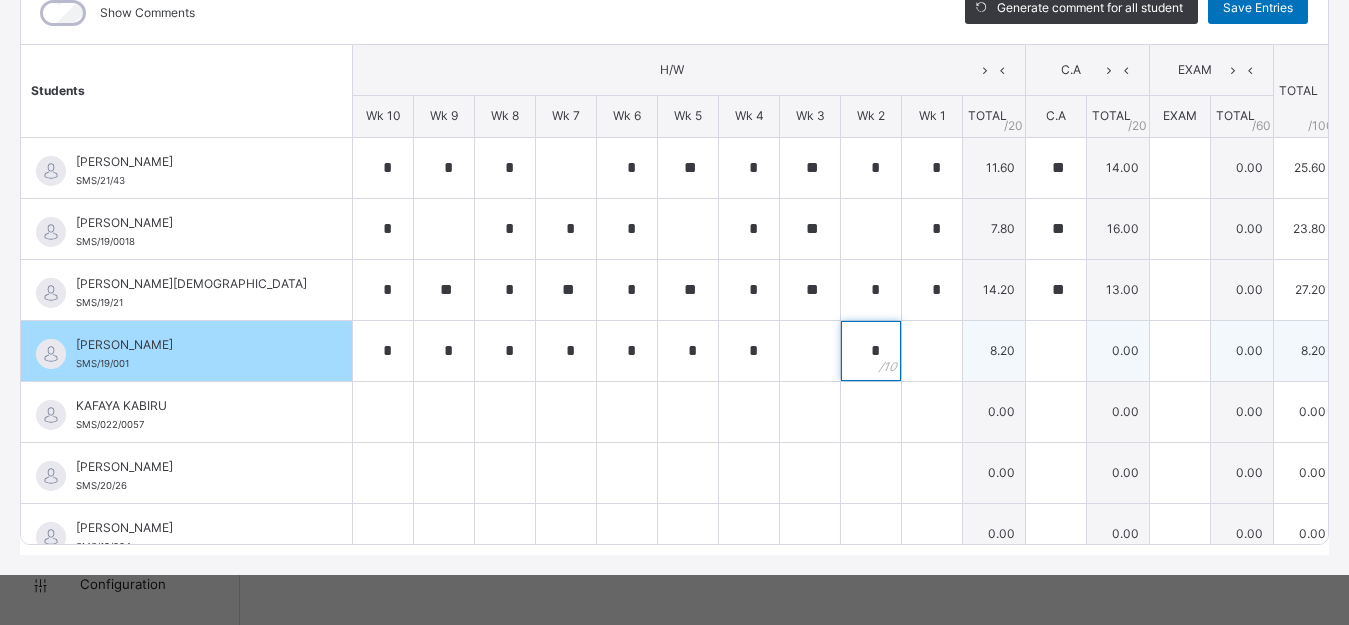 type on "*" 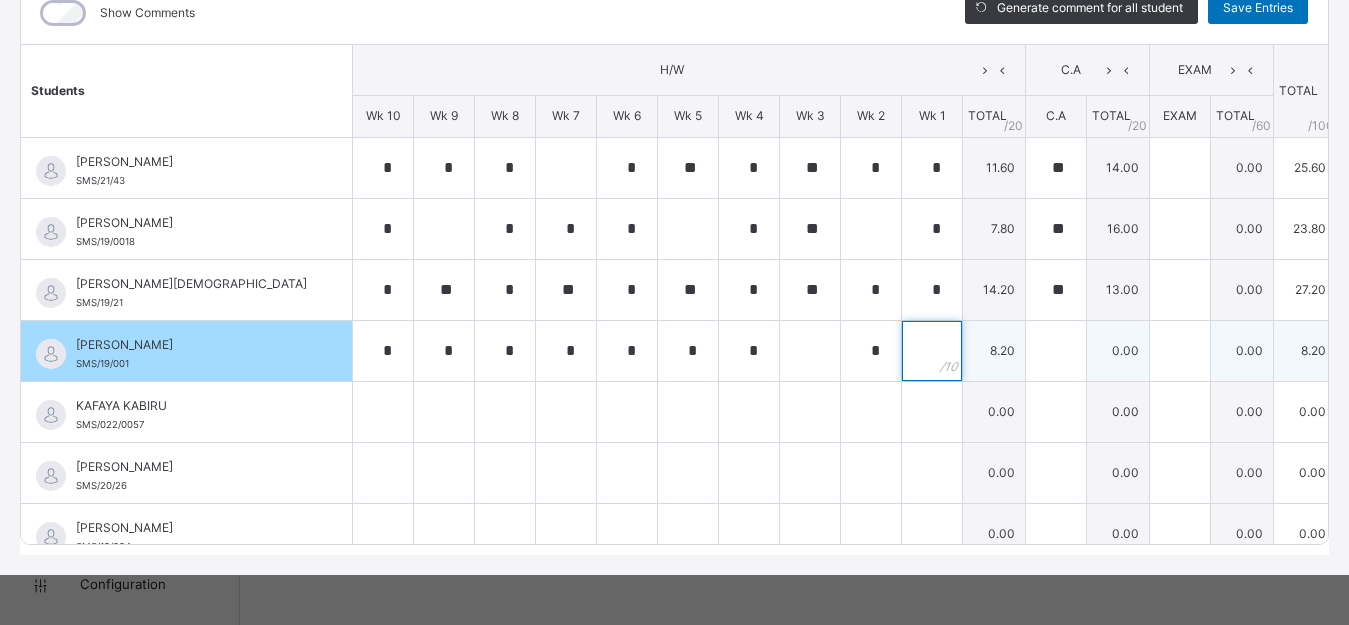 click at bounding box center (932, 351) 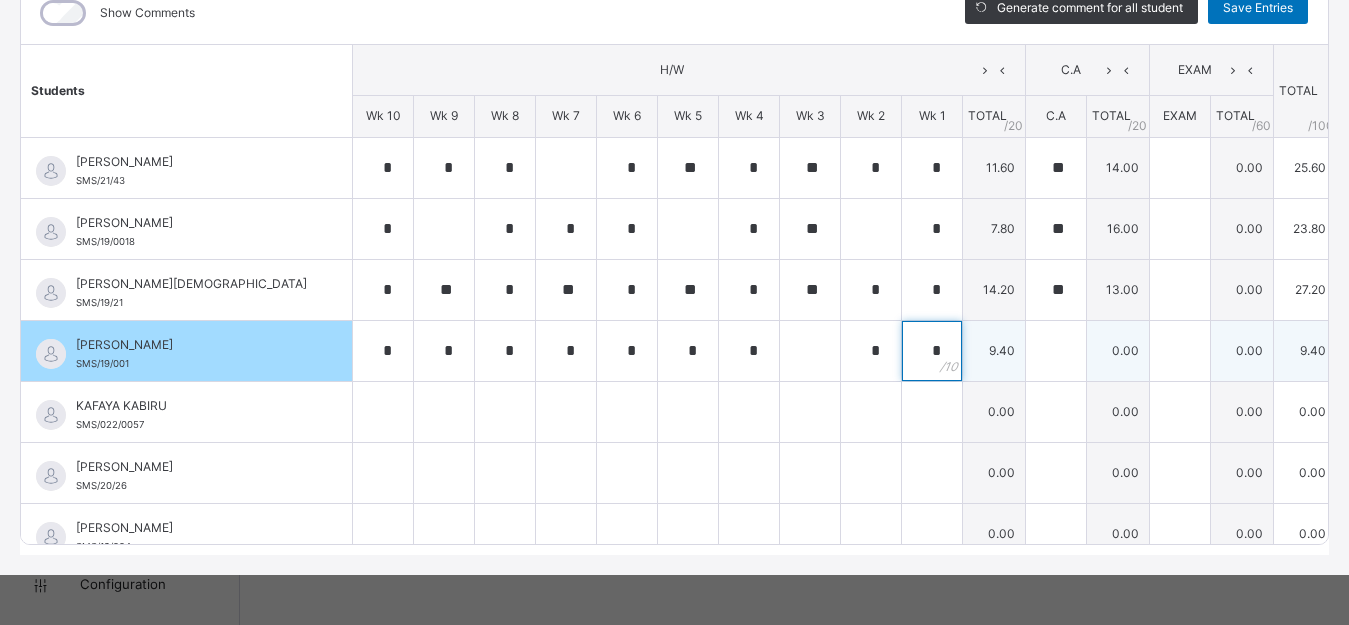 type on "*" 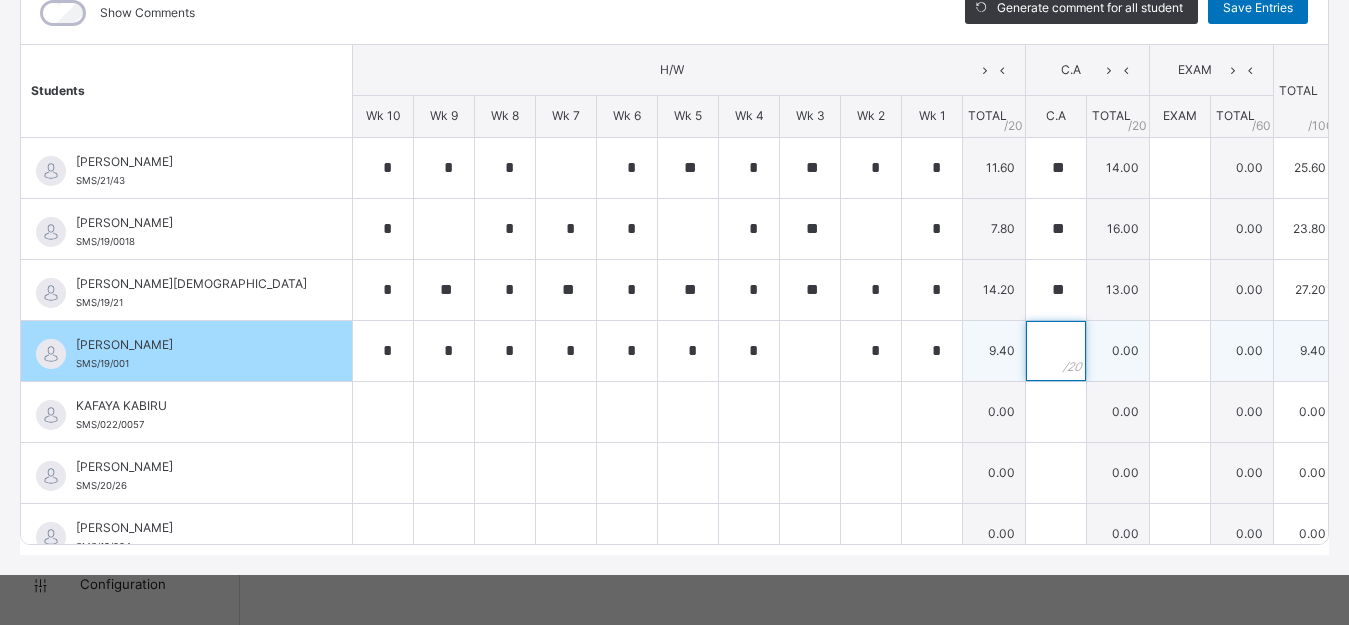 click at bounding box center [1056, 351] 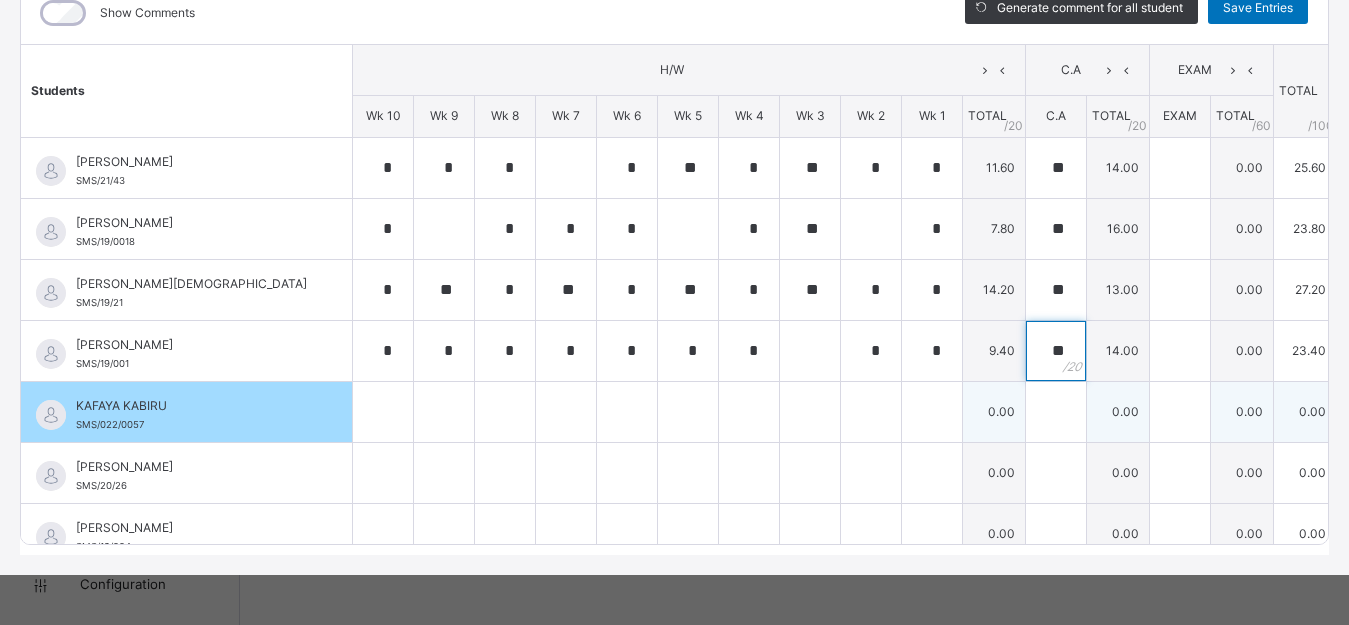 type on "**" 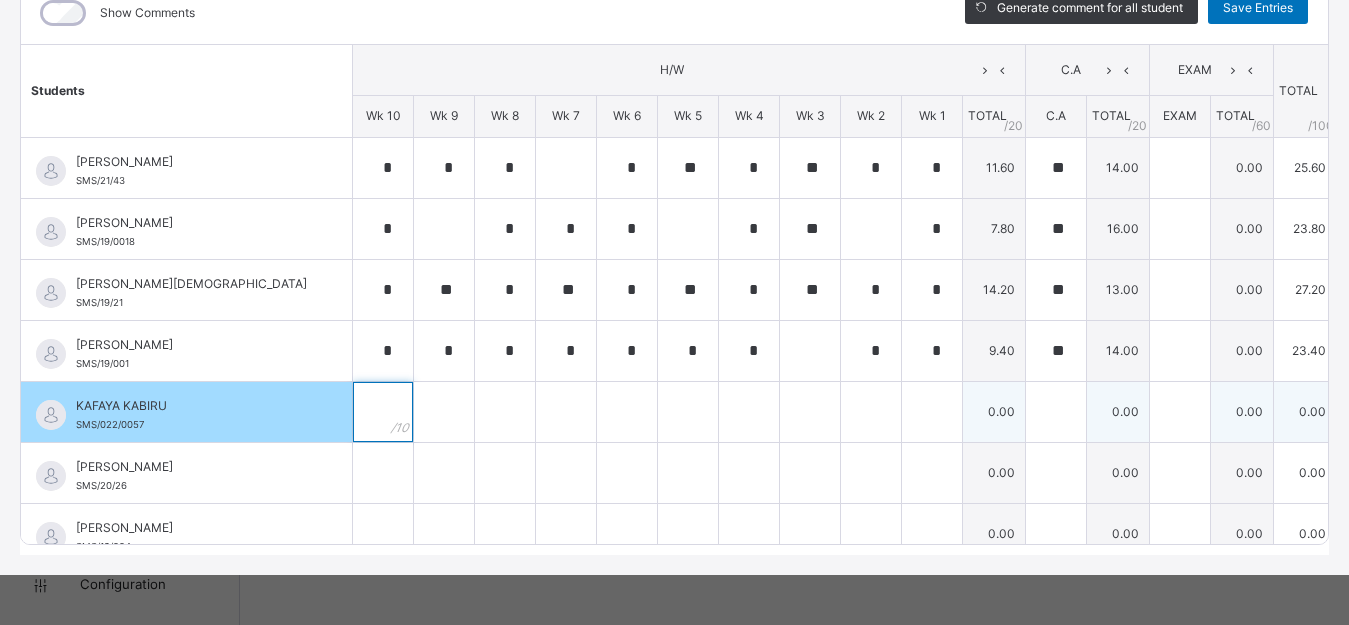 click at bounding box center [383, 412] 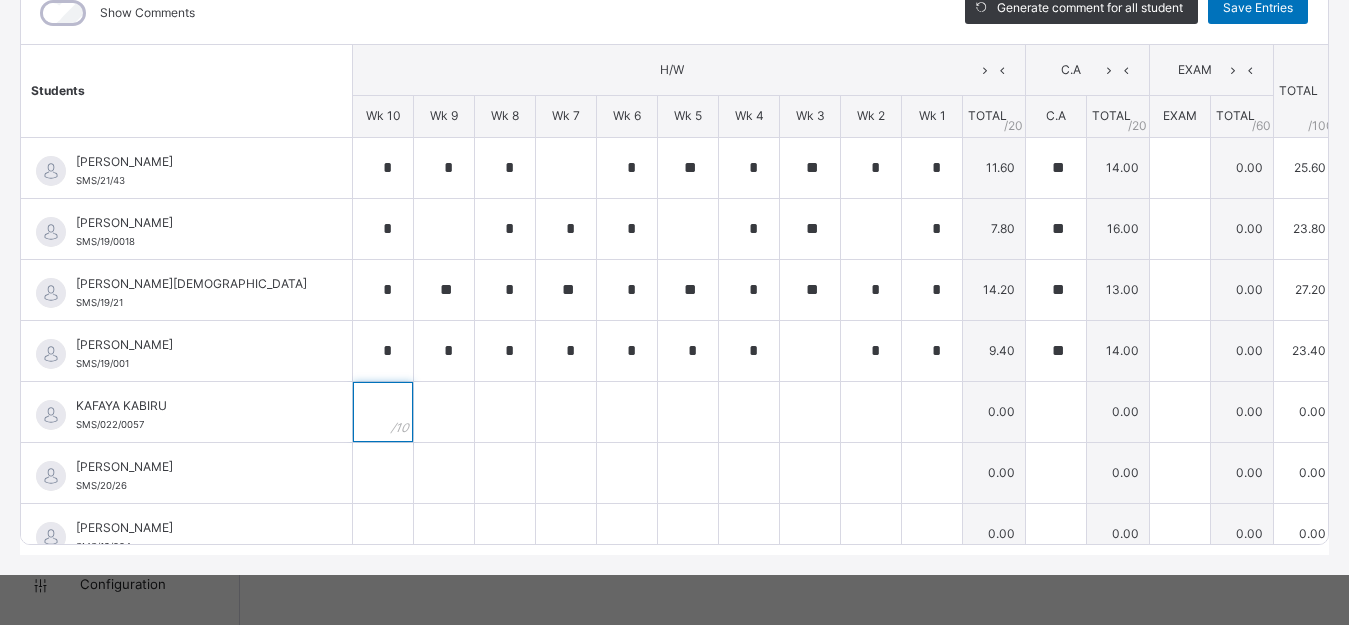 scroll, scrollTop: 82, scrollLeft: 0, axis: vertical 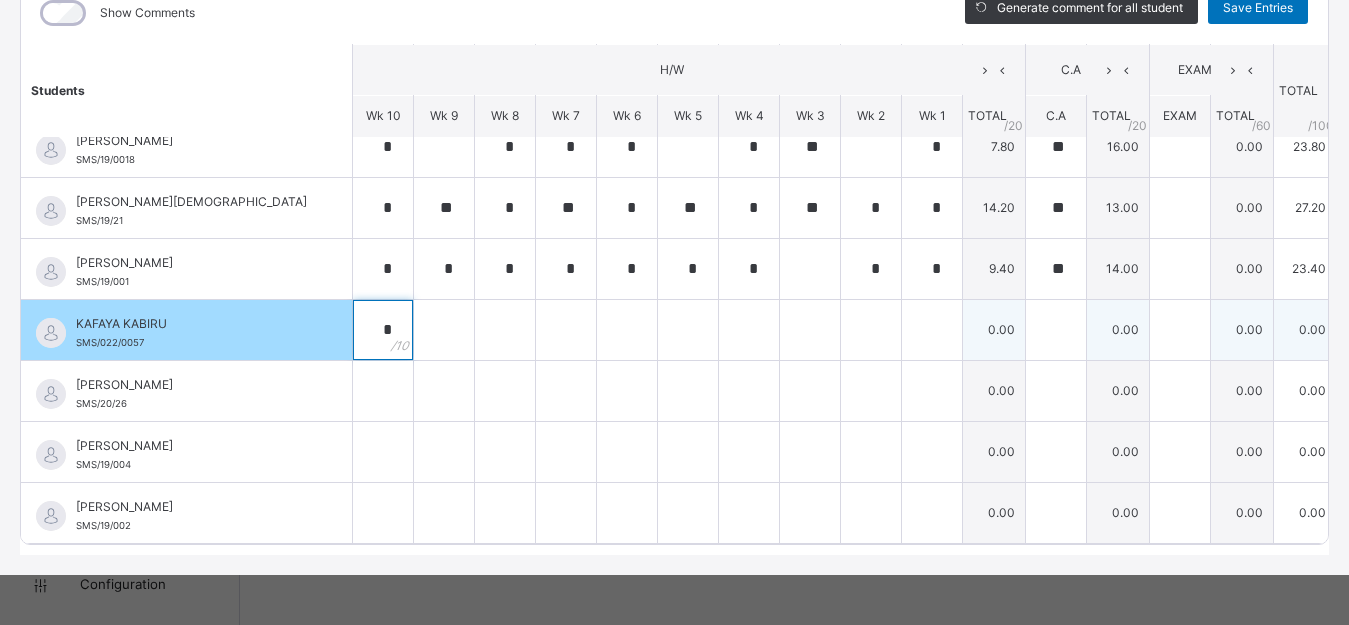 type on "*" 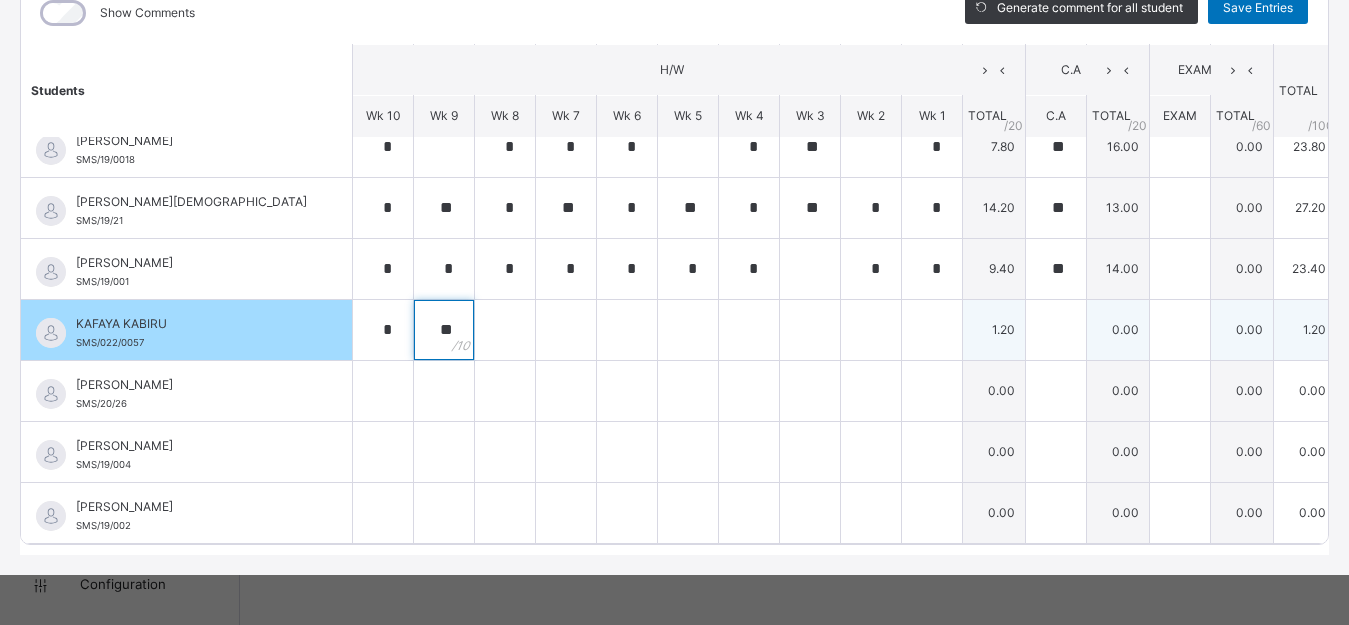 type on "**" 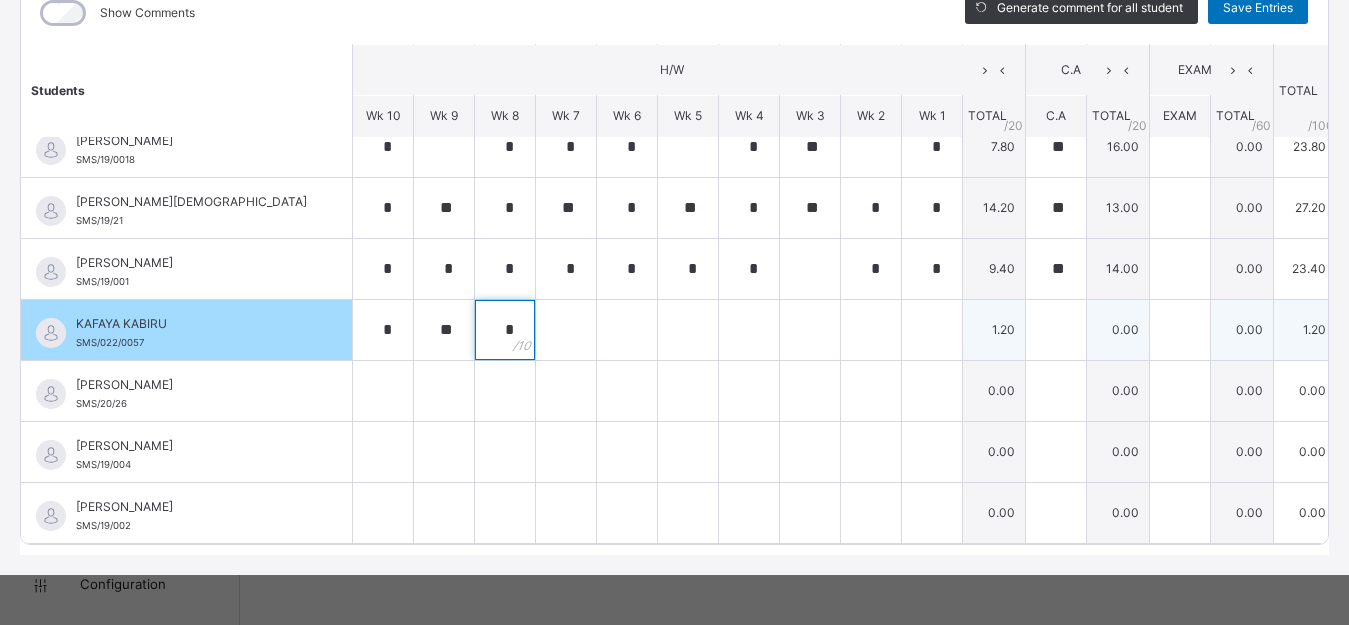 type on "*" 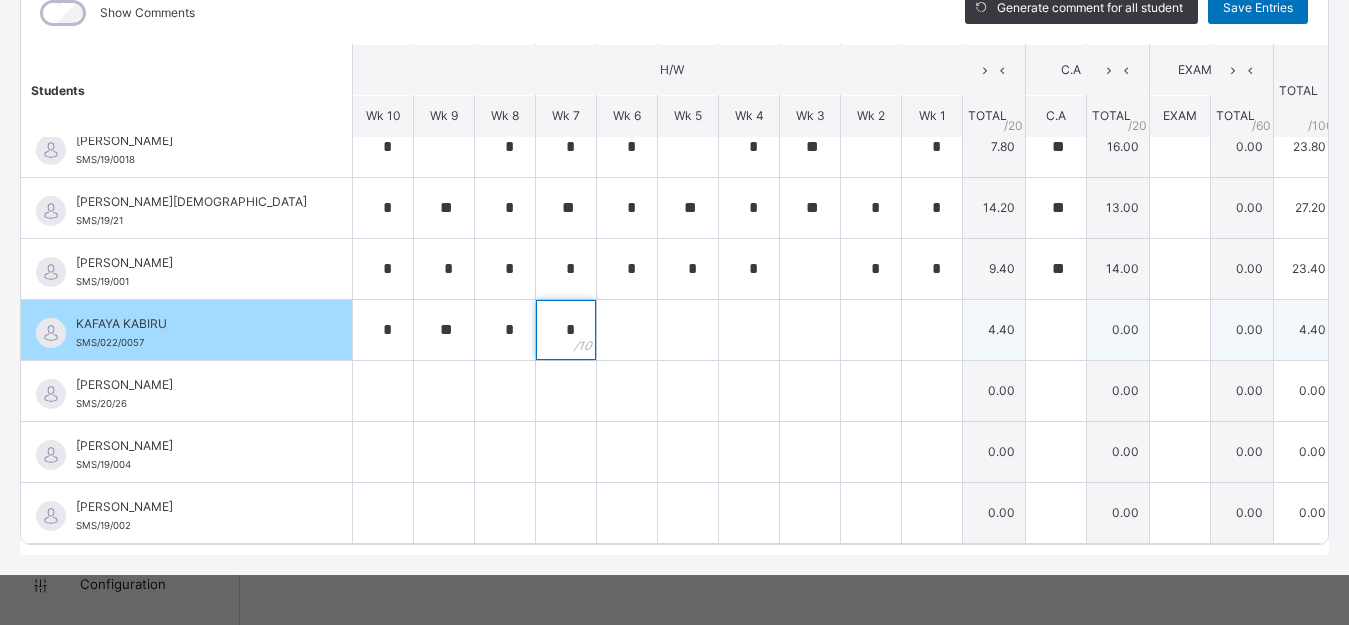 type on "*" 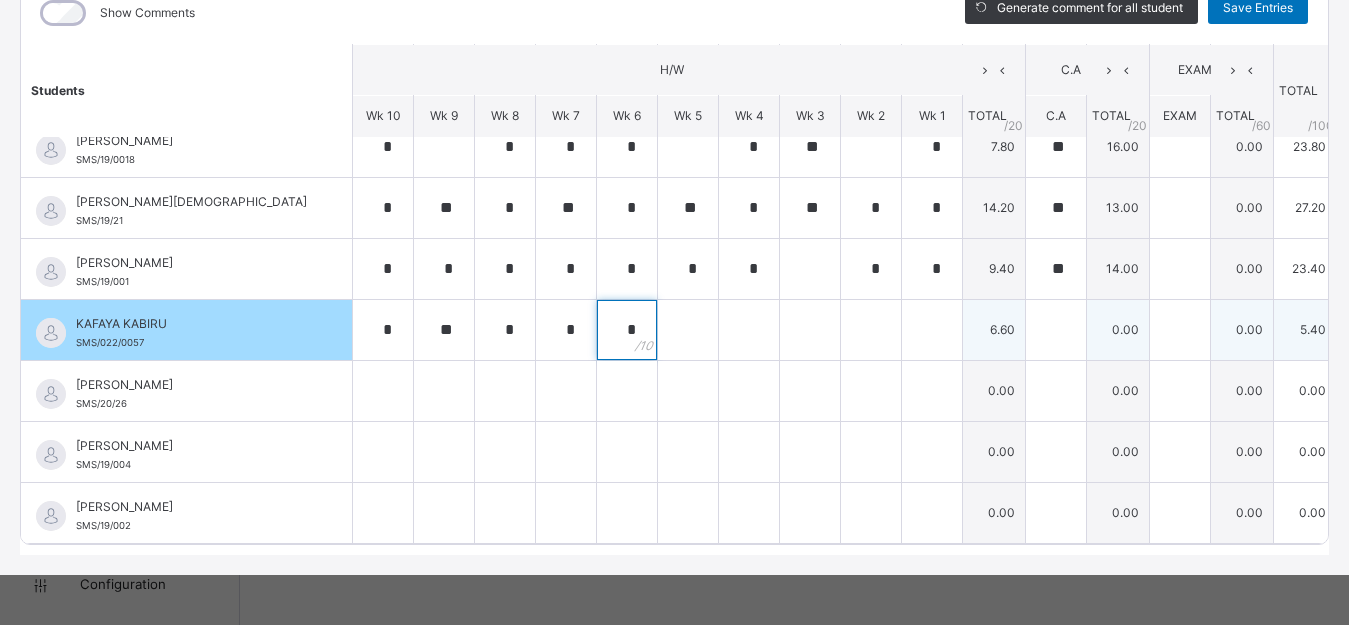 type on "*" 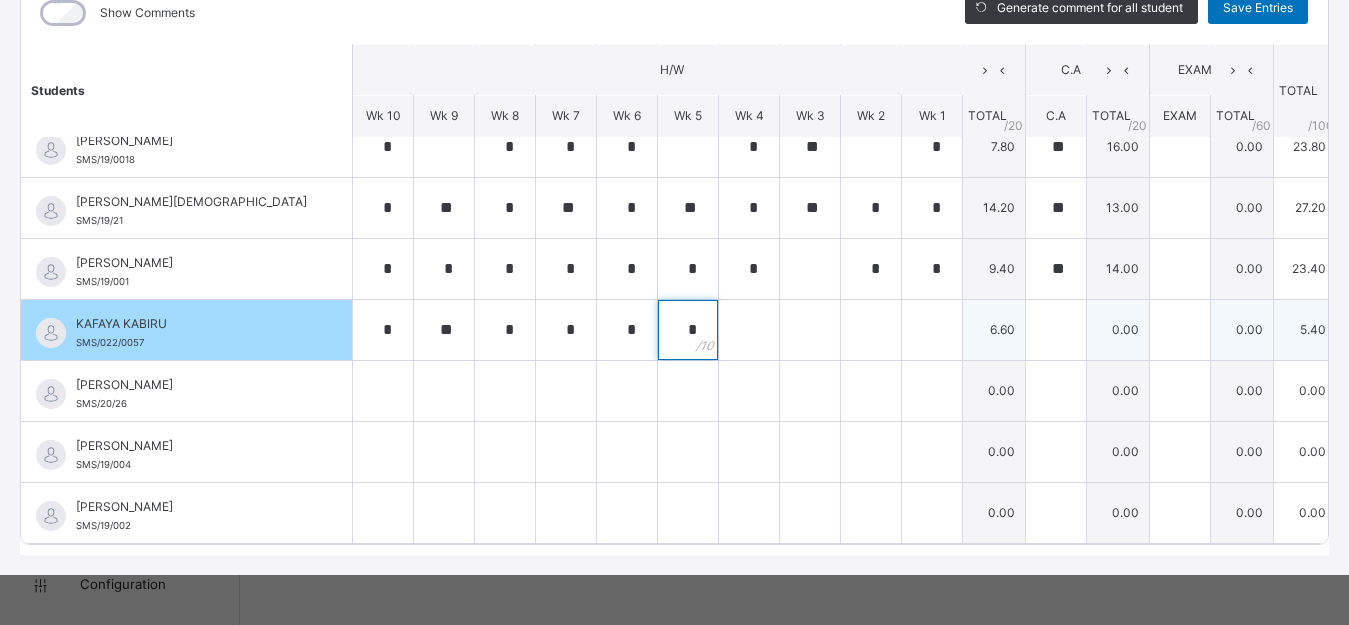 type on "*" 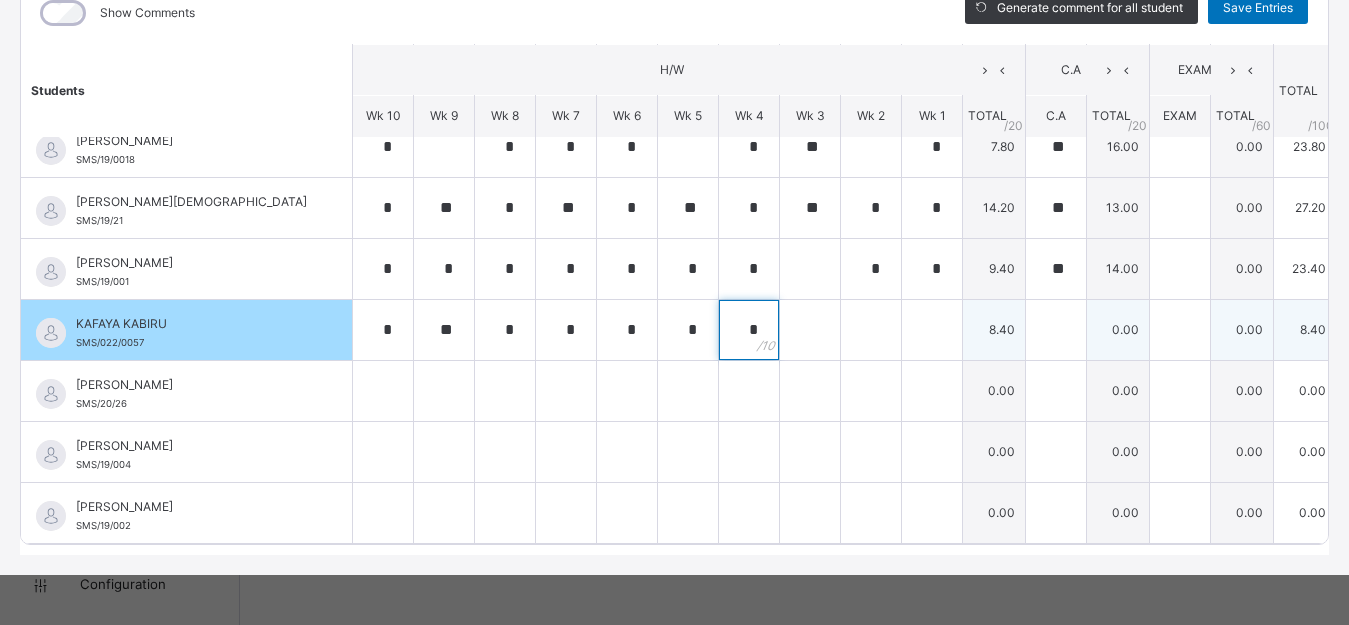 type on "*" 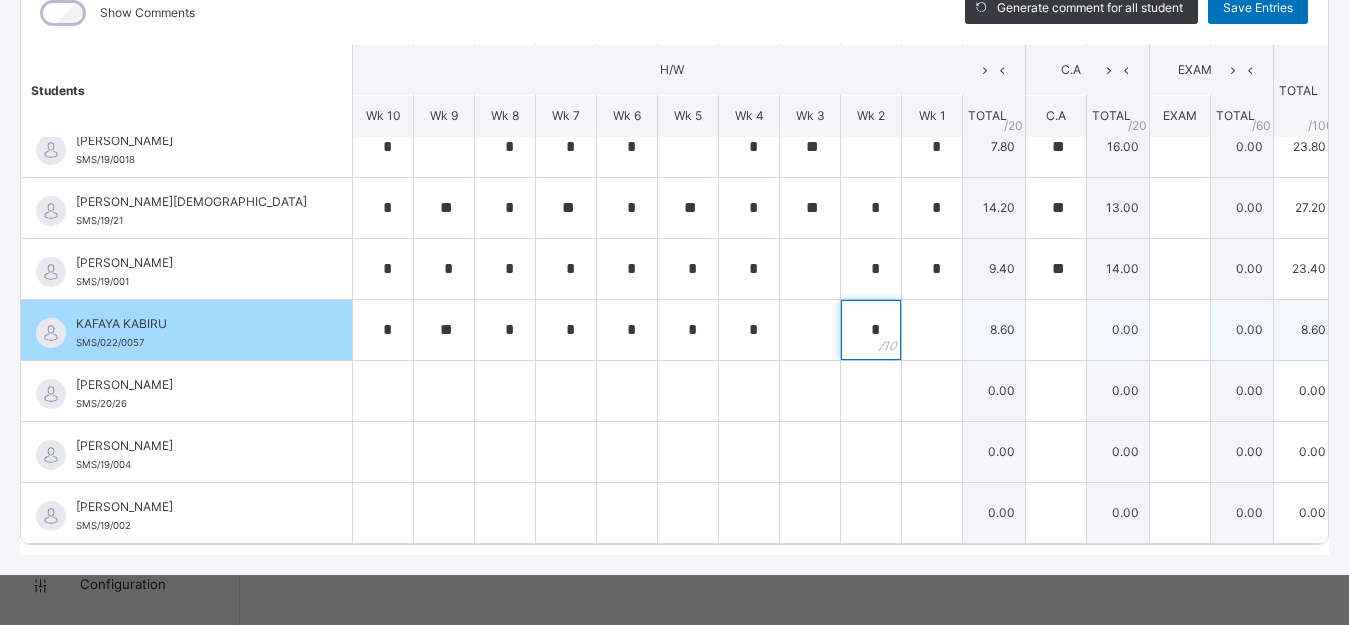 type on "*" 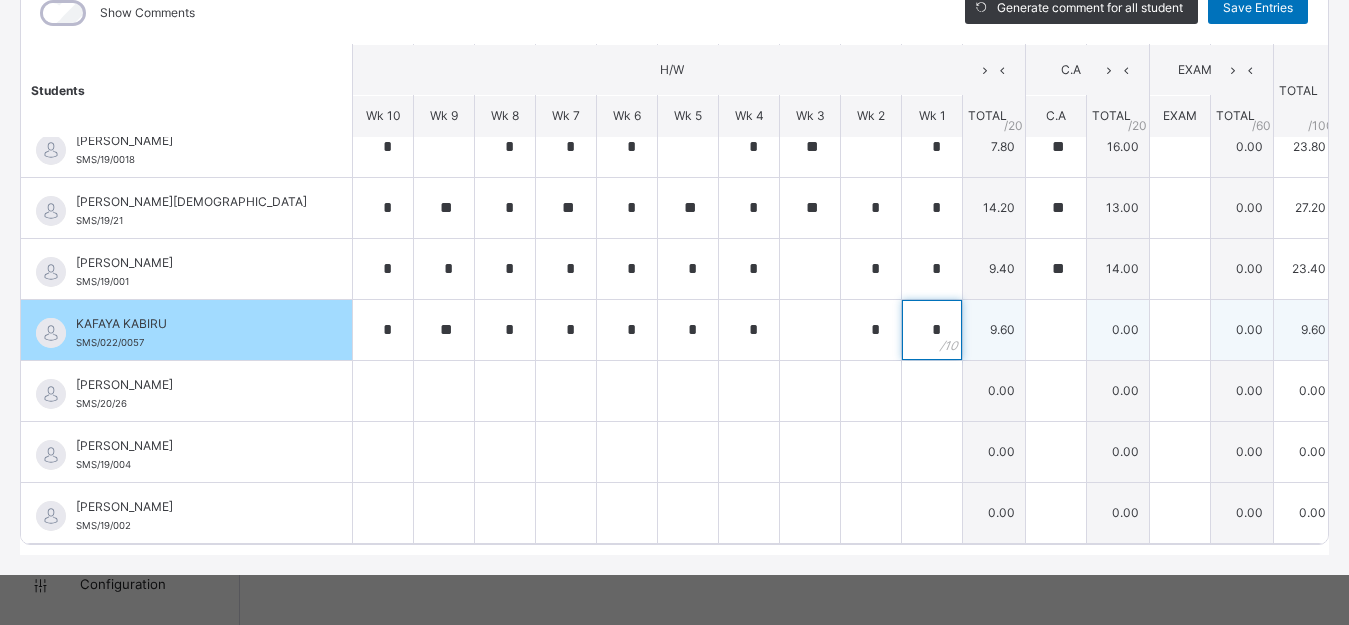 type on "*" 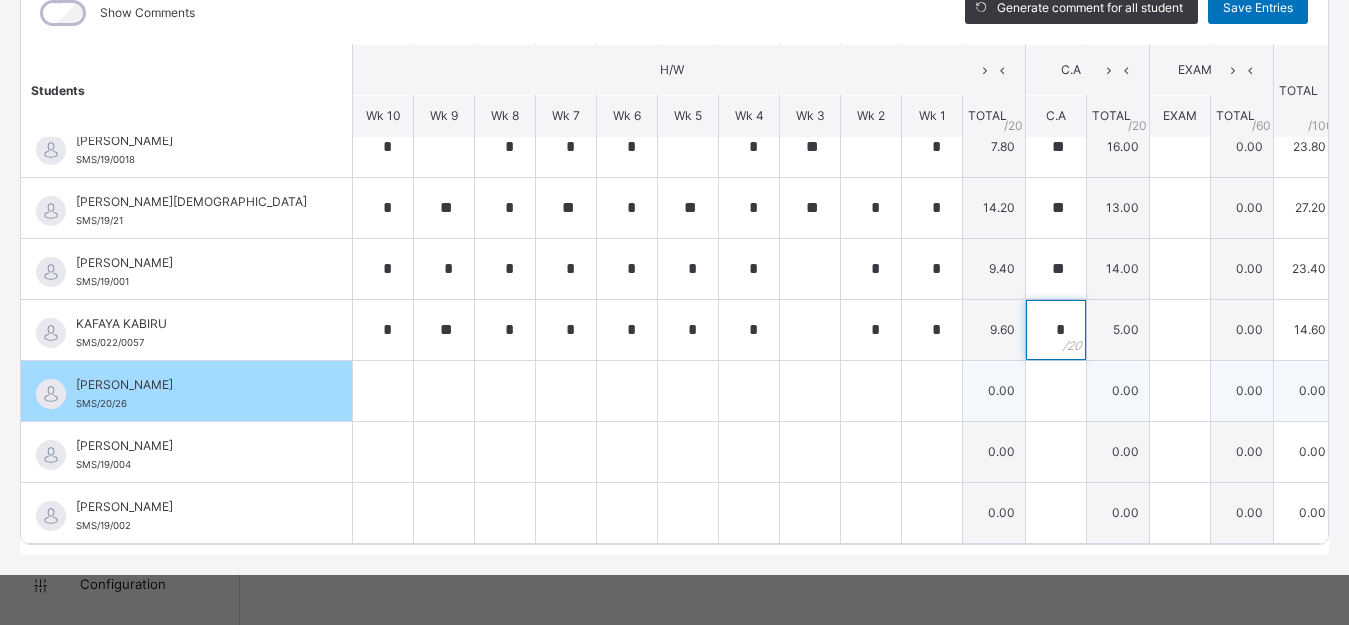 type on "*" 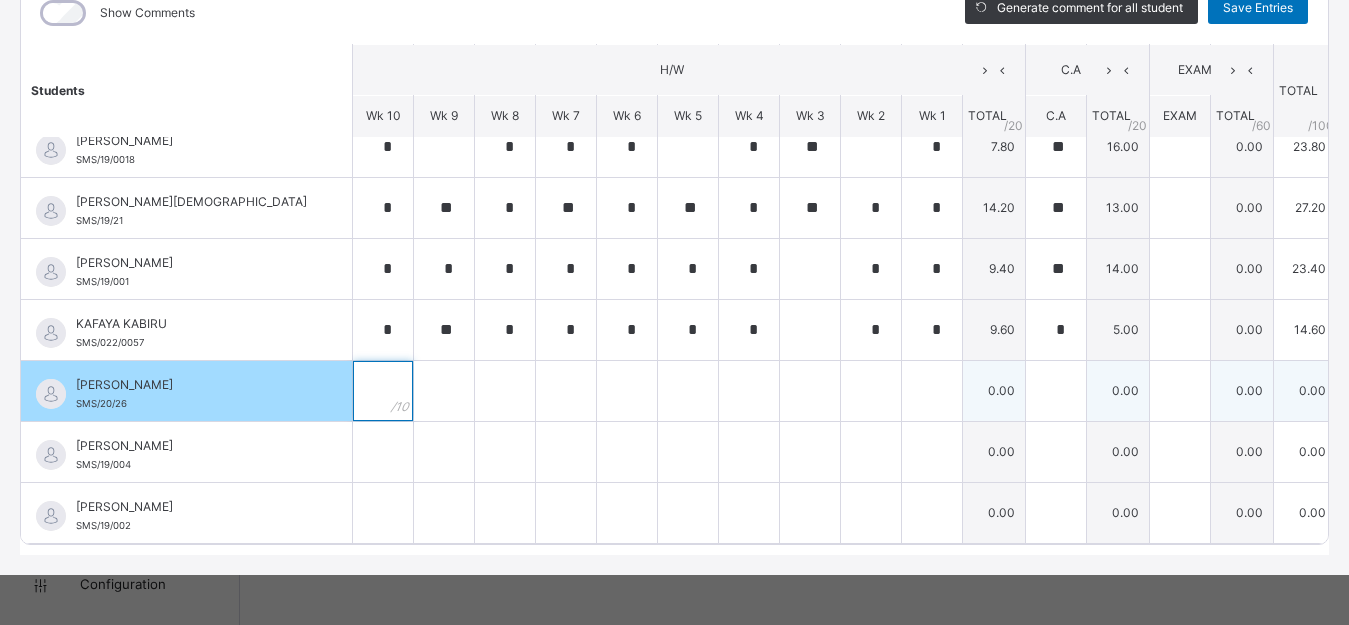 click at bounding box center (383, 391) 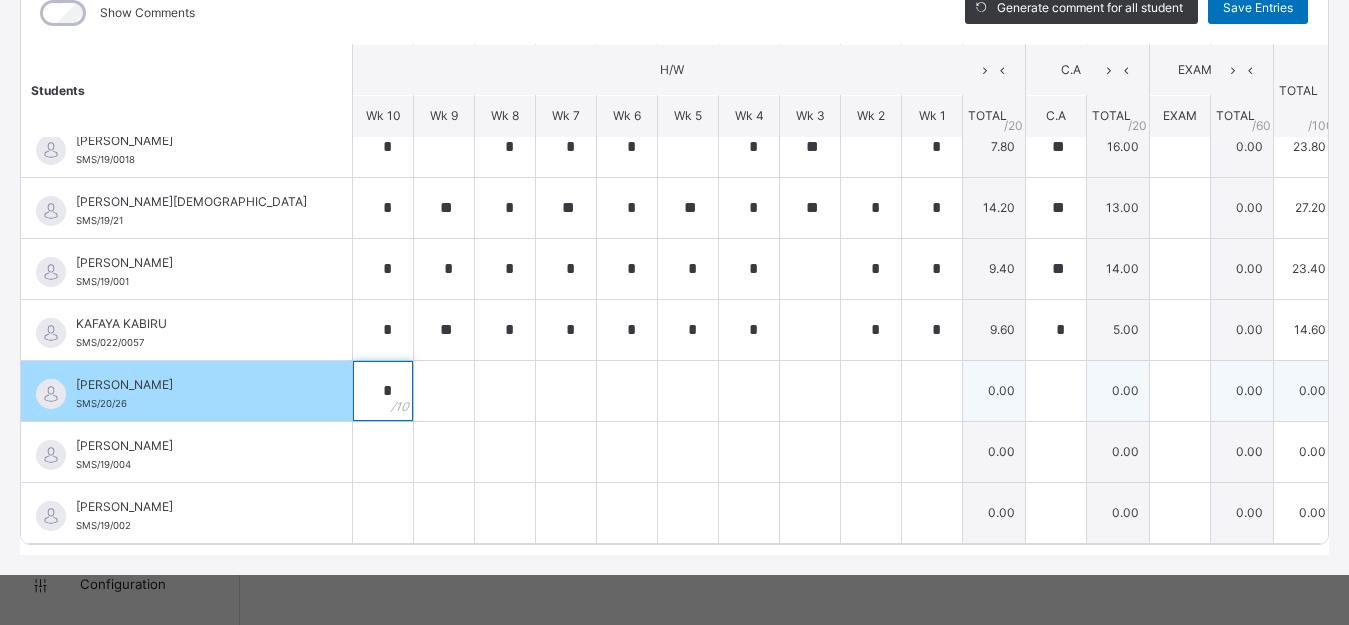 type on "*" 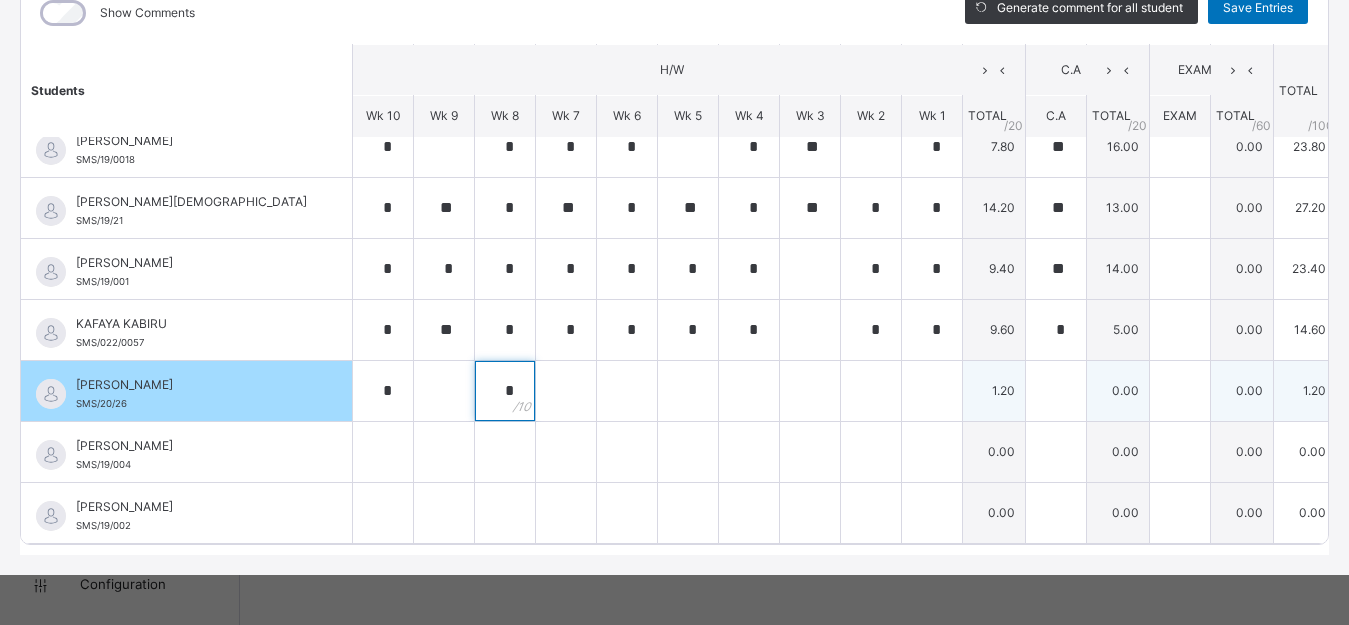 type on "*" 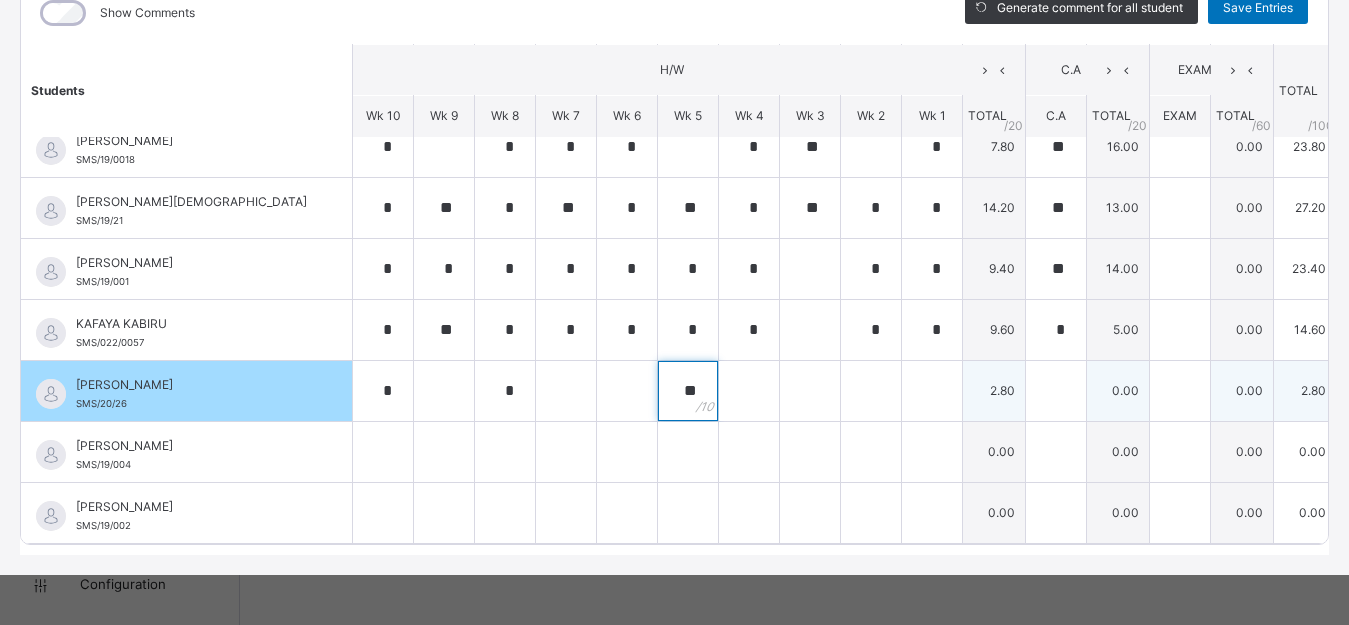 type on "**" 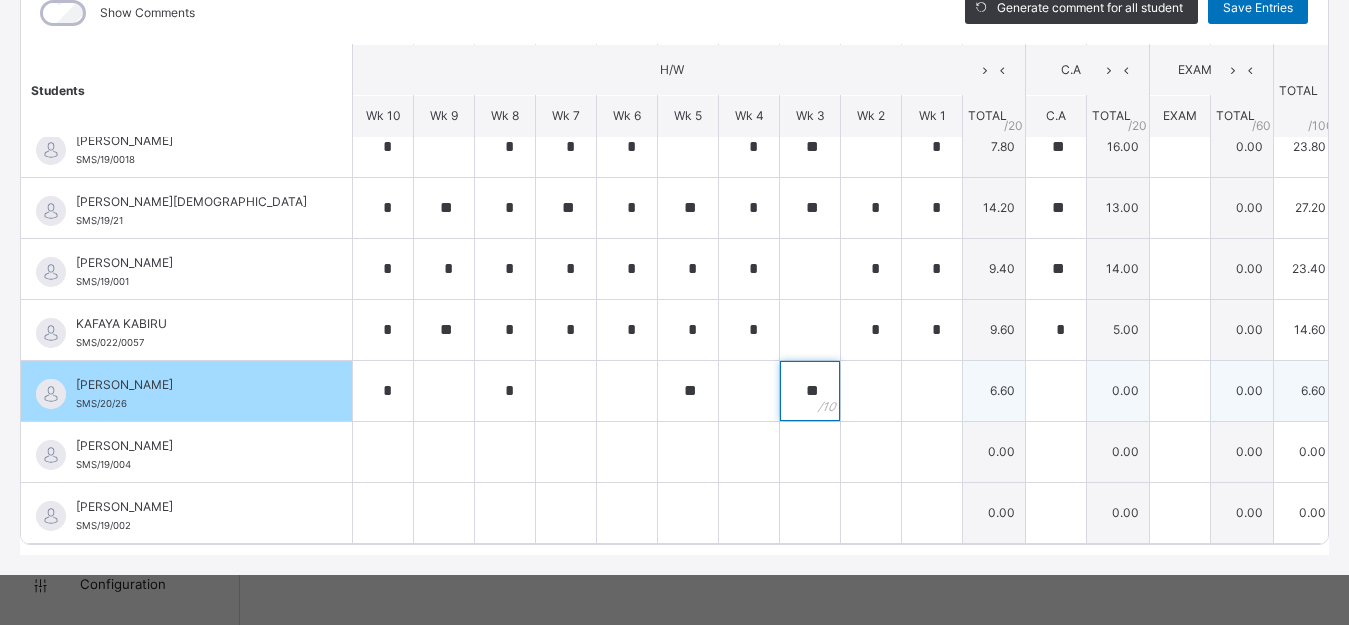 type on "**" 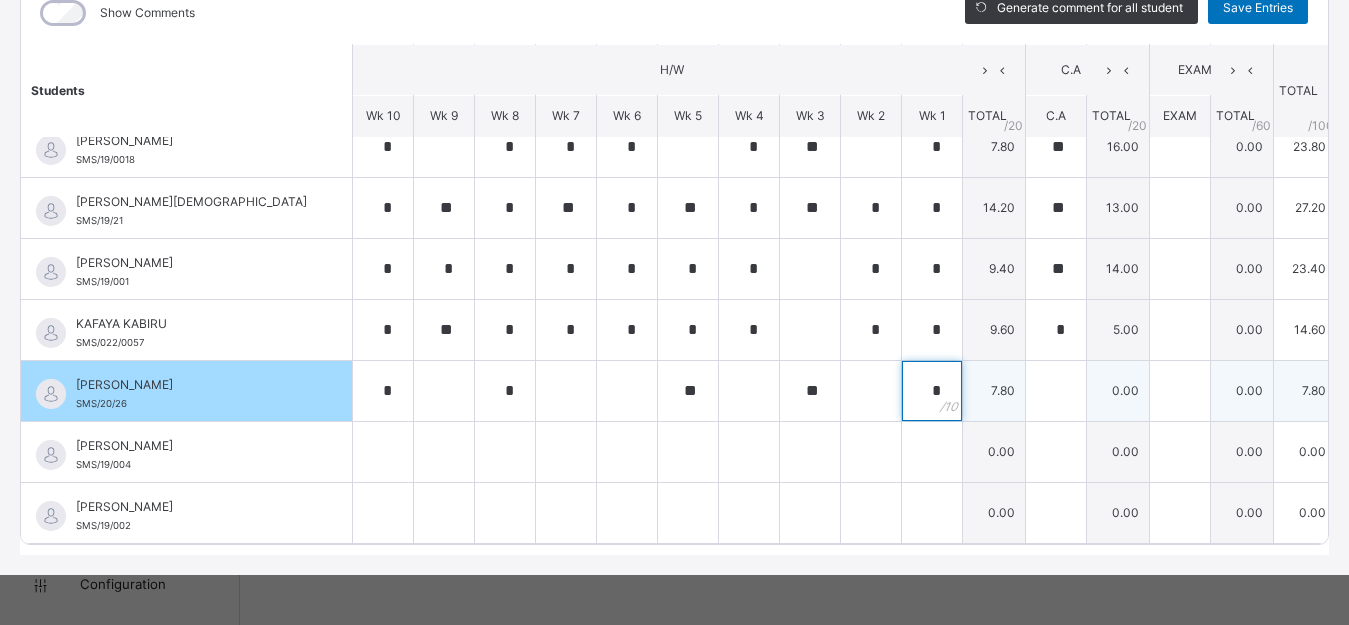 type on "*" 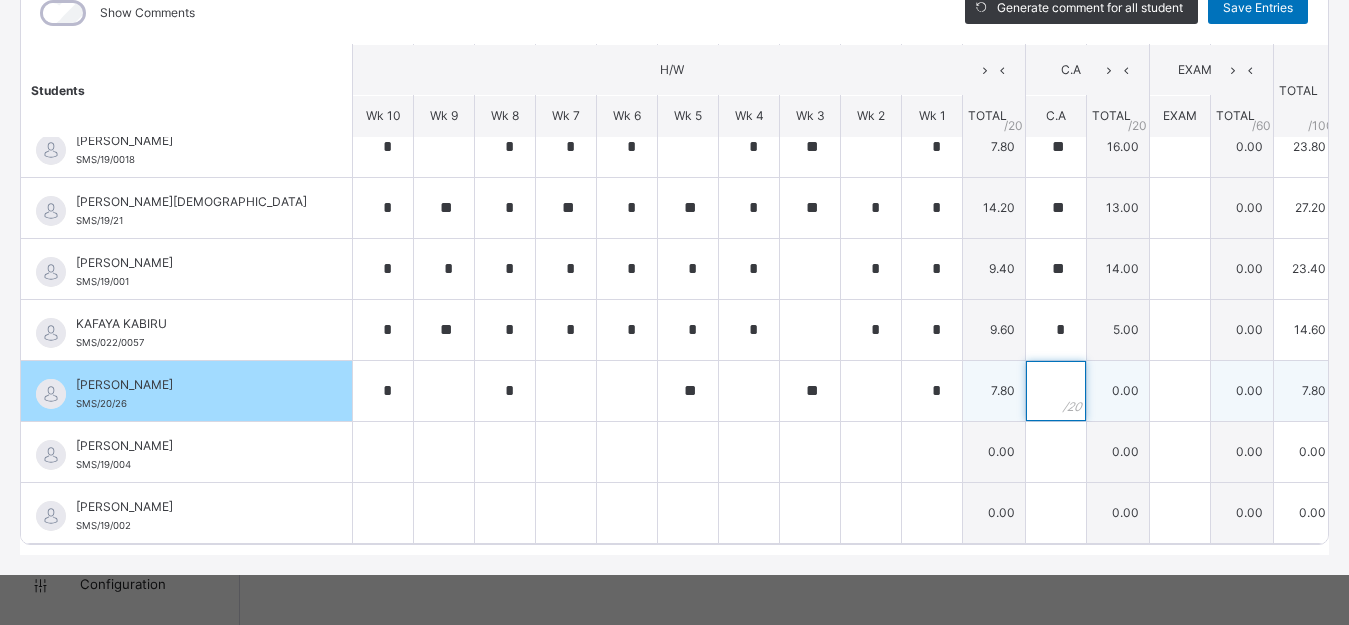 click at bounding box center [1056, 391] 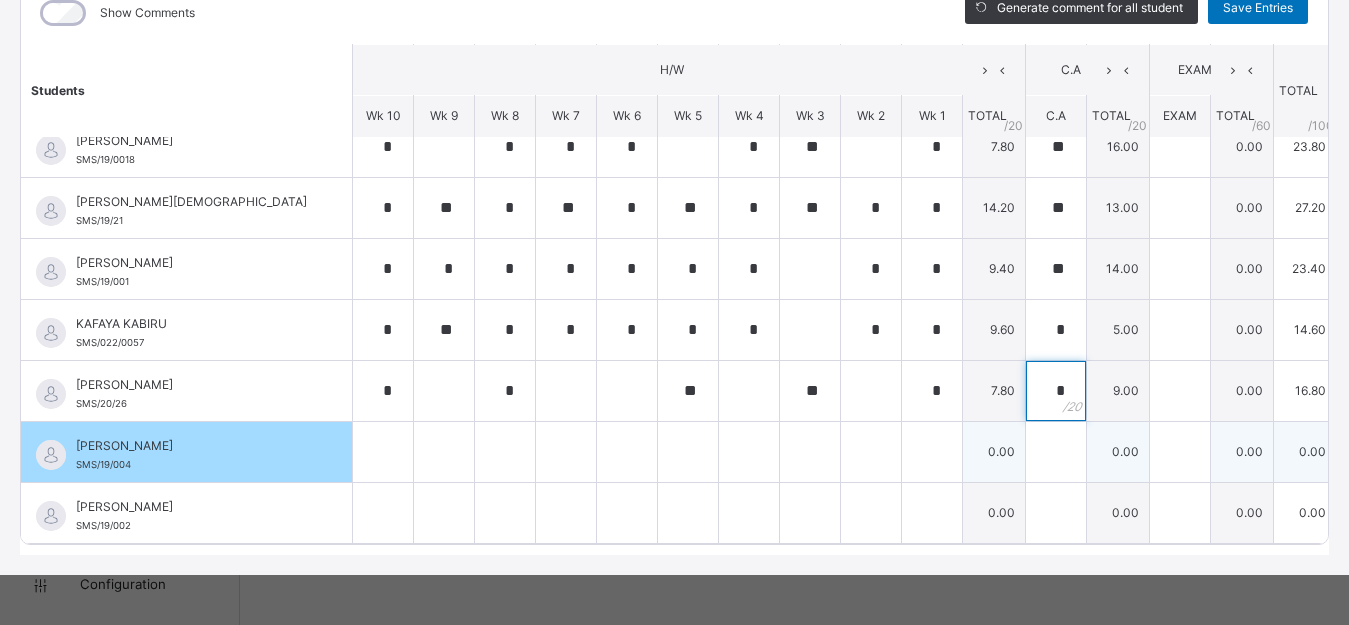 type on "*" 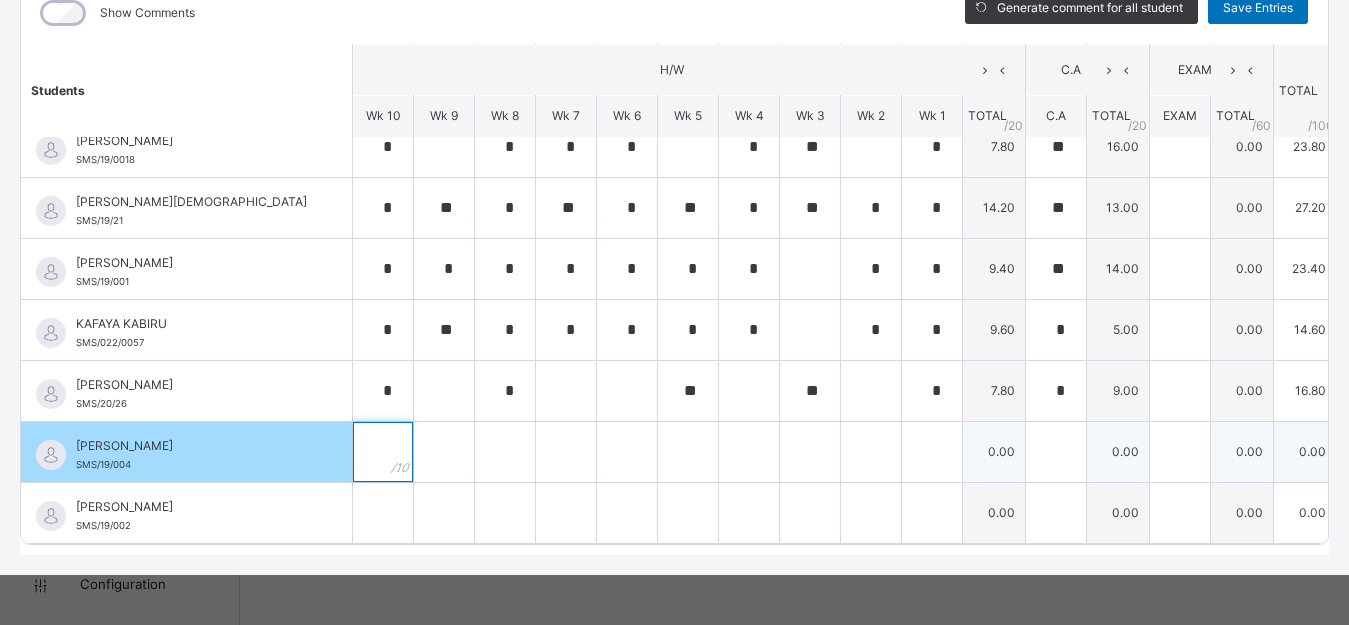click at bounding box center (383, 452) 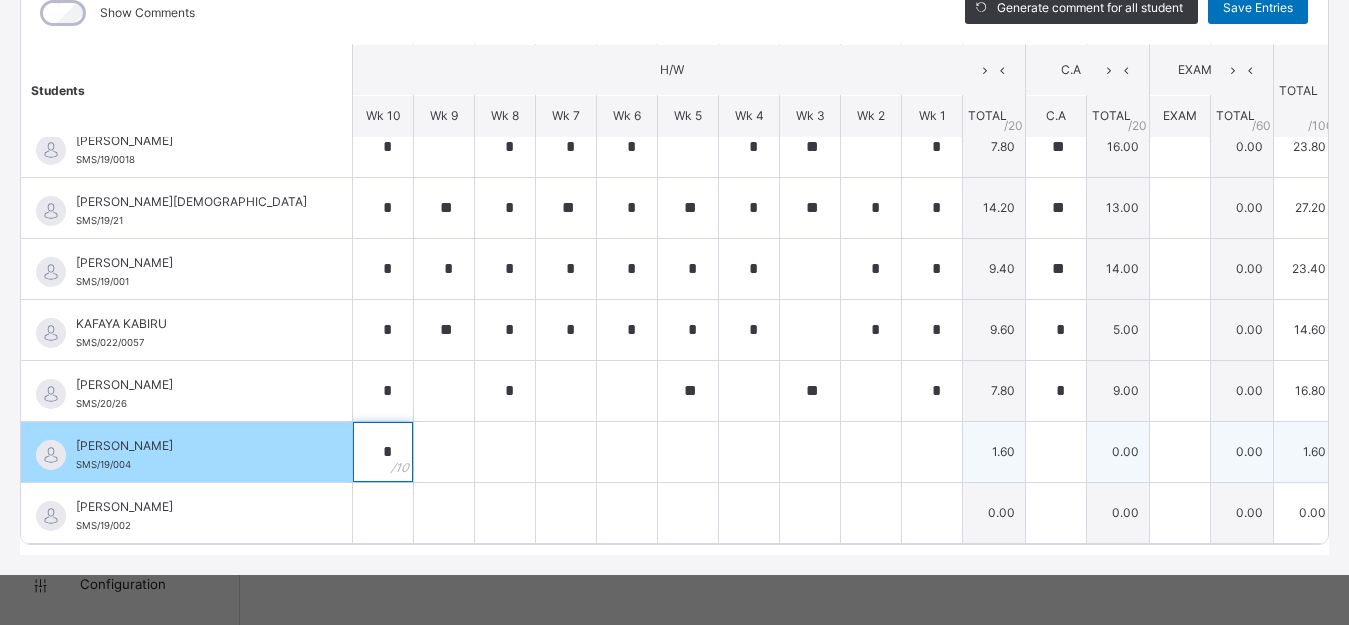 type on "*" 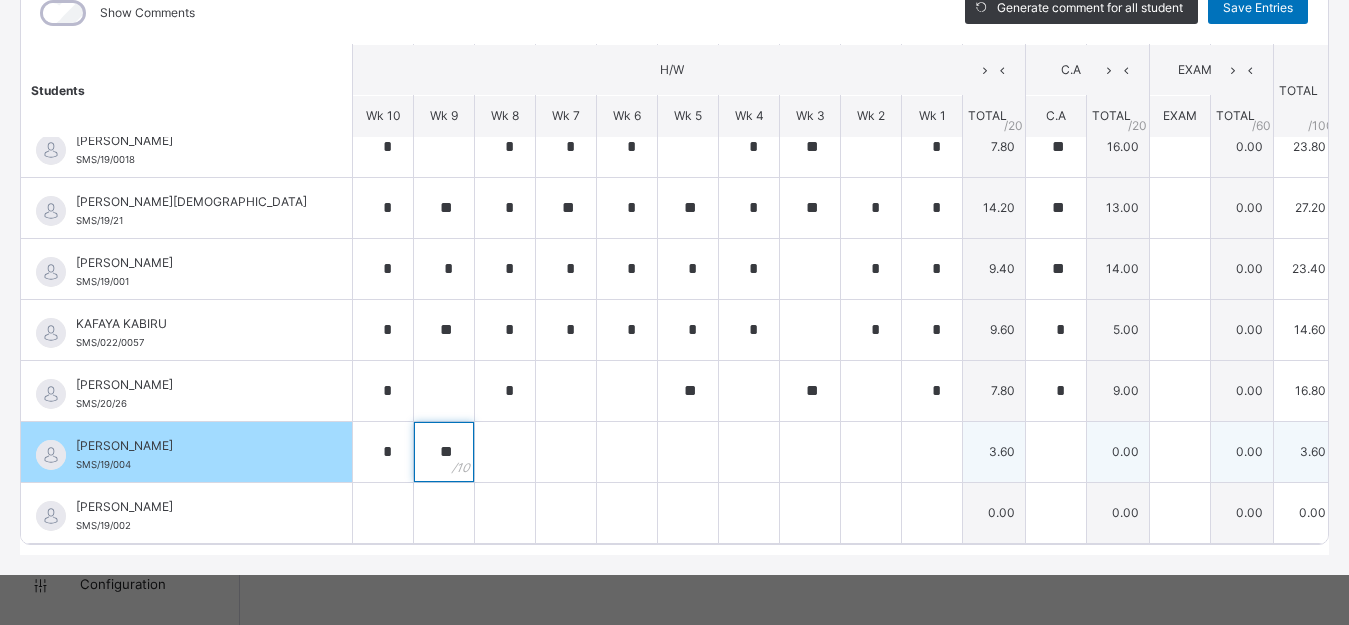 type on "**" 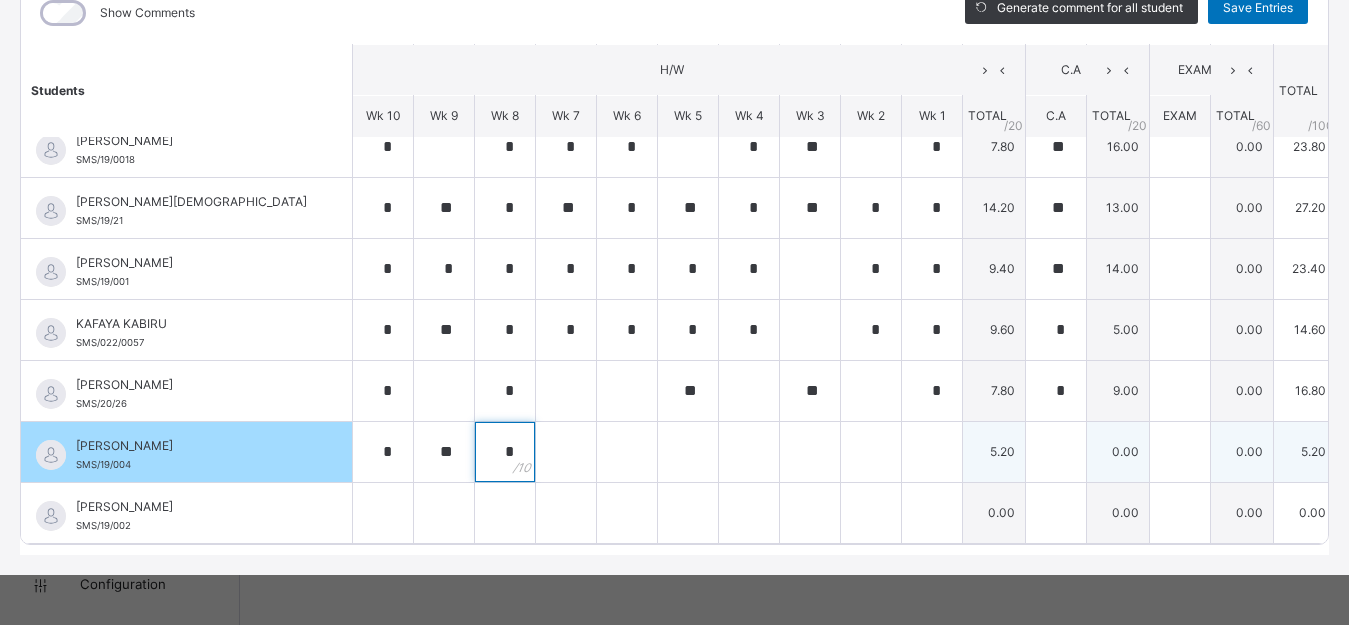 type on "*" 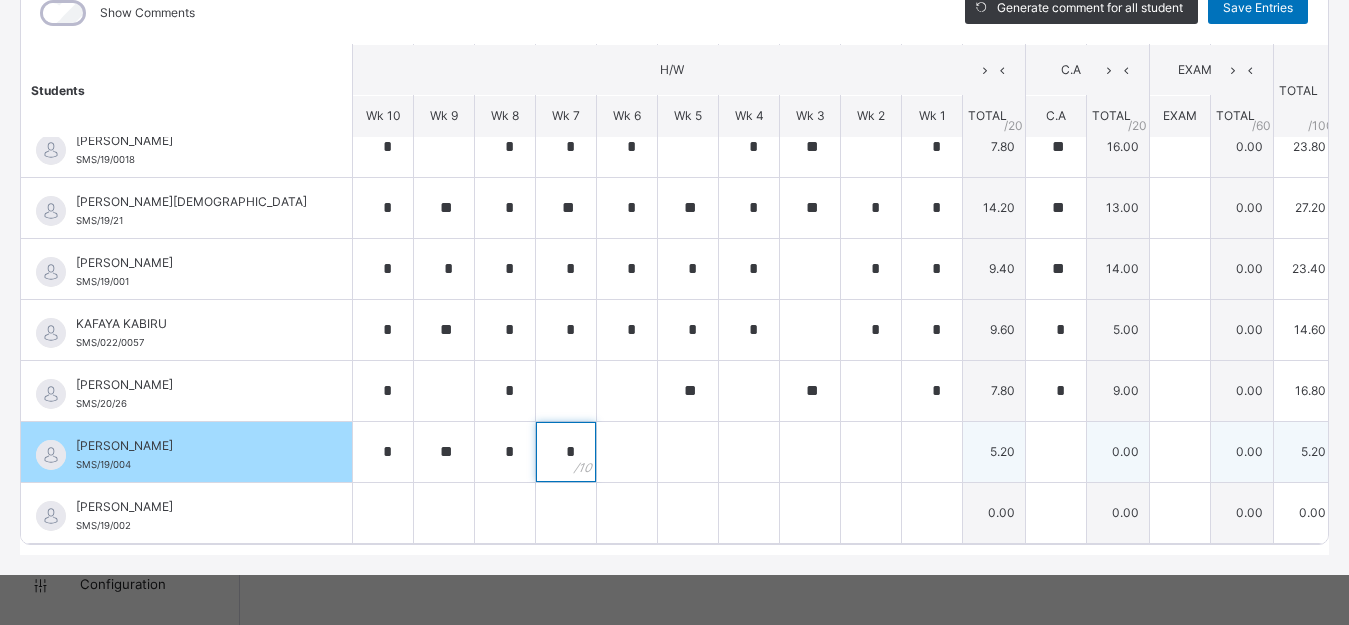 type on "*" 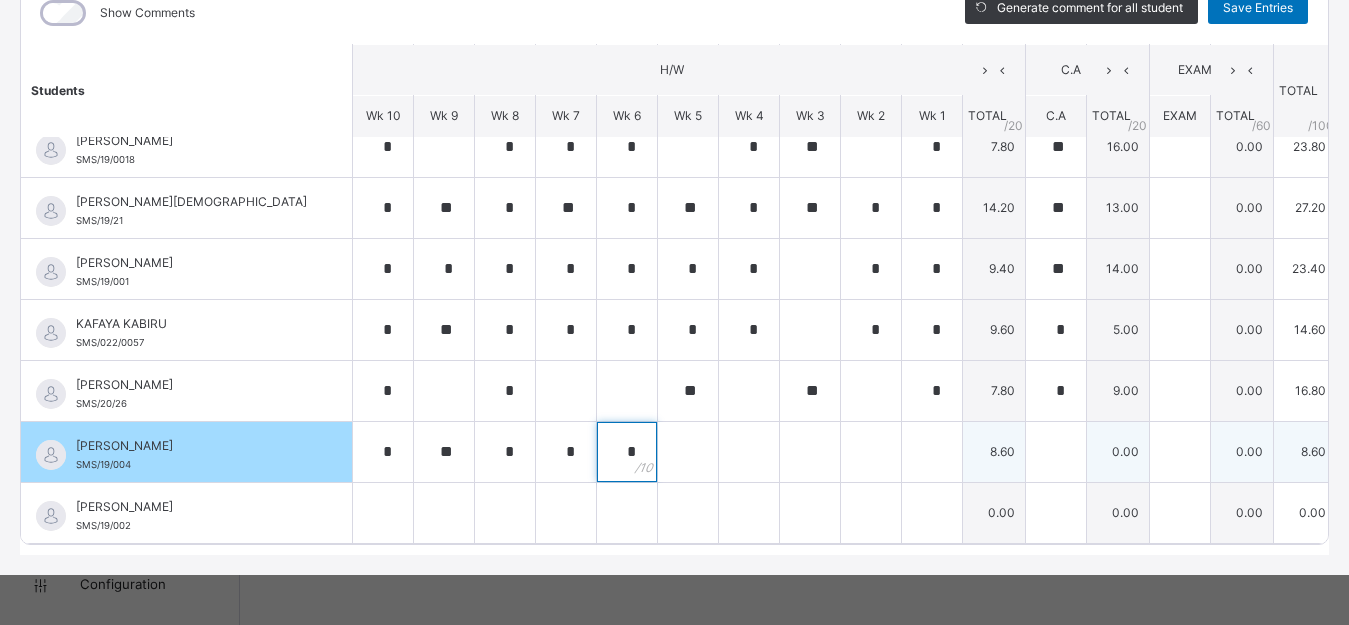type on "*" 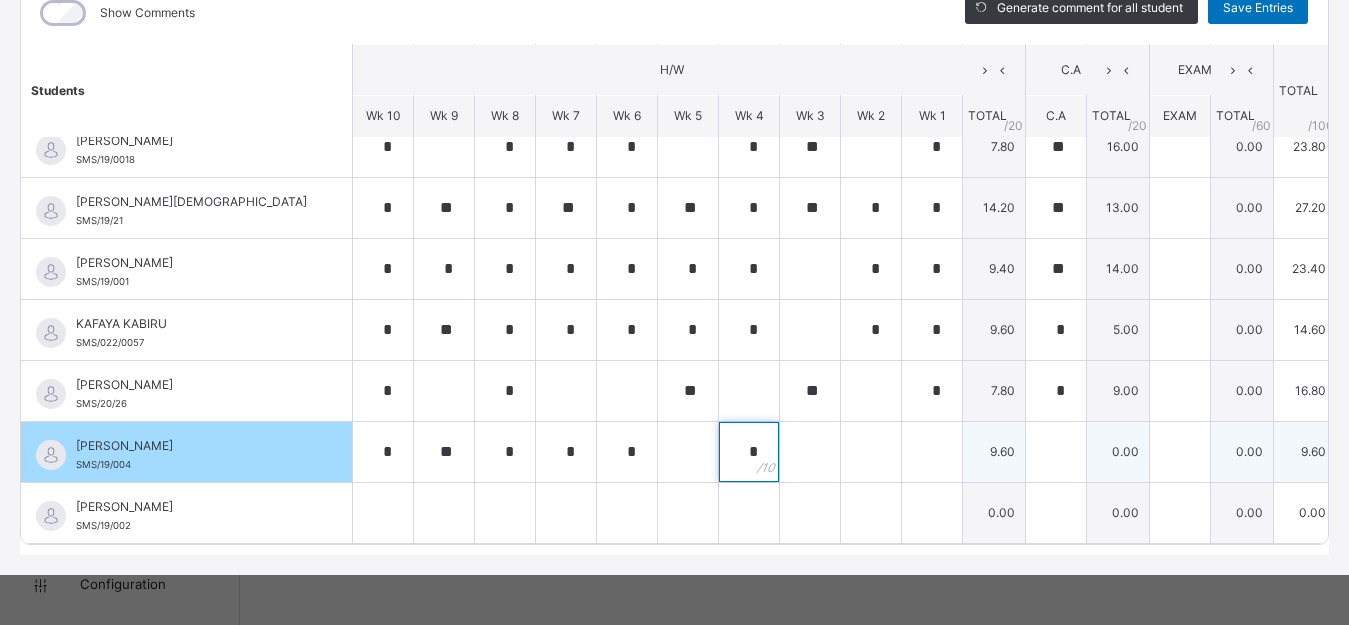 type on "*" 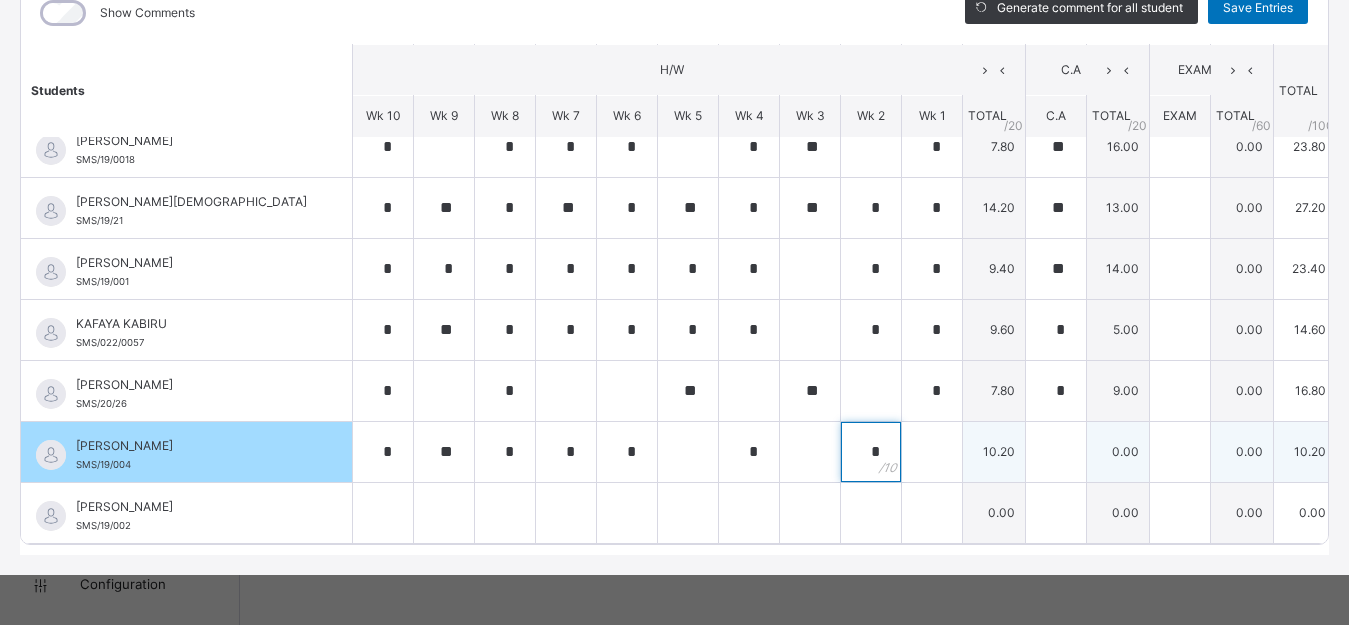 type on "*" 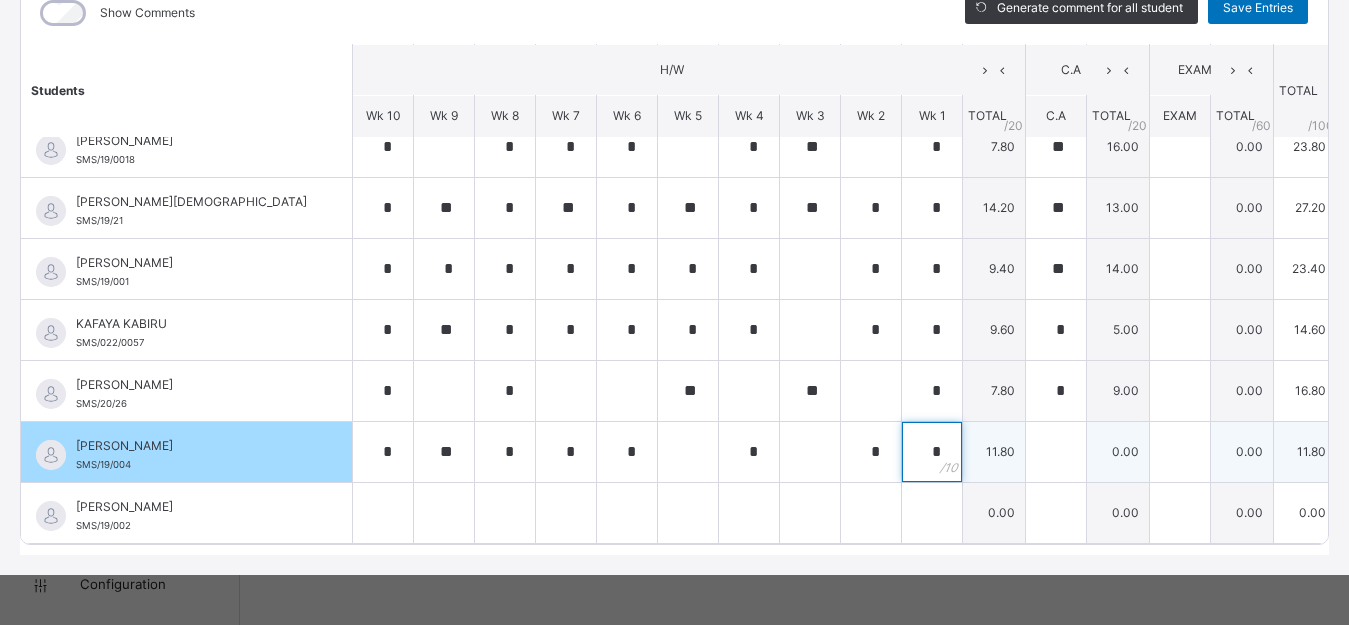 type on "*" 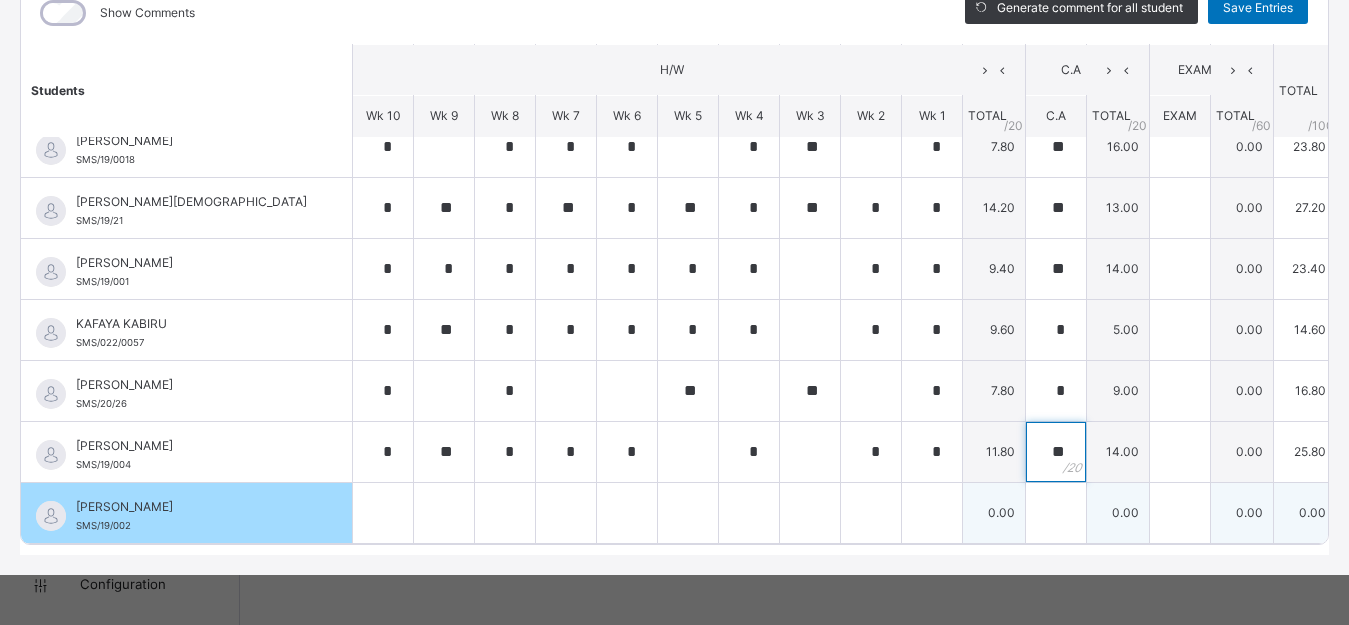 type on "**" 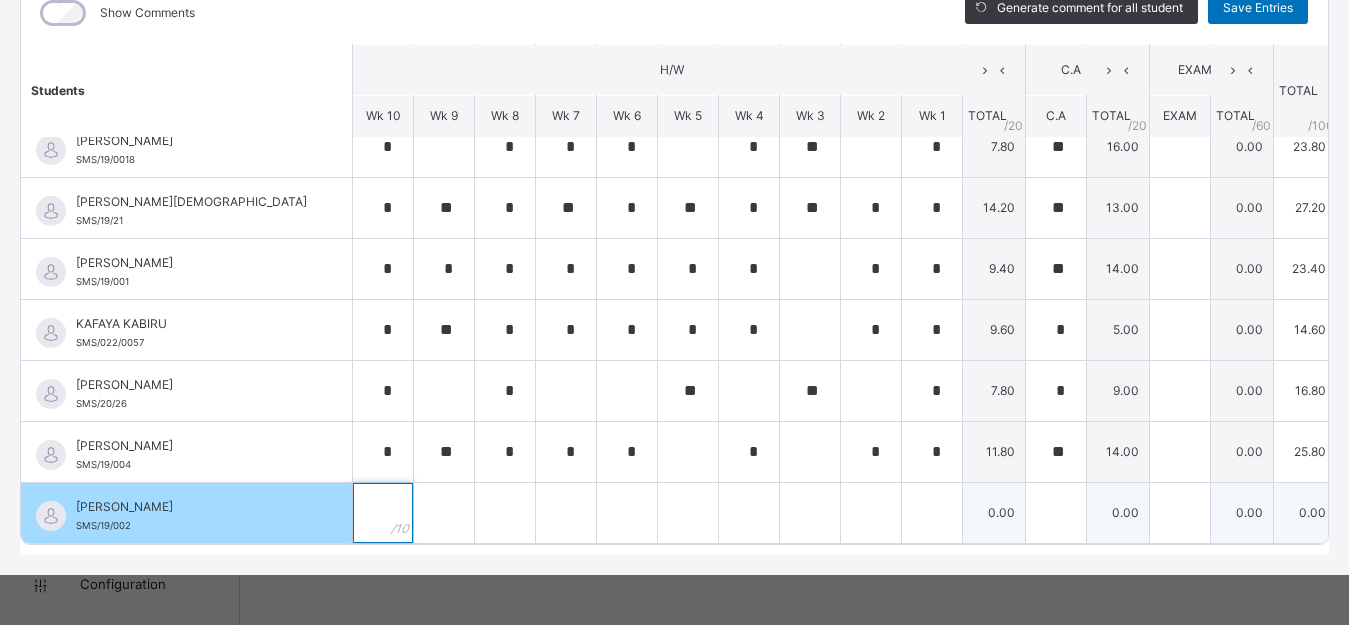 click at bounding box center [383, 513] 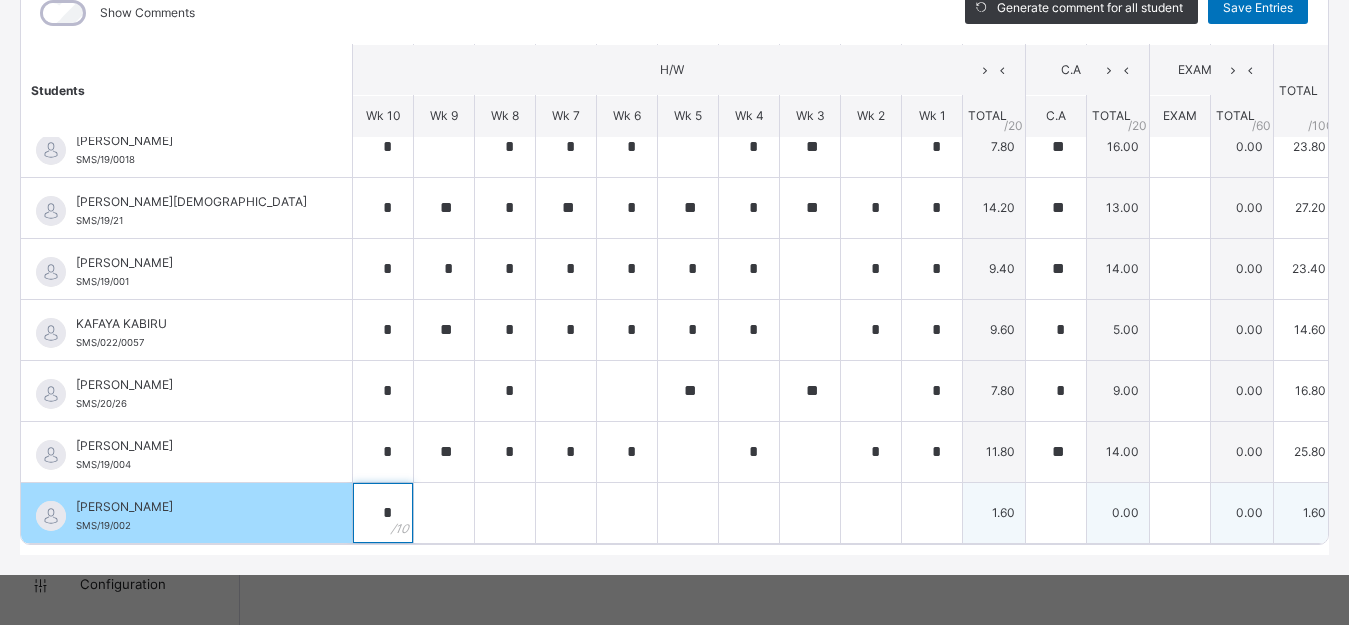 type on "*" 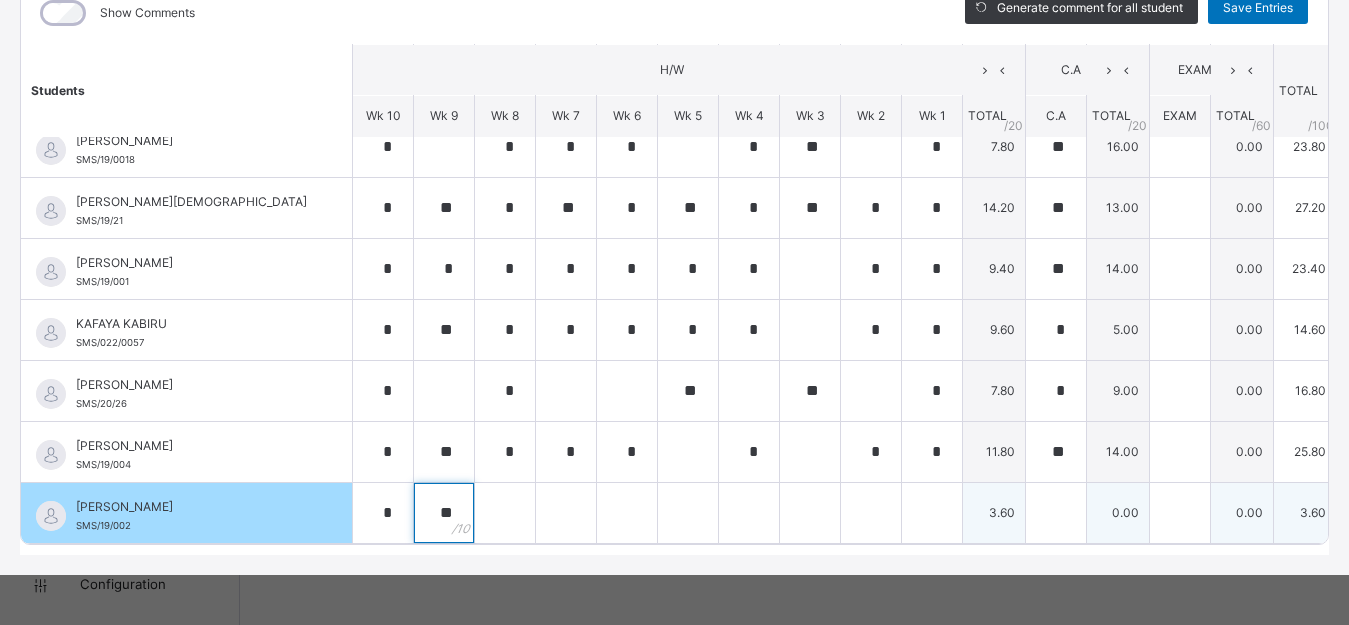 type on "**" 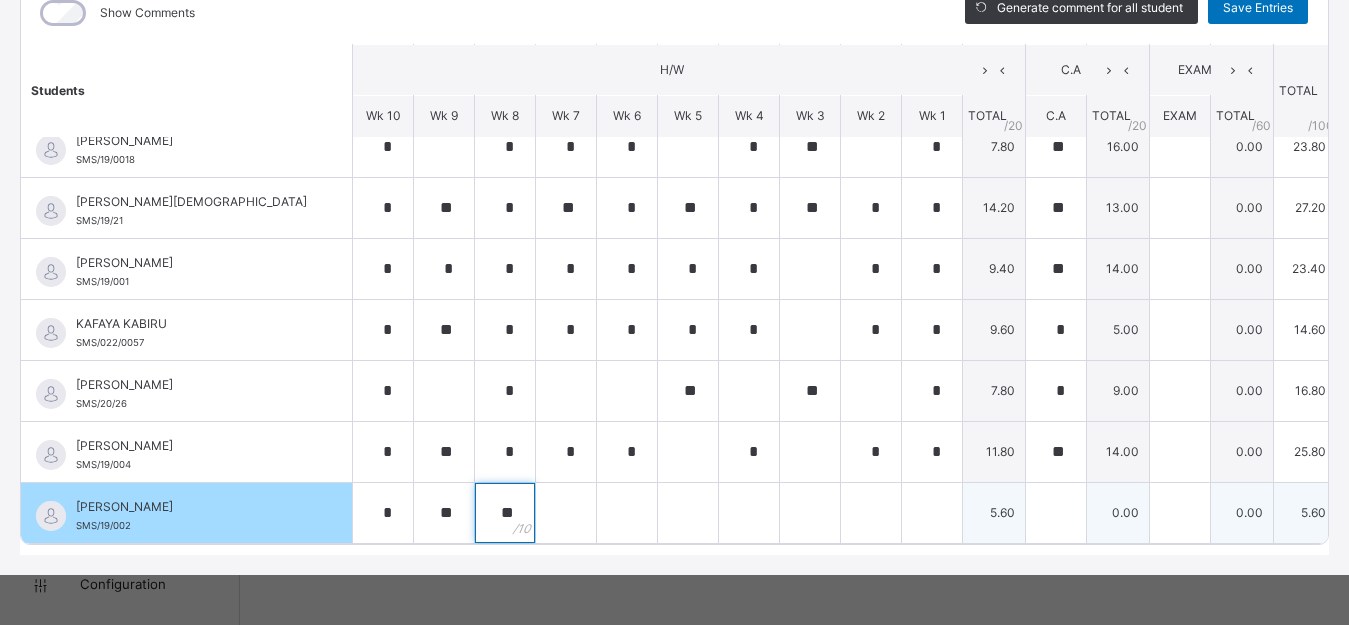 type on "**" 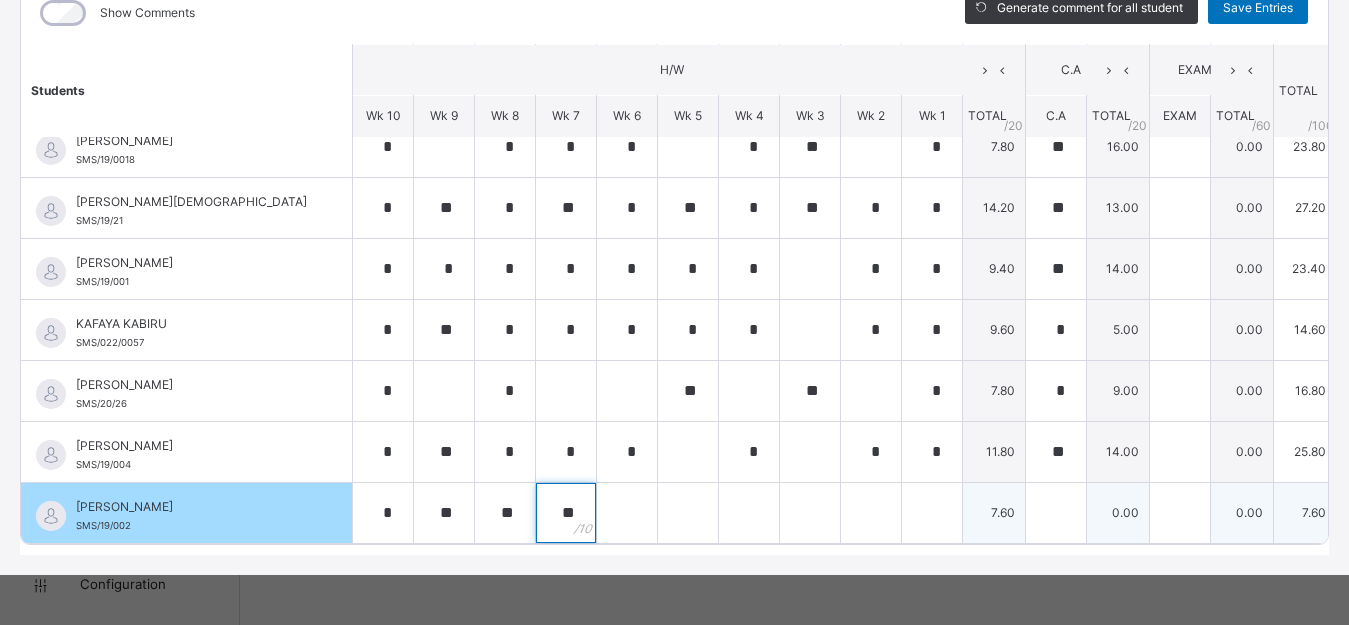 type on "**" 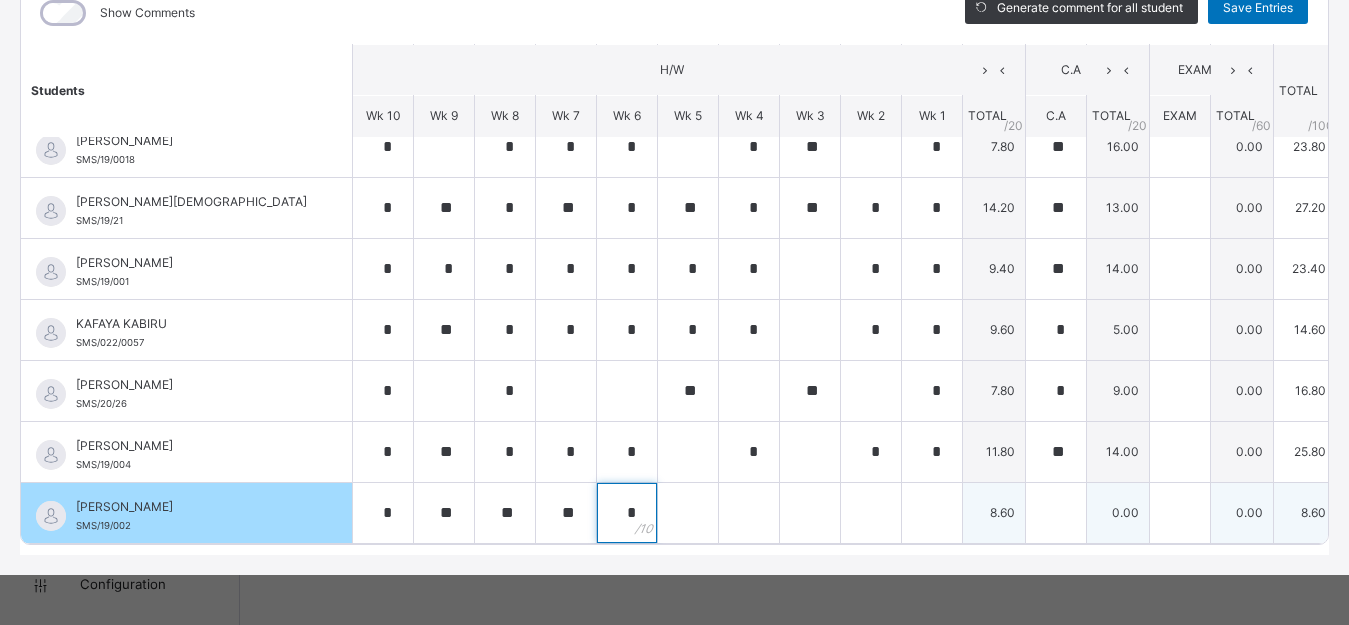 type on "*" 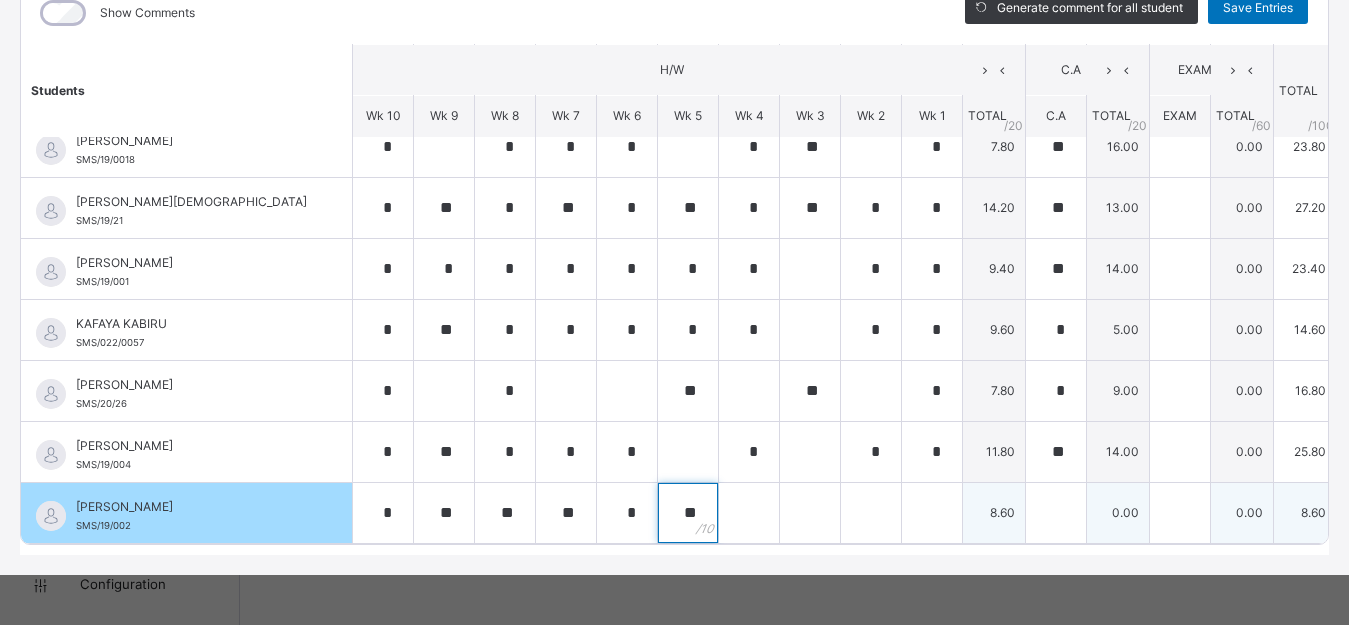type on "**" 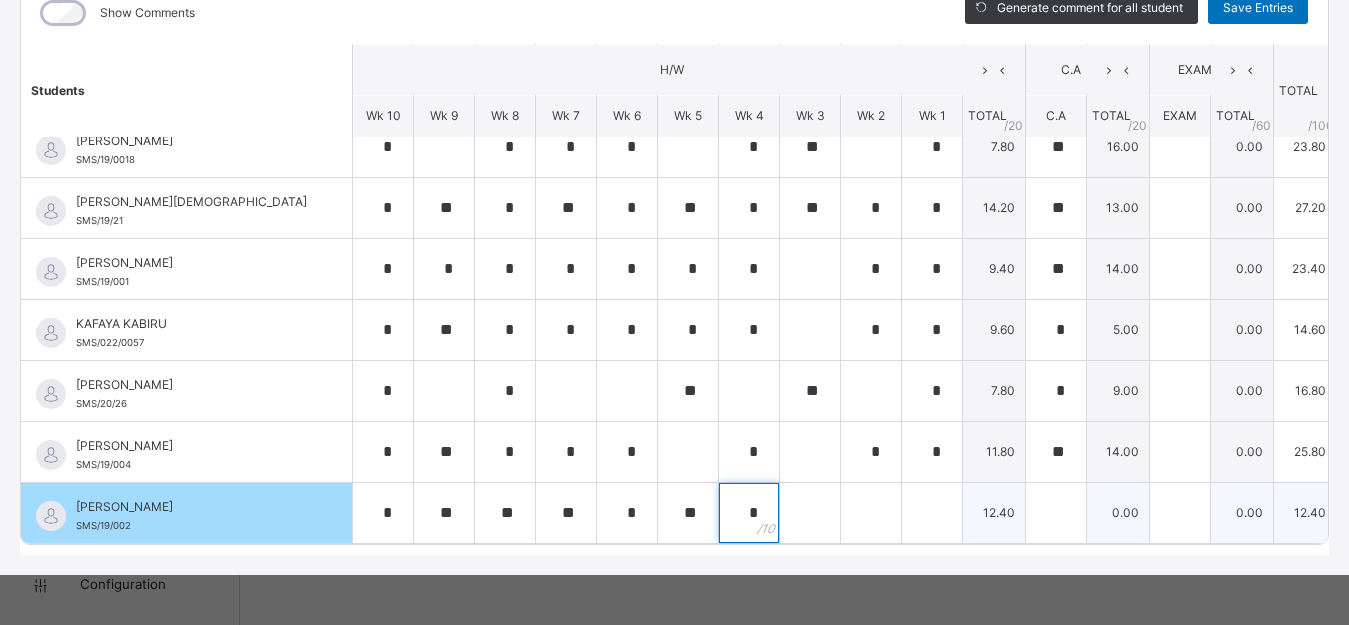 type on "*" 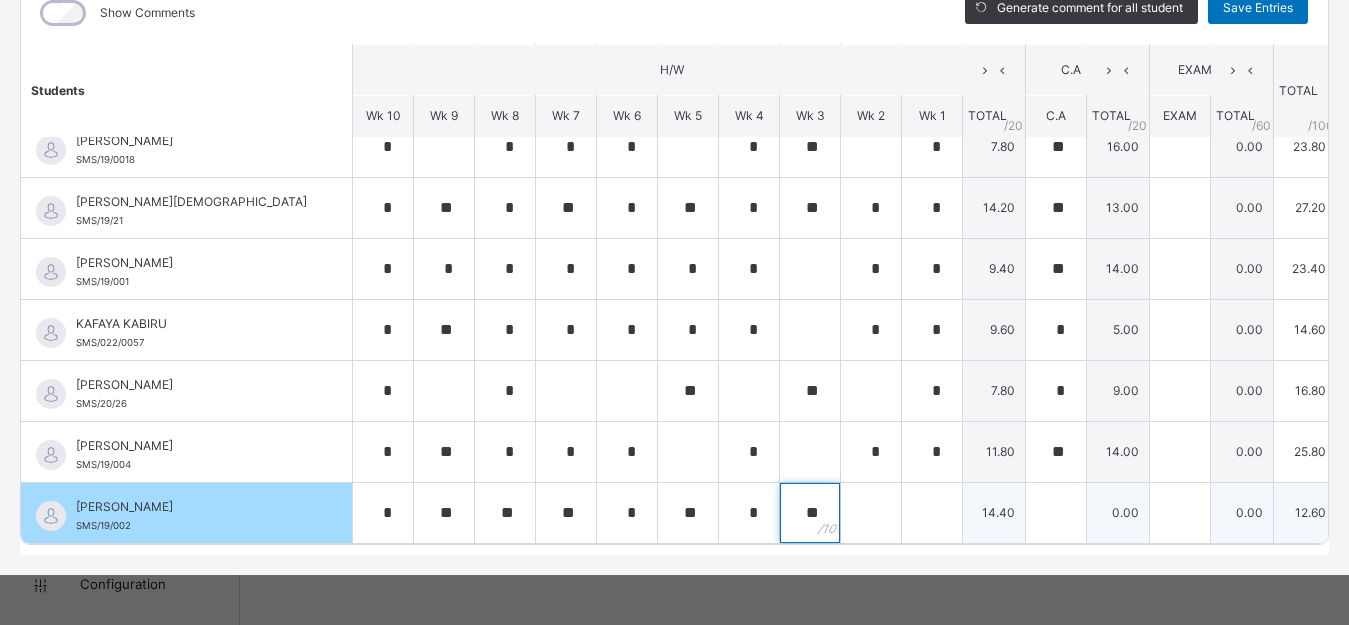 type on "**" 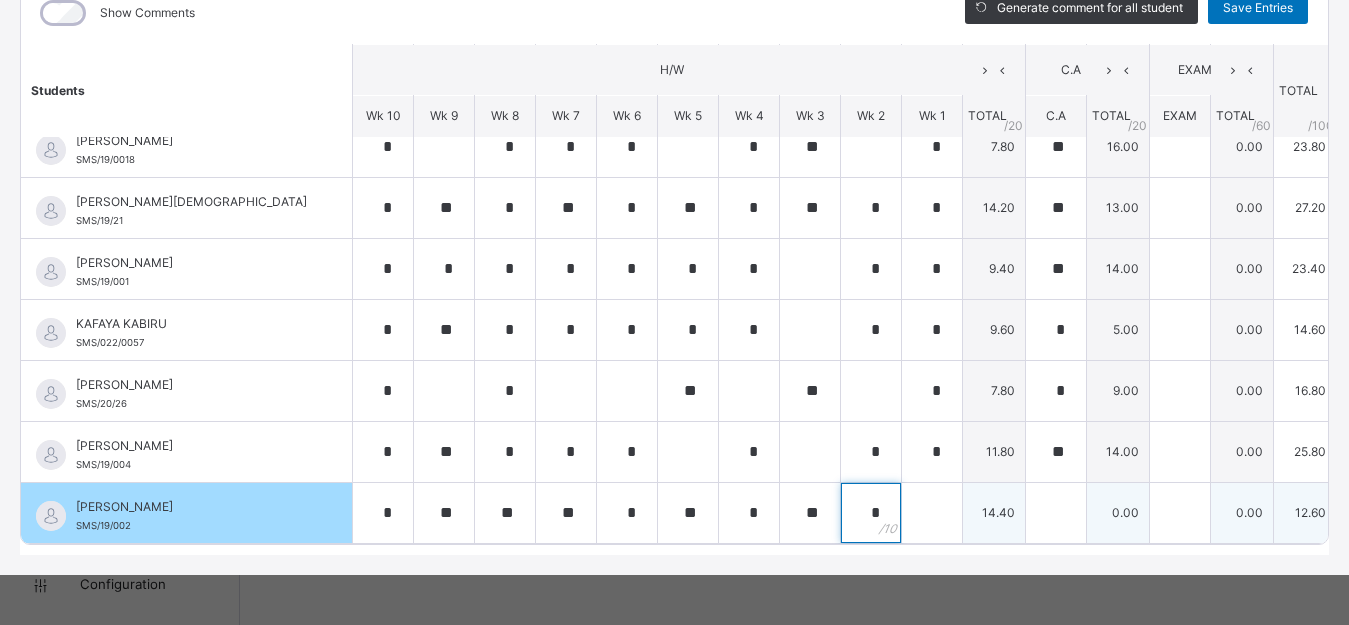 type on "*" 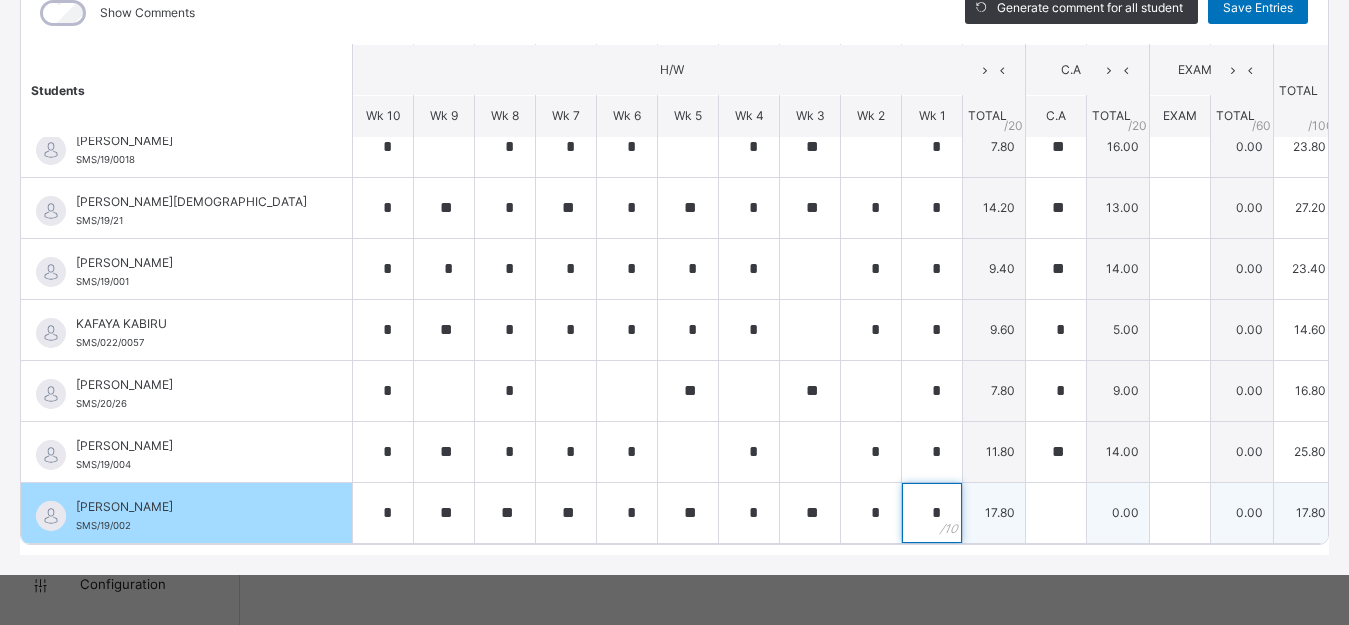 type on "*" 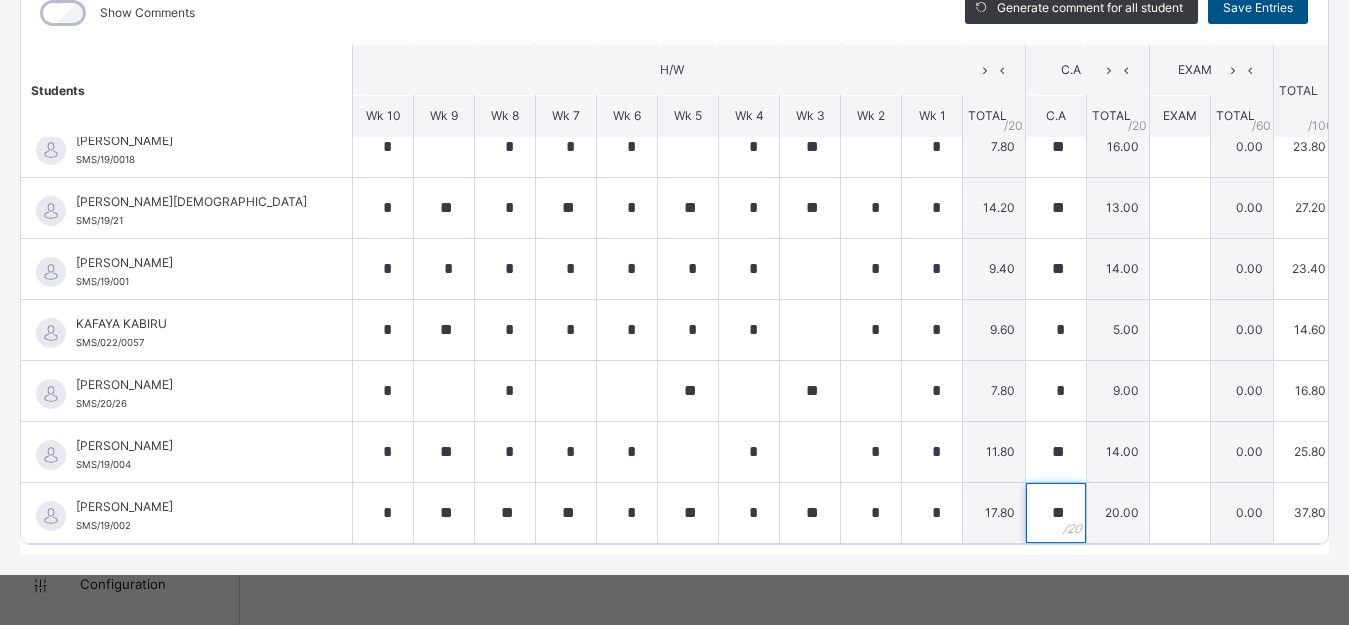 type on "**" 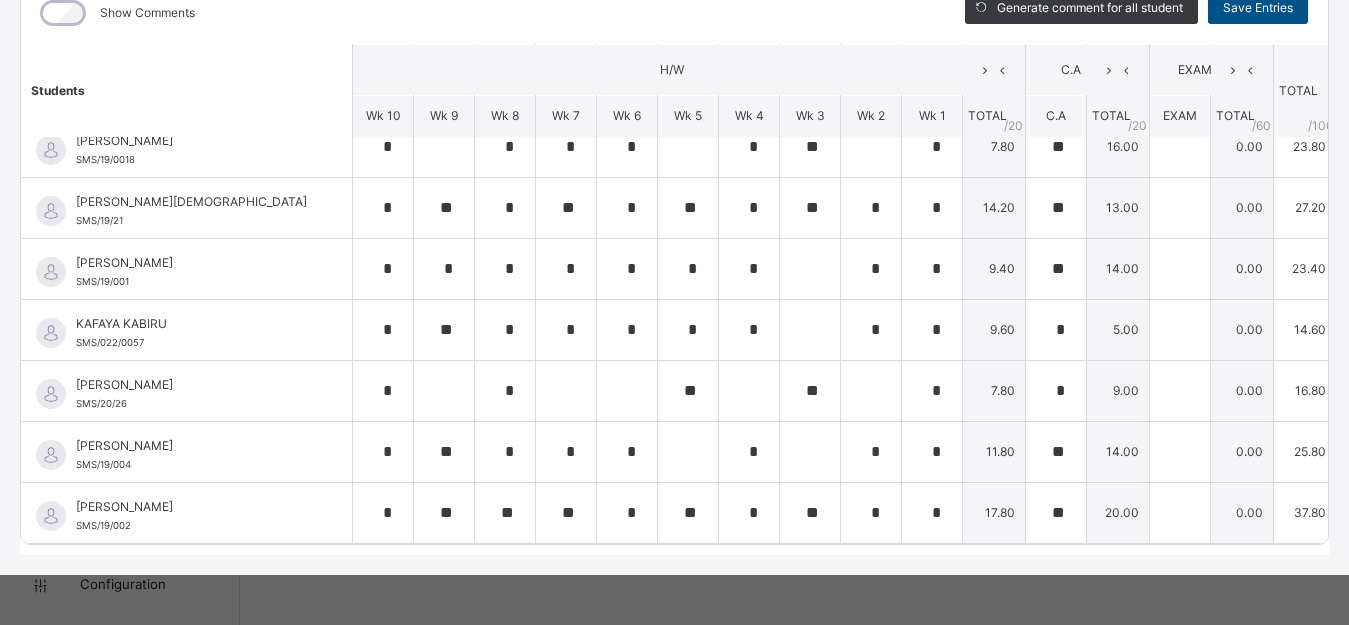 click on "Save Entries" at bounding box center [1258, 8] 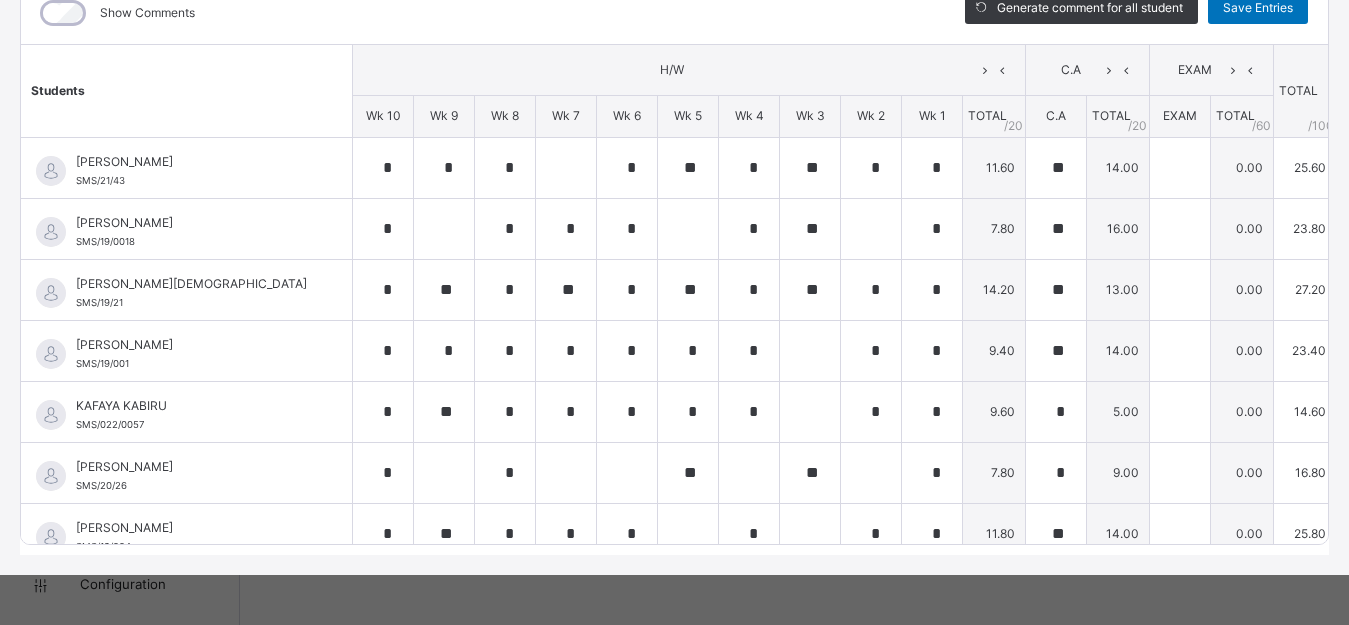 type on "*" 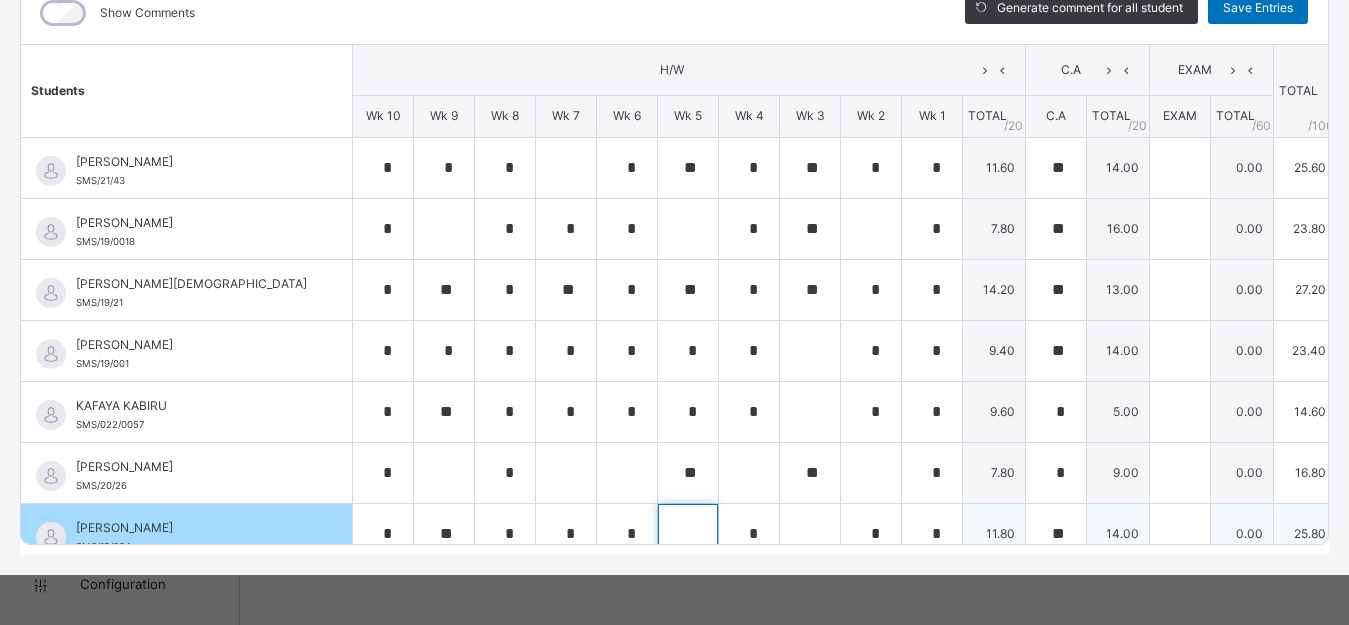 click at bounding box center (688, 534) 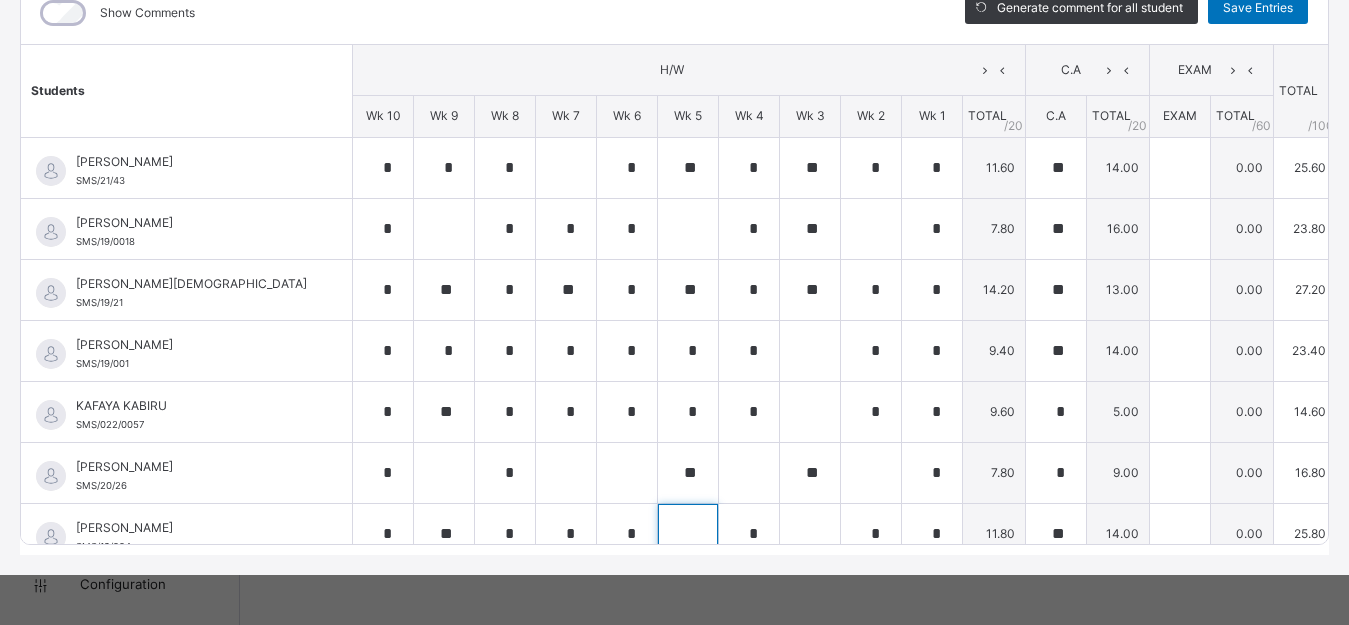 scroll, scrollTop: 82, scrollLeft: 0, axis: vertical 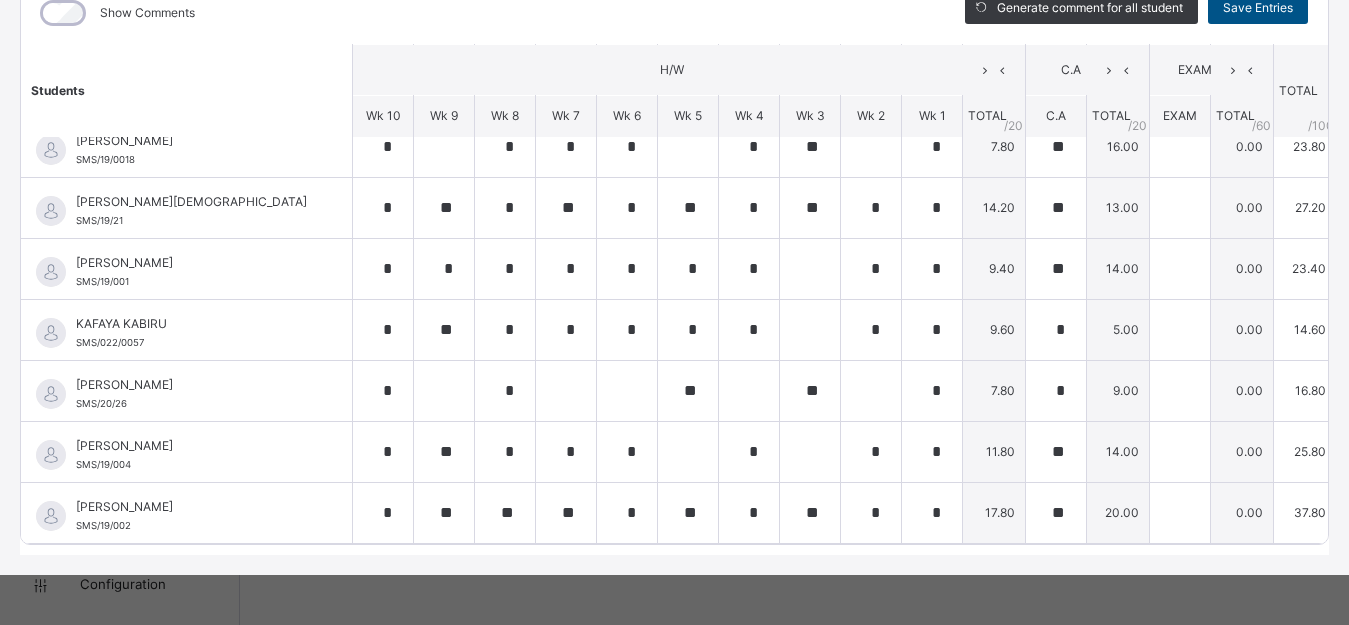 click on "Save Entries" at bounding box center (1258, 8) 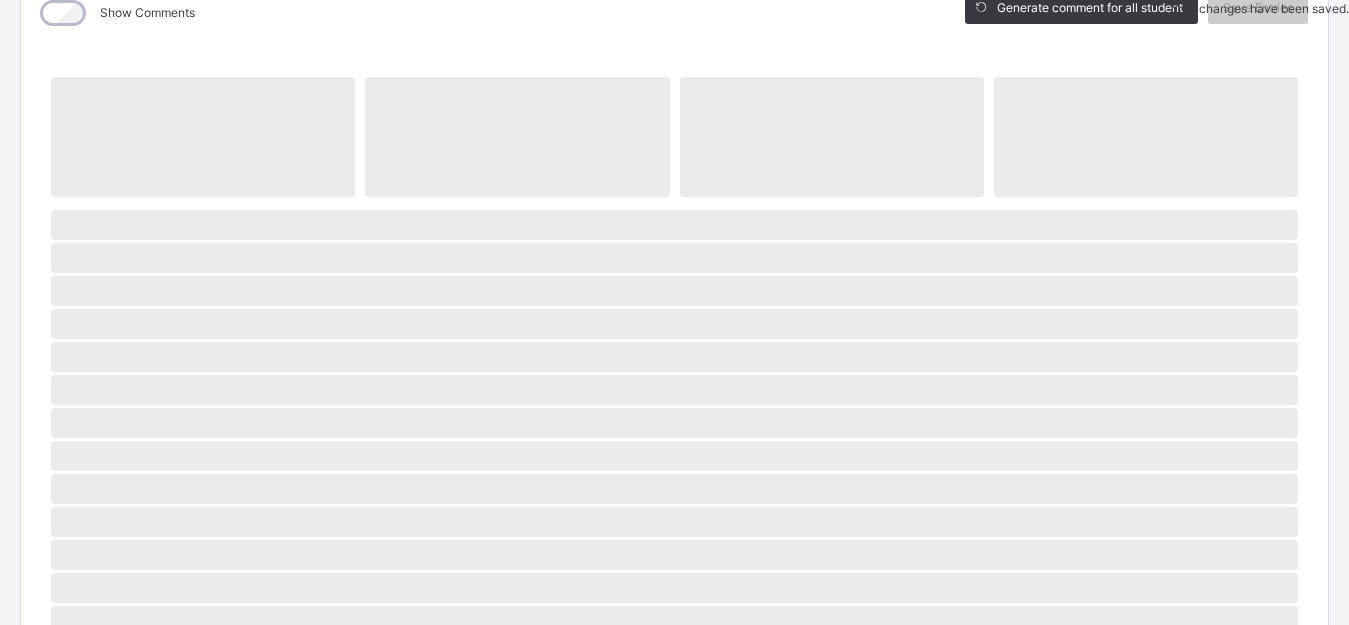 scroll, scrollTop: 0, scrollLeft: 0, axis: both 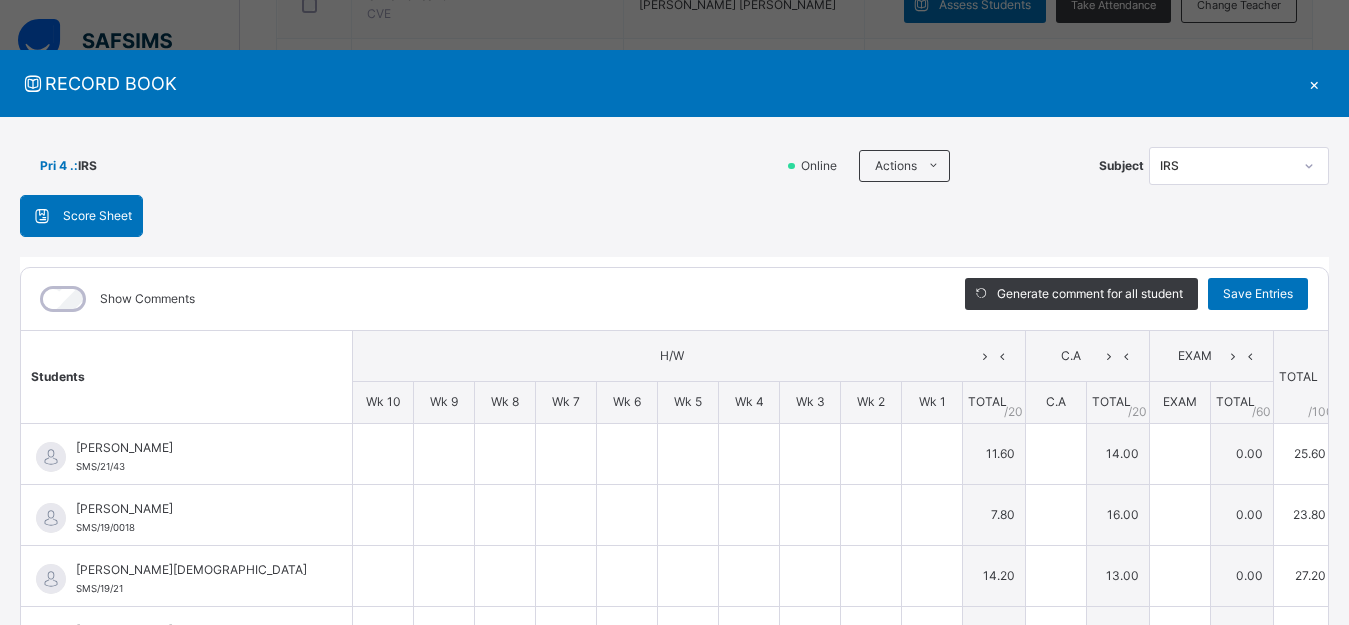 type on "*" 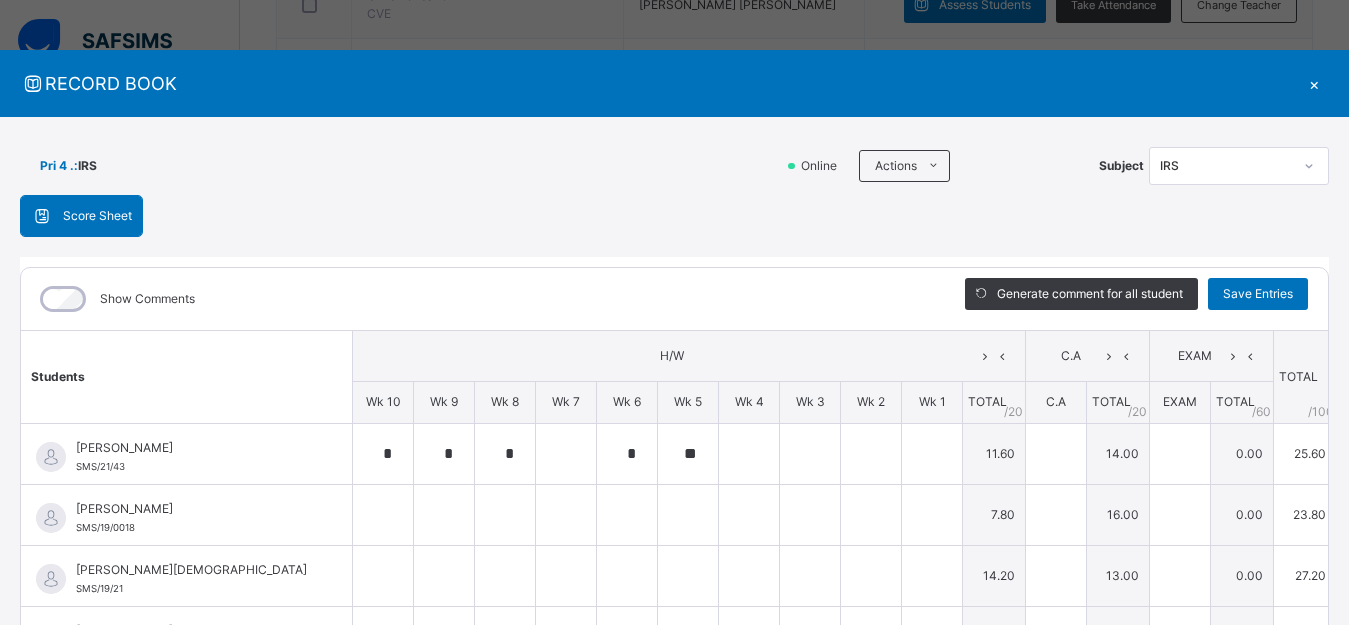type on "*" 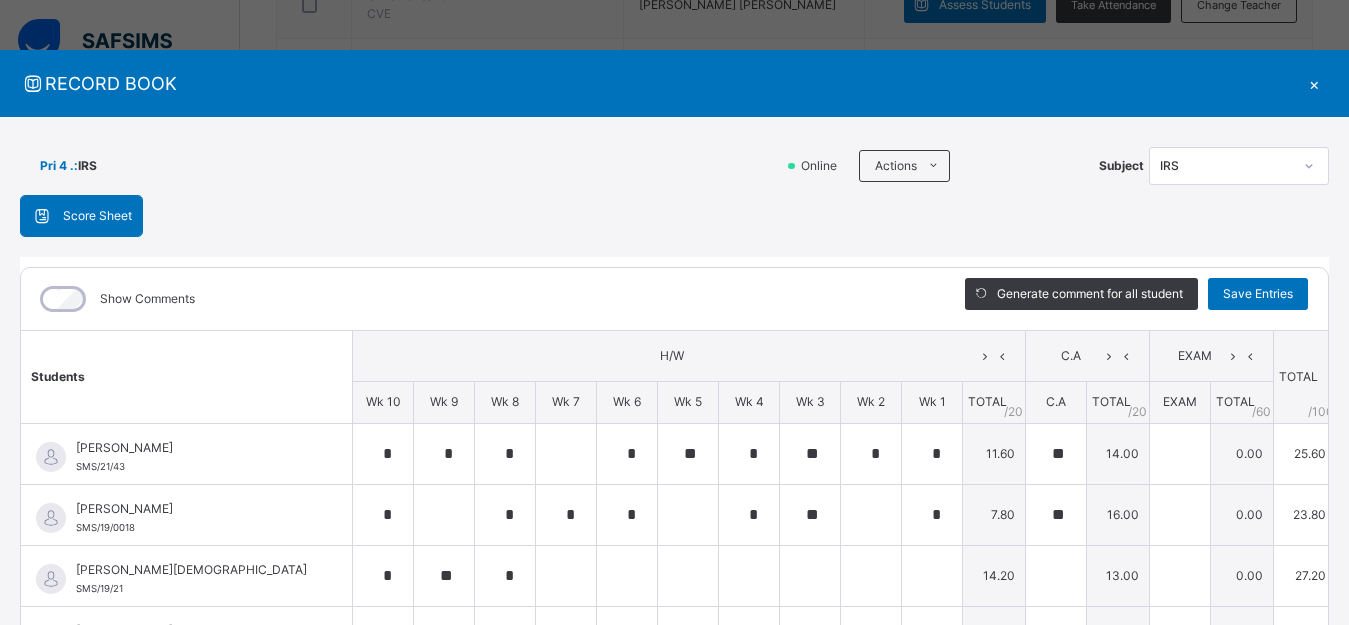 type on "**" 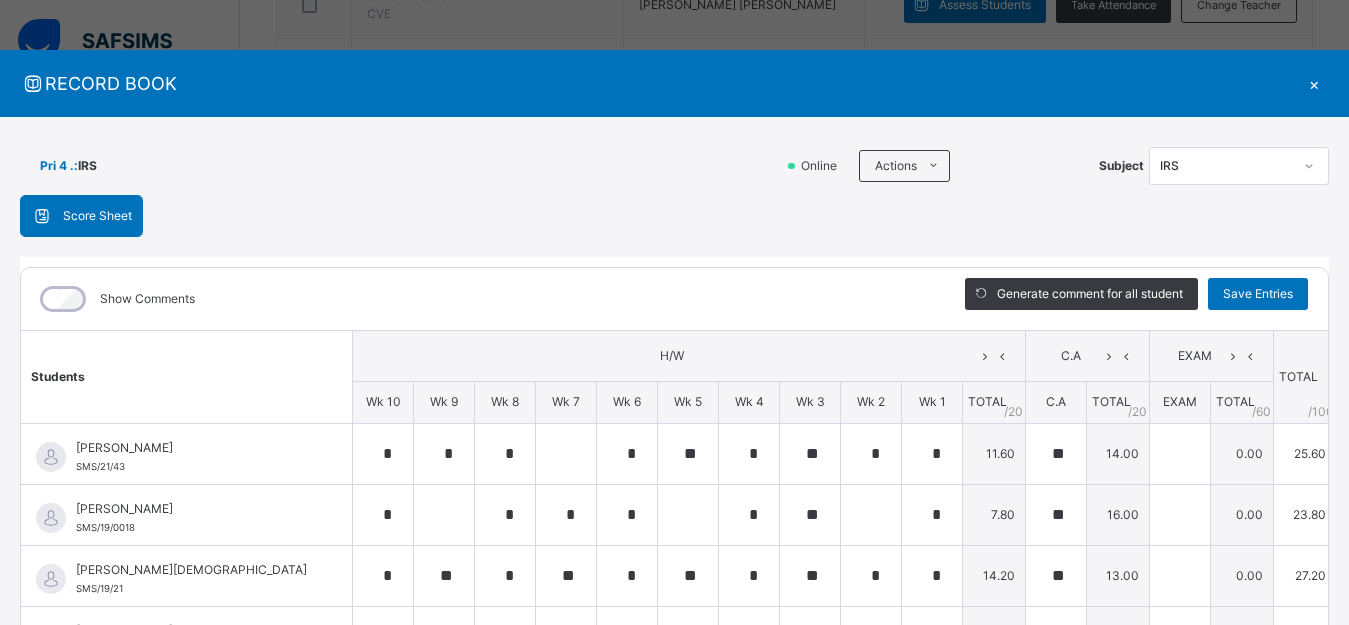 type on "*" 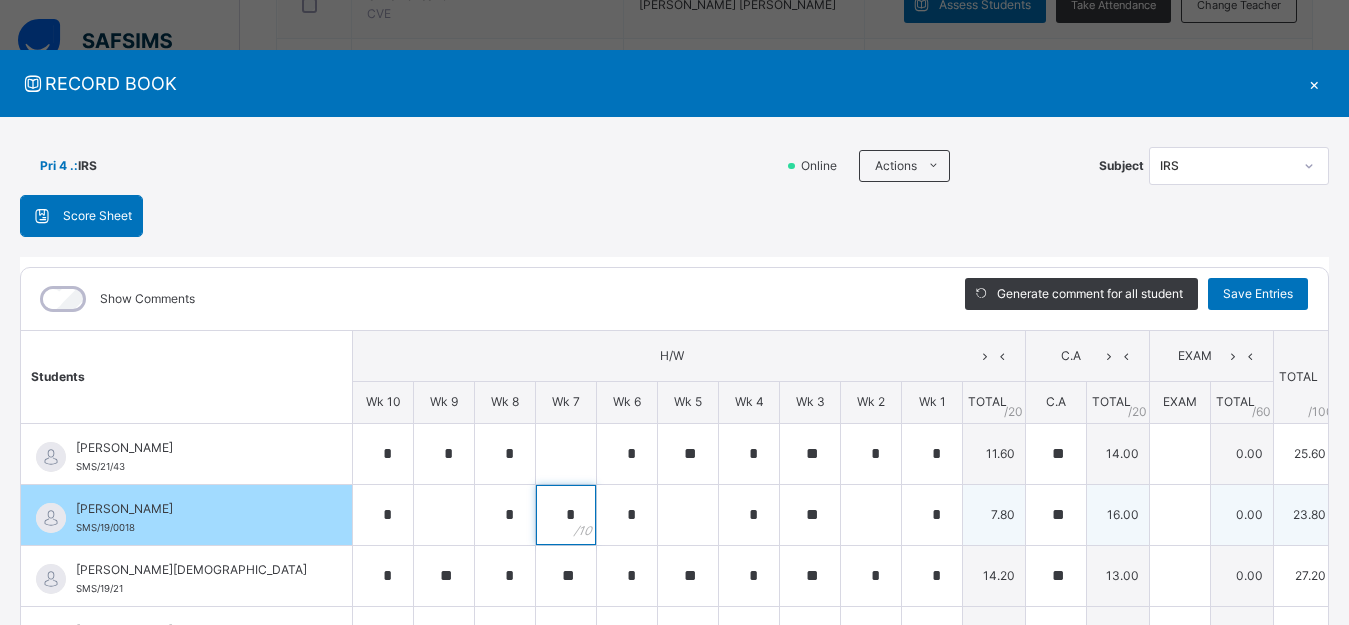 click on "*" at bounding box center (566, 515) 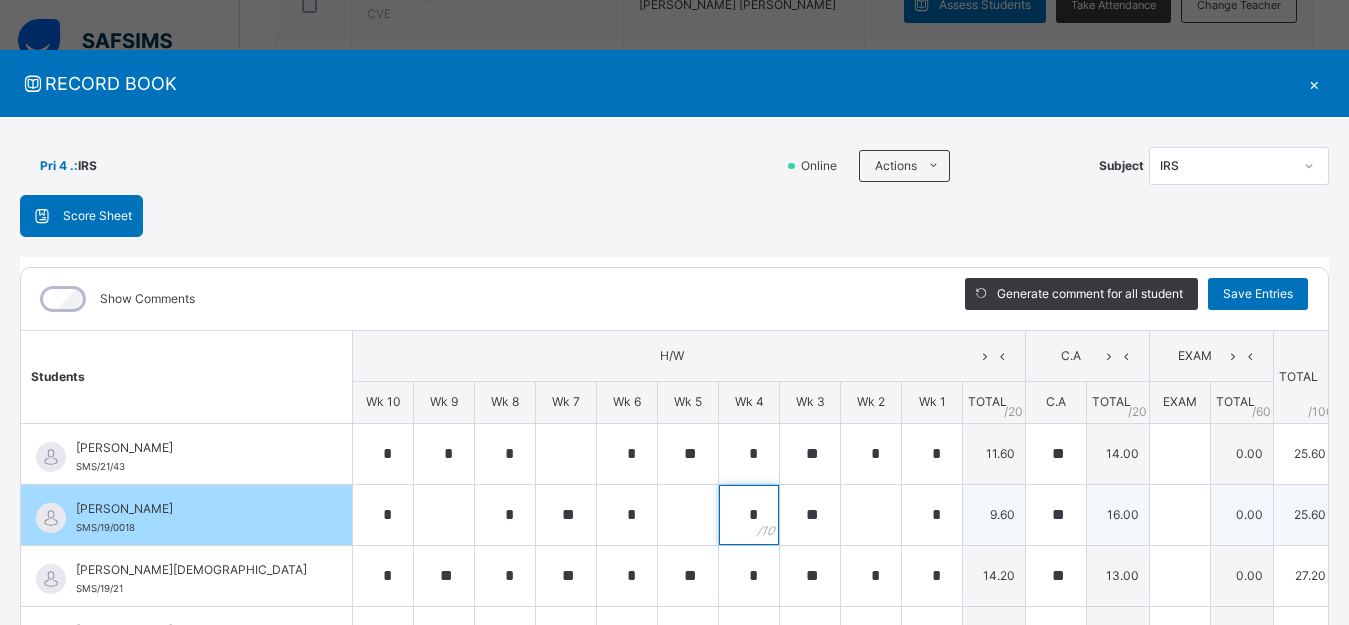 click on "*" at bounding box center [749, 515] 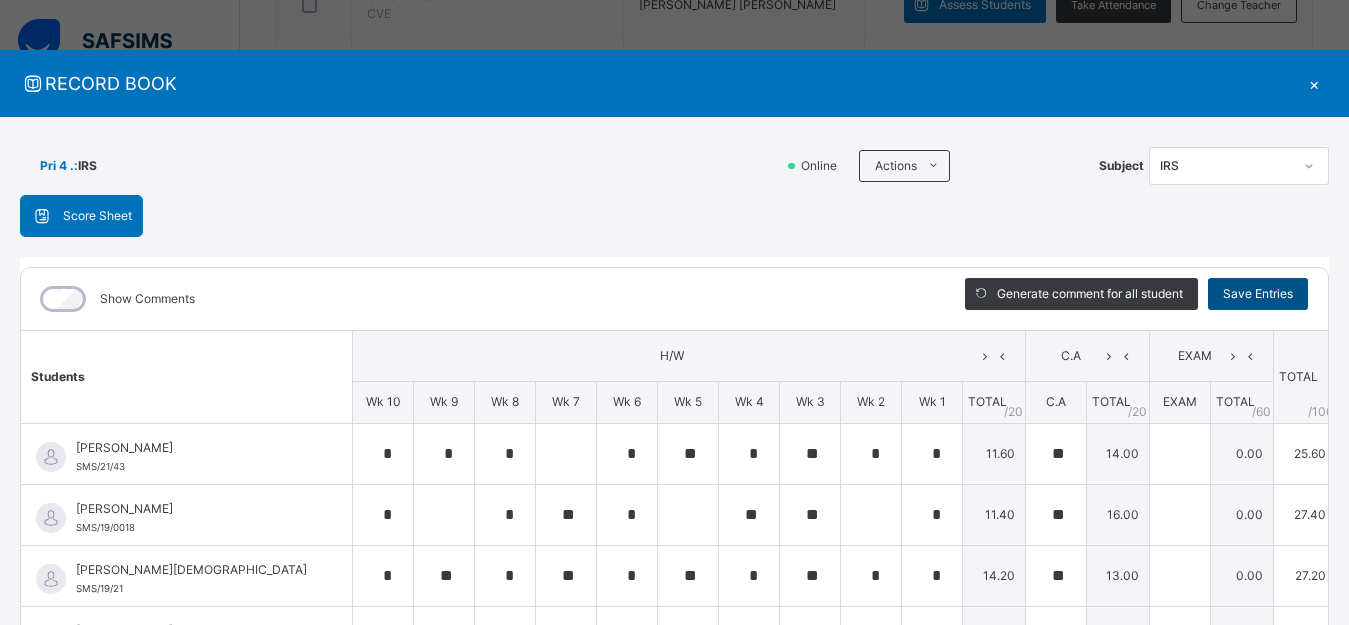 click on "Save Entries" at bounding box center [1258, 294] 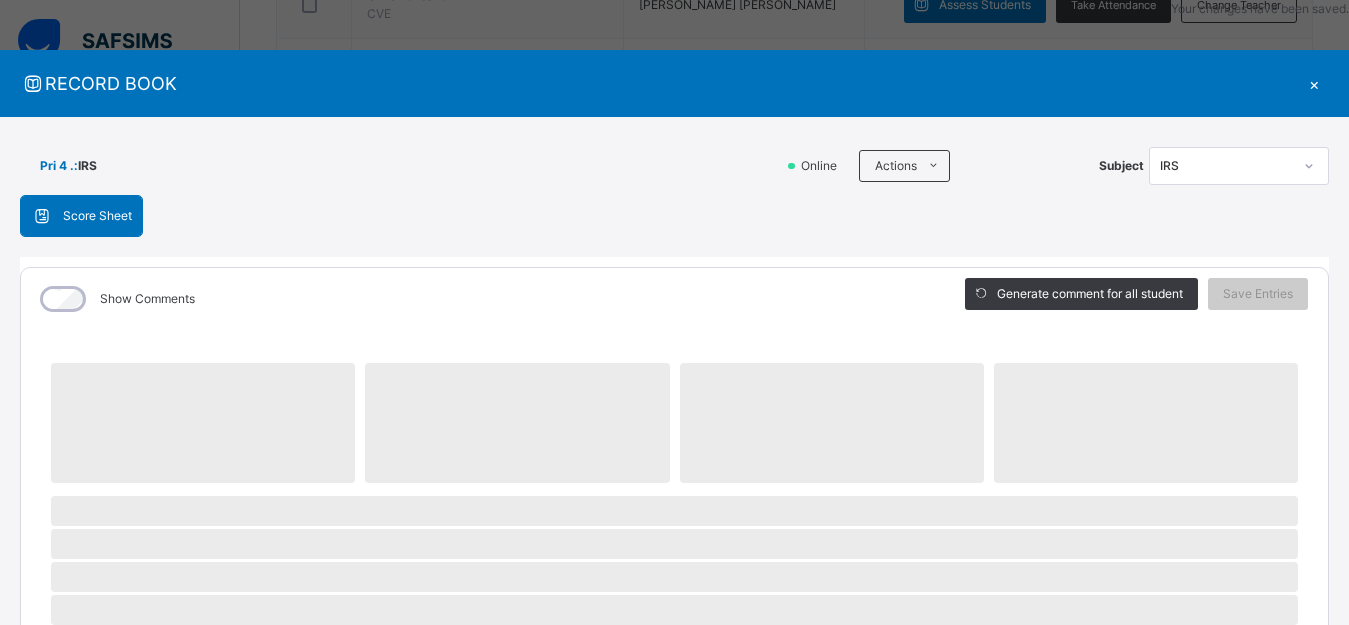 scroll, scrollTop: 286, scrollLeft: 0, axis: vertical 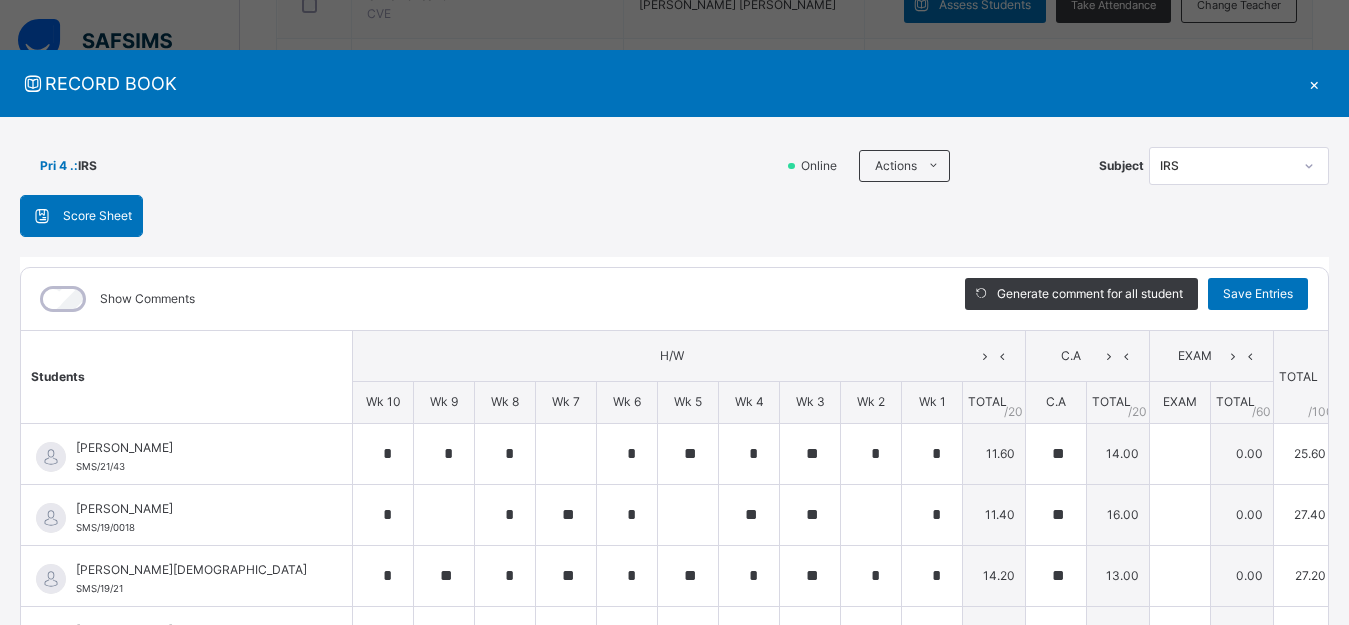 click at bounding box center (1309, 166) 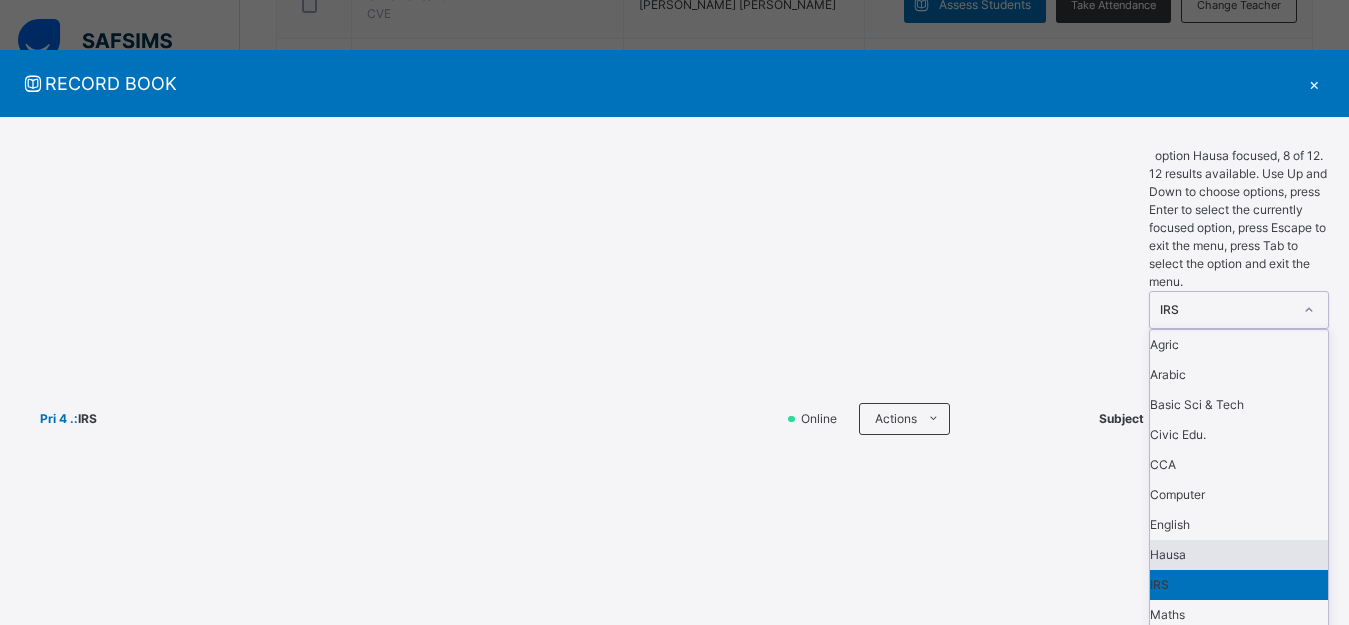scroll, scrollTop: 108, scrollLeft: 0, axis: vertical 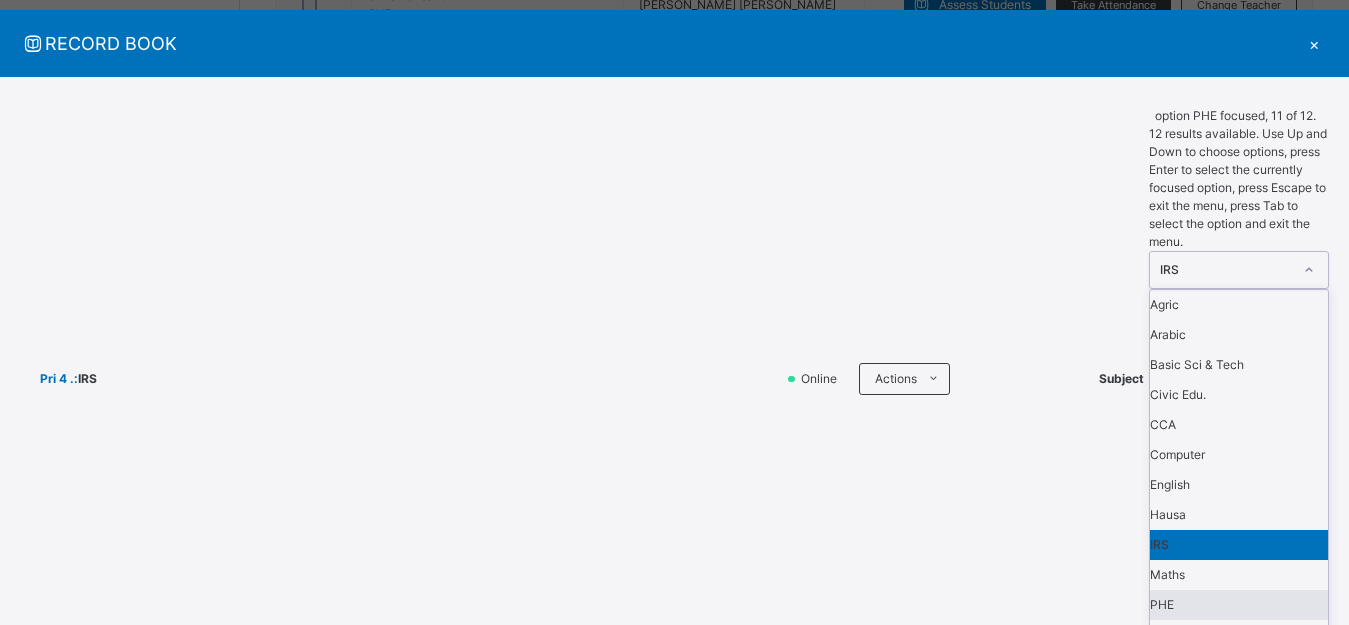 click on "PHE" at bounding box center (1239, 605) 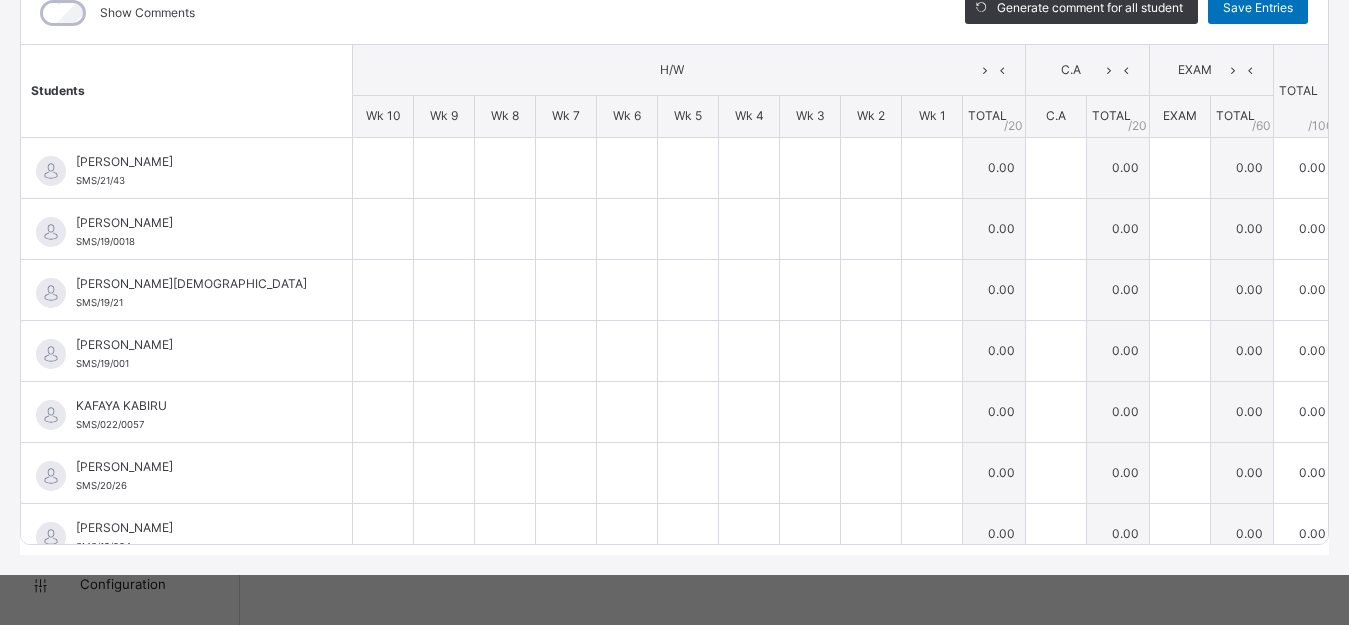 scroll, scrollTop: 286, scrollLeft: 0, axis: vertical 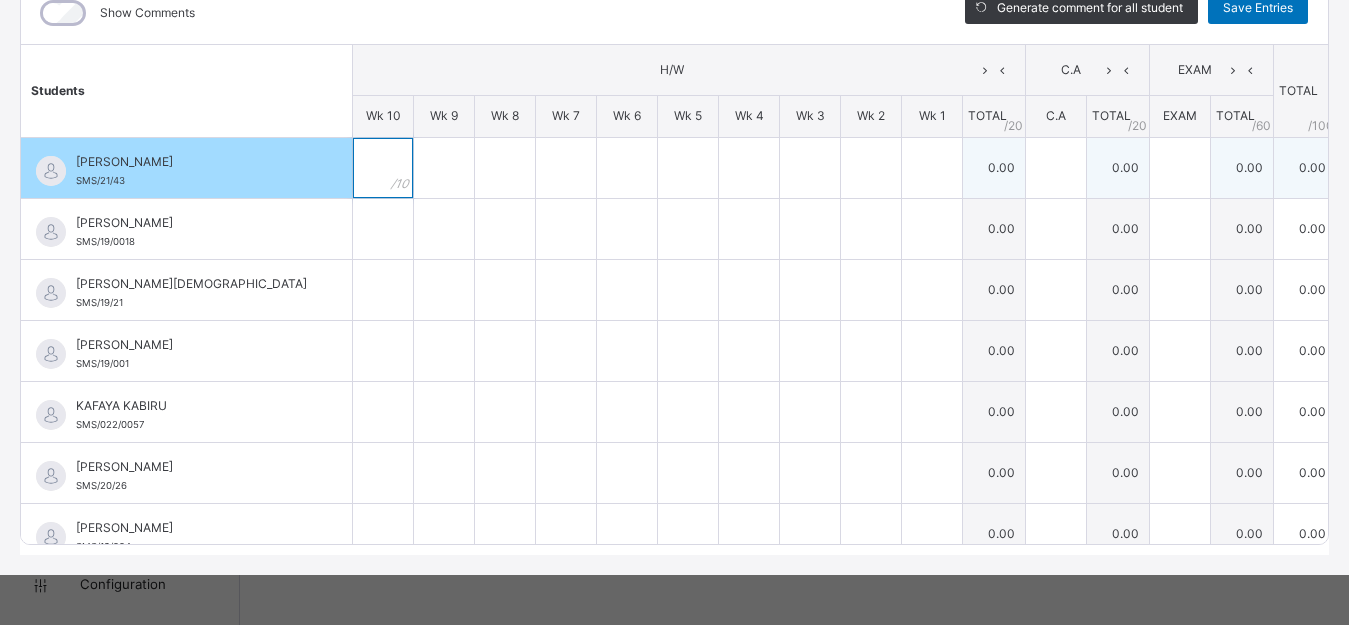 click at bounding box center (383, 168) 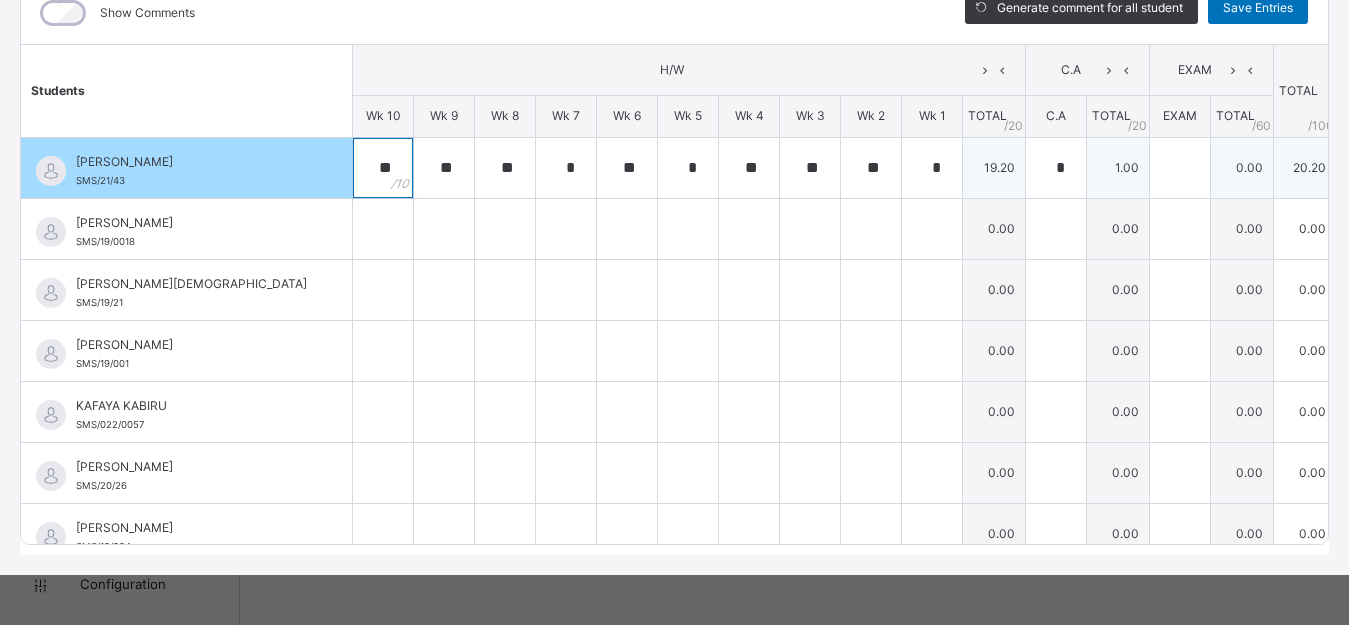 click on "**" at bounding box center (383, 168) 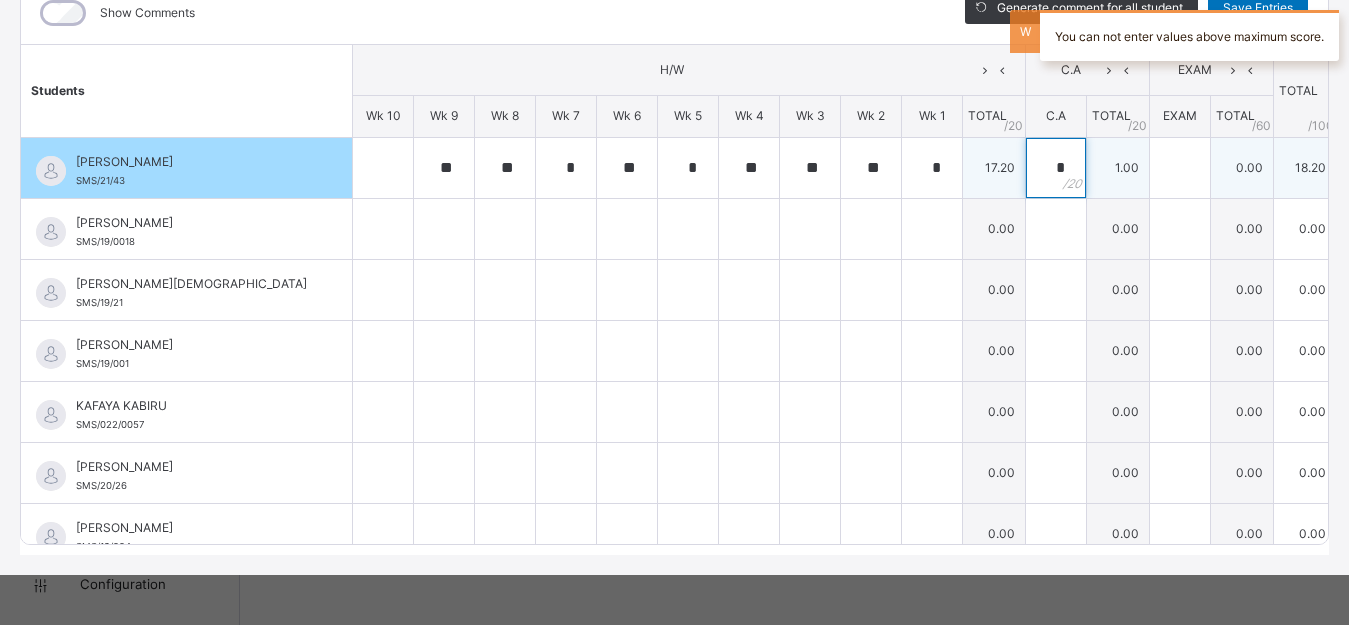 click on "*" at bounding box center [1056, 168] 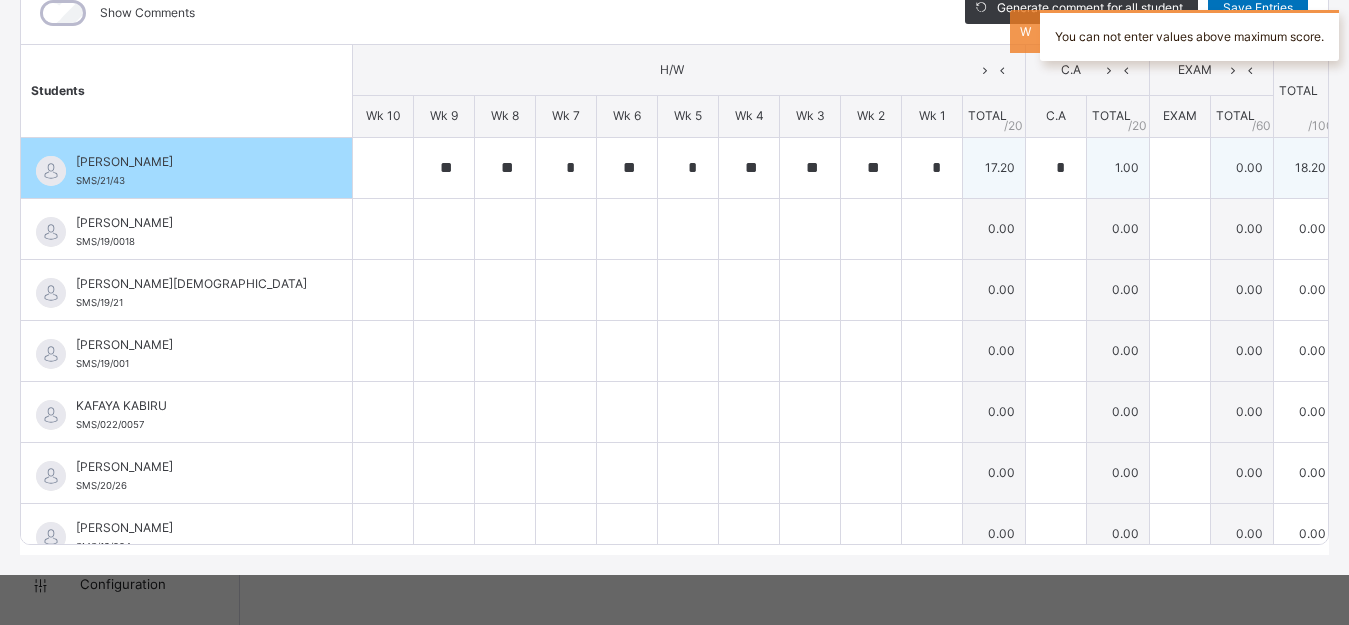click on "*" at bounding box center [1056, 168] 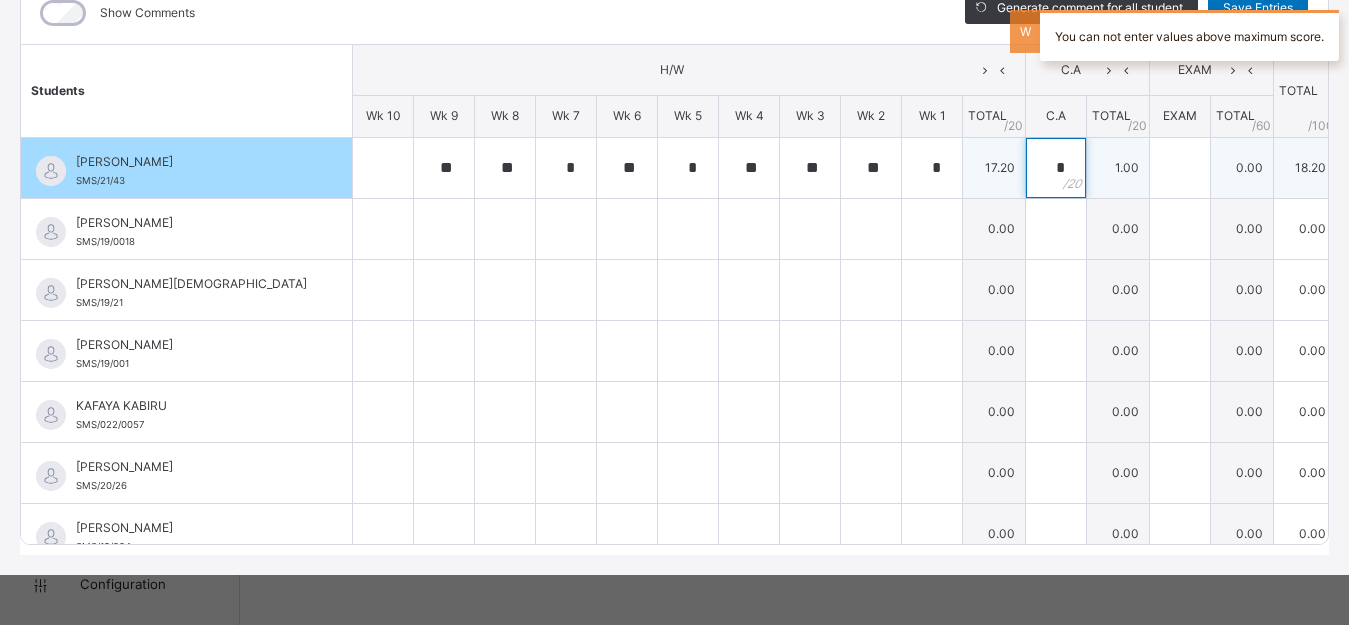 click on "*" at bounding box center (1056, 168) 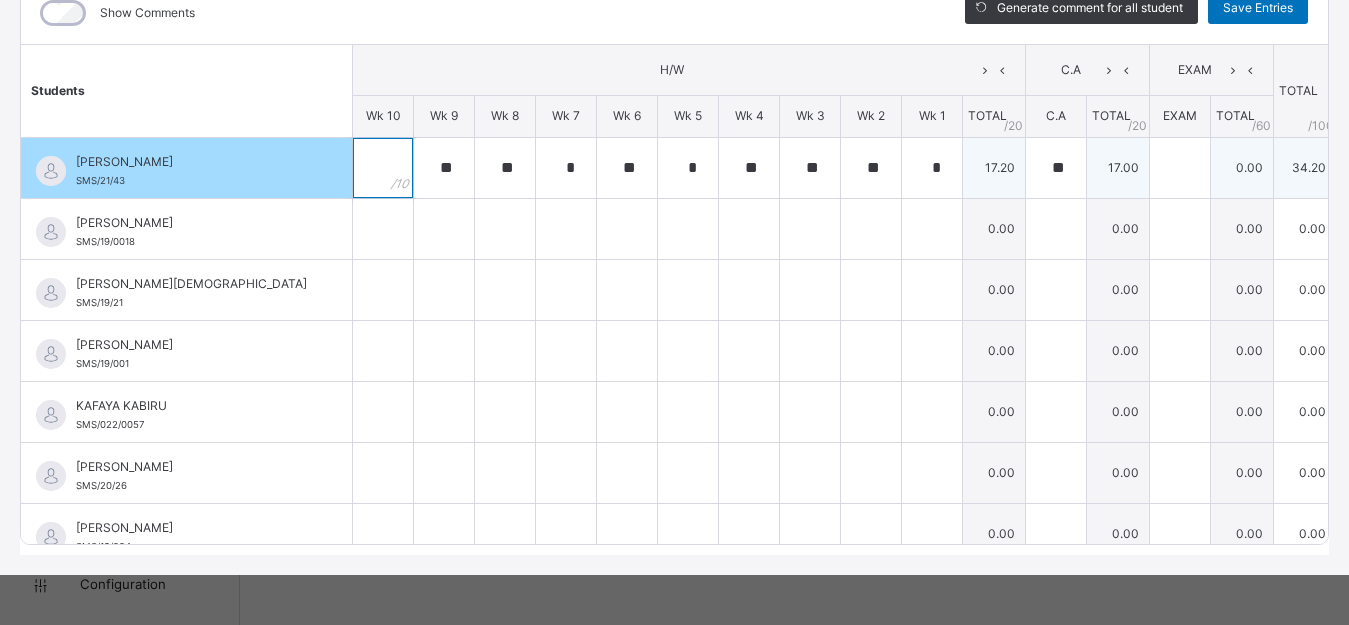 click at bounding box center [383, 168] 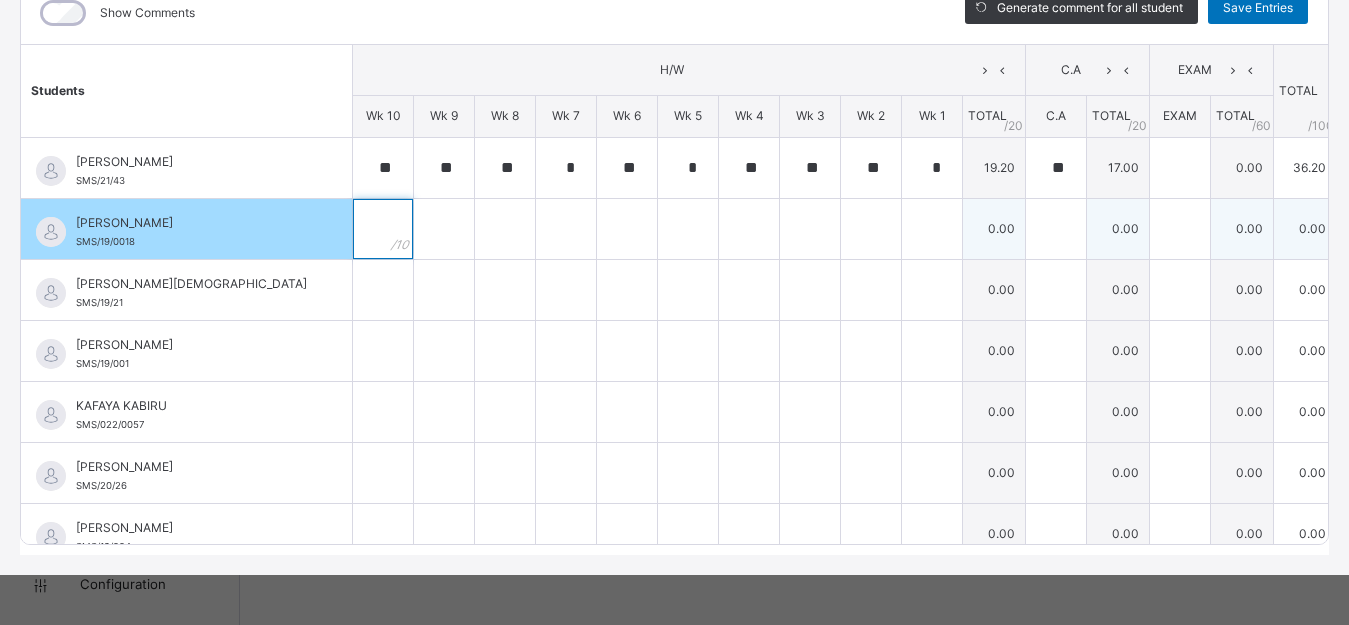 click at bounding box center (383, 229) 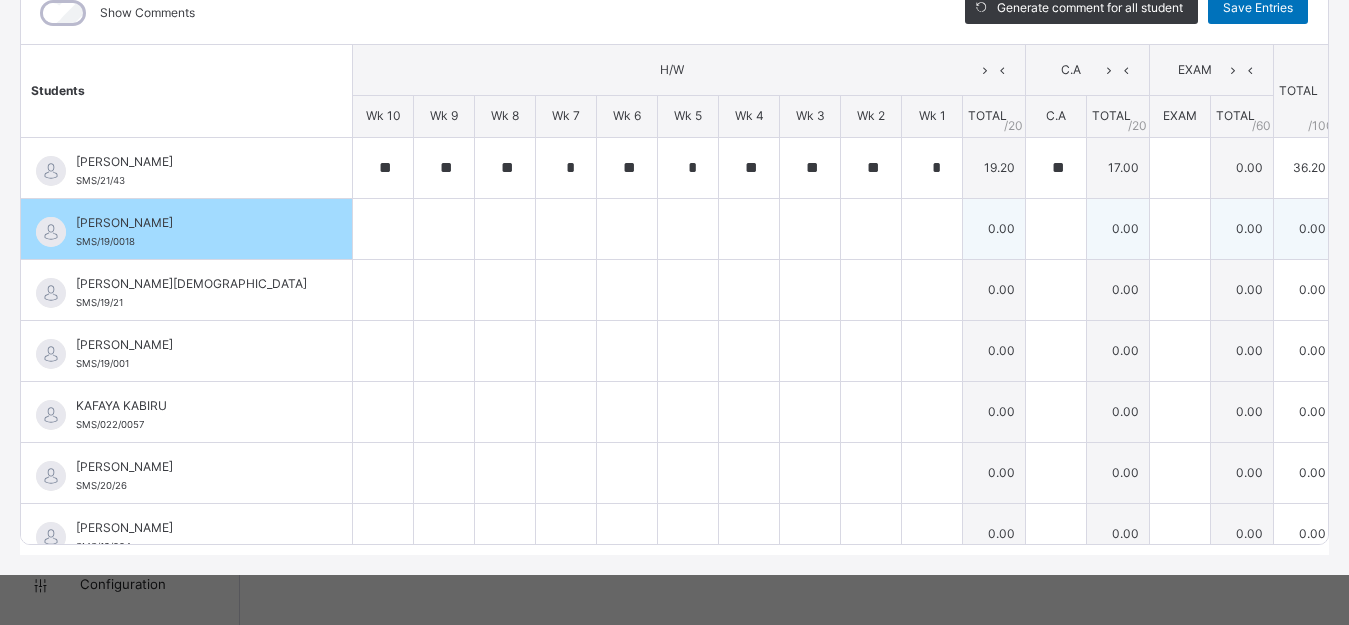 click at bounding box center (383, 229) 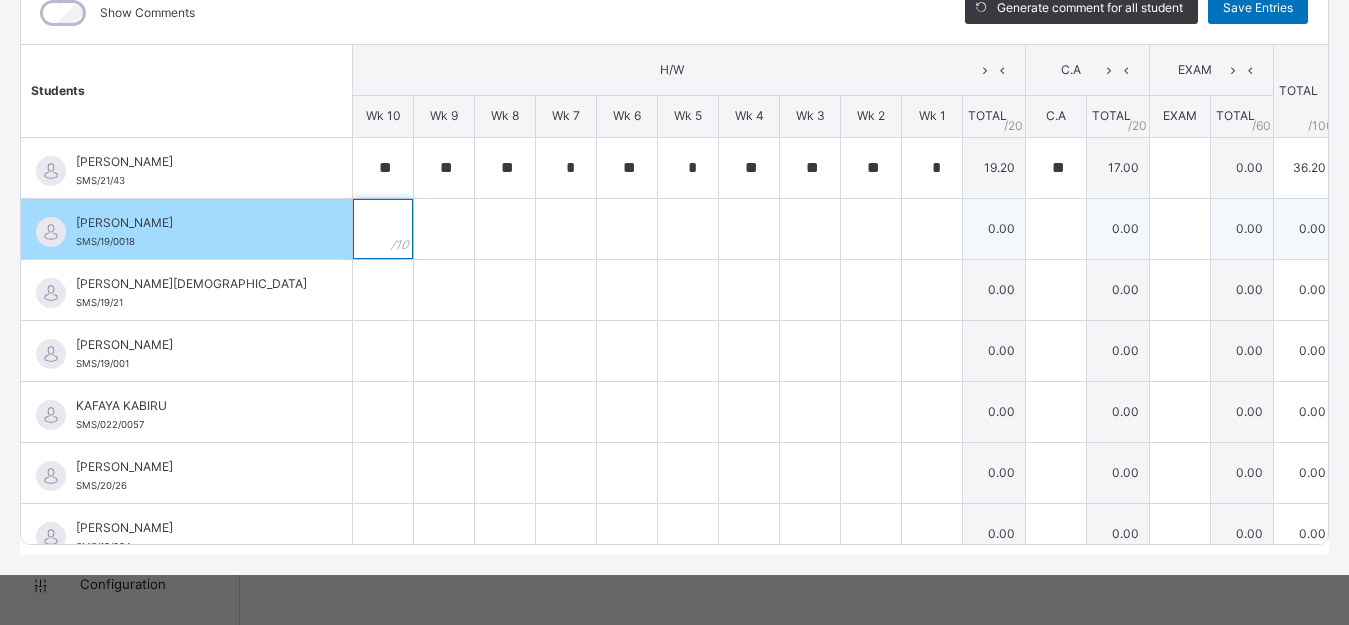 click at bounding box center (383, 229) 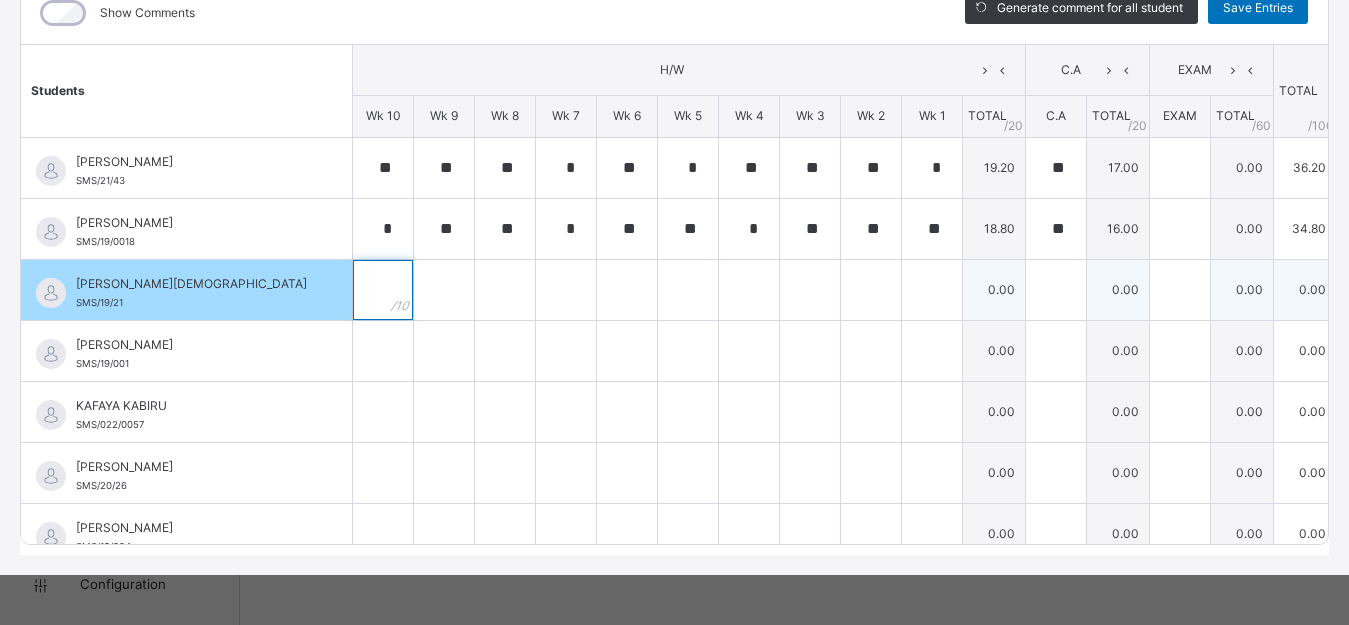 click at bounding box center [383, 290] 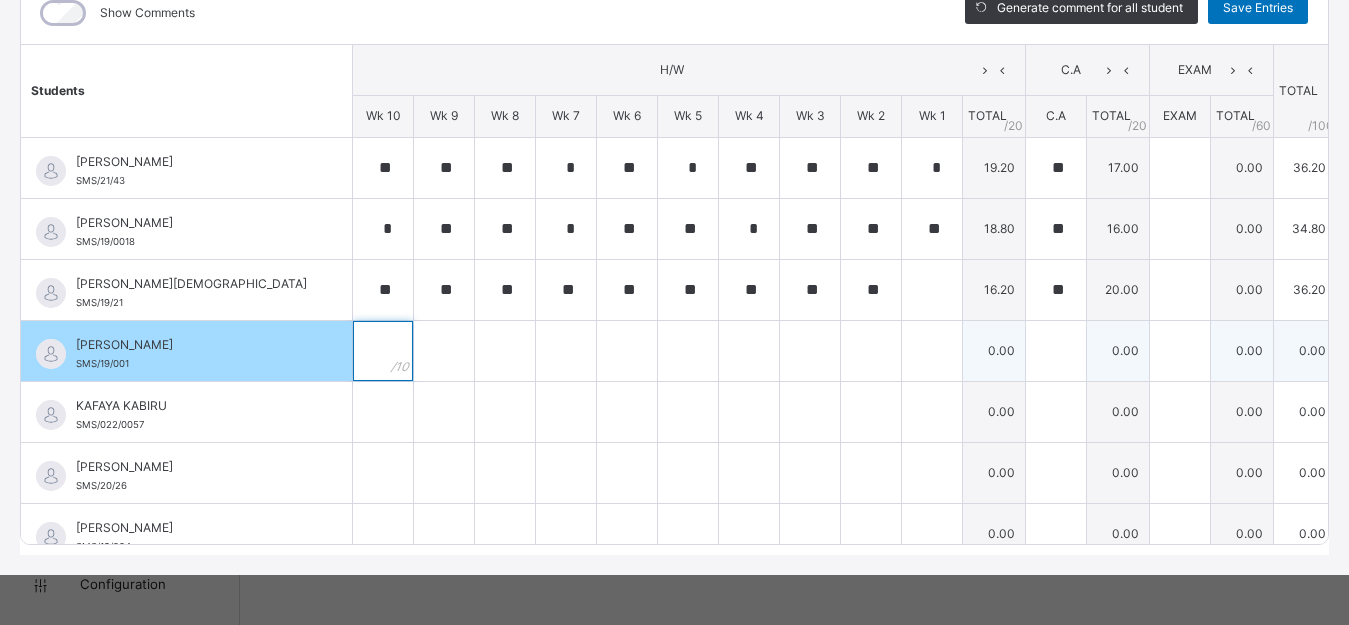 click at bounding box center (383, 351) 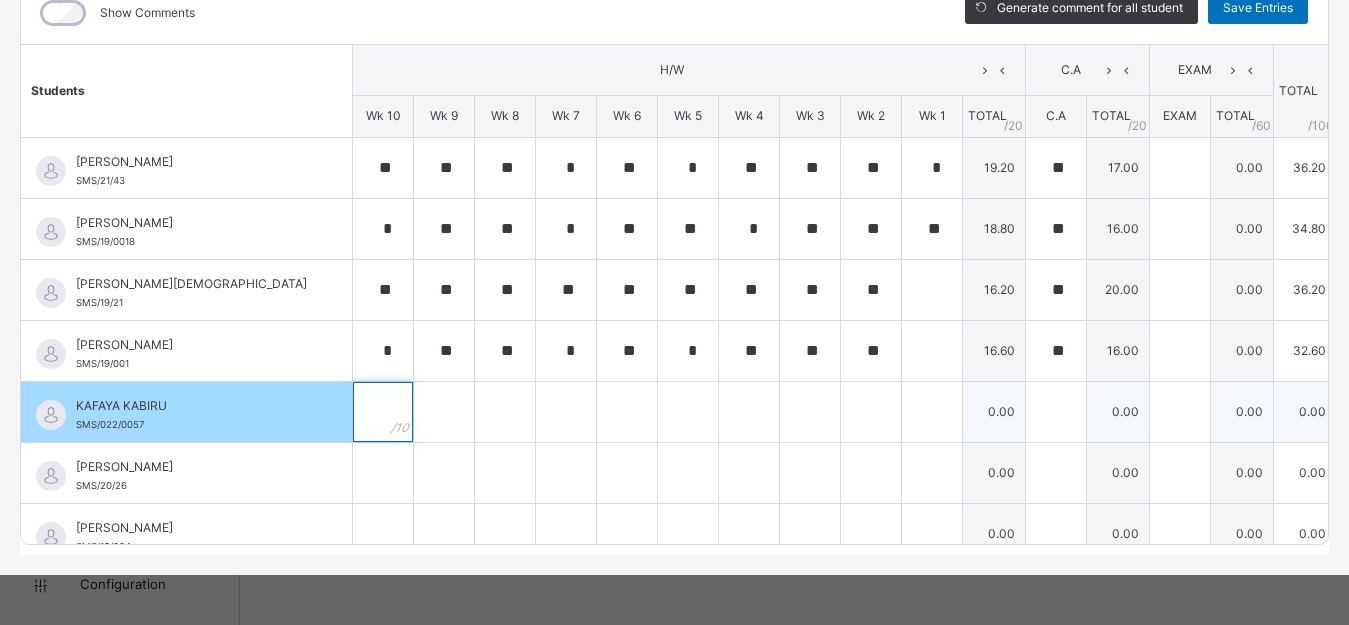 click at bounding box center [383, 412] 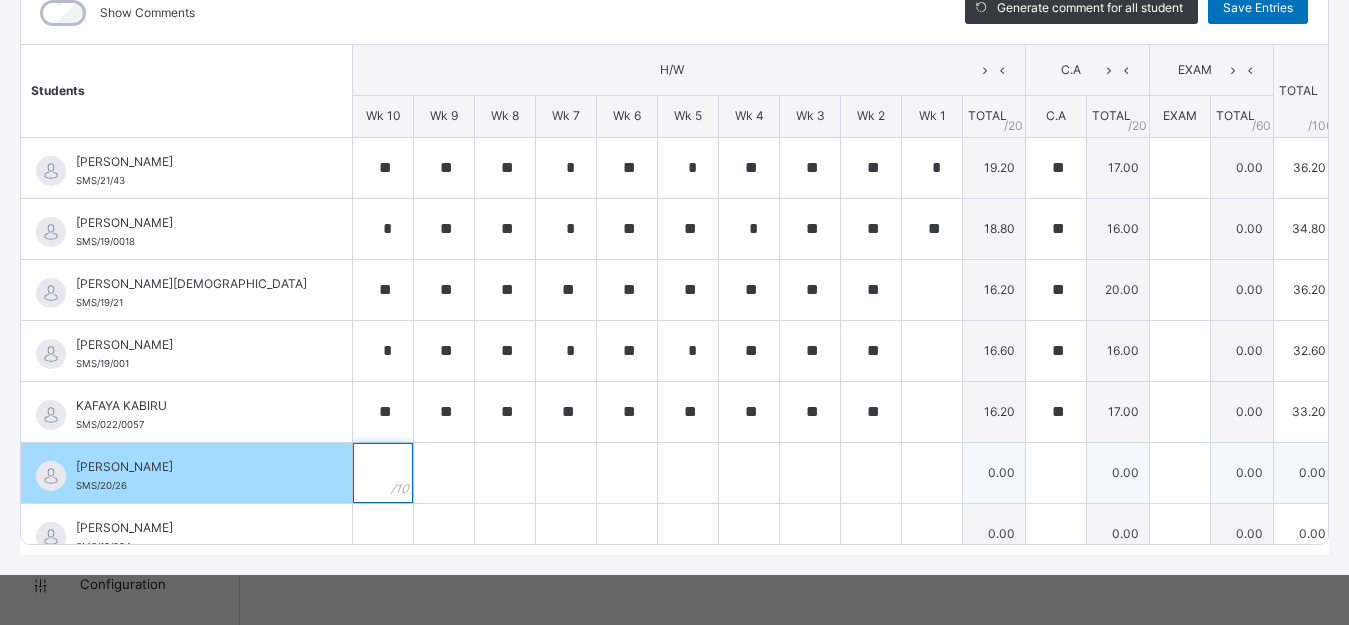 click at bounding box center (383, 473) 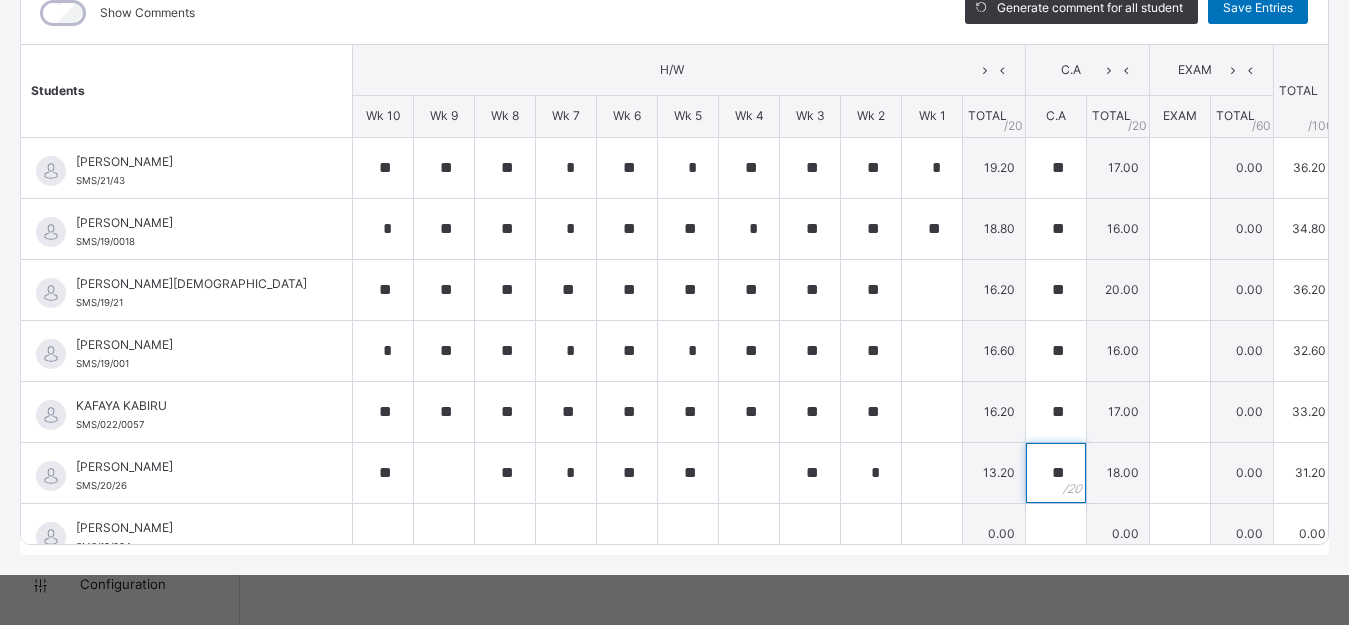 scroll, scrollTop: 82, scrollLeft: 0, axis: vertical 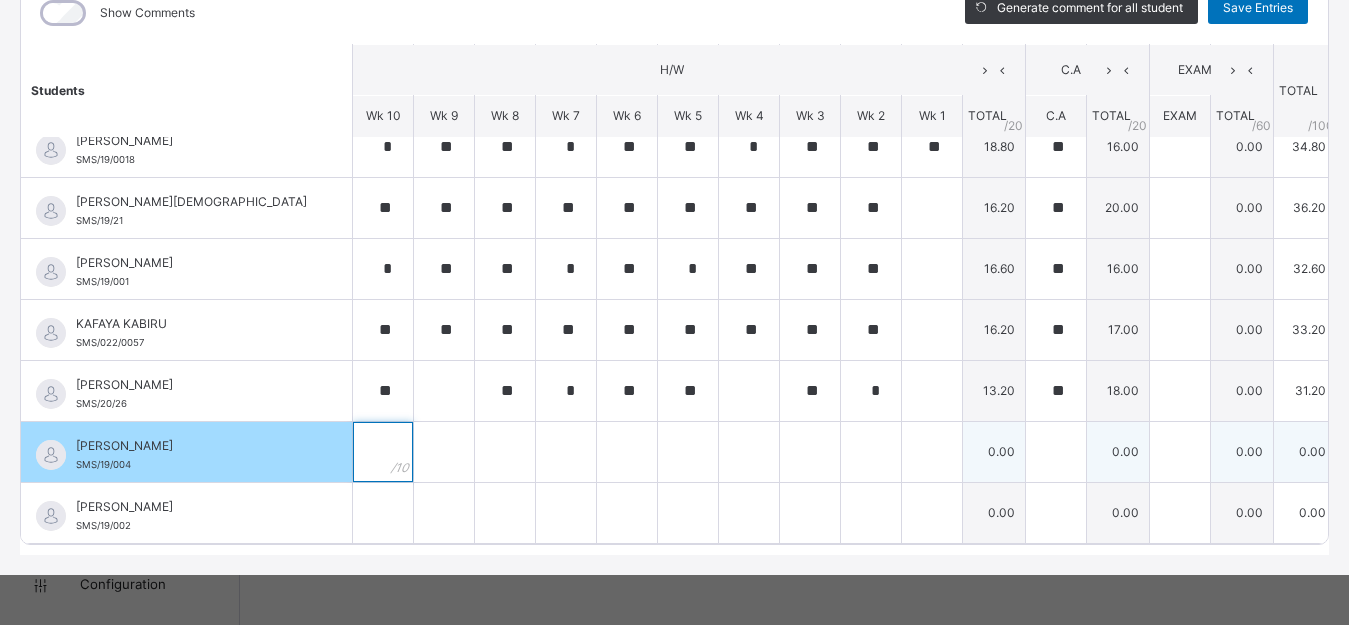 click at bounding box center [383, 452] 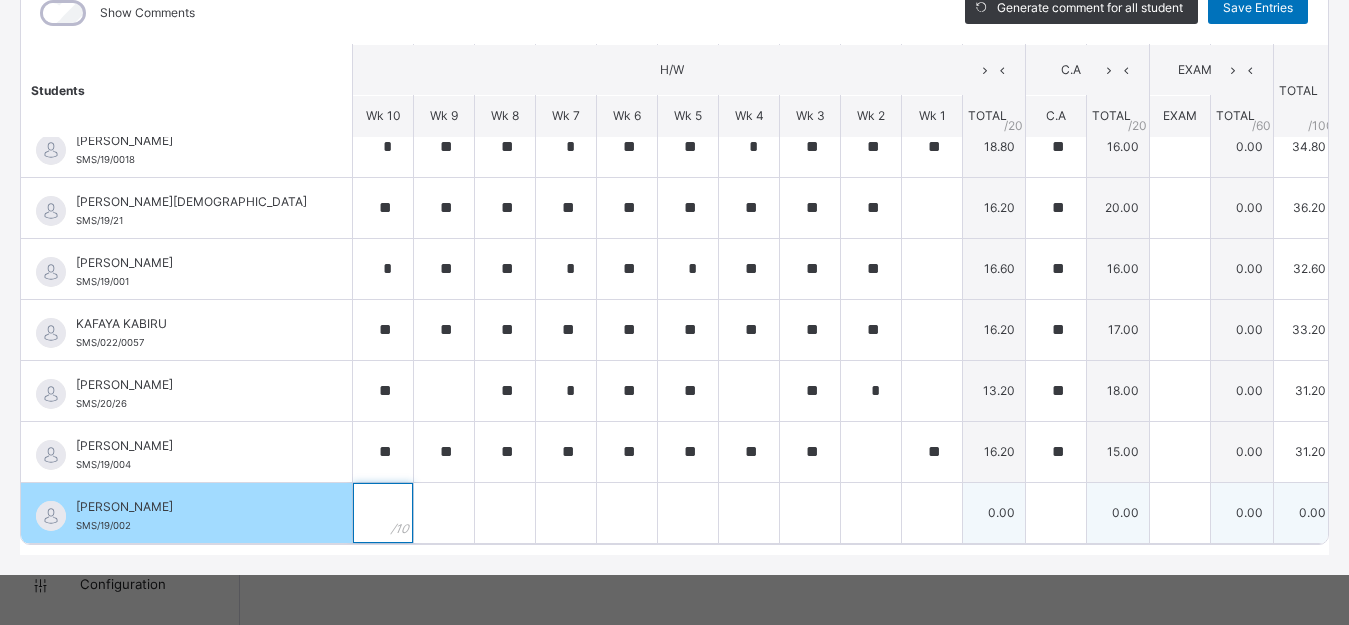 click at bounding box center (383, 513) 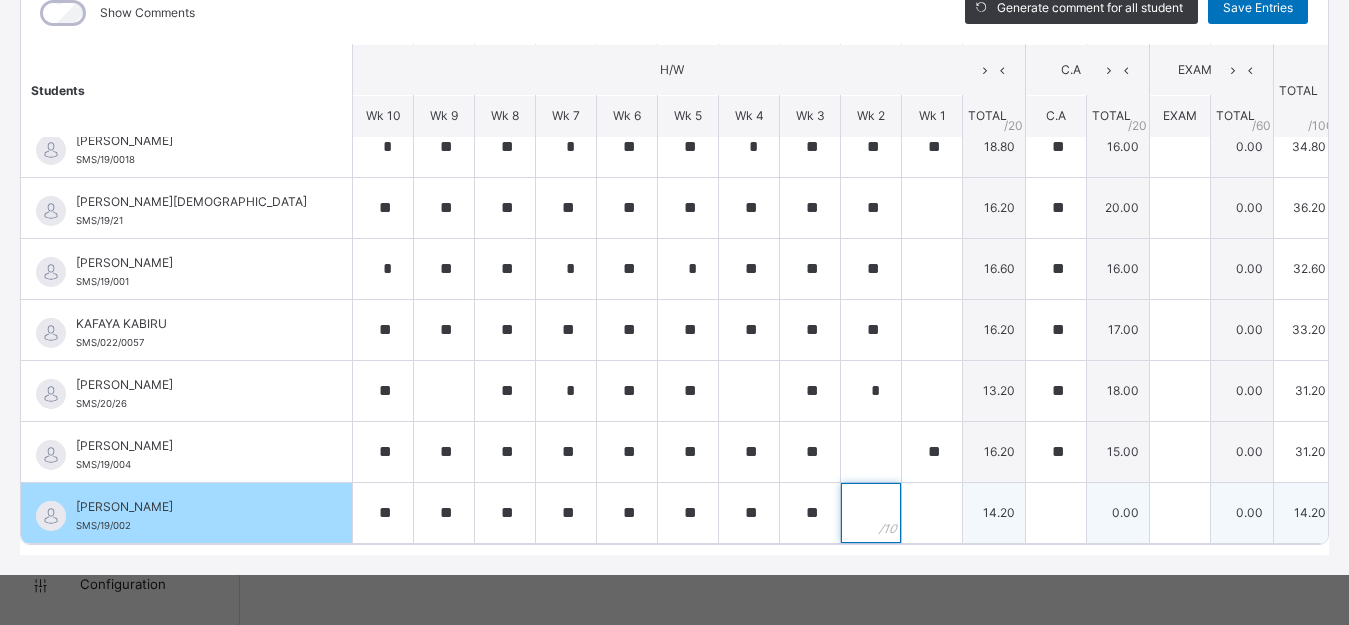 click at bounding box center [871, 513] 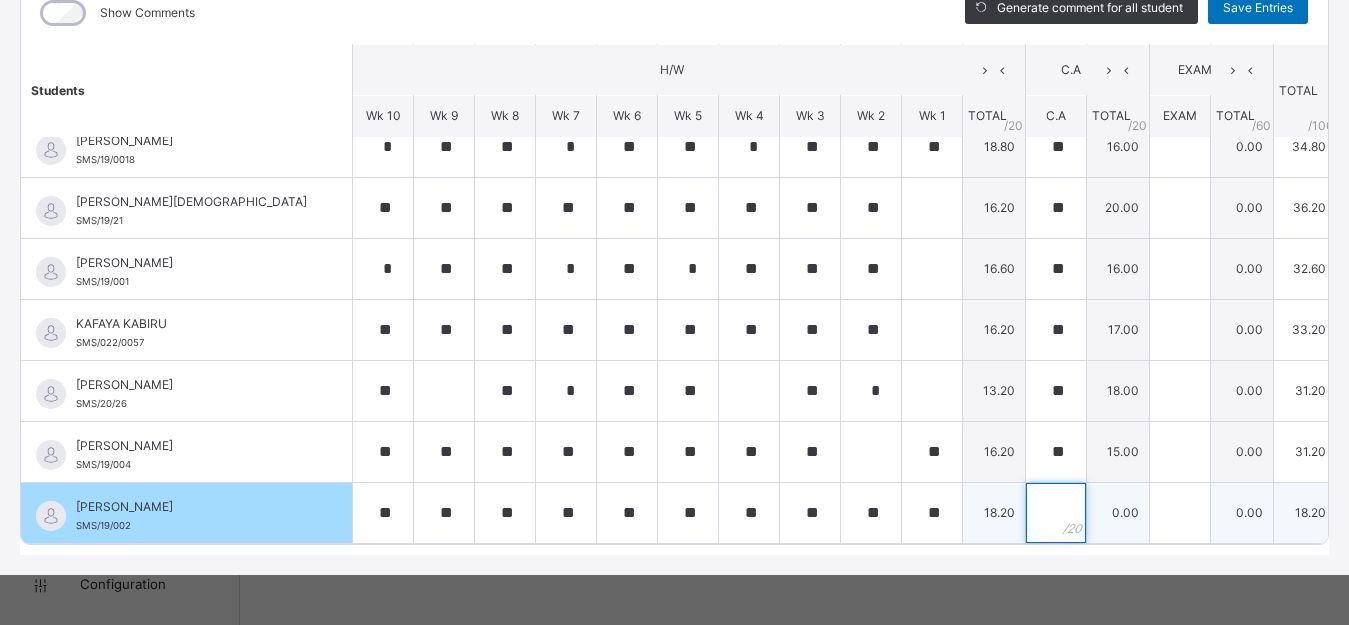 click at bounding box center [1056, 513] 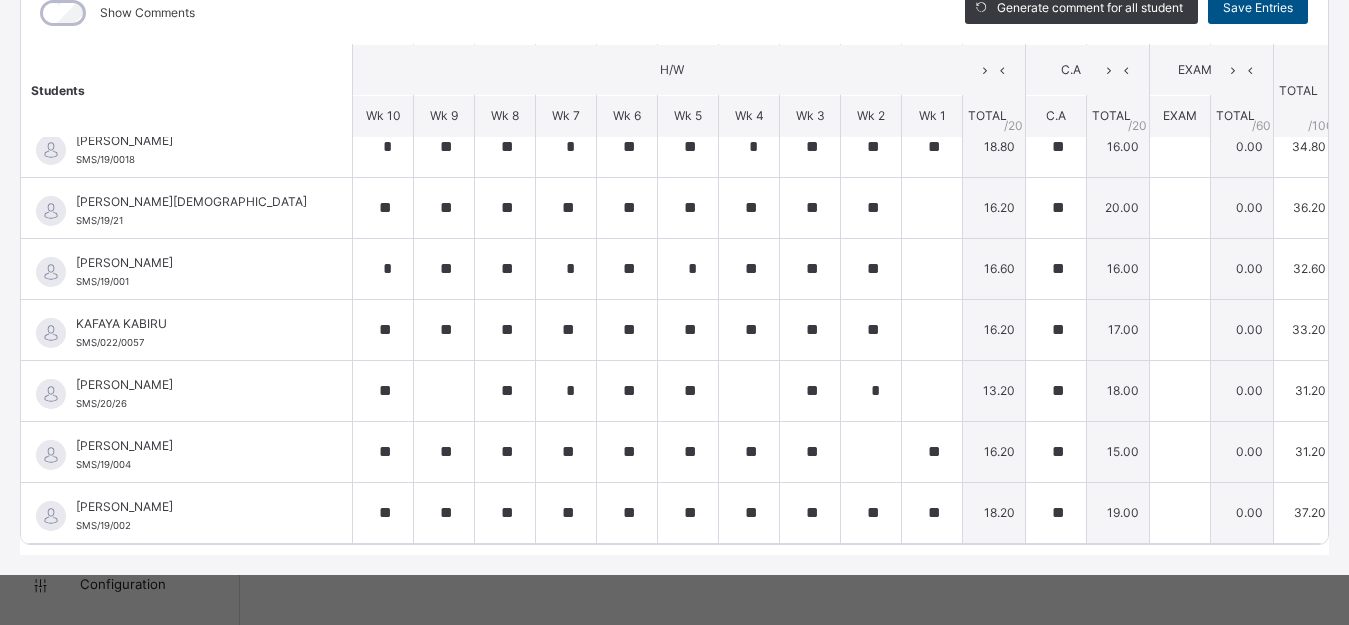 click on "Save Entries" at bounding box center [1258, 8] 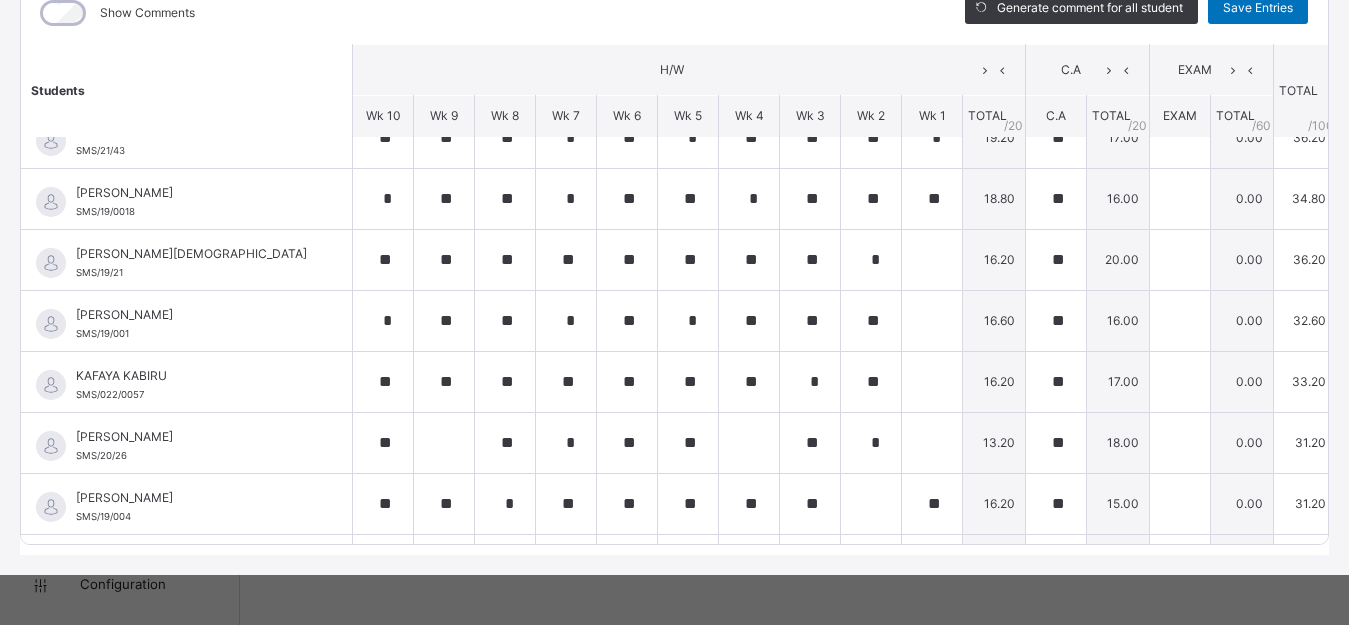 scroll, scrollTop: 82, scrollLeft: 0, axis: vertical 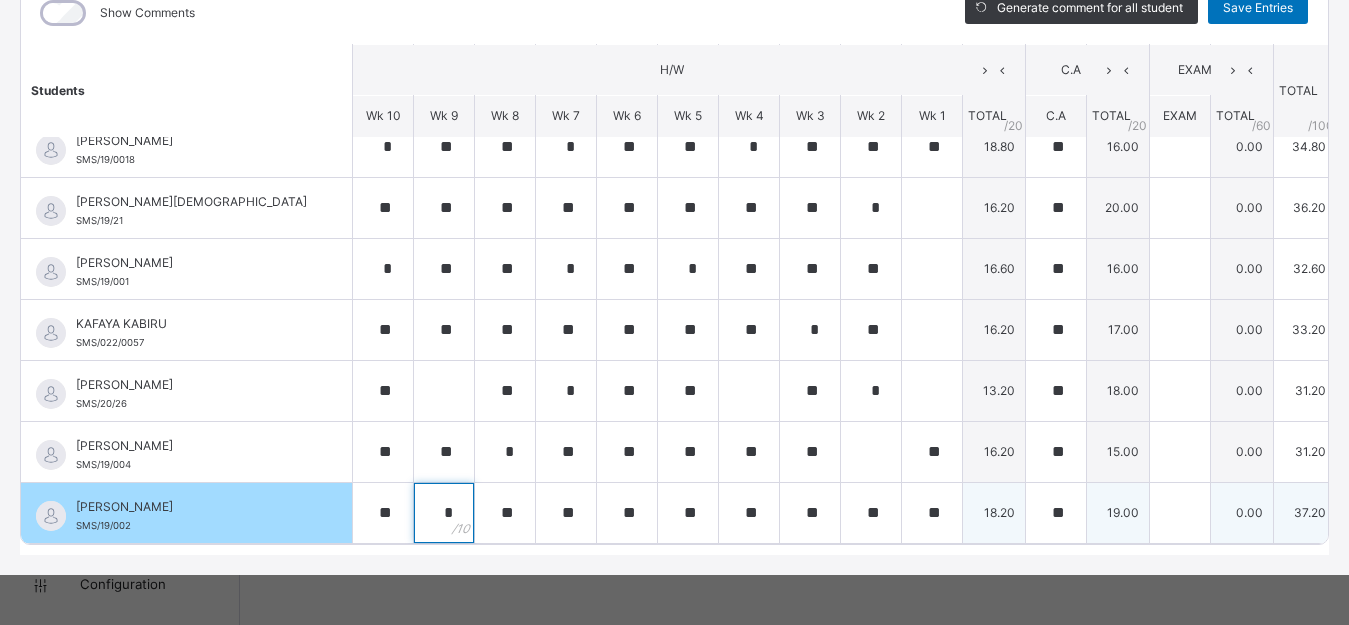 click on "*" at bounding box center (444, 513) 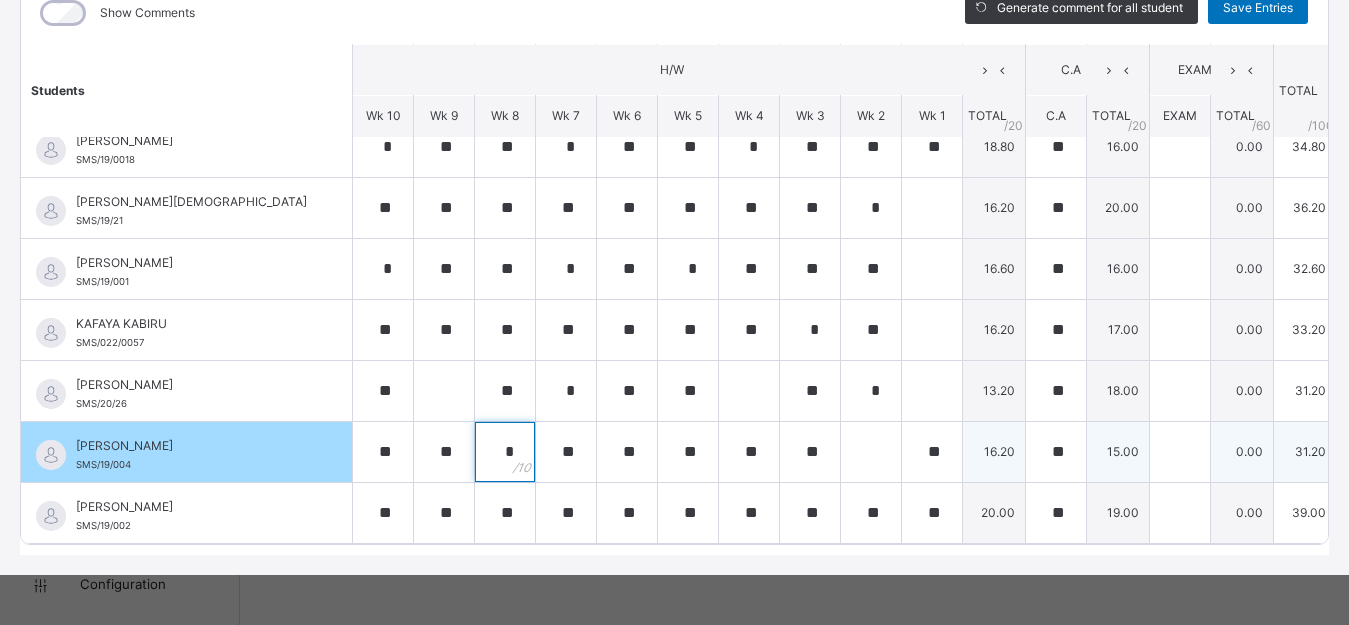 click on "*" at bounding box center [505, 452] 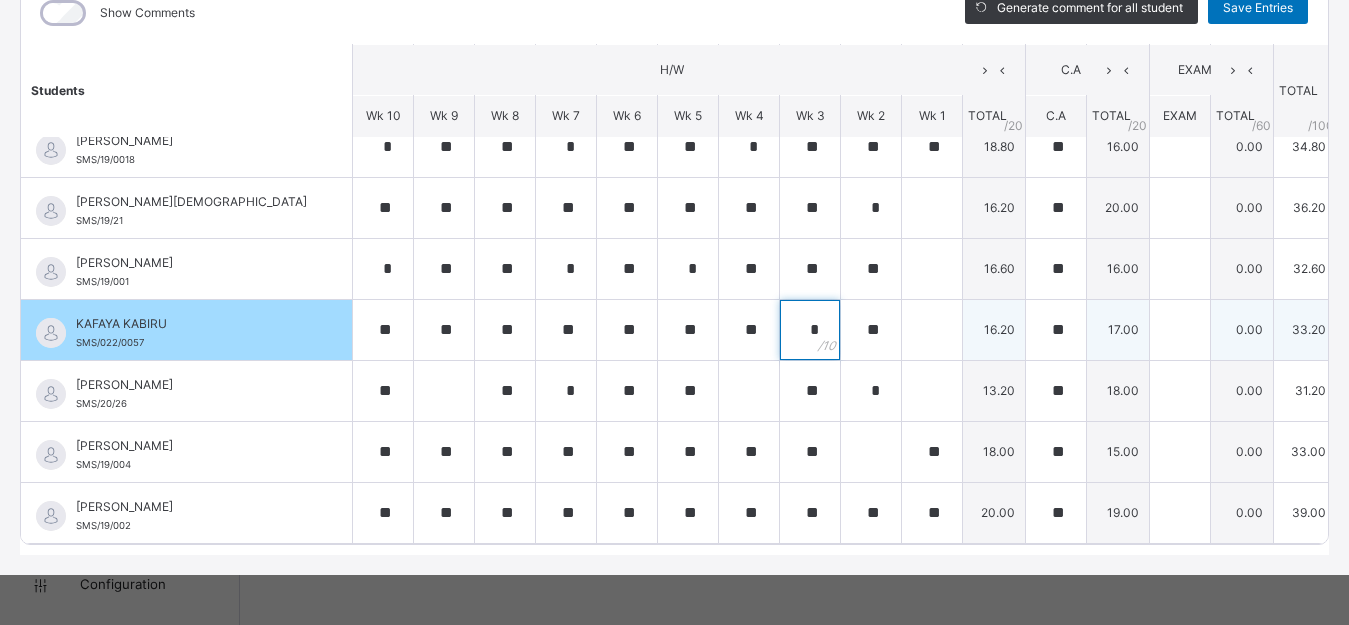 click on "*" at bounding box center [810, 330] 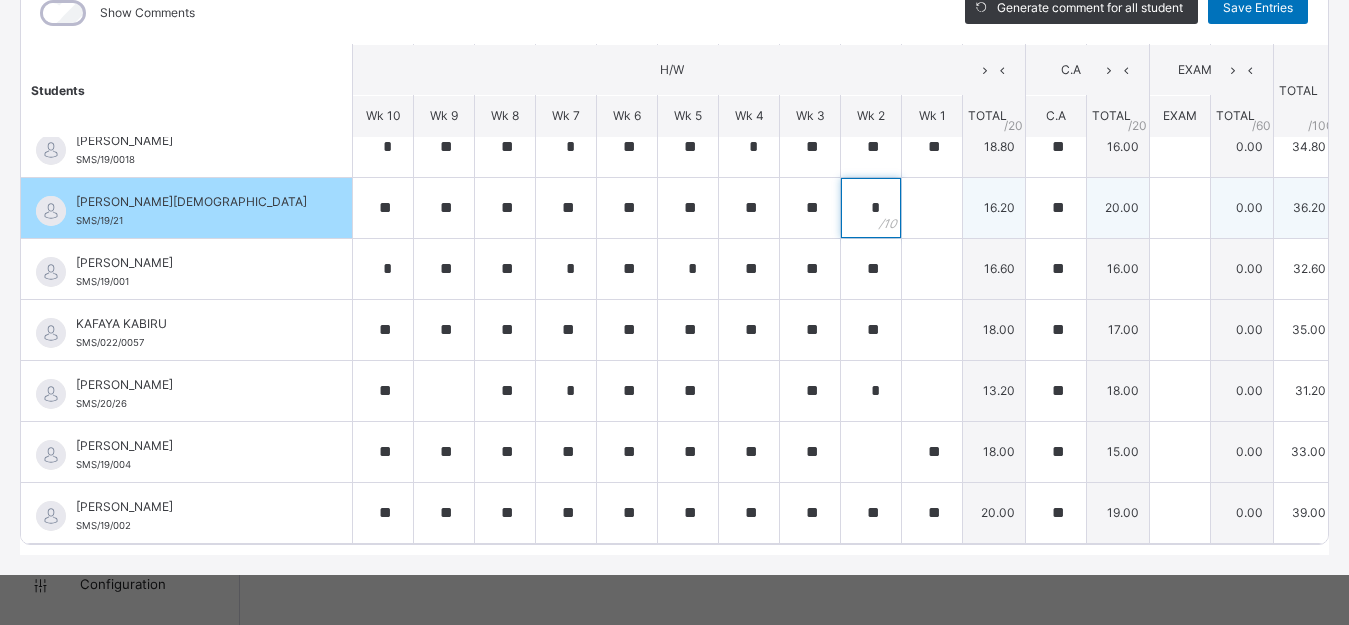 click on "*" at bounding box center (871, 208) 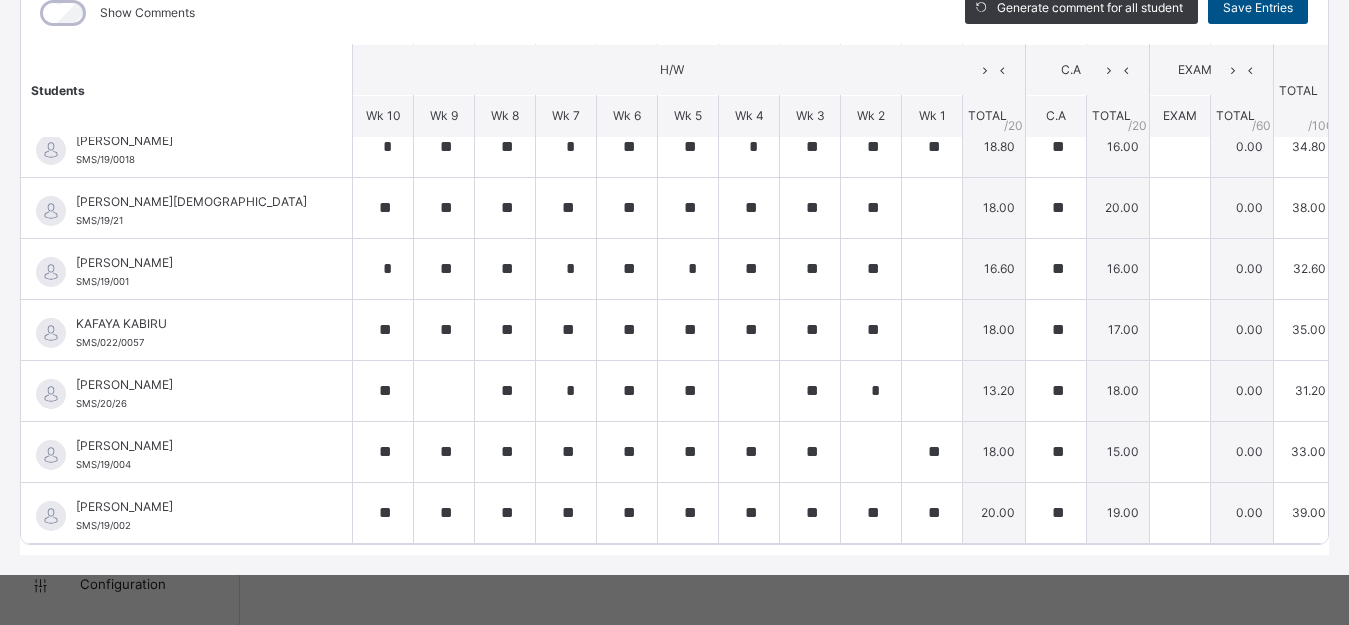 click on "Save Entries" at bounding box center [1258, 8] 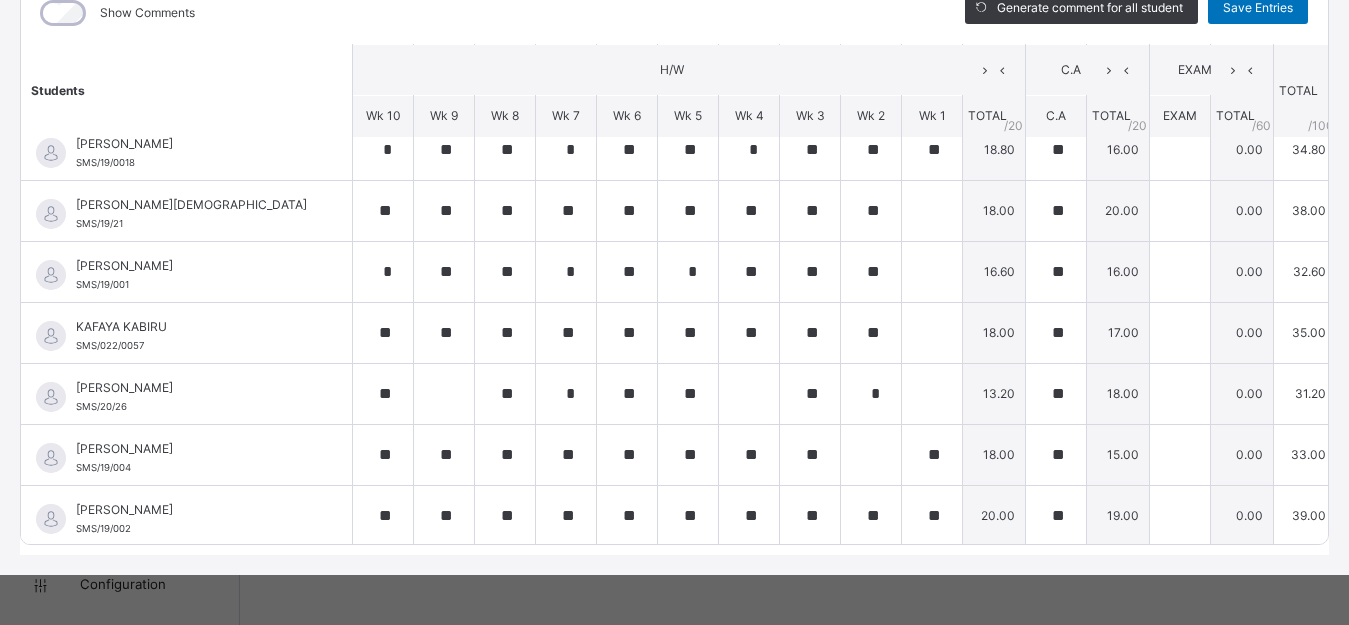scroll, scrollTop: 82, scrollLeft: 0, axis: vertical 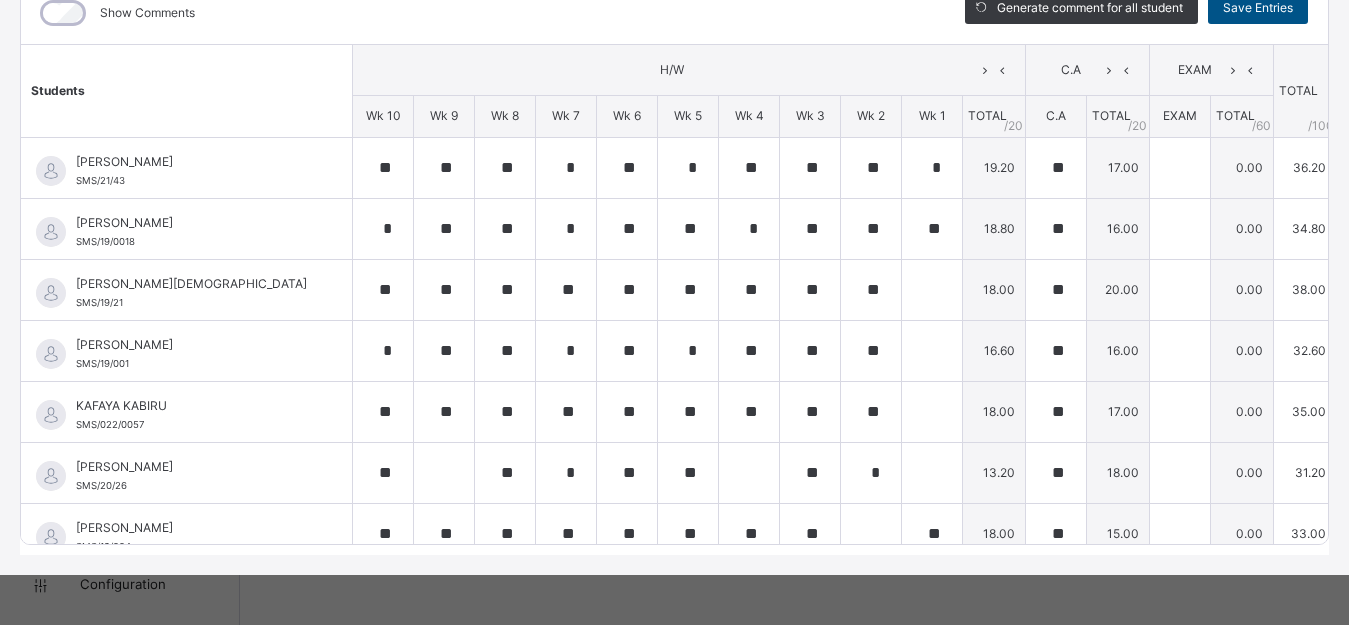 click on "Save Entries" at bounding box center [1258, 8] 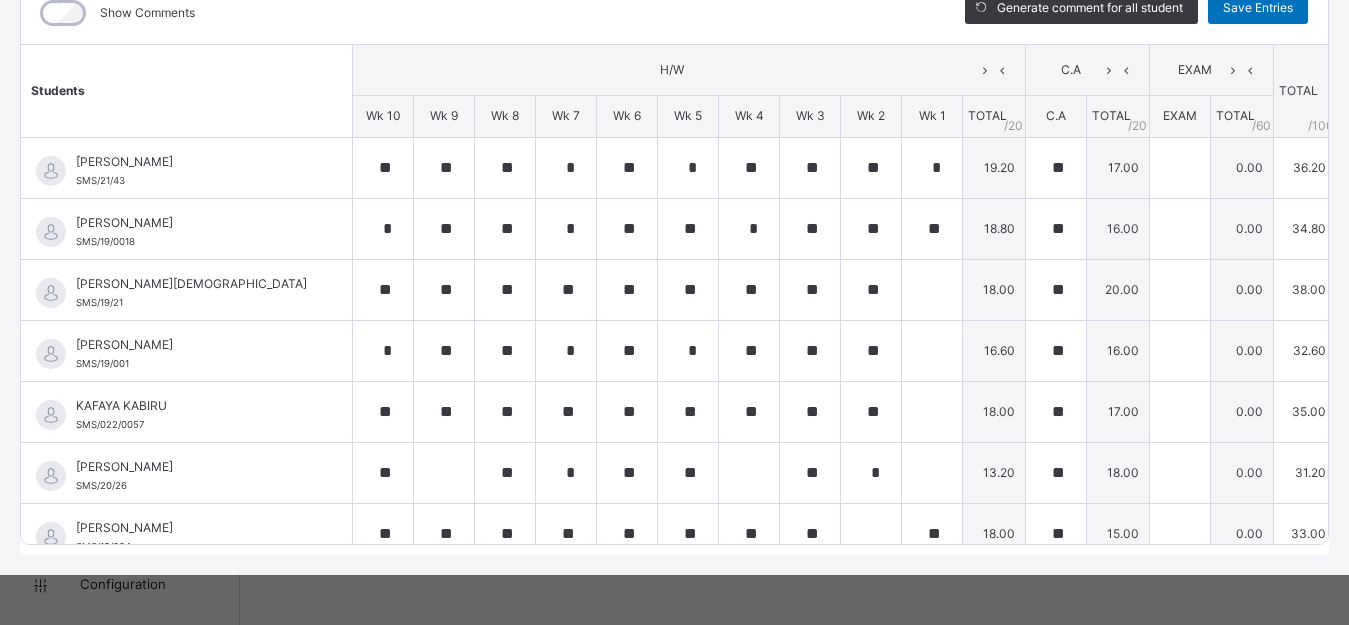 scroll, scrollTop: 0, scrollLeft: 0, axis: both 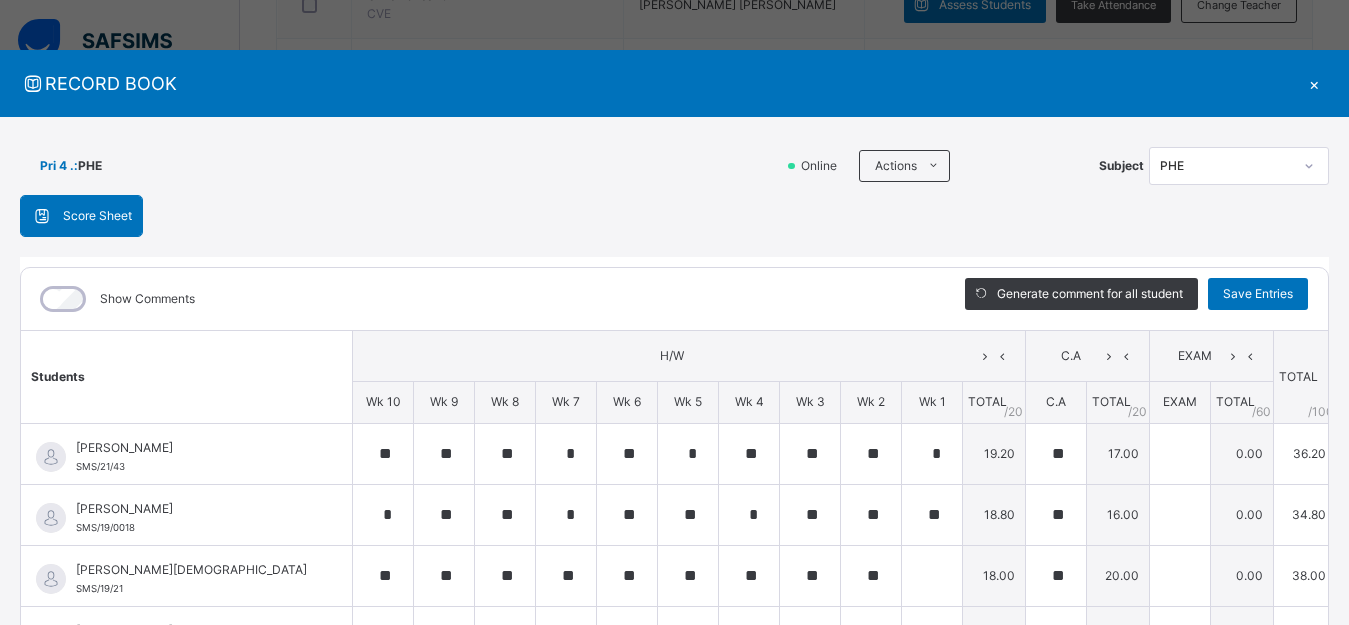 click 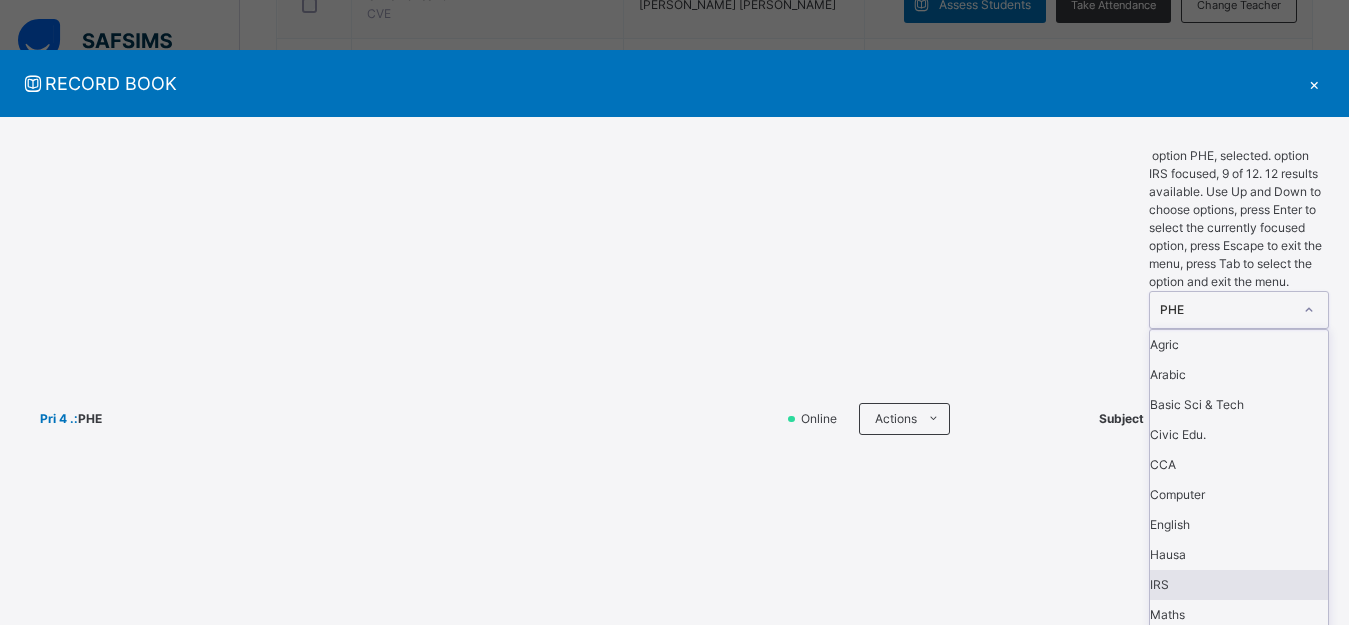 scroll, scrollTop: 108, scrollLeft: 0, axis: vertical 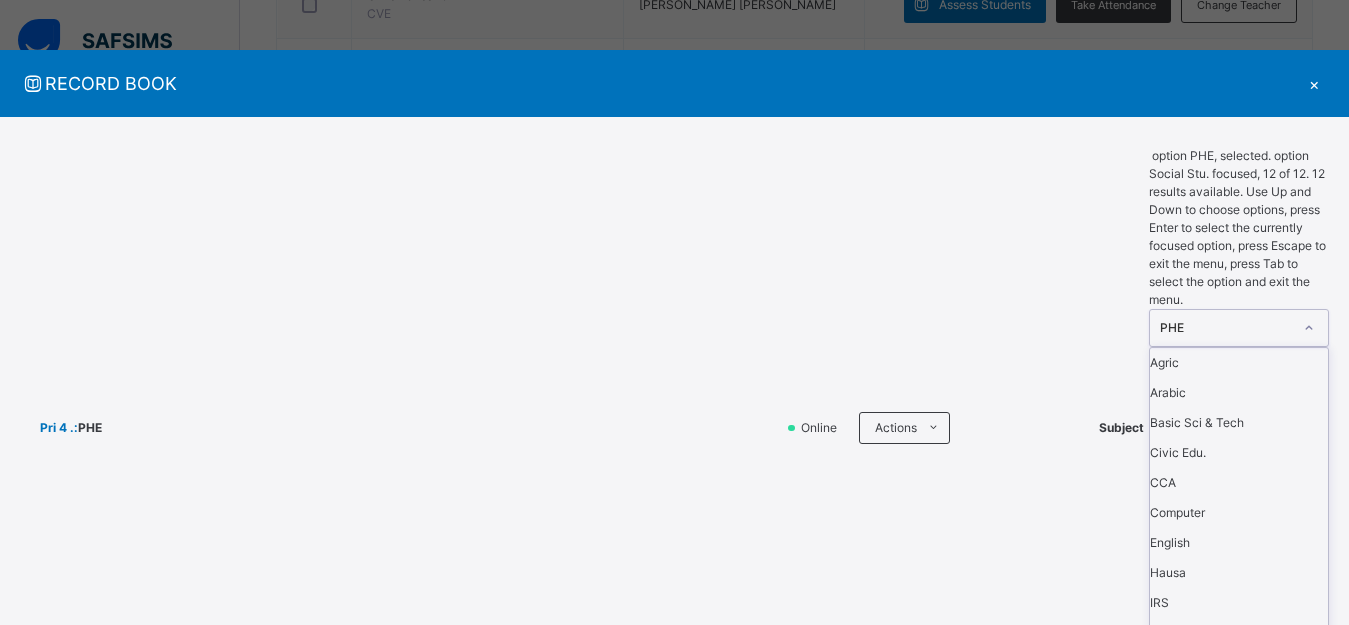 click on "Social Stu." at bounding box center [1239, 693] 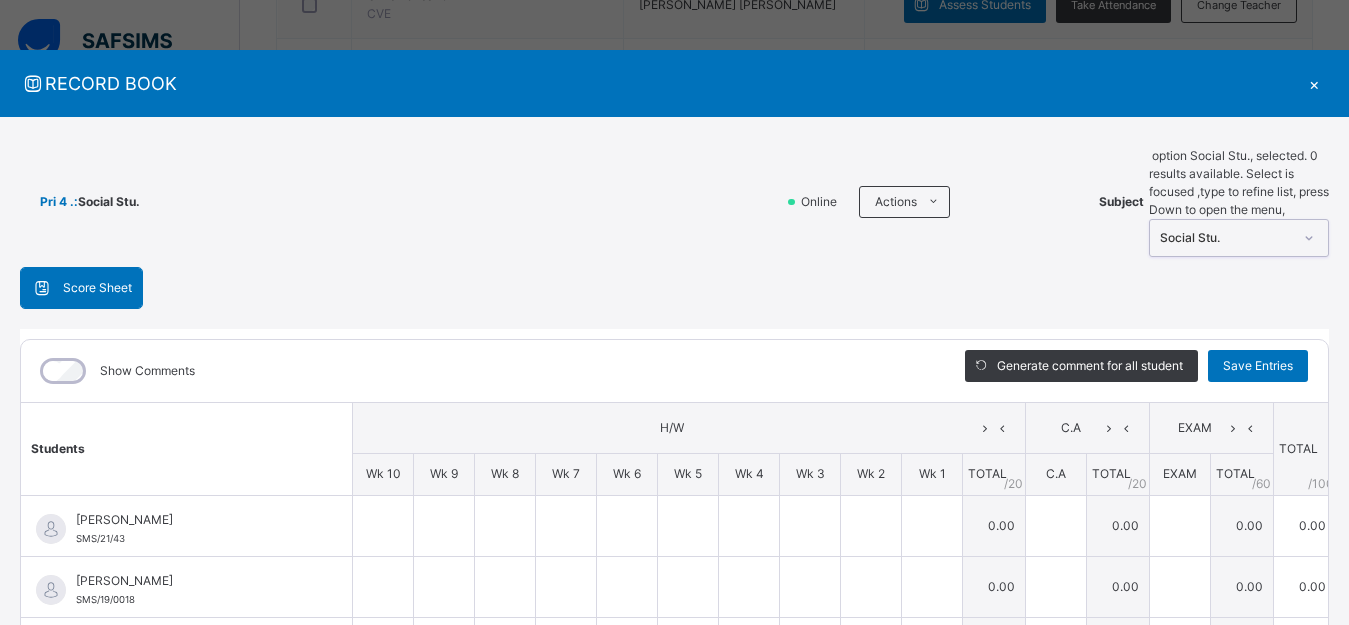 scroll, scrollTop: 286, scrollLeft: 0, axis: vertical 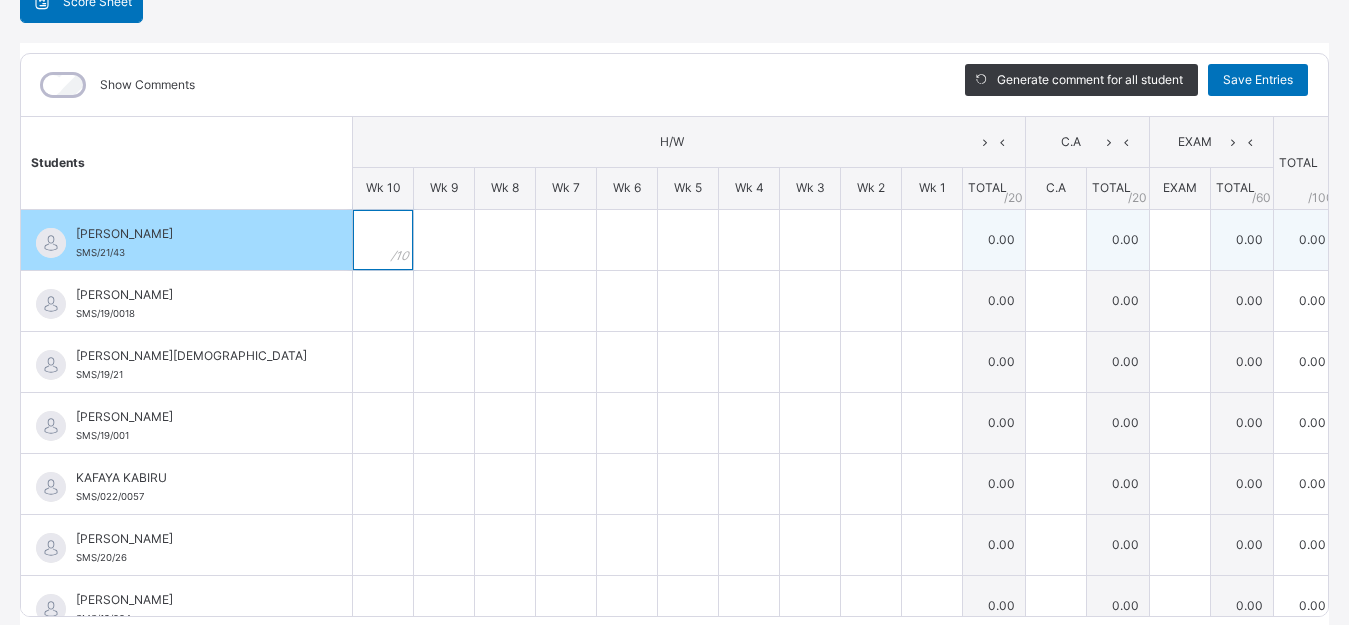 click at bounding box center [383, 240] 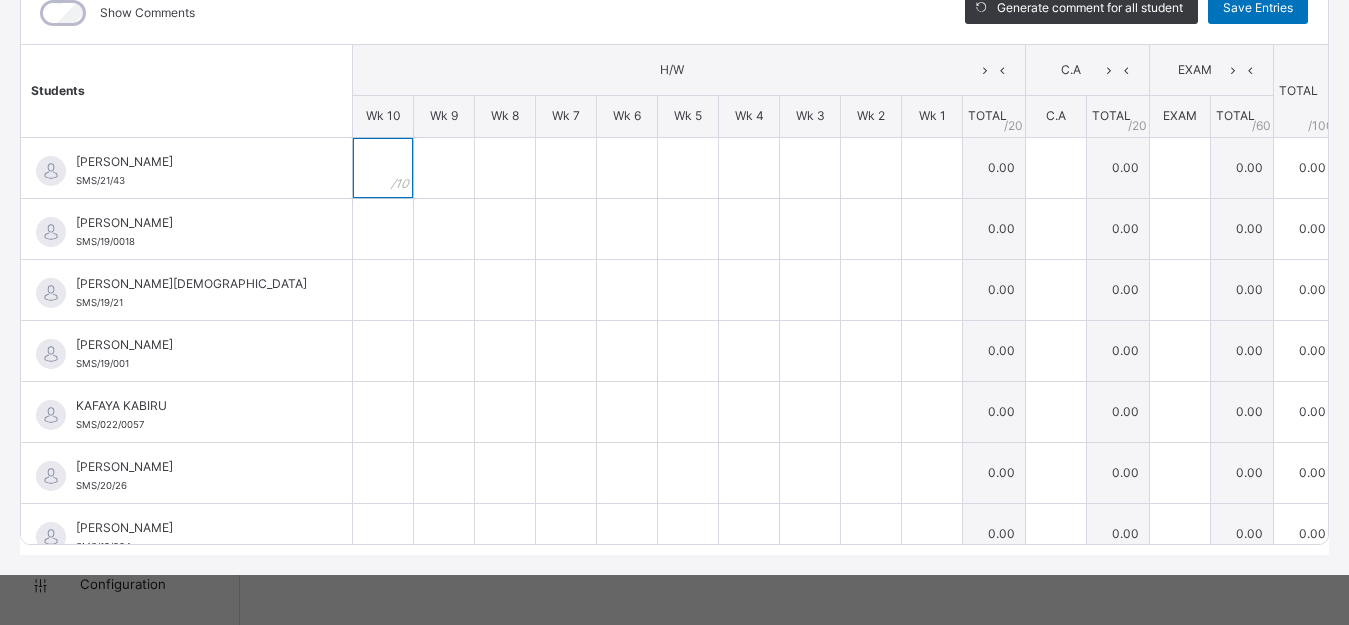 scroll, scrollTop: 82, scrollLeft: 0, axis: vertical 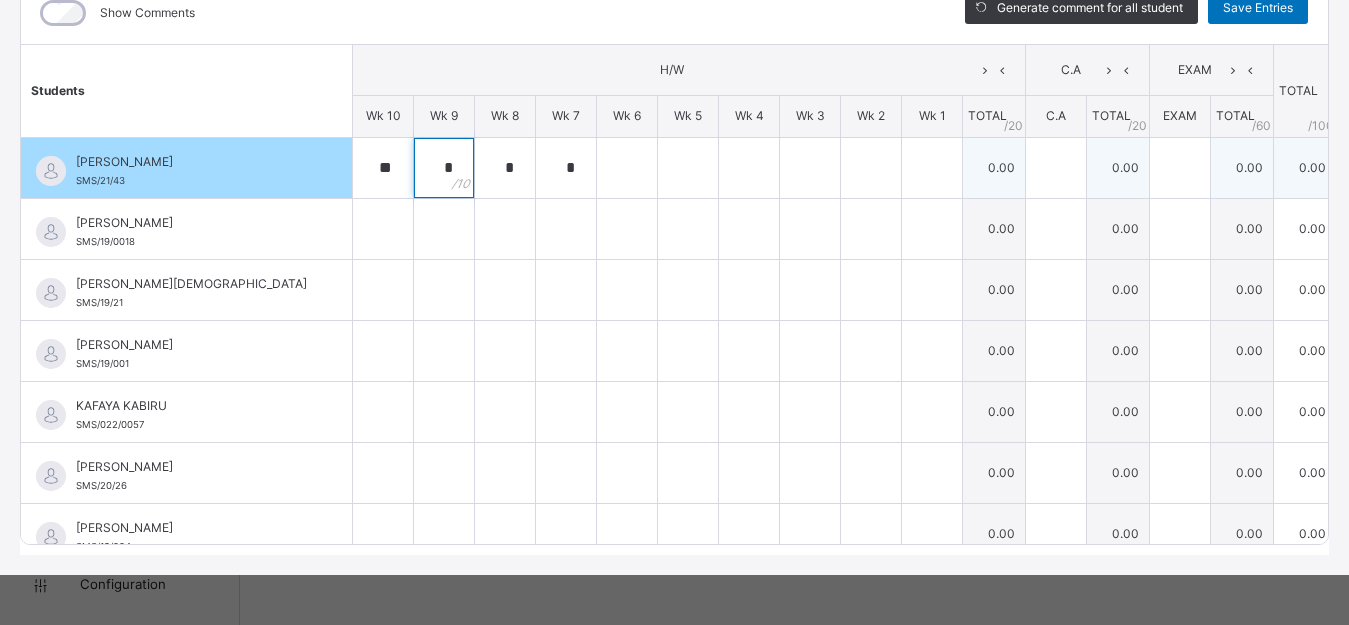 click on "**" at bounding box center [383, 168] 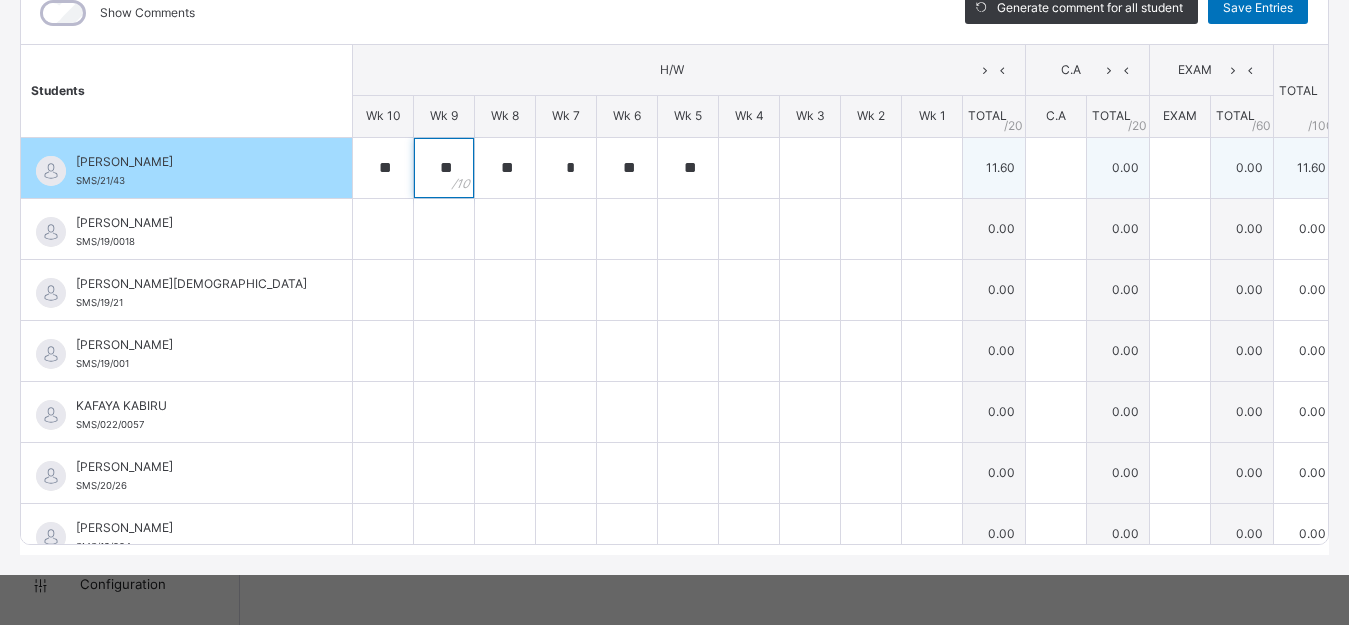 click on "**" at bounding box center (444, 168) 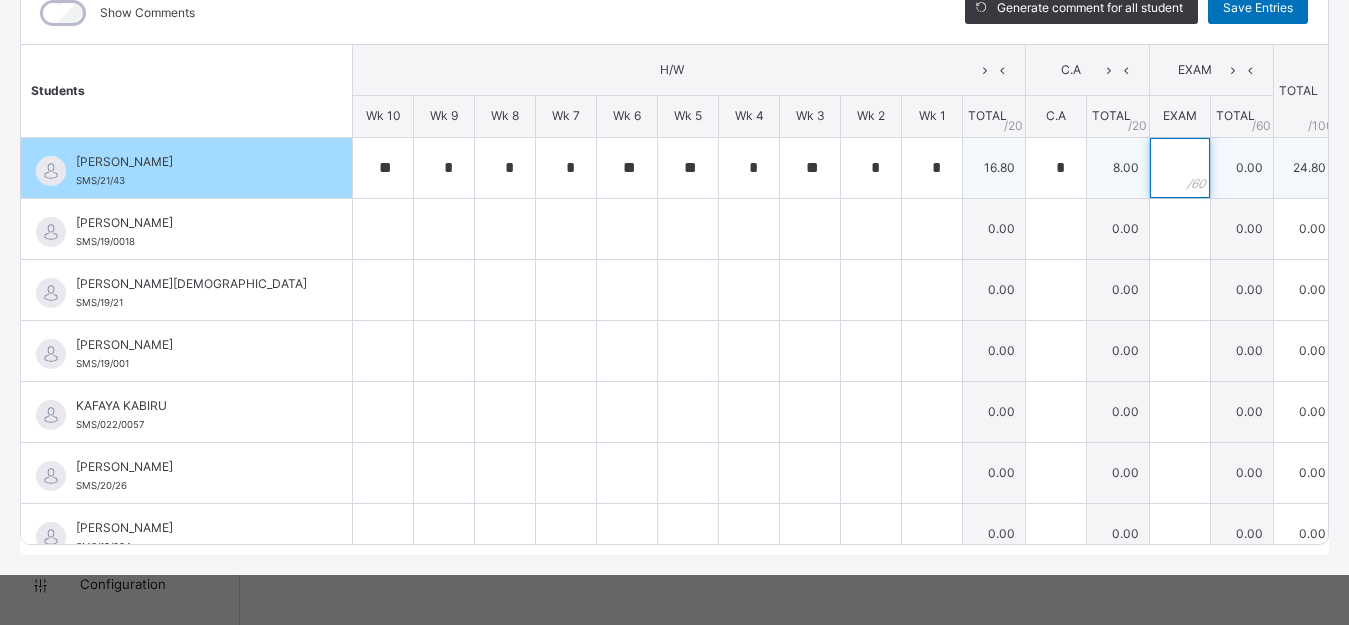 click at bounding box center (1180, 168) 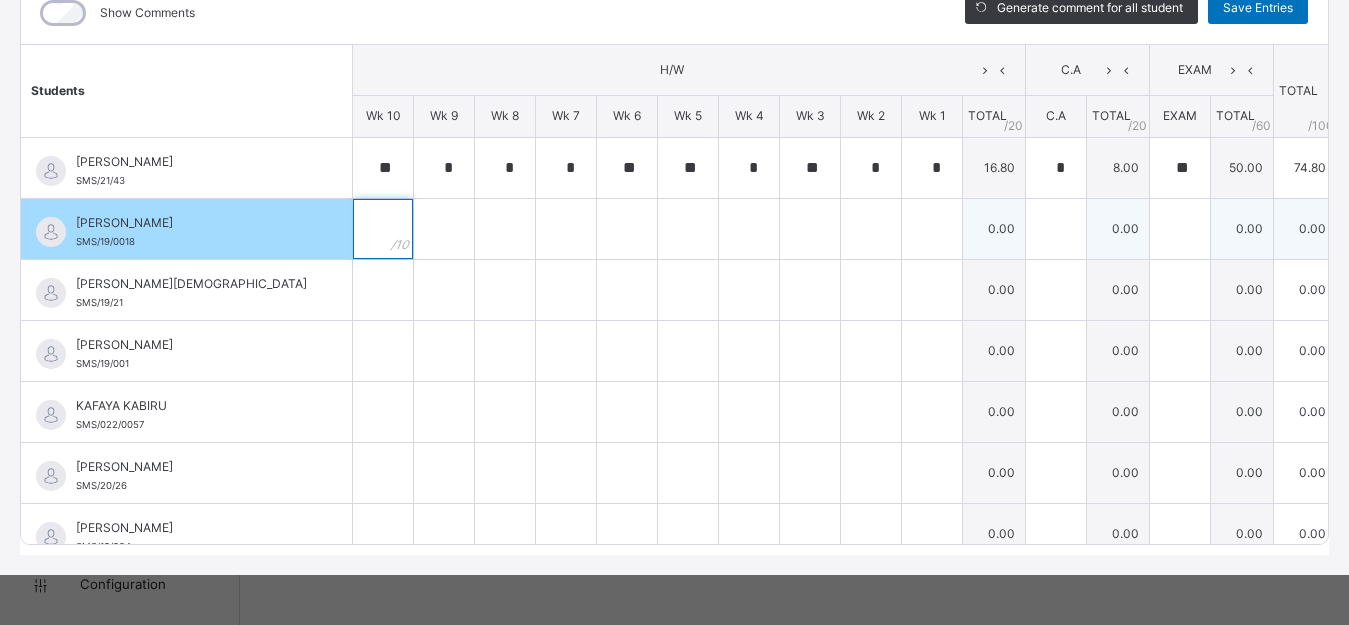 click at bounding box center (383, 229) 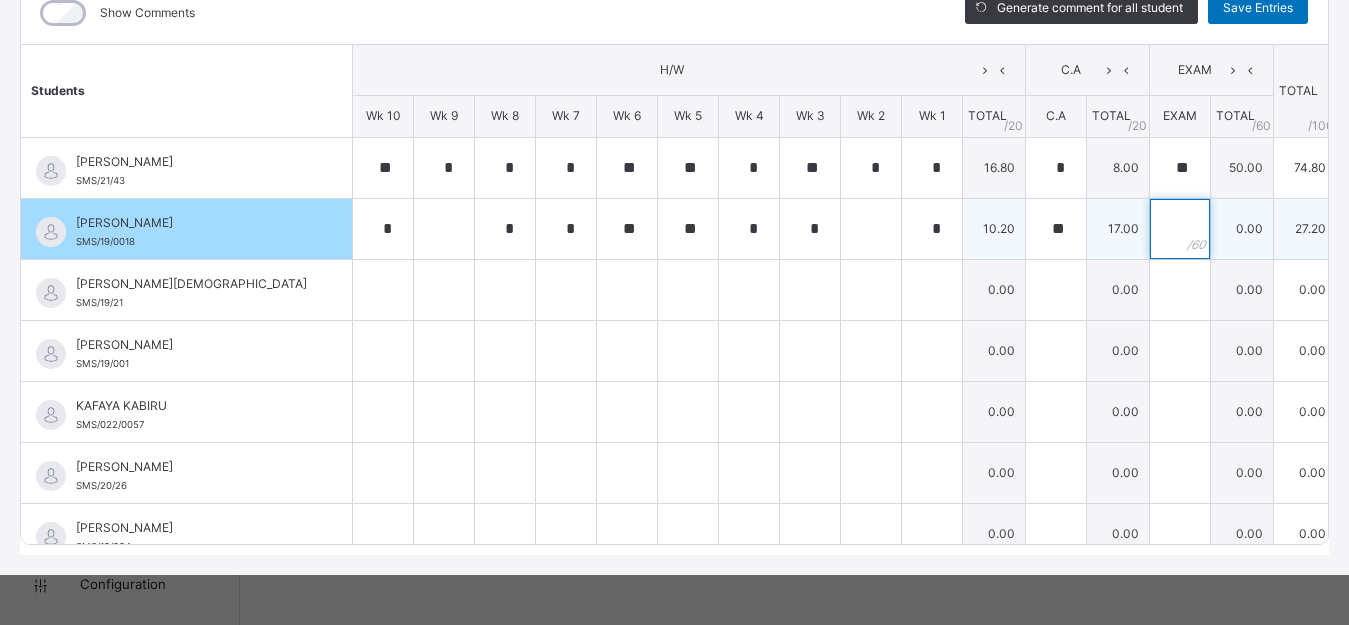 click at bounding box center [1180, 229] 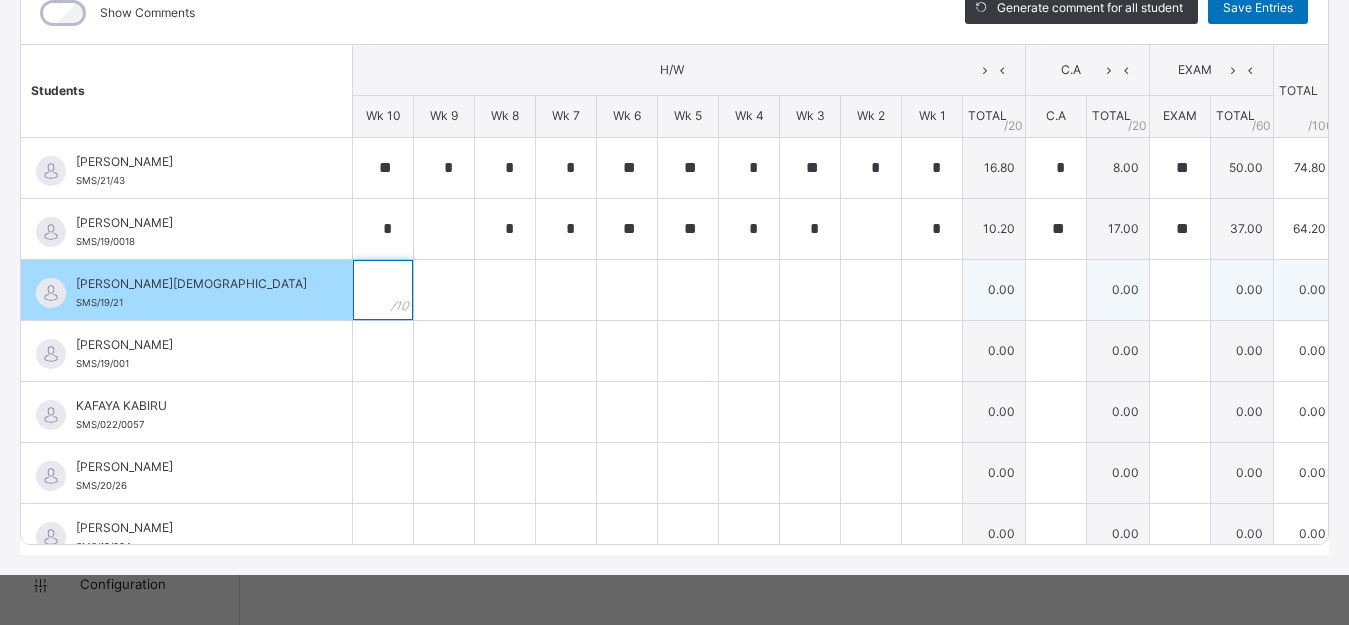click at bounding box center [383, 290] 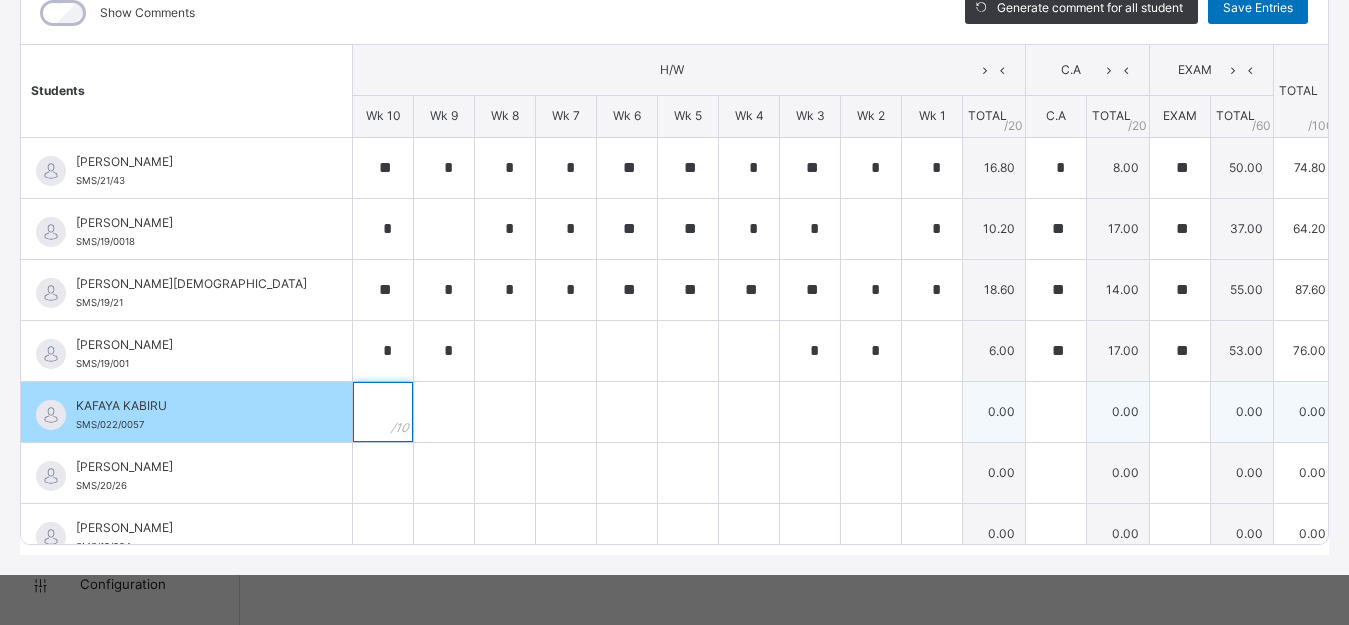 click at bounding box center [383, 412] 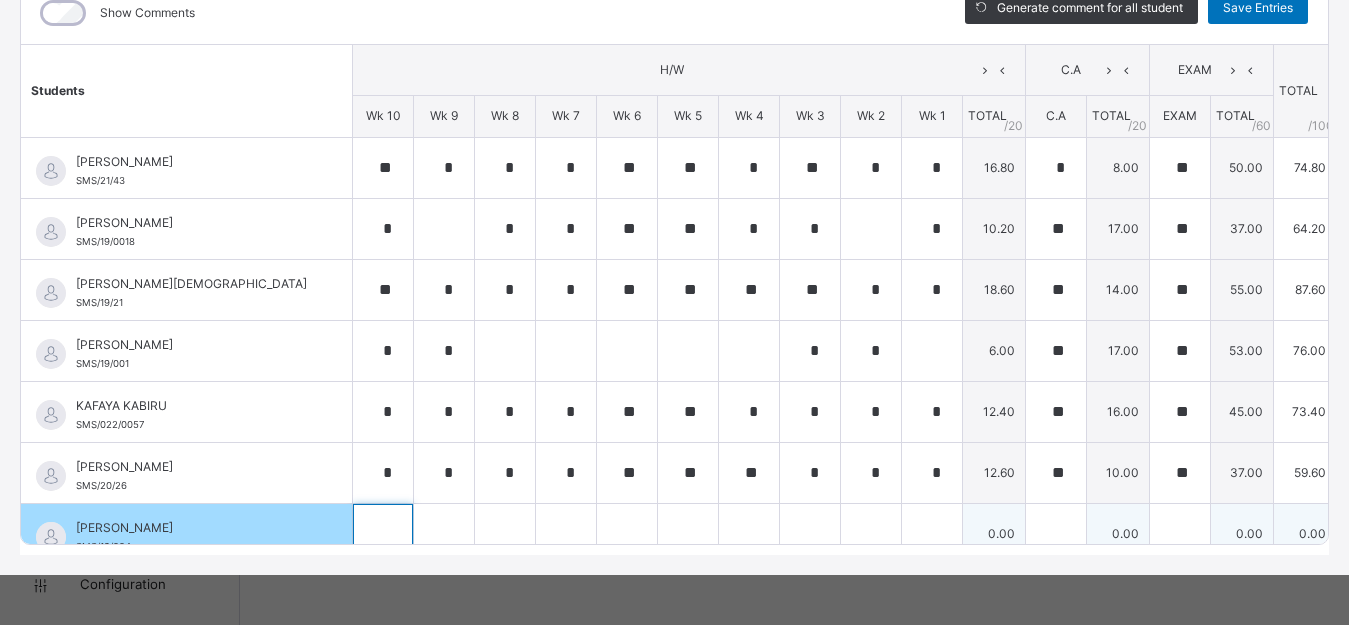 click at bounding box center [383, 534] 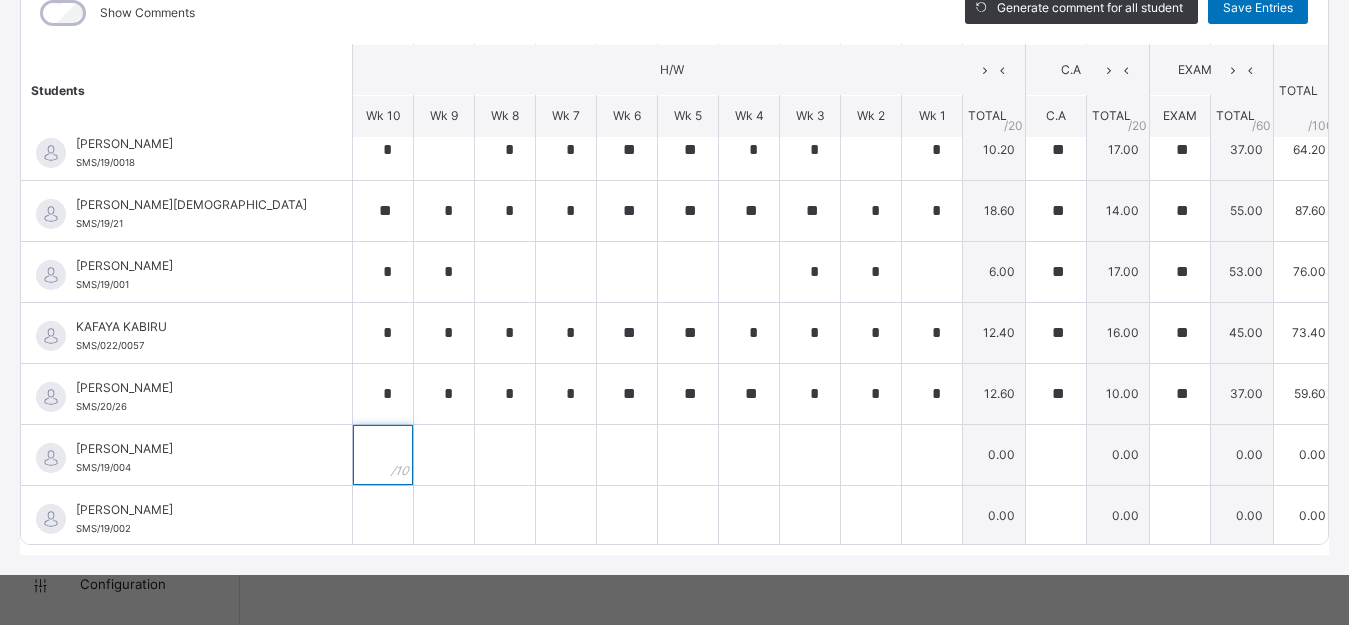 scroll, scrollTop: 82, scrollLeft: 0, axis: vertical 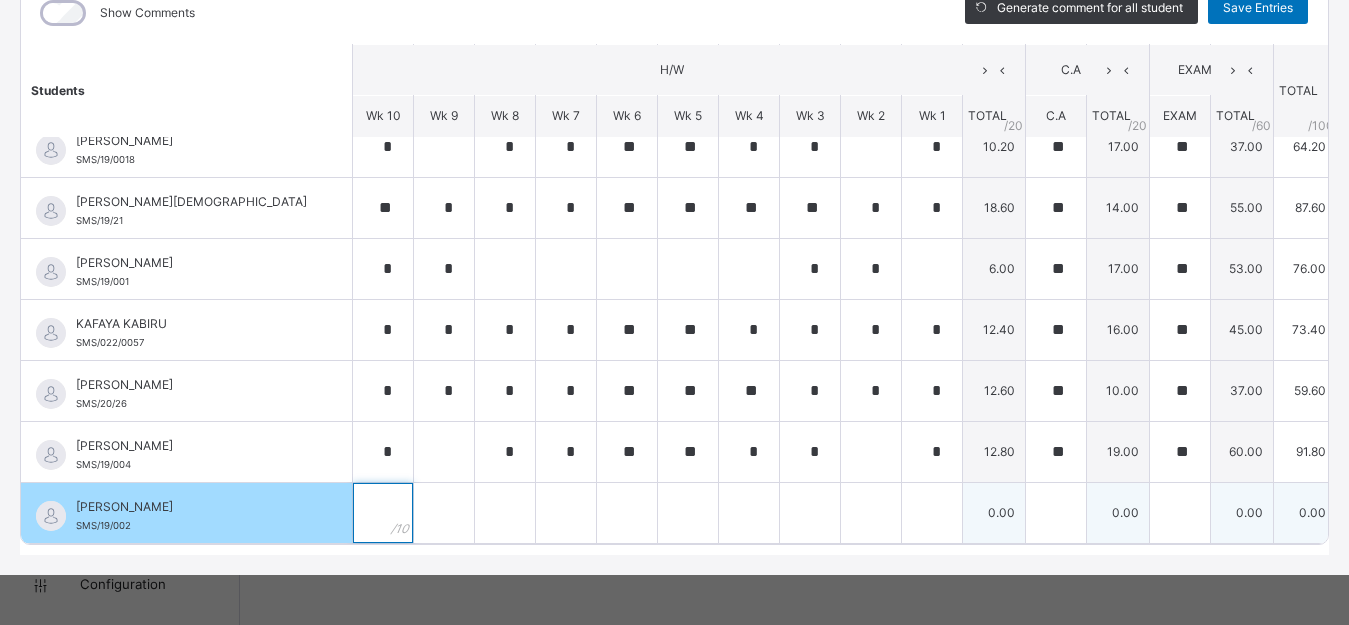 click at bounding box center (383, 513) 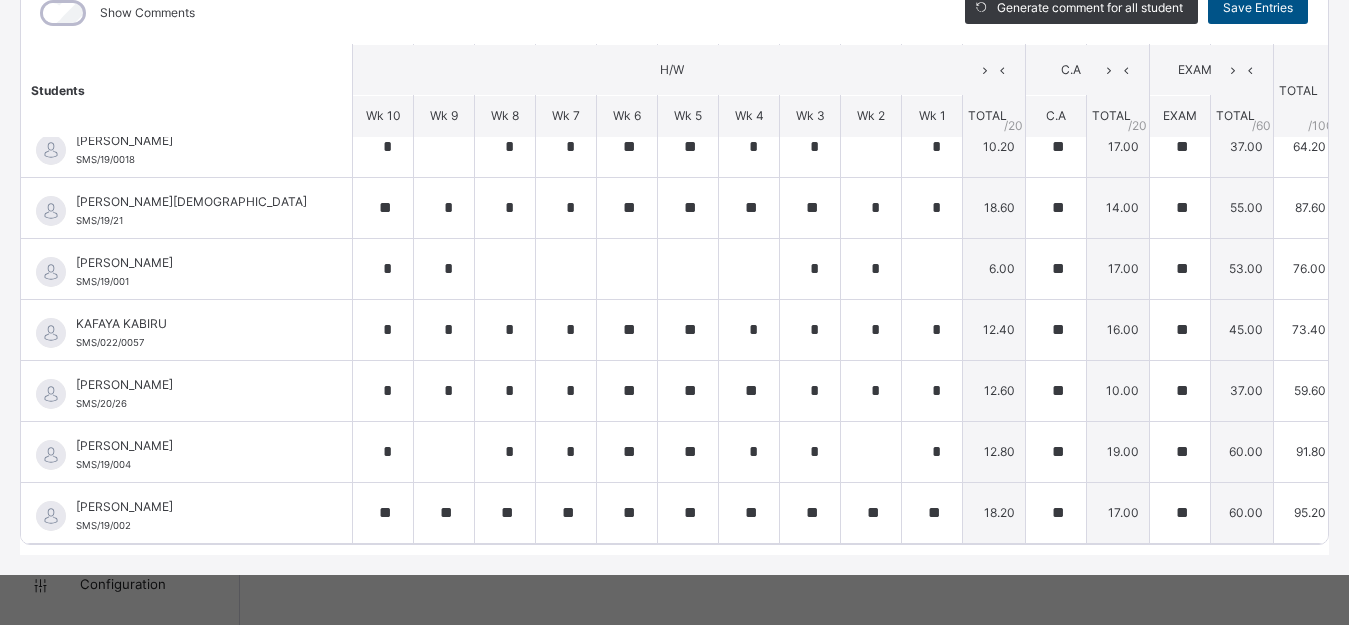 click on "Save Entries" at bounding box center [1258, 8] 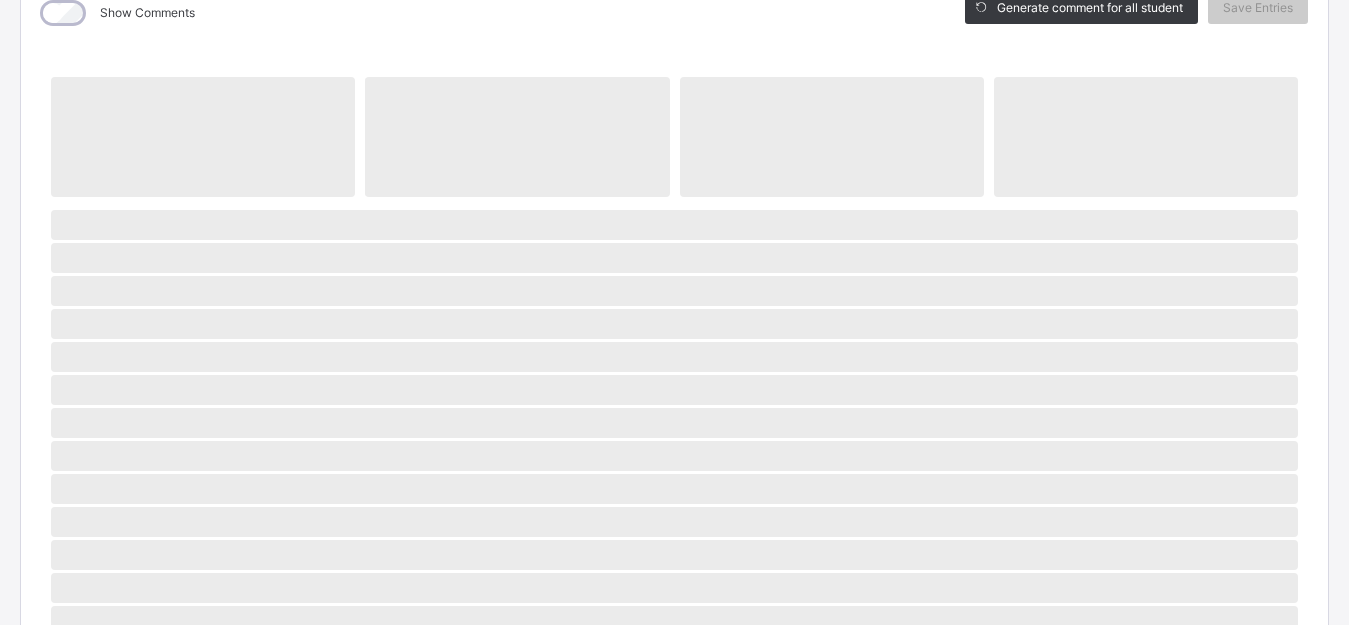 scroll, scrollTop: 116, scrollLeft: 0, axis: vertical 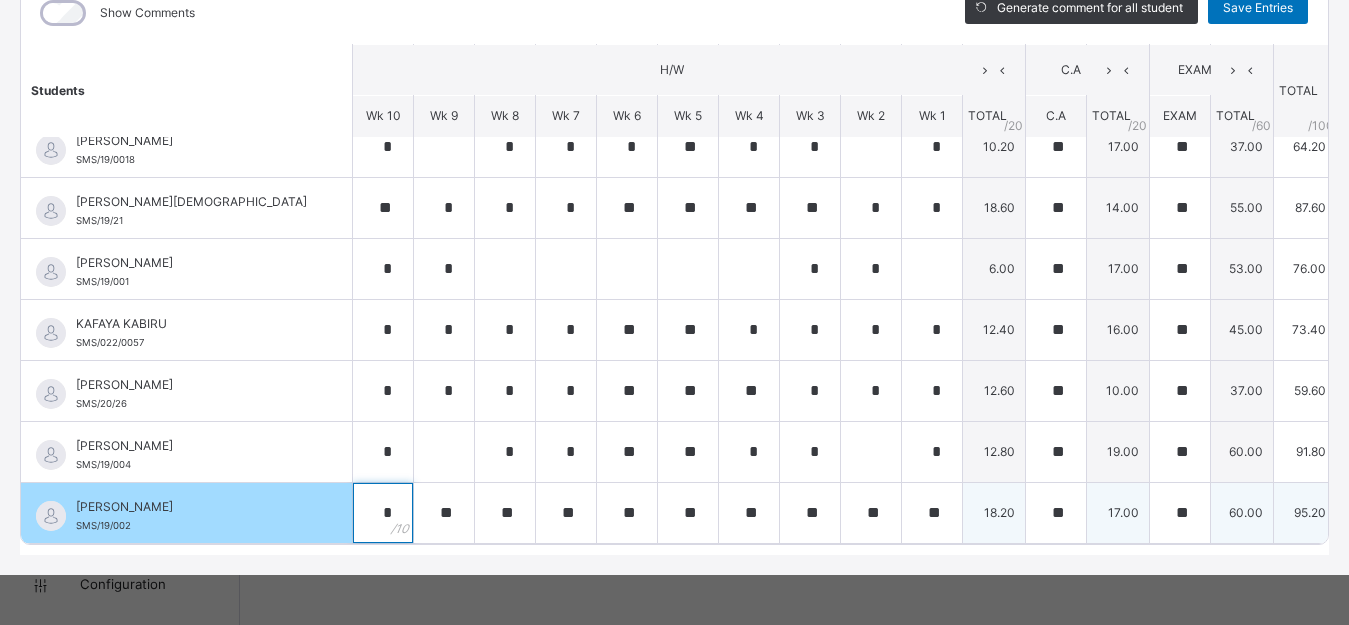 click on "*" at bounding box center (383, 513) 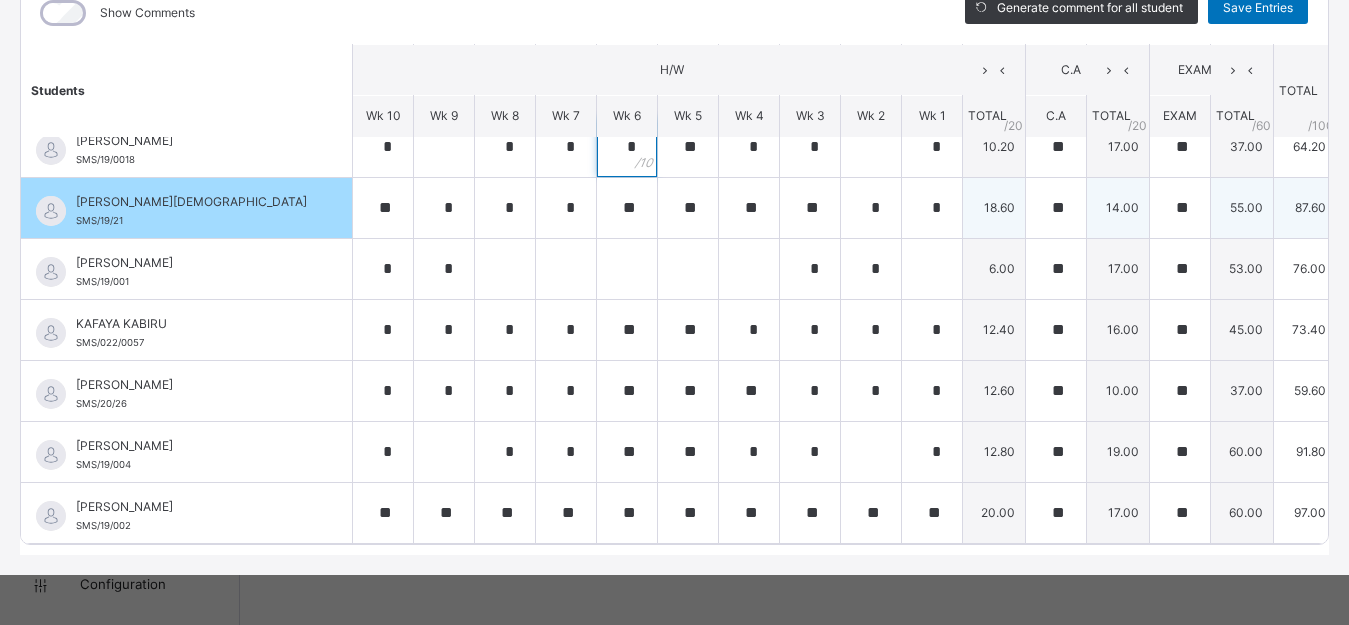 click on "*" at bounding box center (627, 147) 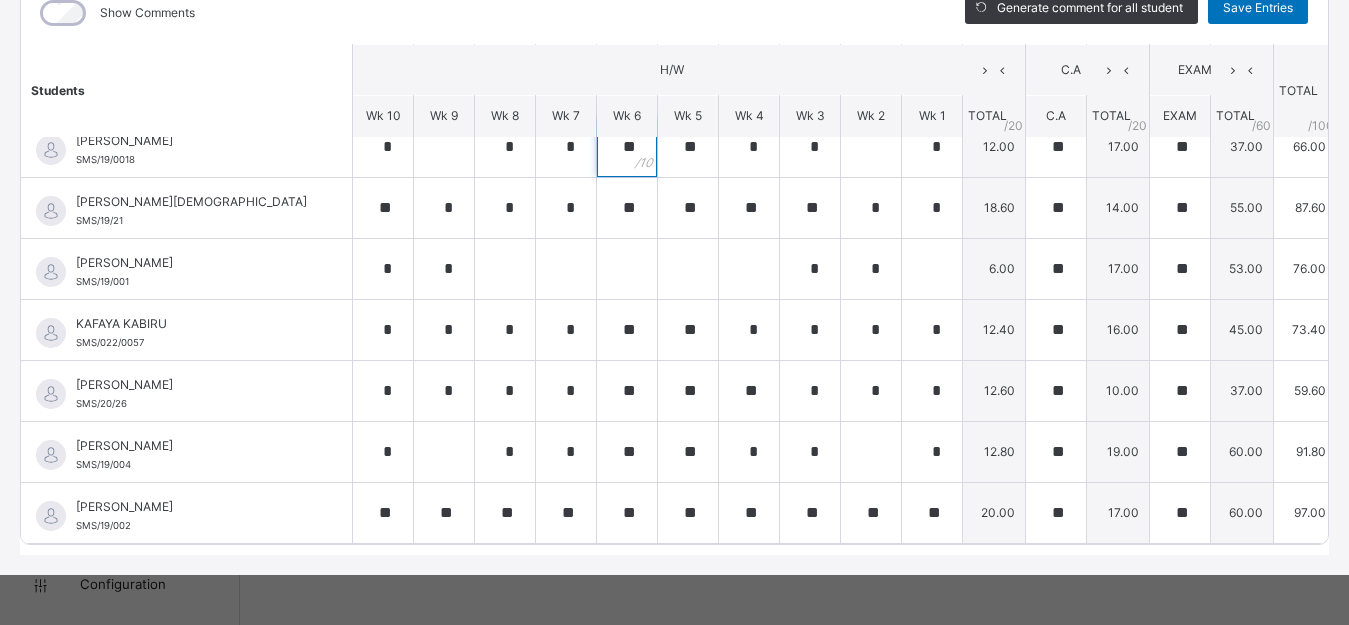 scroll, scrollTop: 0, scrollLeft: 0, axis: both 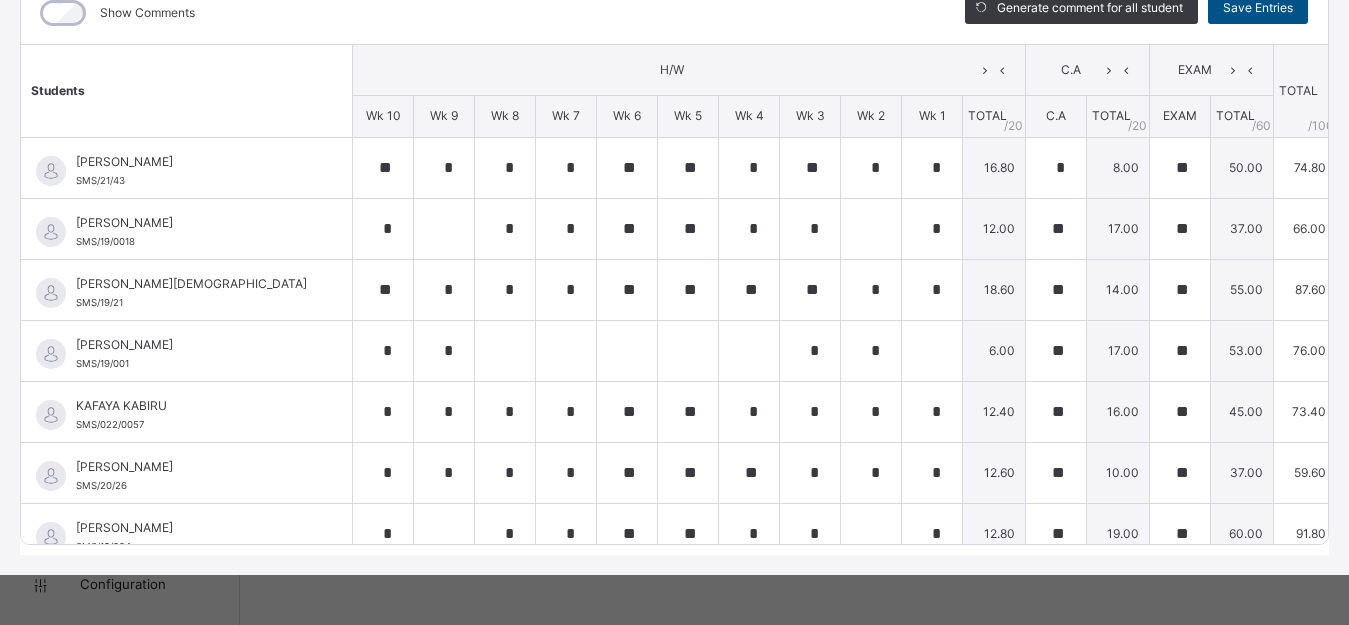 click on "Save Entries" at bounding box center (1258, 8) 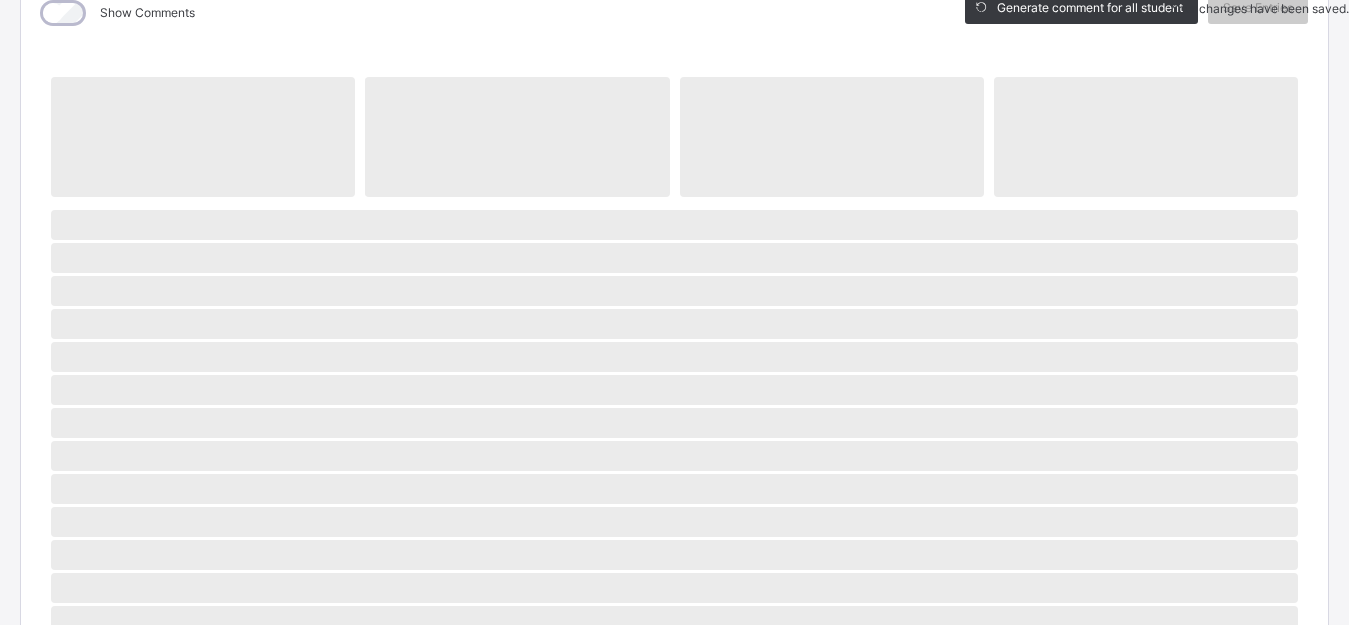 scroll, scrollTop: 0, scrollLeft: 0, axis: both 